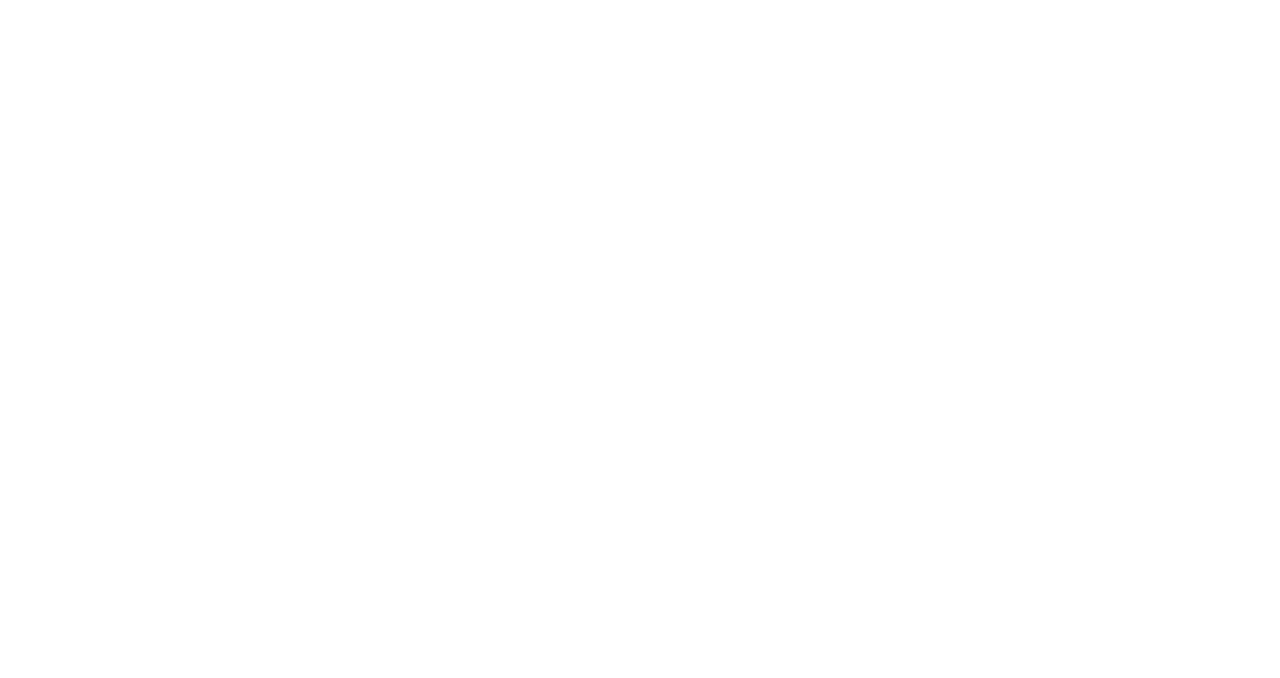 scroll, scrollTop: 0, scrollLeft: 0, axis: both 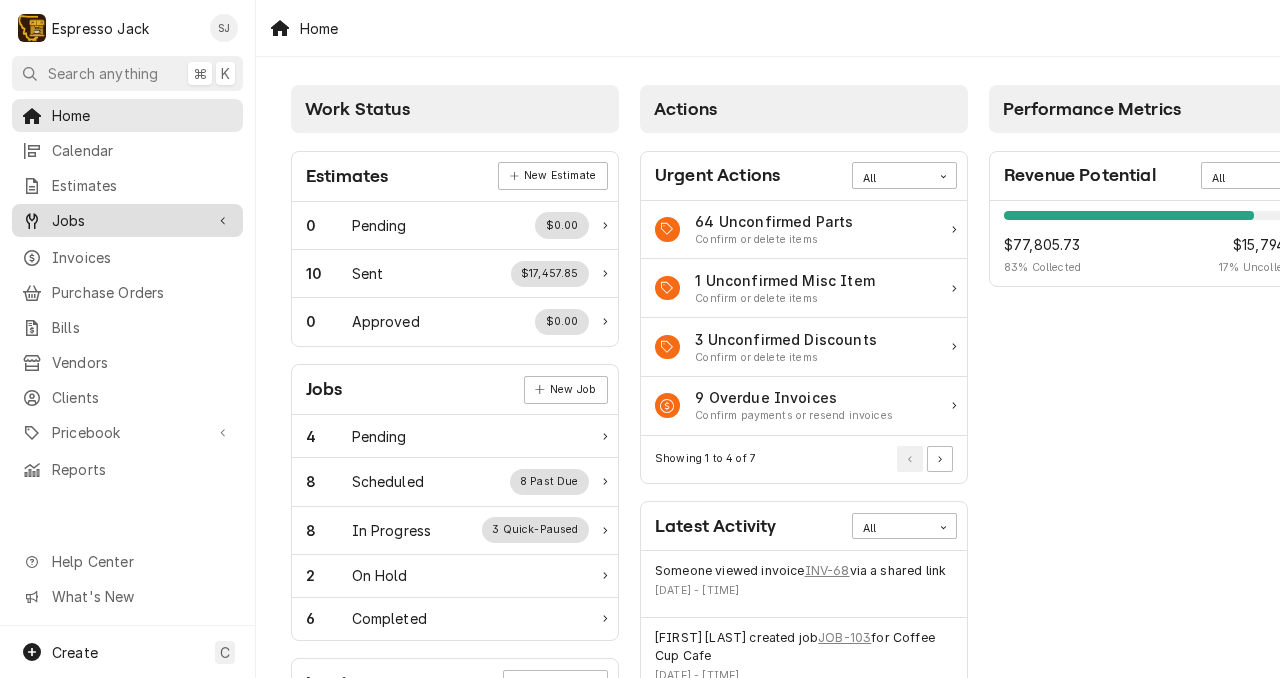 click on "Jobs" at bounding box center (127, 220) 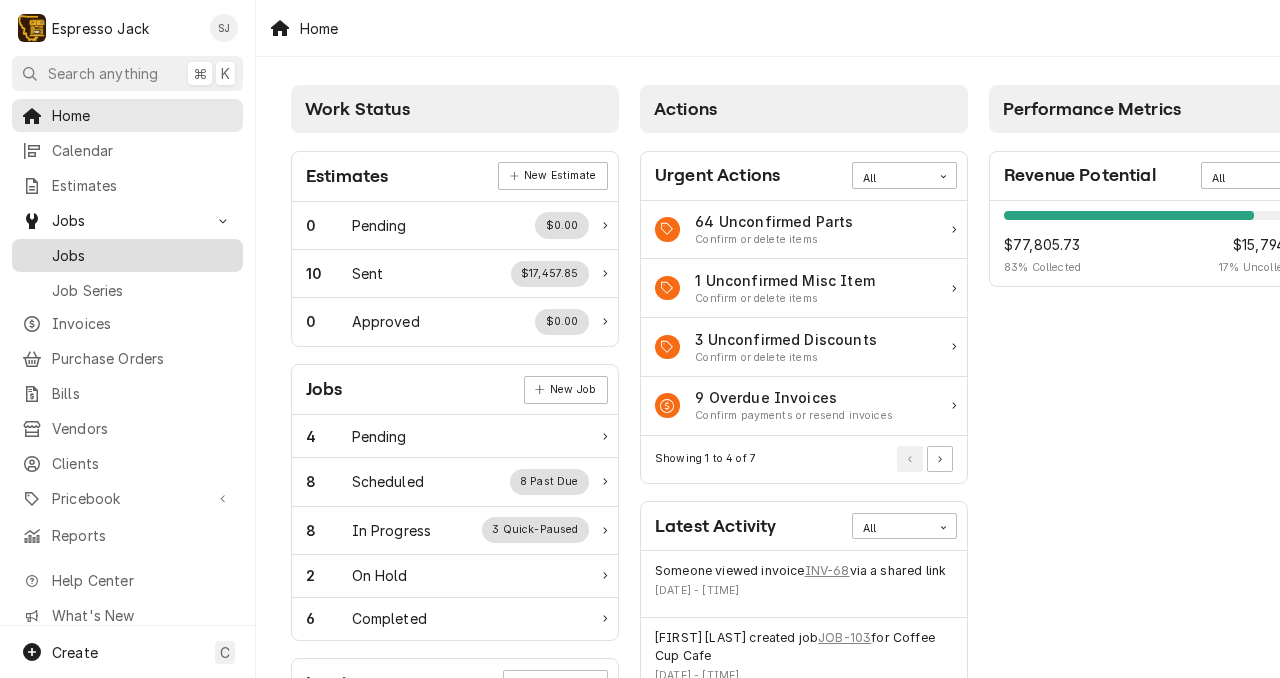 click on "Jobs" at bounding box center [142, 255] 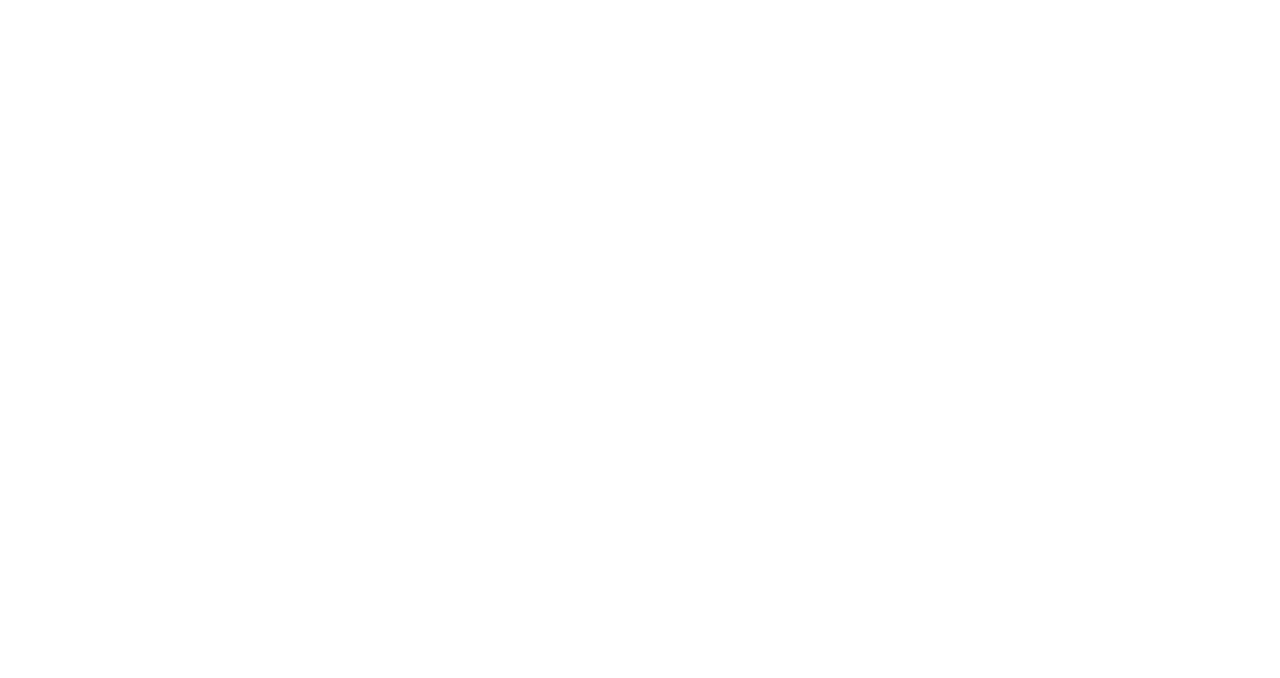 scroll, scrollTop: 0, scrollLeft: 0, axis: both 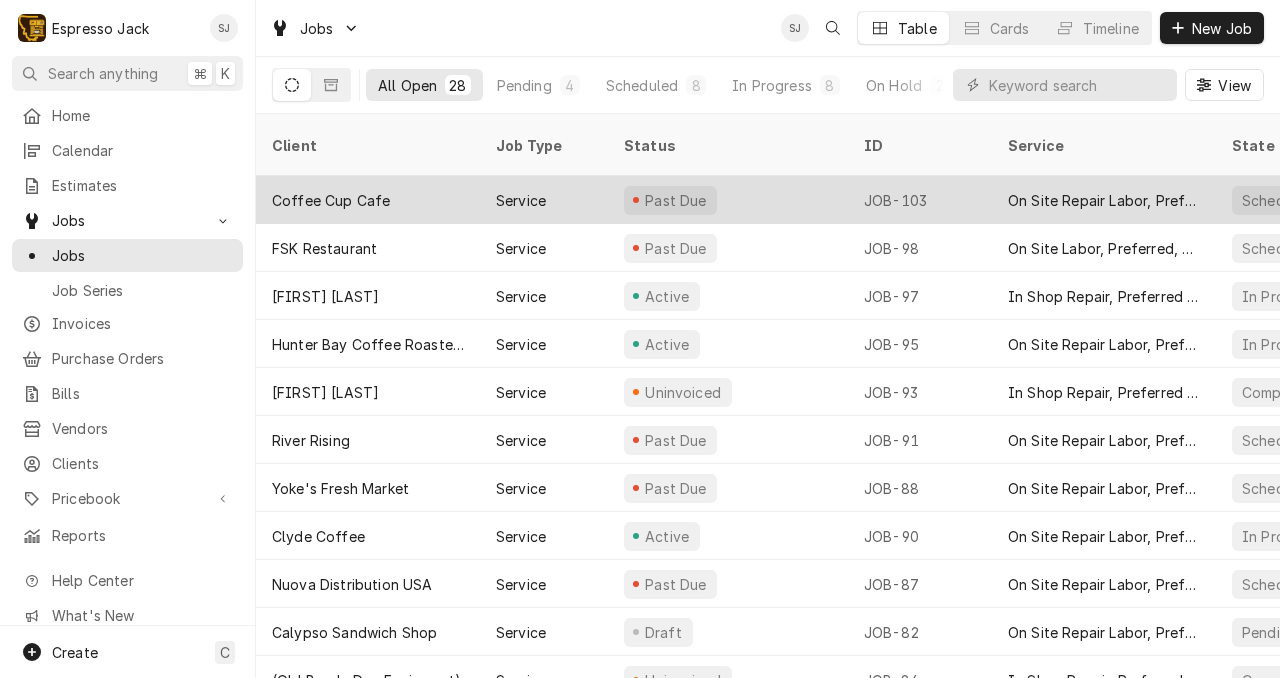 click on "Coffee Cup Cafe" at bounding box center [331, 200] 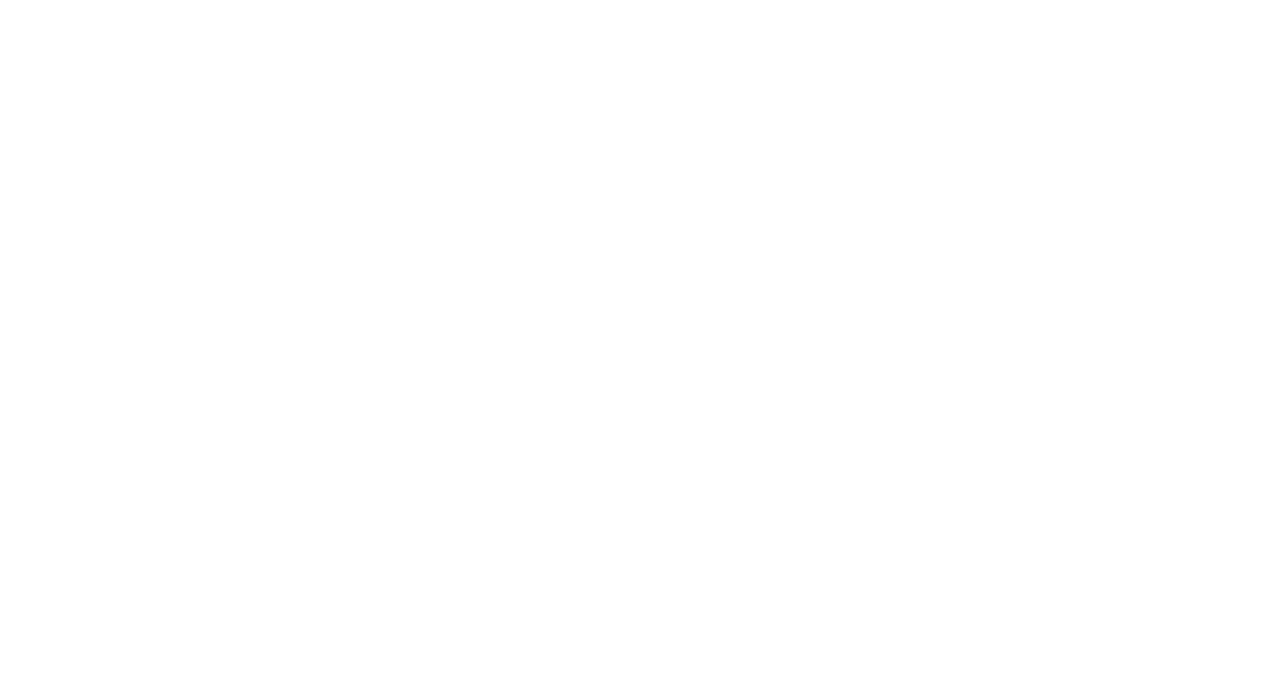 scroll, scrollTop: 0, scrollLeft: 0, axis: both 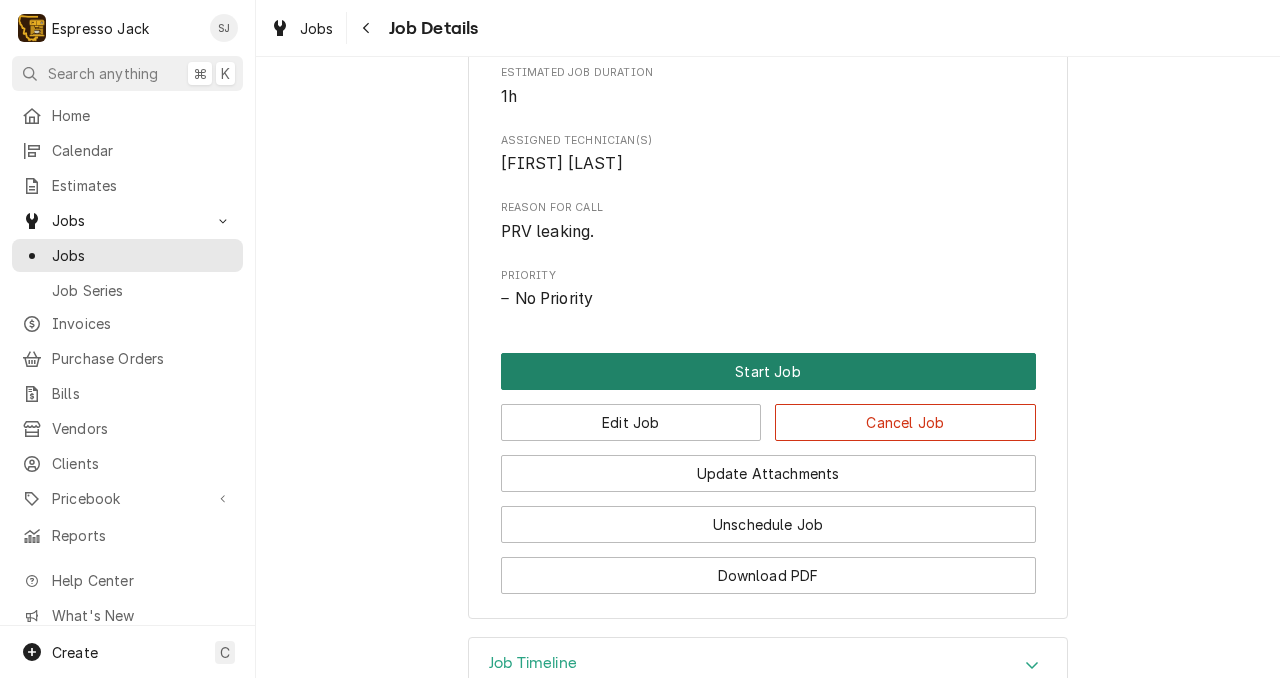 click on "Start Job" at bounding box center [768, 371] 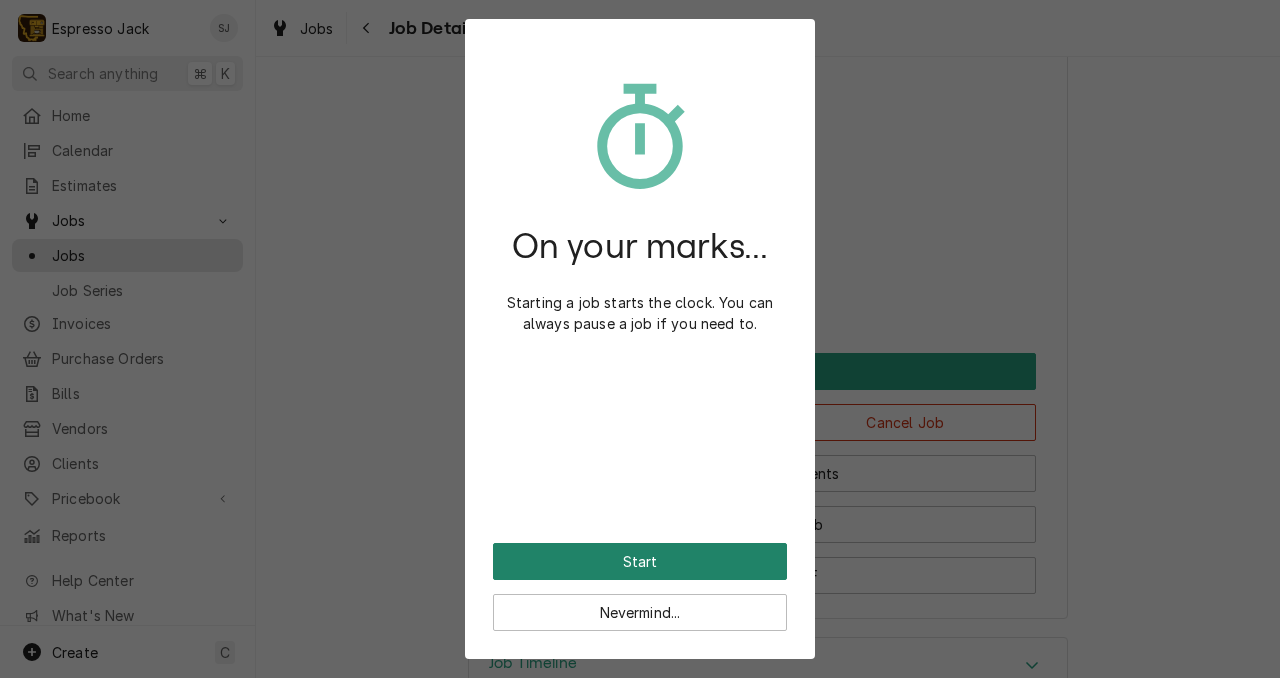 click on "Start" at bounding box center [640, 561] 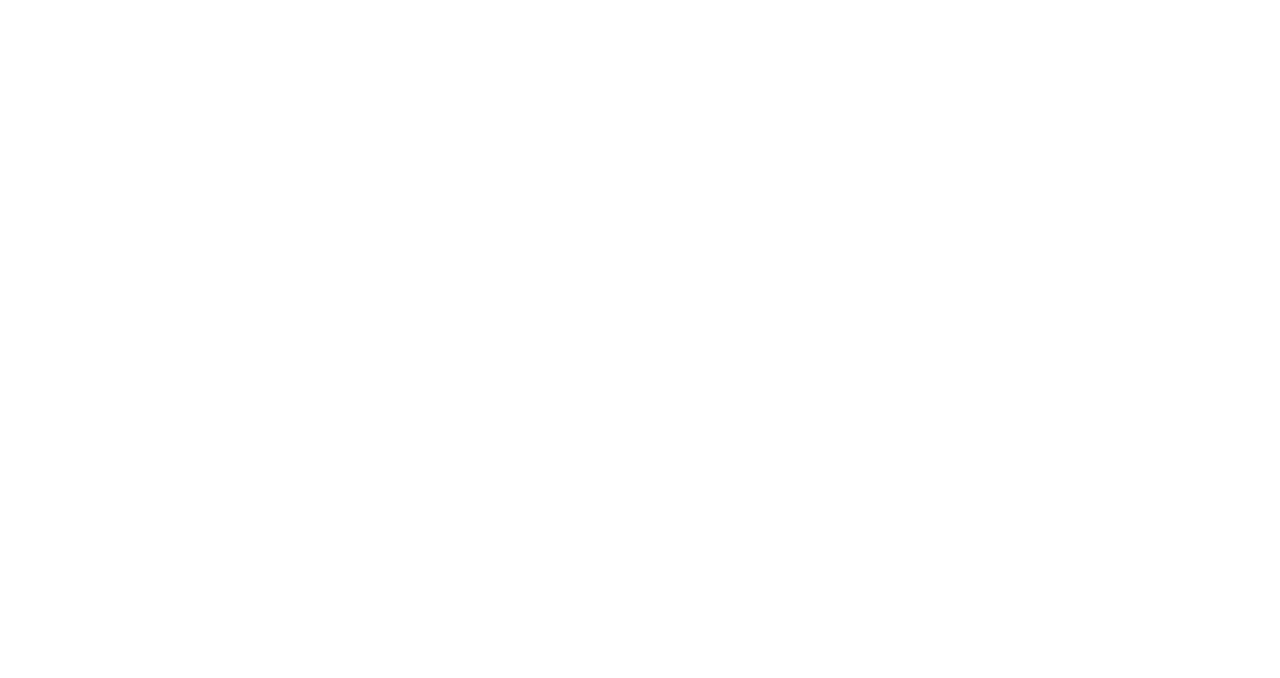 scroll, scrollTop: 0, scrollLeft: 0, axis: both 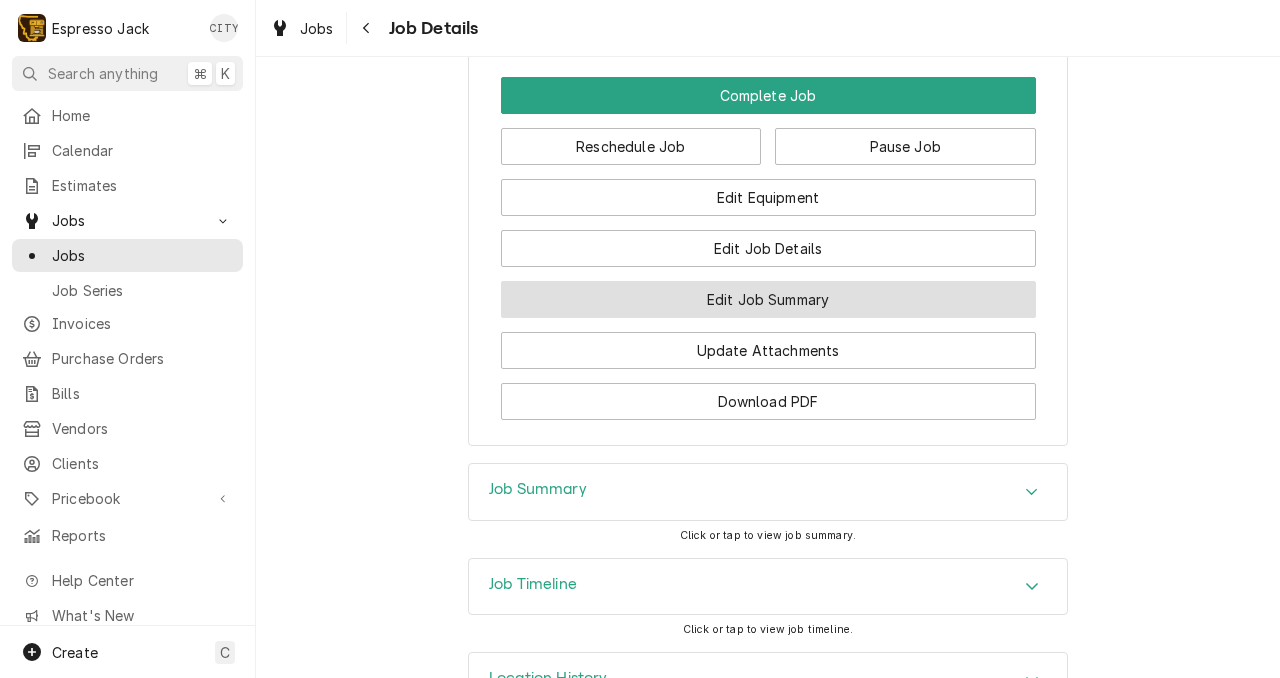 click on "Edit Job Summary" at bounding box center [768, 299] 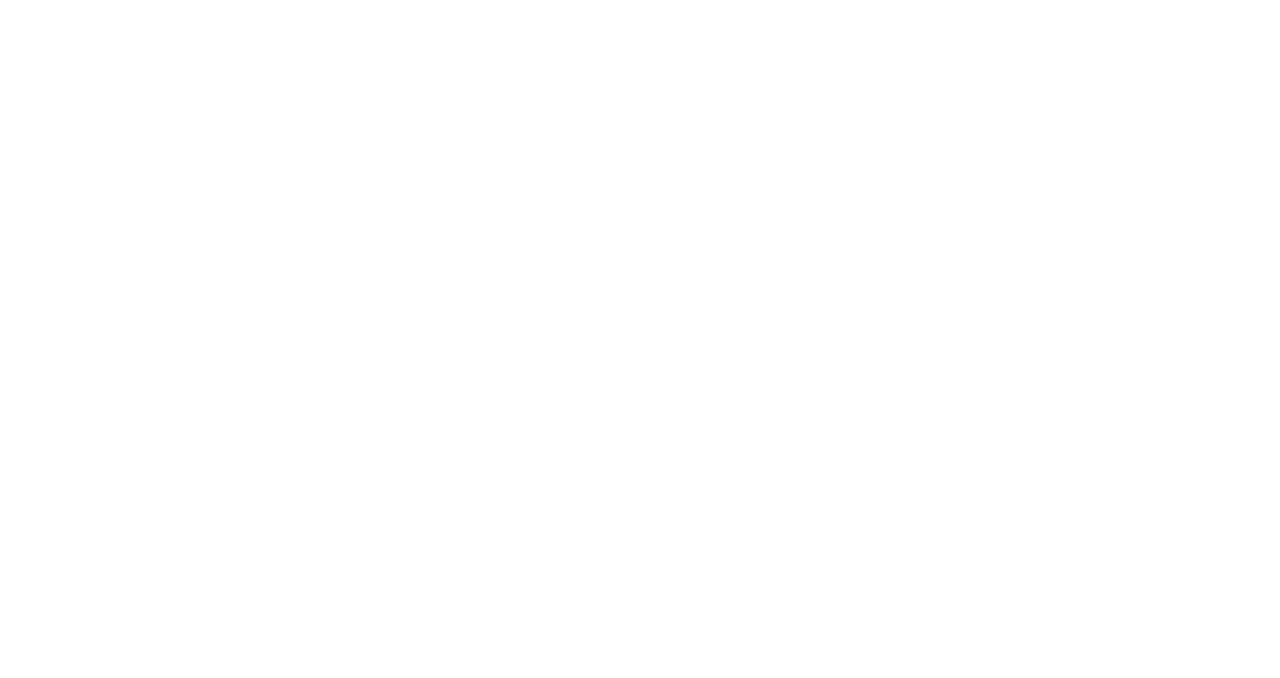 scroll, scrollTop: 0, scrollLeft: 0, axis: both 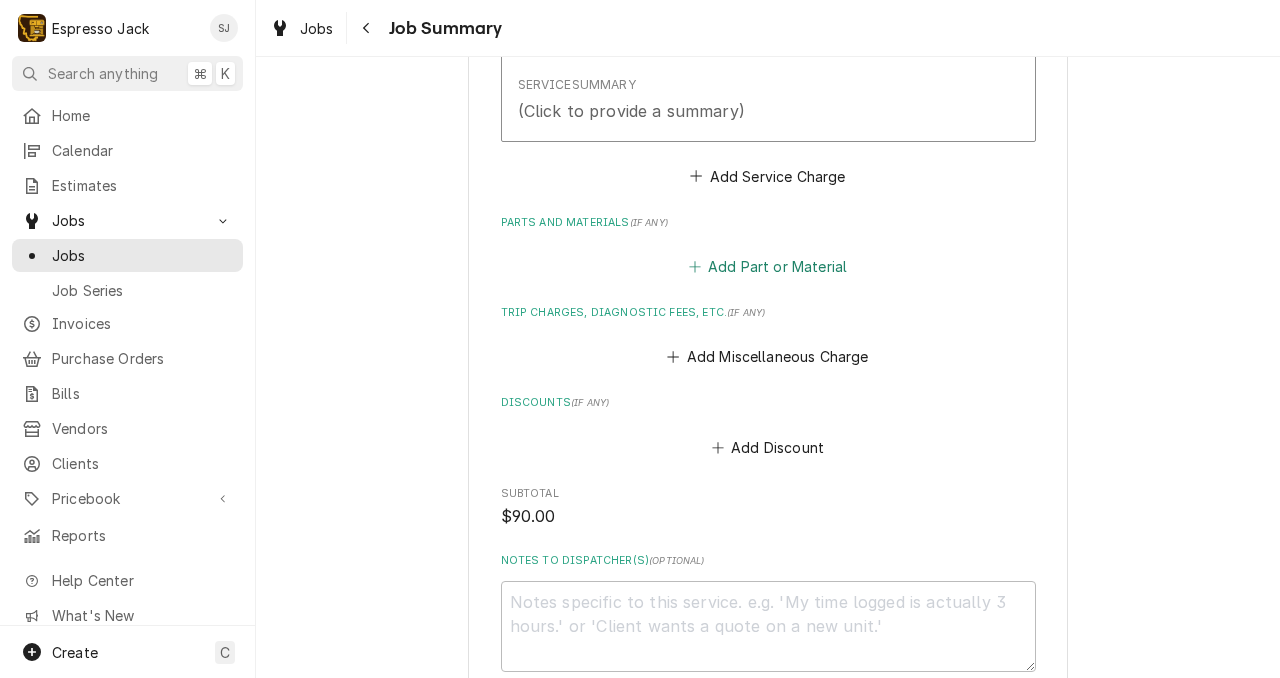 click on "Add Part or Material" at bounding box center [767, 267] 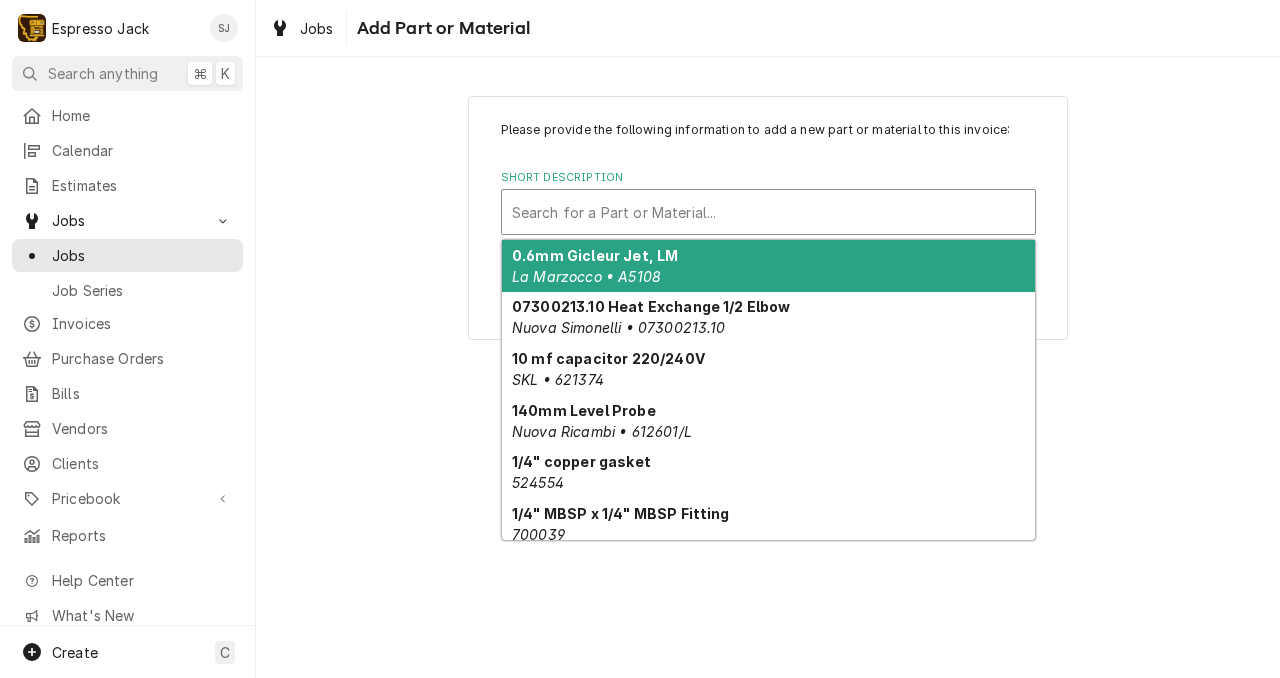 click at bounding box center (768, 212) 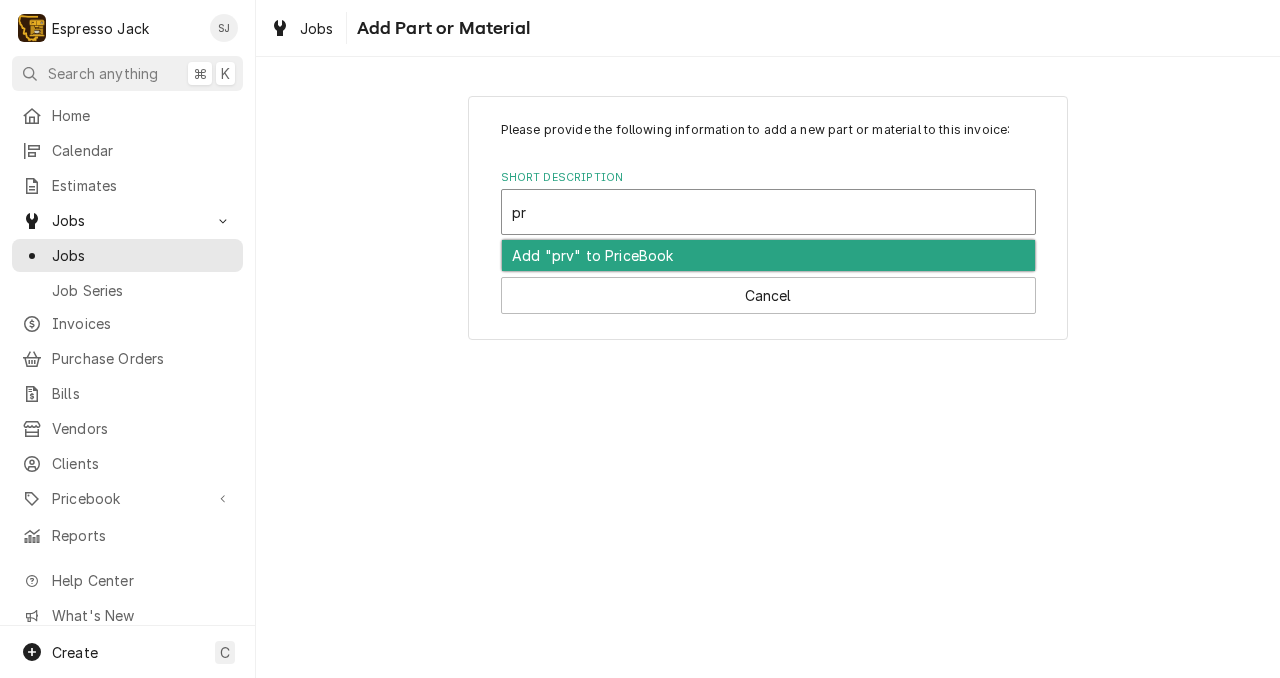 type on "p" 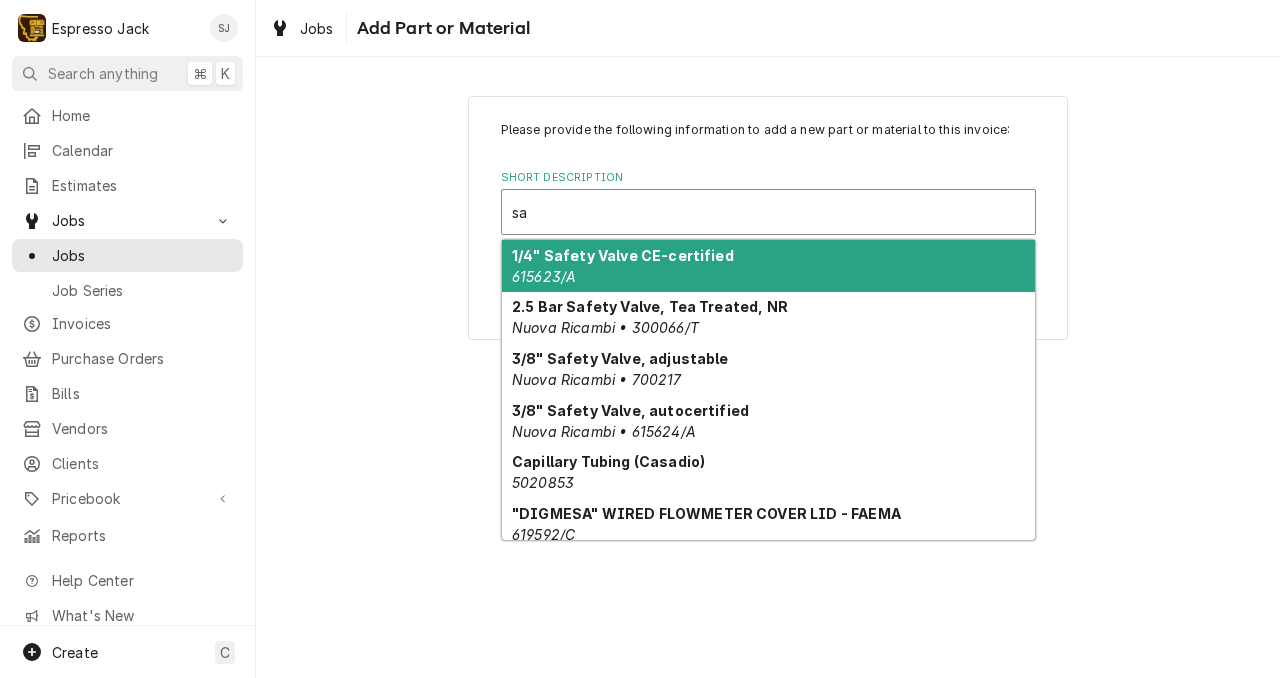 type on "saf" 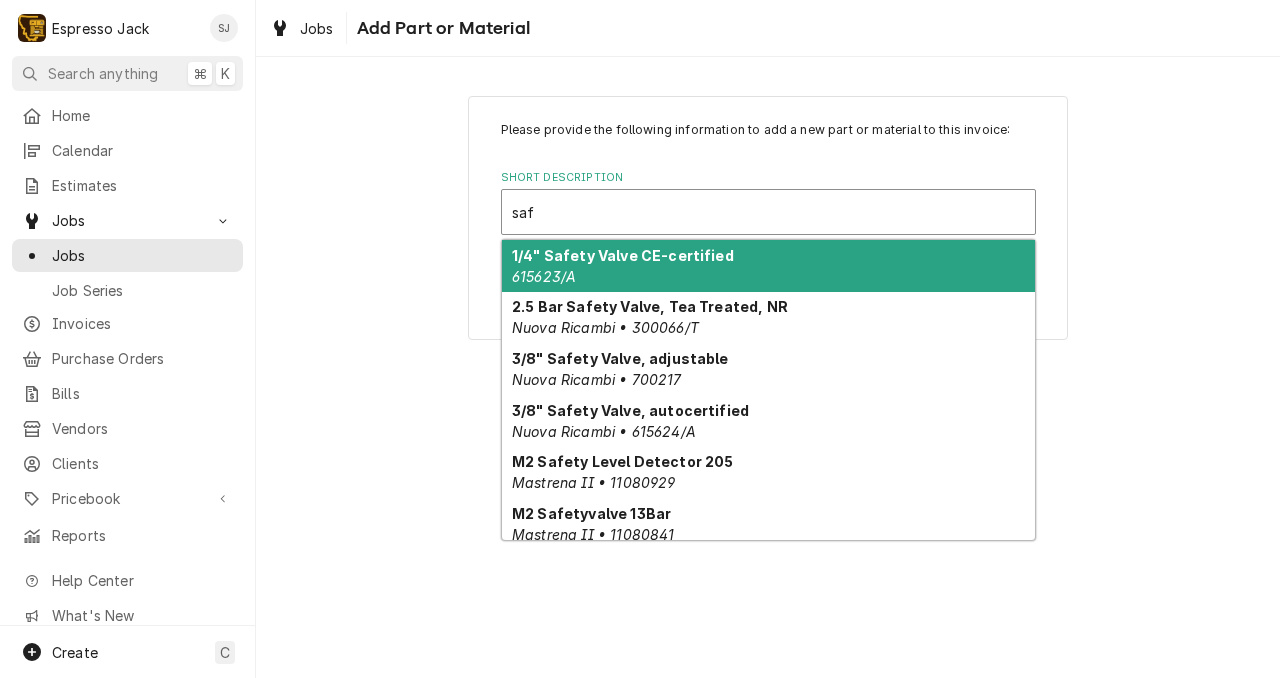 click on "1/4" Safety Valve CE-certified" at bounding box center [623, 255] 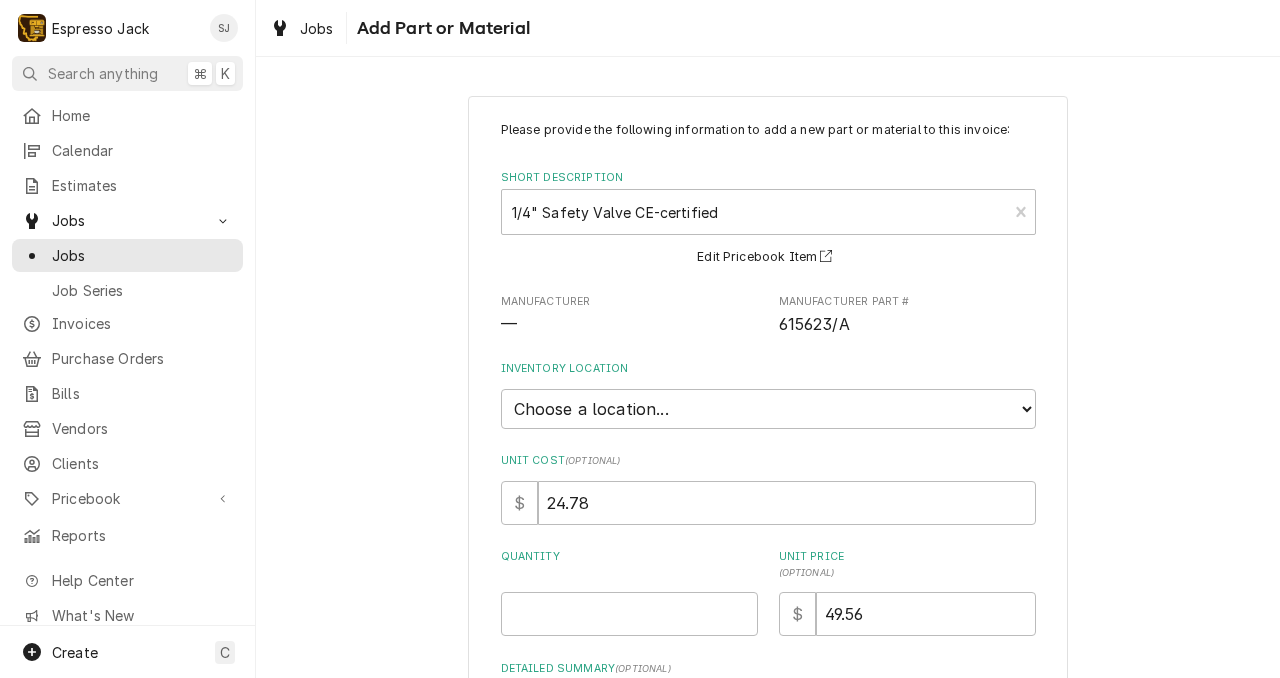 scroll, scrollTop: 224, scrollLeft: 0, axis: vertical 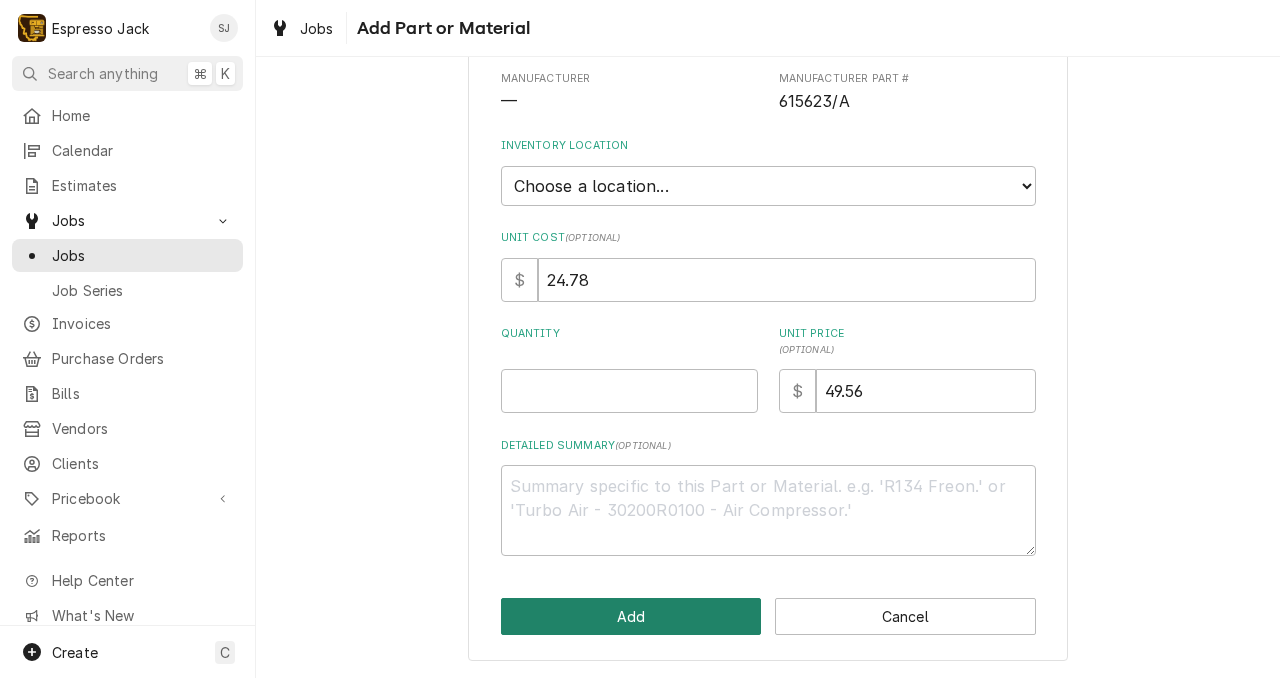 click on "Add" at bounding box center (631, 616) 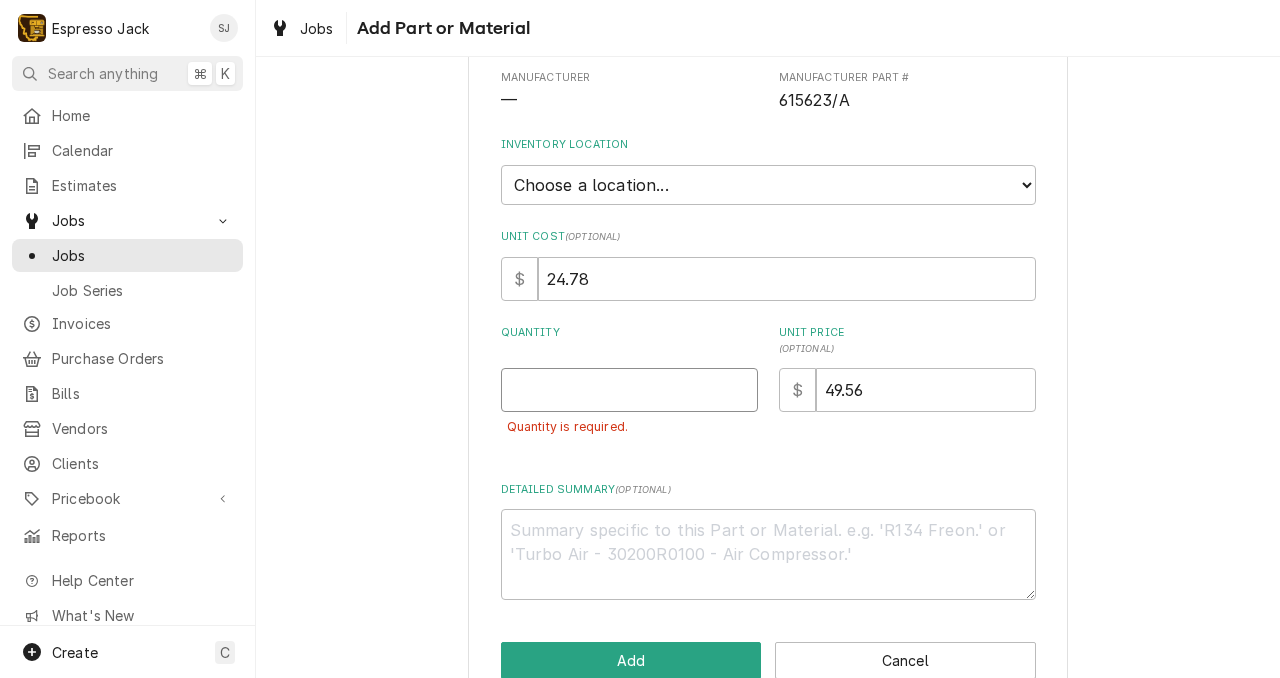 click on "Quantity" at bounding box center (629, 390) 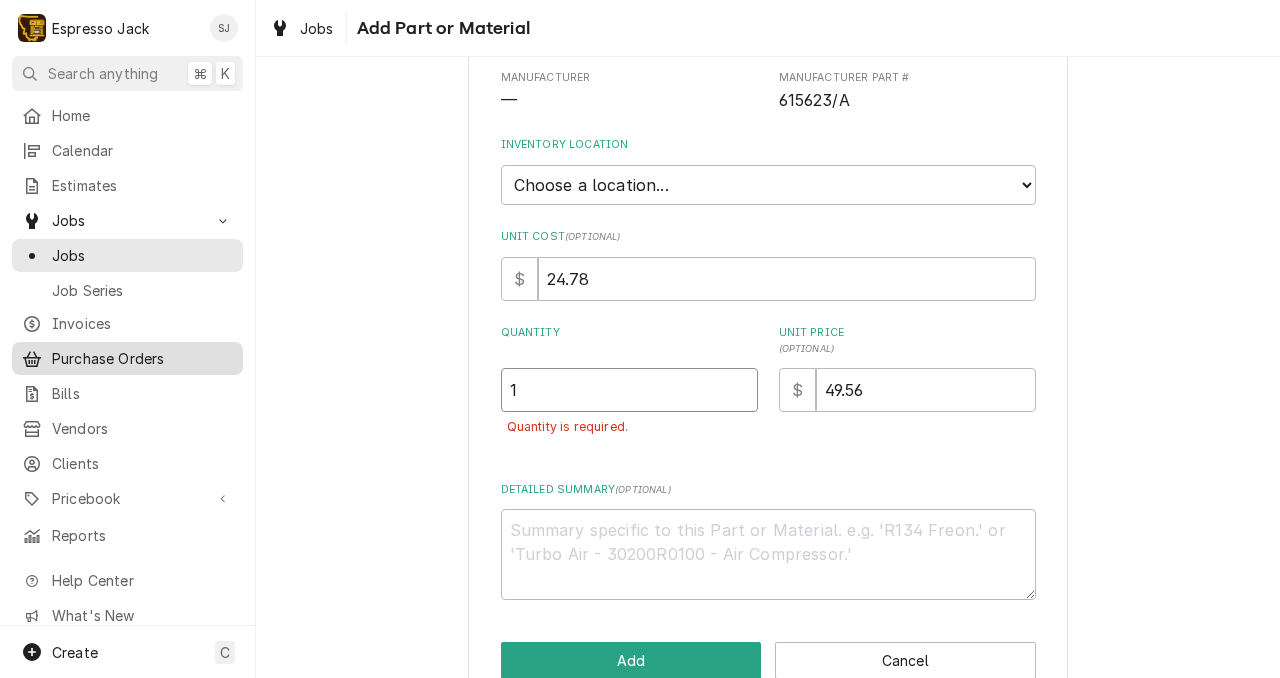 type on "1" 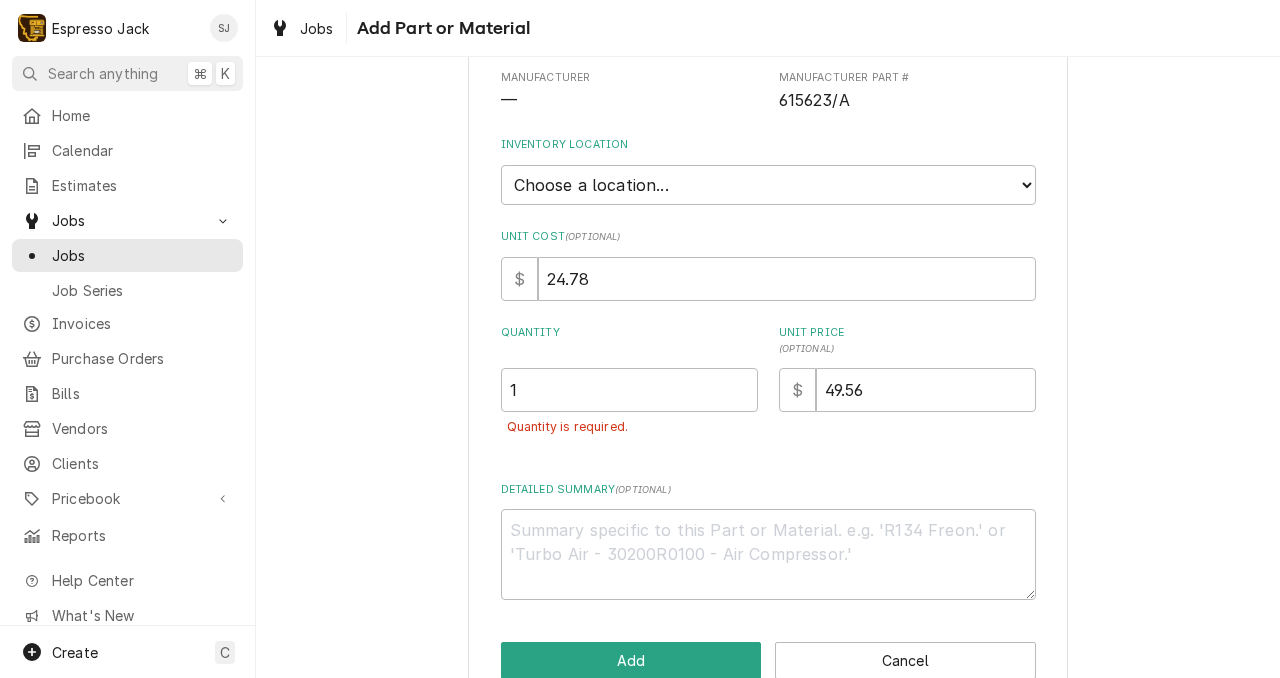 scroll, scrollTop: 270, scrollLeft: 0, axis: vertical 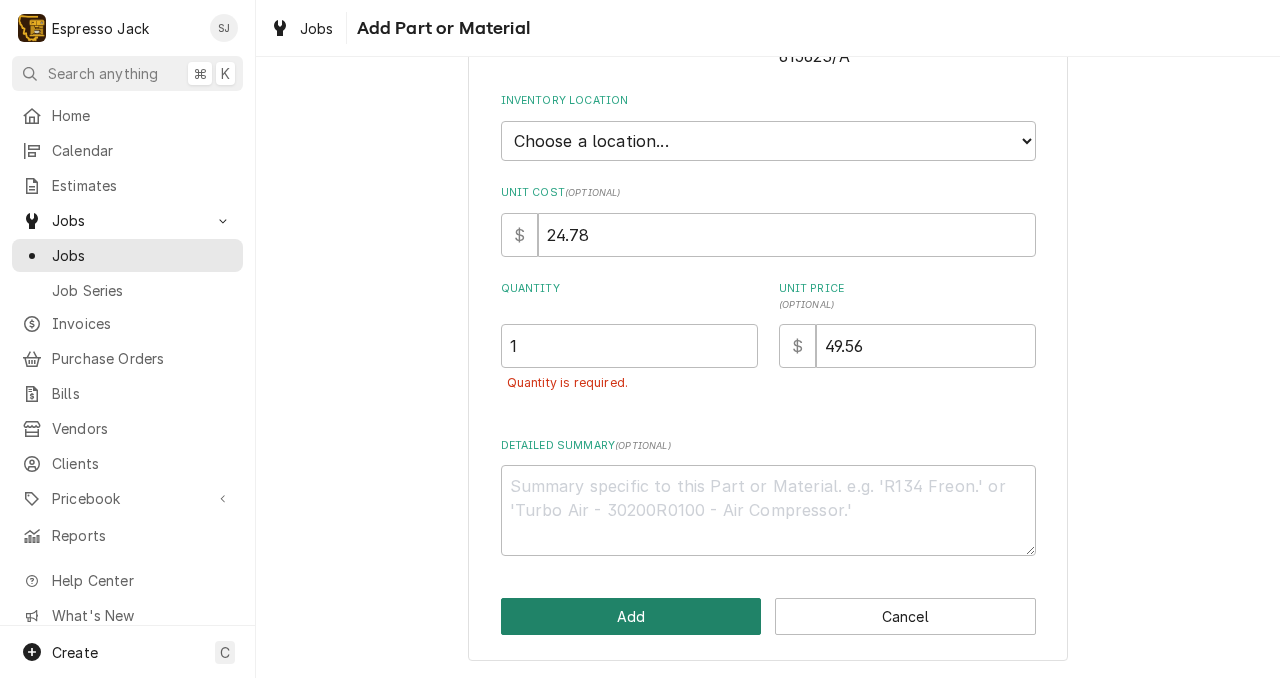 click on "Add" at bounding box center [631, 616] 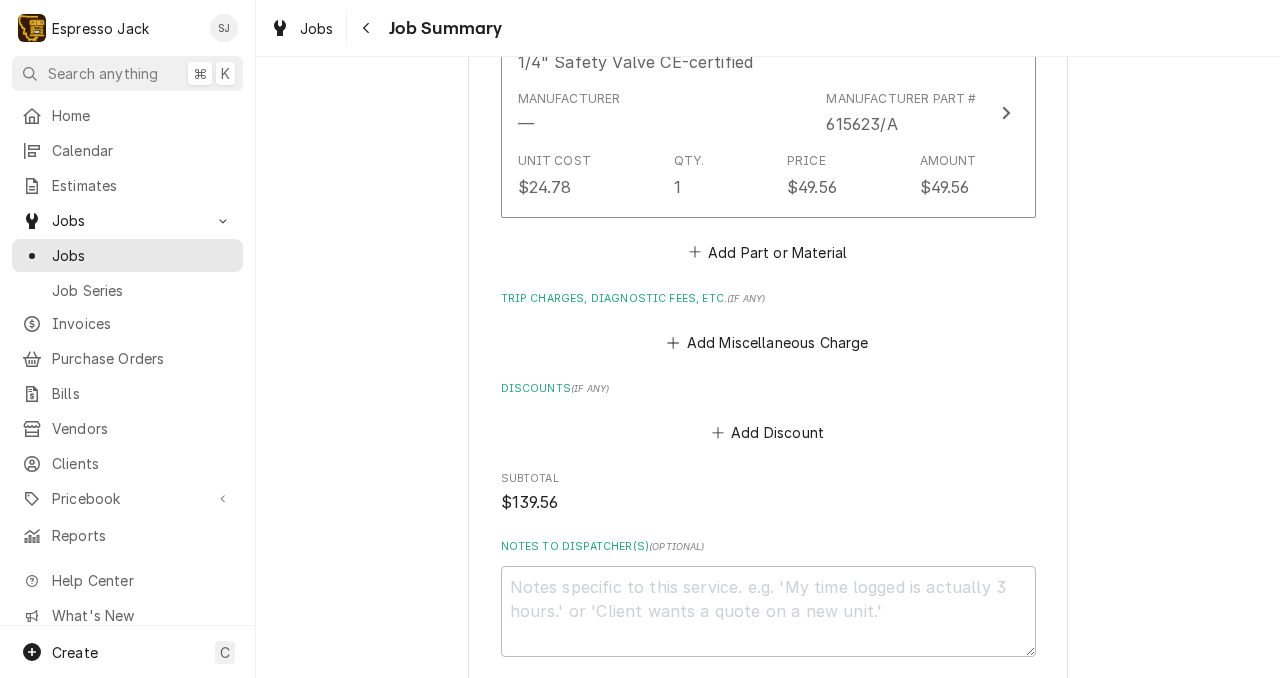 scroll, scrollTop: 1223, scrollLeft: 0, axis: vertical 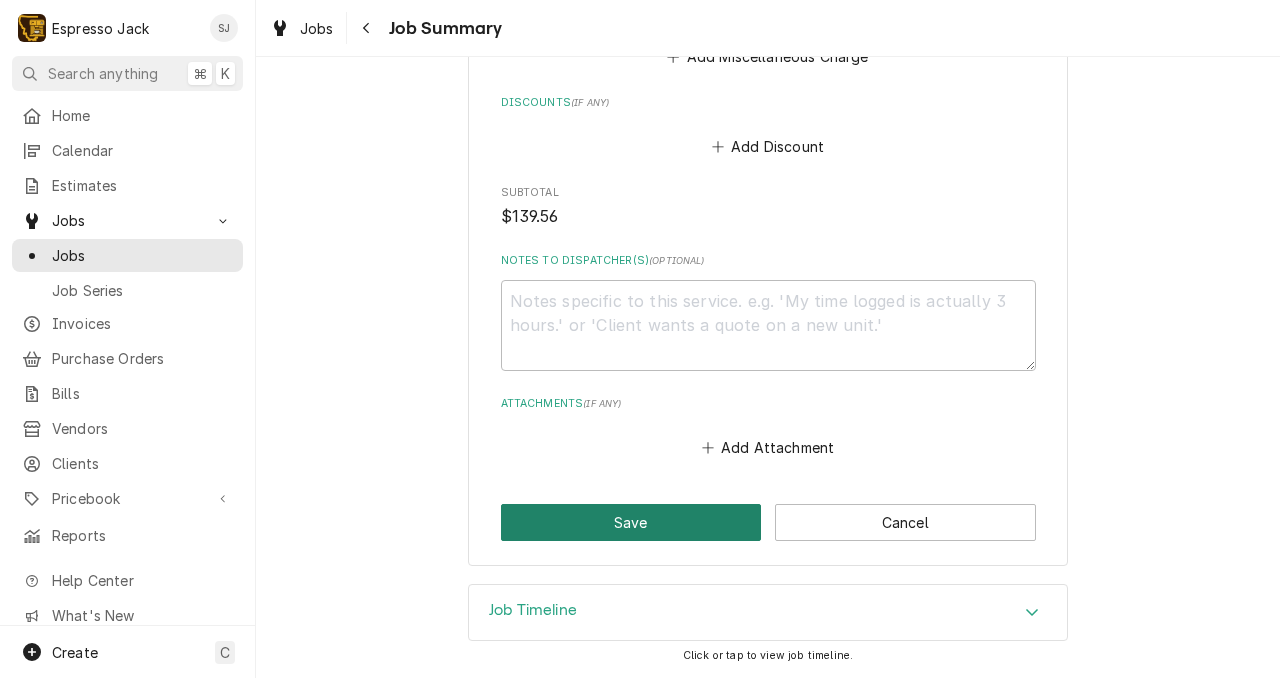 click on "Save" at bounding box center (631, 522) 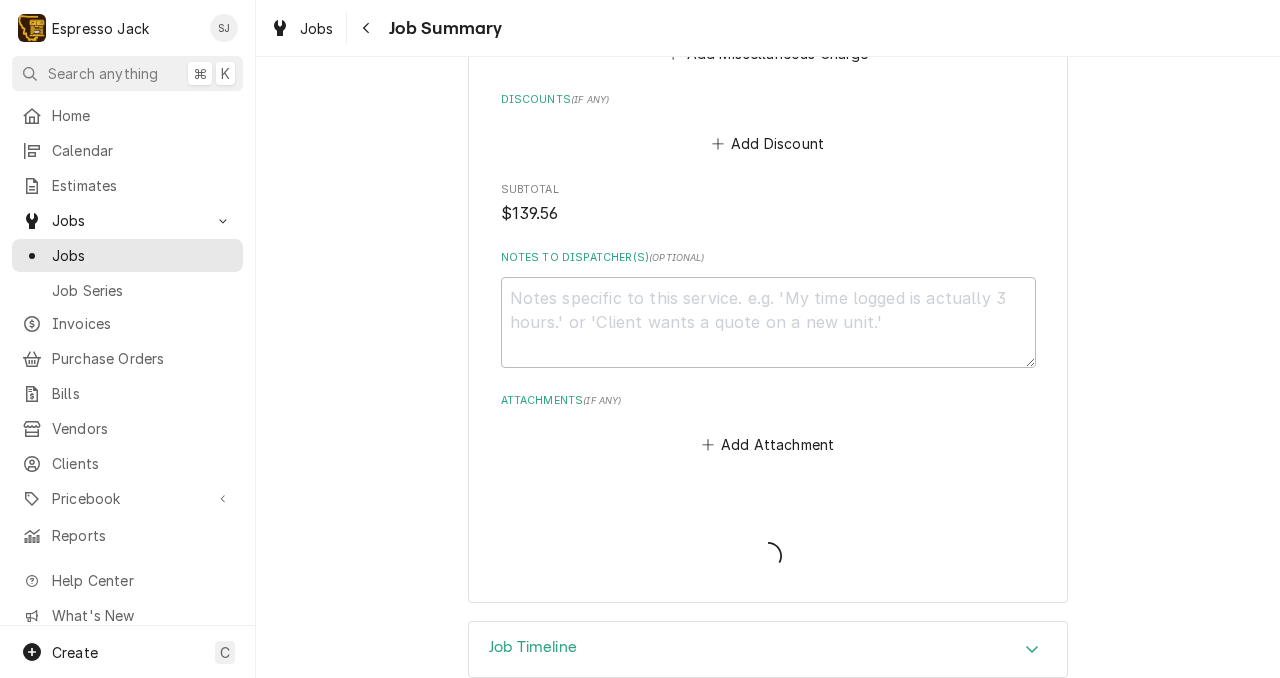 scroll, scrollTop: 1407, scrollLeft: 0, axis: vertical 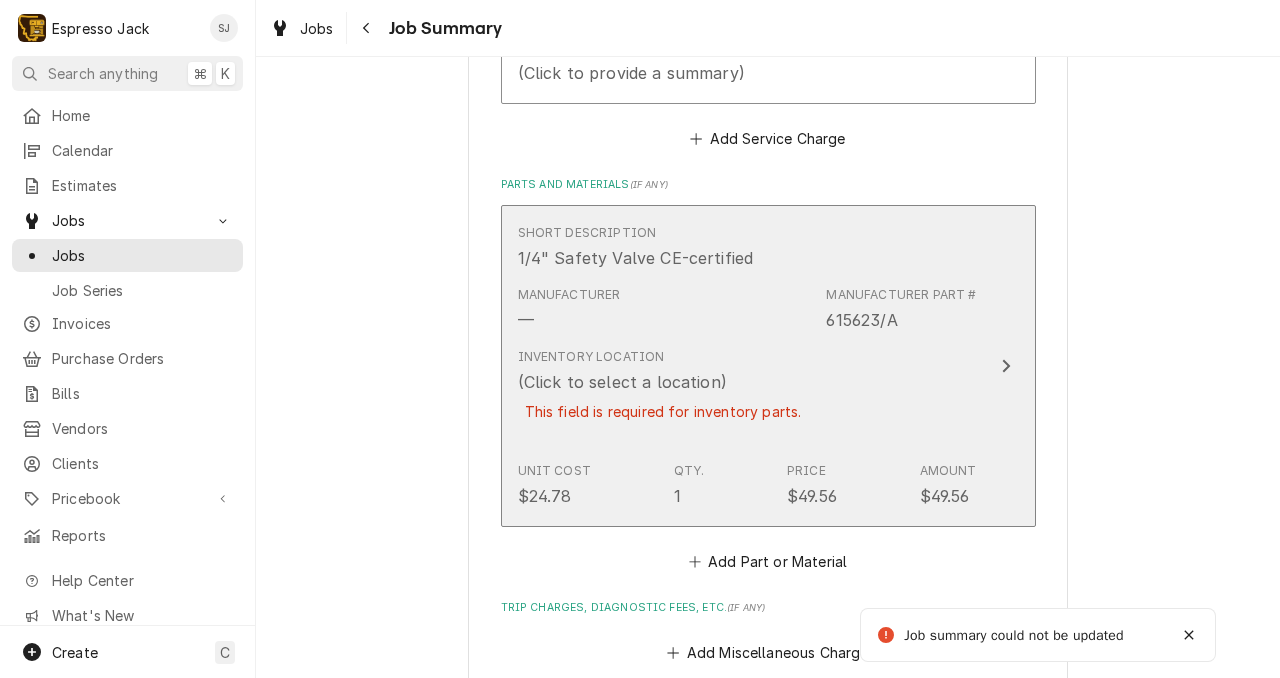 click on "This field is required for inventory parts." at bounding box center (663, 411) 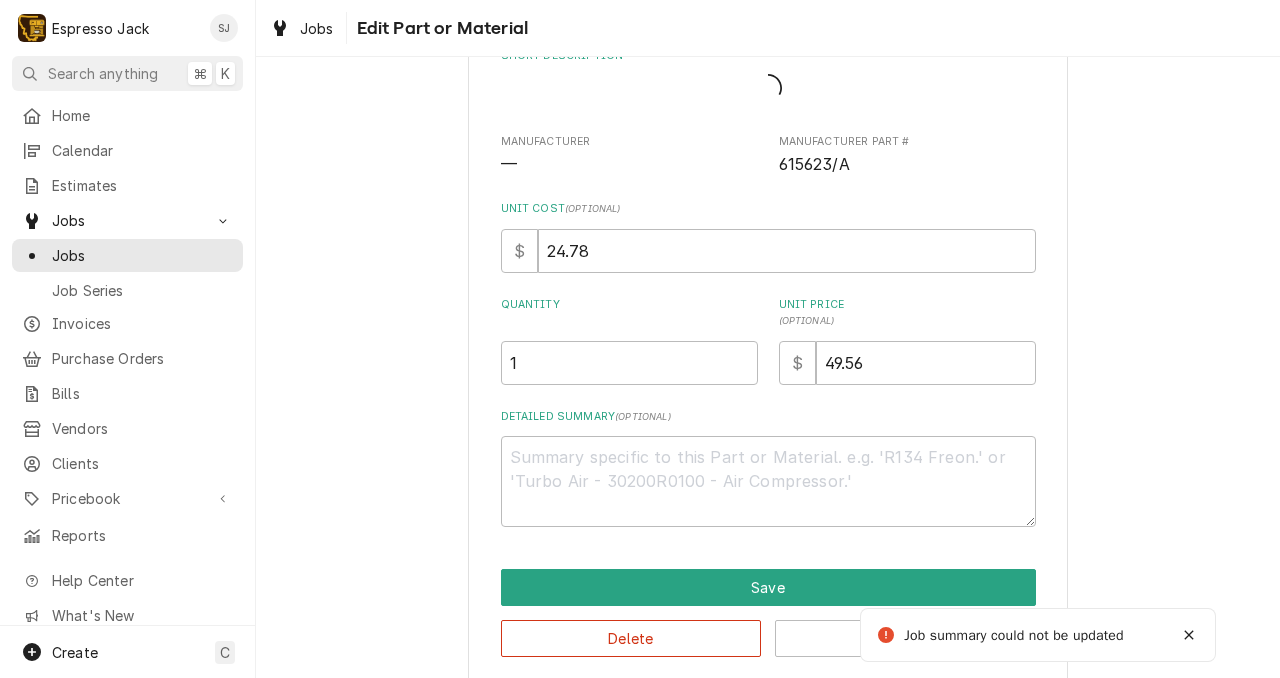 scroll, scrollTop: 0, scrollLeft: 0, axis: both 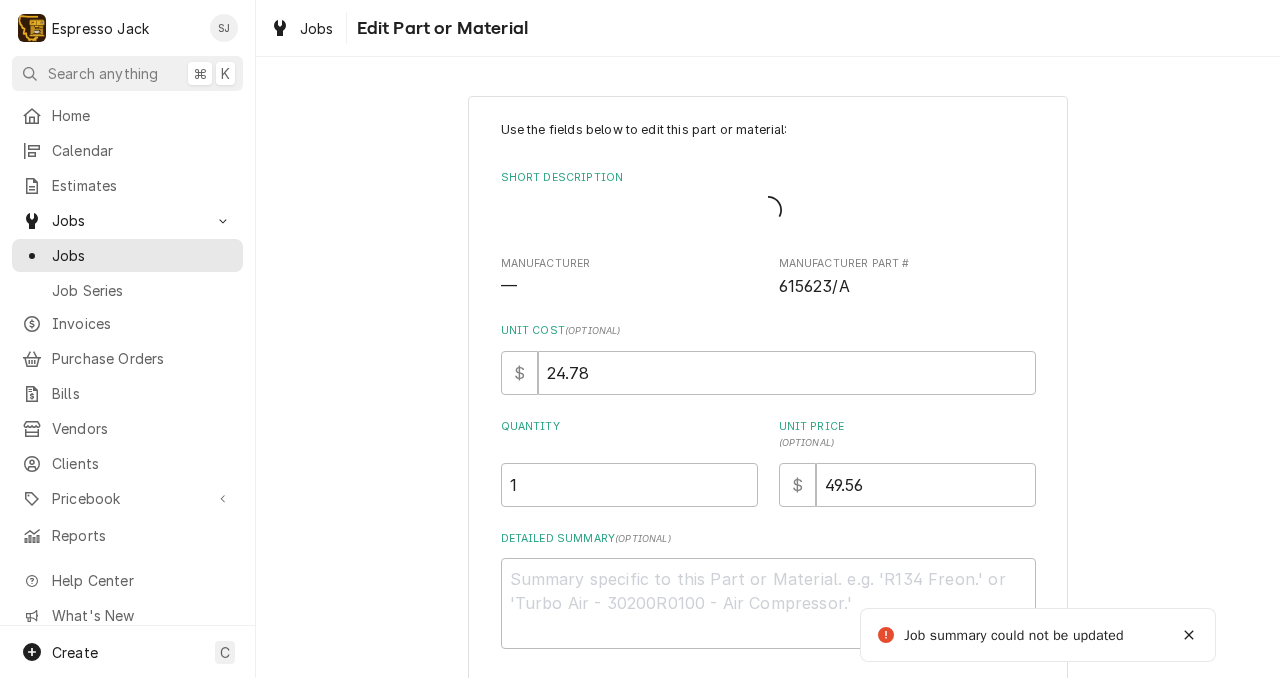 type on "x" 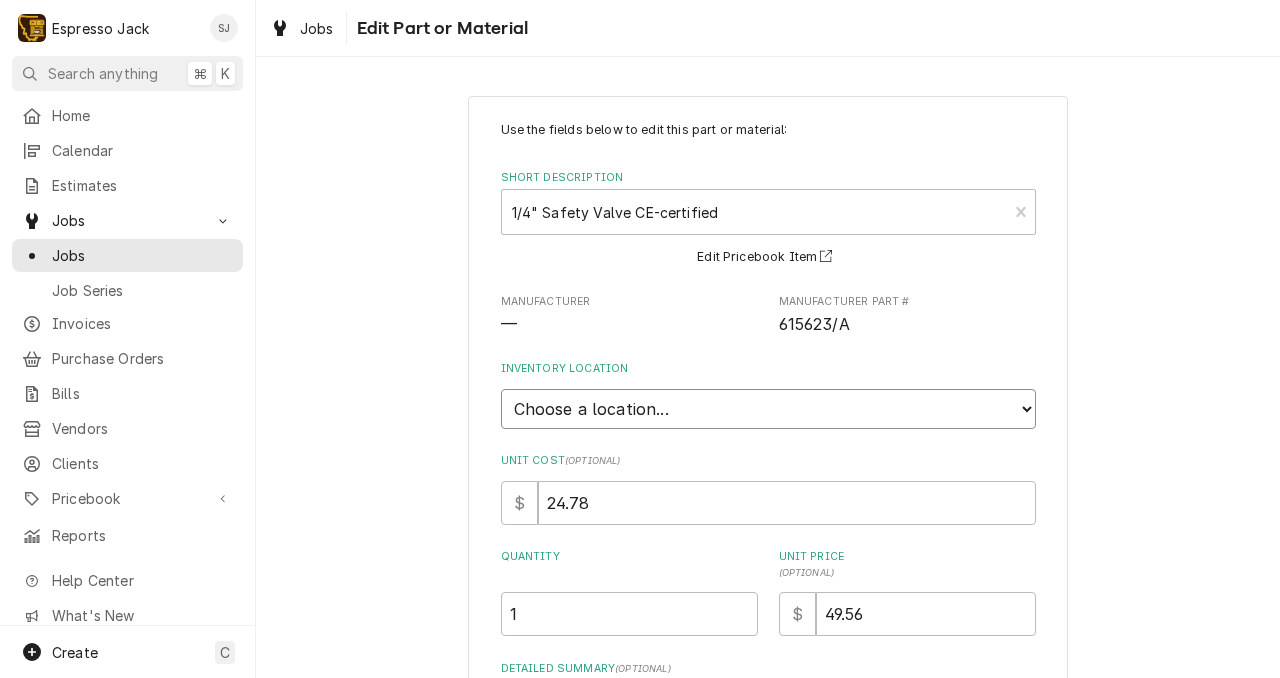 click on "Choose a location... General Inventory" at bounding box center [768, 409] 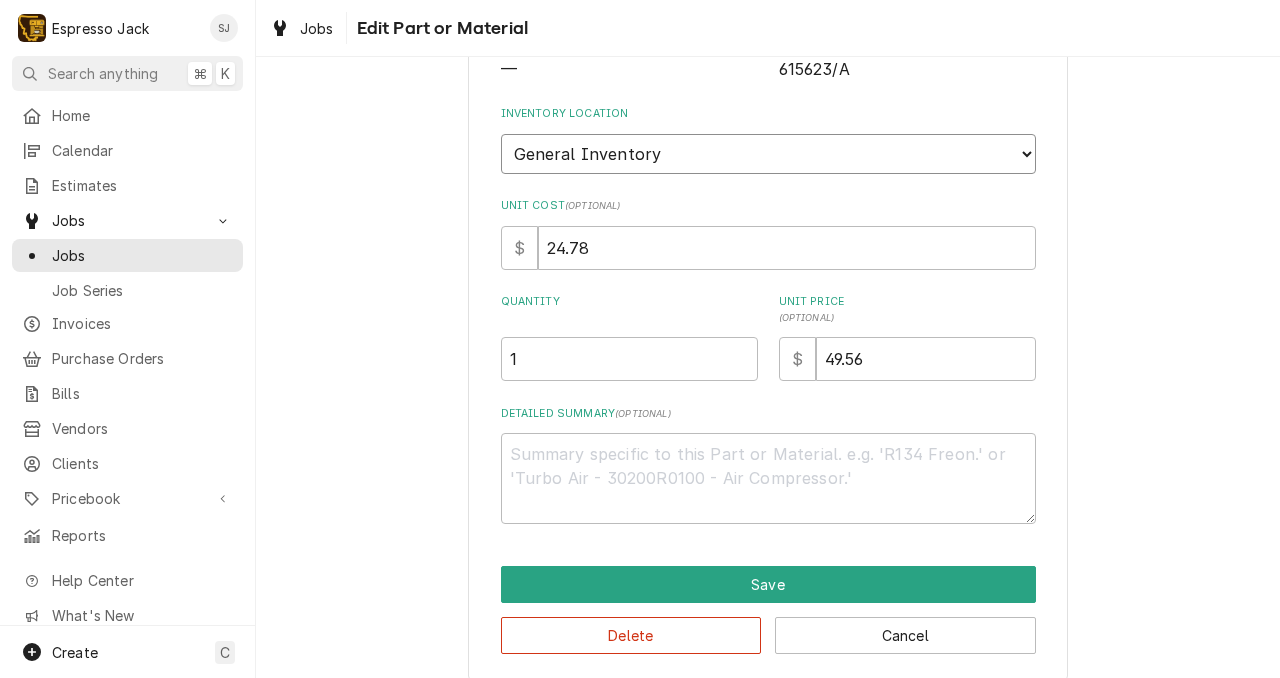 scroll, scrollTop: 276, scrollLeft: 0, axis: vertical 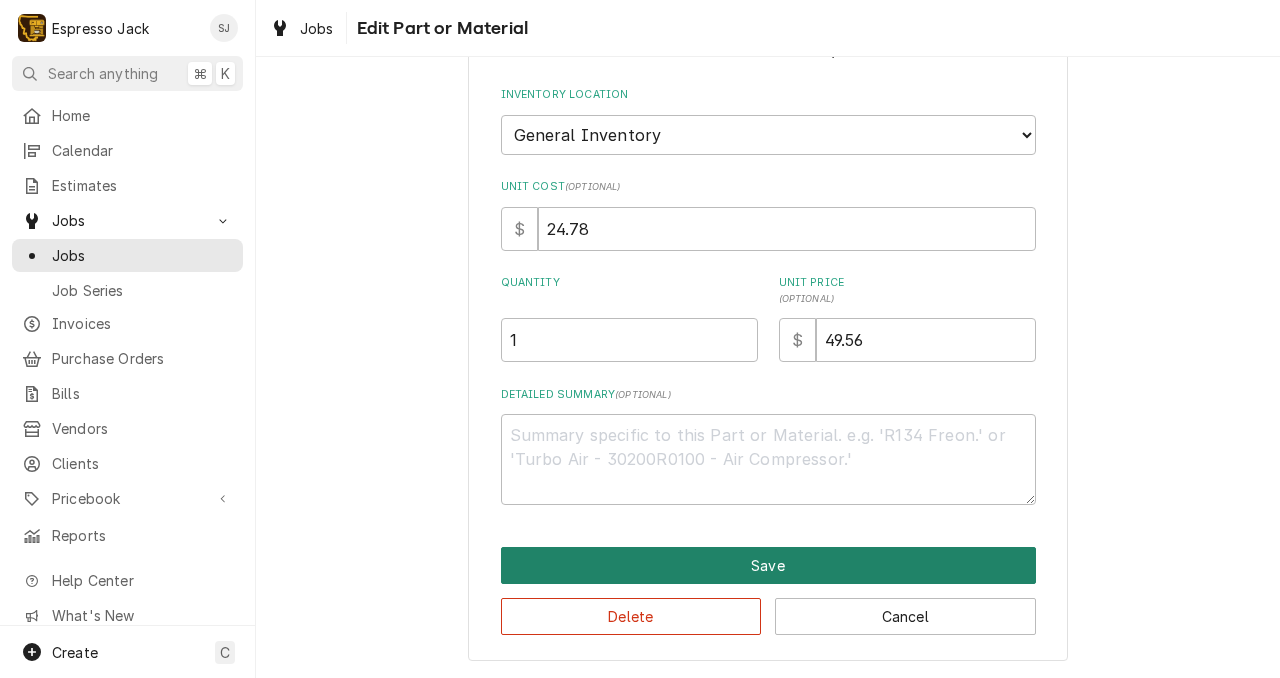 click on "Save" at bounding box center [768, 565] 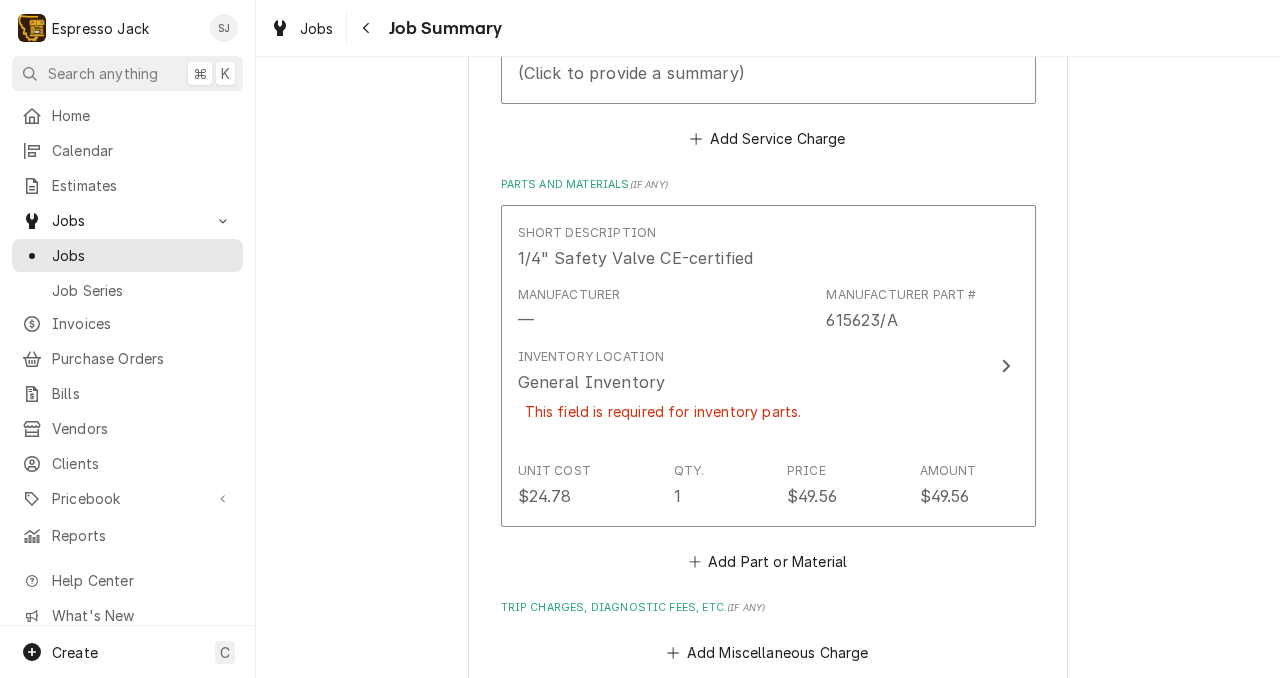 scroll, scrollTop: 878, scrollLeft: 0, axis: vertical 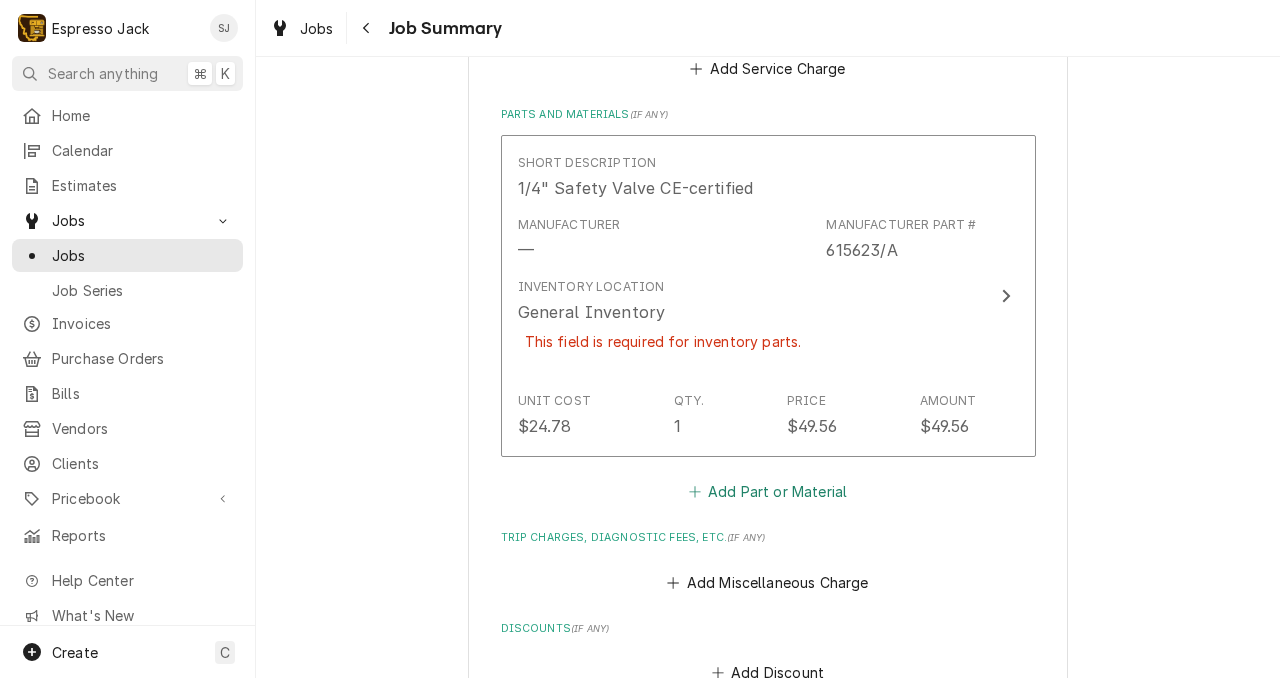 click on "Add Part or Material" at bounding box center [767, 492] 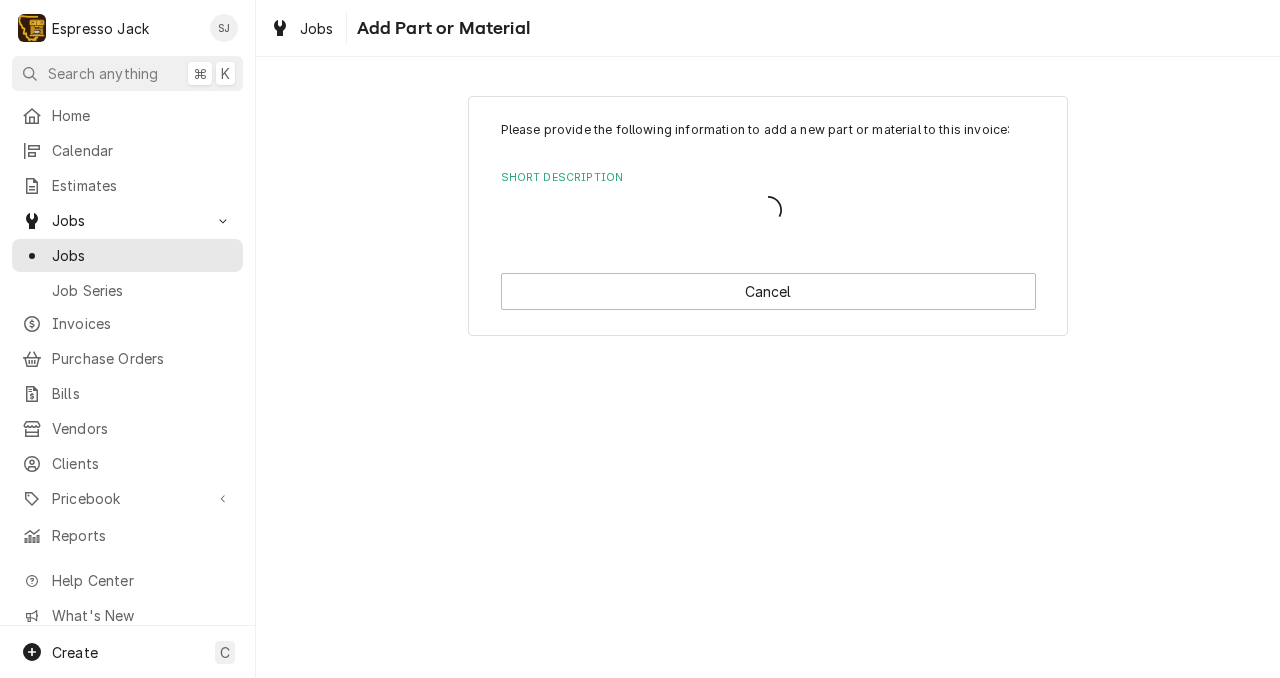 scroll, scrollTop: 0, scrollLeft: 0, axis: both 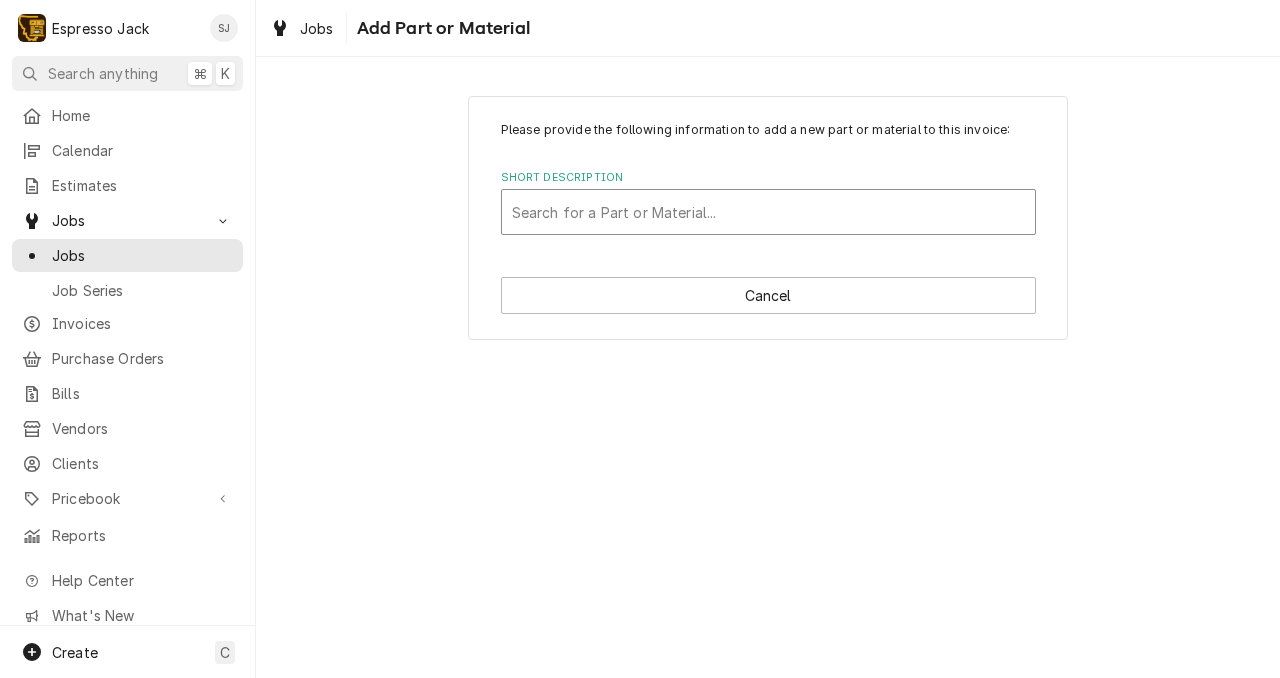 click at bounding box center [768, 212] 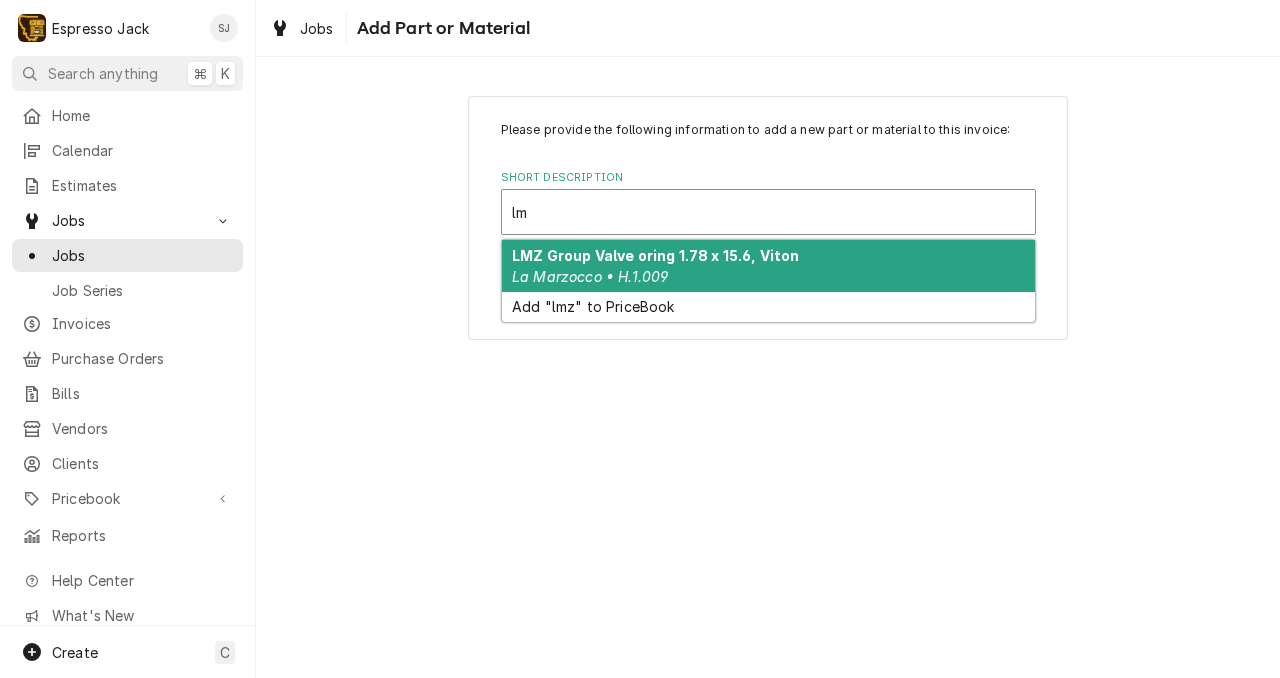 type on "l" 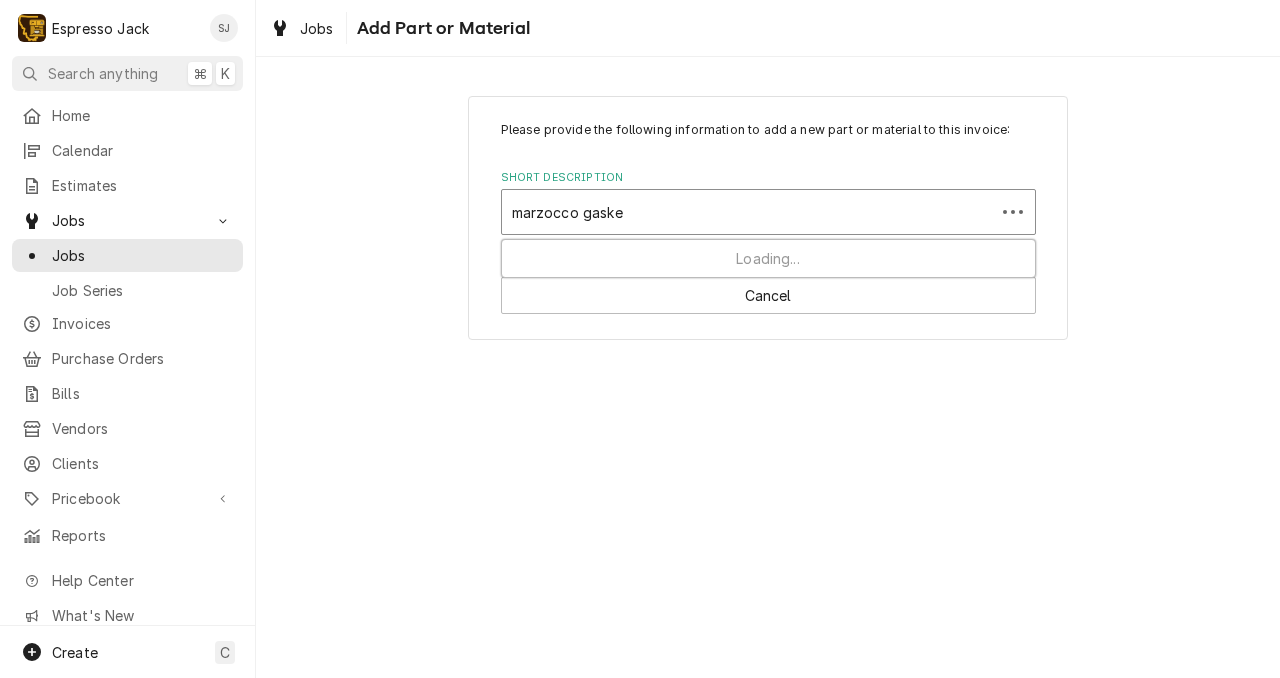 type on "marzocco gasket" 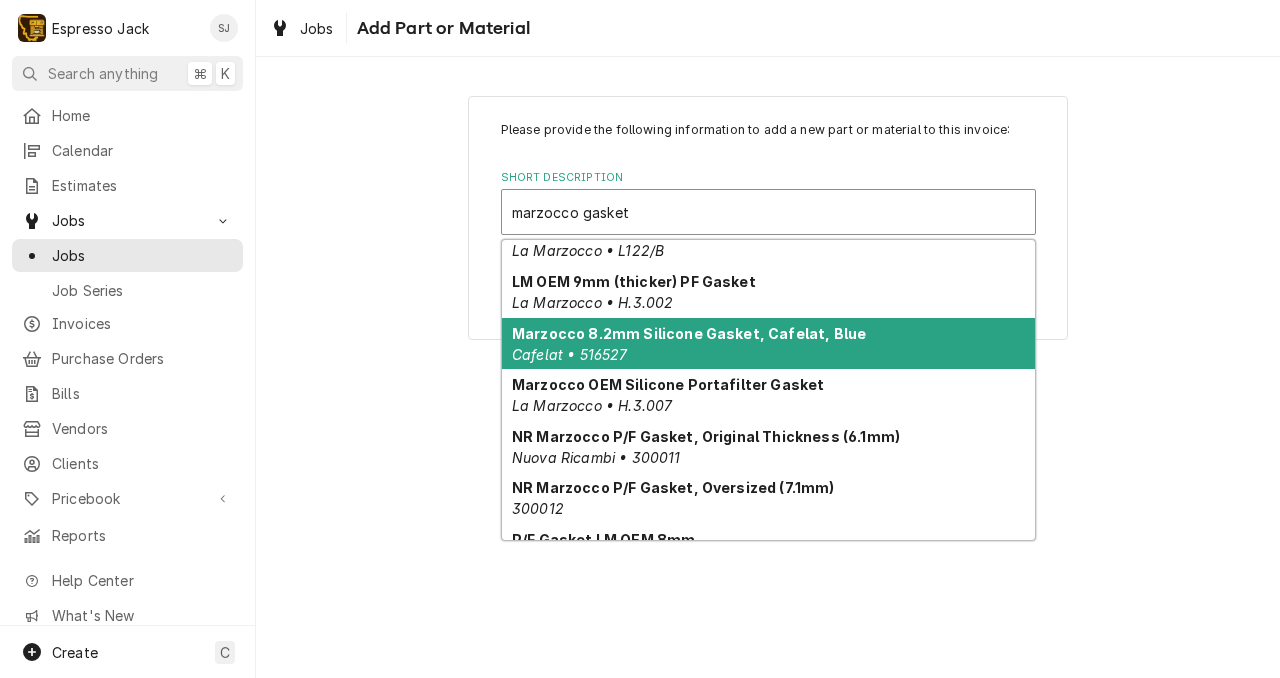 scroll, scrollTop: 79, scrollLeft: 0, axis: vertical 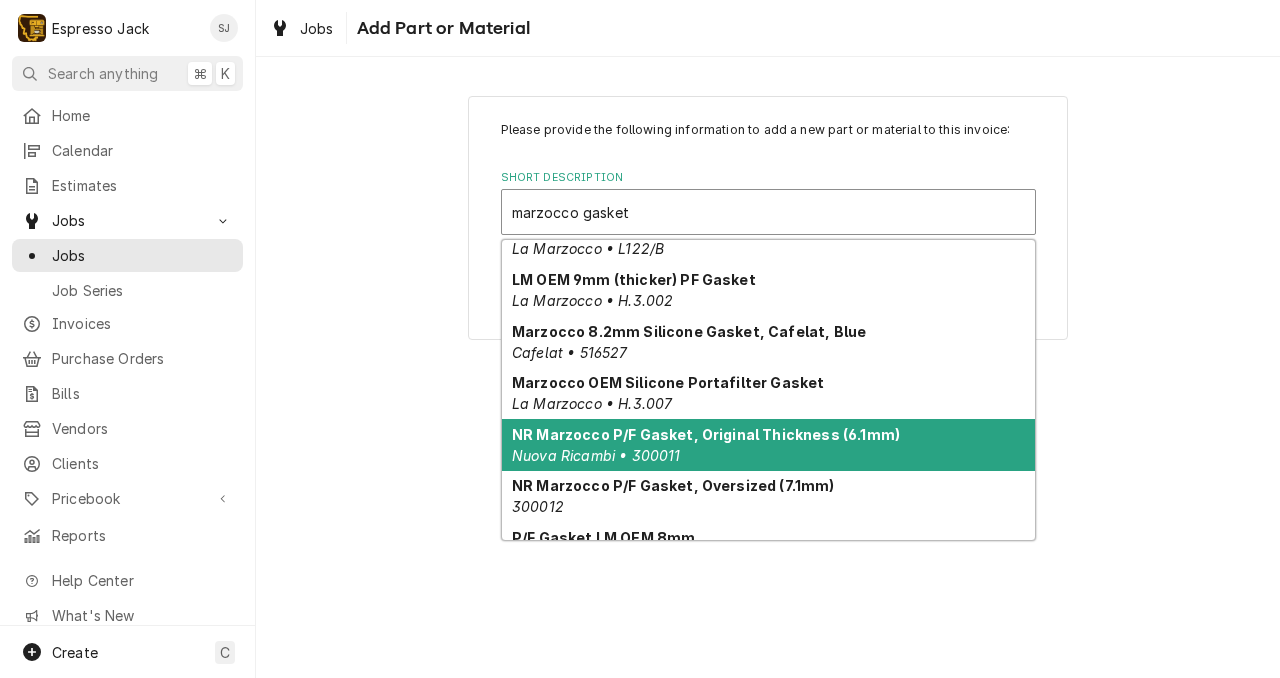 click on "Nuova Ricambi • 300011" at bounding box center [596, 455] 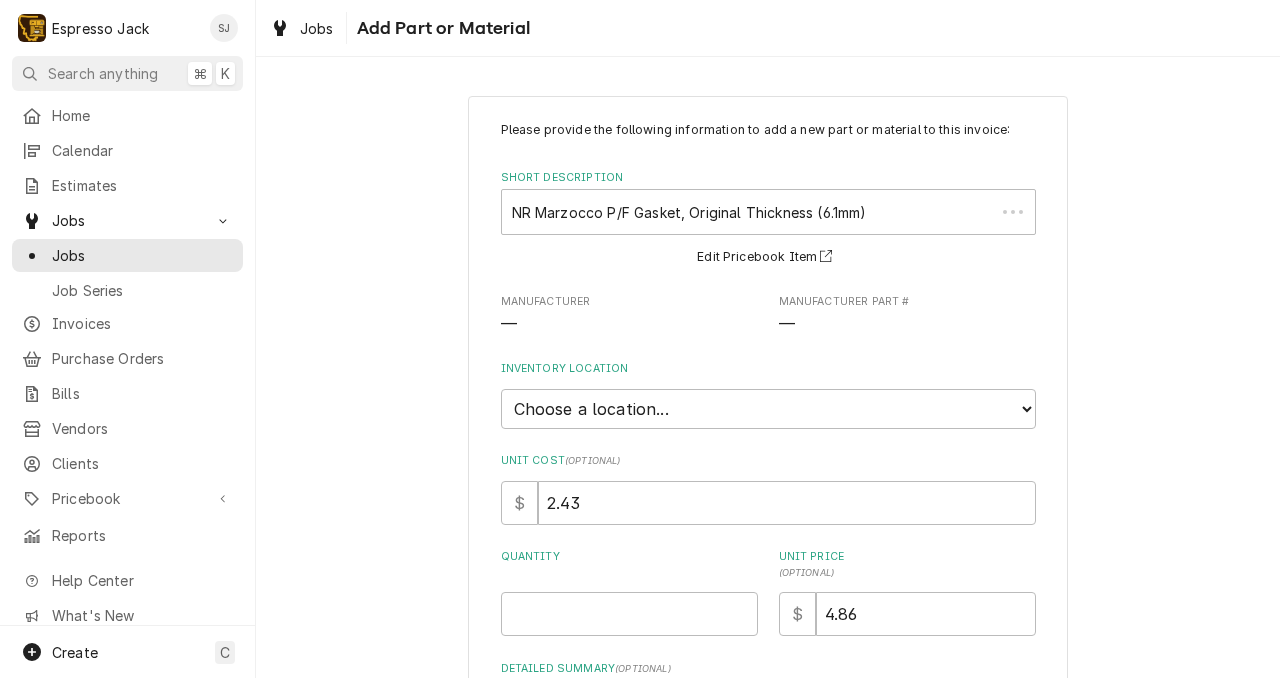 type on "x" 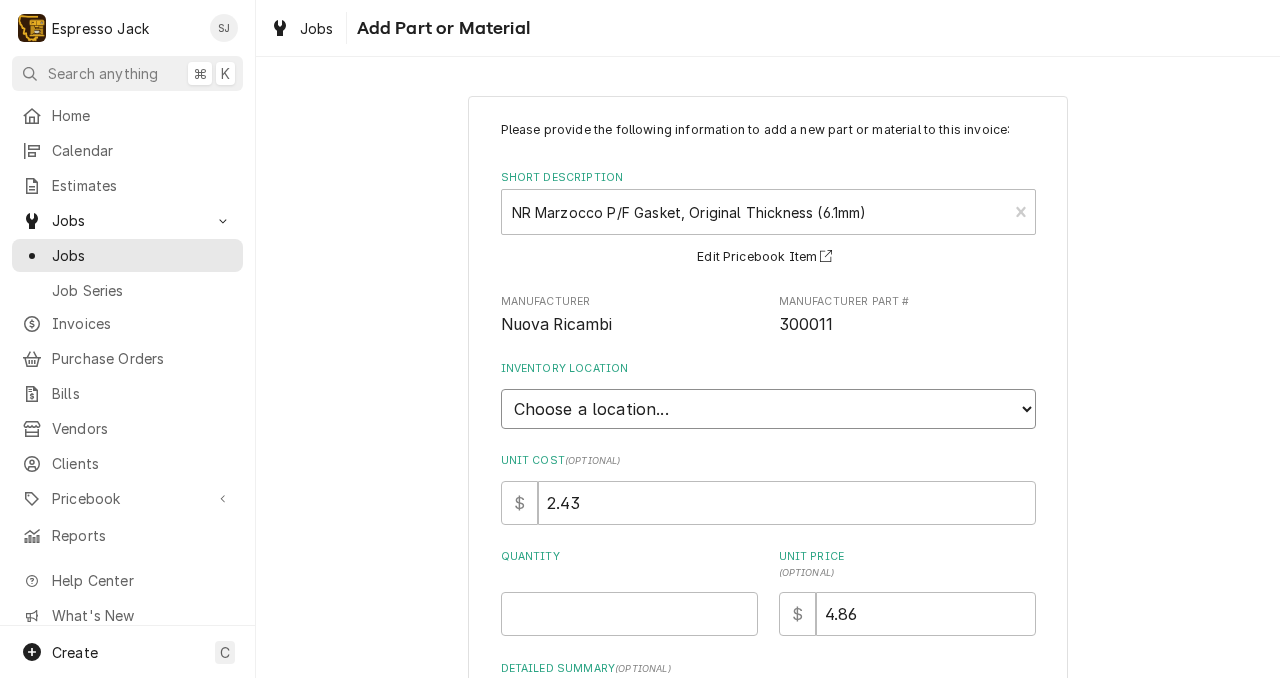 click on "Choose a location... General Inventory" at bounding box center [768, 409] 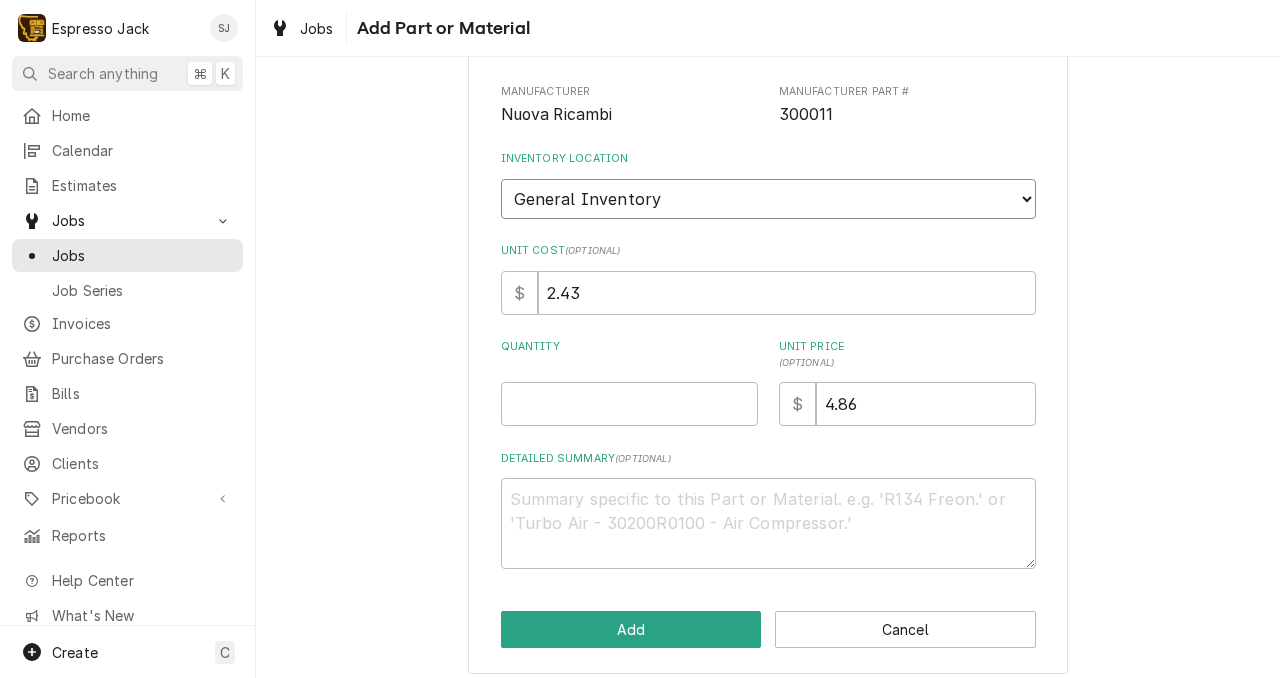 scroll, scrollTop: 224, scrollLeft: 0, axis: vertical 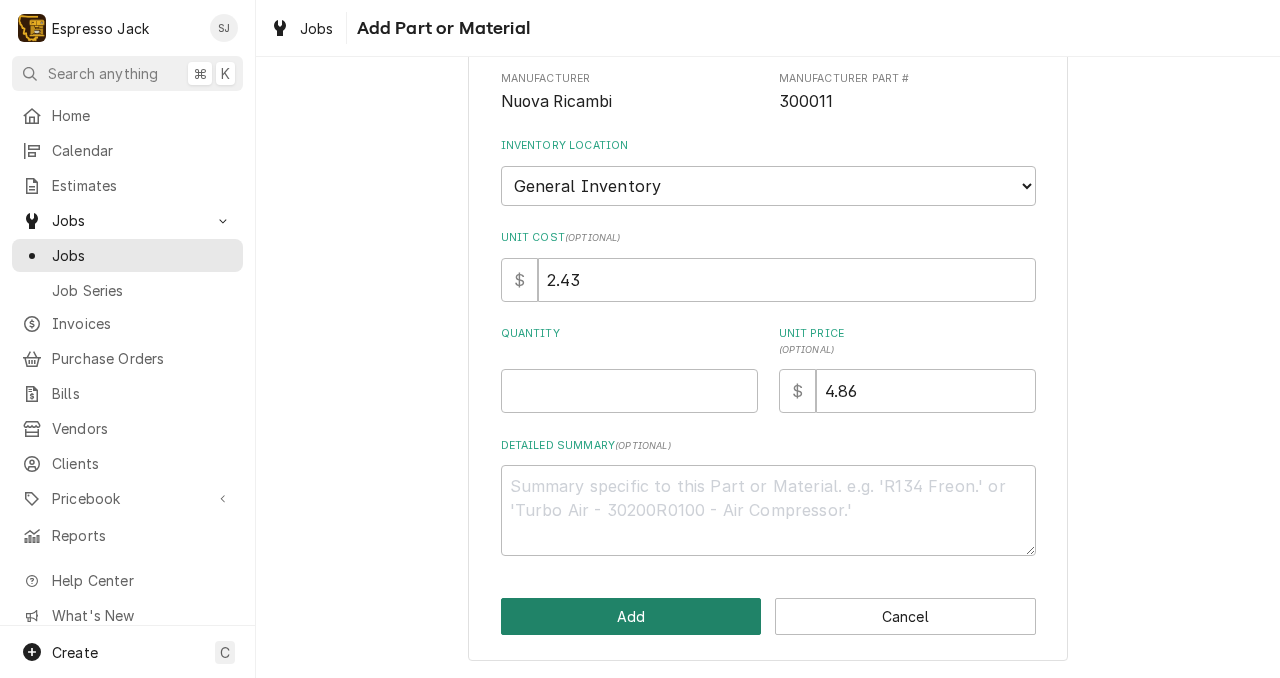 click on "Add" at bounding box center (631, 616) 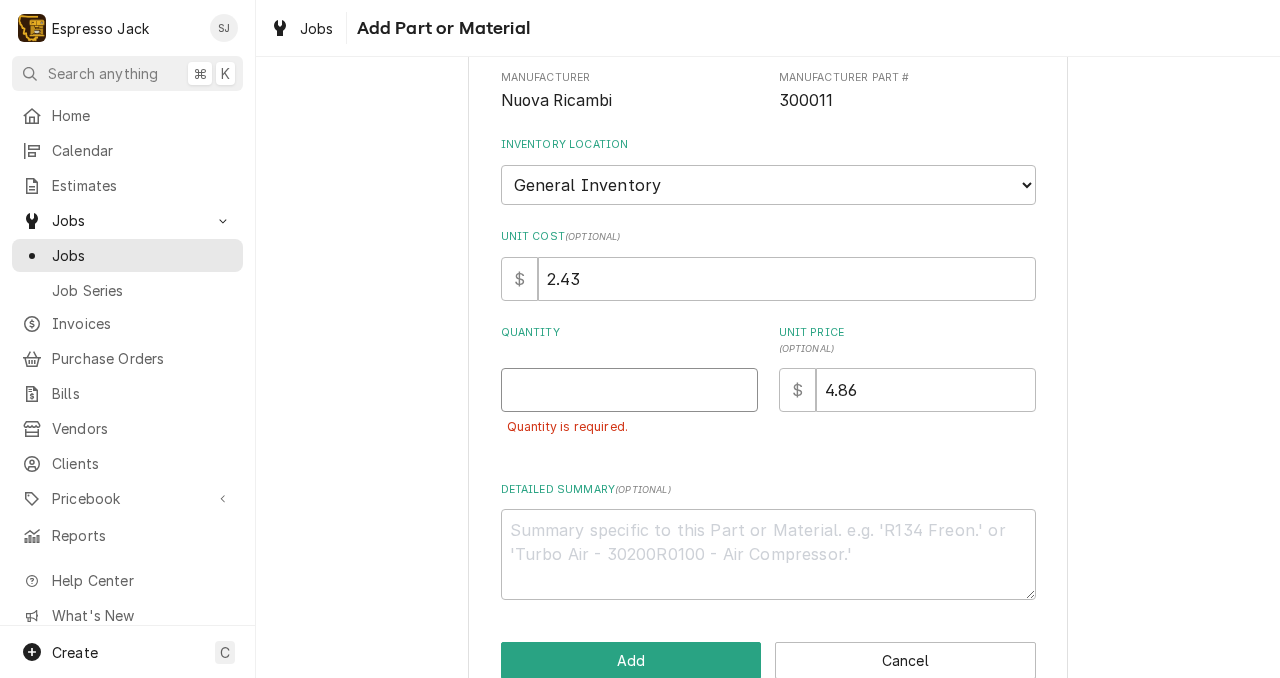 click on "Quantity" at bounding box center (629, 390) 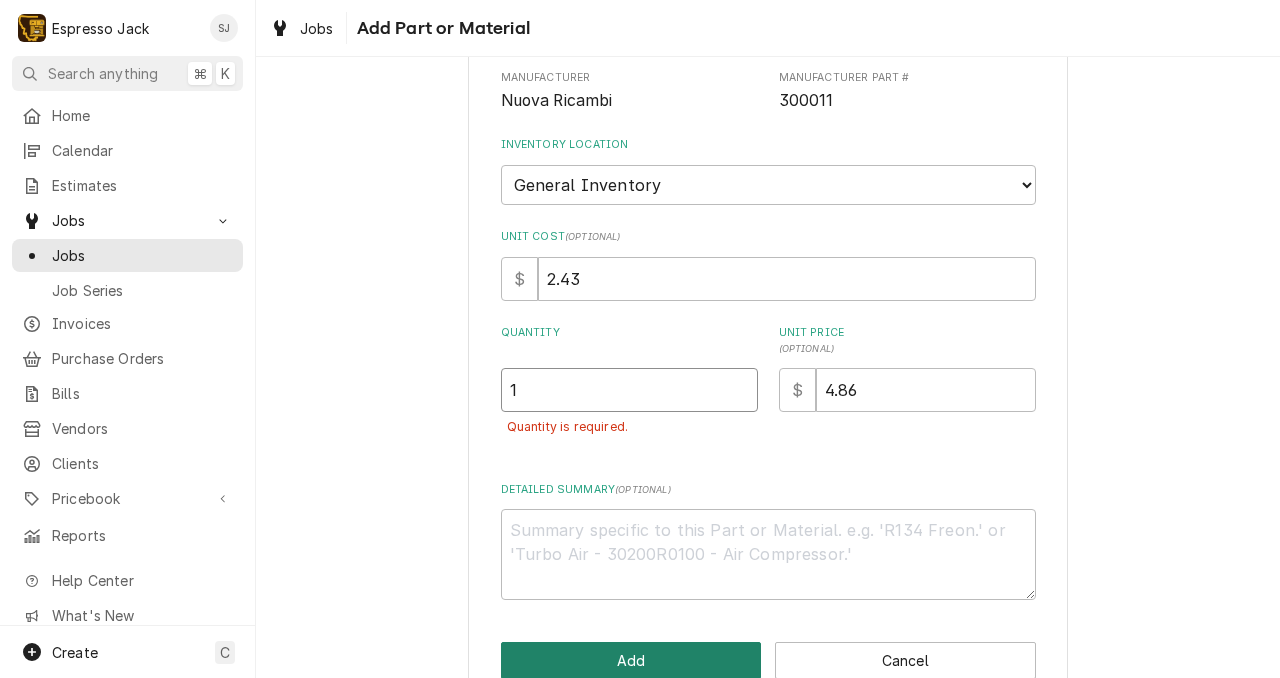 type on "1" 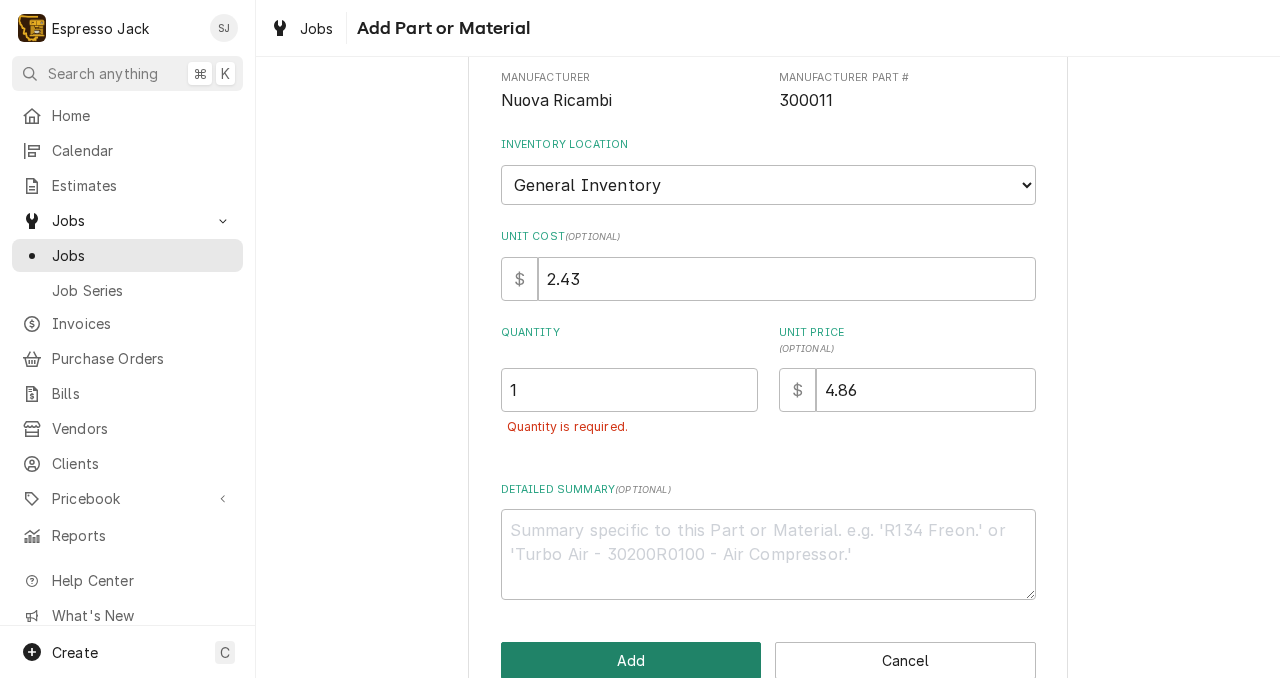 click on "Add" at bounding box center (631, 660) 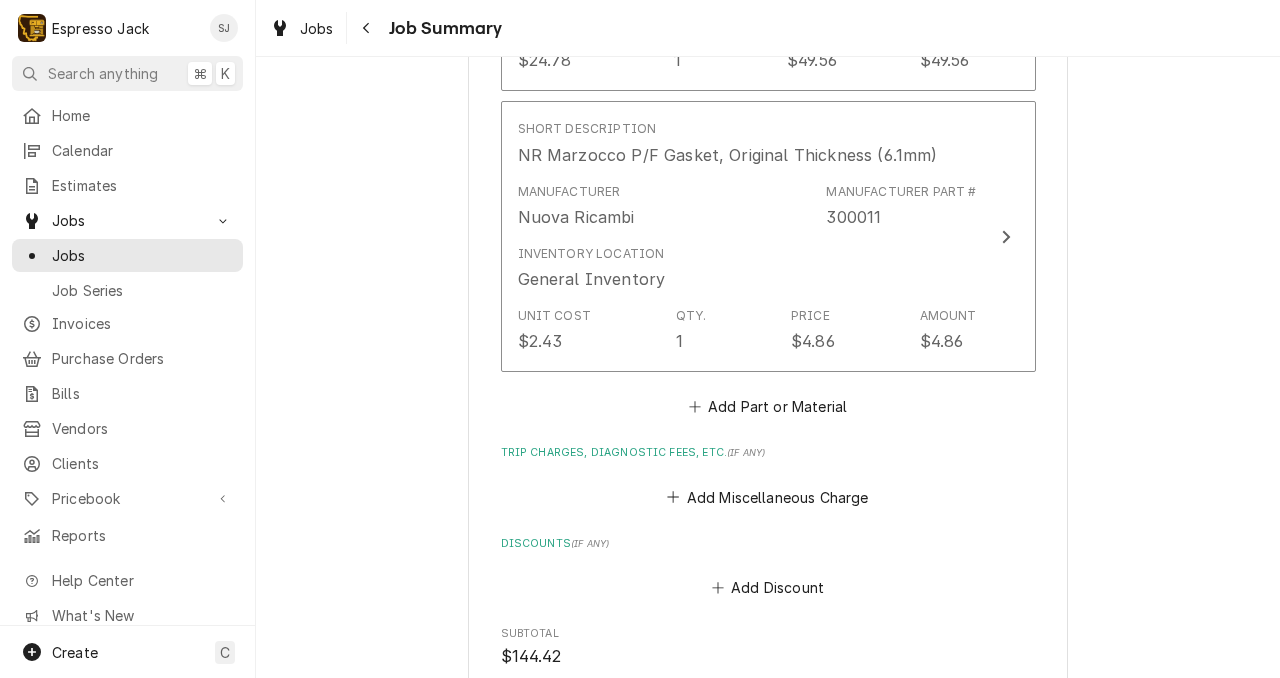 scroll, scrollTop: 1256, scrollLeft: 0, axis: vertical 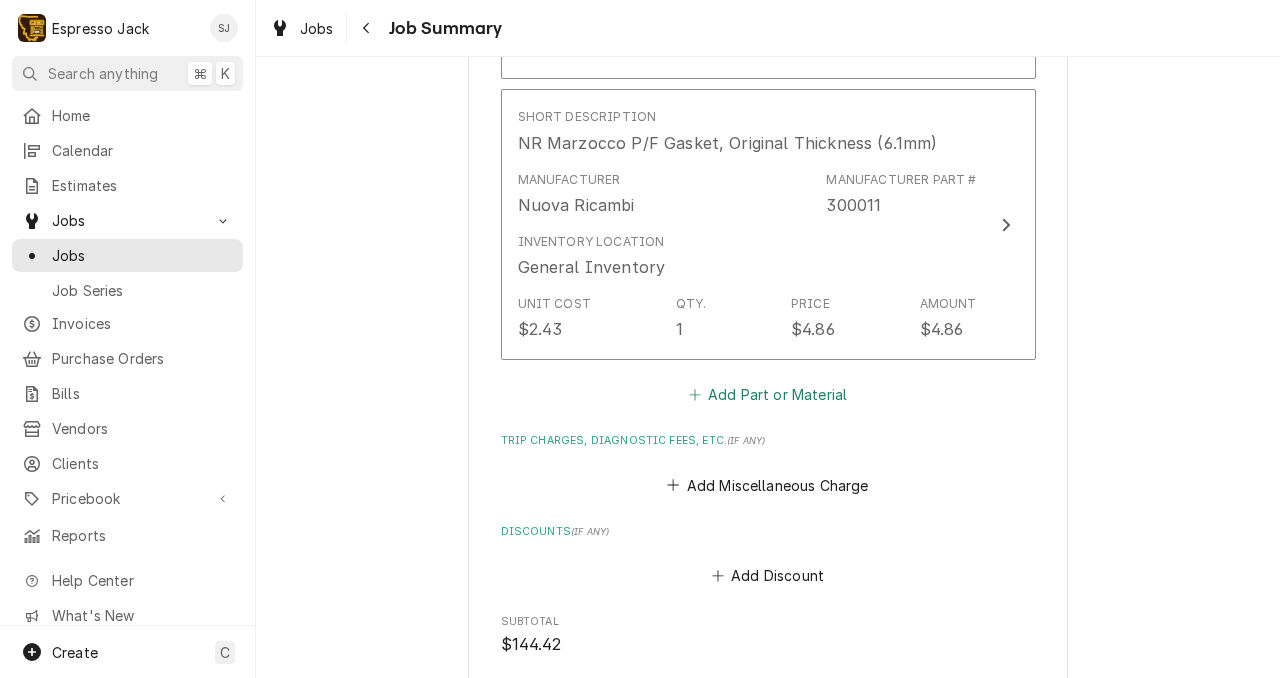 click on "Add Part or Material" at bounding box center [767, 395] 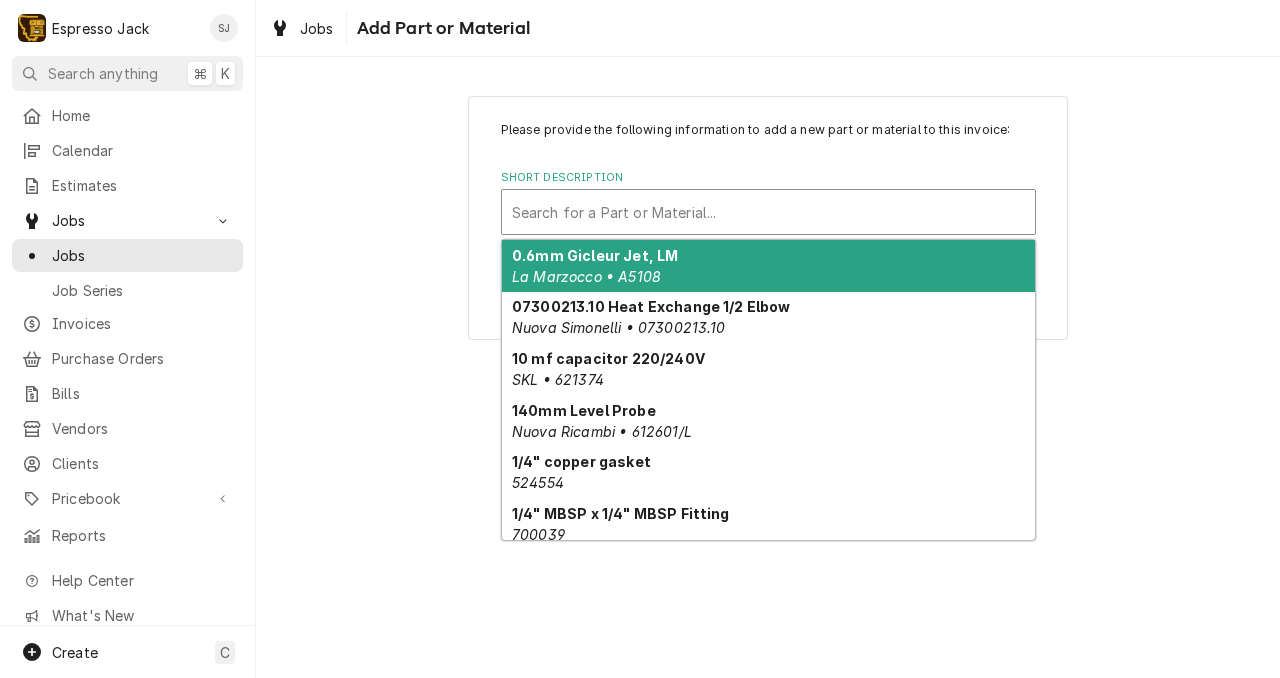 click at bounding box center (768, 212) 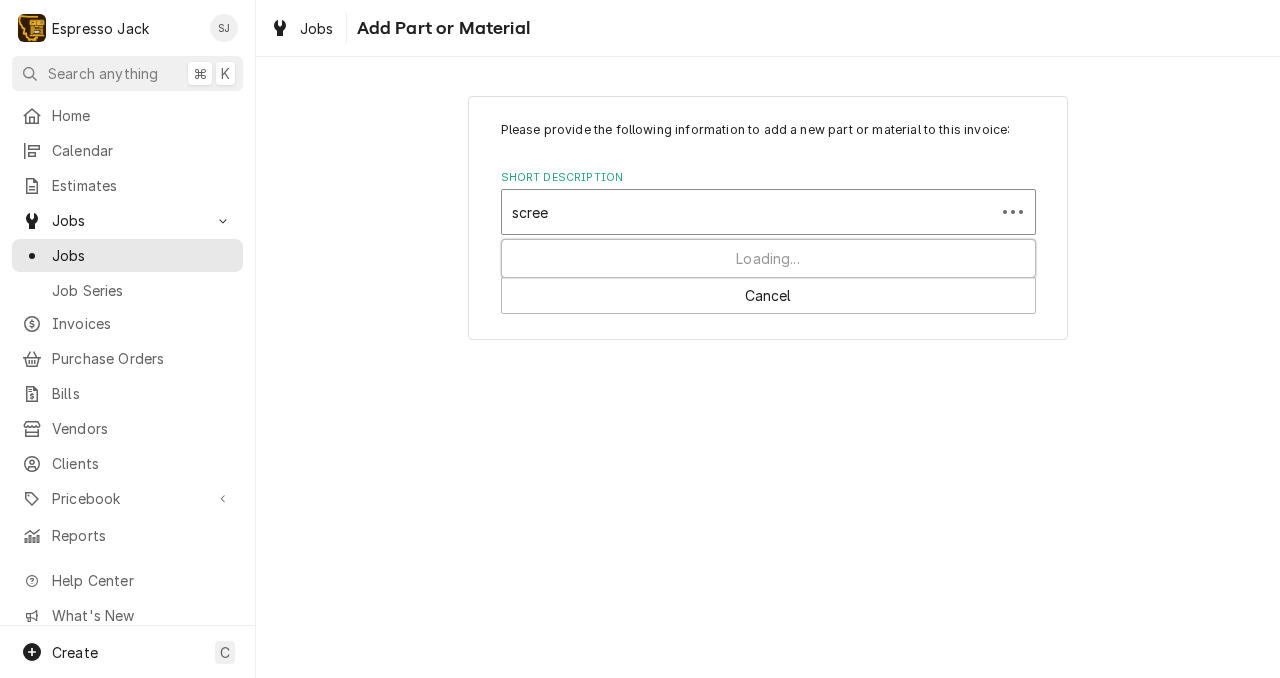 type on "screen" 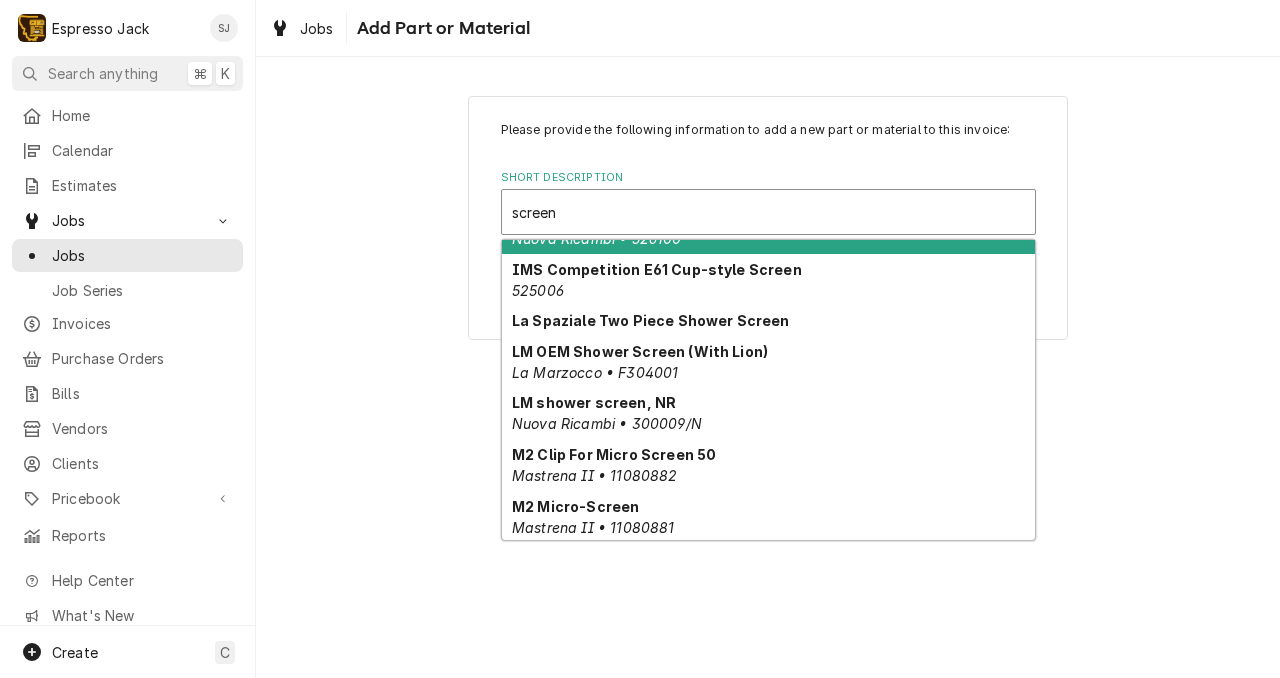 scroll, scrollTop: 144, scrollLeft: 0, axis: vertical 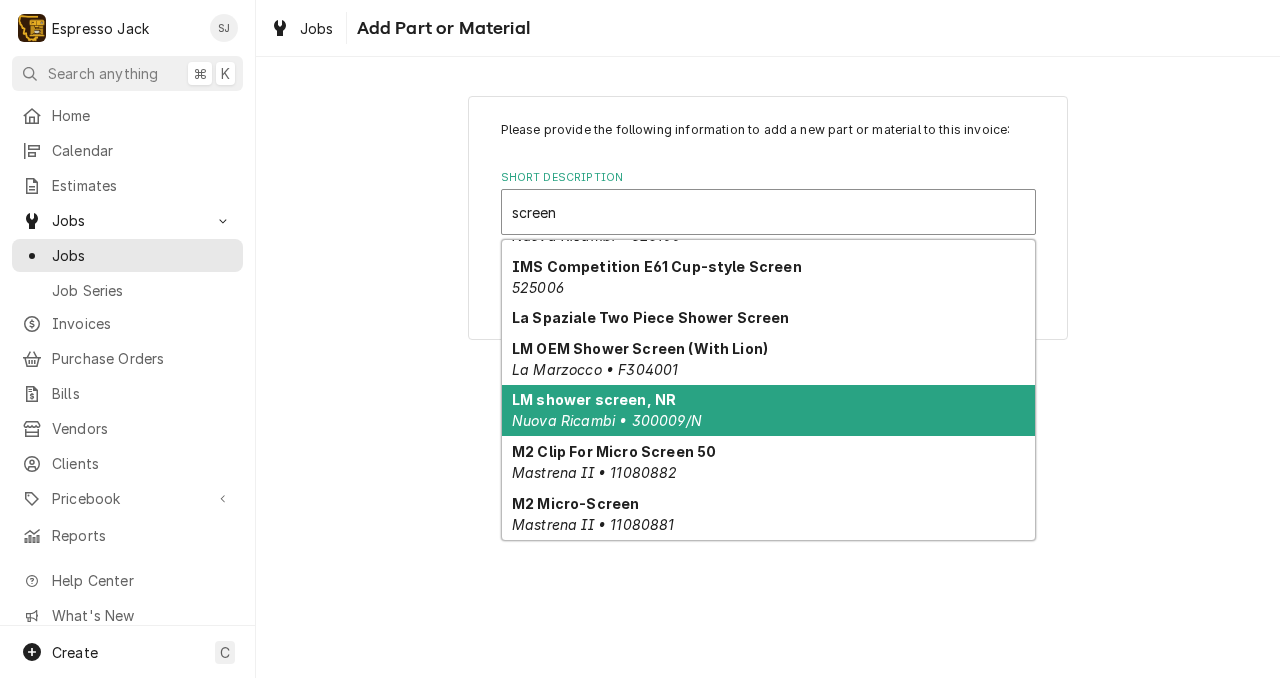 click on "Nuova Ricambi • 300009/N" at bounding box center (607, 420) 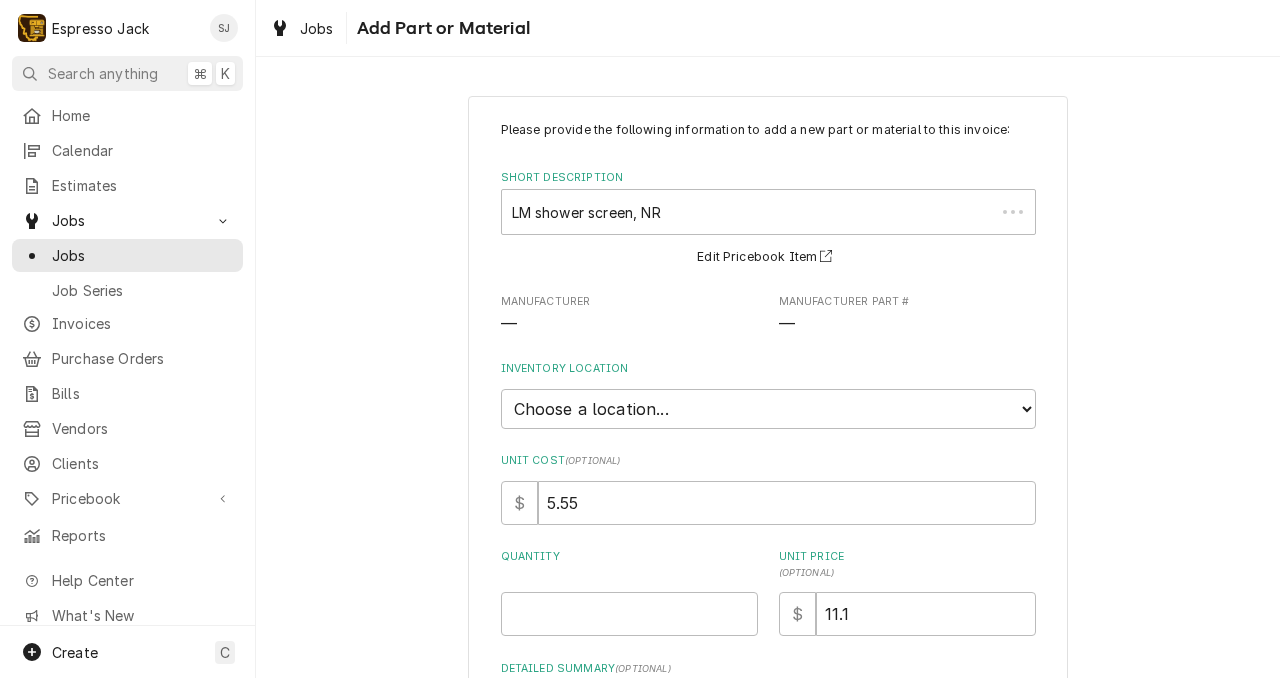 type on "x" 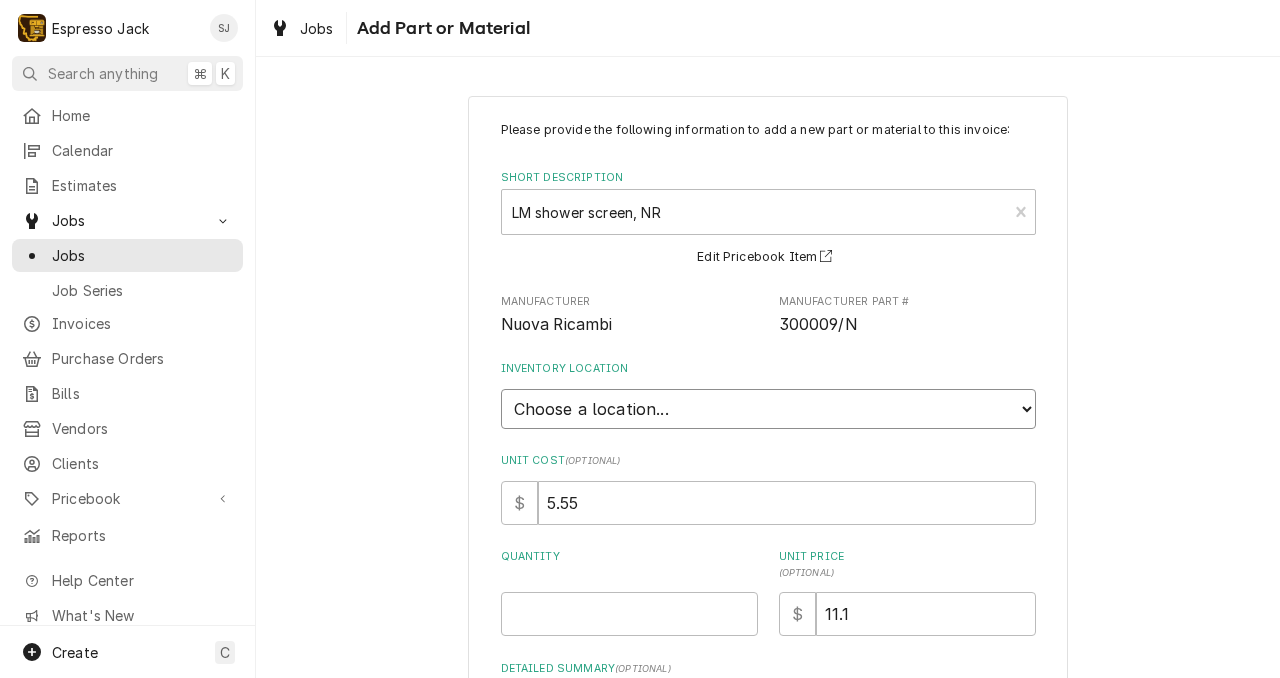 click on "Choose a location... General Inventory" at bounding box center (768, 409) 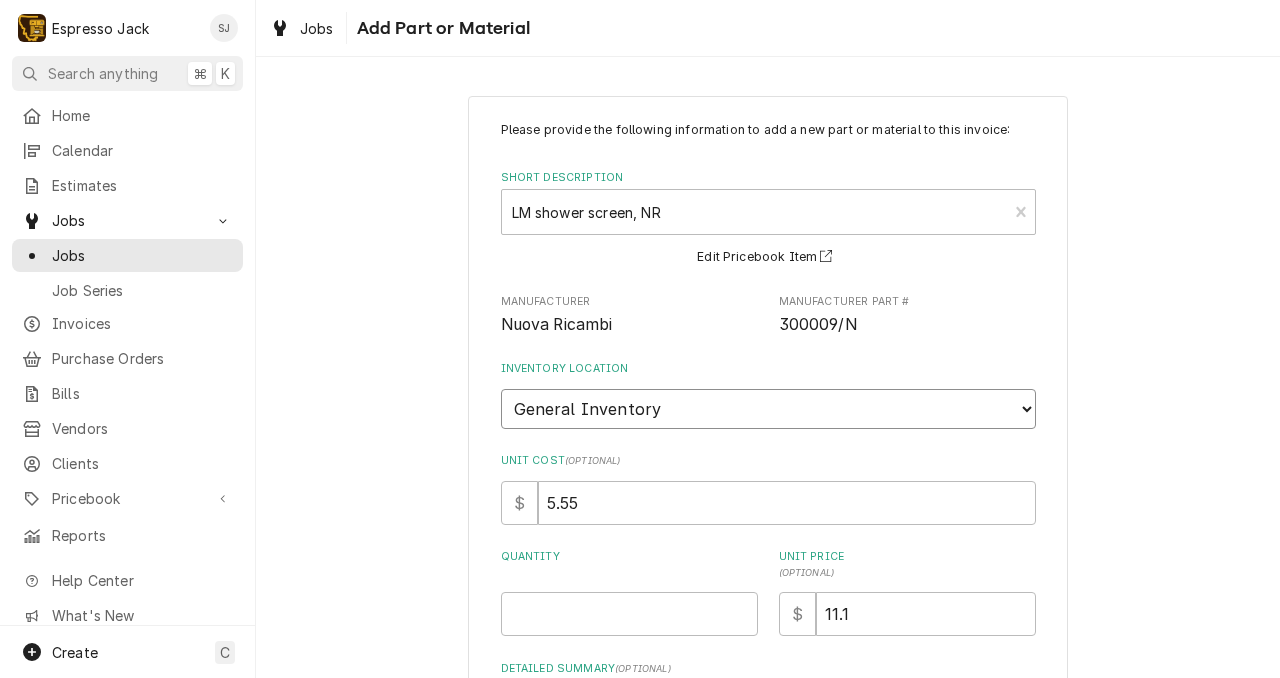 scroll, scrollTop: 224, scrollLeft: 0, axis: vertical 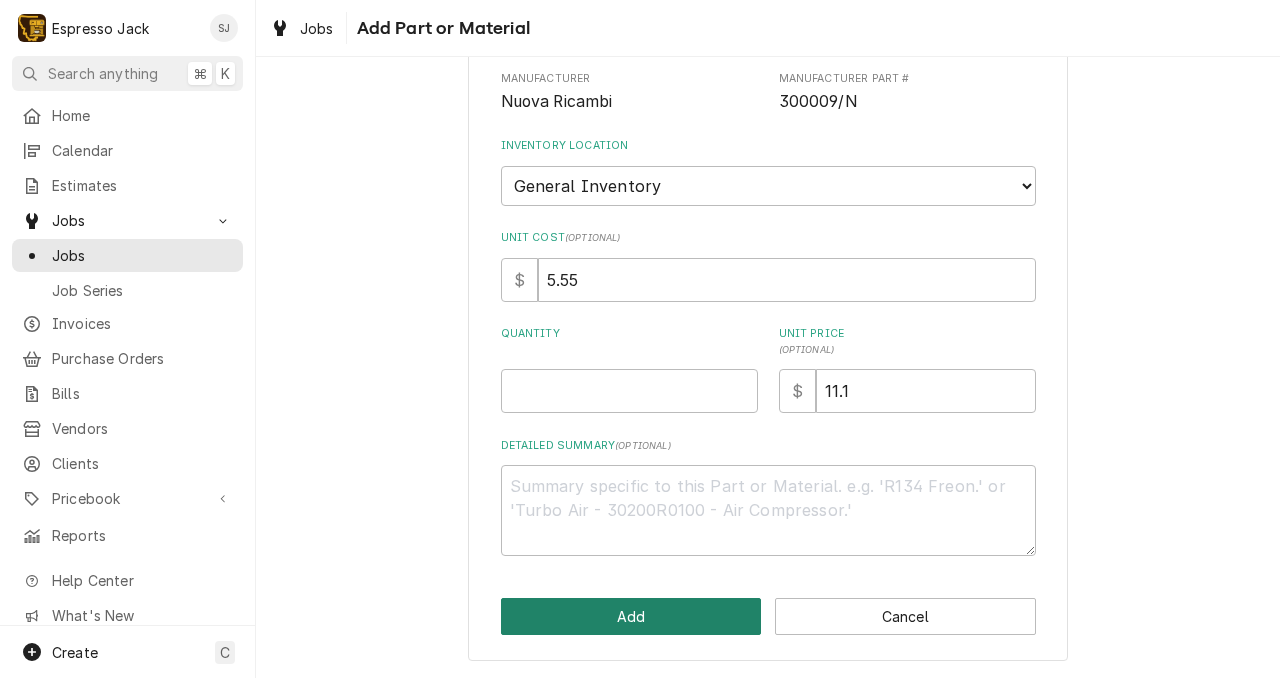 click on "Add" at bounding box center [631, 616] 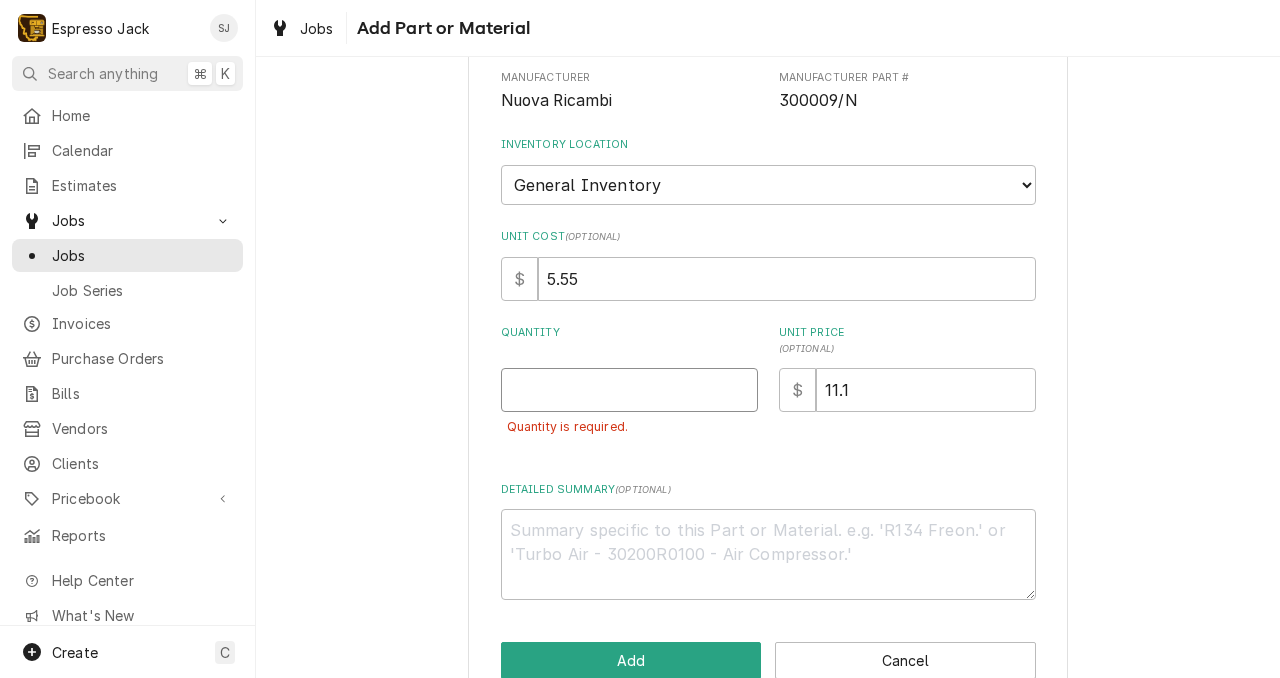 click on "Quantity" at bounding box center [629, 390] 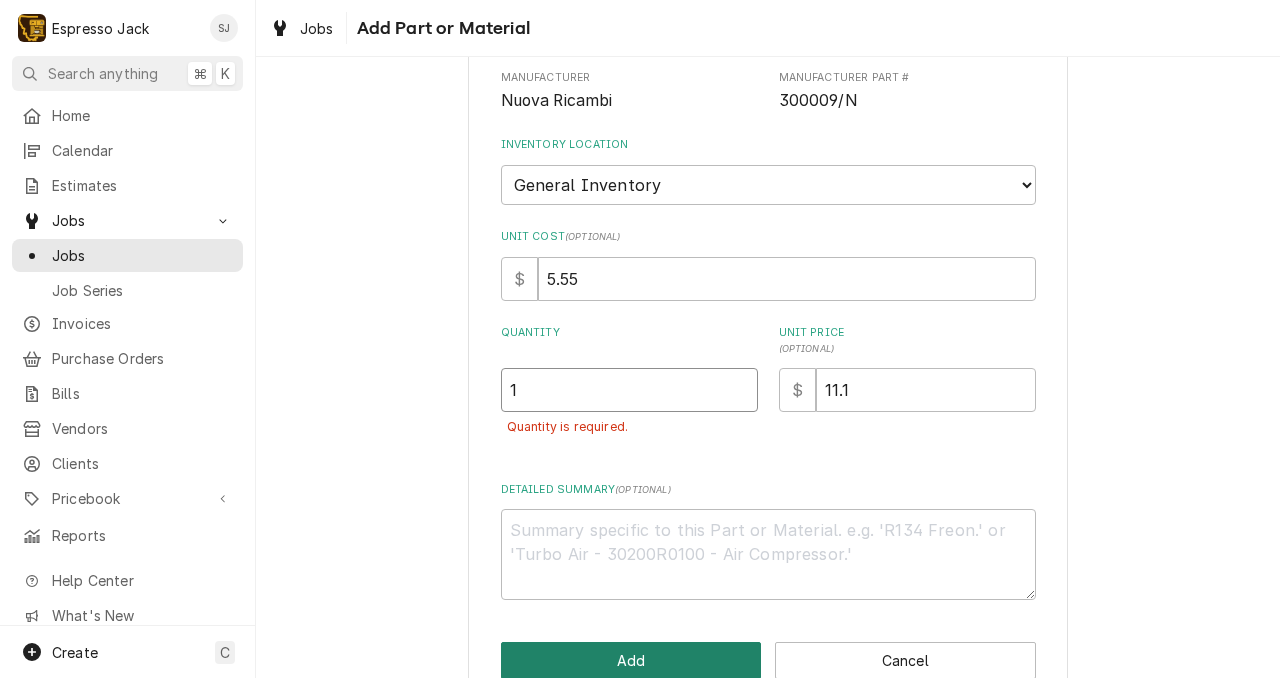 type on "1" 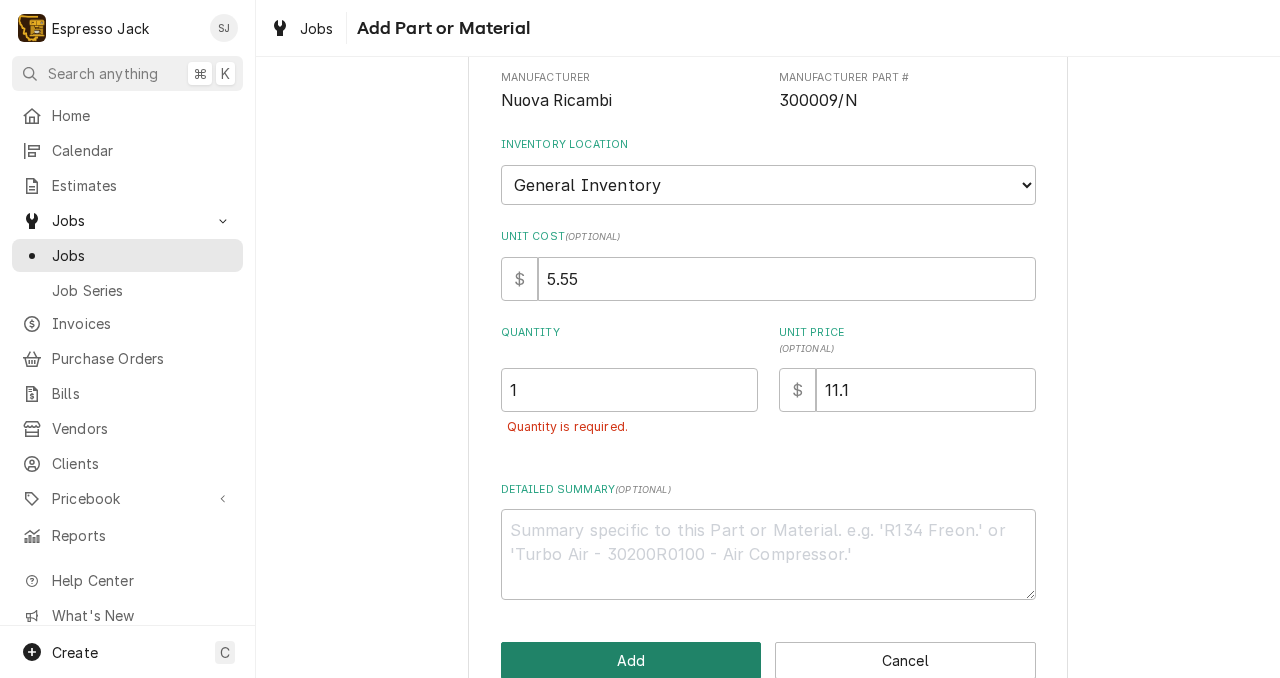 click on "Add" at bounding box center [631, 660] 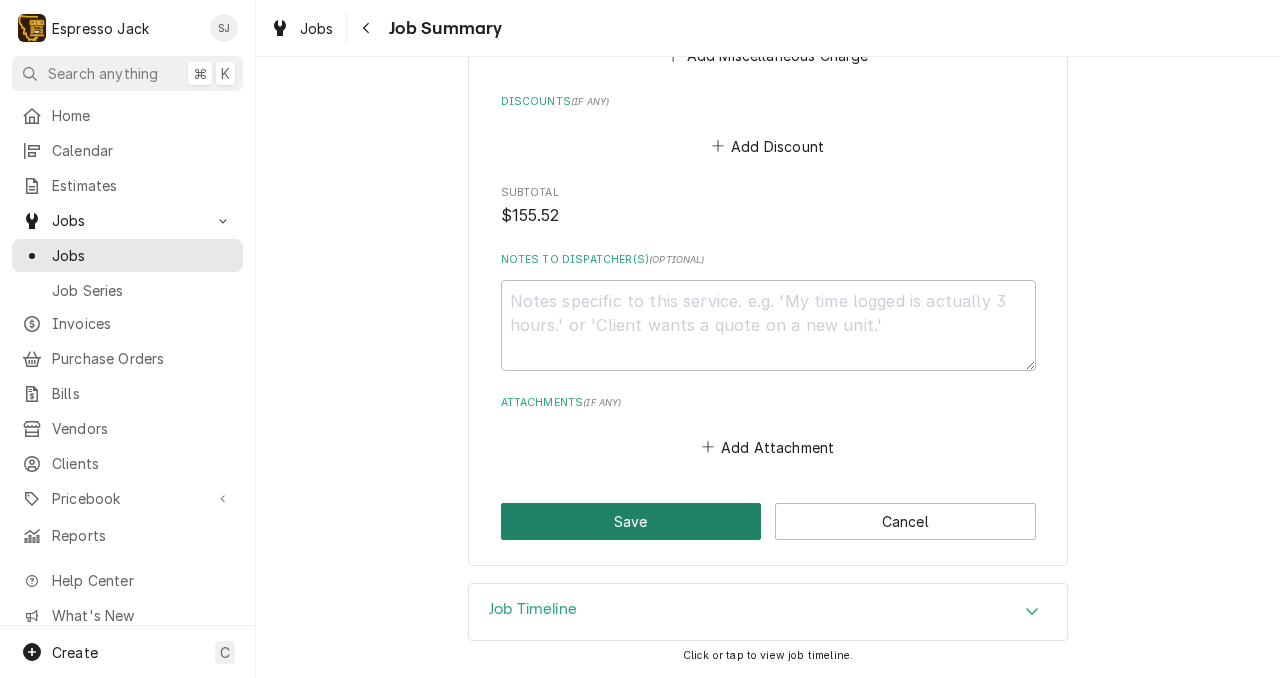 click on "Save" at bounding box center [631, 521] 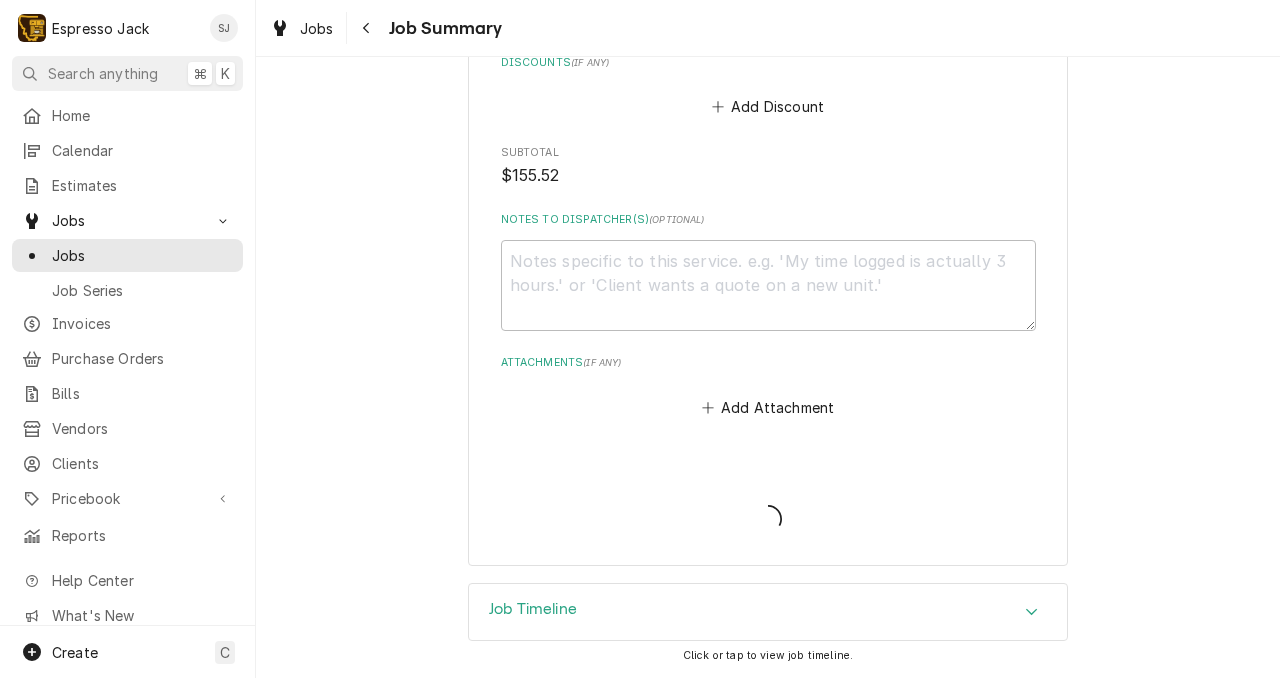 scroll, scrollTop: 1901, scrollLeft: 0, axis: vertical 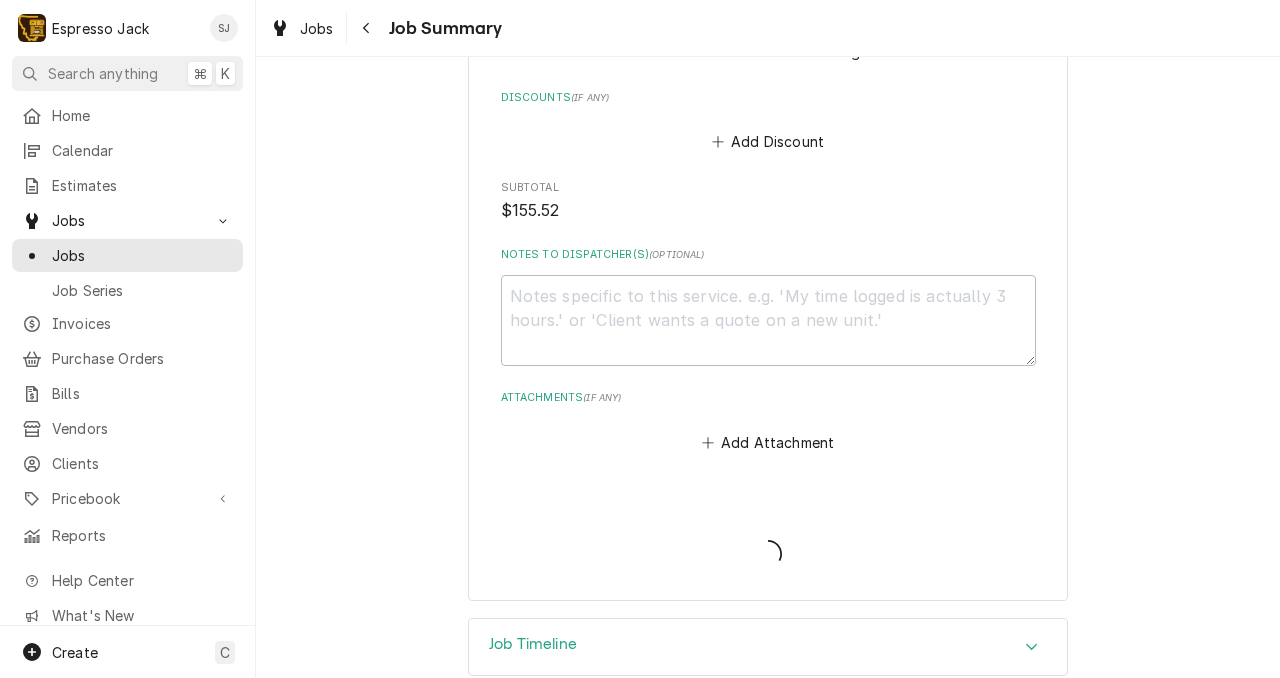 type on "x" 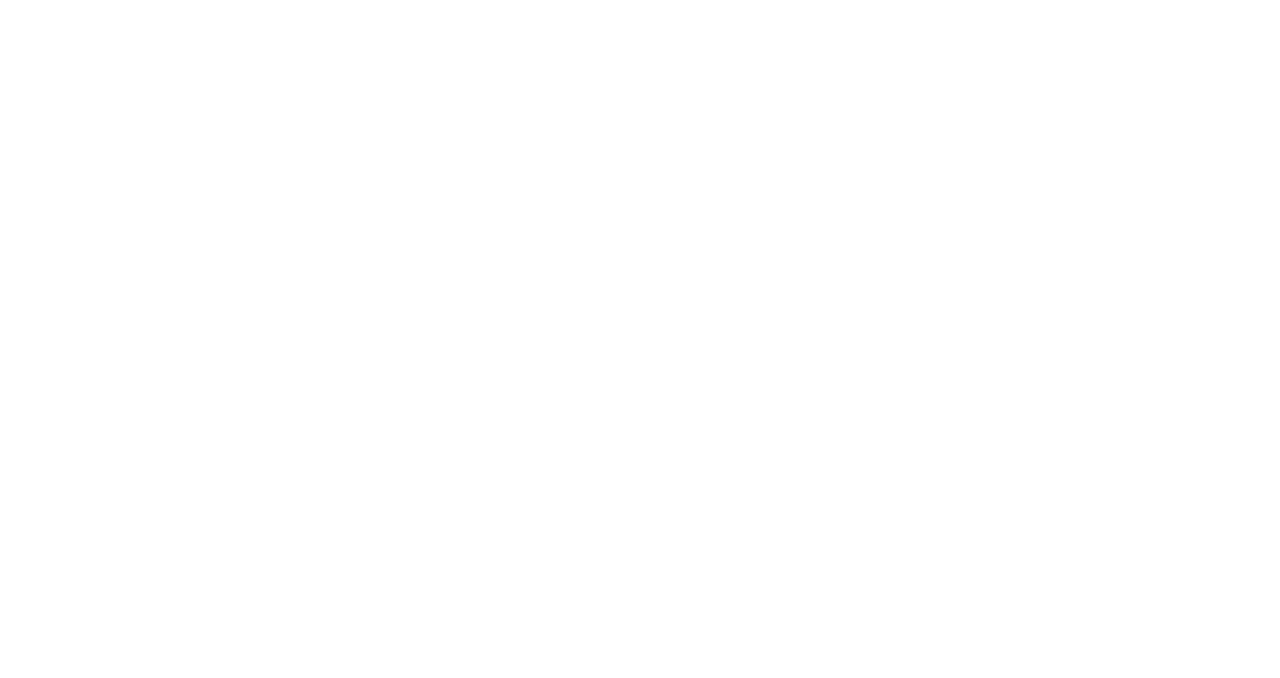 scroll, scrollTop: 0, scrollLeft: 0, axis: both 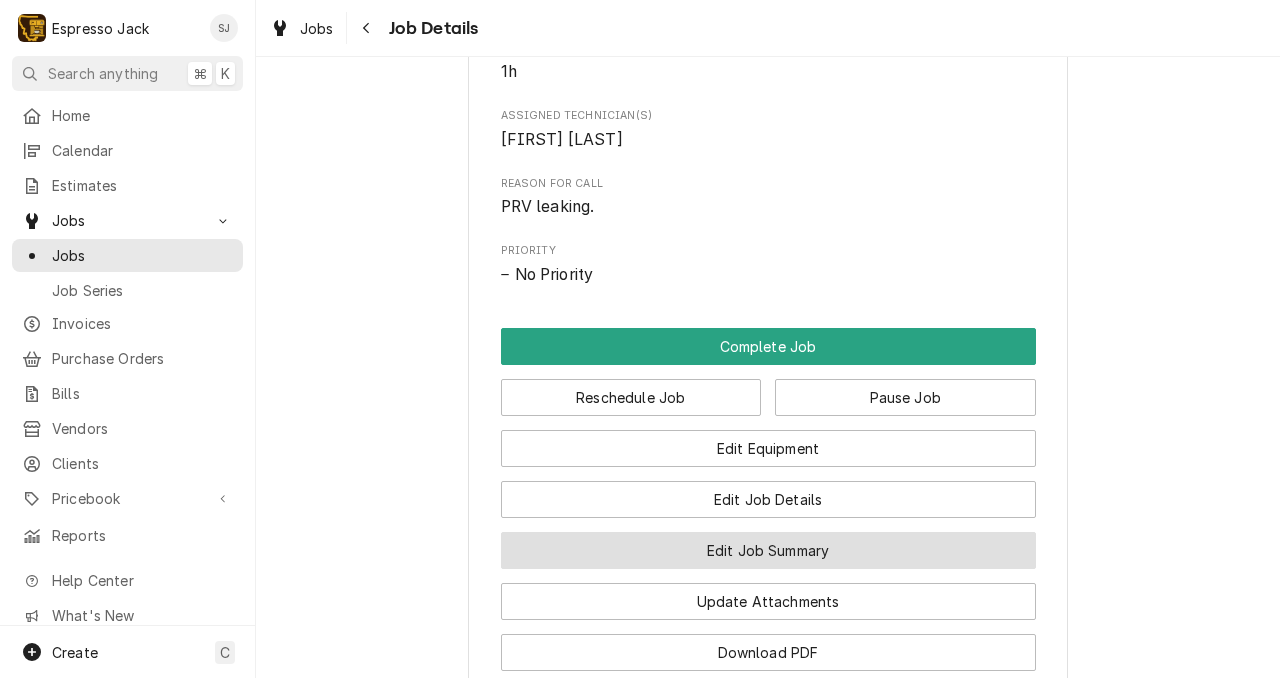 click on "Edit Job Summary" at bounding box center (768, 550) 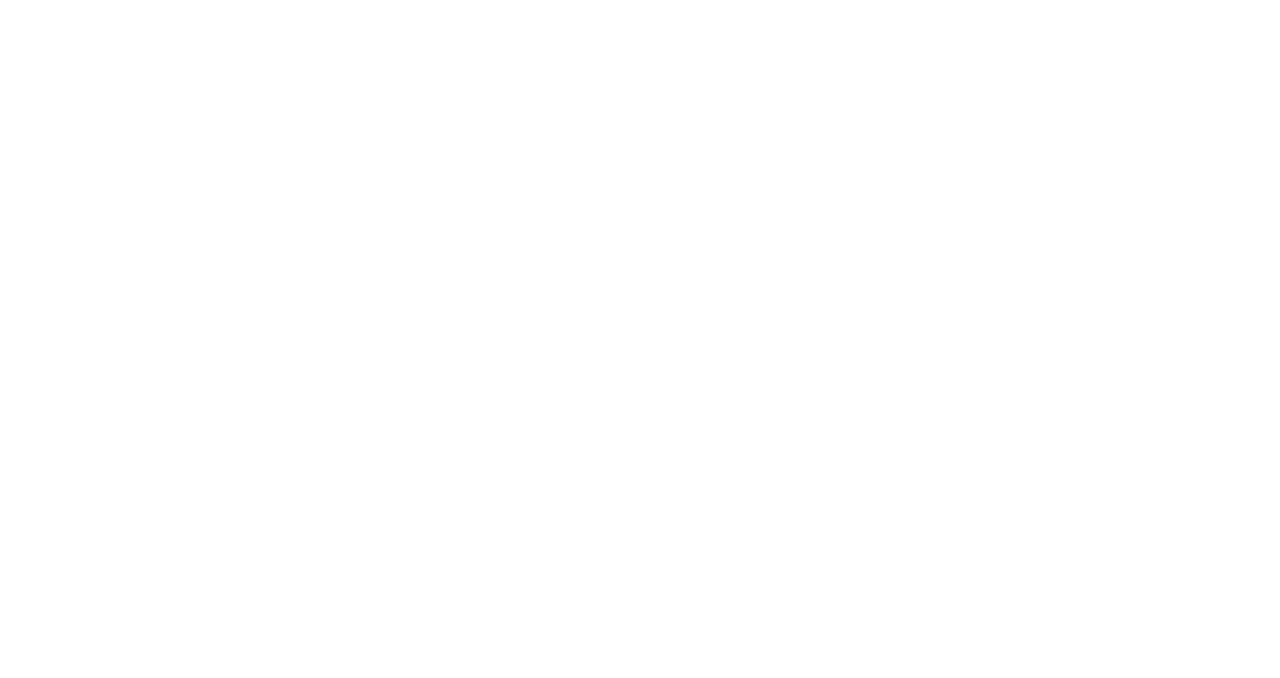 scroll, scrollTop: 0, scrollLeft: 0, axis: both 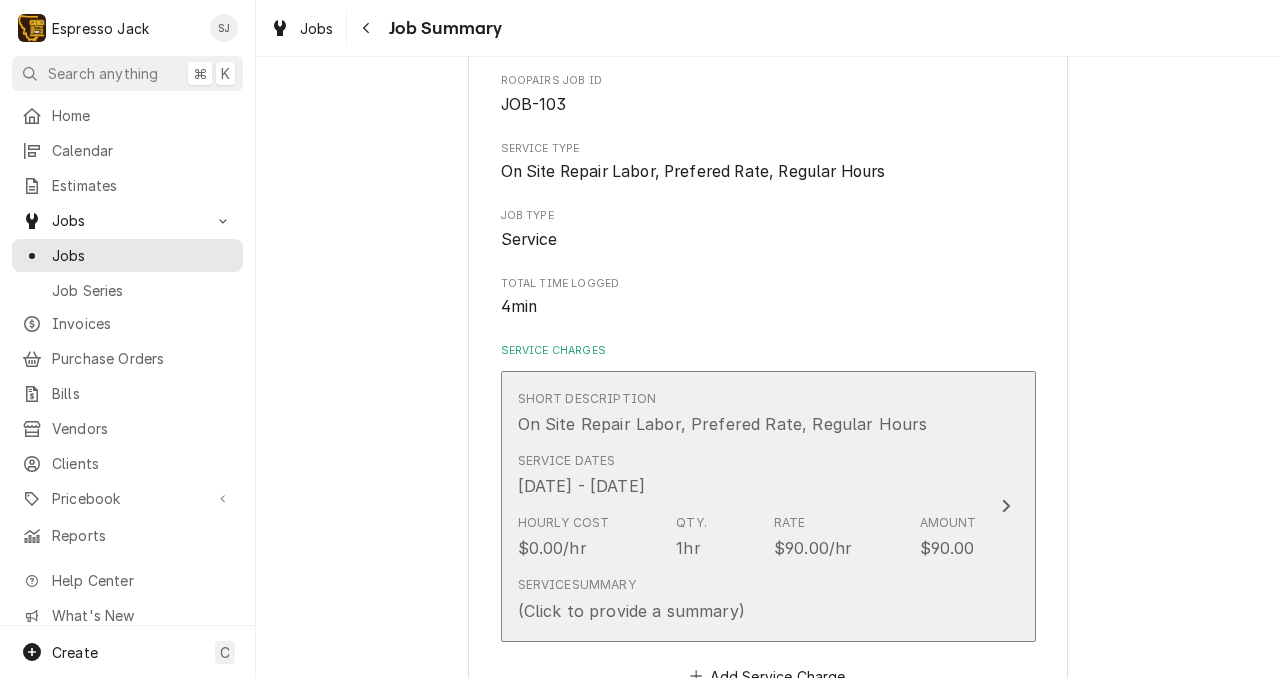 click on "Service Dates [DATE] - [DATE]" at bounding box center (747, 475) 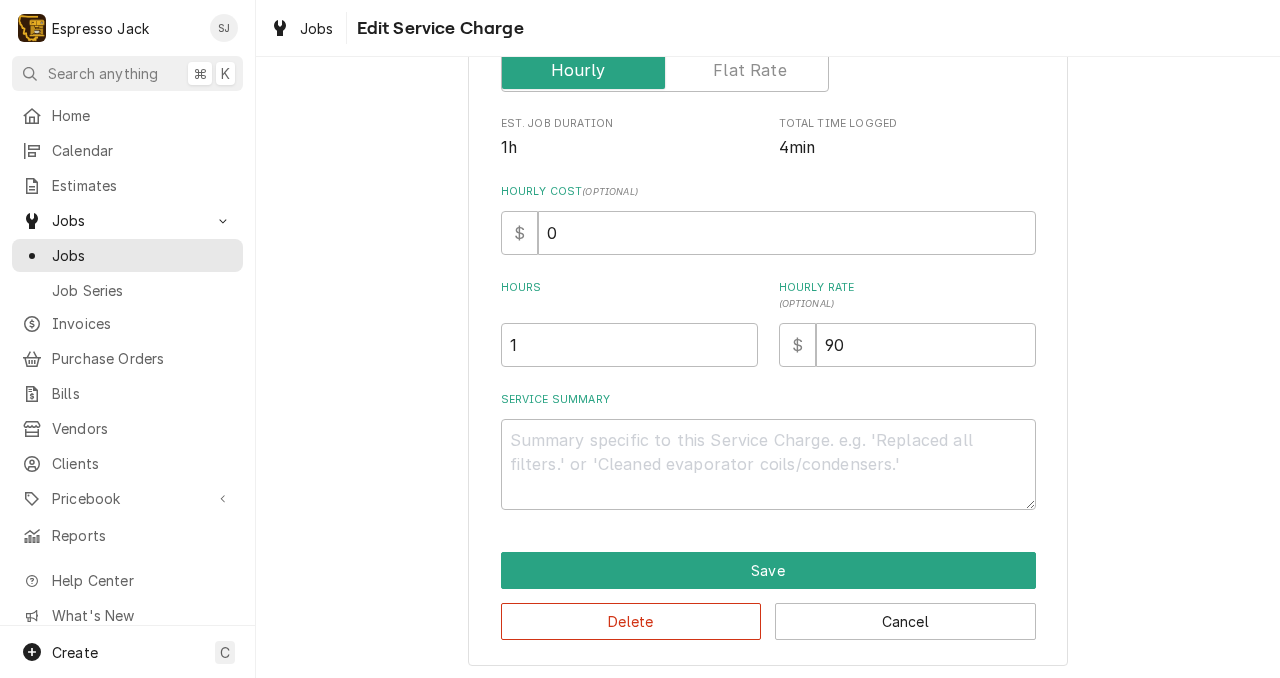 scroll, scrollTop: 377, scrollLeft: 0, axis: vertical 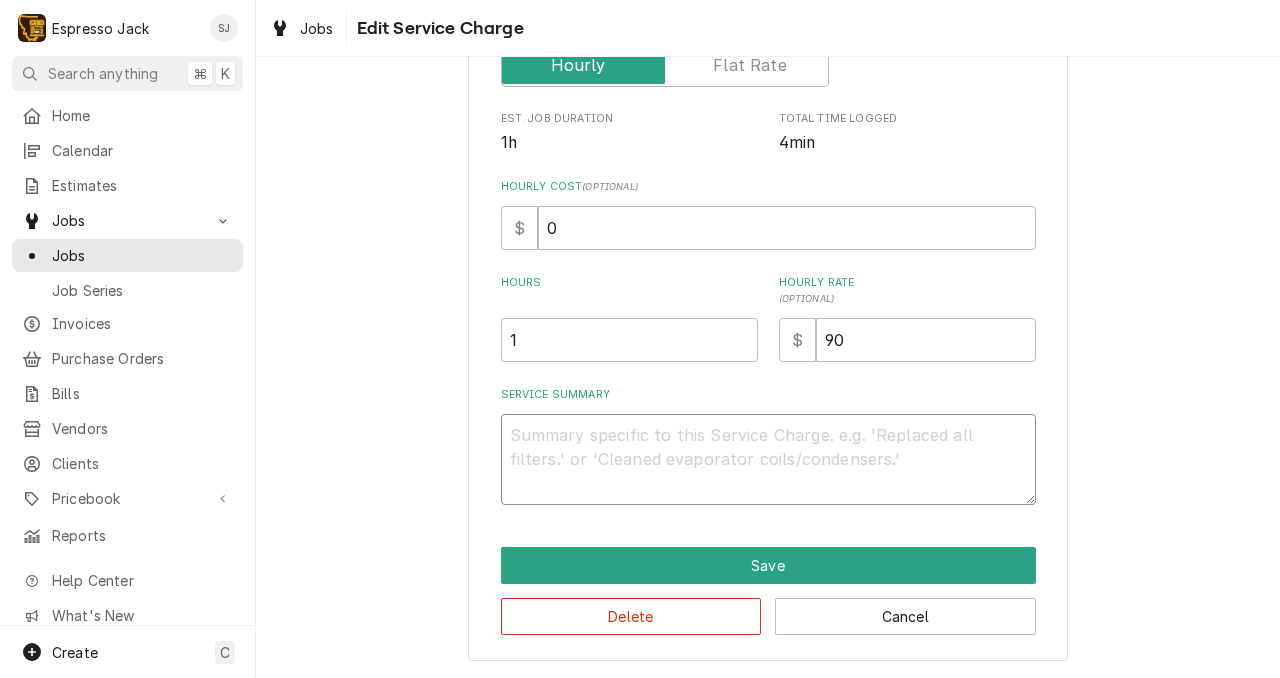 click on "Service Summary" at bounding box center (768, 459) 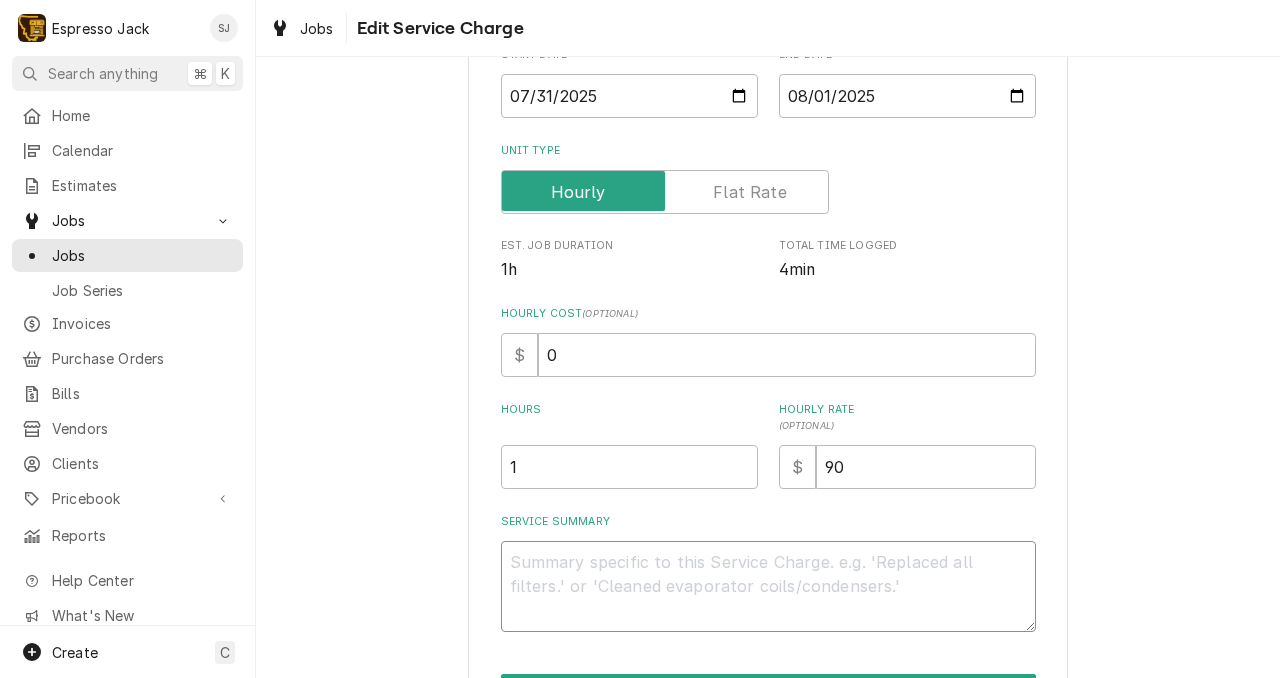 scroll, scrollTop: 297, scrollLeft: 0, axis: vertical 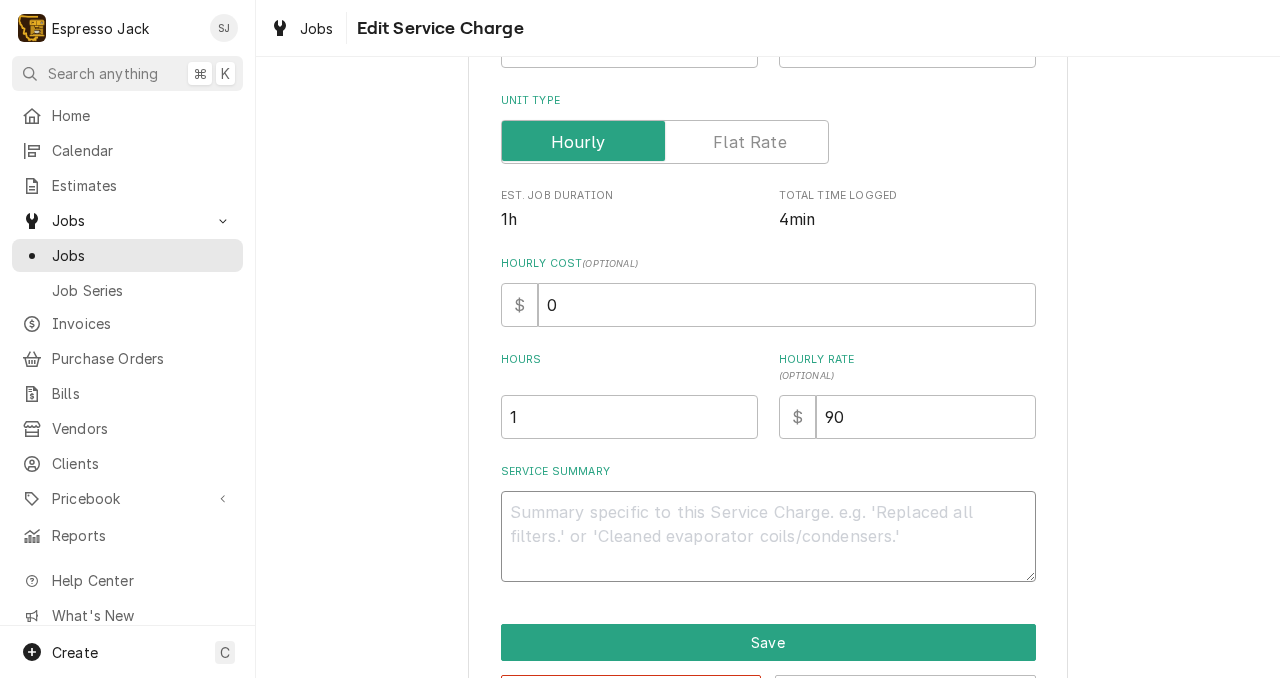 type on "x" 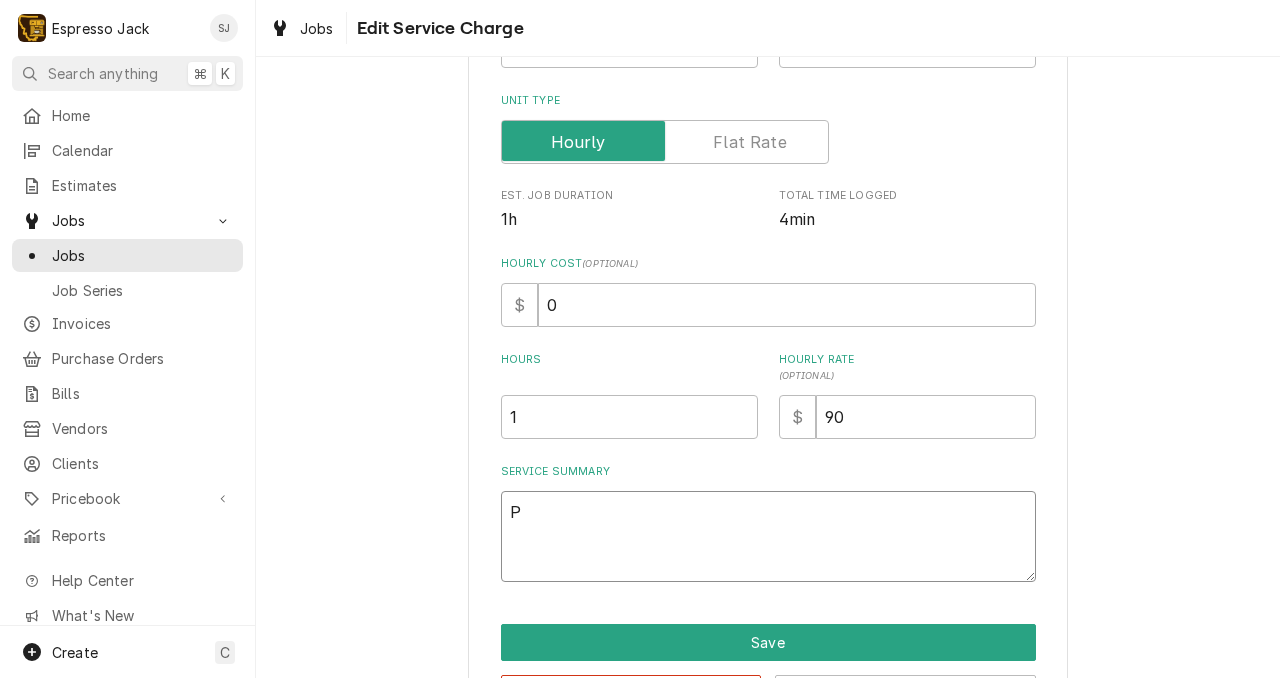 type on "x" 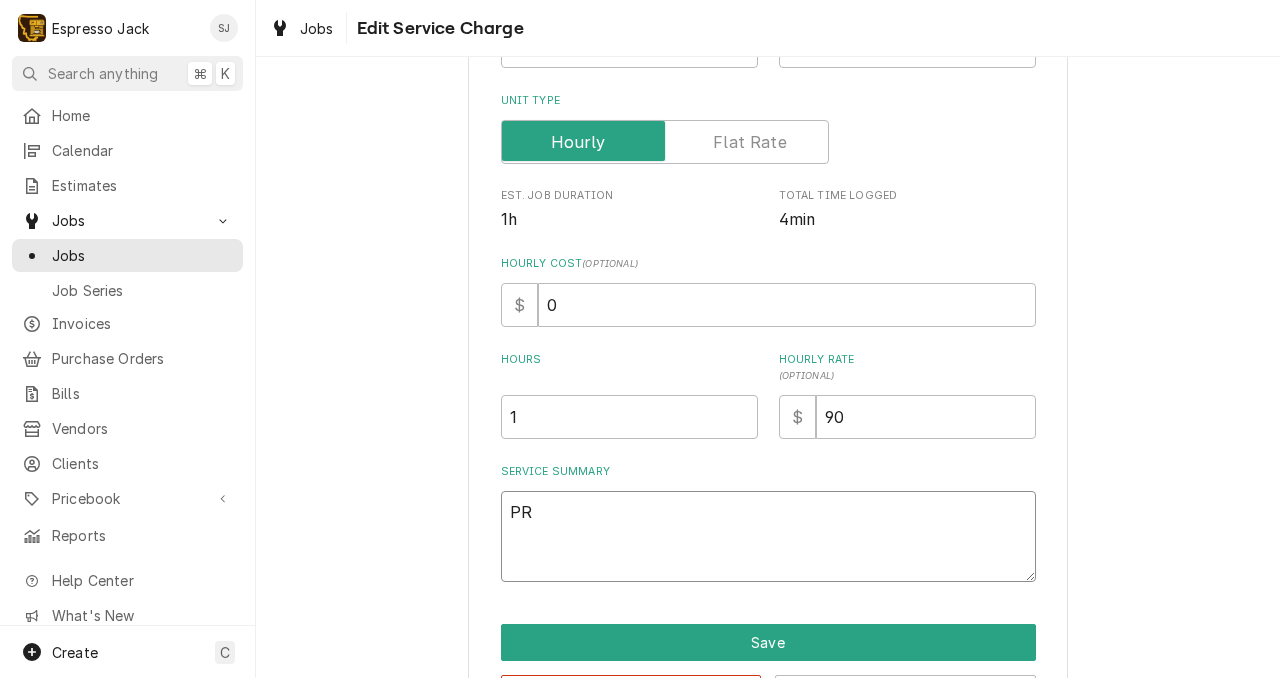 type on "x" 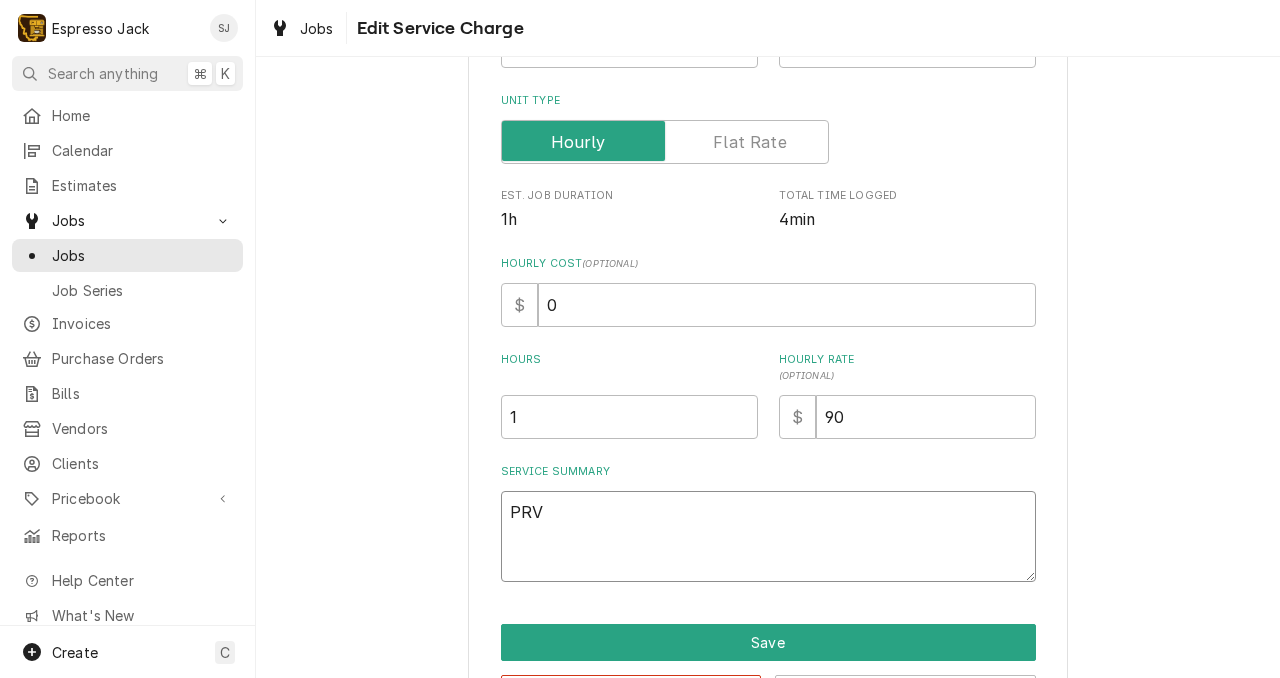 type on "x" 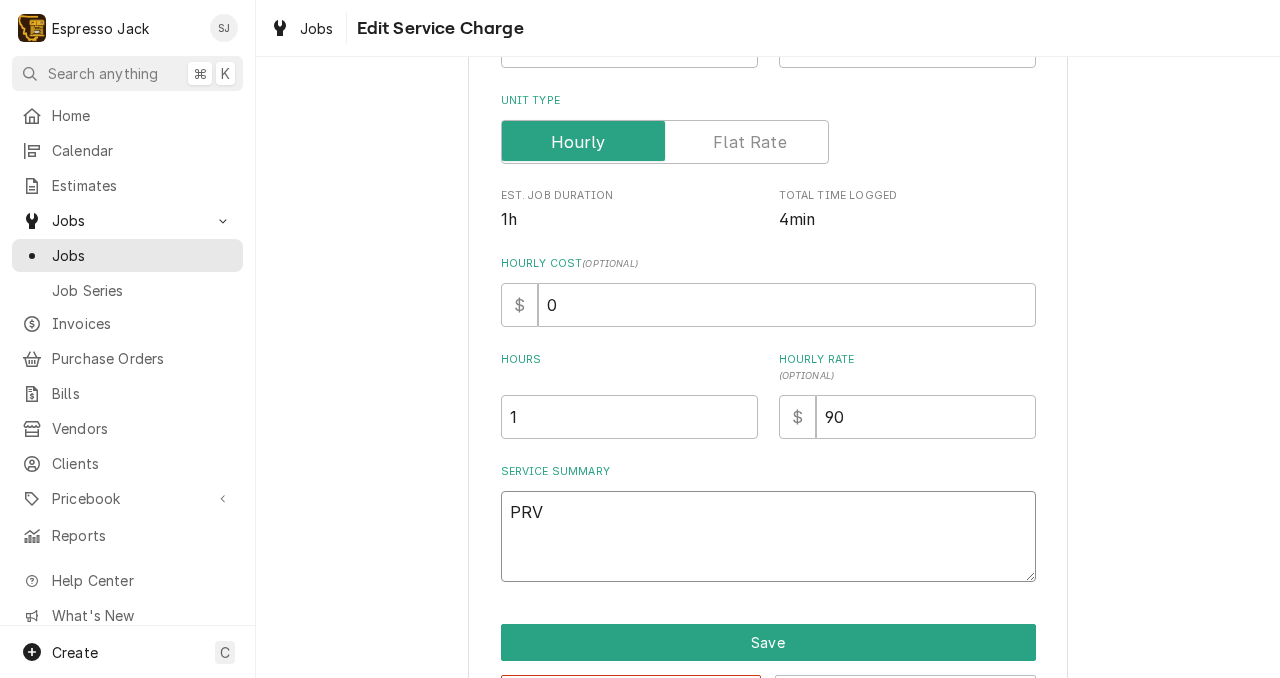 type on "x" 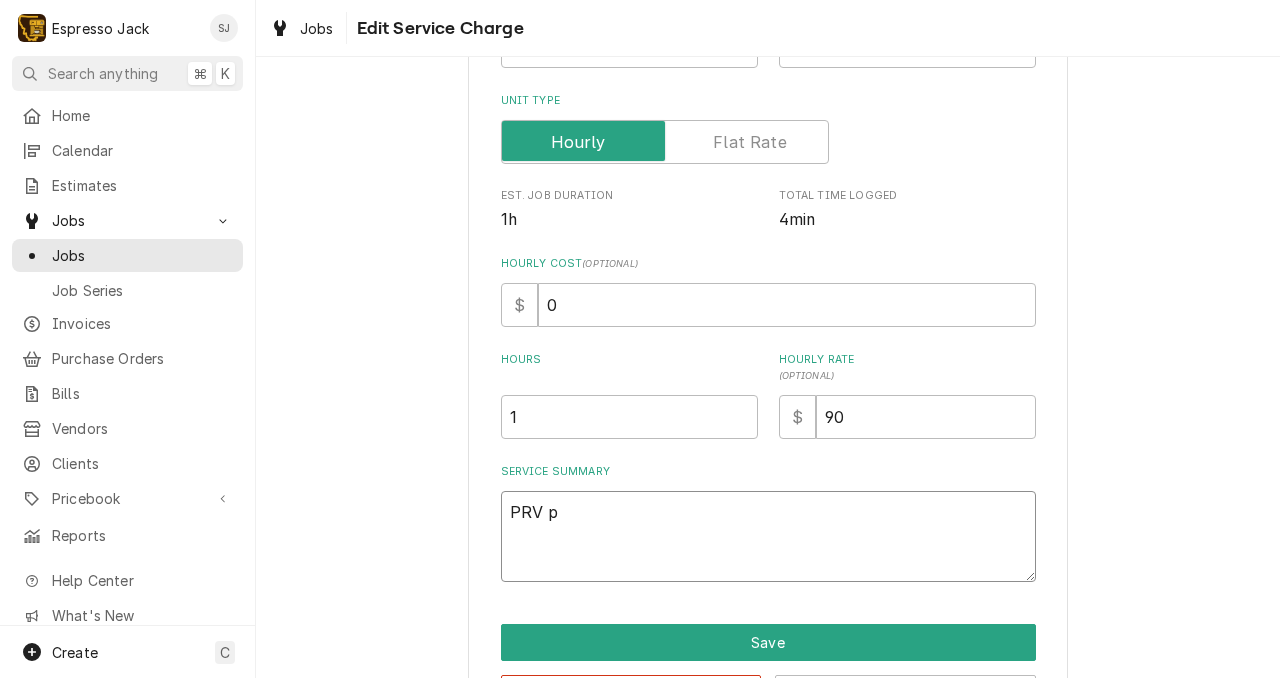 type on "x" 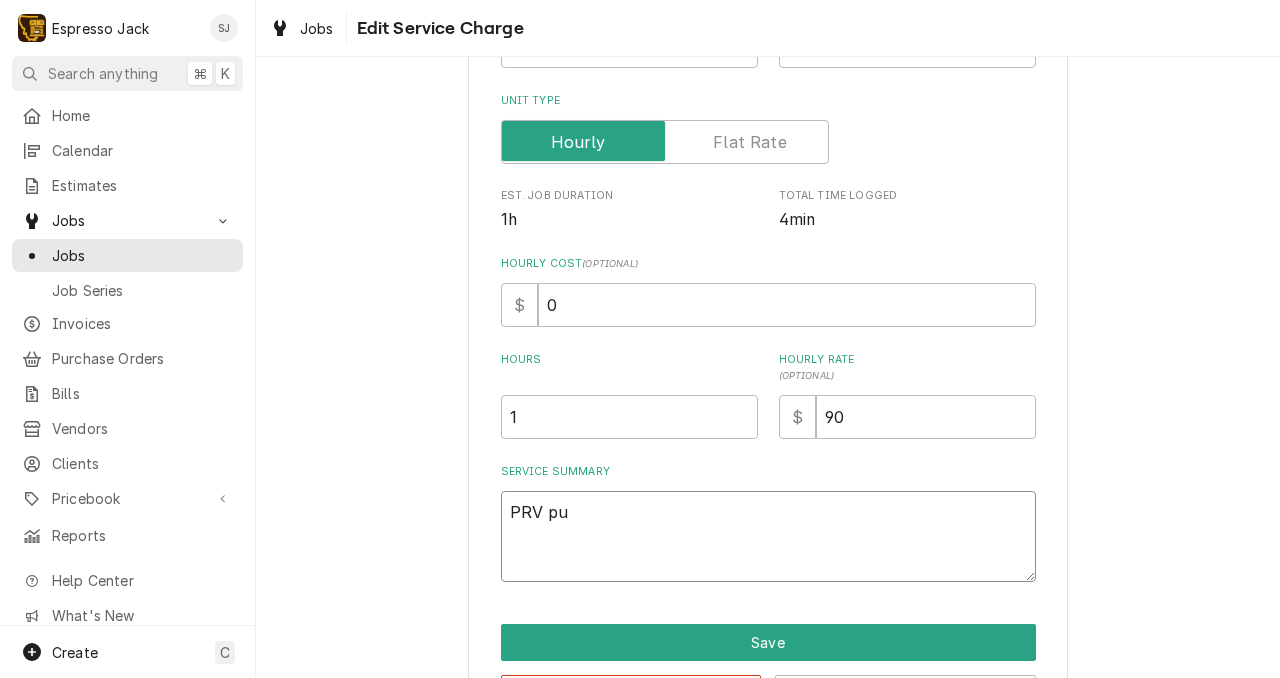 type on "x" 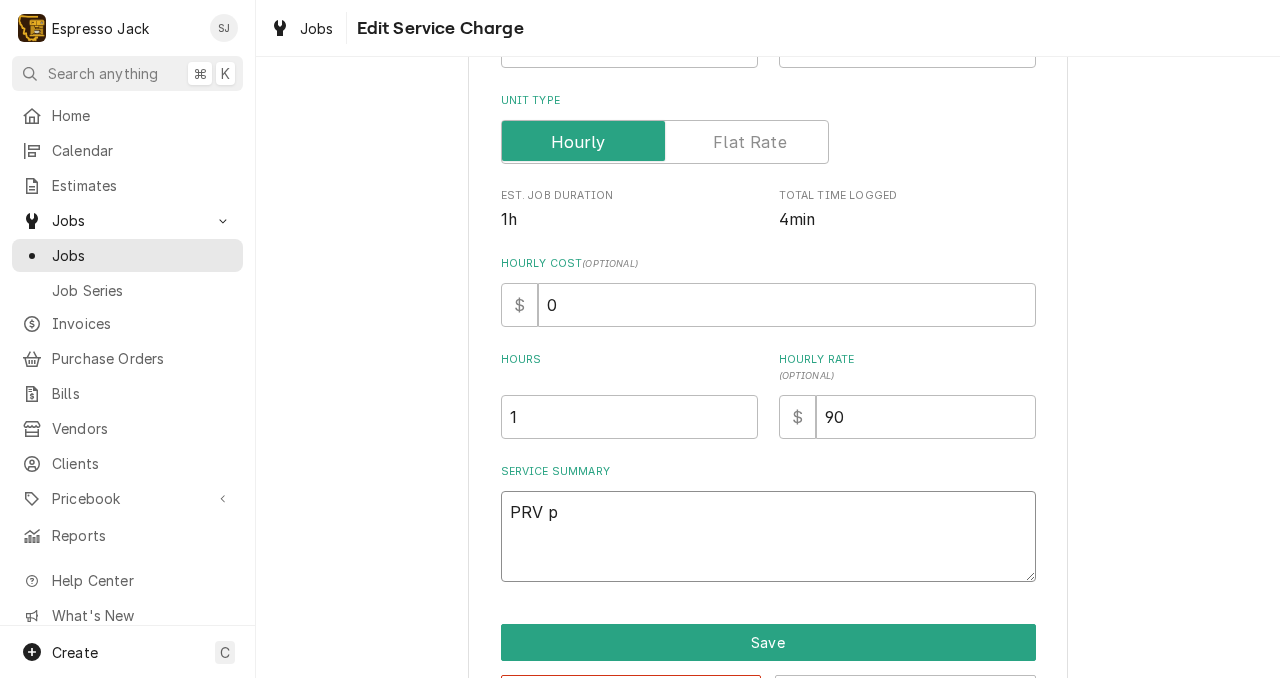 type on "x" 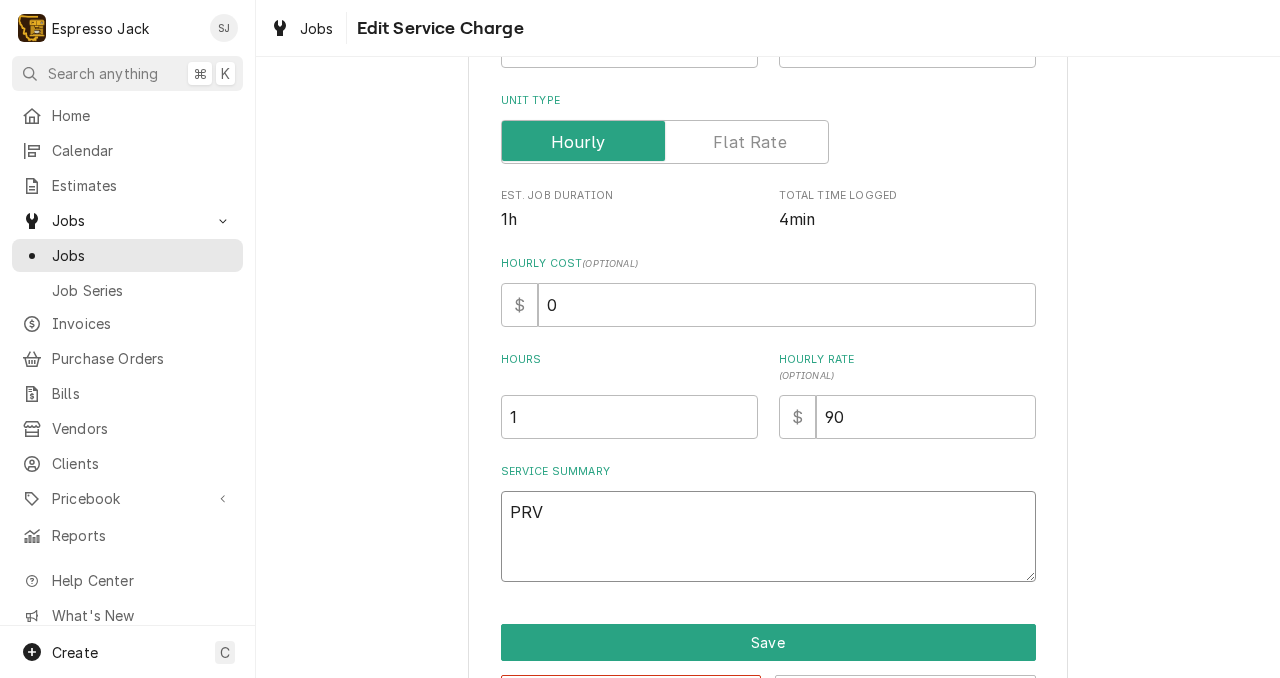 type on "x" 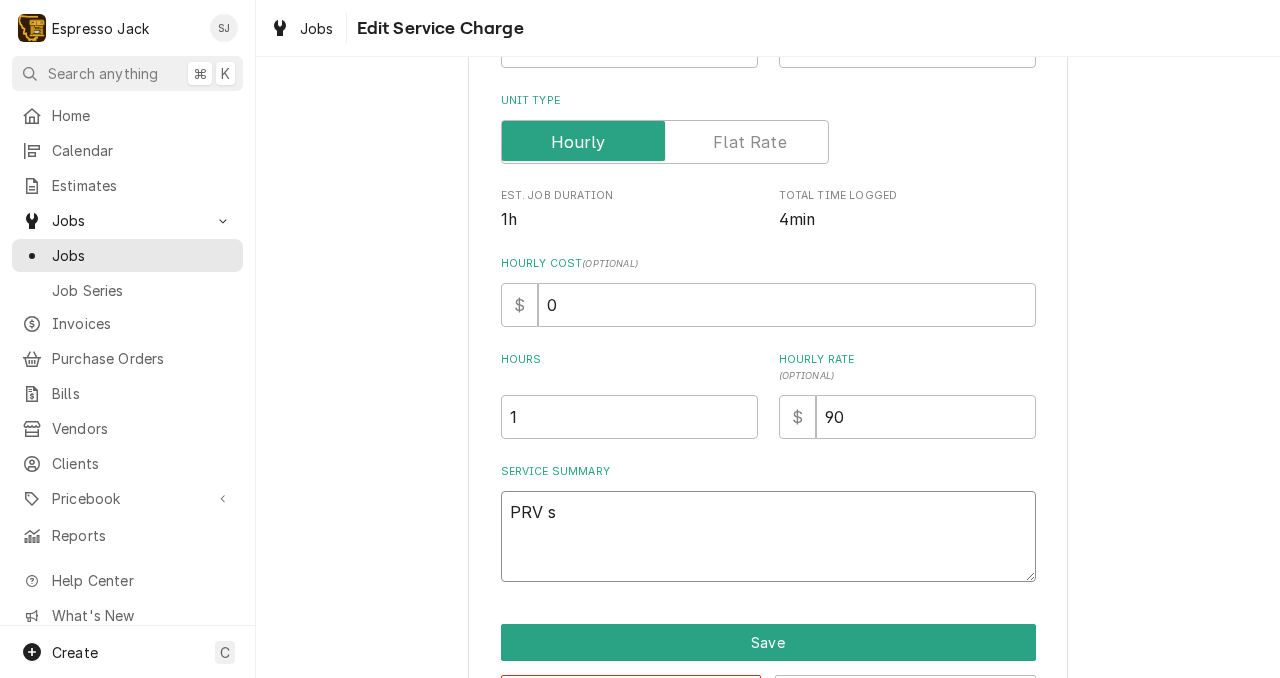 type on "x" 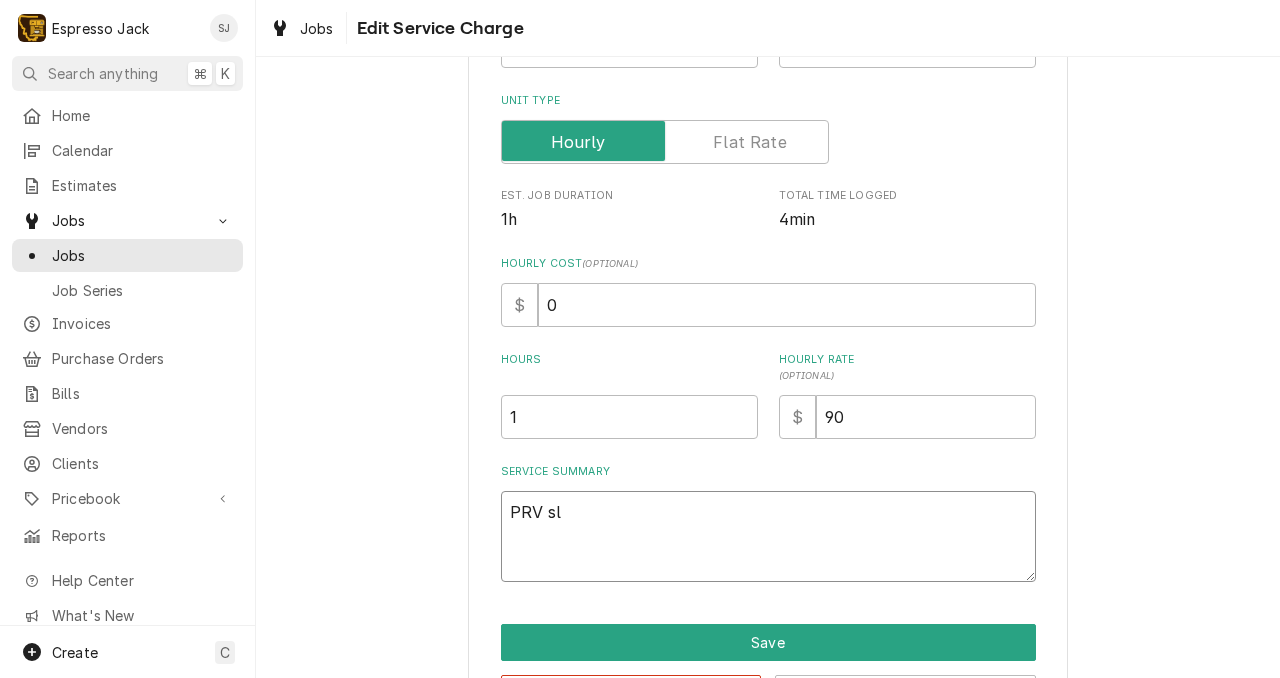type on "x" 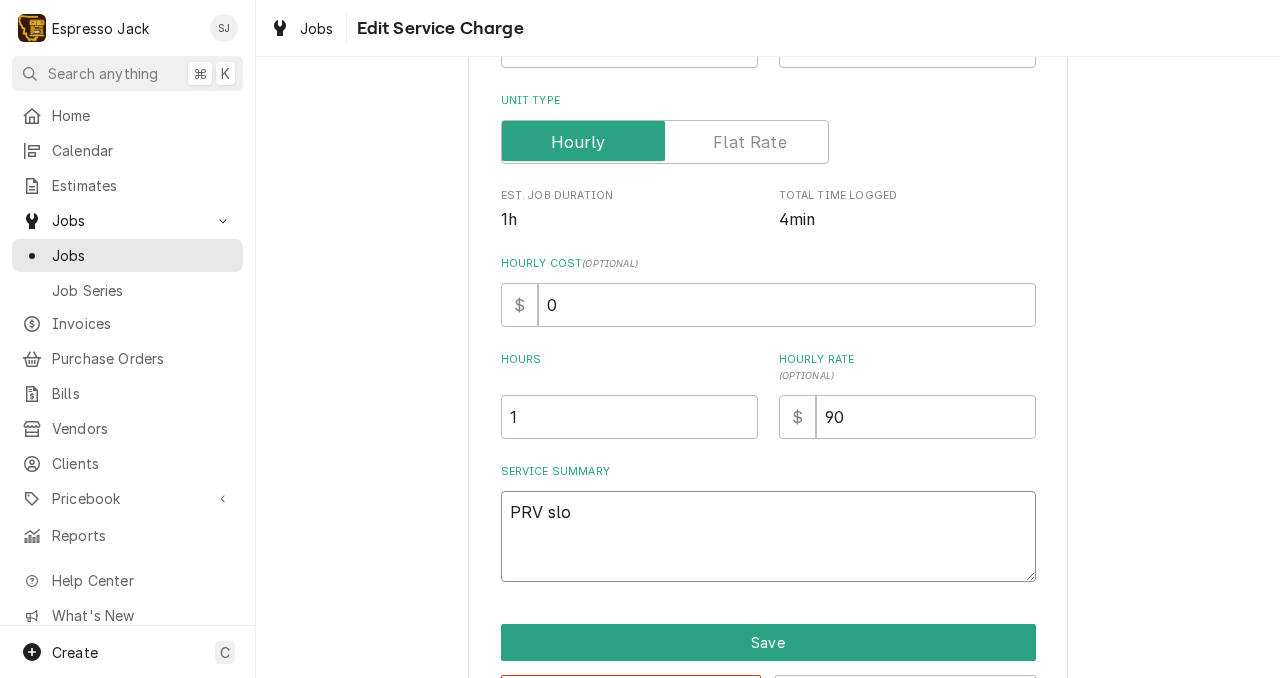 type on "x" 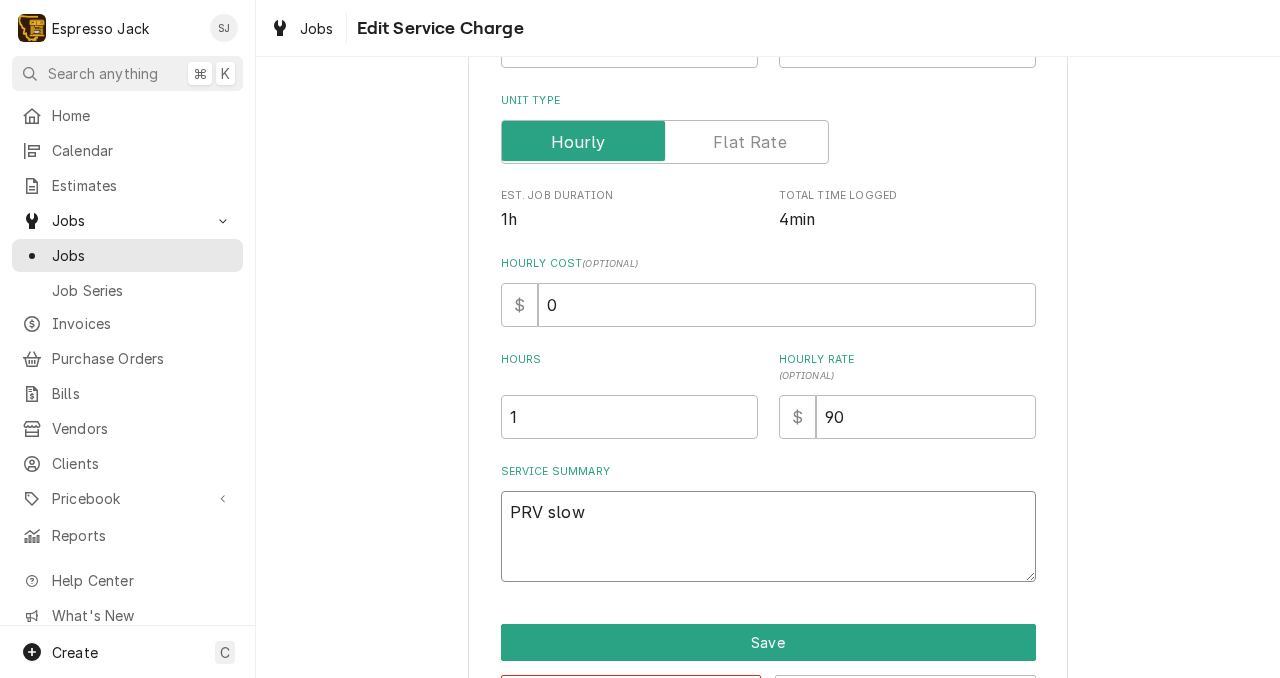type on "x" 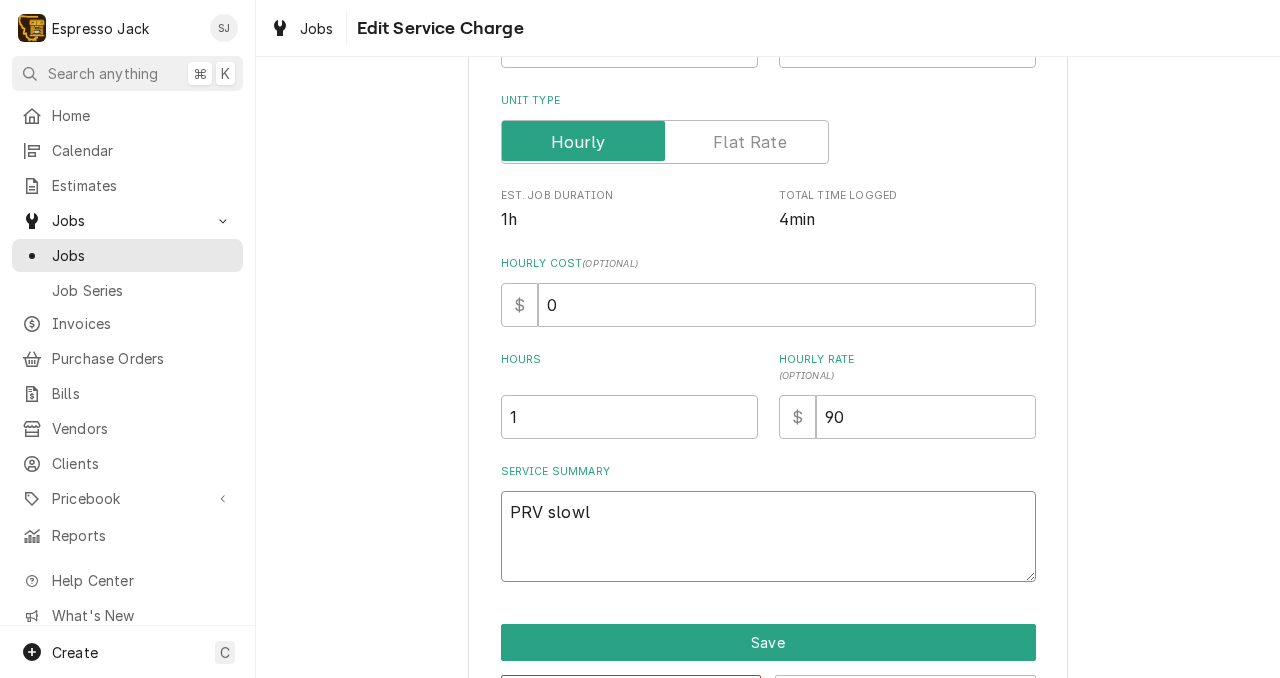 type on "x" 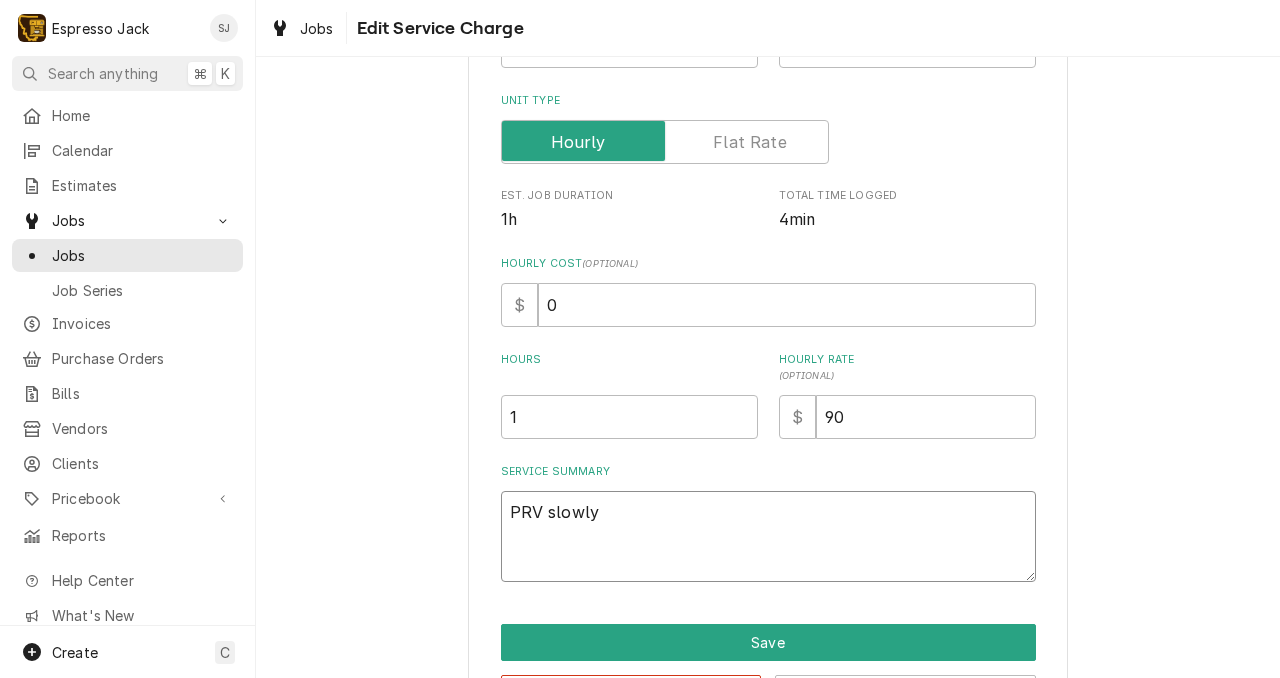 type on "x" 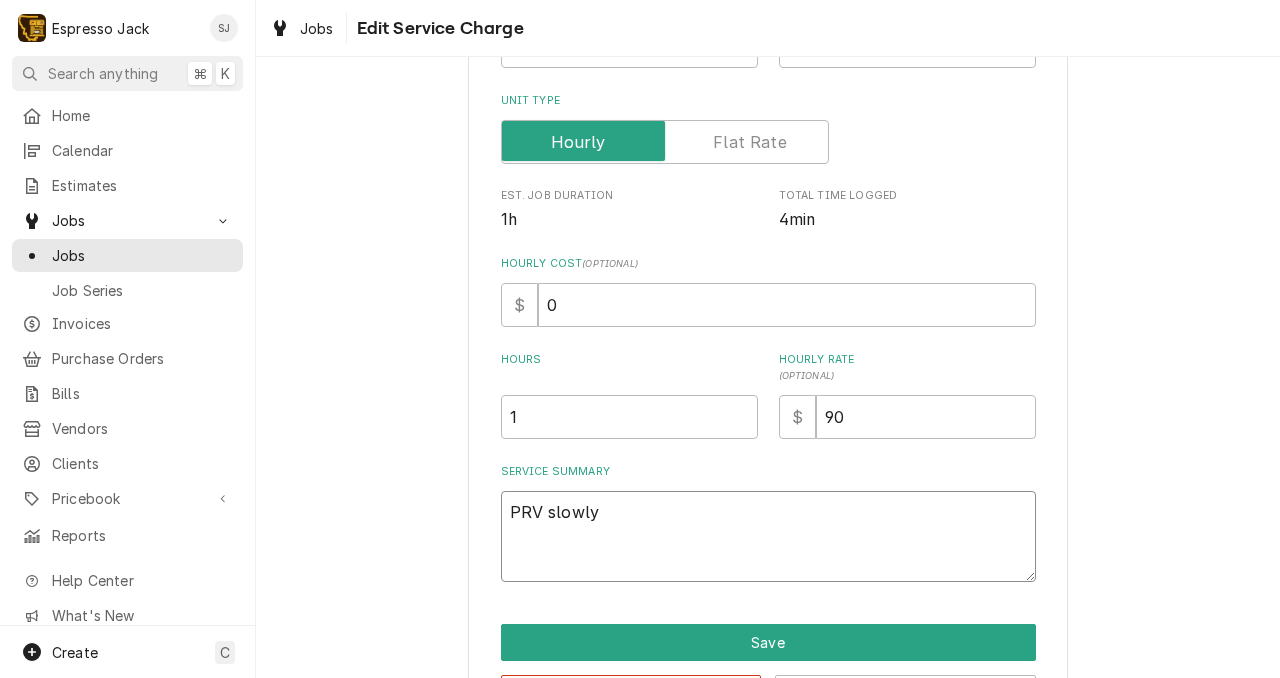 type on "x" 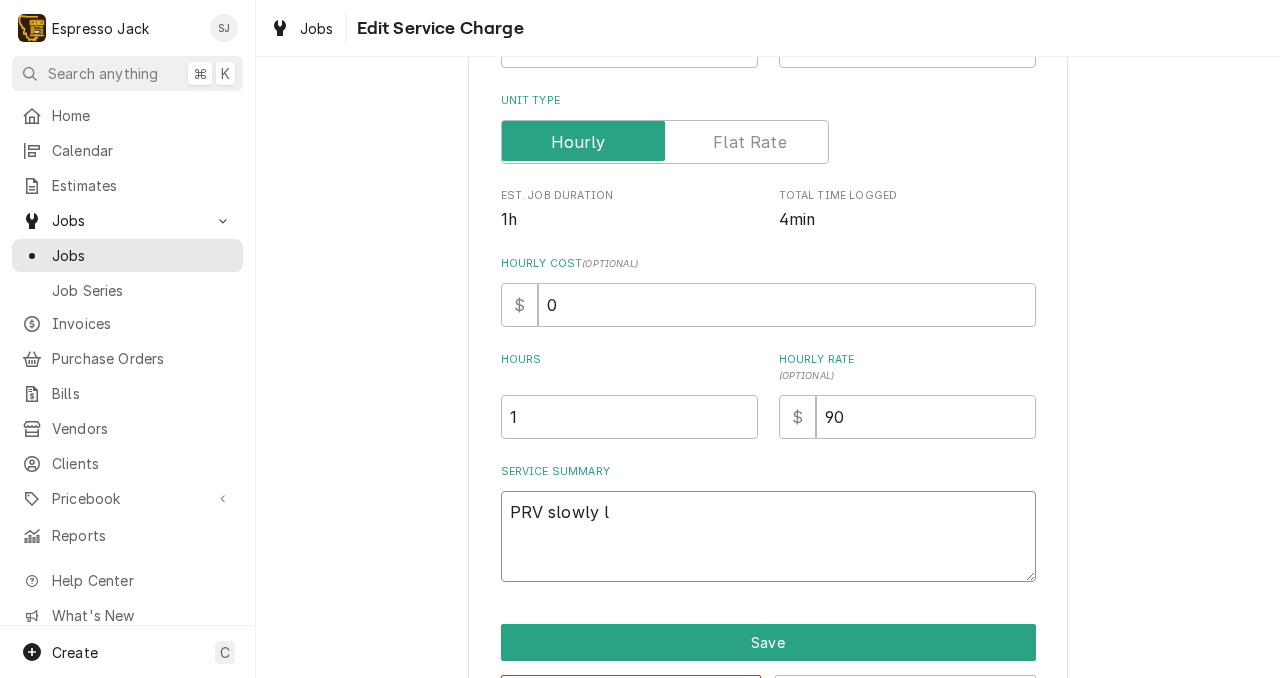 type on "x" 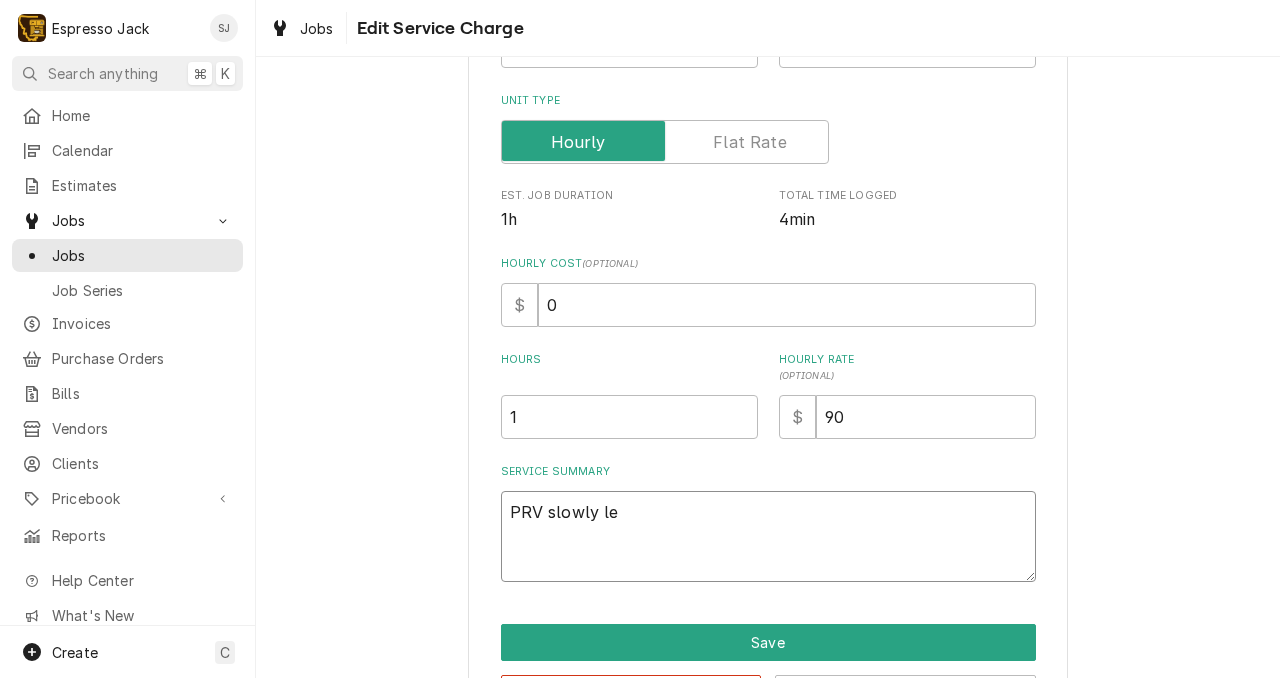 type on "x" 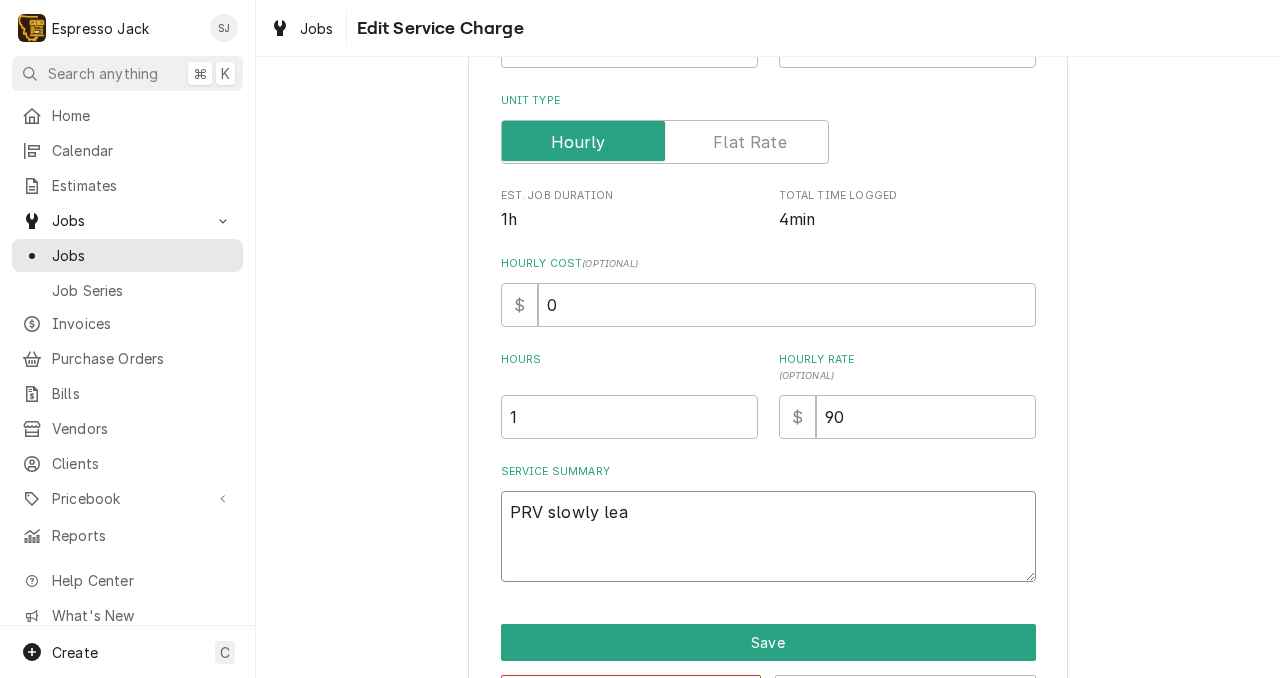 type on "x" 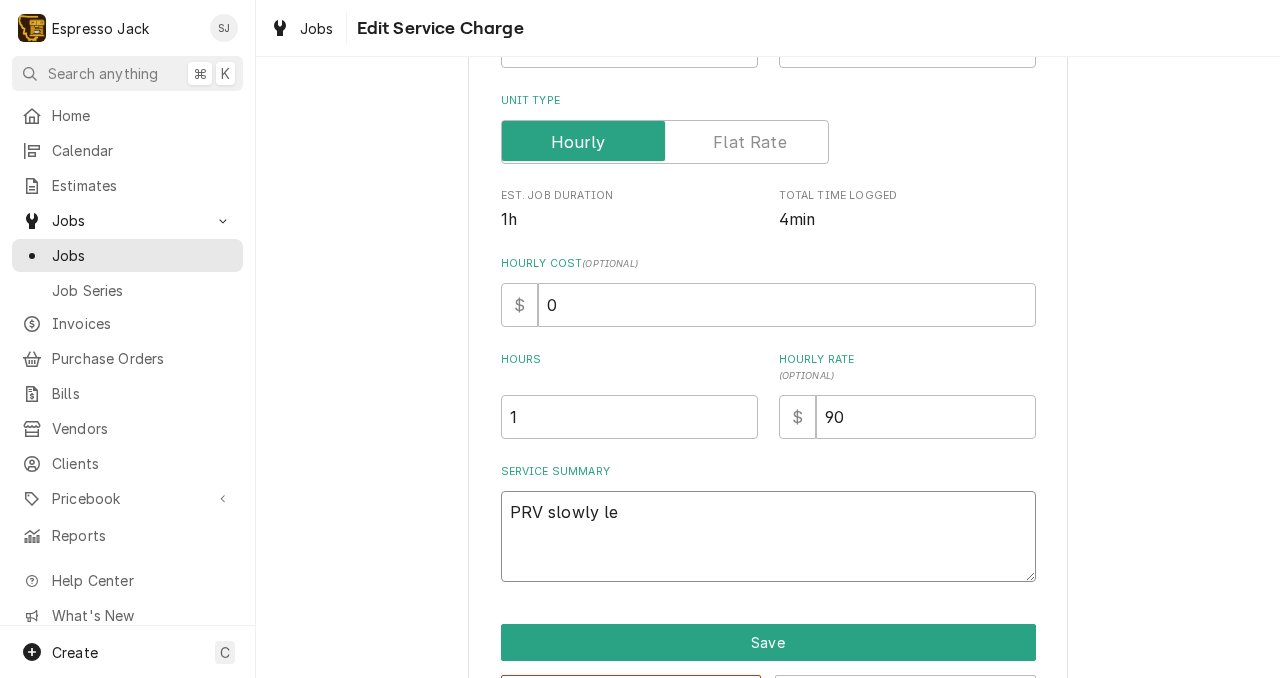 type on "x" 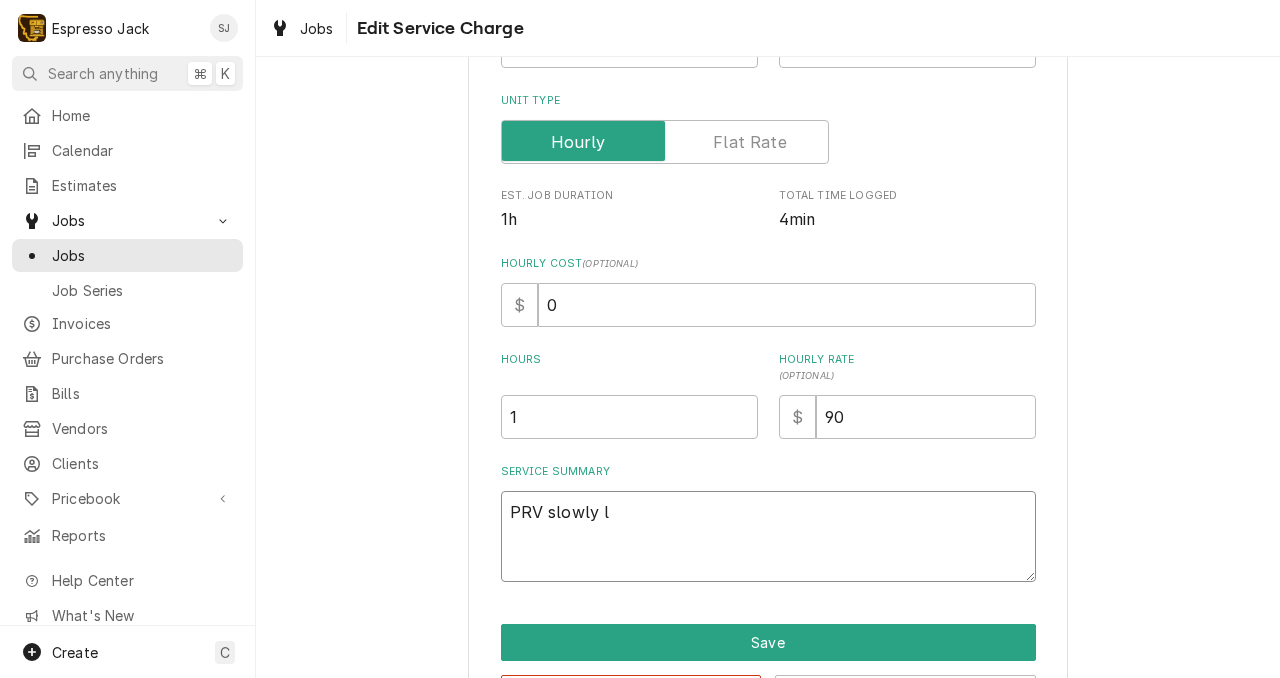 type on "x" 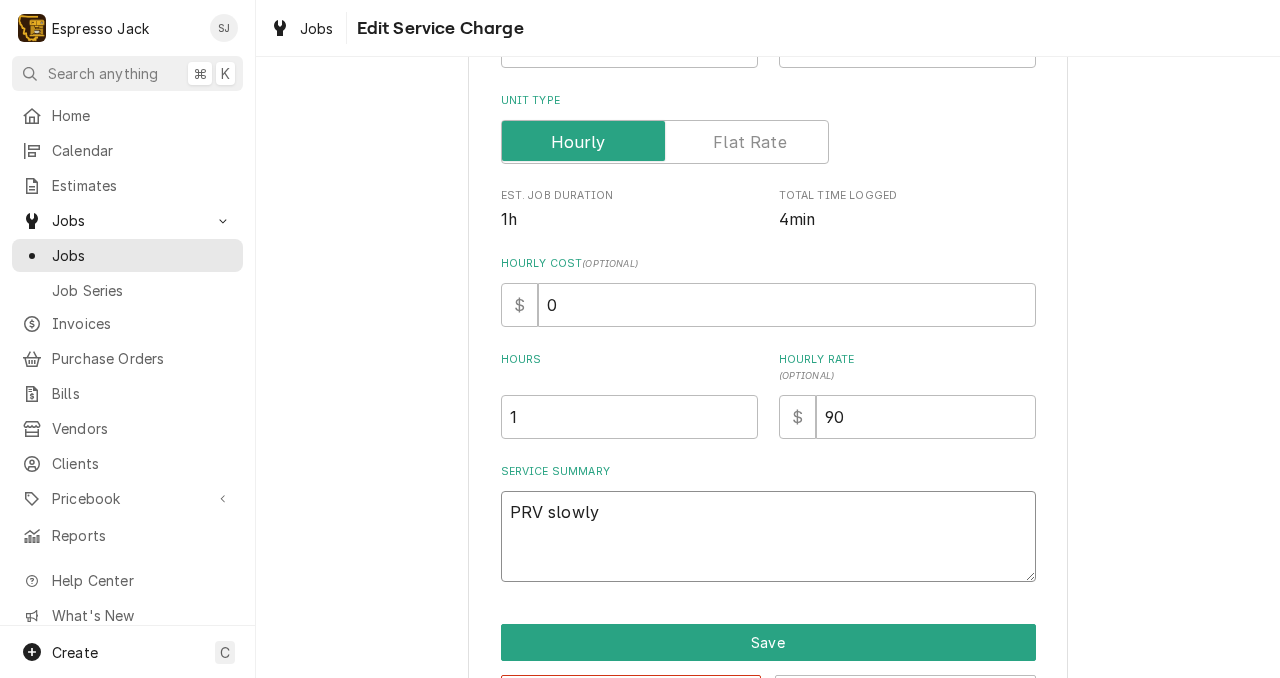 type on "x" 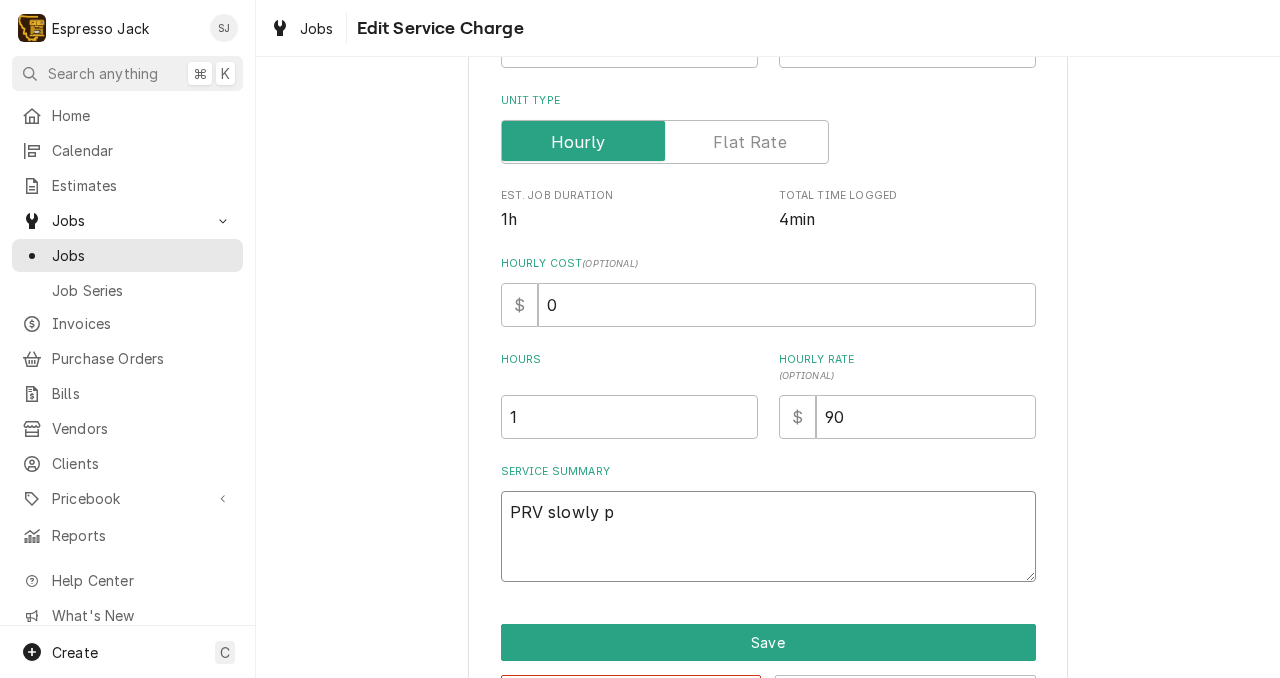 type on "x" 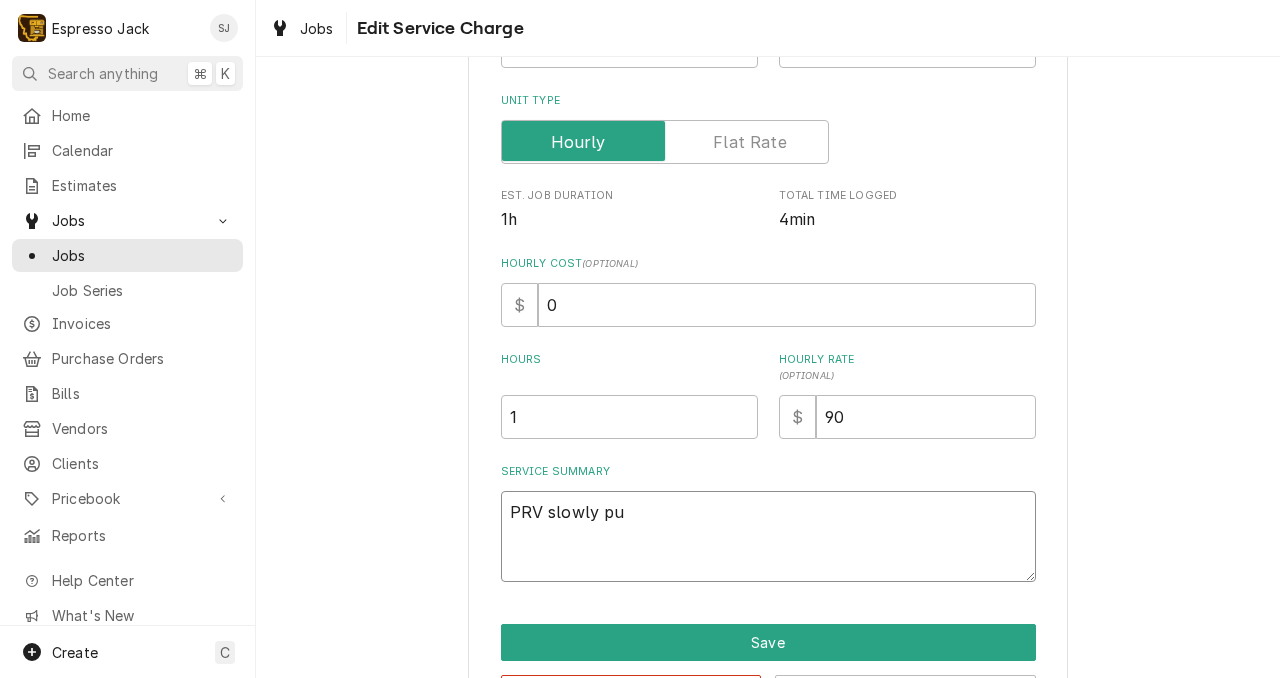 type on "x" 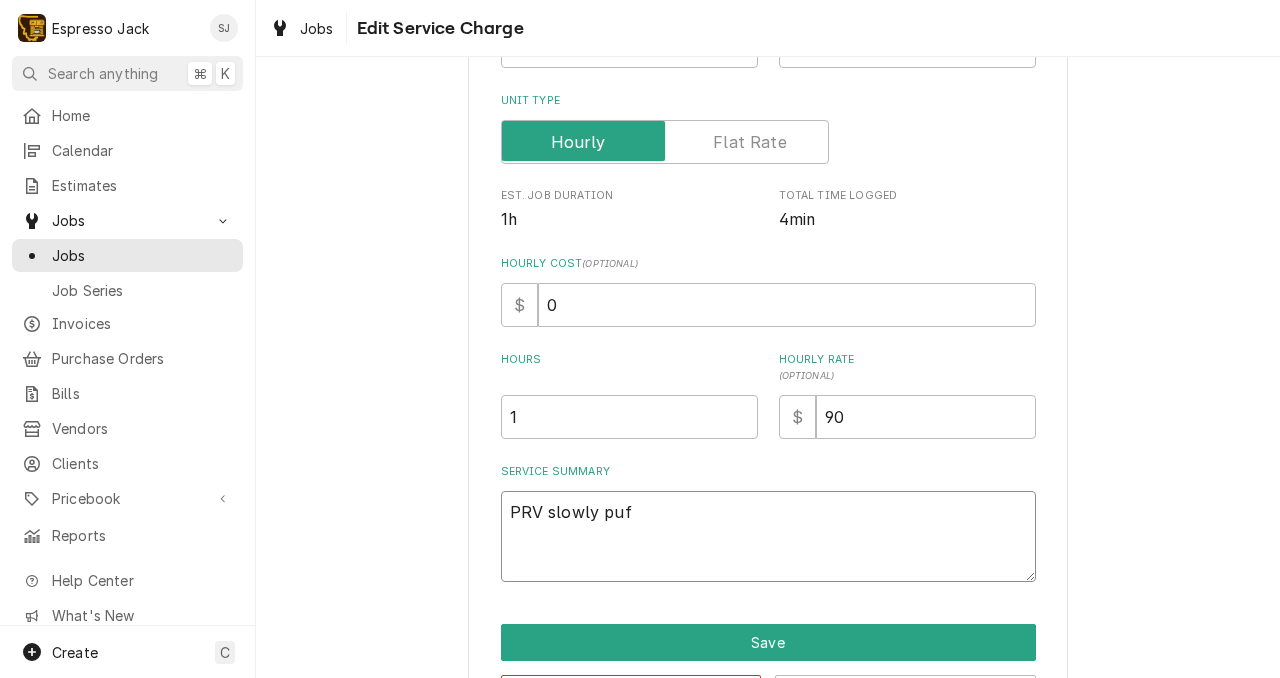 type on "x" 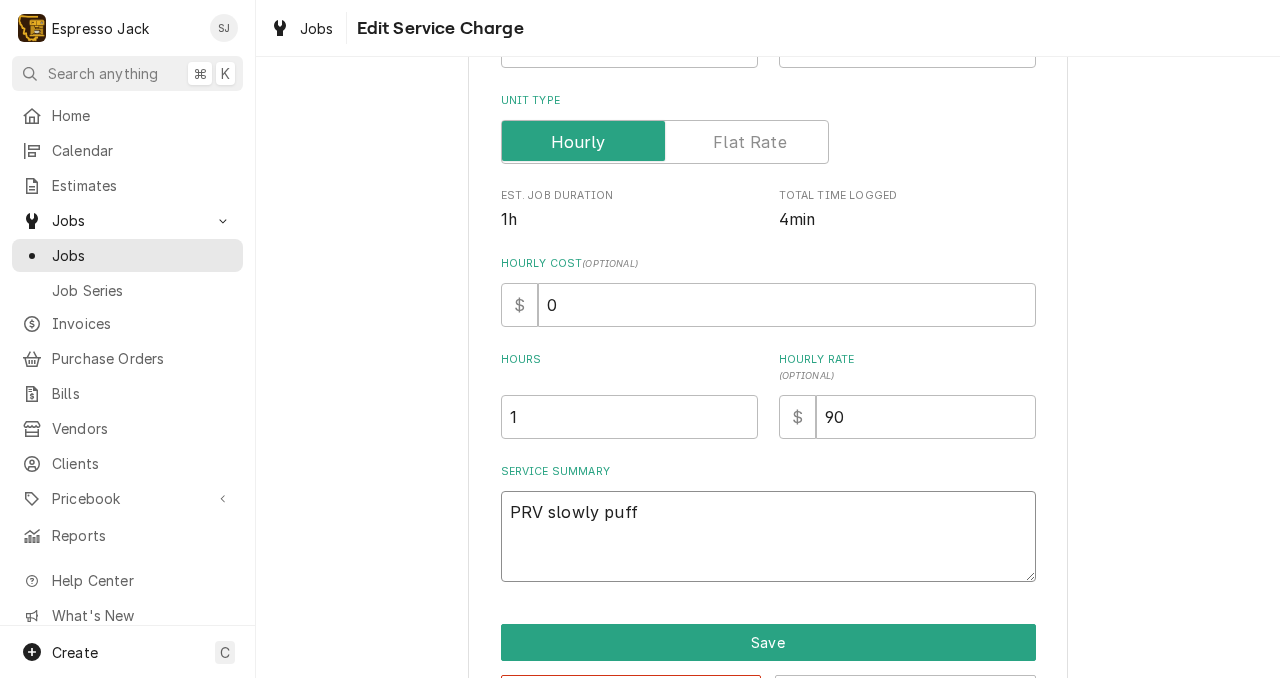 type on "x" 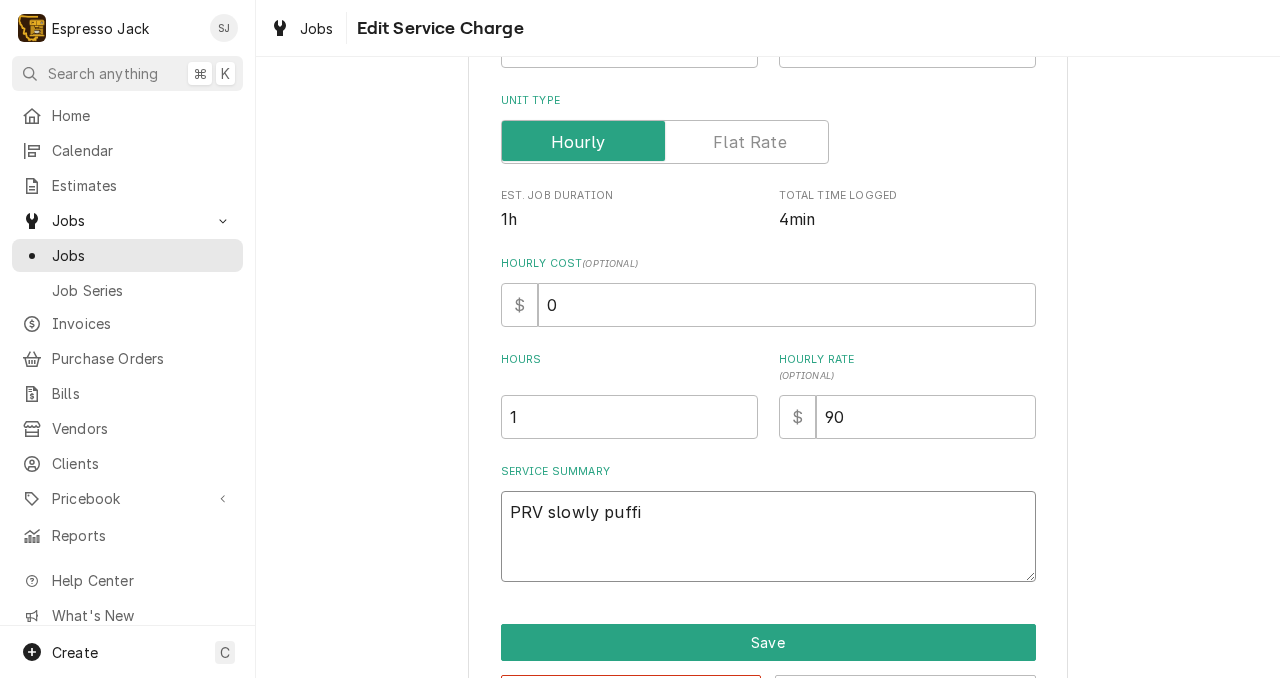type on "x" 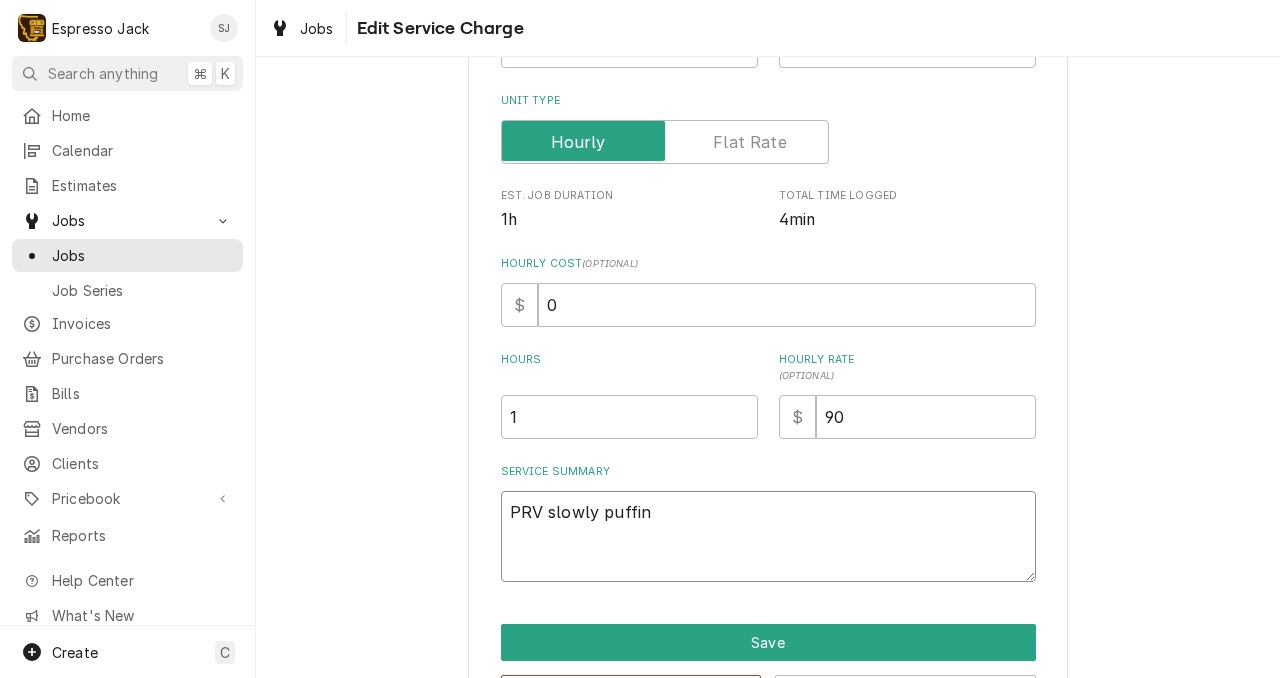 type on "x" 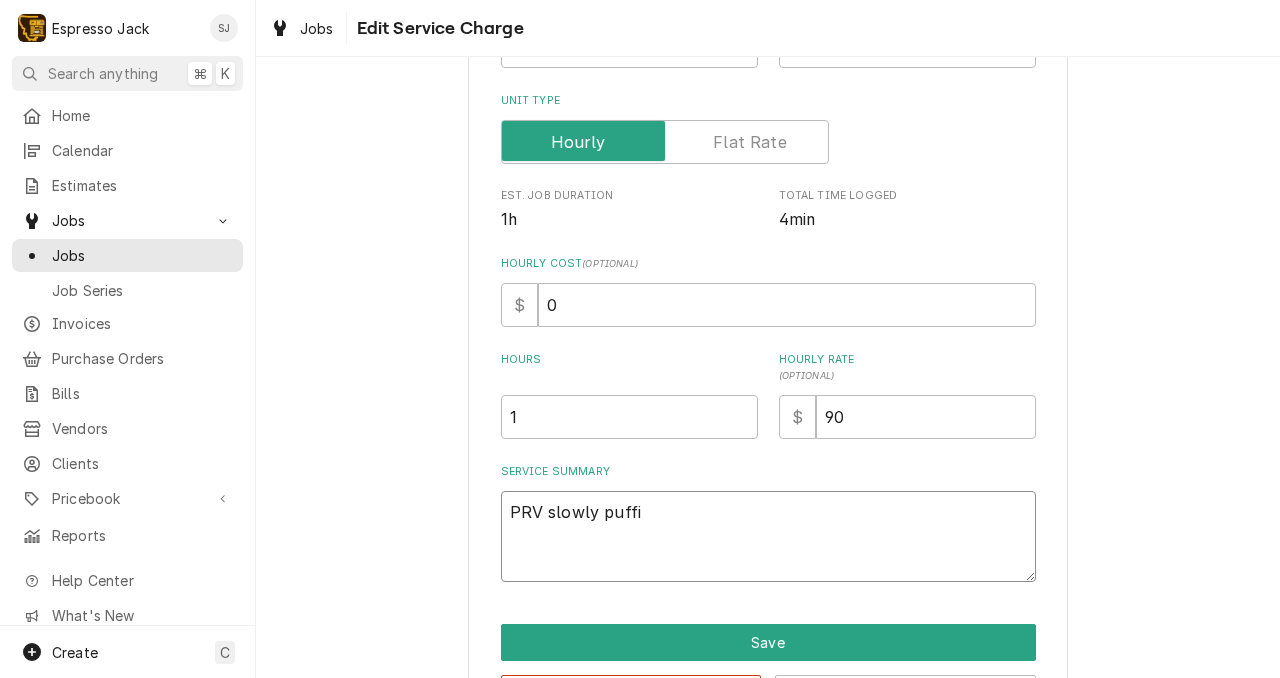 type on "x" 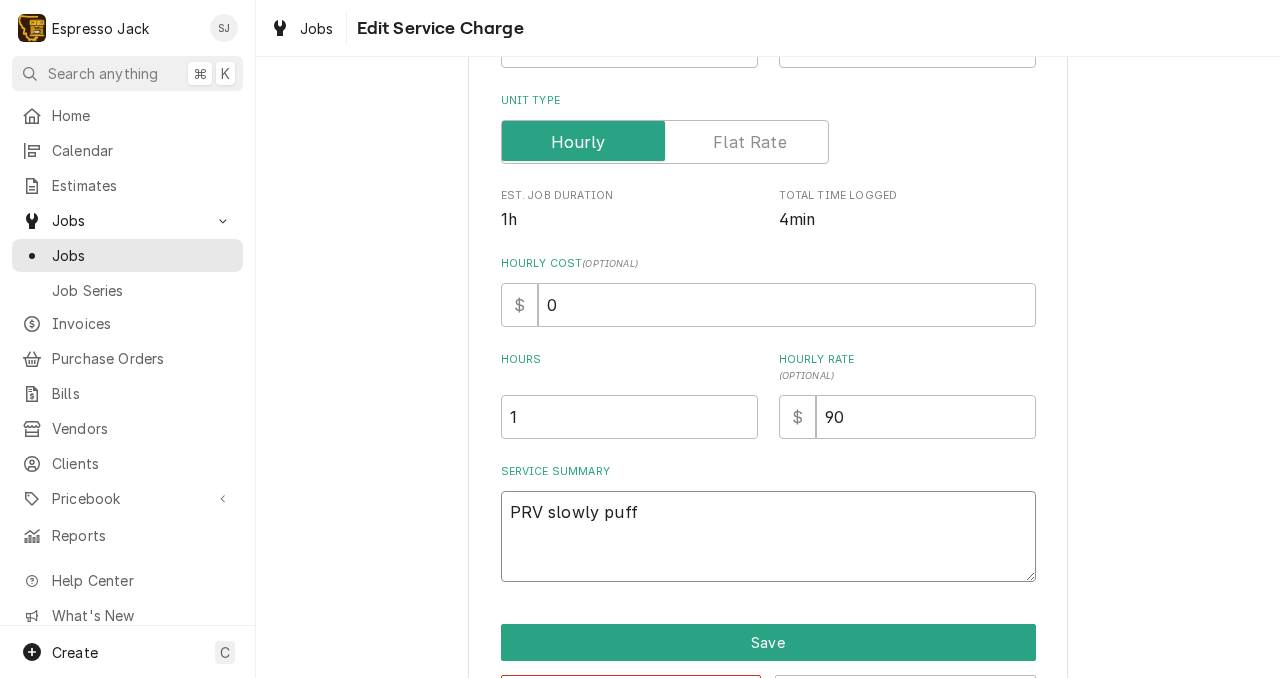 type on "x" 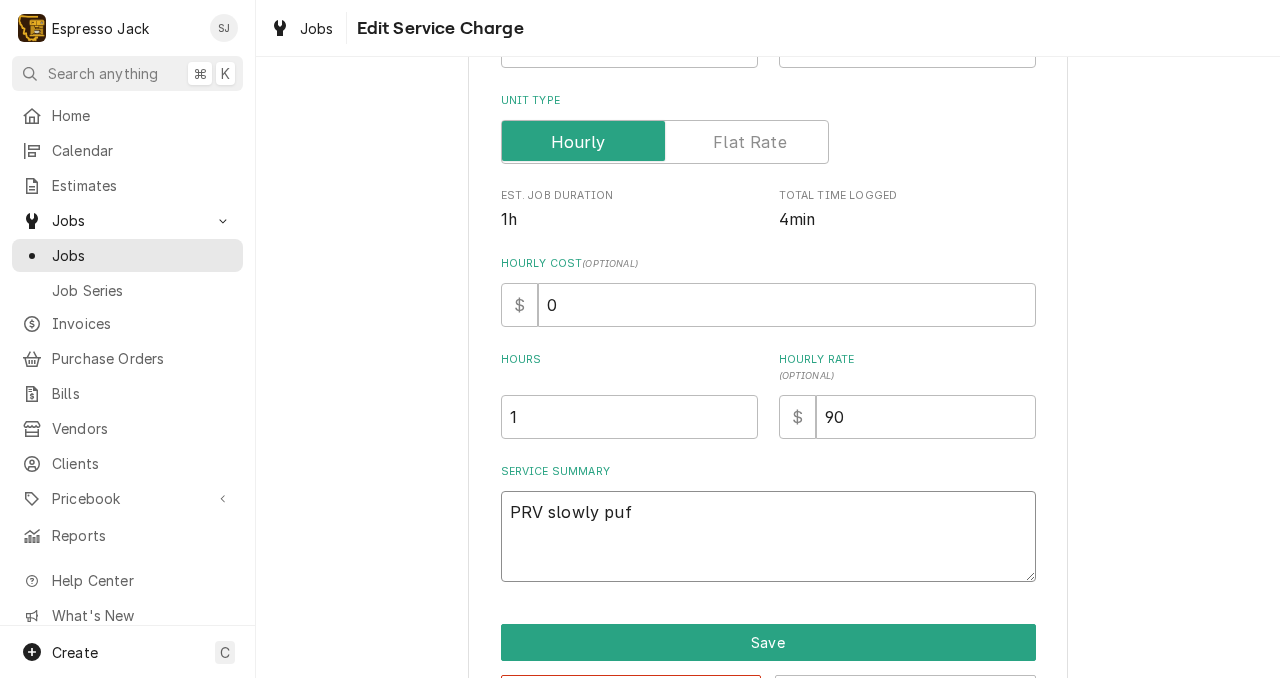 type on "x" 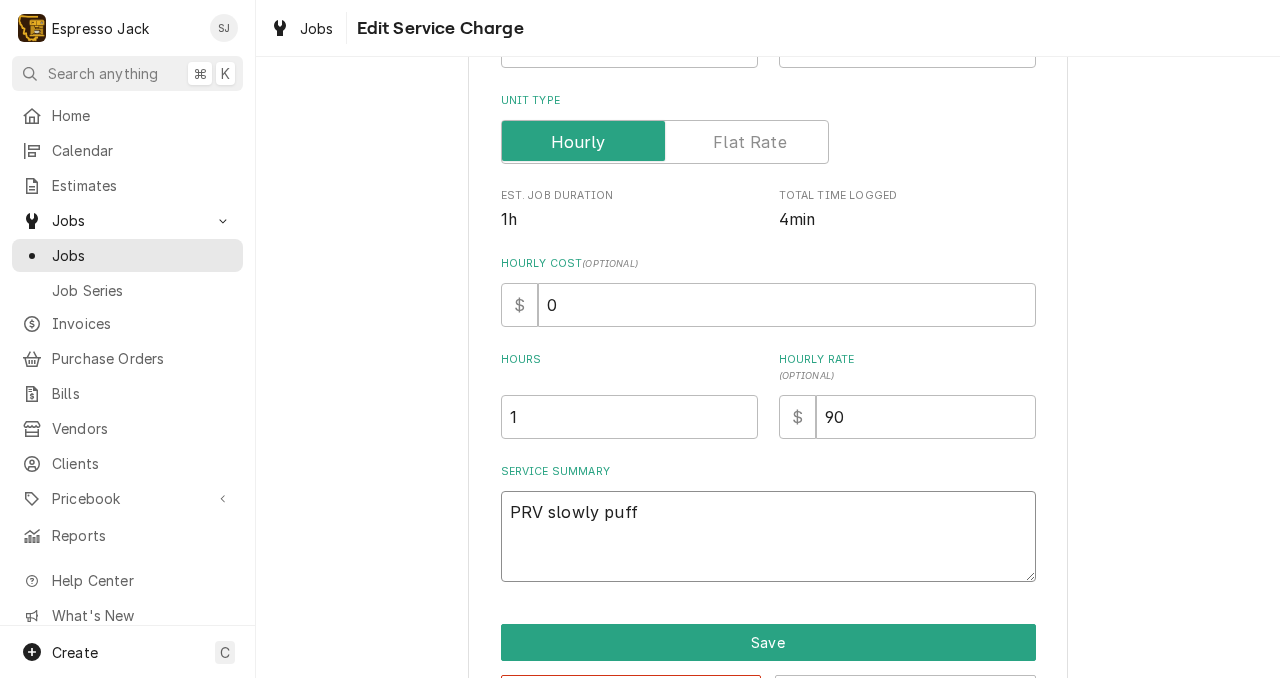type on "x" 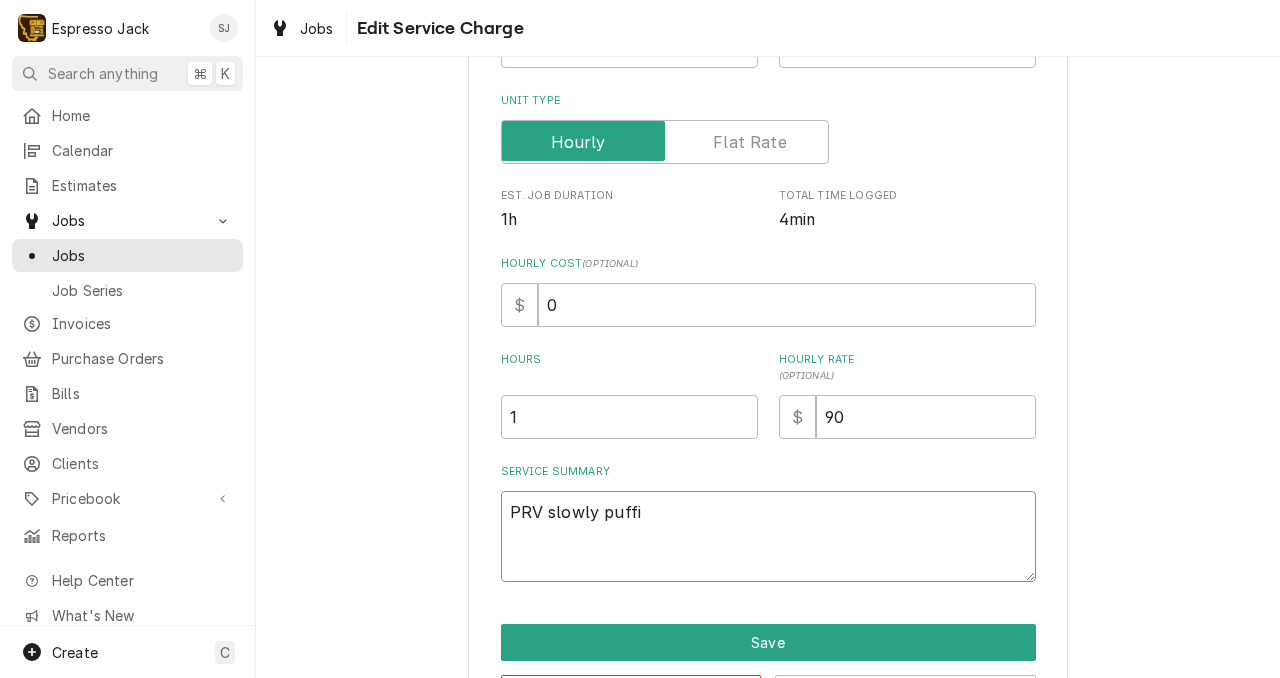 type on "x" 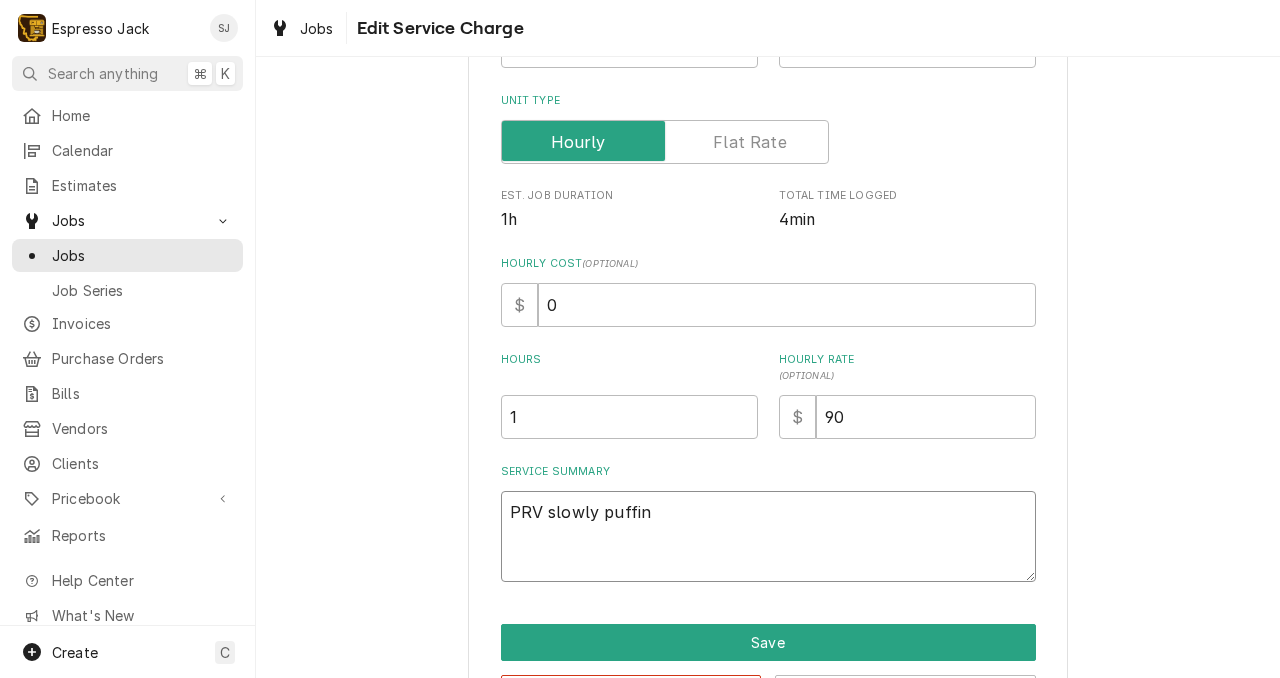 type on "x" 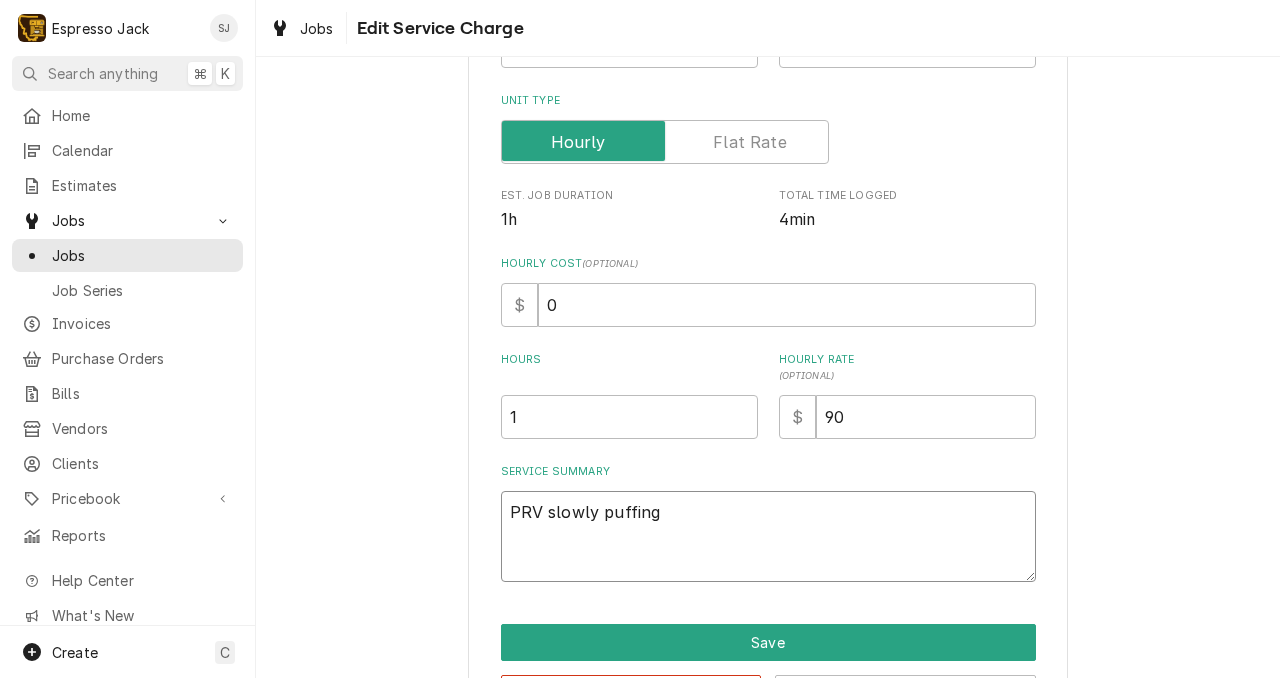 type on "x" 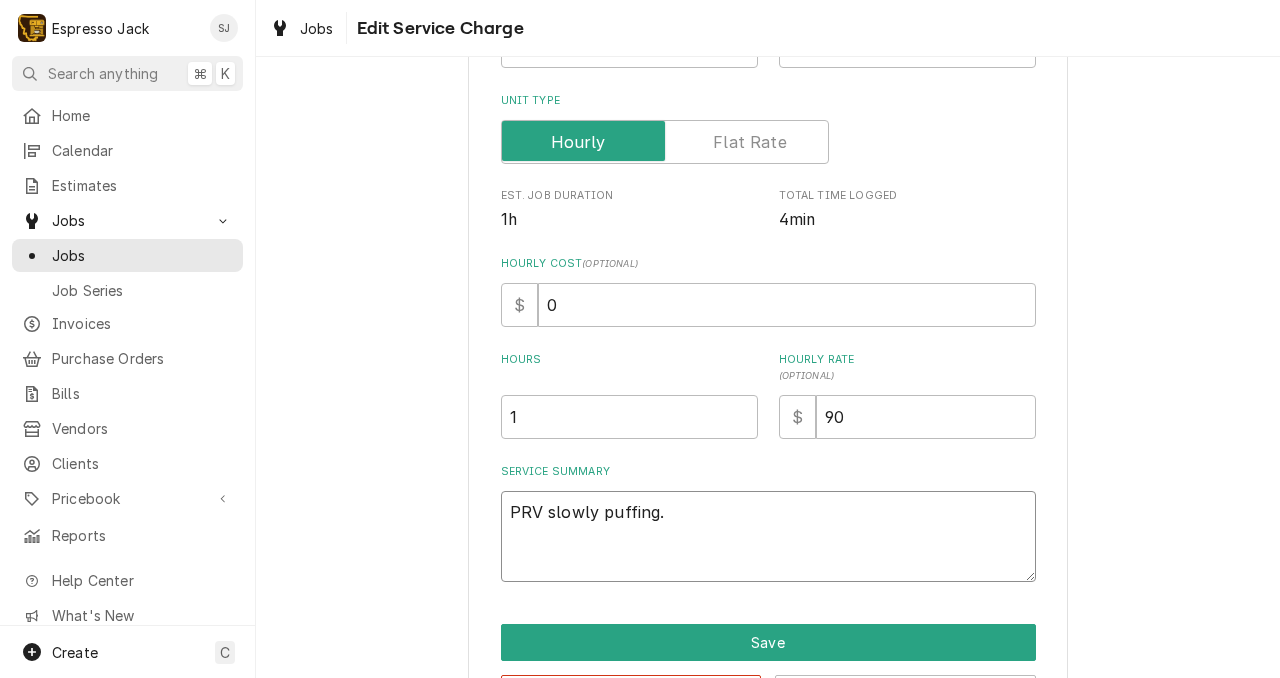 type on "x" 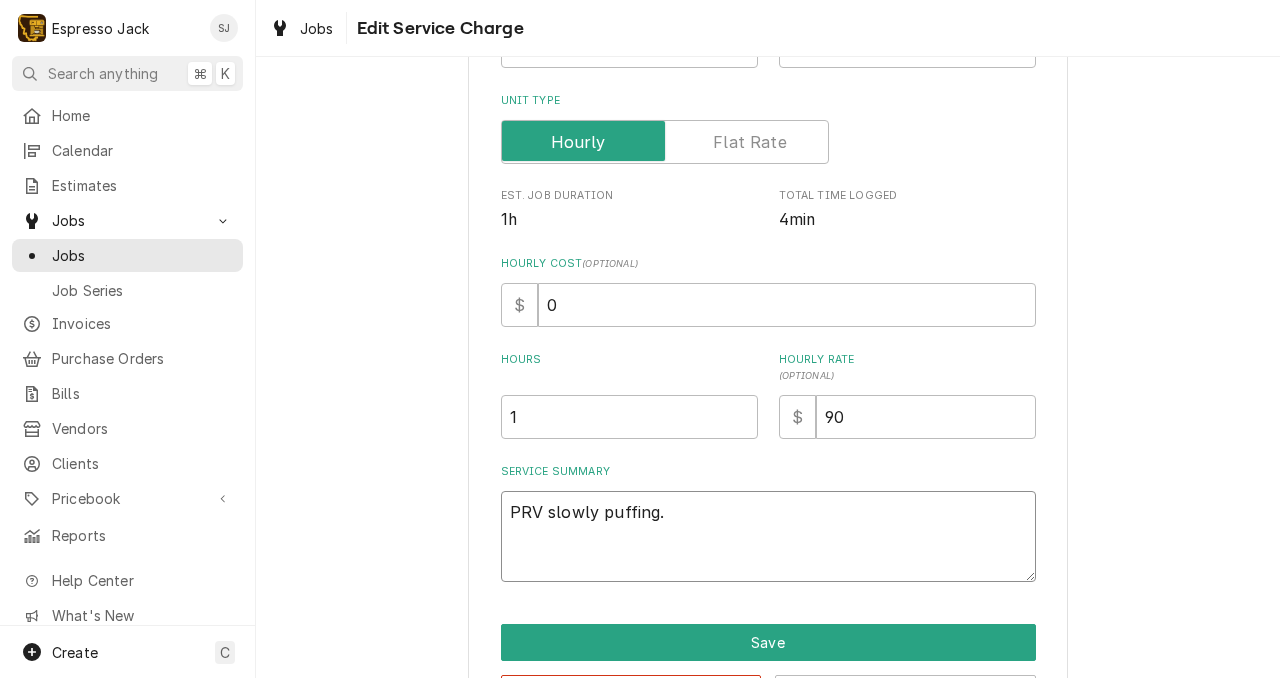 type on "x" 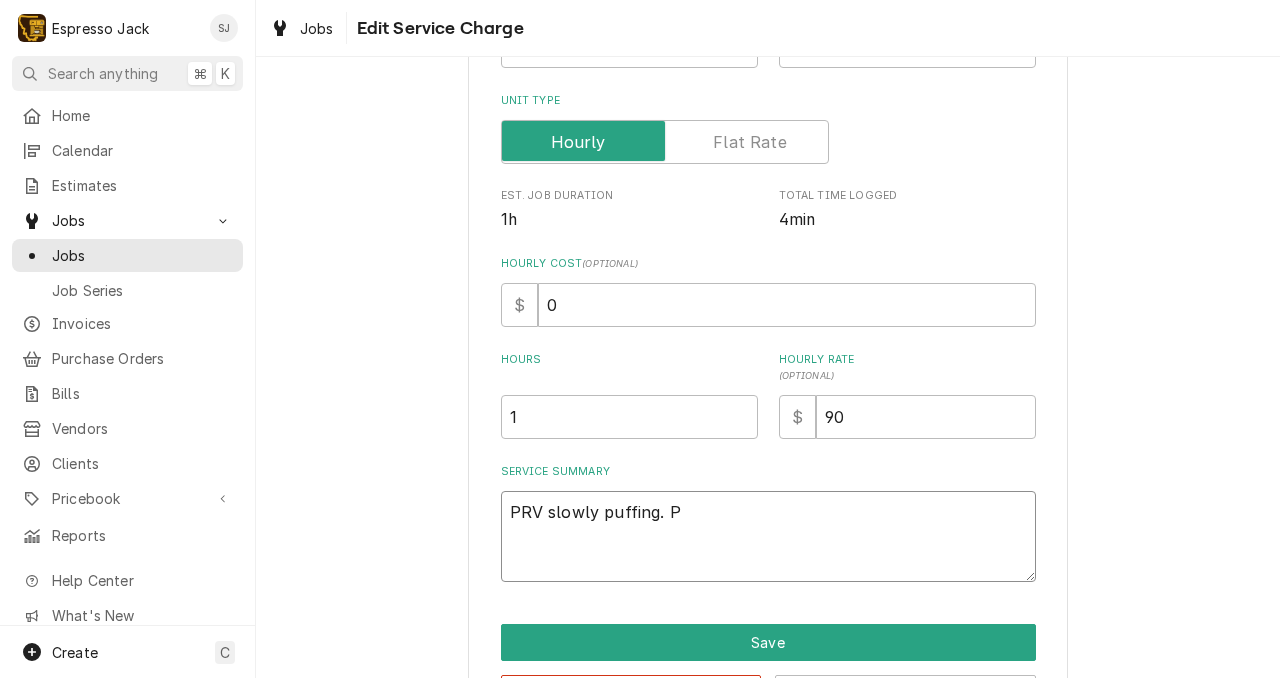 type on "x" 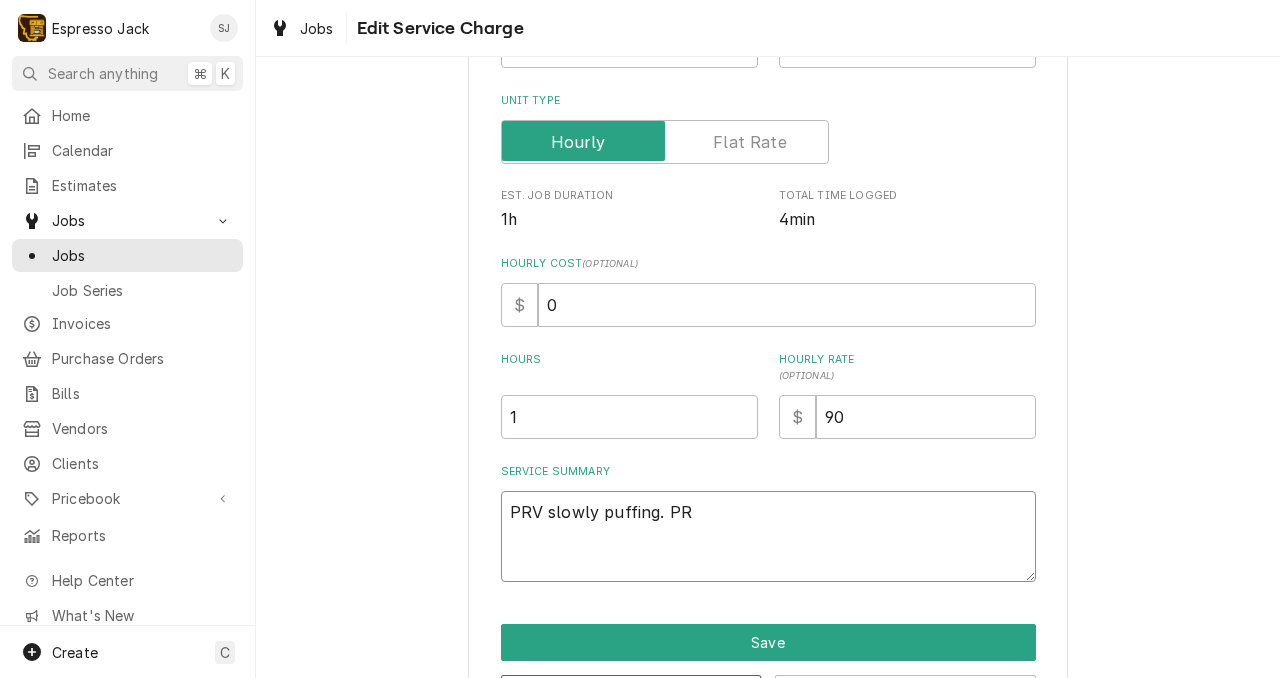 type on "x" 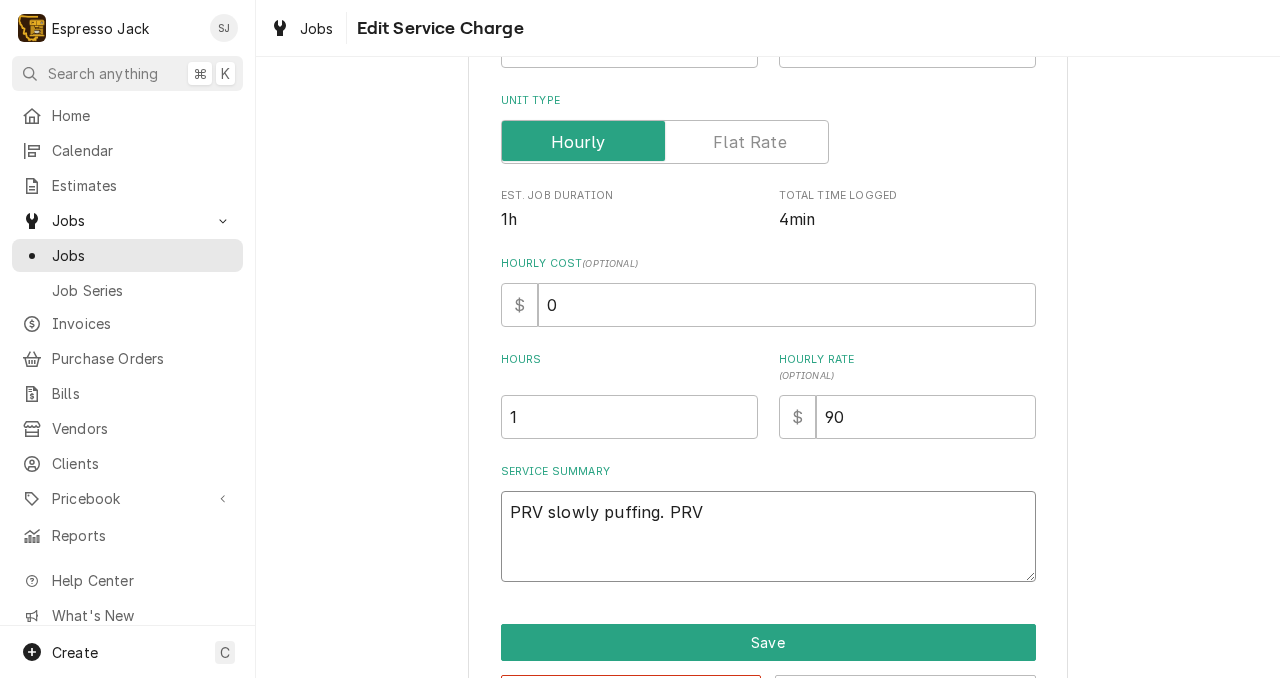 type on "x" 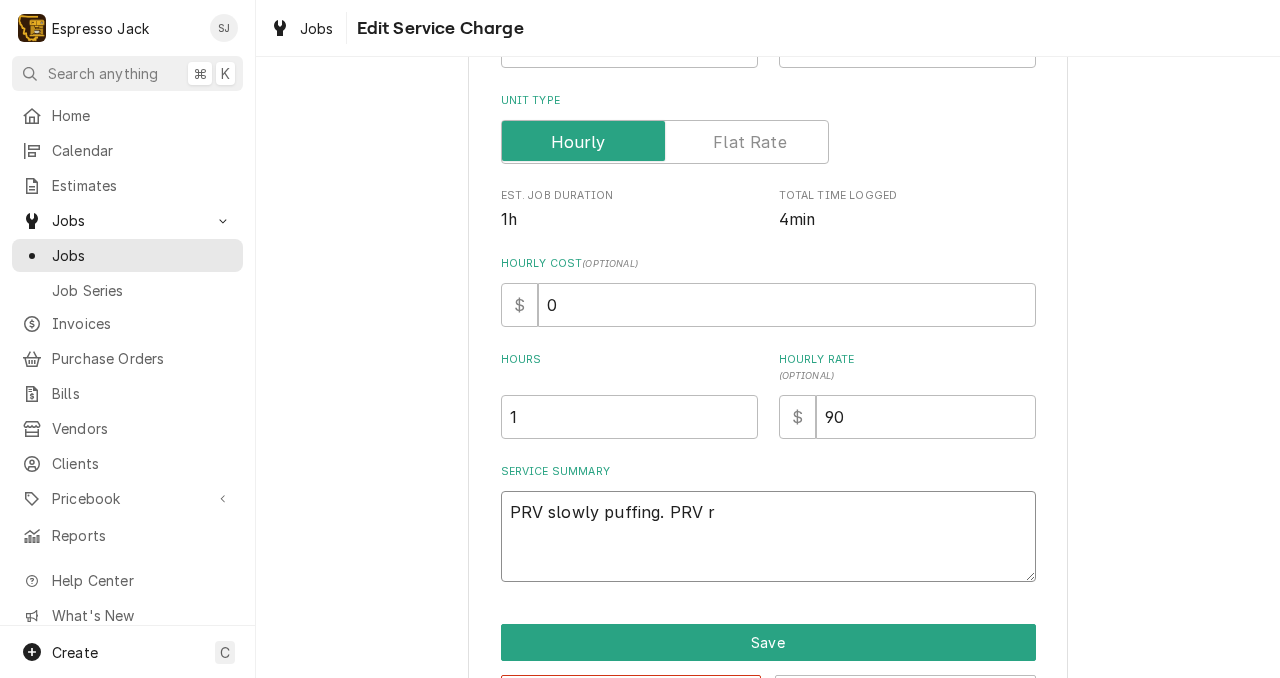 type on "x" 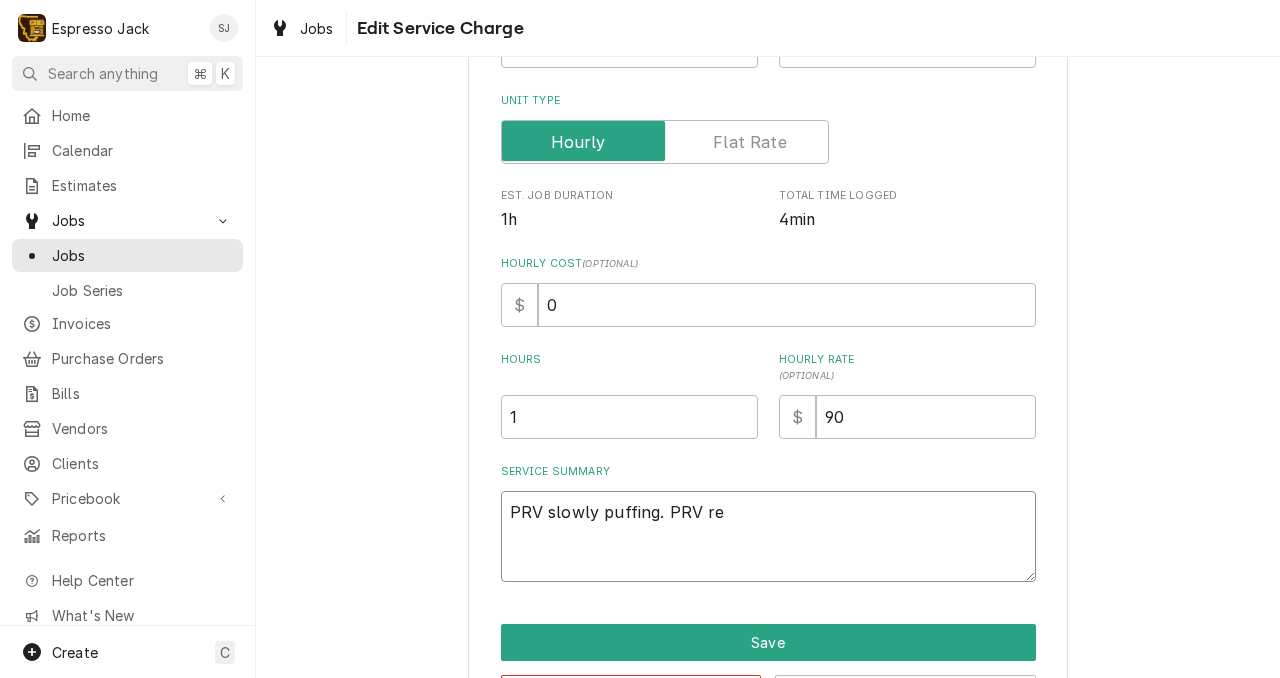 type on "x" 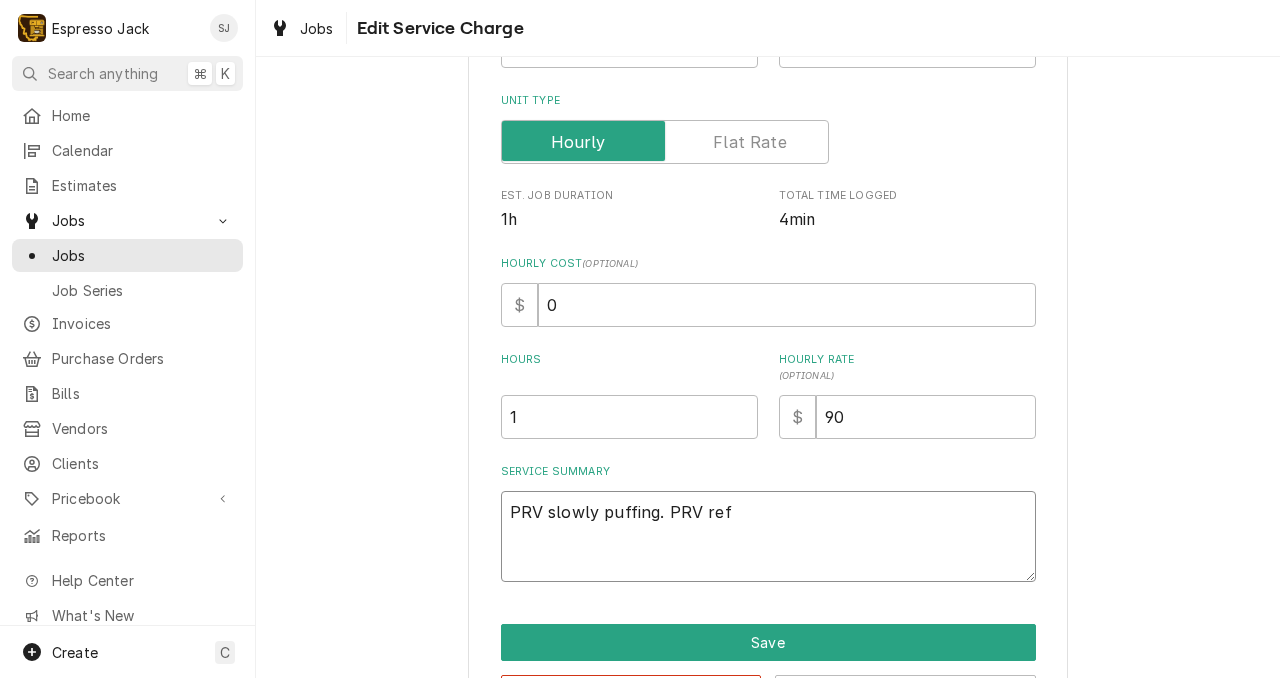 type on "x" 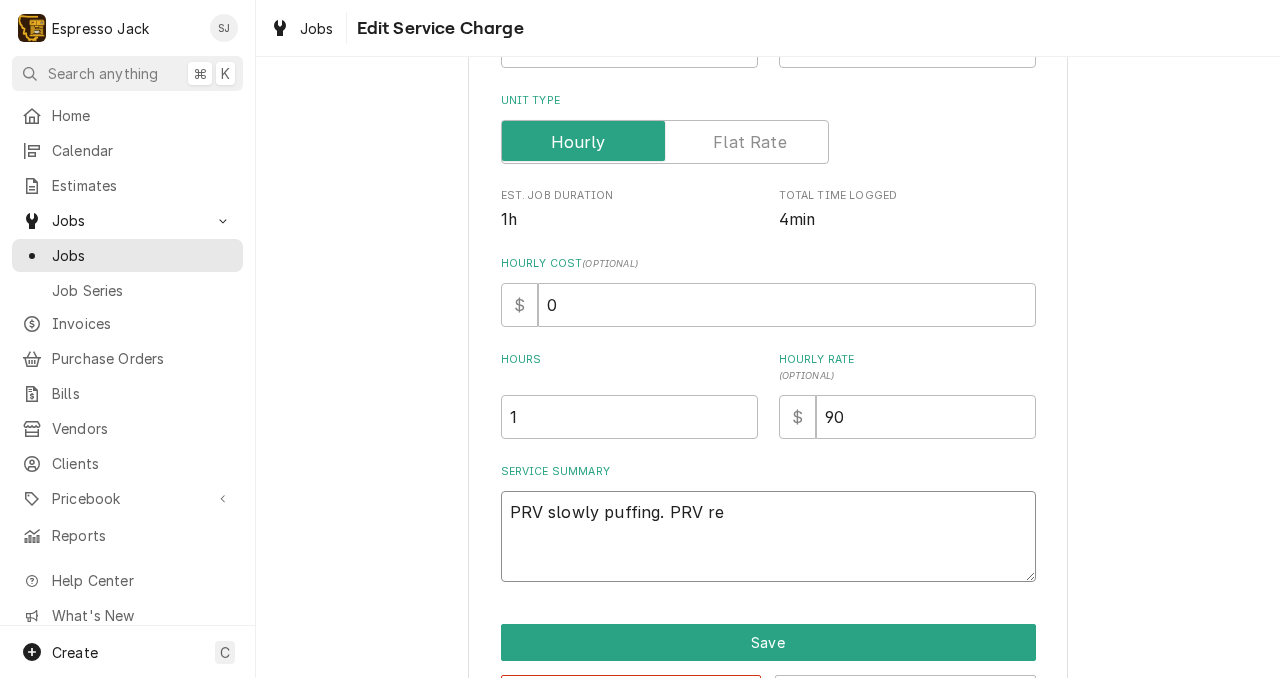 type on "x" 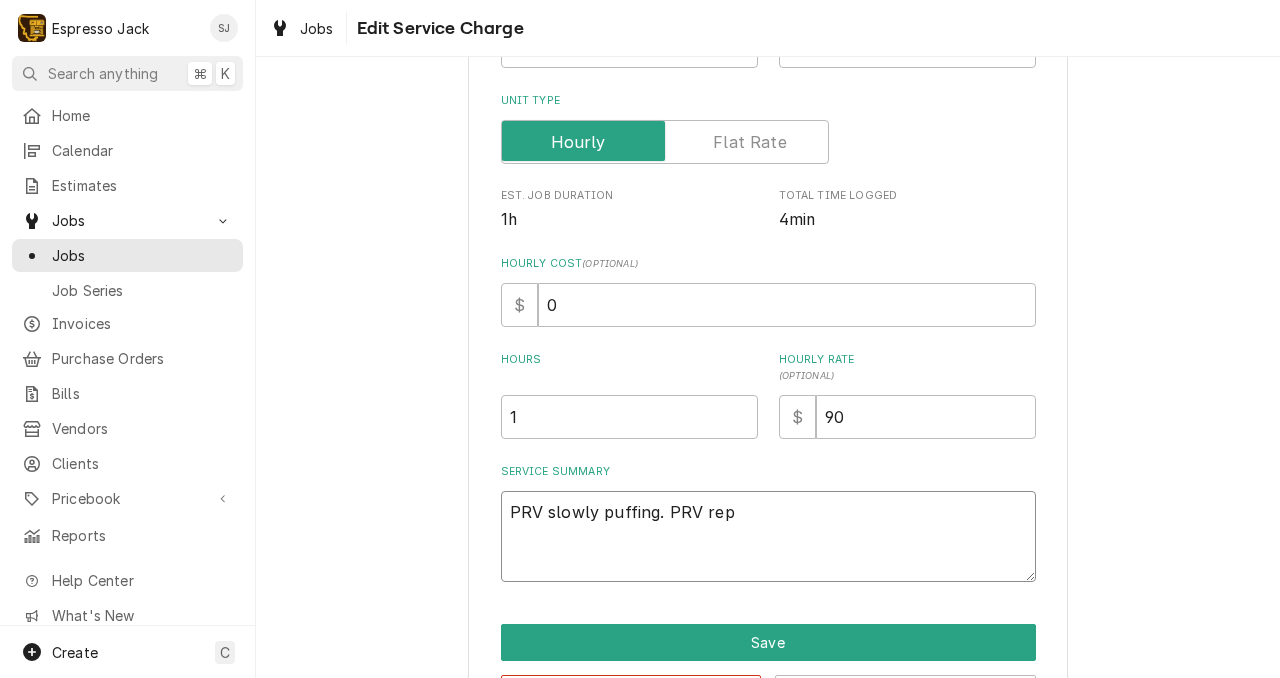 type on "x" 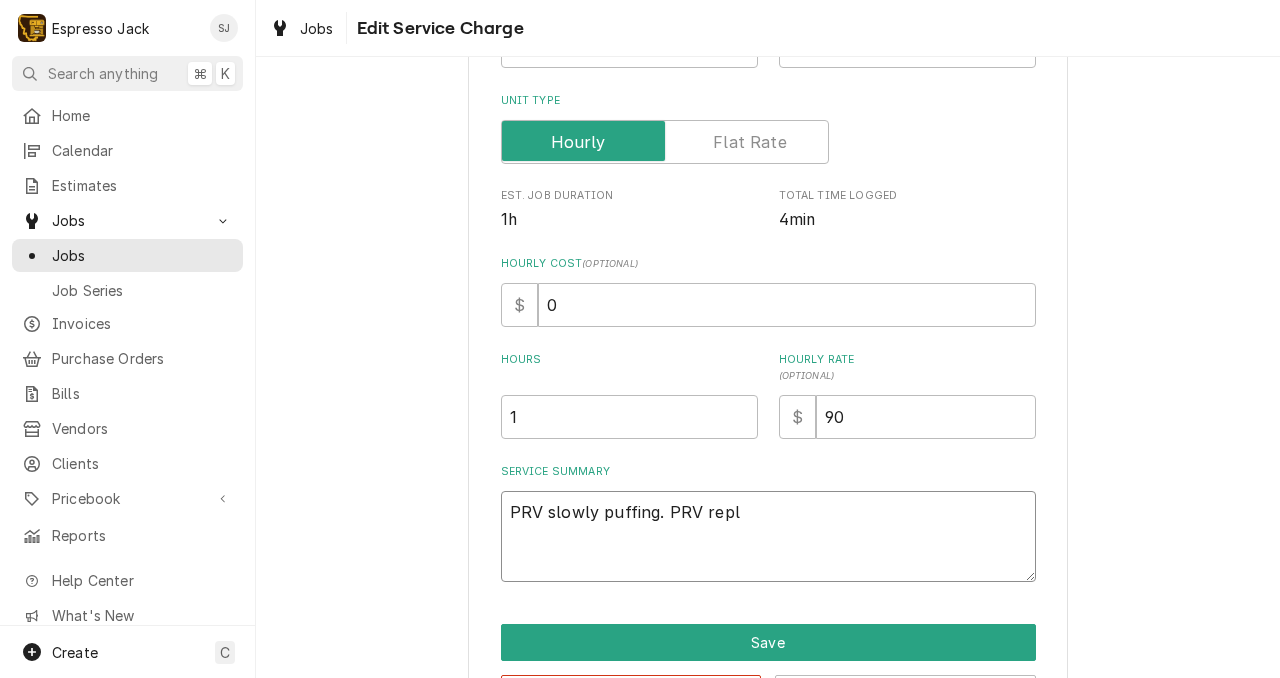 type on "x" 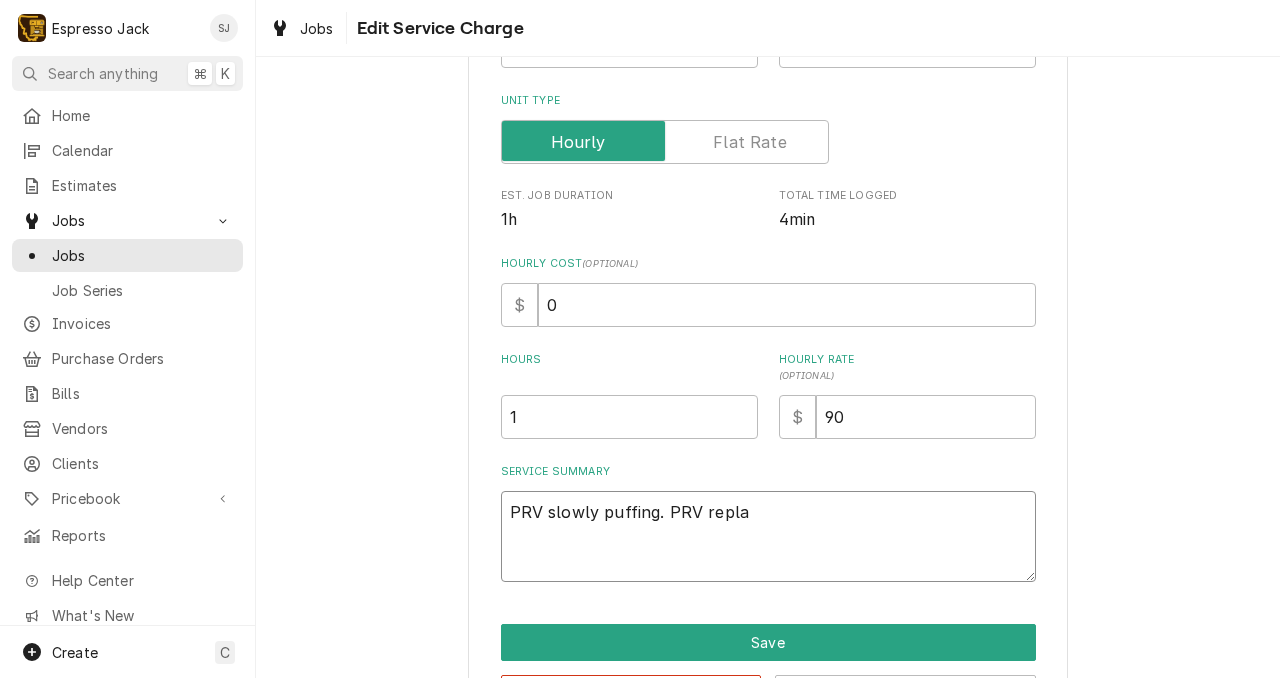 type on "x" 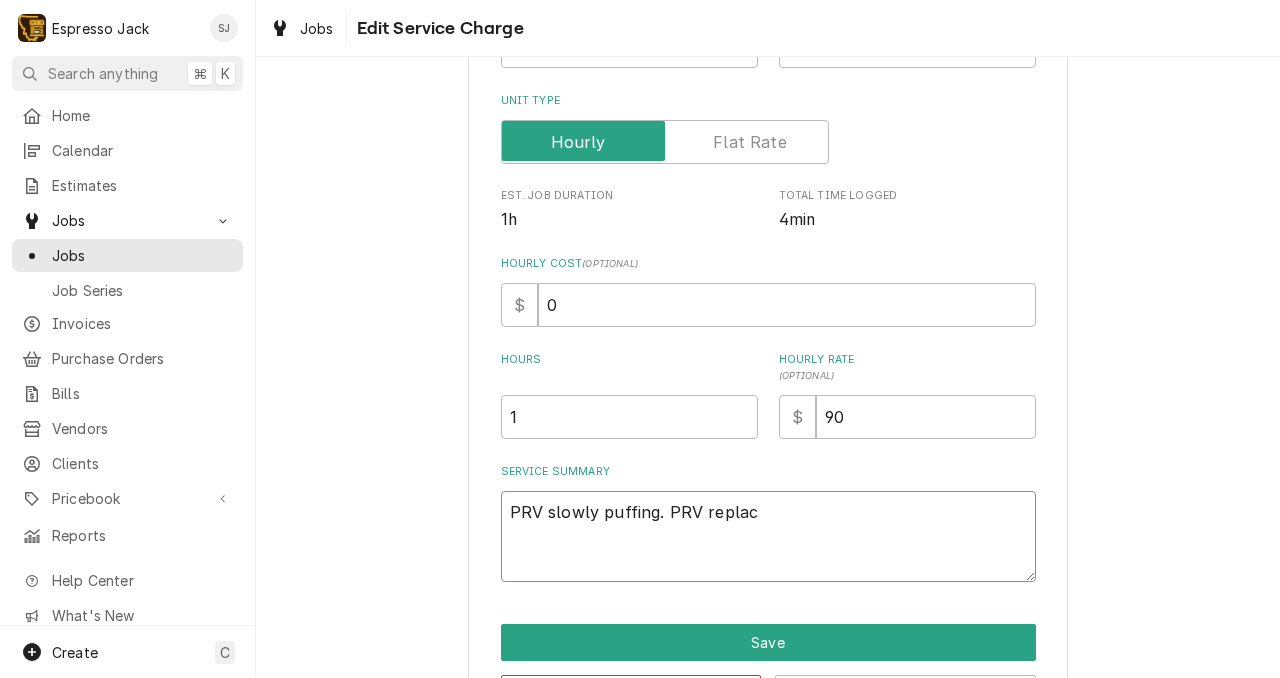 type on "x" 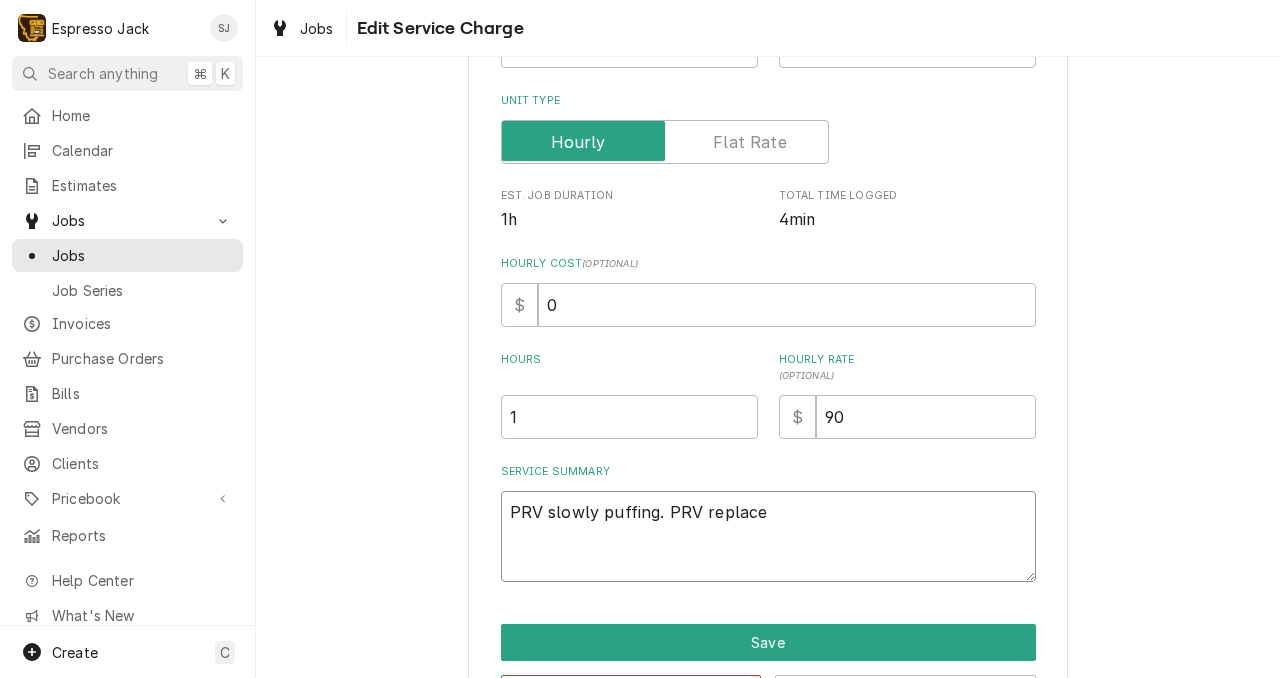 type on "x" 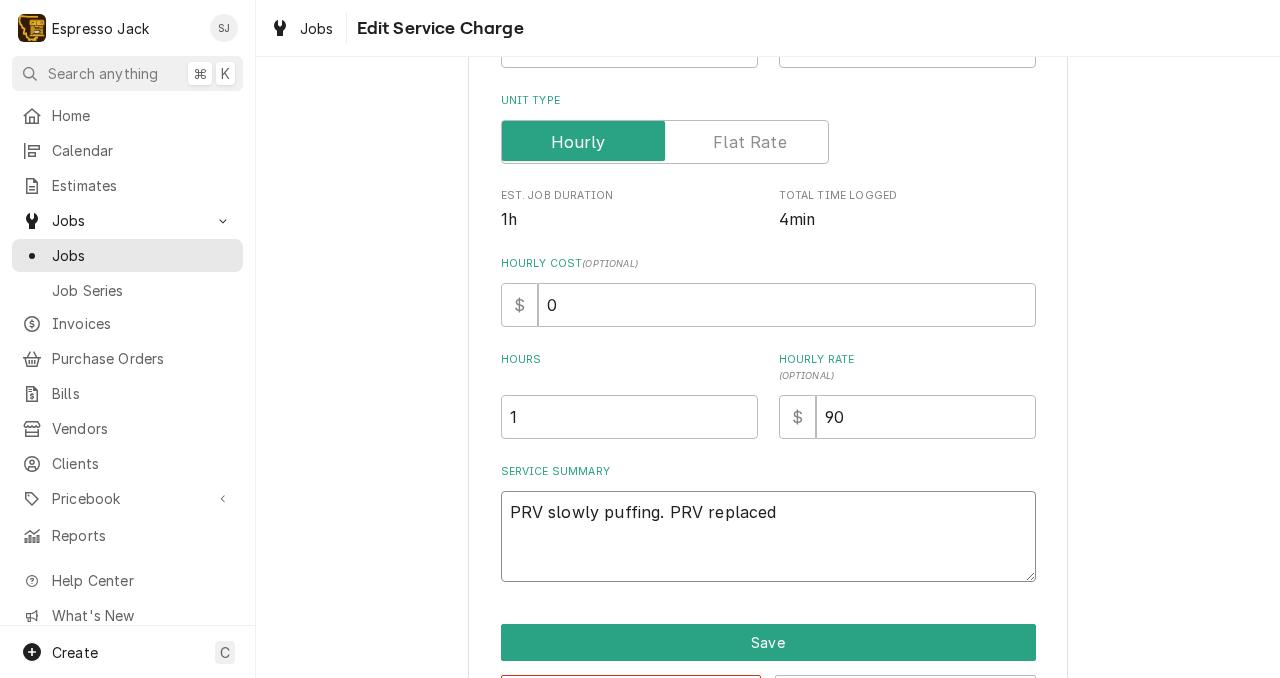 click on "PRV slowly puffing. PRV replaced" at bounding box center [768, 536] 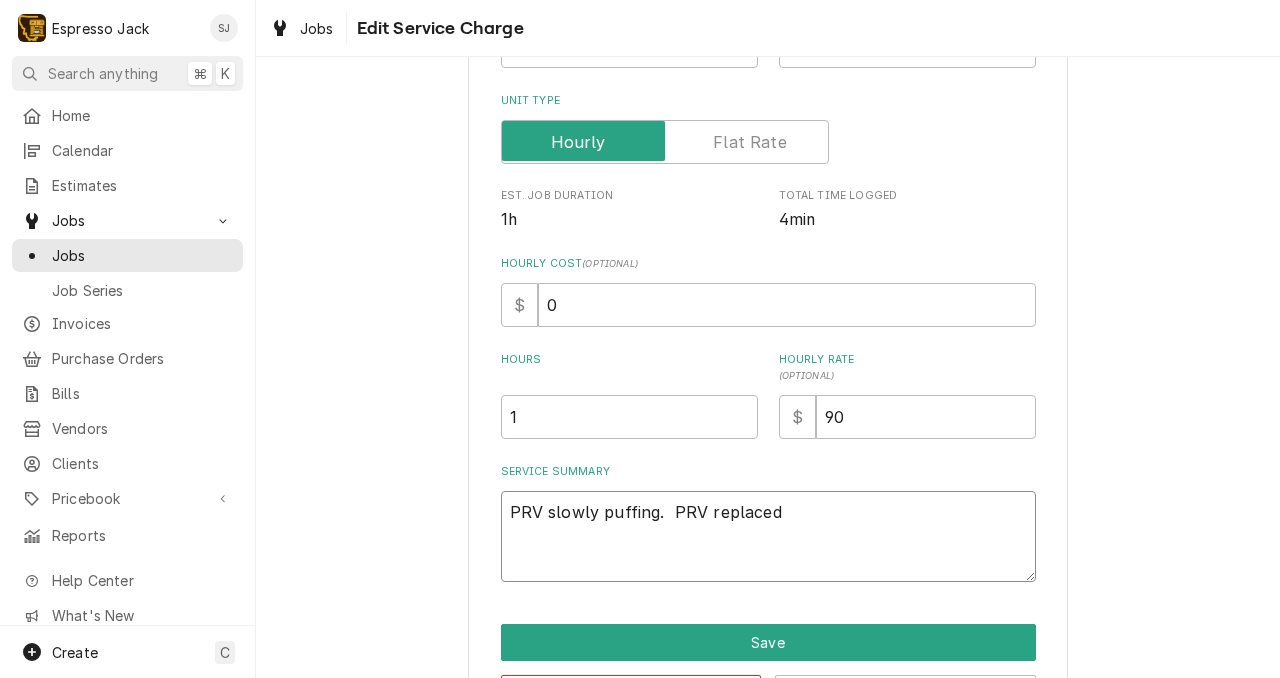 type on "x" 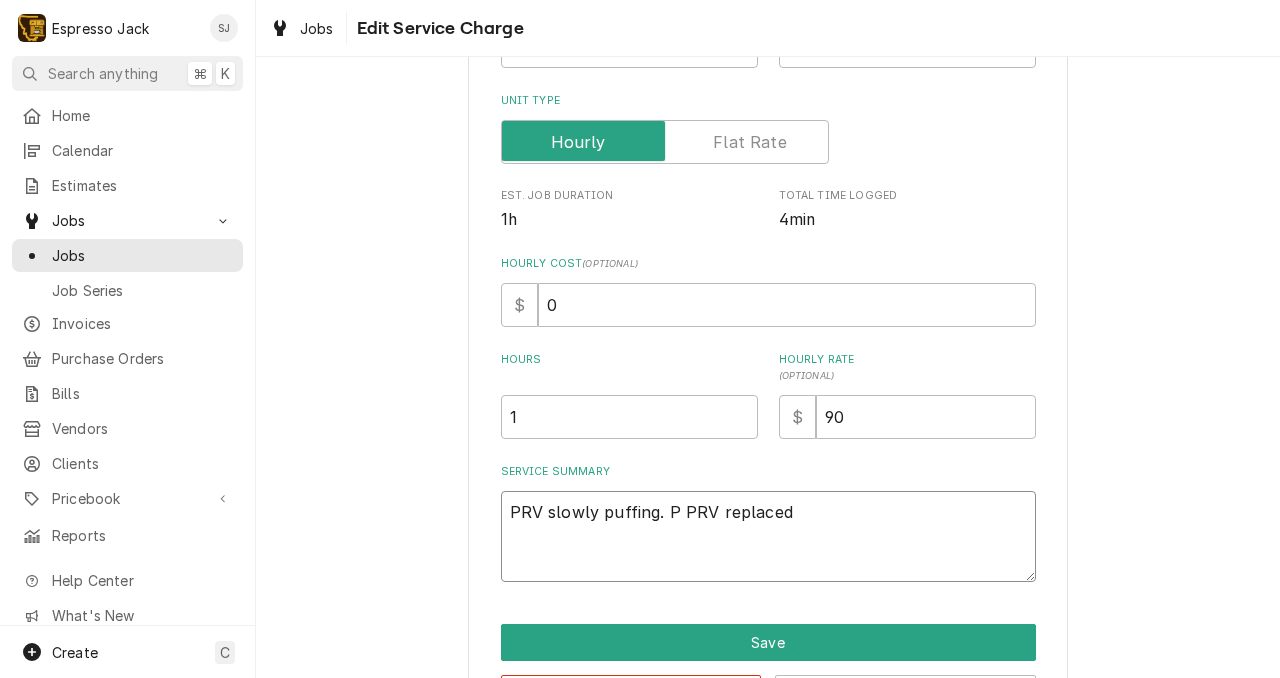 type on "x" 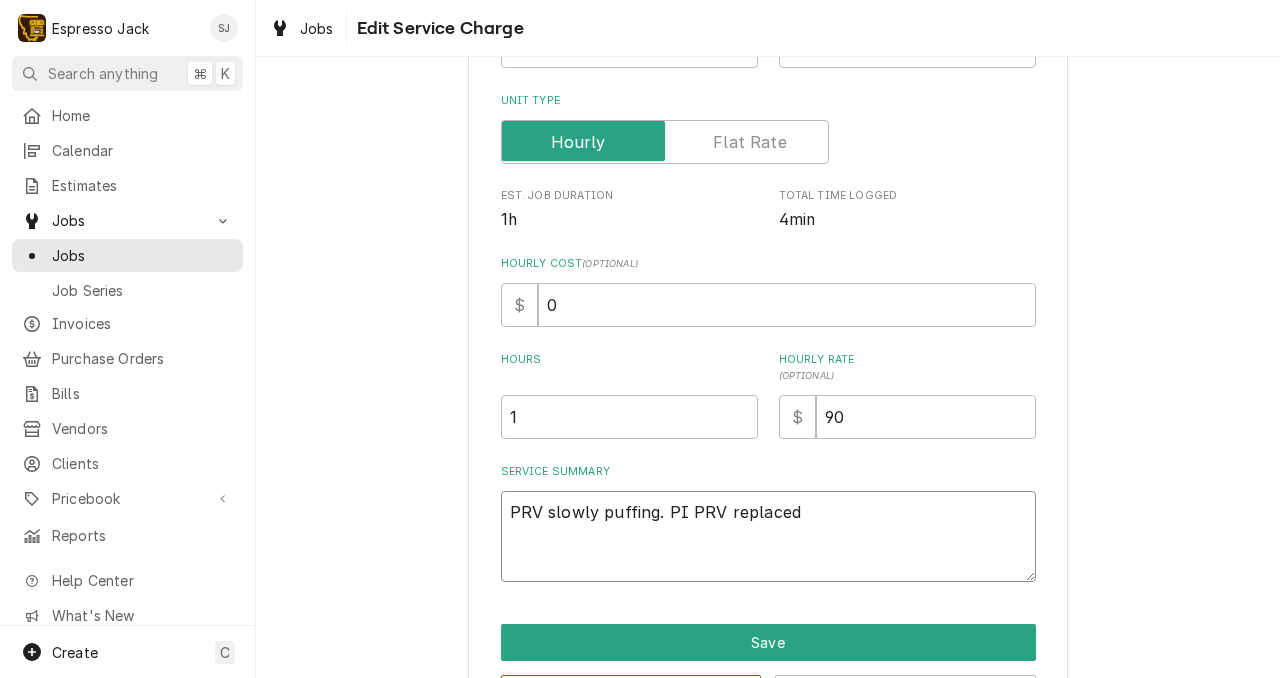 type on "x" 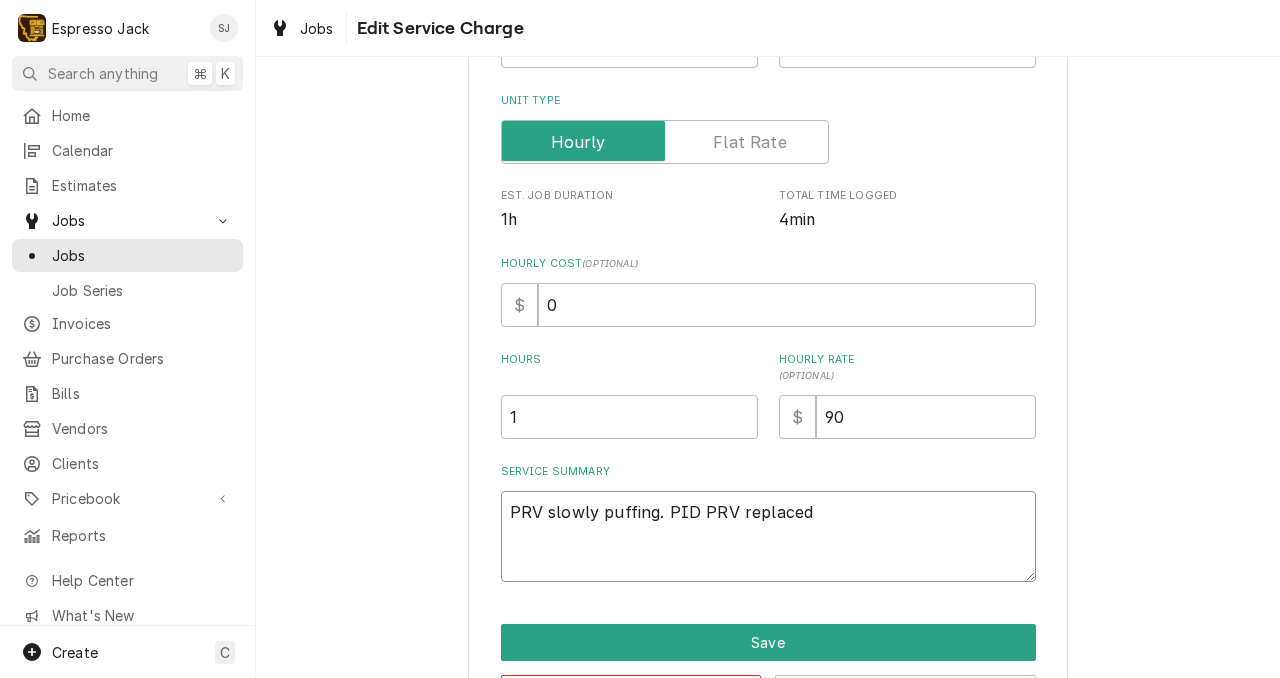 type on "x" 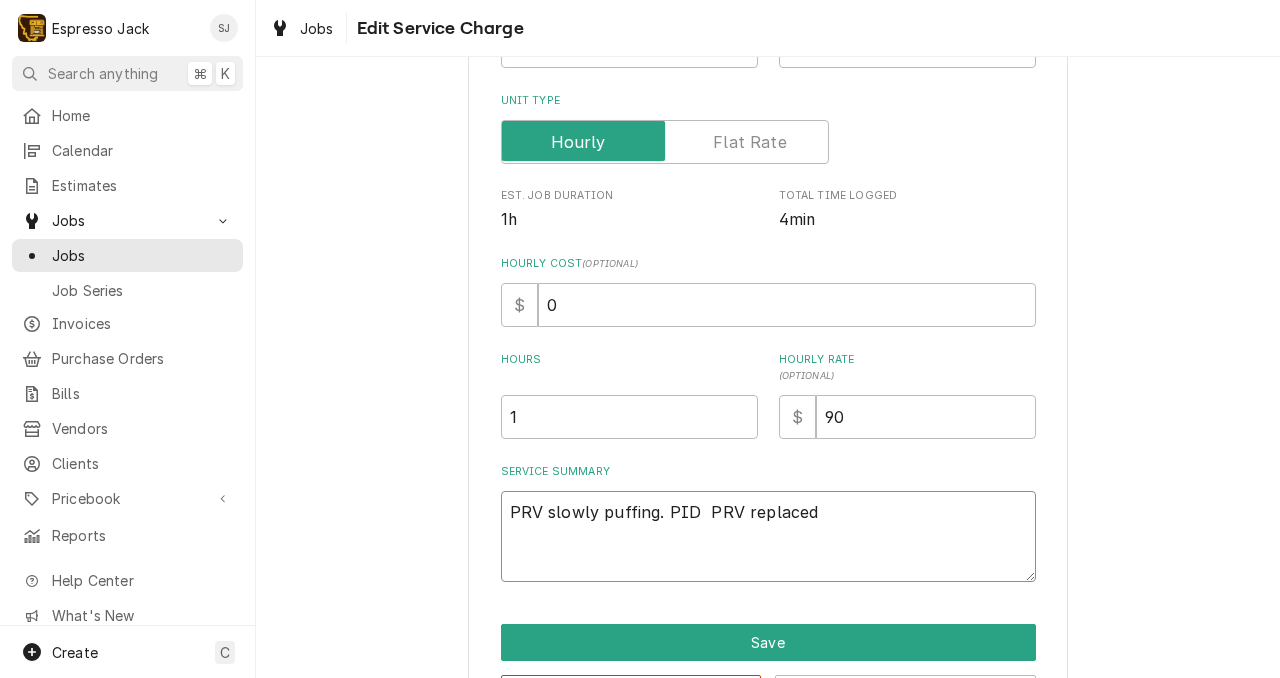 type on "x" 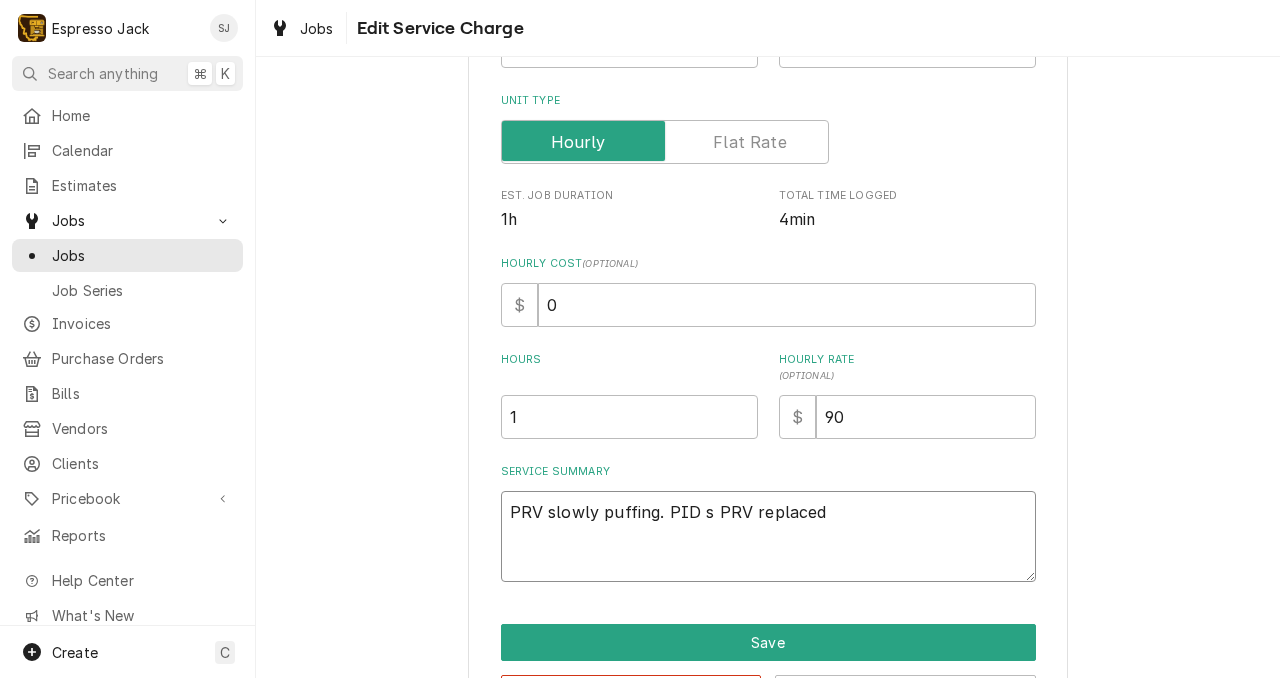 type on "PRV slowly puffing. PID se PRV replaced" 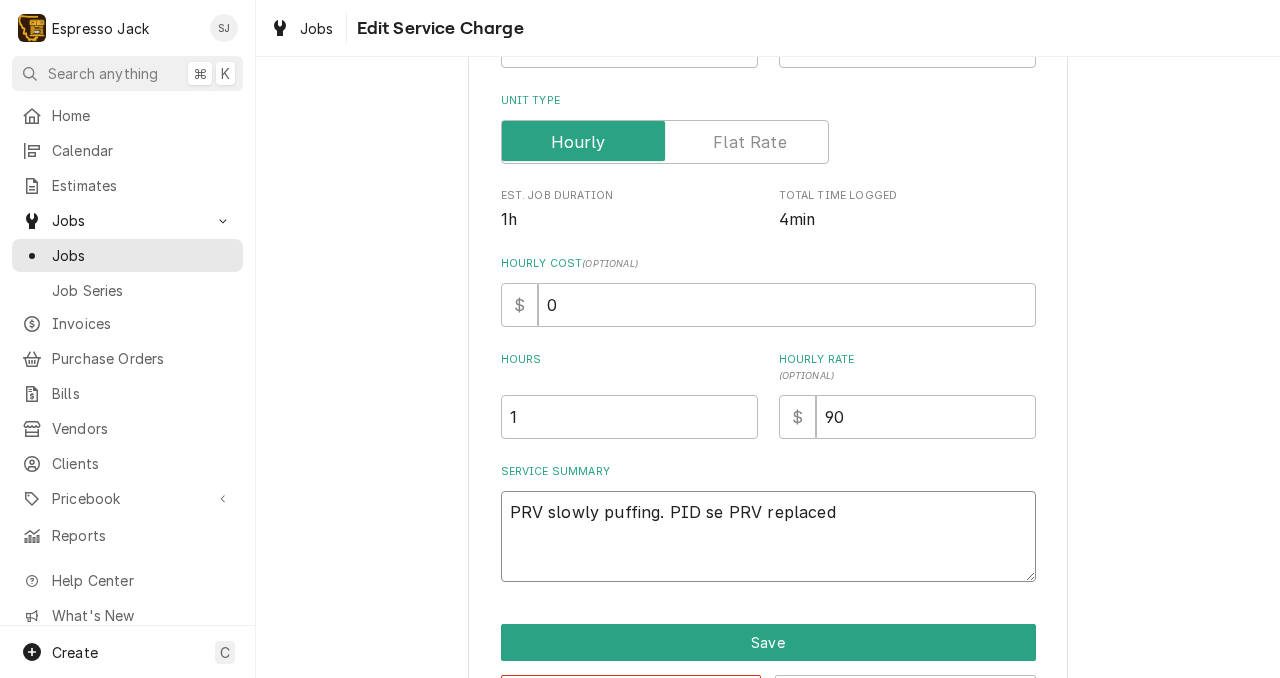 type on "x" 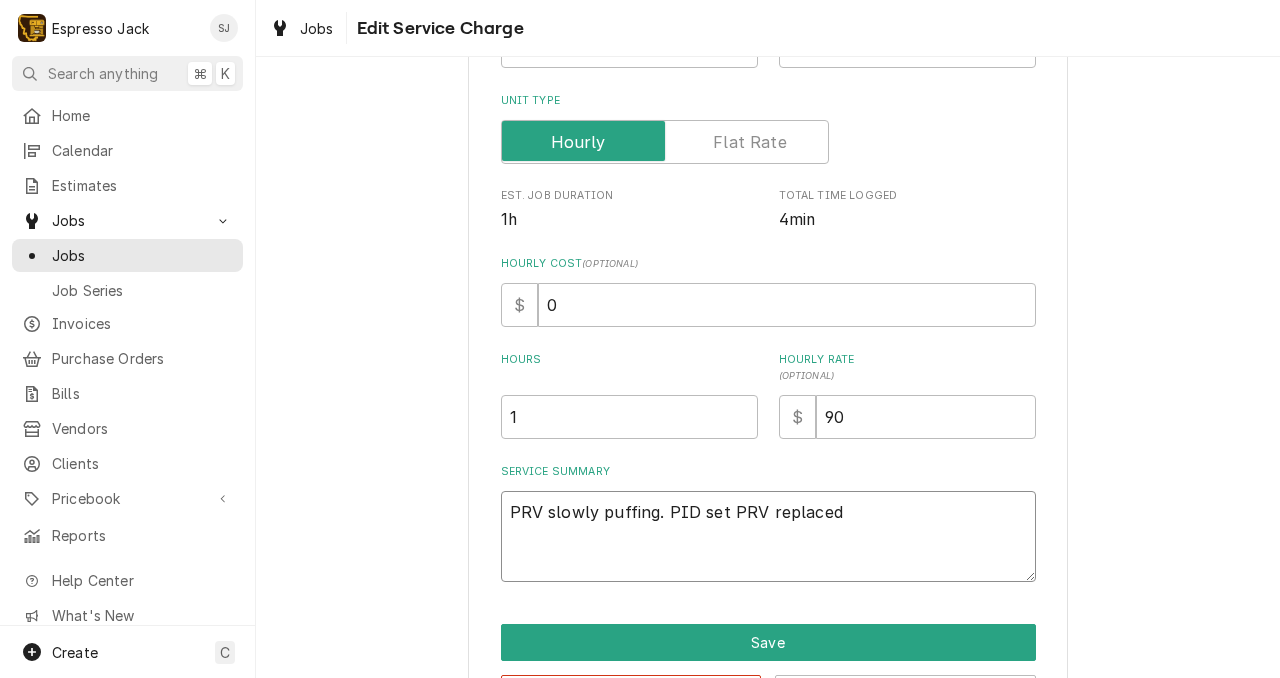type on "x" 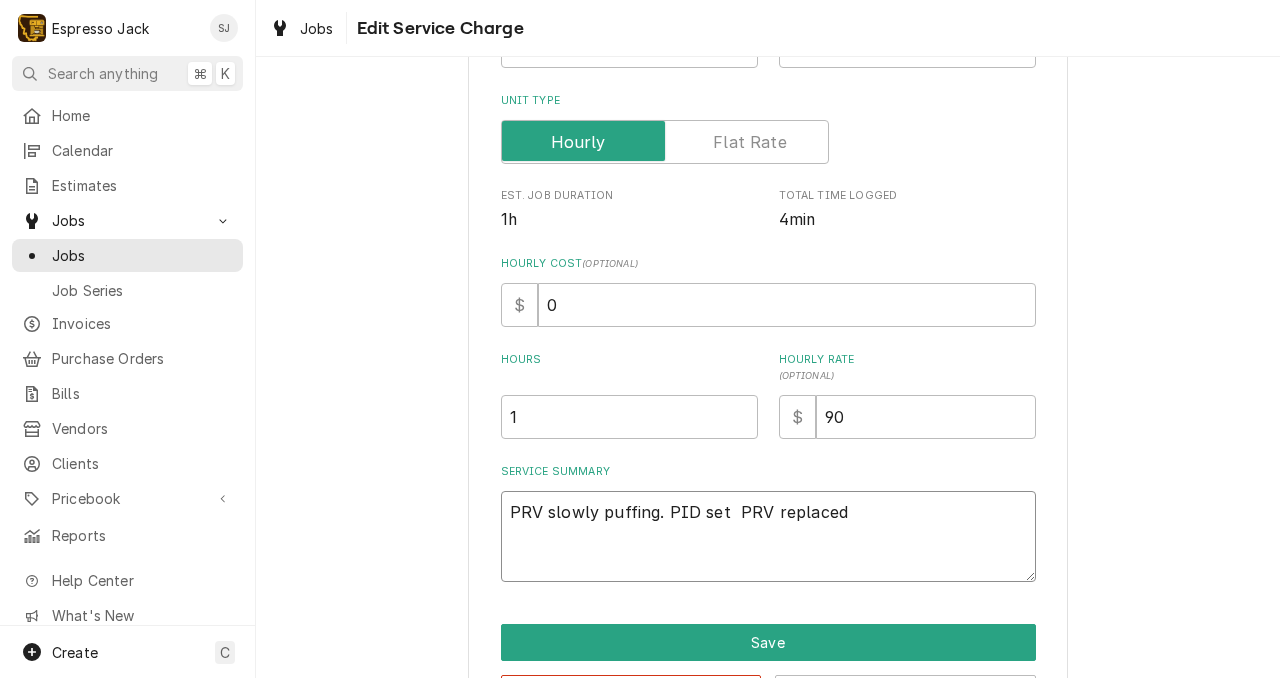type on "PRV slowly puffing. PID set t PRV replaced" 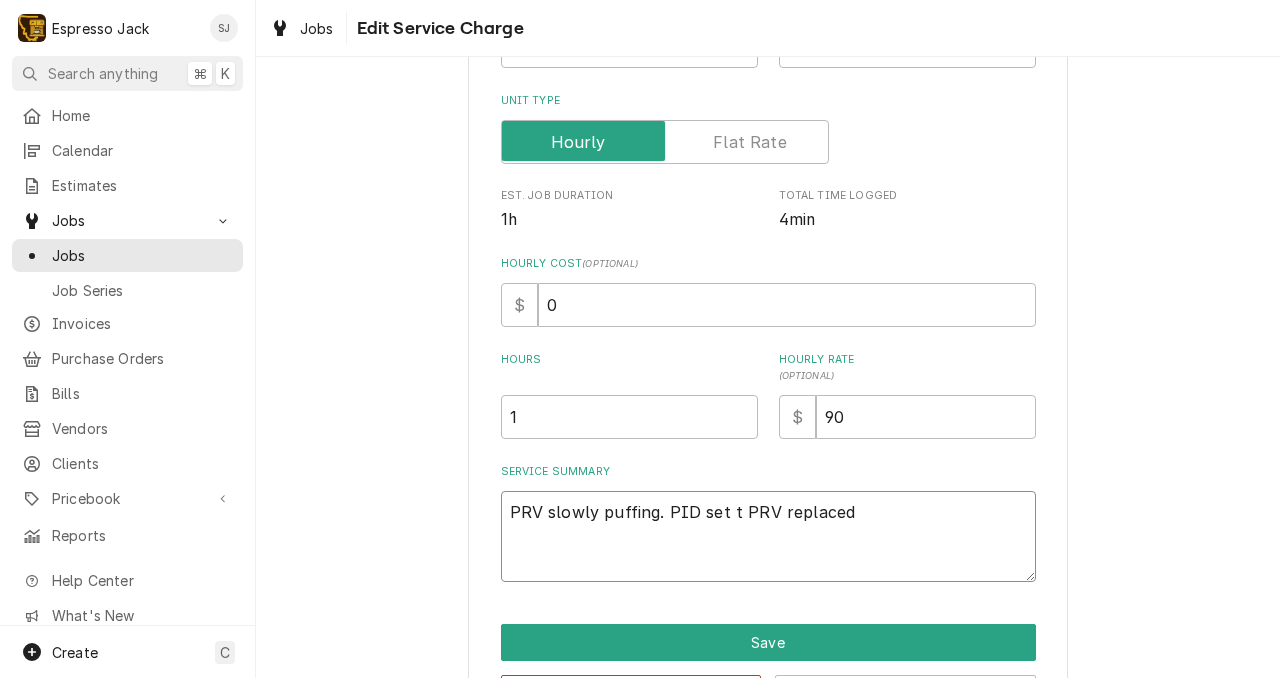 type on "x" 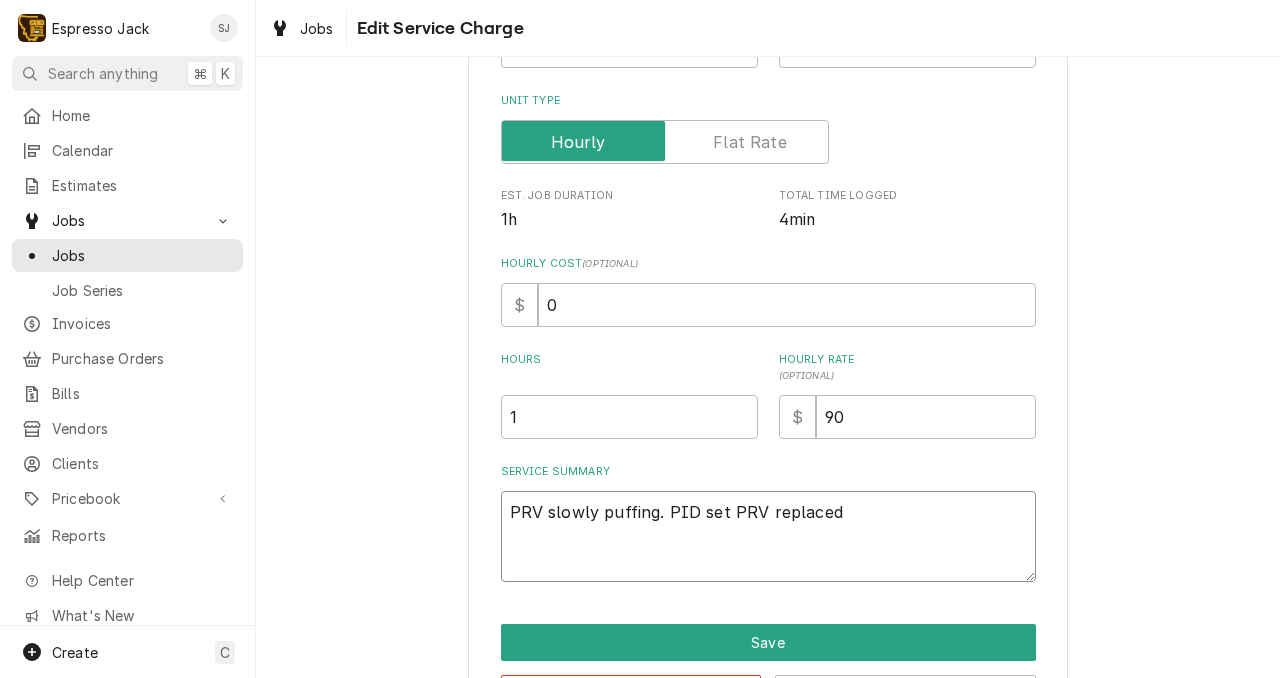 type on "x" 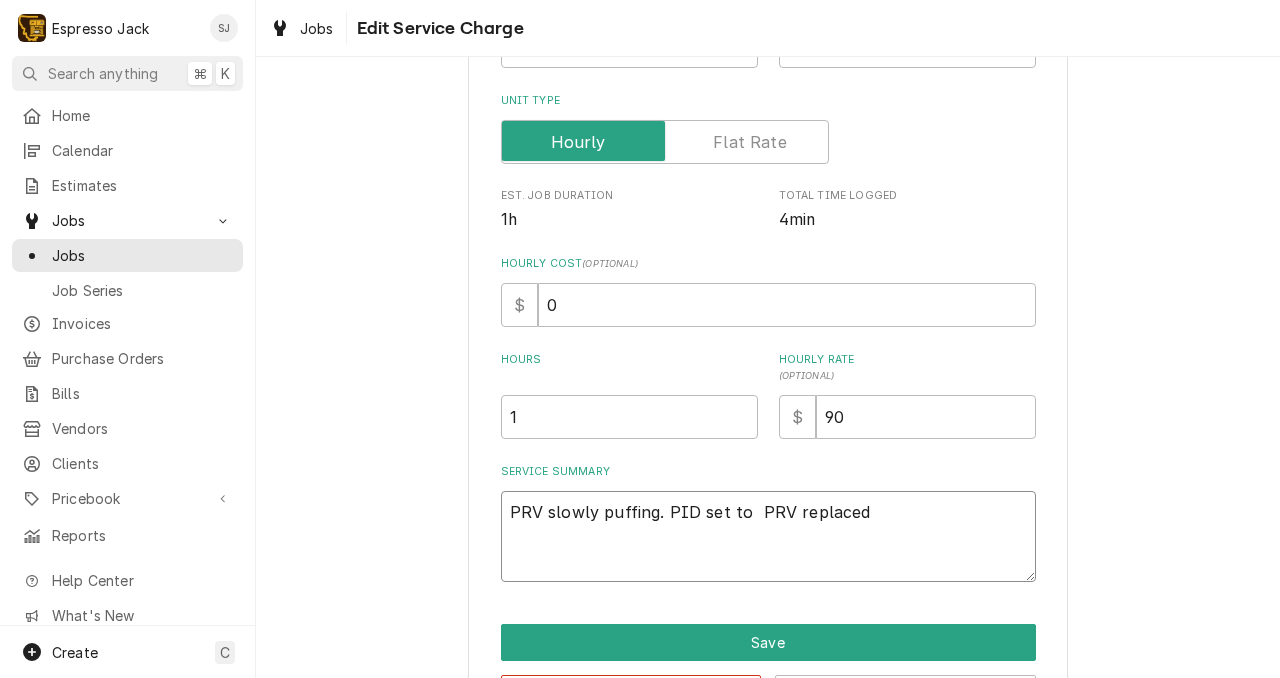 type on "x" 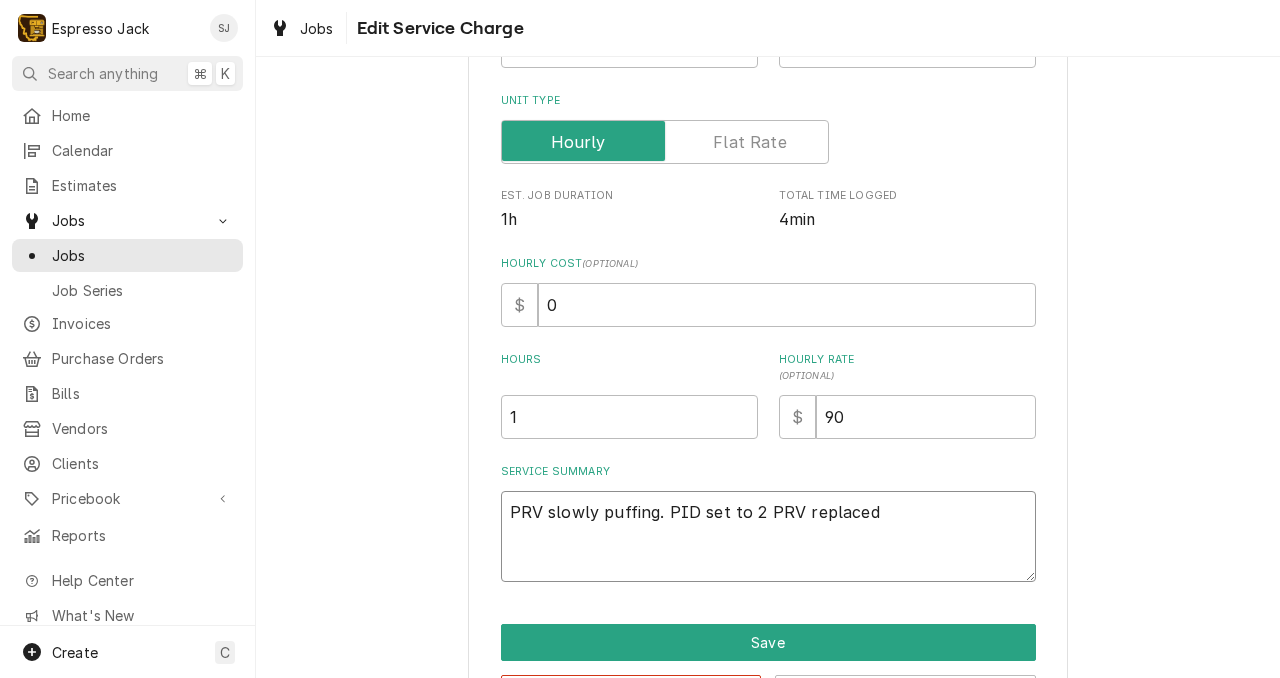type on "x" 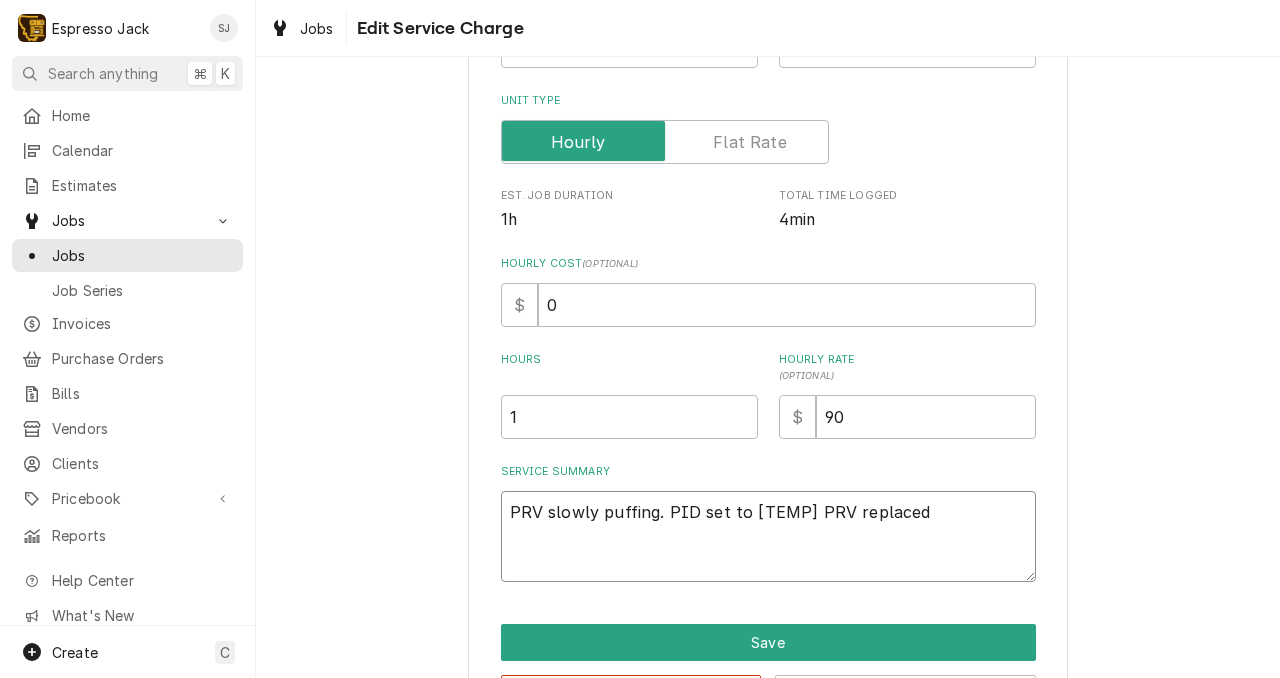 type on "x" 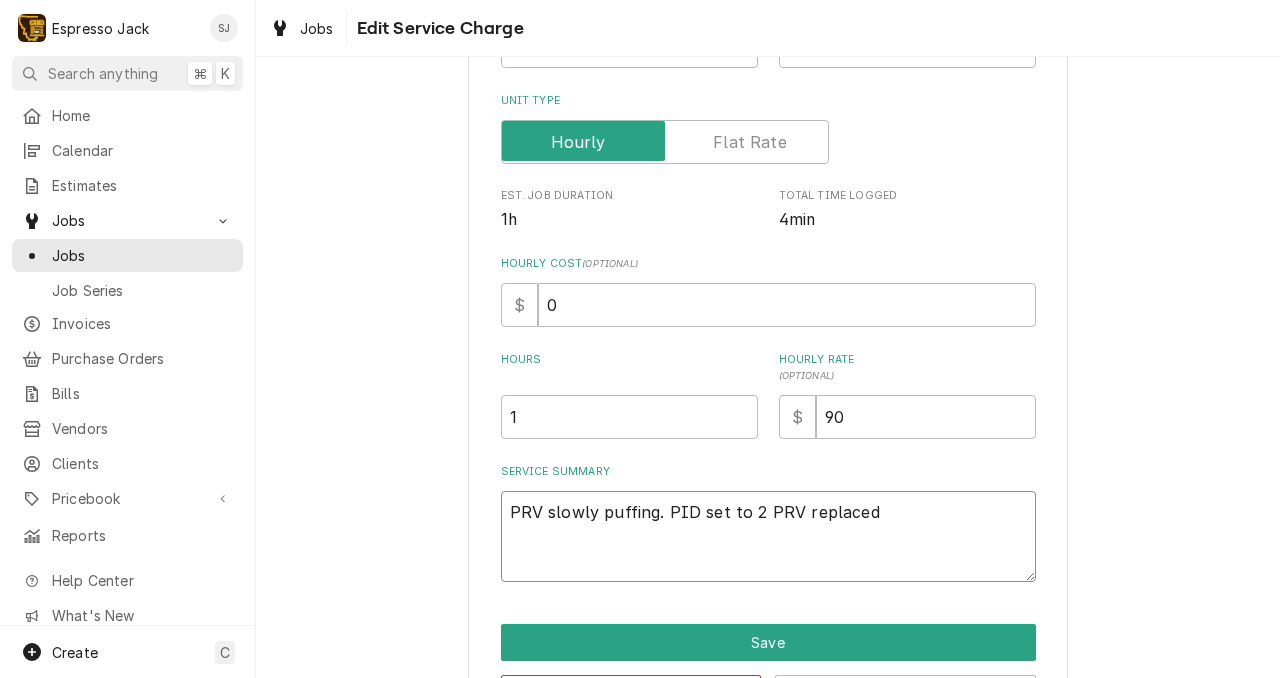 type on "x" 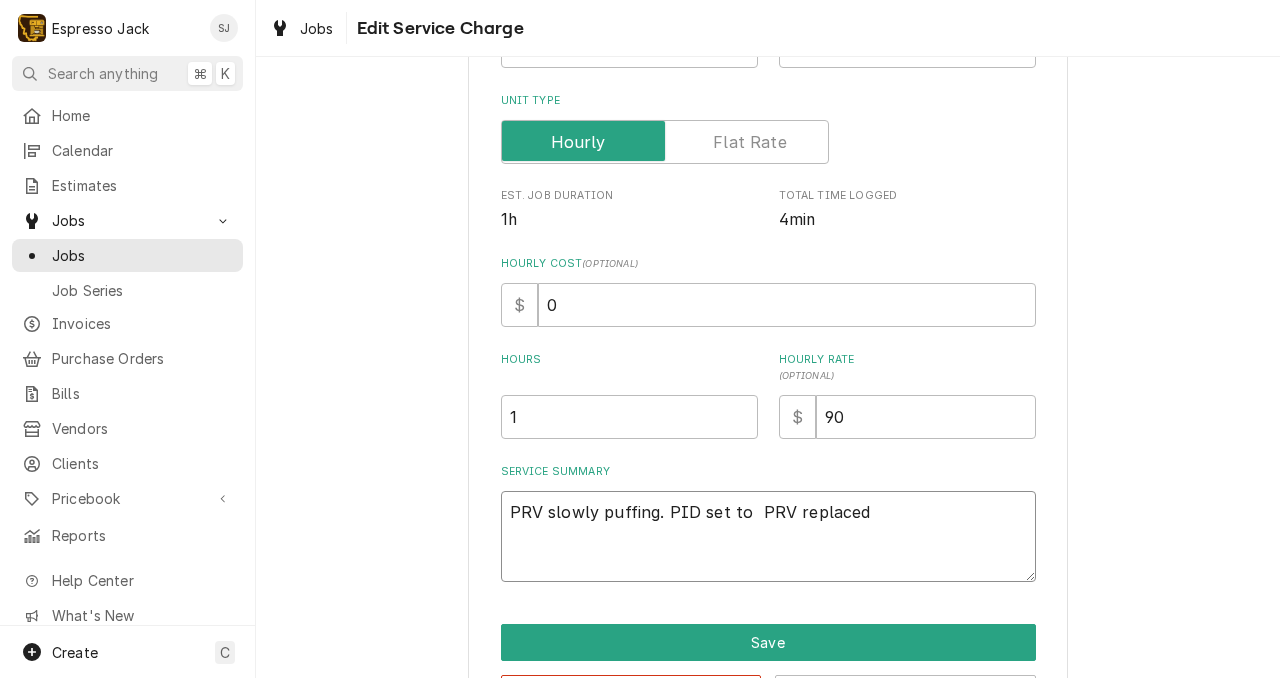 type on "x" 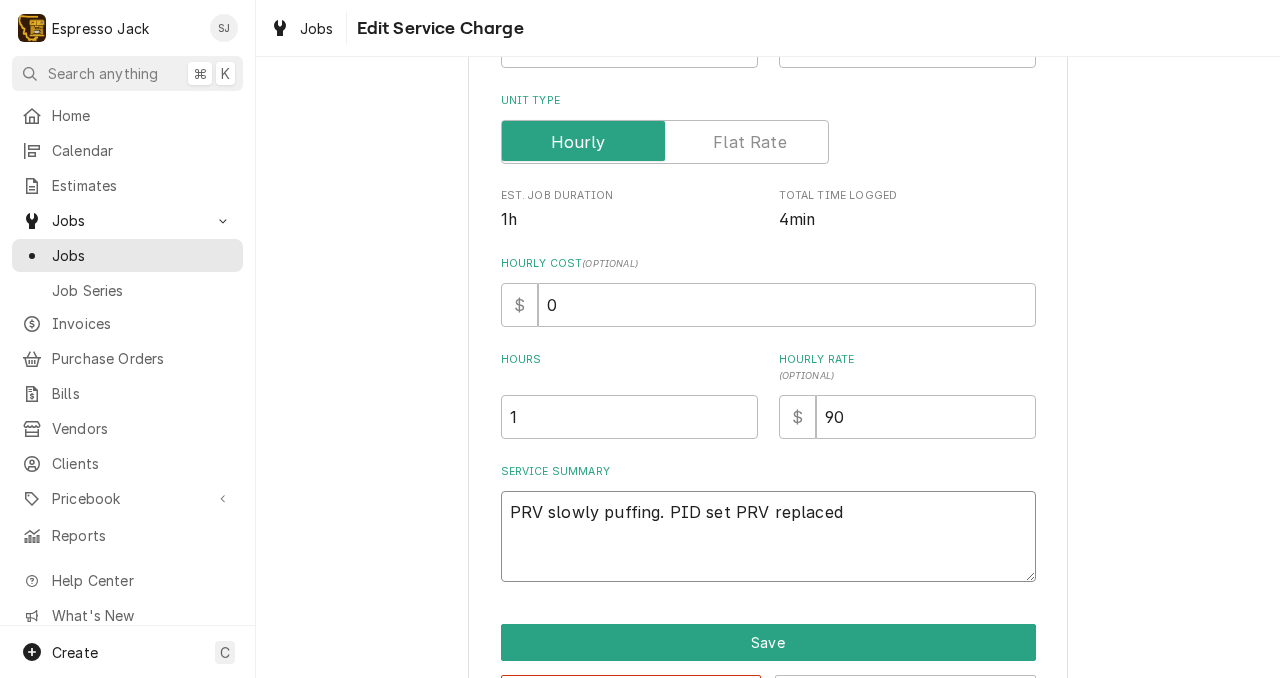 type on "x" 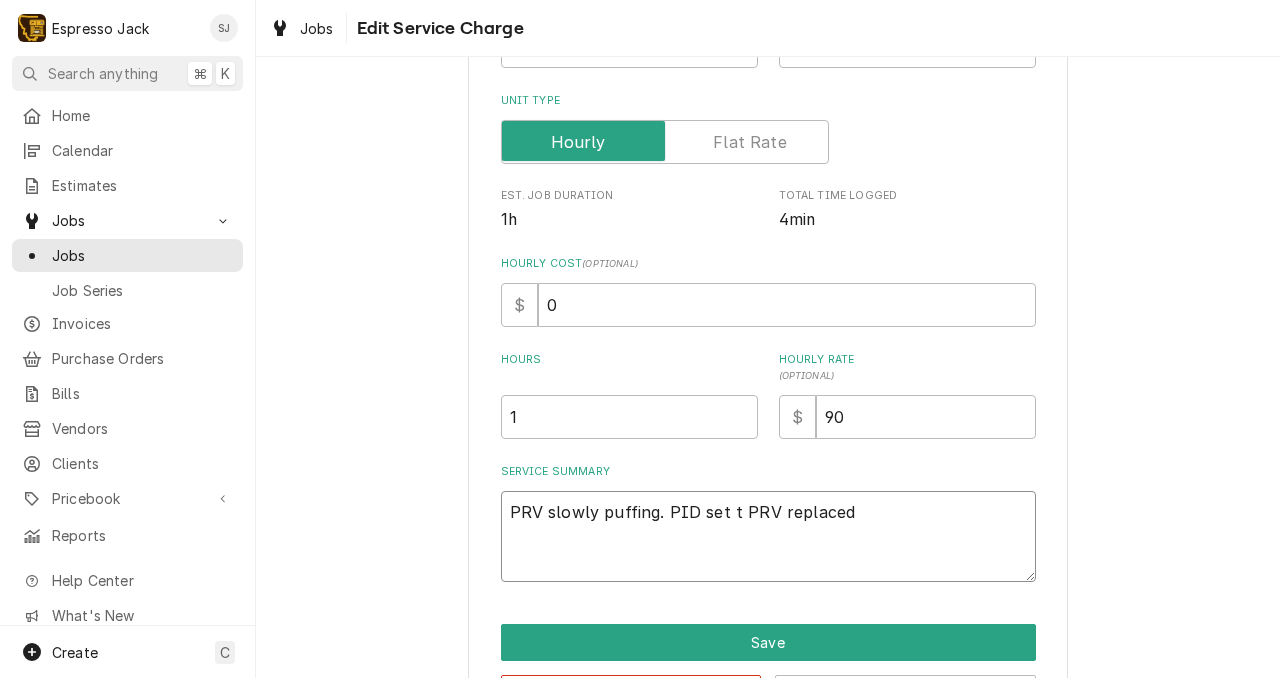 type on "x" 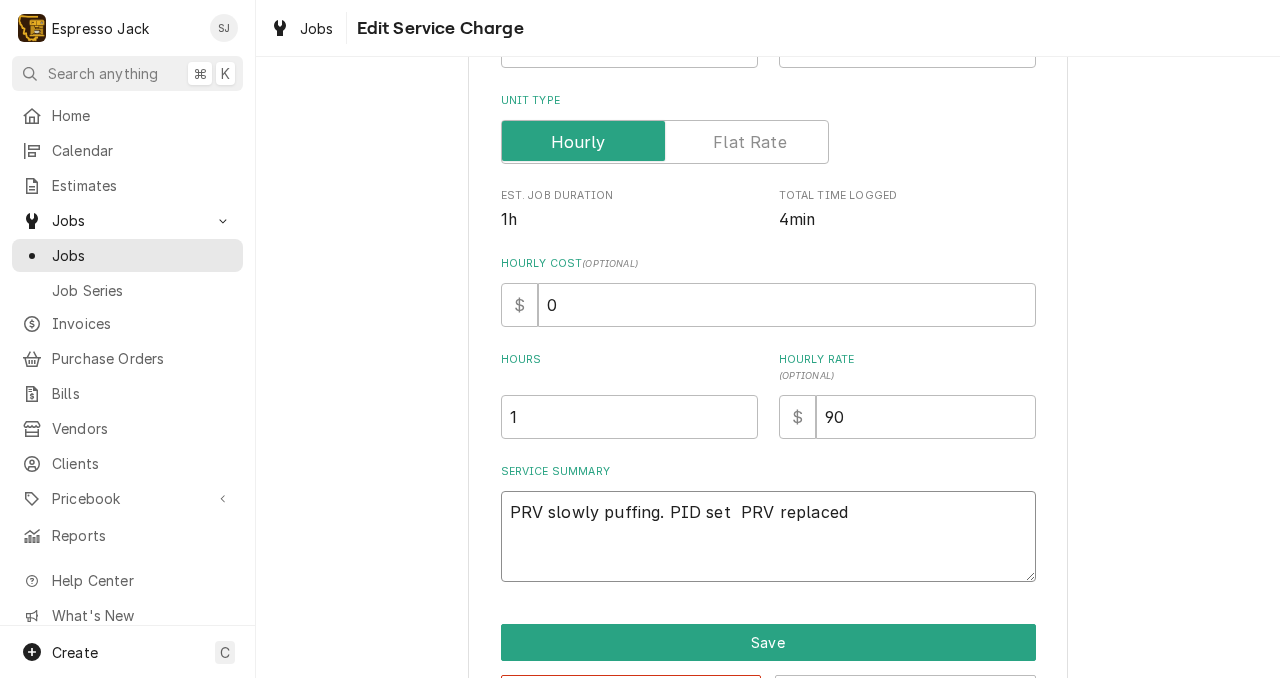 type on "x" 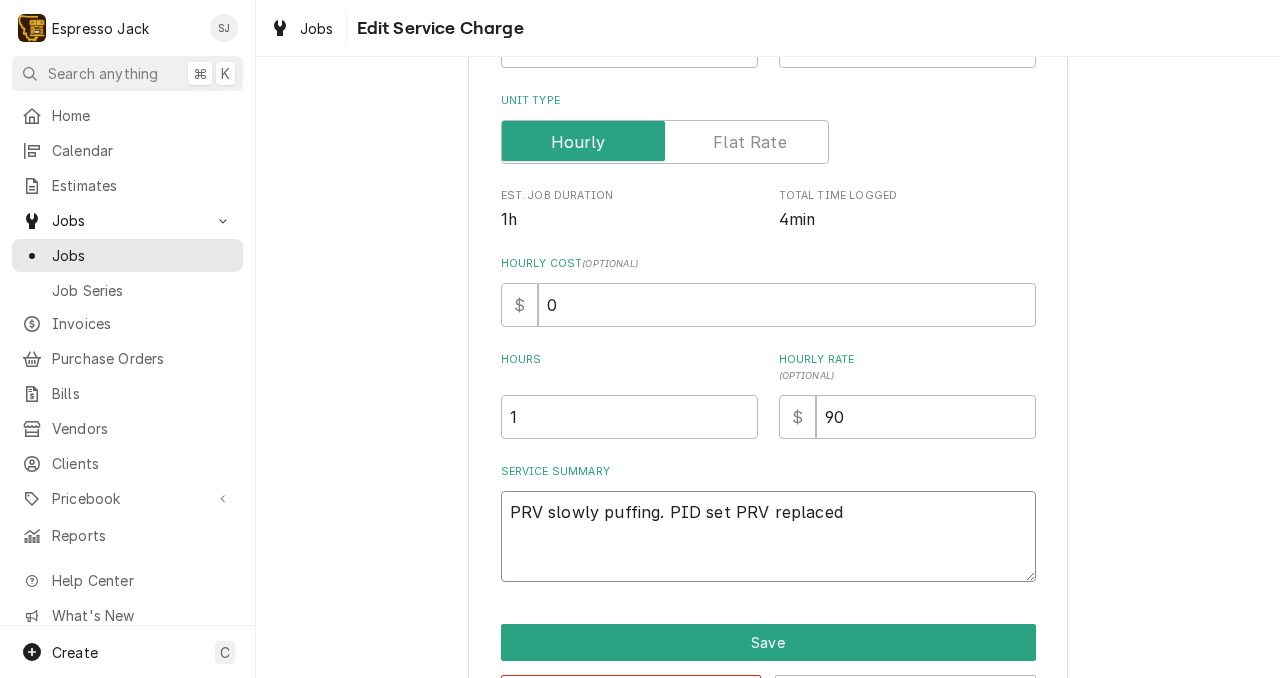 type on "x" 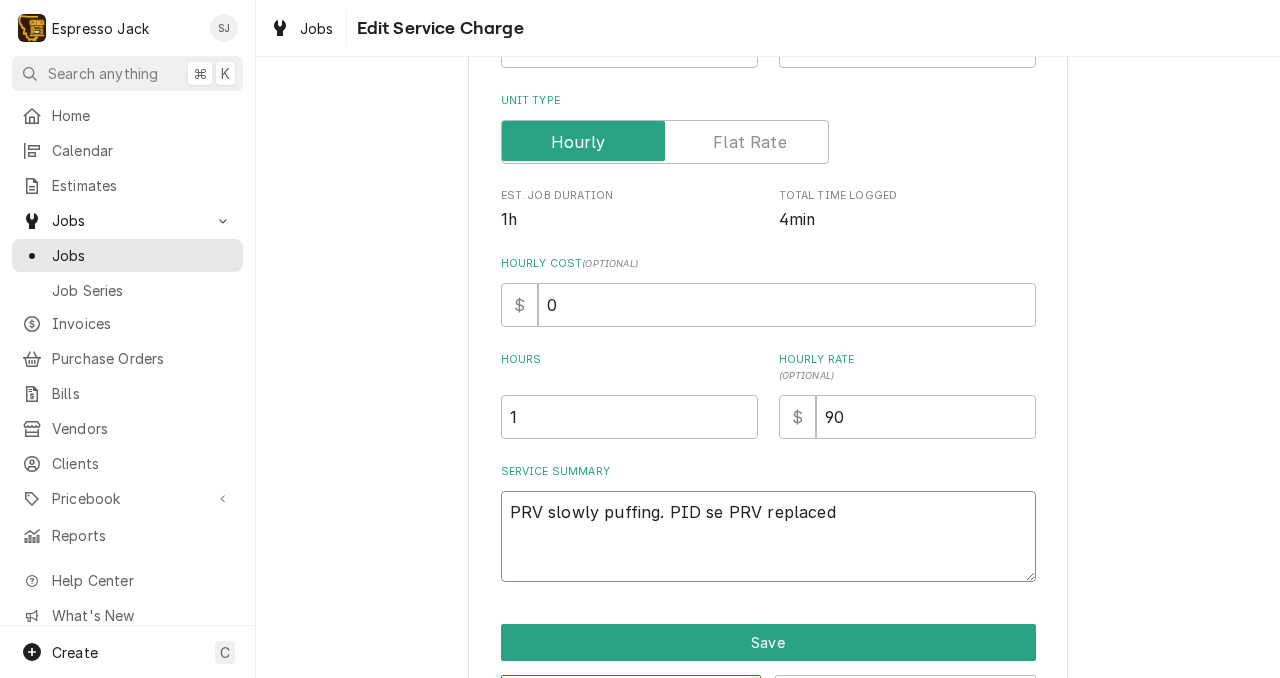 type on "x" 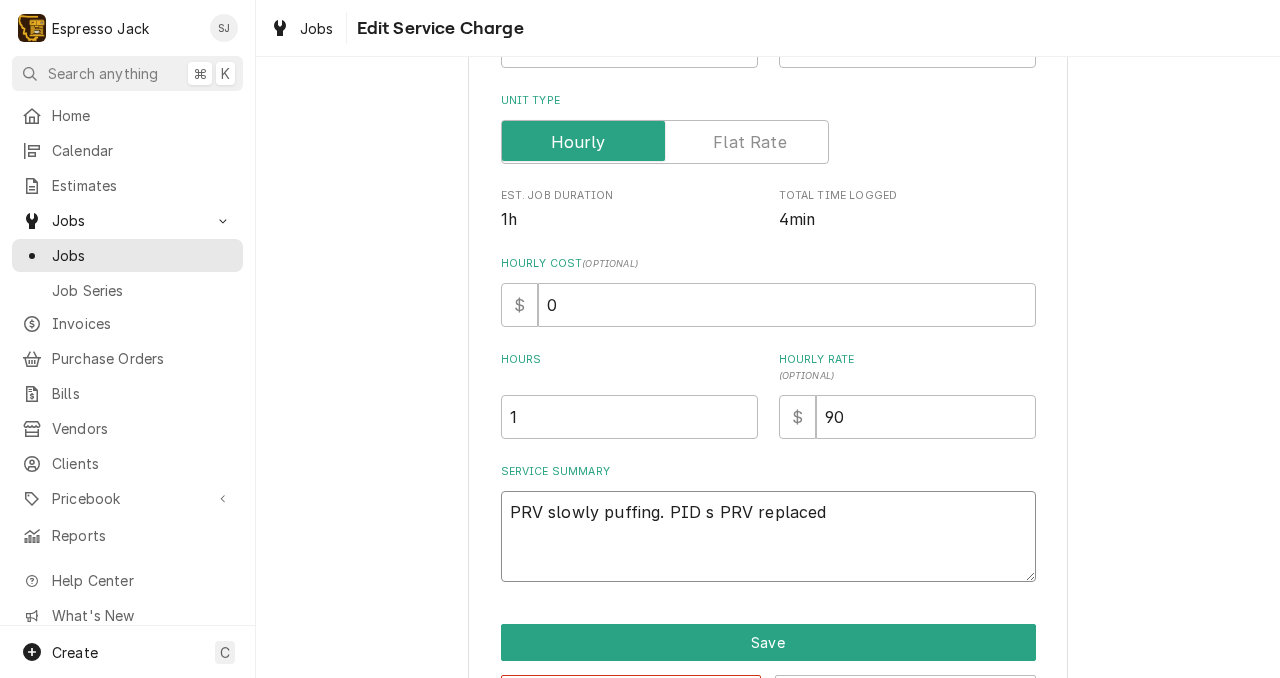 type on "x" 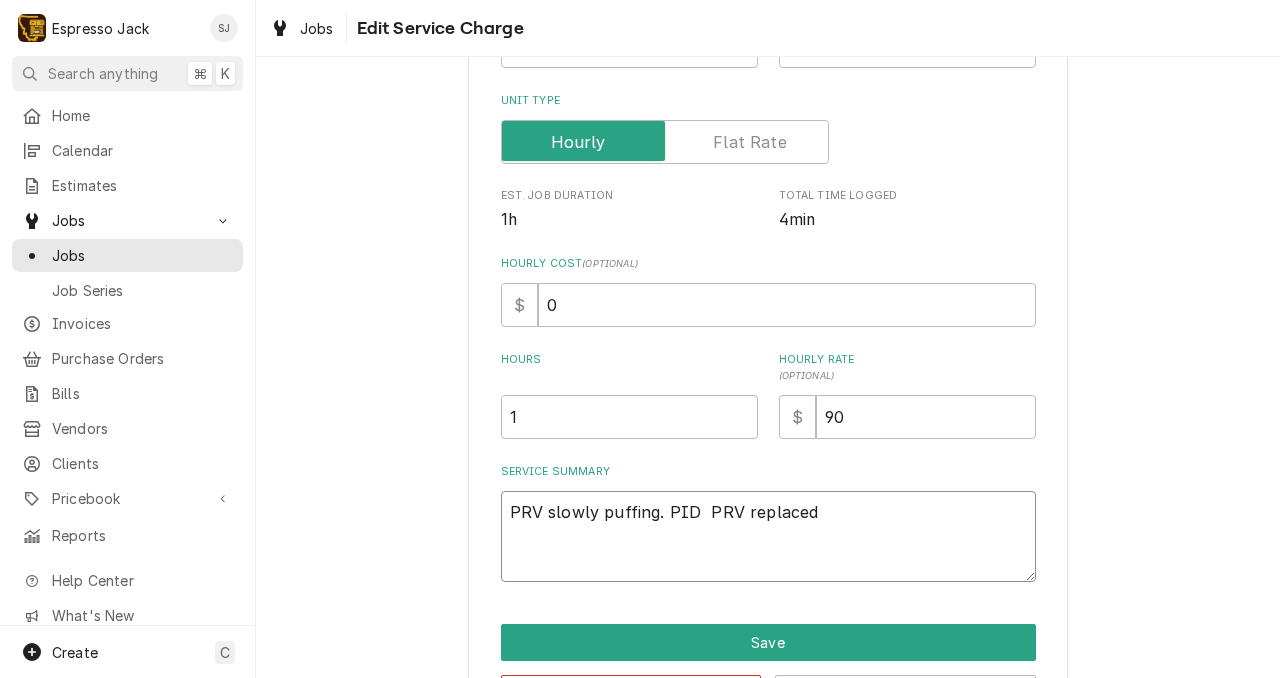 type on "x" 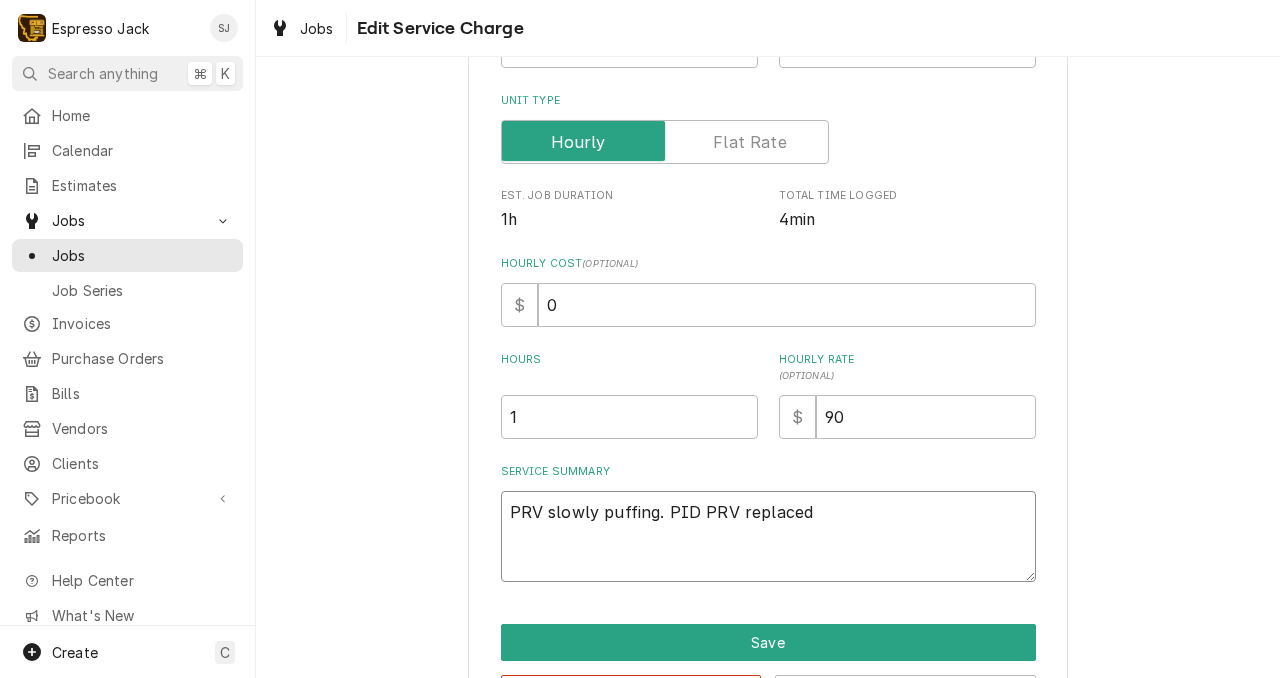 type on "x" 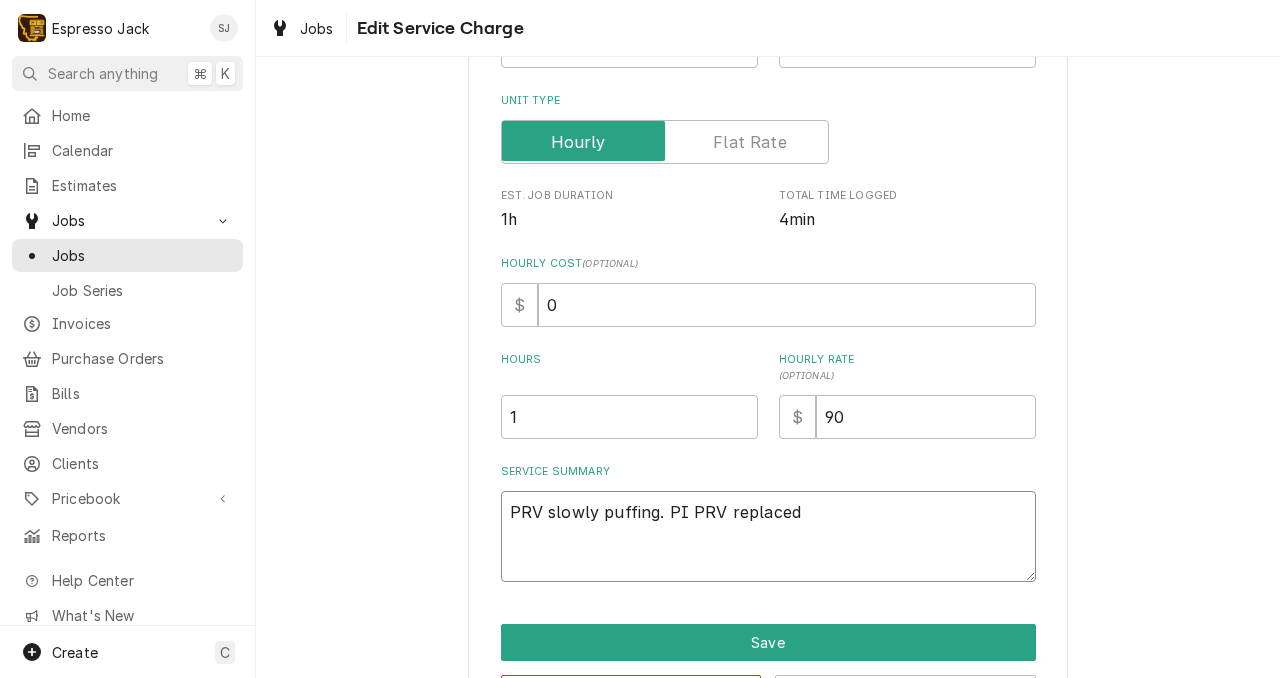 type on "x" 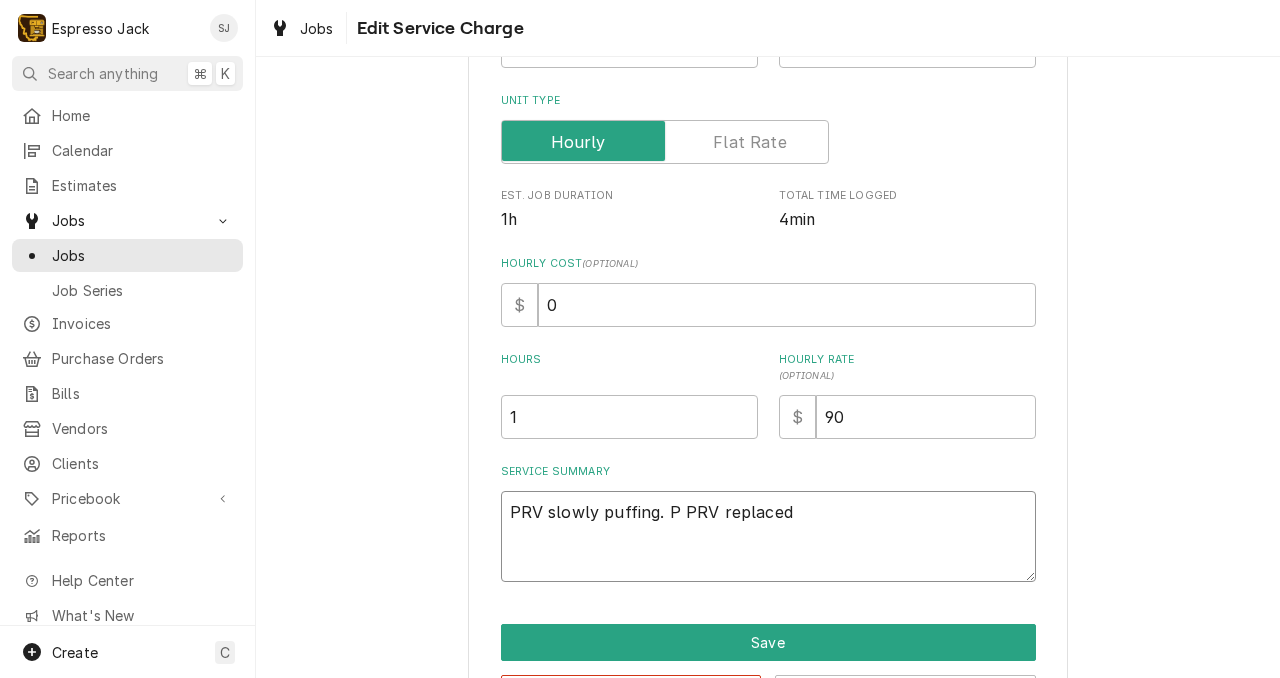 type on "x" 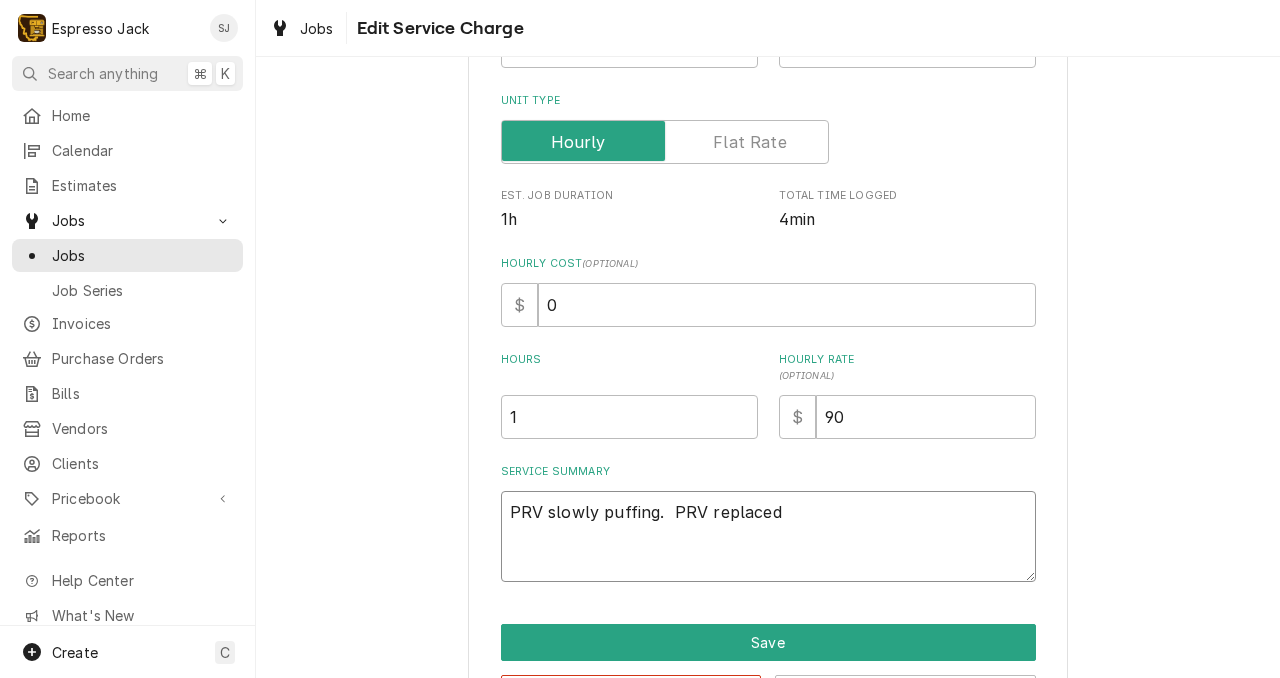 type on "x" 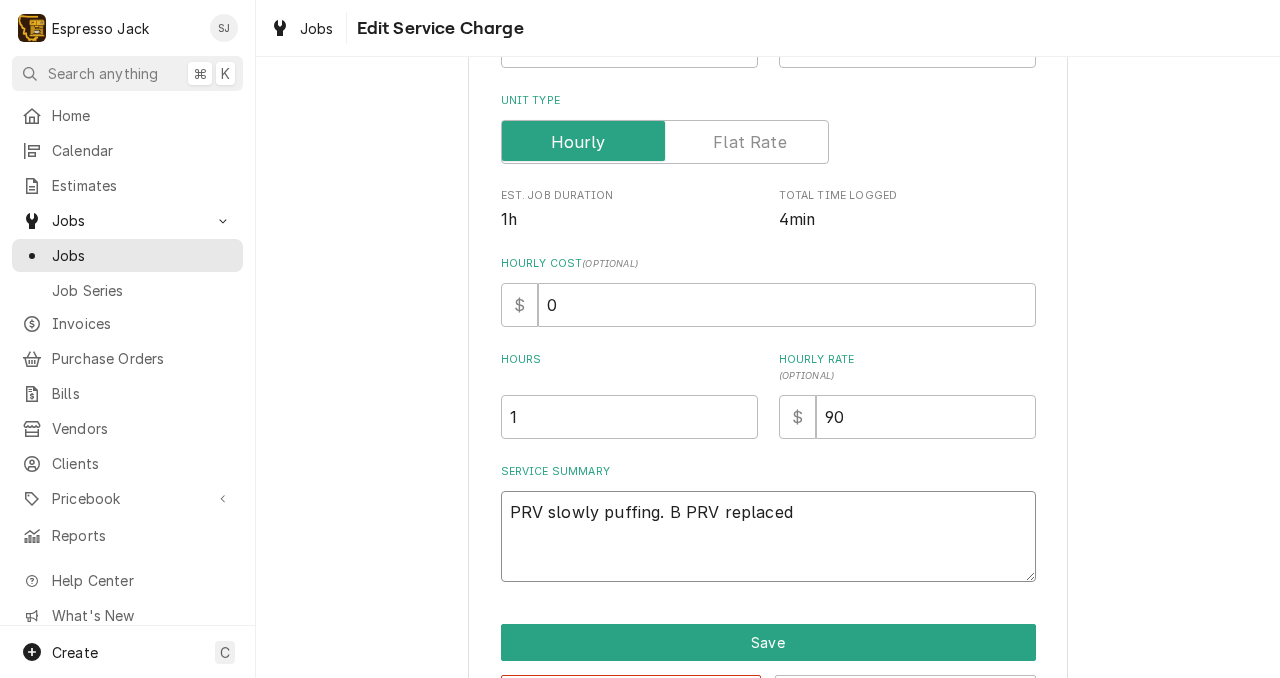 type on "x" 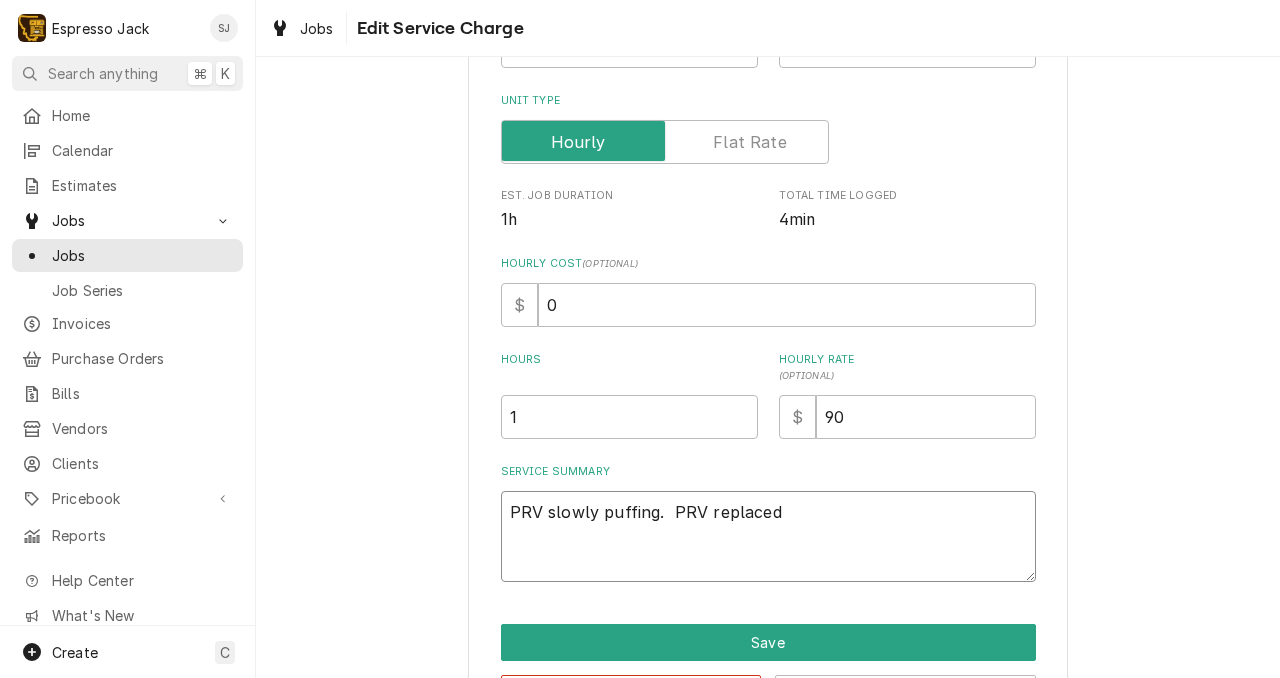 type on "x" 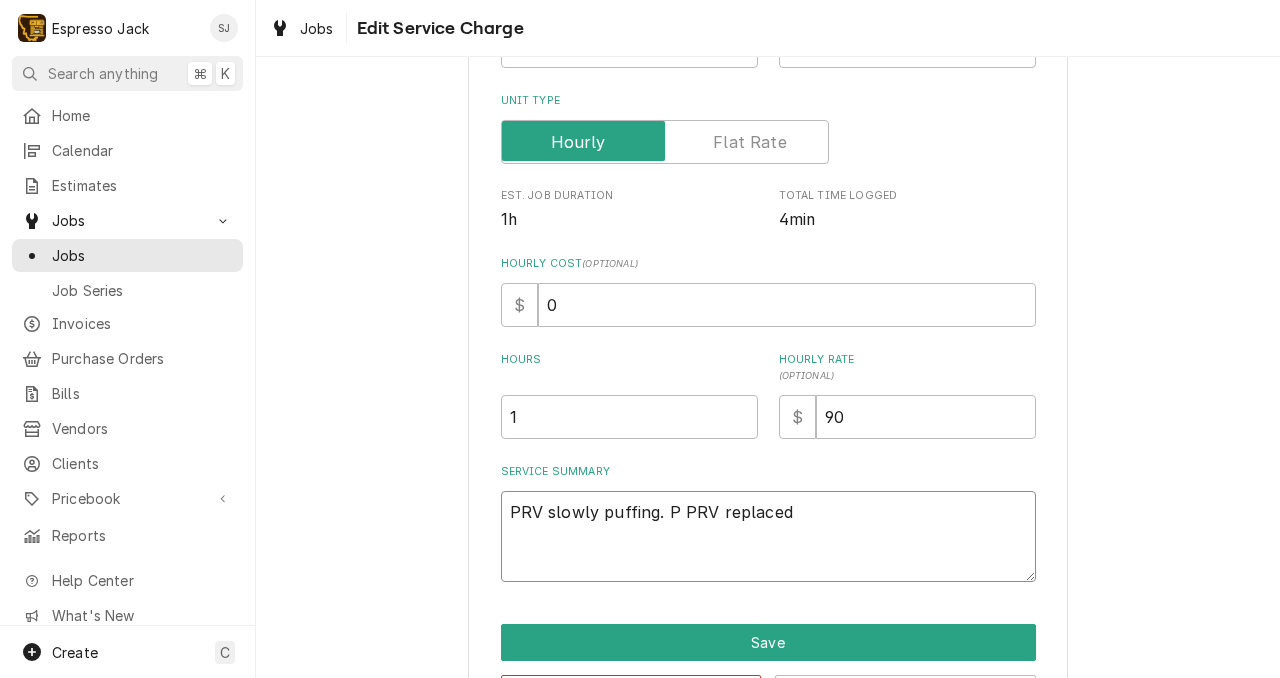 type on "x" 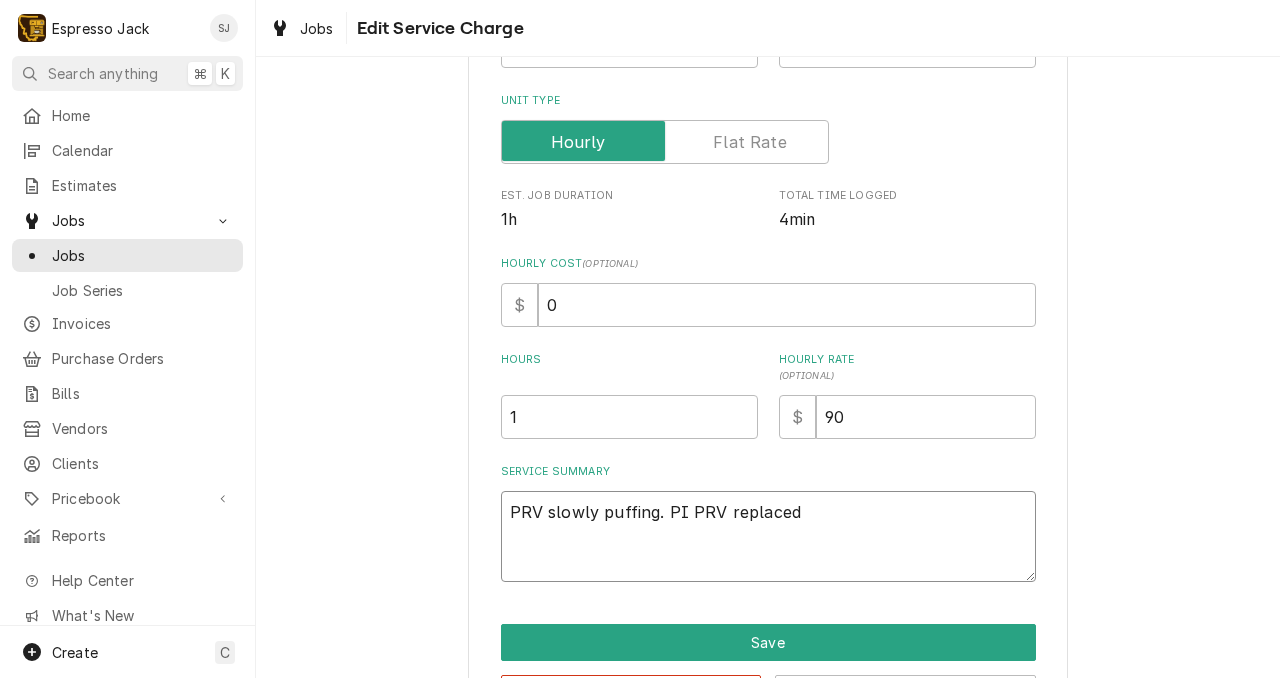 type on "x" 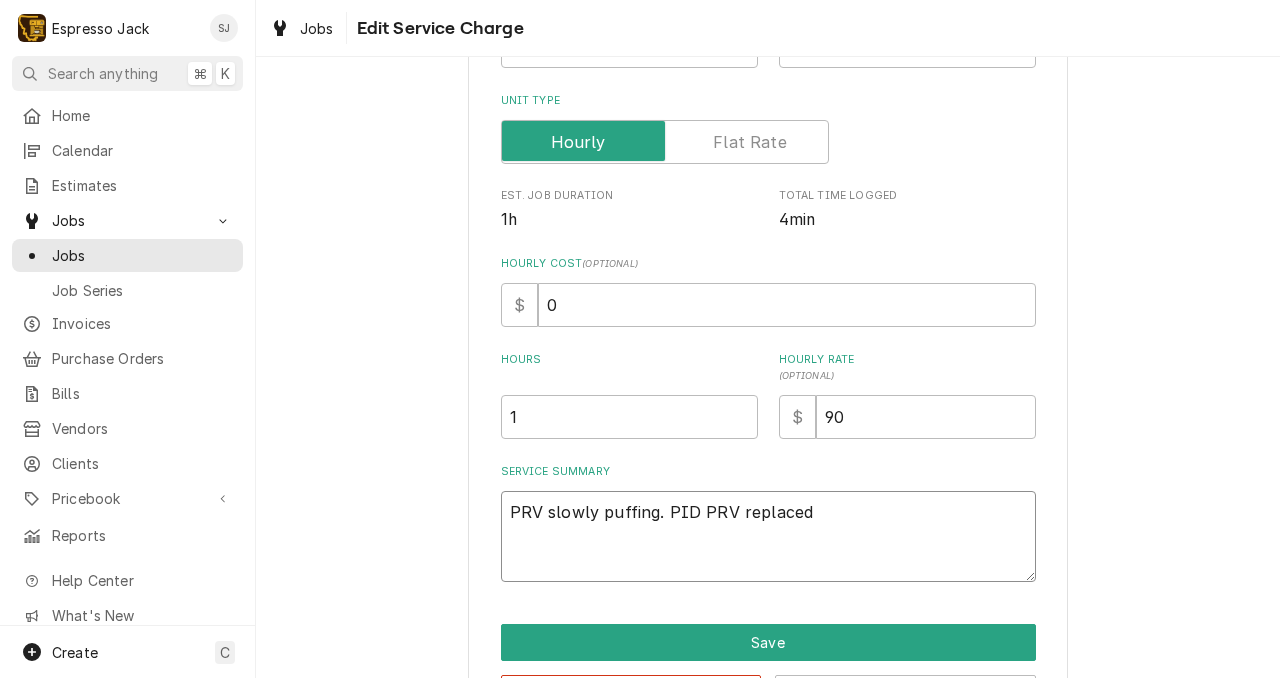 type on "x" 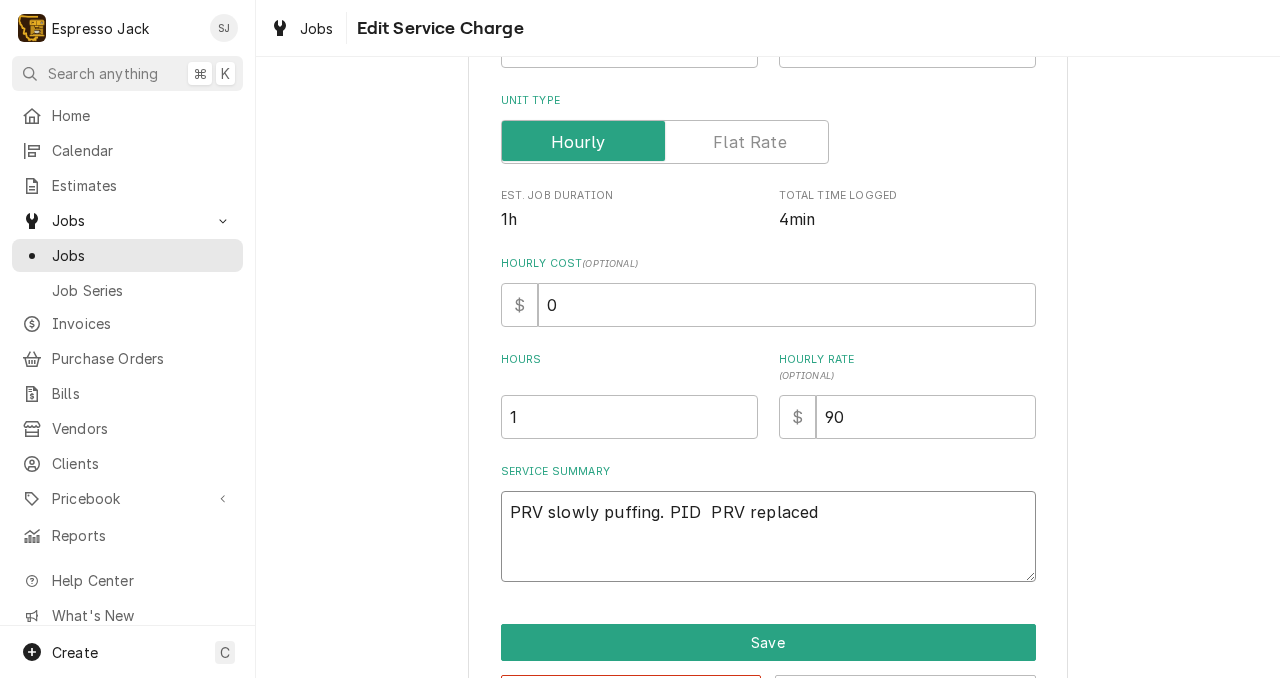 type on "x" 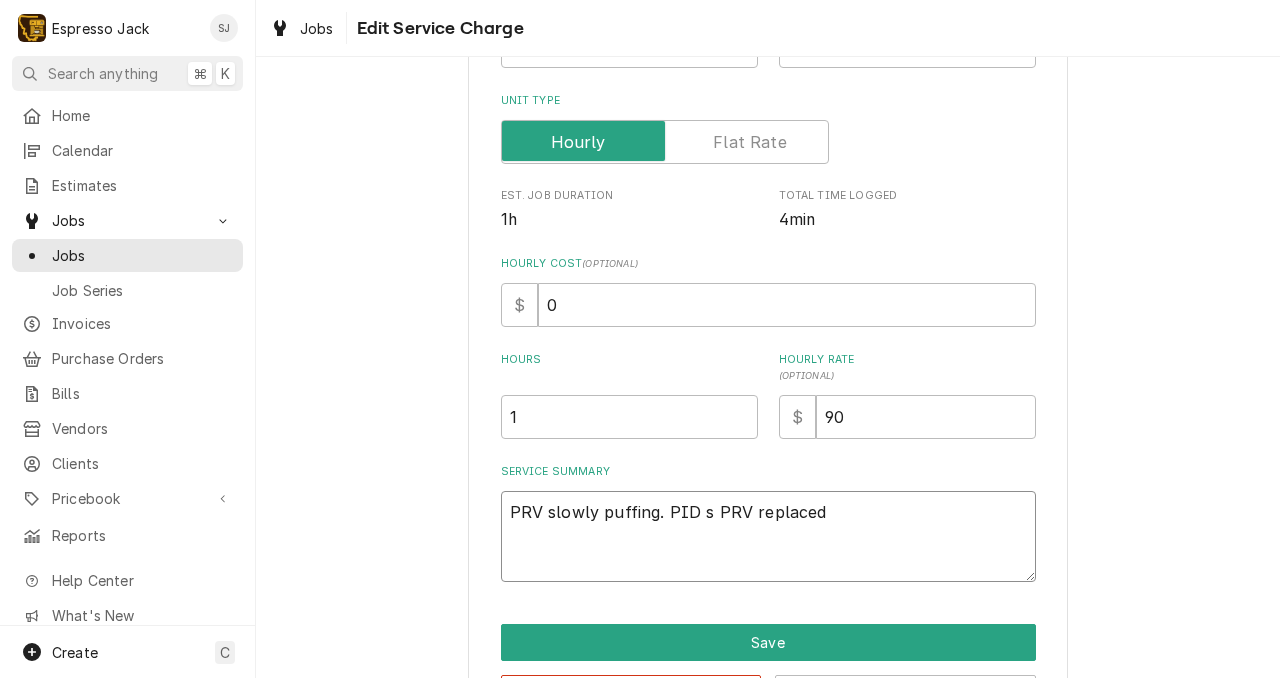 type on "x" 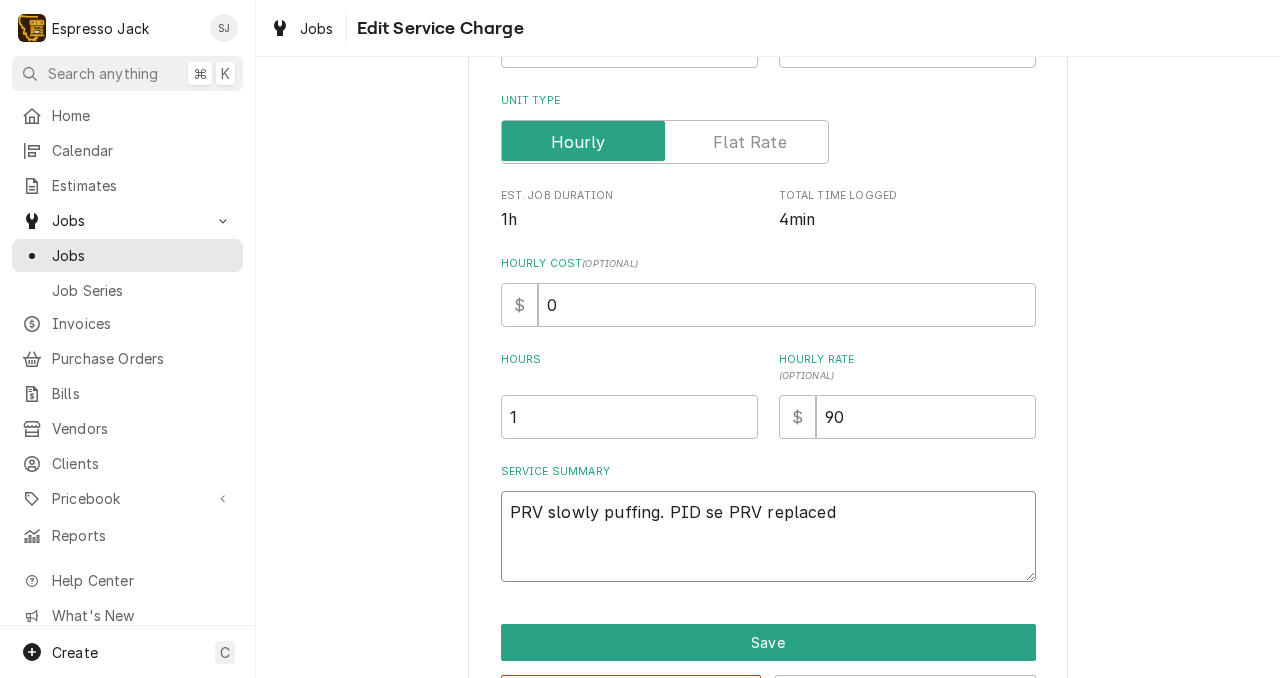 type on "x" 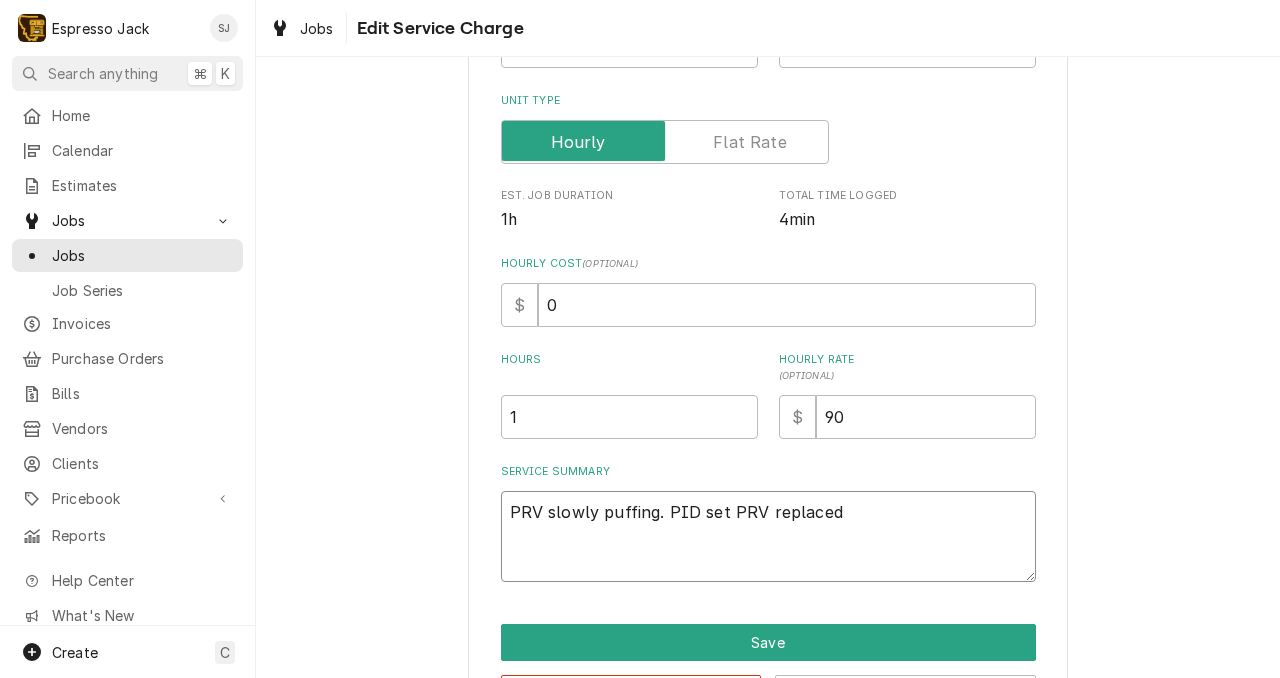type on "x" 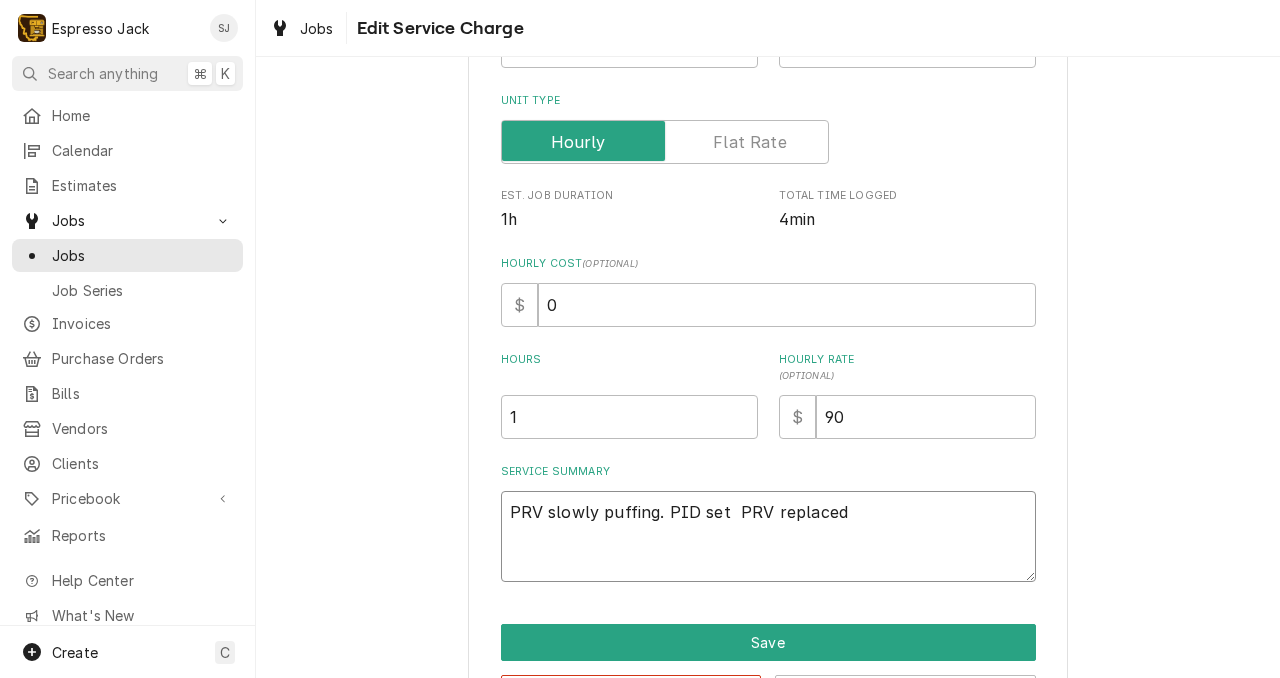 type on "x" 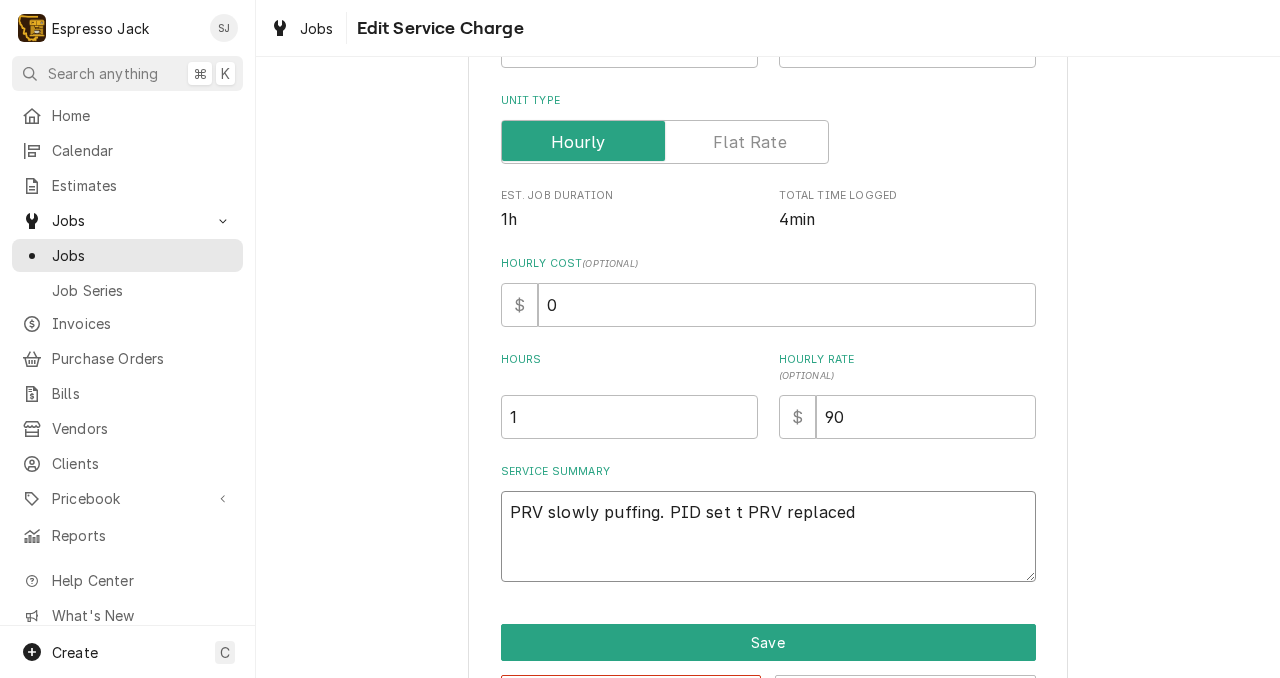 type on "x" 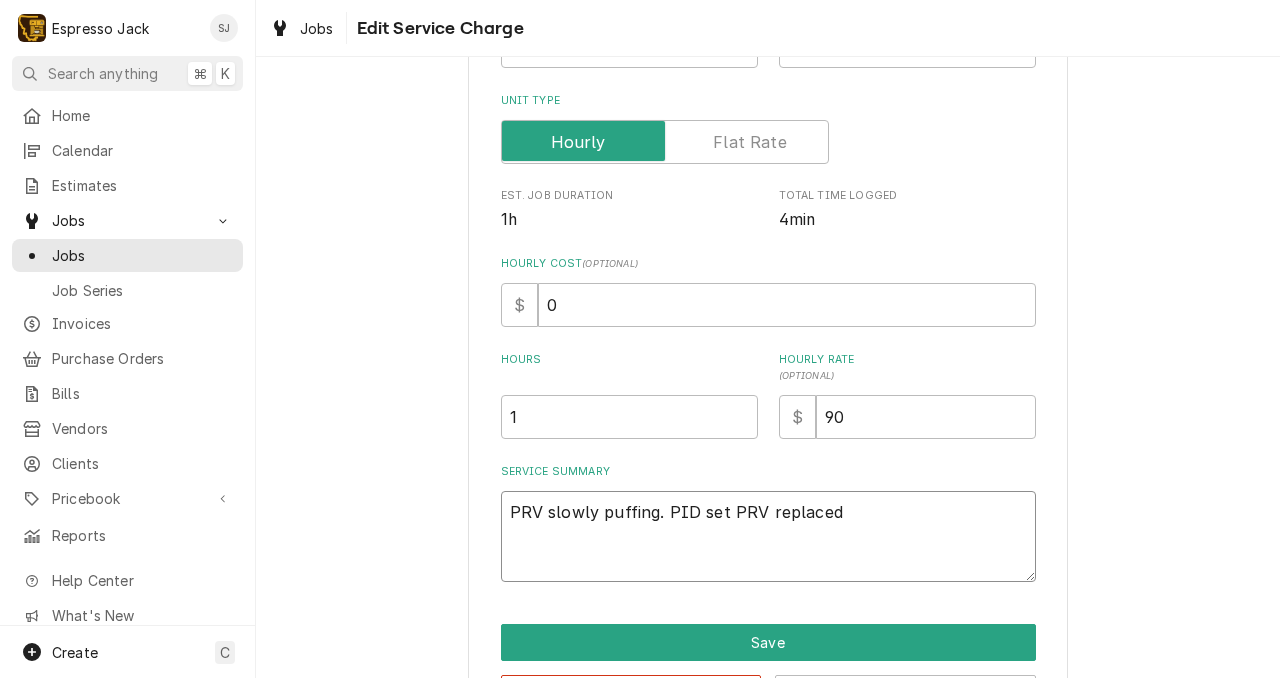 type on "x" 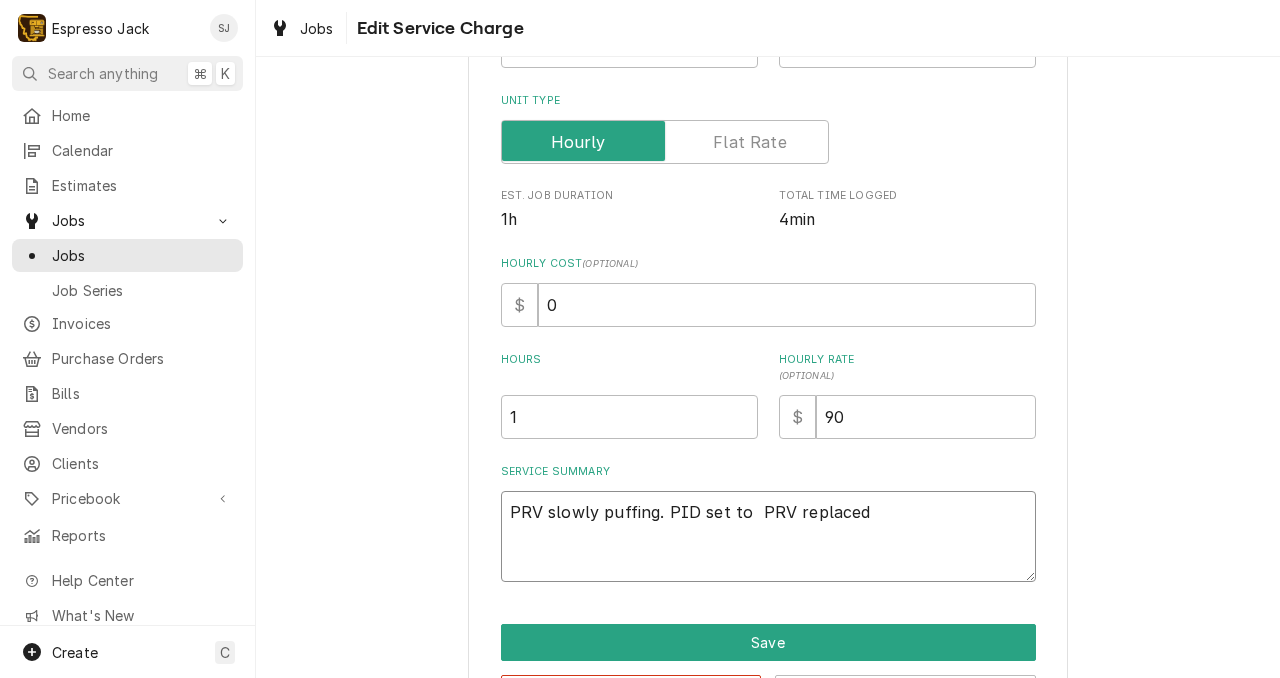 type on "x" 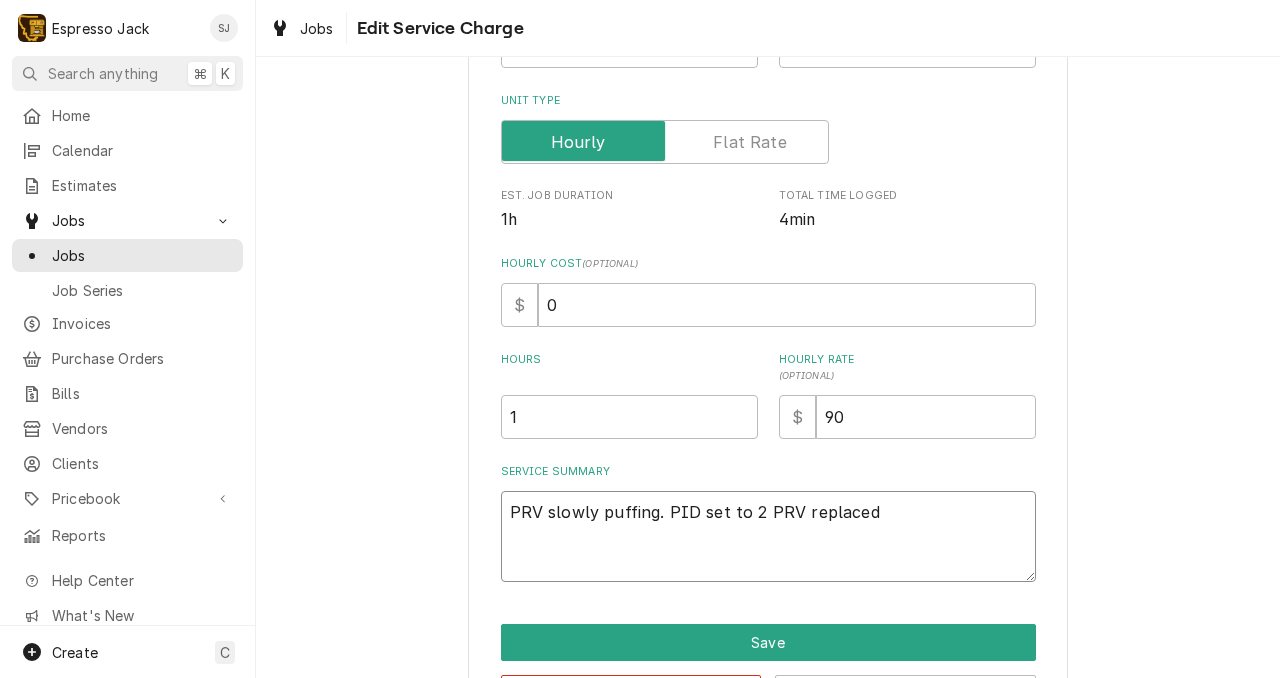 type on "x" 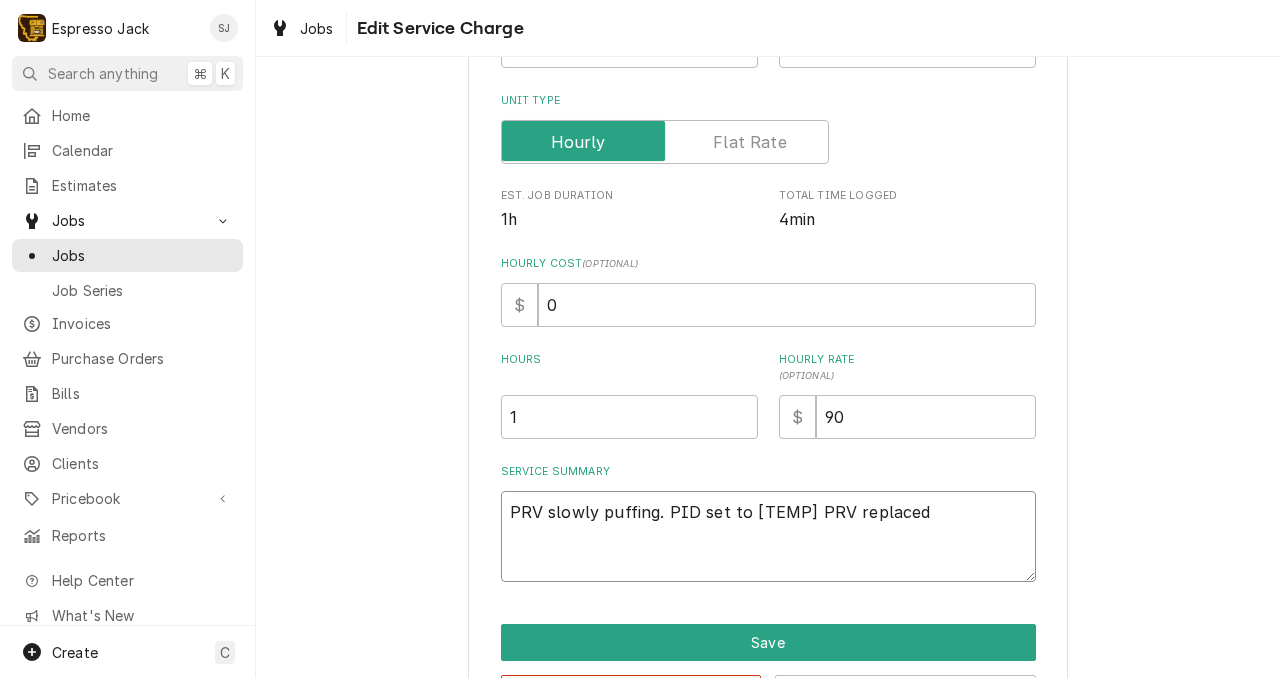 type on "x" 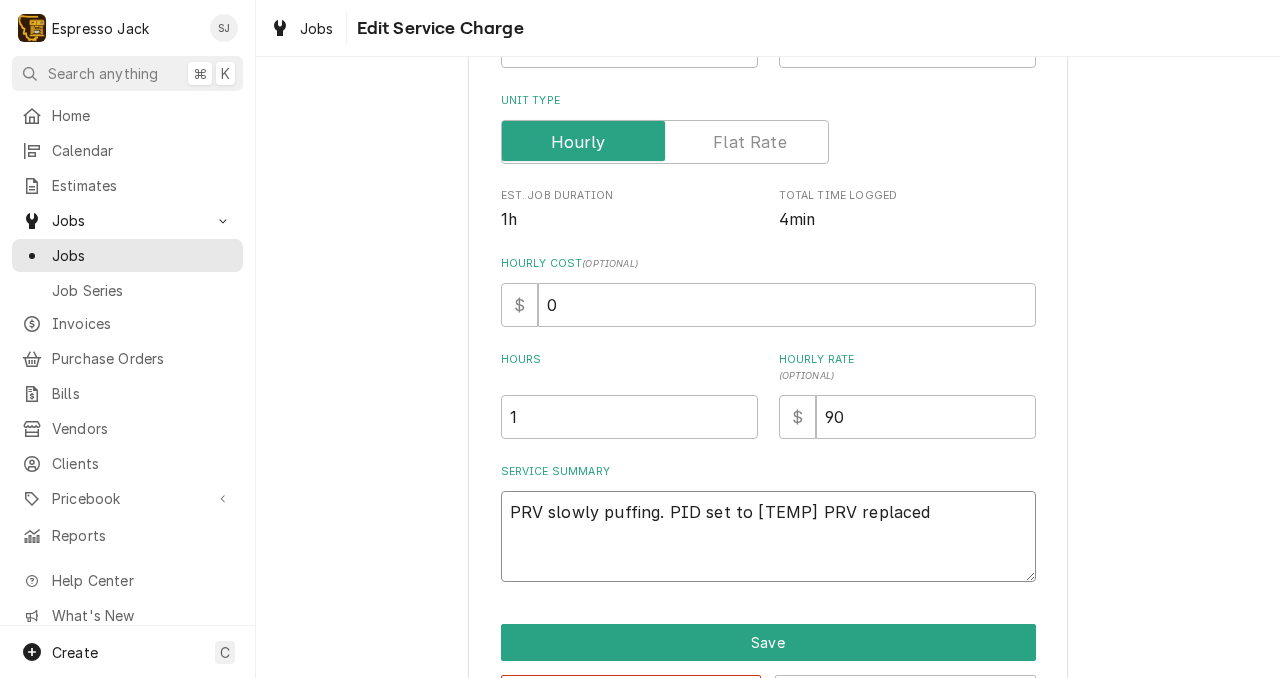 type on "x" 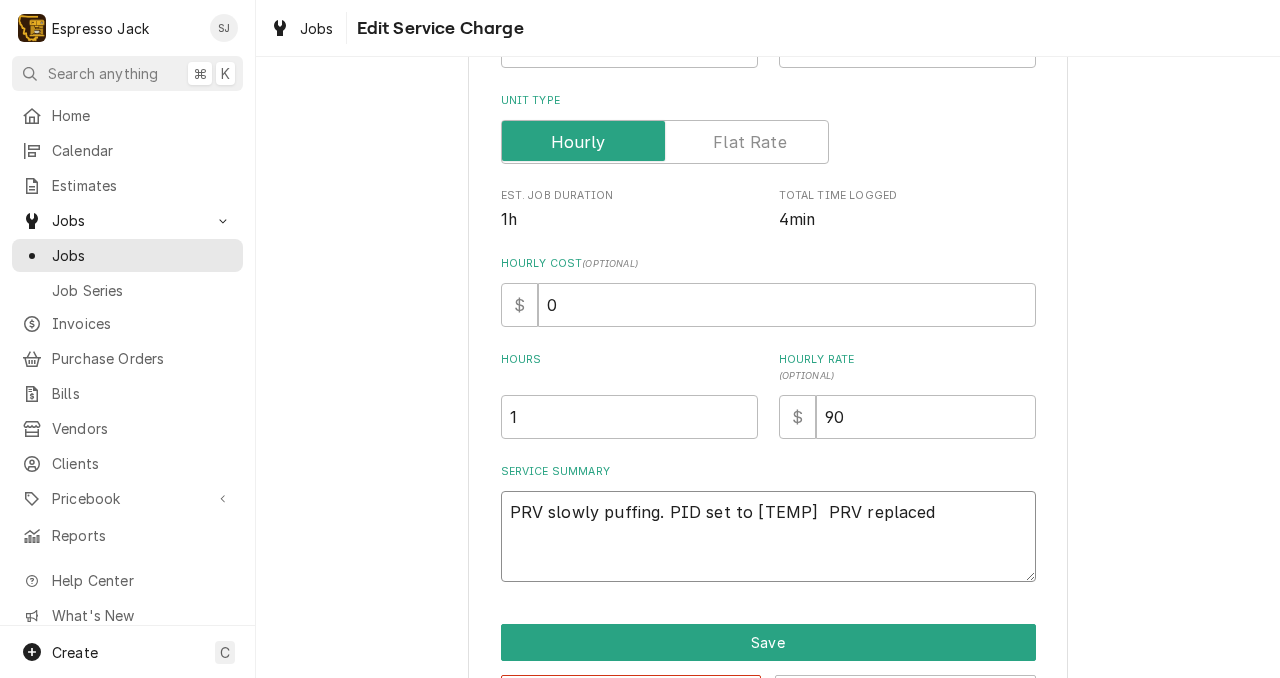 type on "x" 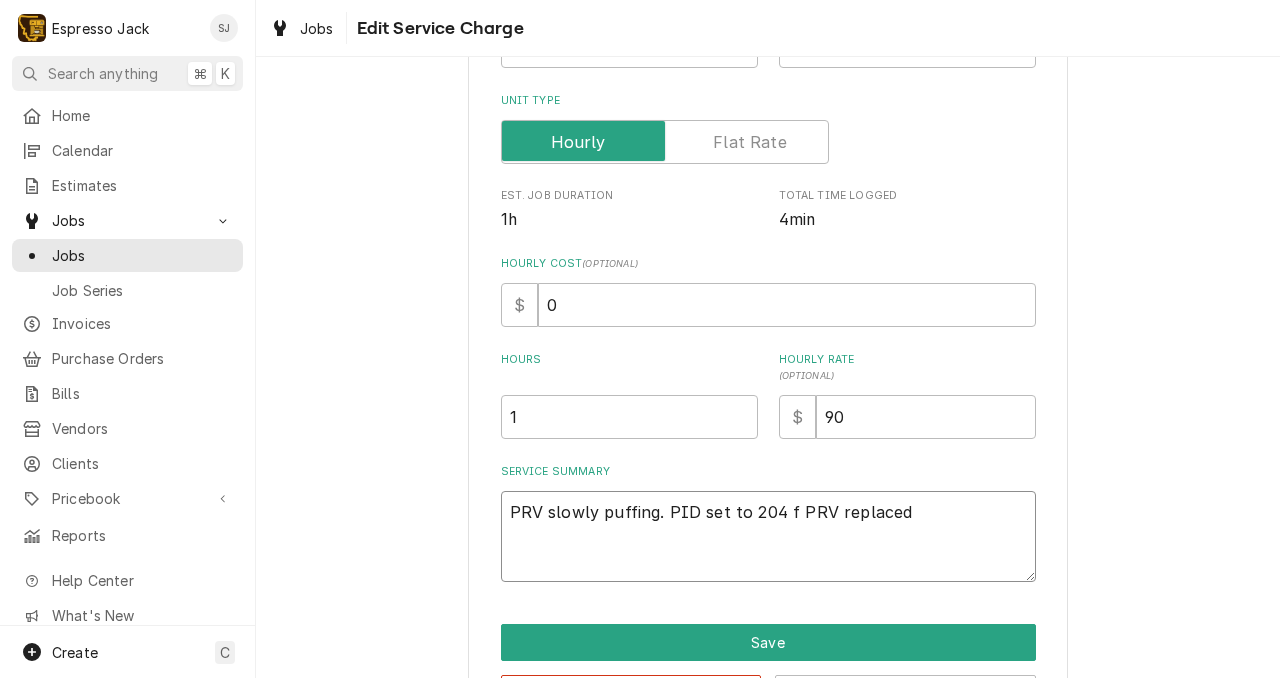 type on "x" 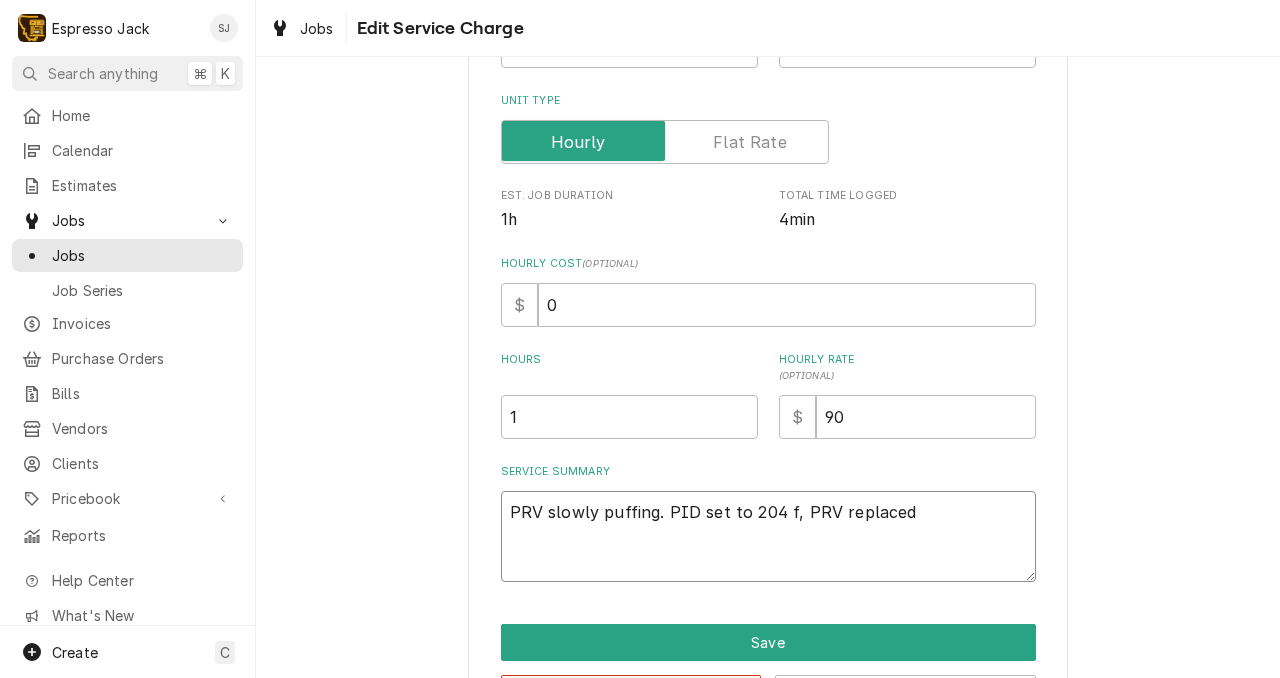 type on "x" 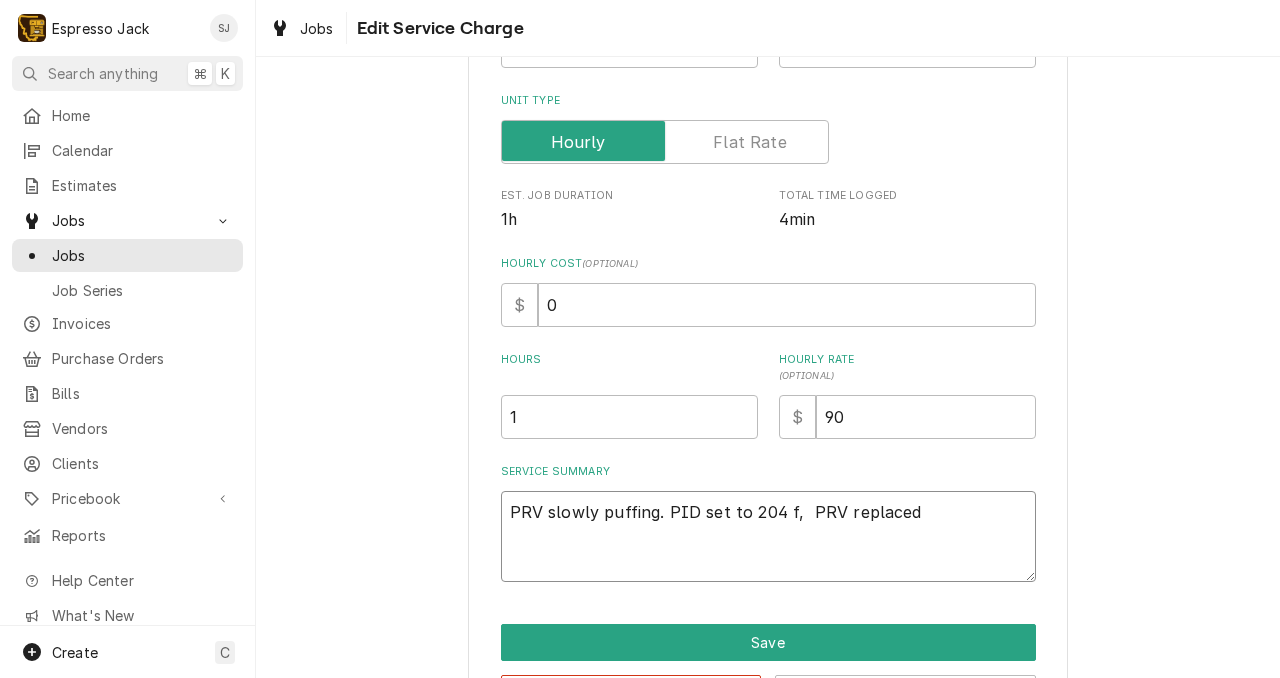 type on "x" 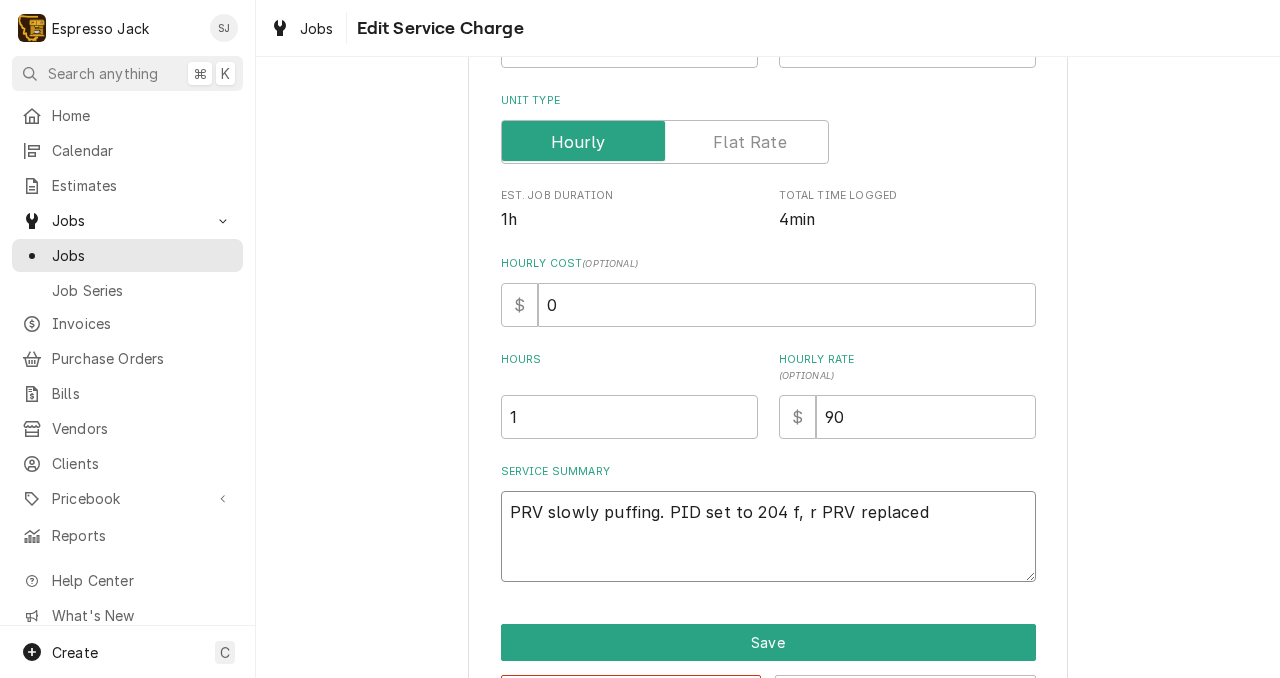 type on "x" 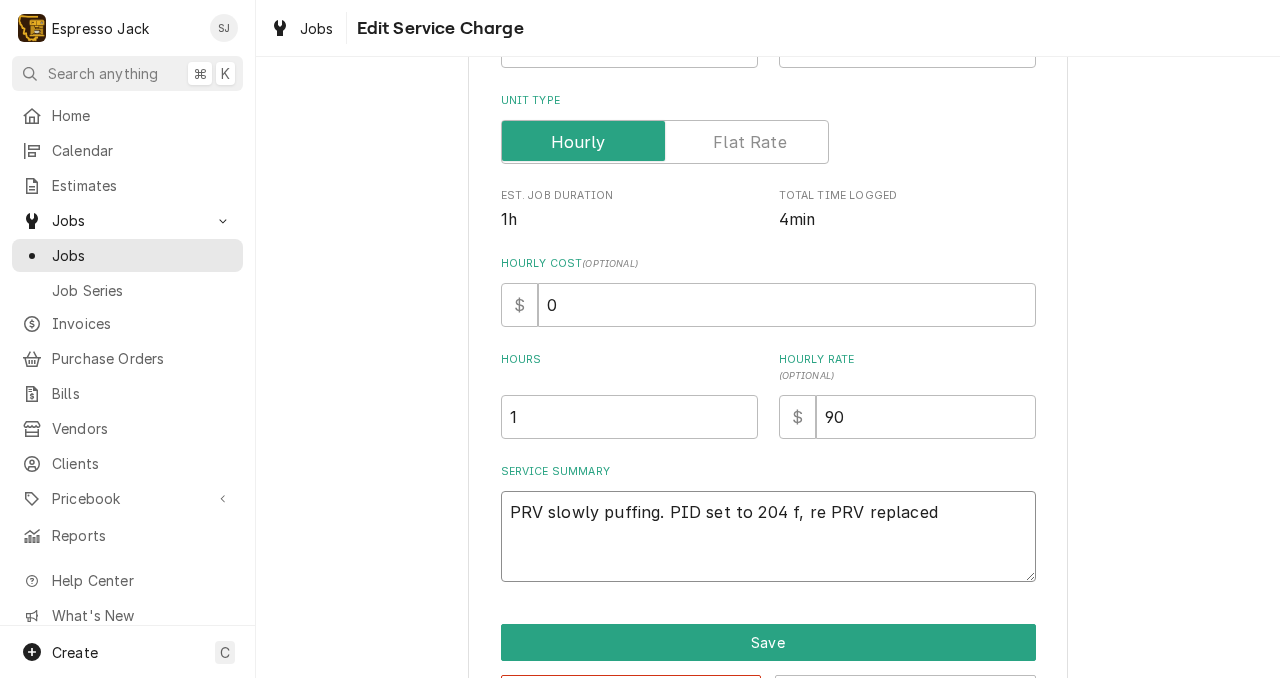 type on "x" 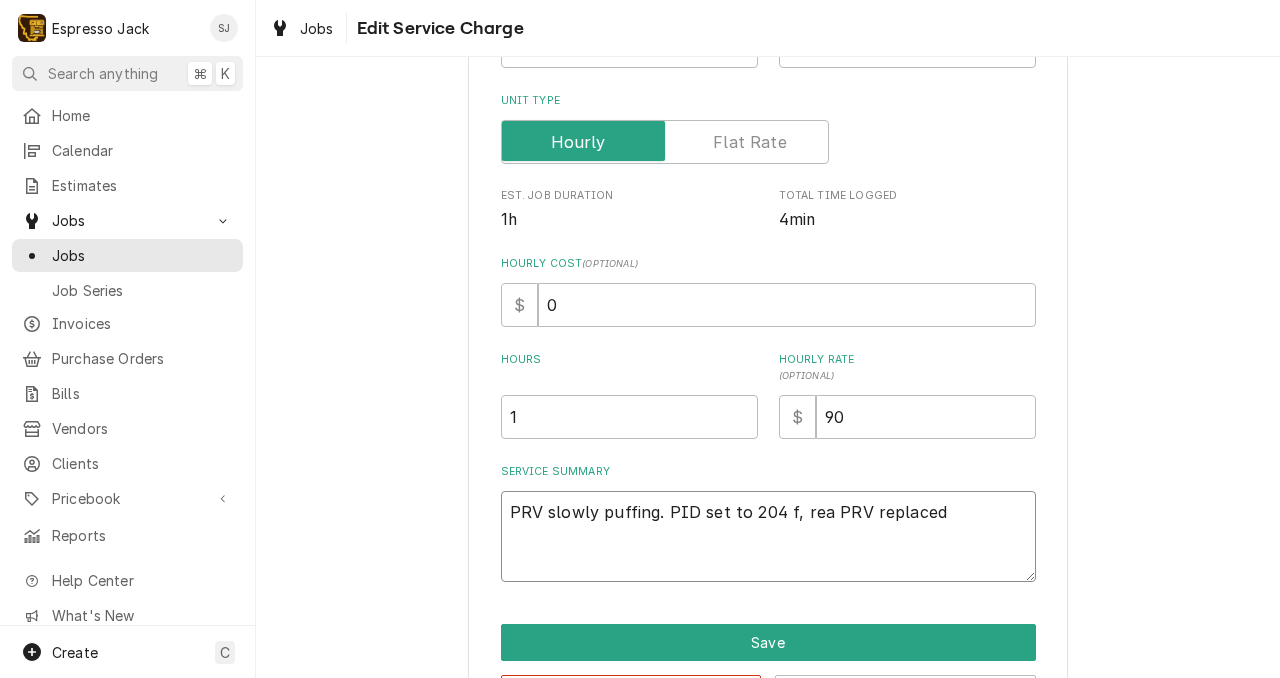 type 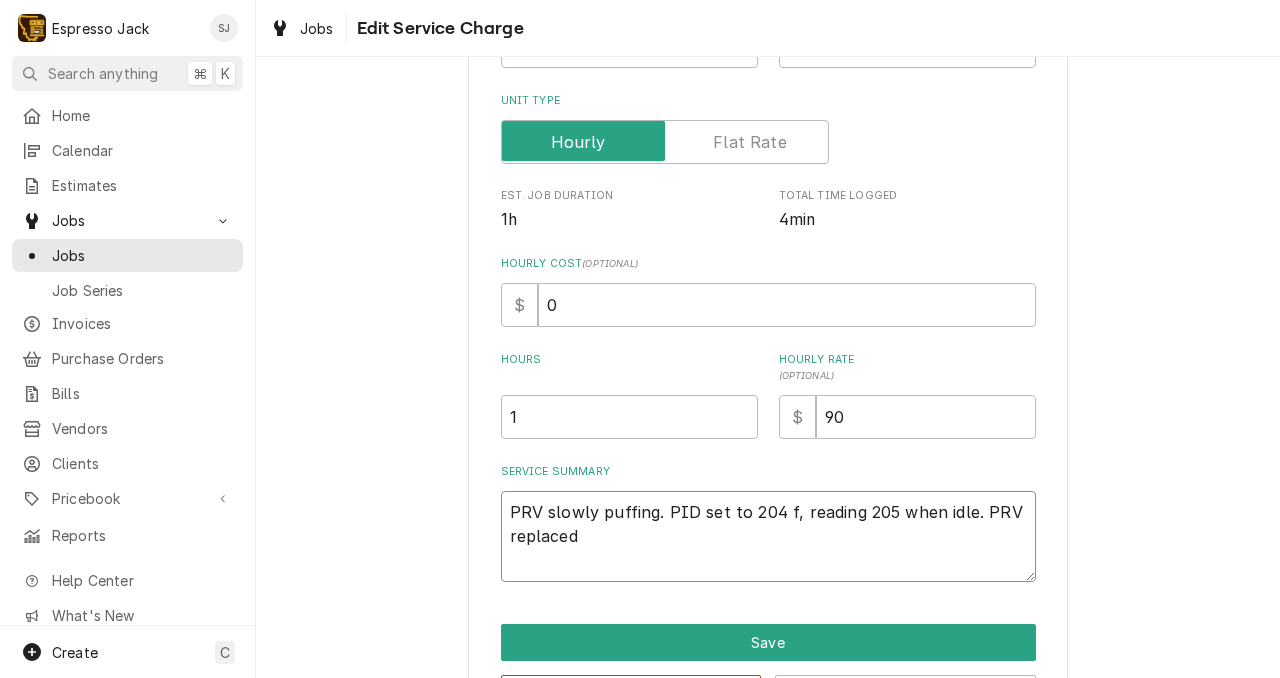 click on "PRV slowly puffing. PID set to 204 f, reading 205 when idle. PRV replaced" at bounding box center (768, 536) 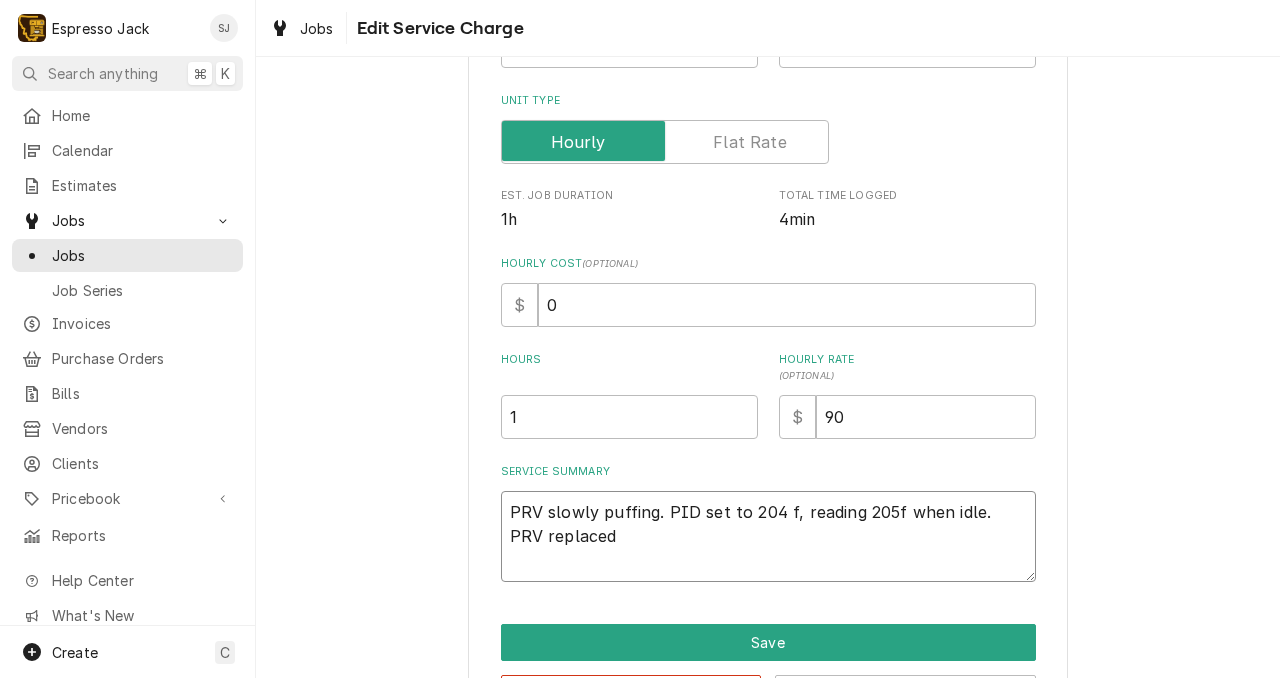 click on "PRV slowly puffing. PID set to 204 f, reading 205f when idle. PRV replaced" at bounding box center [768, 536] 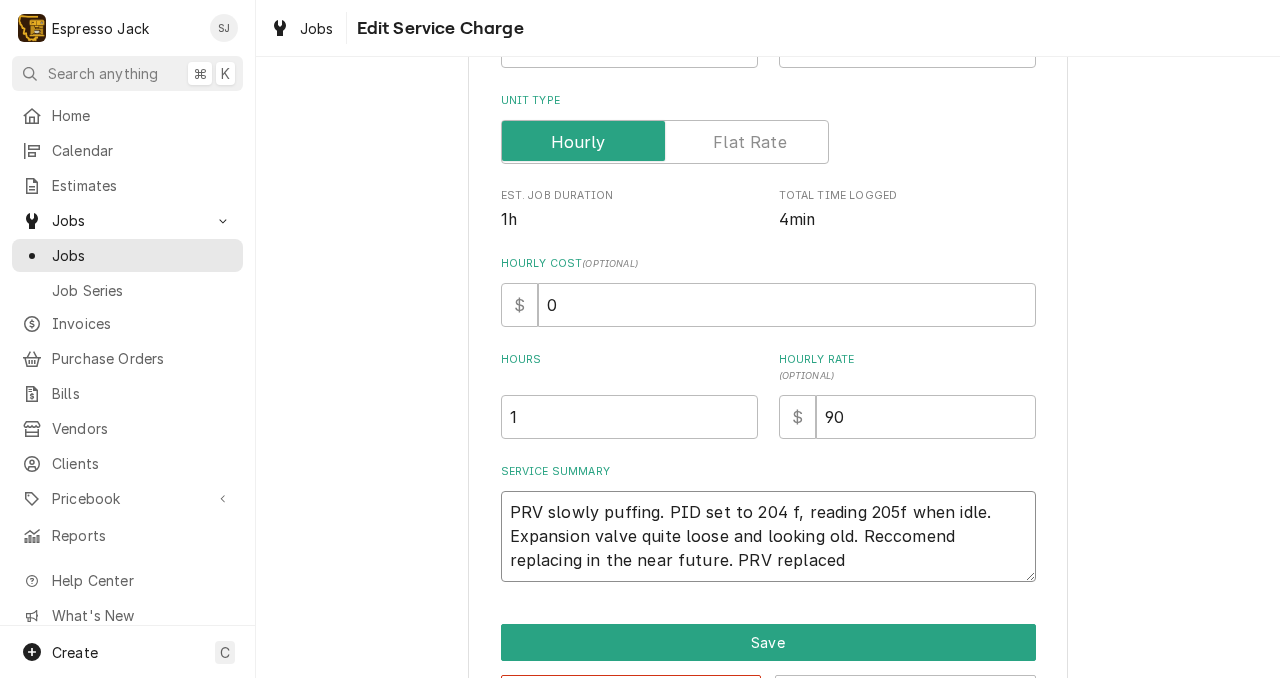click on "PRV slowly puffing. PID set to 204 f, reading 205f when idle. Expansion valve quite loose and looking old. Reccomend replacing in the near future. PRV replaced" at bounding box center [768, 536] 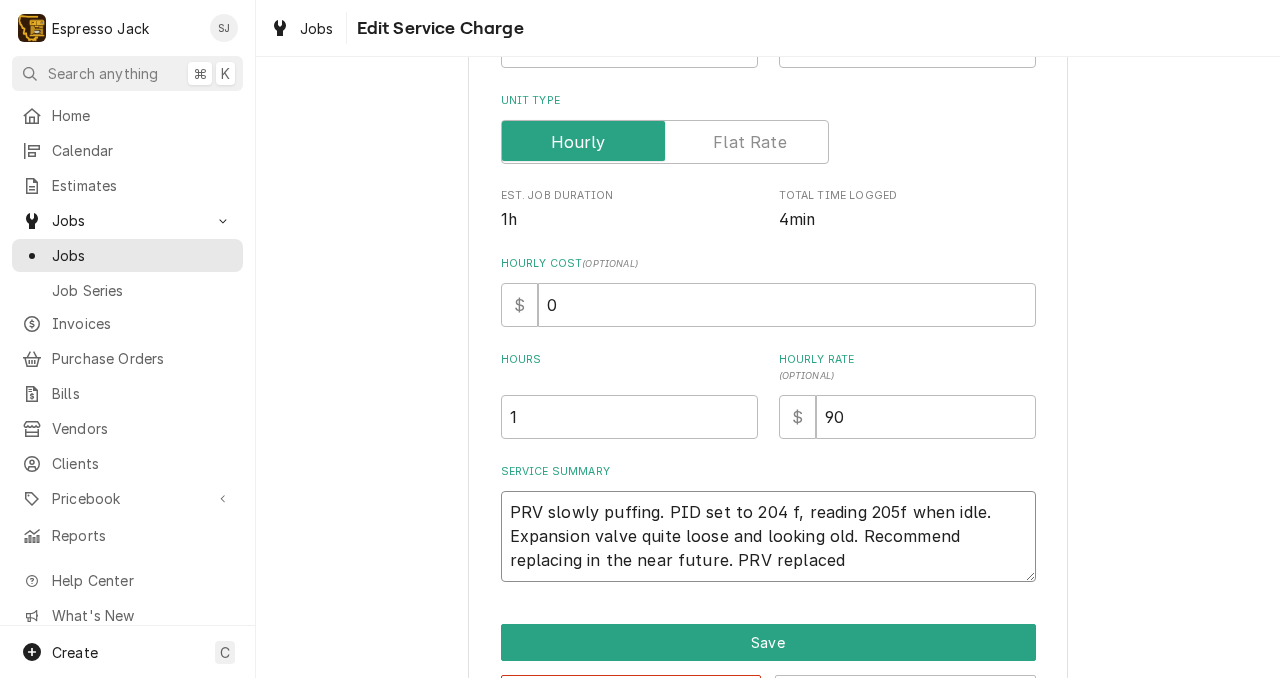 click on "PRV slowly puffing. PID set to 204 f, reading 205f when idle. Expansion valve quite loose and looking old. Recommend replacing in the near future. PRV replaced" at bounding box center [768, 536] 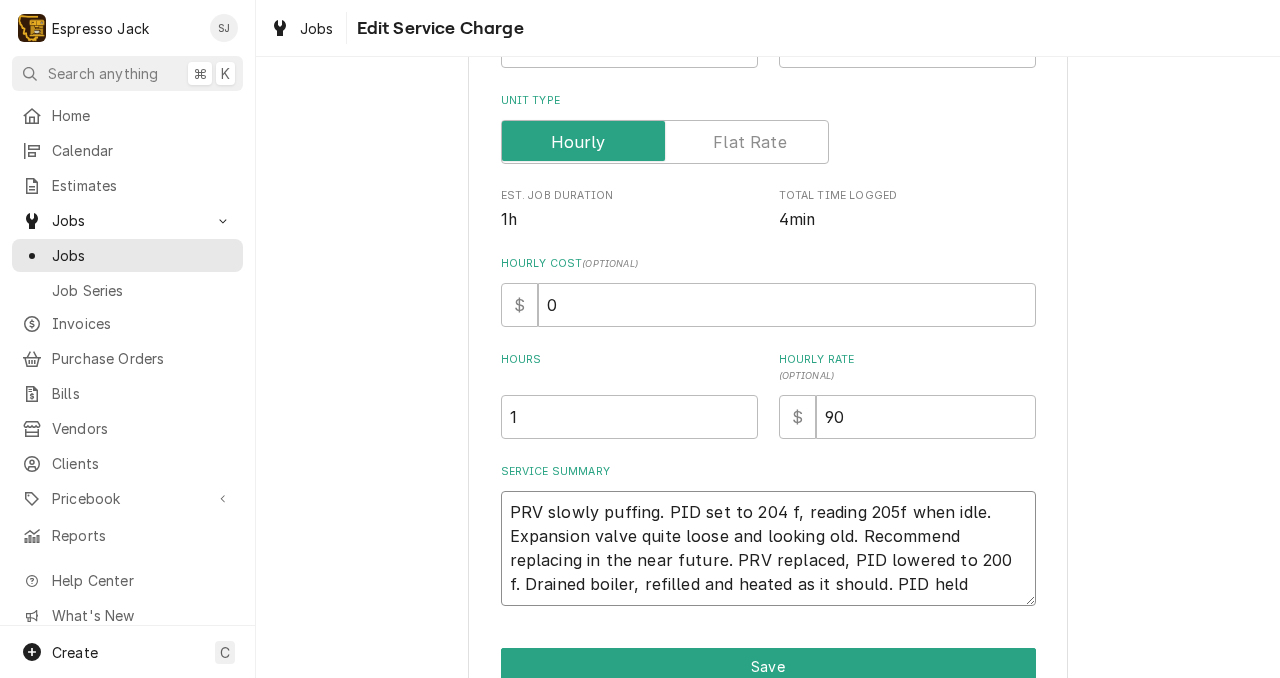 click on "PRV slowly puffing. PID set to 204 f, reading 205f when idle. Expansion valve quite loose and looking old. Recommend replacing in the near future. PRV replaced, PID lowered to 200 f. Drained boiler, refilled and heated as it should. PID held" at bounding box center (768, 548) 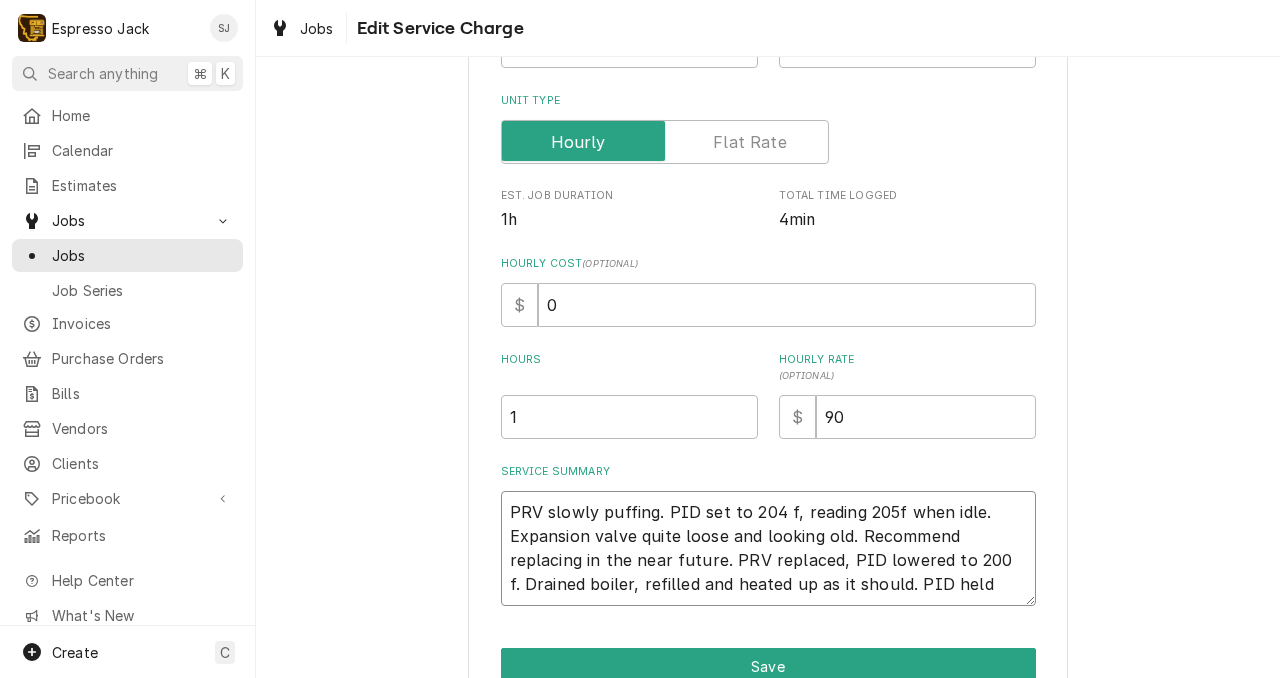 click on "PRV slowly puffing. PID set to 204 f, reading 205f when idle. Expansion valve quite loose and looking old. Recommend replacing in the near future. PRV replaced, PID lowered to 200 f. Drained boiler, refilled and heated up as it should. PID held" at bounding box center (768, 548) 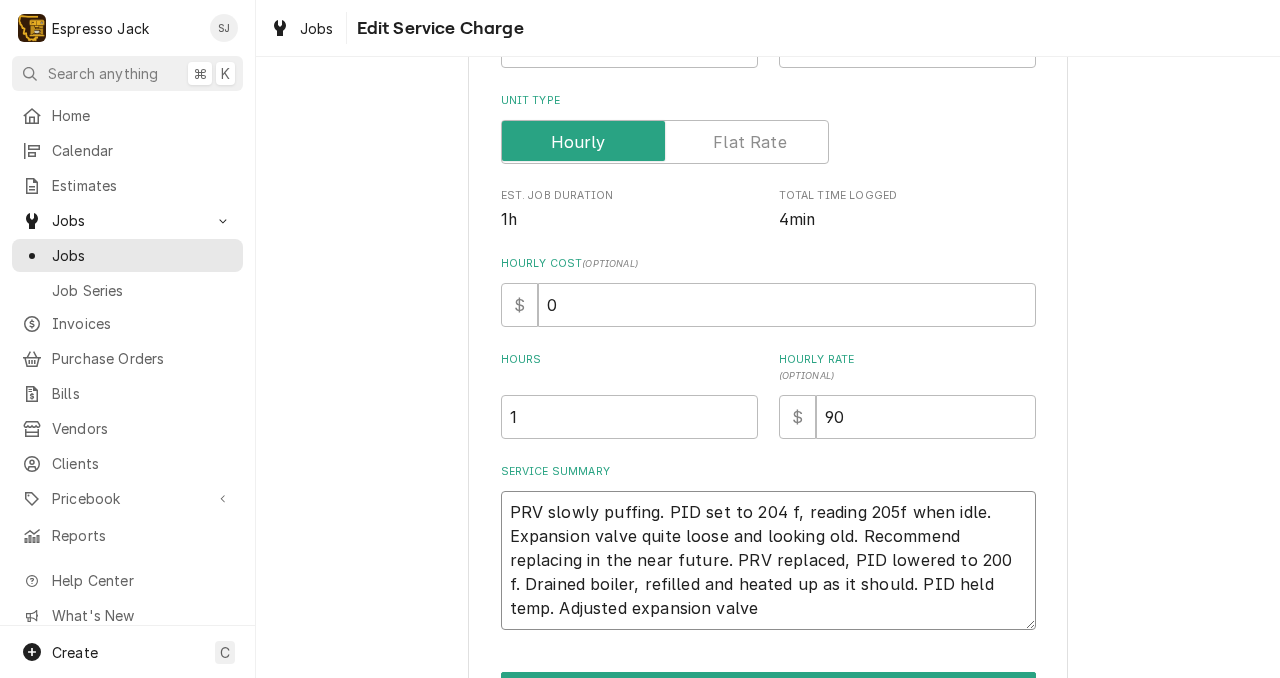 click on "PRV slowly puffing. PID set to 204 f, reading 205f when idle. Expansion valve quite loose and looking old. Recommend replacing in the near future. PRV replaced, PID lowered to 200 f. Drained boiler, refilled and heated up as it should. PID held temp. Adjusted expansion valve" at bounding box center (768, 560) 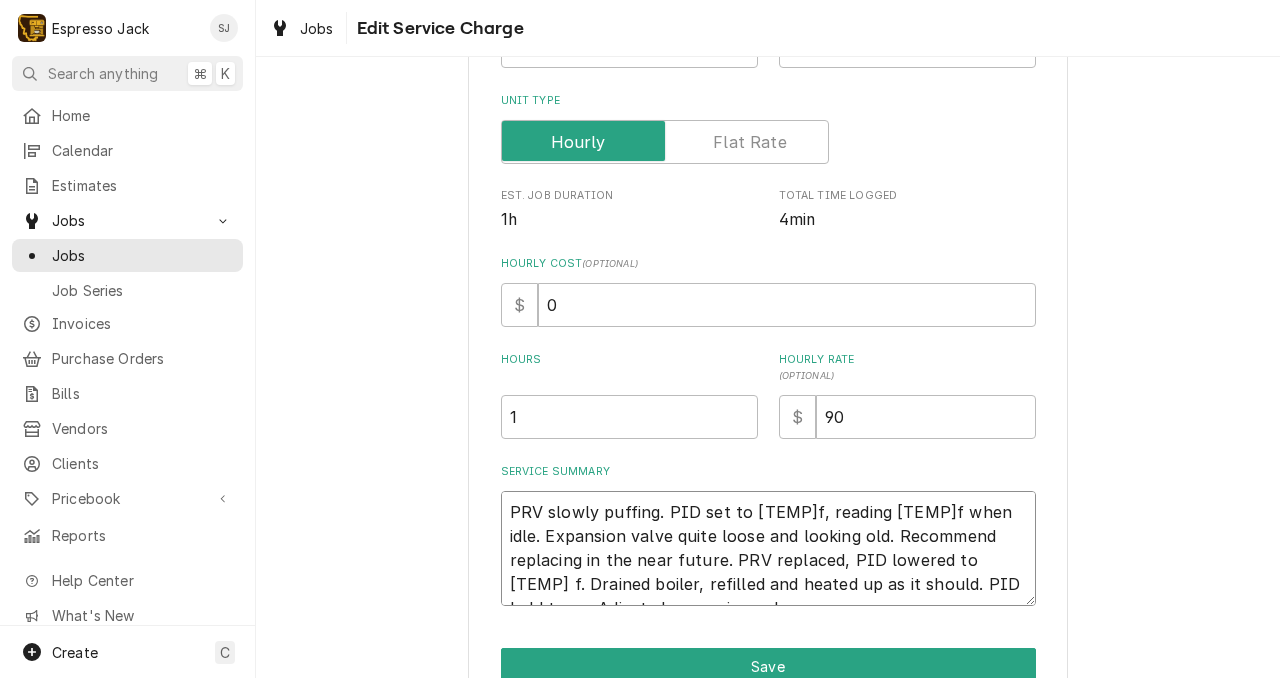 click on "PRV slowly puffing. PID set to 204f, reading 205f when idle. Expansion valve quite loose and looking old. Recommend replacing in the near future. PRV replaced, PID lowered to 200 f. Drained boiler, refilled and heated up as it should. PID held temp. Adjusted expansion valve" at bounding box center (768, 548) 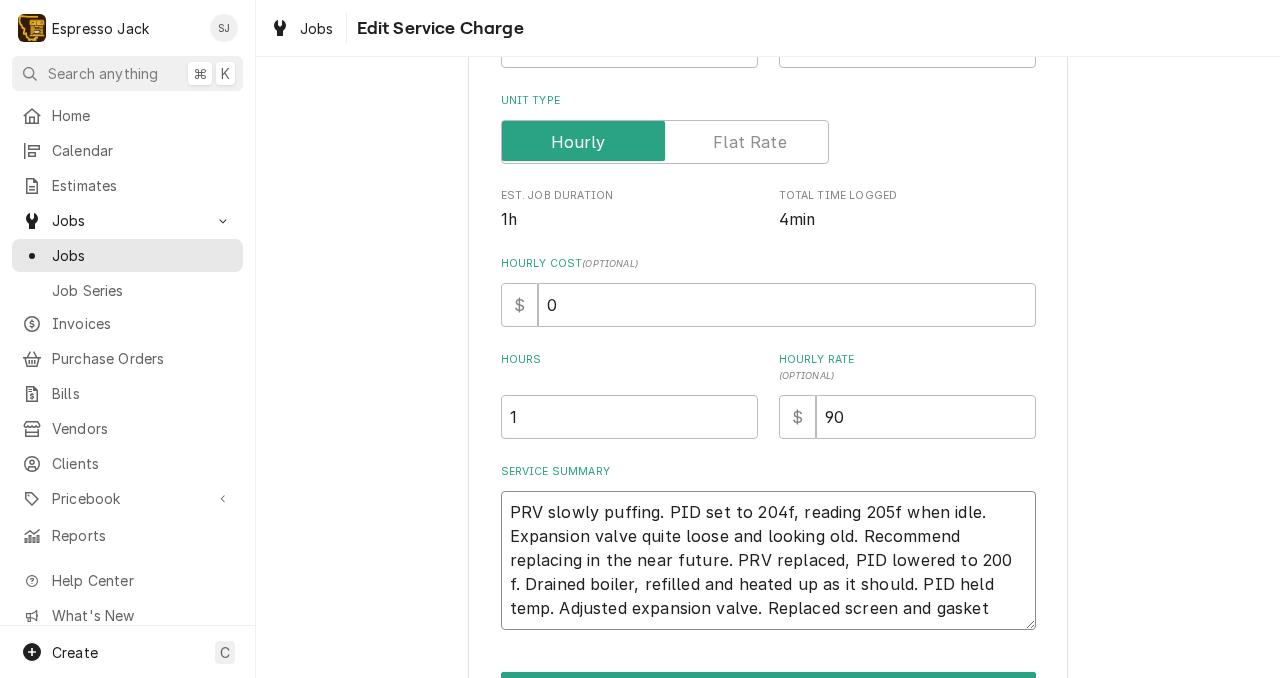 click on "PRV slowly puffing. PID set to 204f, reading 205f when idle. Expansion valve quite loose and looking old. Recommend replacing in the near future. PRV replaced, PID lowered to 200 f. Drained boiler, refilled and heated up as it should. PID held temp. Adjusted expansion valve. Replaced screen and gasket" at bounding box center (768, 560) 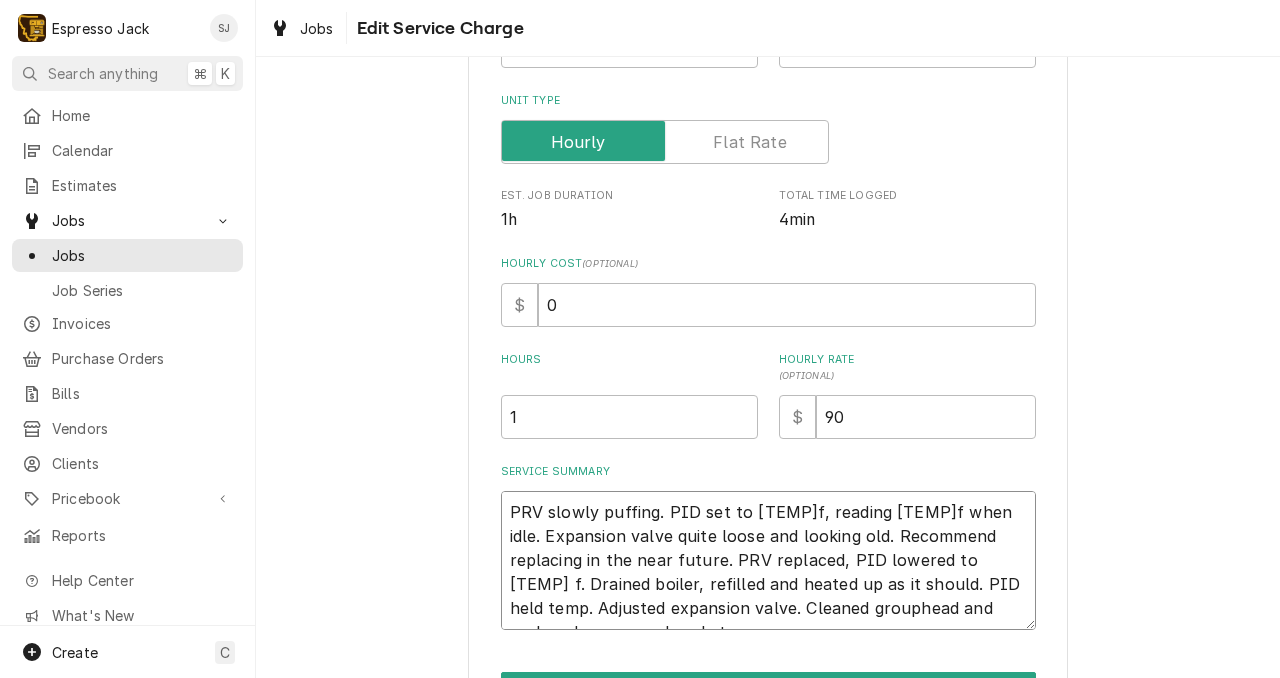 click on "PRV slowly puffing. PID set to 204f, reading 205f when idle. Expansion valve quite loose and looking old. Recommend replacing in the near future. PRV replaced, PID lowered to 200 f. Drained boiler, refilled and heated up as it should. PID held temp. Adjusted expansion valve. Cleaned grouphead and replaced screen and gasket" at bounding box center (768, 560) 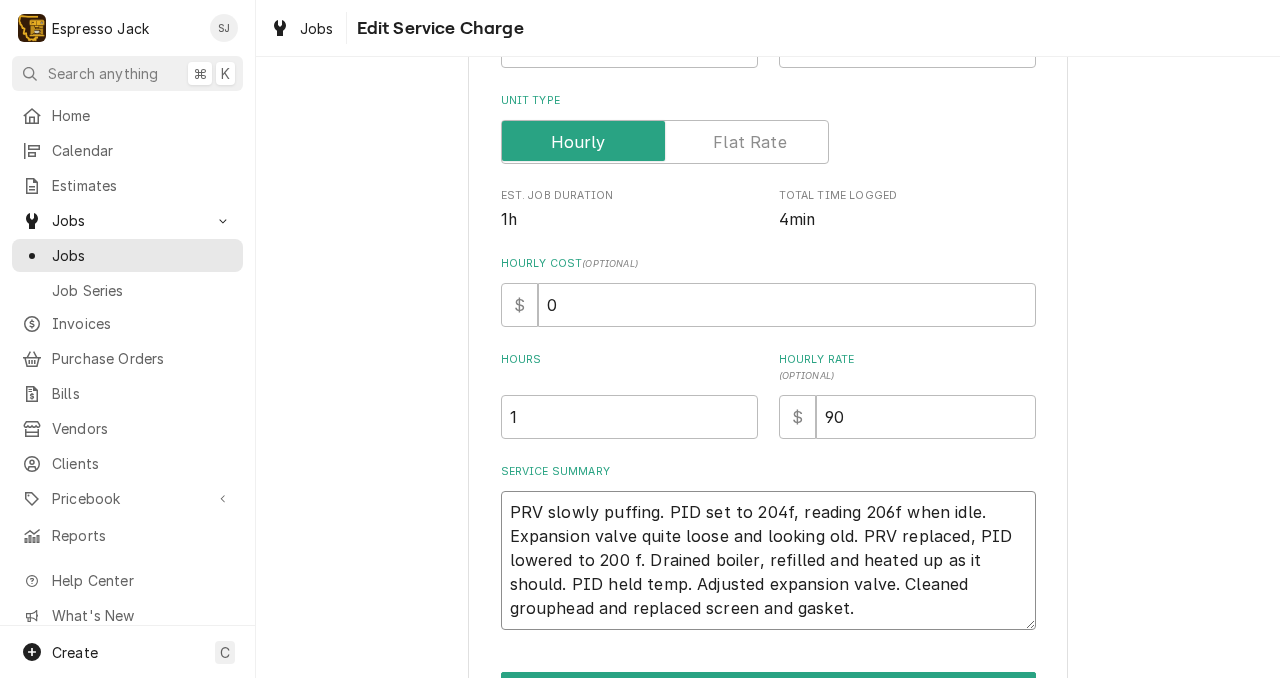 click on "PRV slowly puffing. PID set to 204f, reading 206f when idle. Expansion valve quite loose and looking old. PRV replaced, PID lowered to 200 f. Drained boiler, refilled and heated up as it should. PID held temp. Adjusted expansion valve. Cleaned grouphead and replaced screen and gasket." at bounding box center (768, 560) 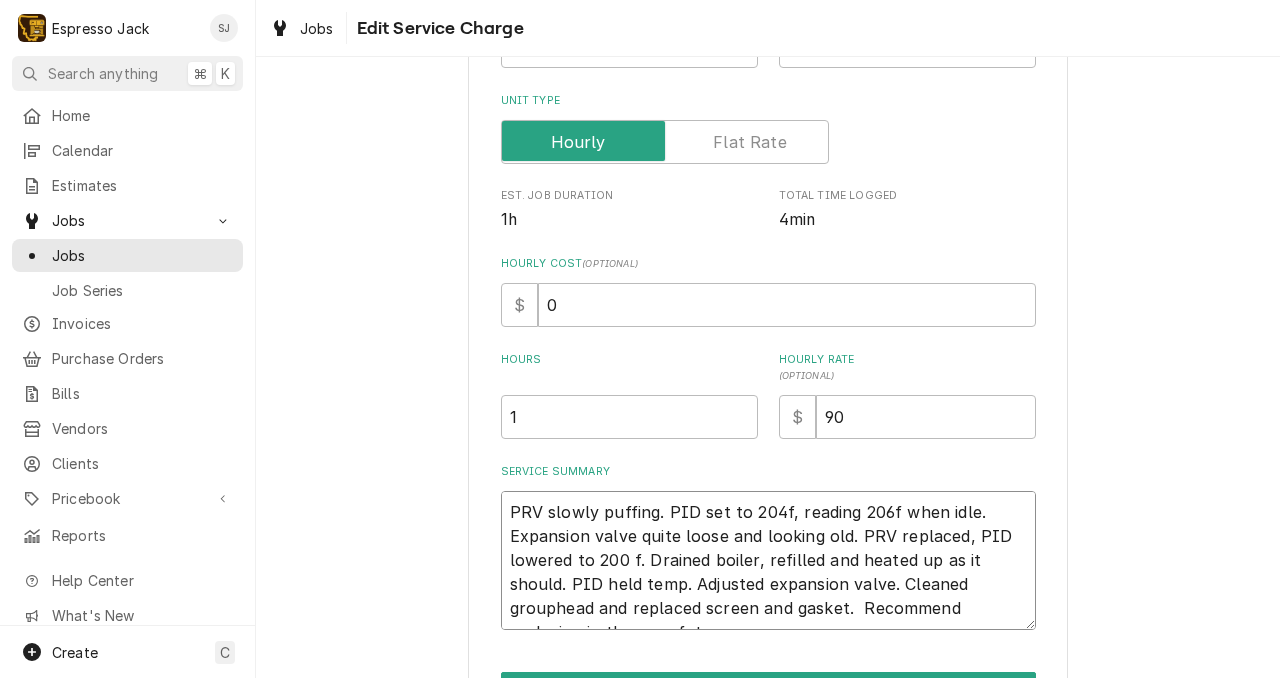 click on "PRV slowly puffing. PID set to 204f, reading 206f when idle. Expansion valve quite loose and looking old. PRV replaced, PID lowered to 200 f. Drained boiler, refilled and heated up as it should. PID held temp. Adjusted expansion valve. Cleaned grouphead and replaced screen and gasket.  Recommend replacing in the near future." at bounding box center [768, 560] 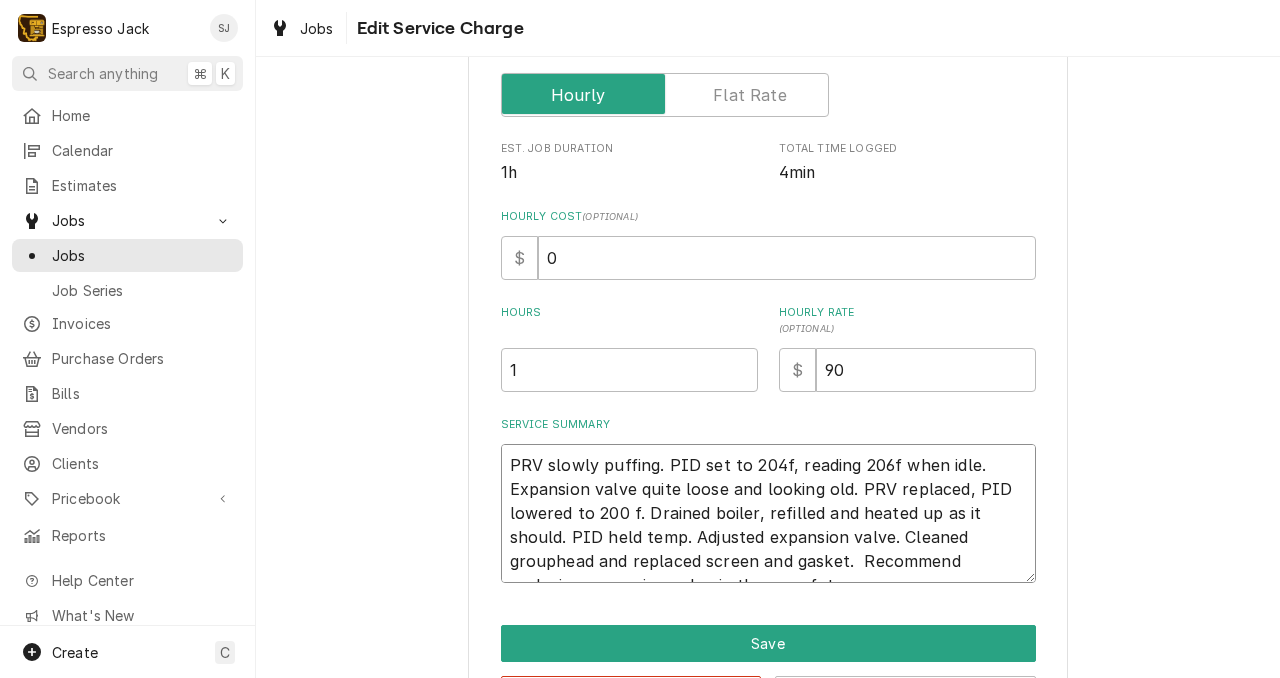 scroll, scrollTop: 367, scrollLeft: 0, axis: vertical 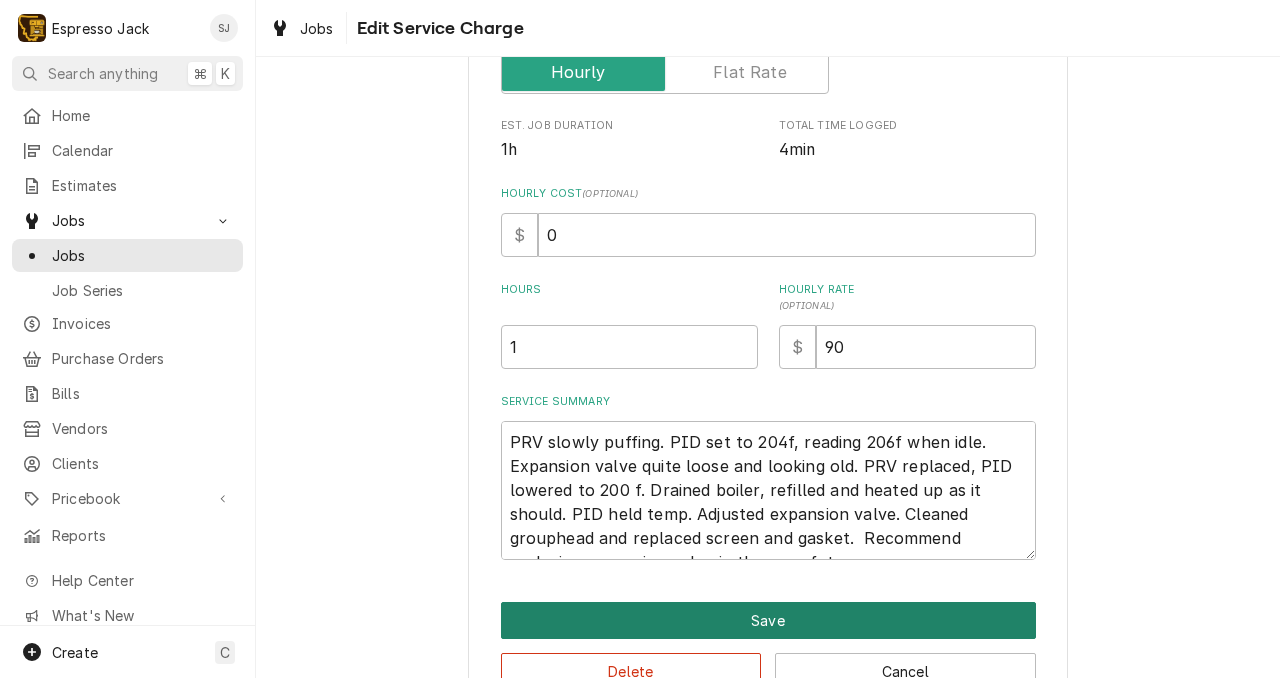 click on "Save" at bounding box center [768, 620] 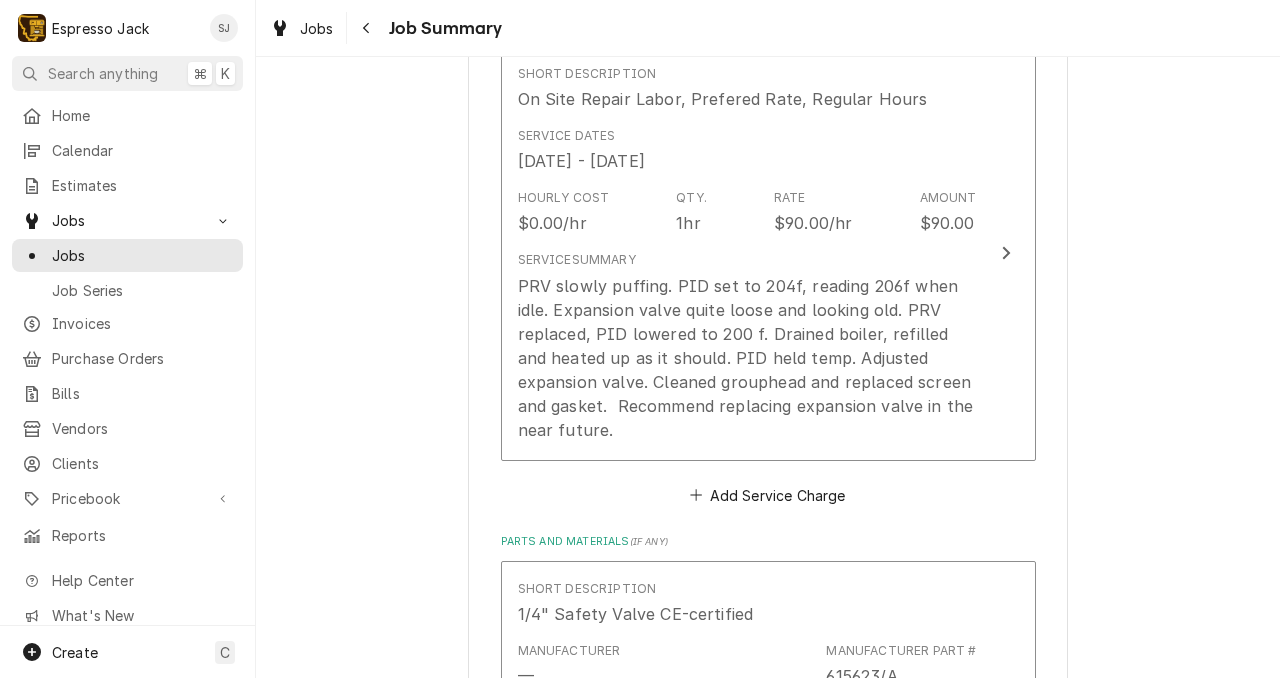 scroll, scrollTop: 576, scrollLeft: 0, axis: vertical 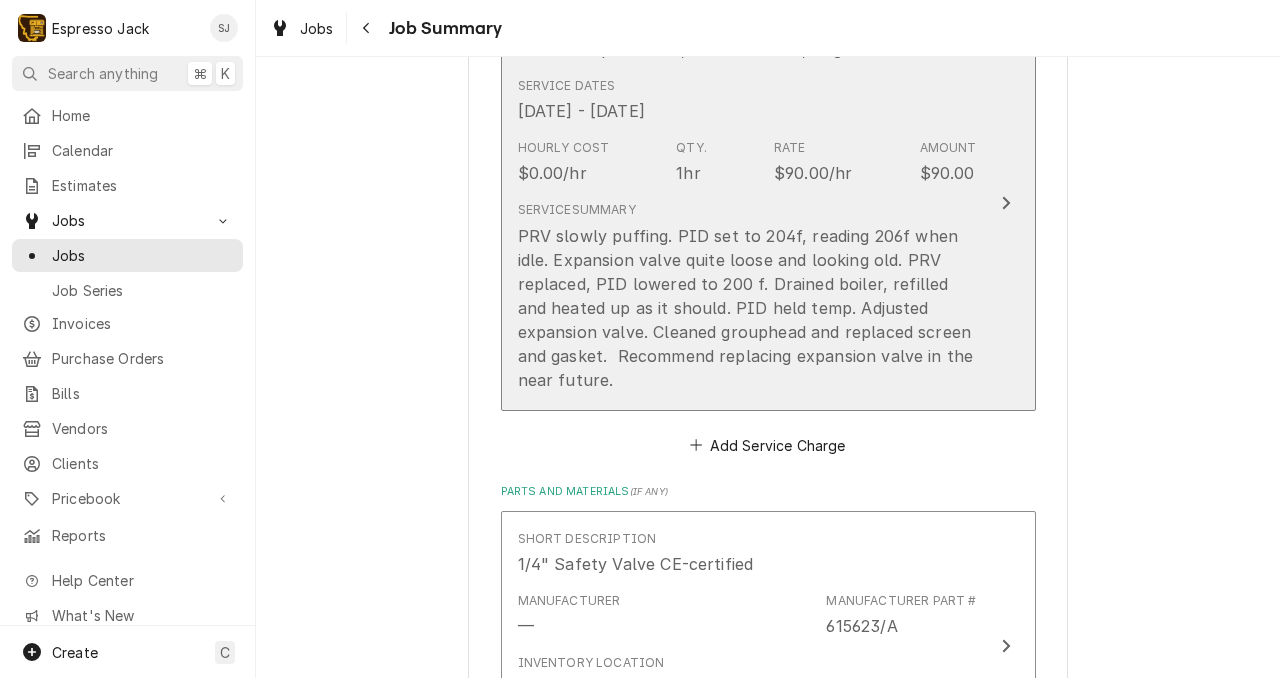 click on "PRV slowly puffing. PID set to 204f, reading 206f when idle. Expansion valve quite loose and looking old. PRV replaced, PID lowered to 200 f. Drained boiler, refilled and heated up as it should. PID held temp. Adjusted expansion valve. Cleaned grouphead and replaced screen and gasket.  Recommend replacing expansion valve in the near future." at bounding box center [747, 308] 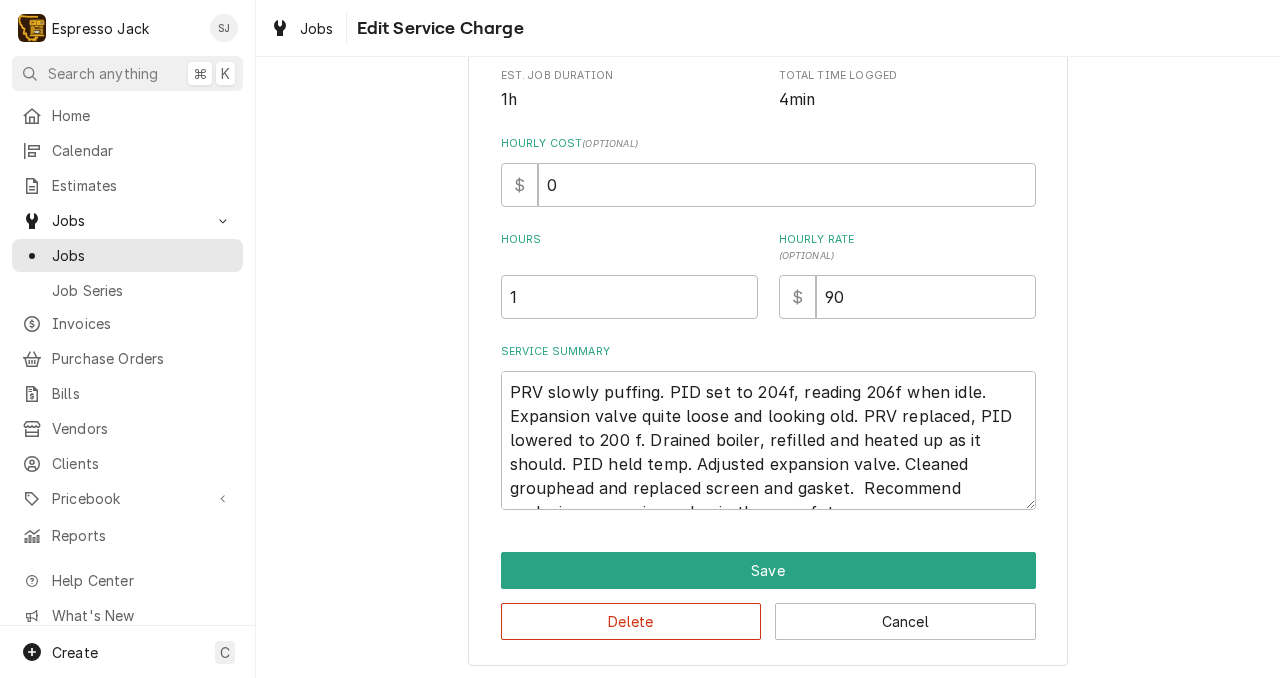 scroll, scrollTop: 425, scrollLeft: 0, axis: vertical 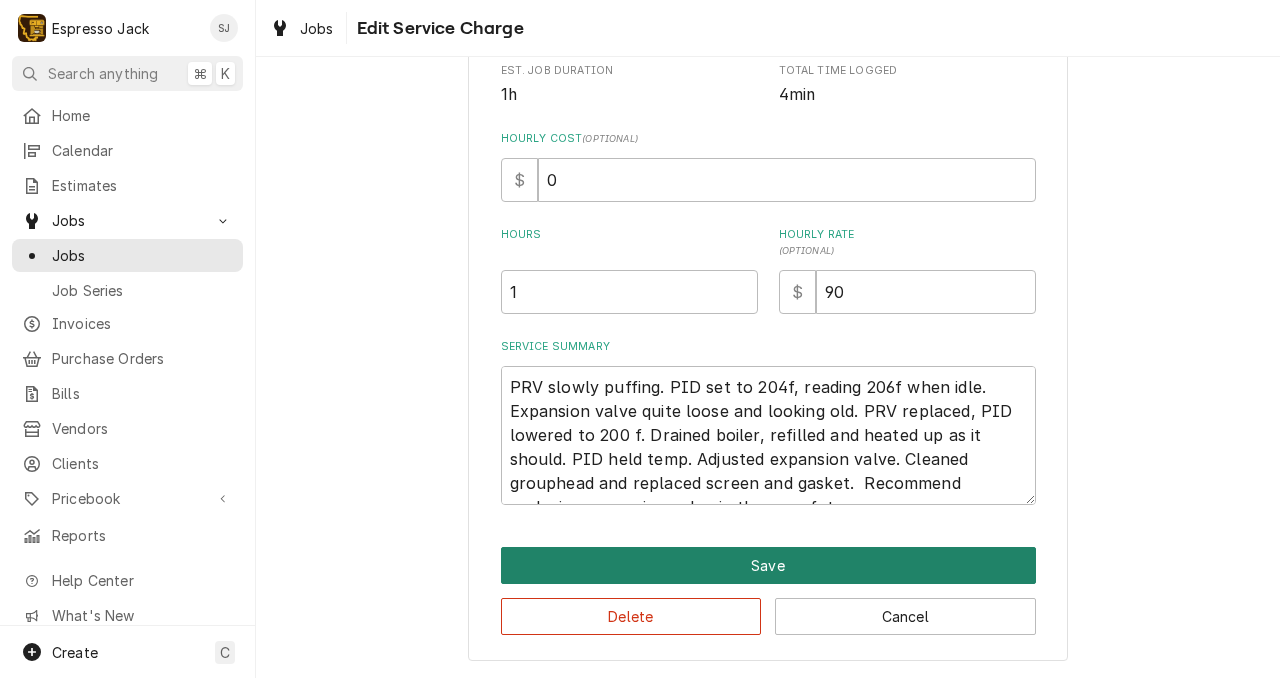 click on "Save" at bounding box center [768, 565] 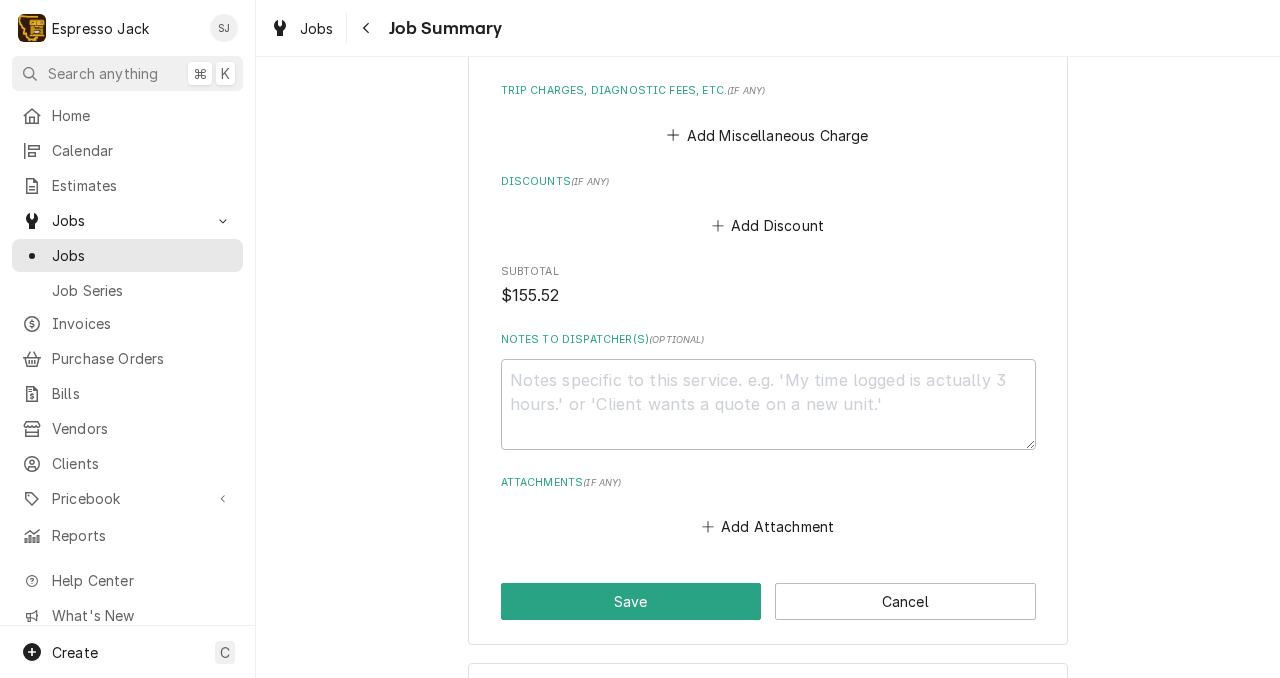 scroll, scrollTop: 1969, scrollLeft: 0, axis: vertical 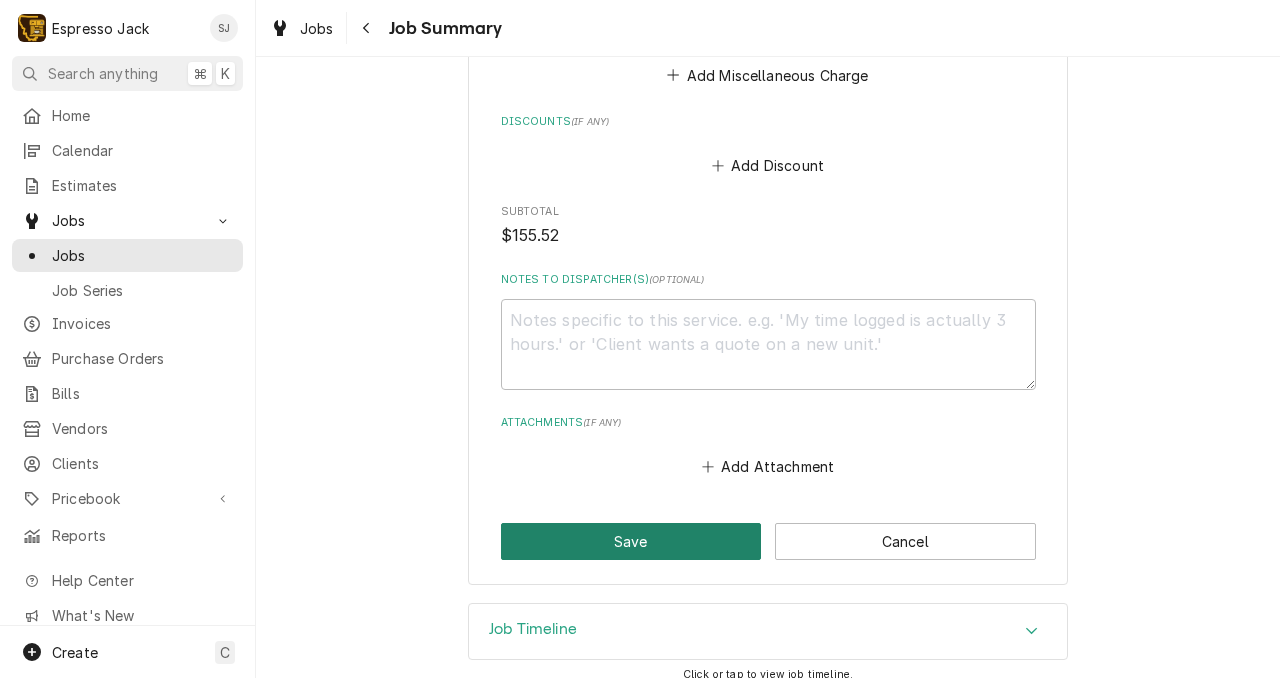 click on "Save" at bounding box center [631, 541] 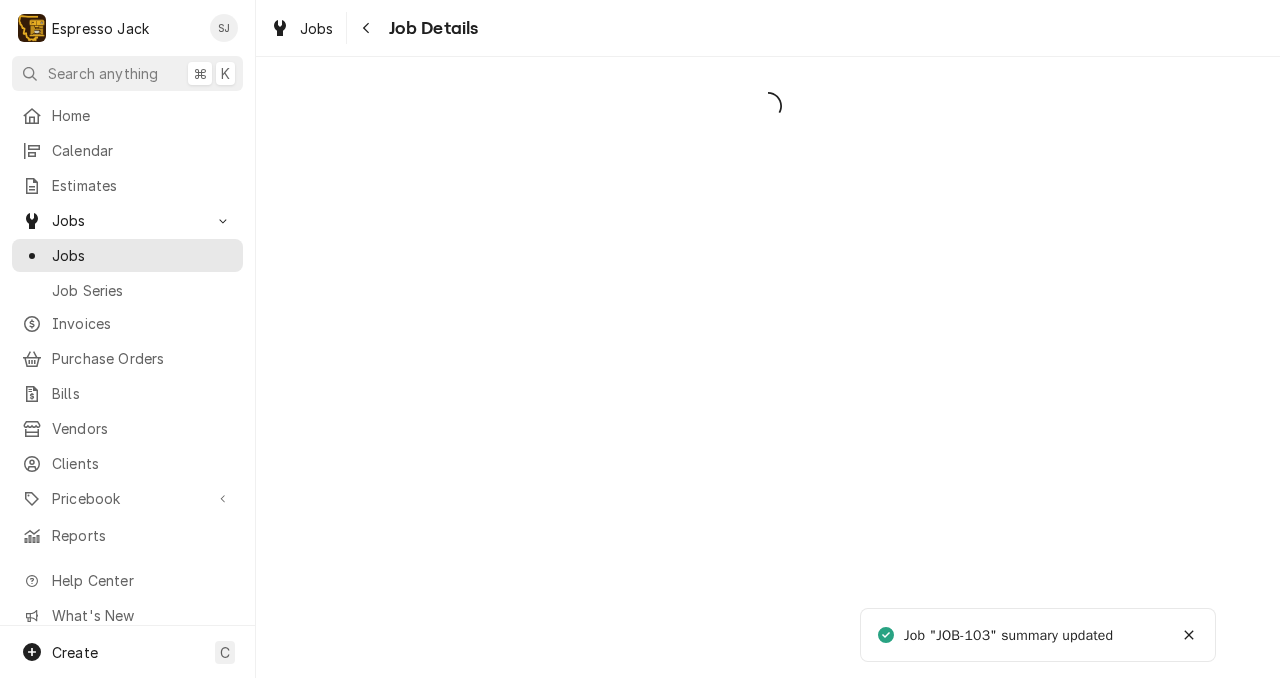 scroll, scrollTop: 0, scrollLeft: 0, axis: both 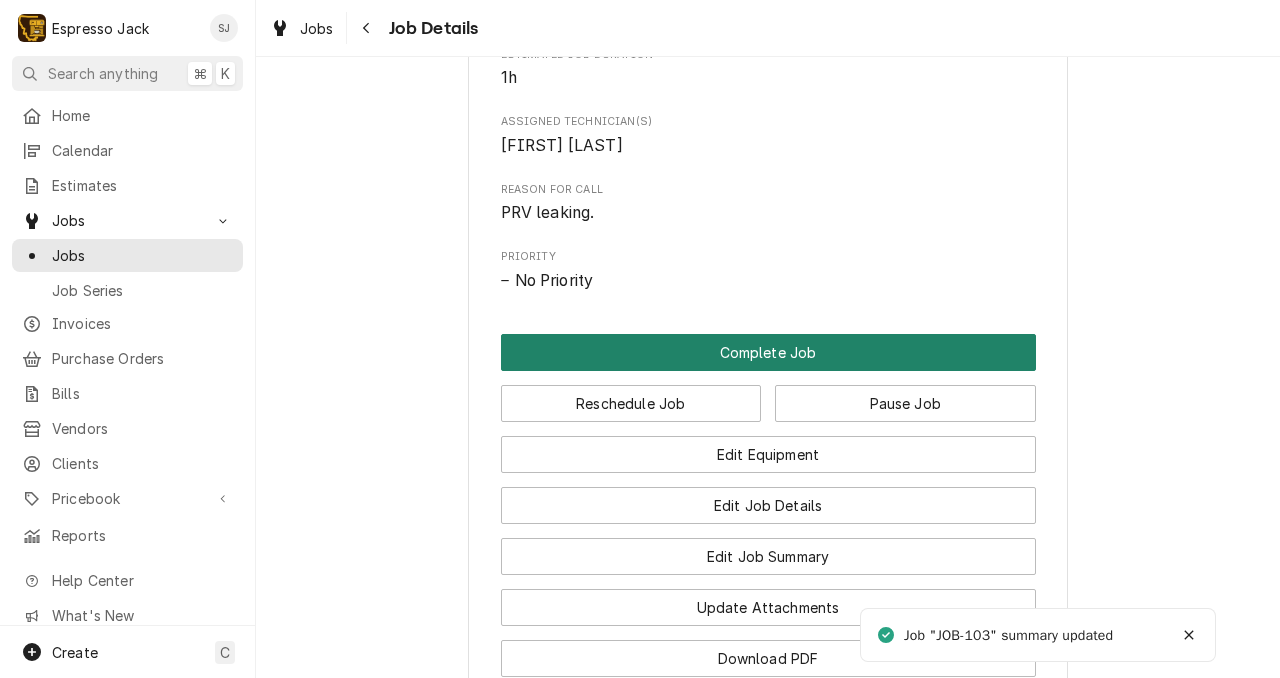 click on "Complete Job" at bounding box center (768, 352) 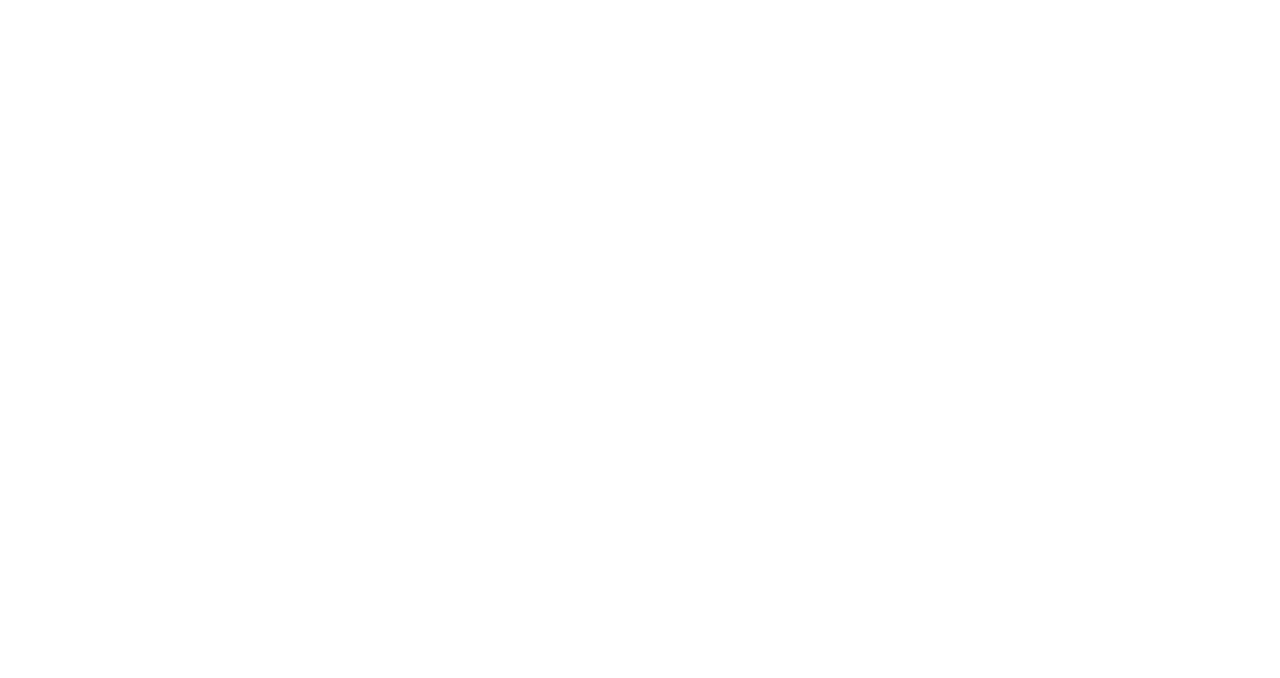 scroll, scrollTop: 0, scrollLeft: 0, axis: both 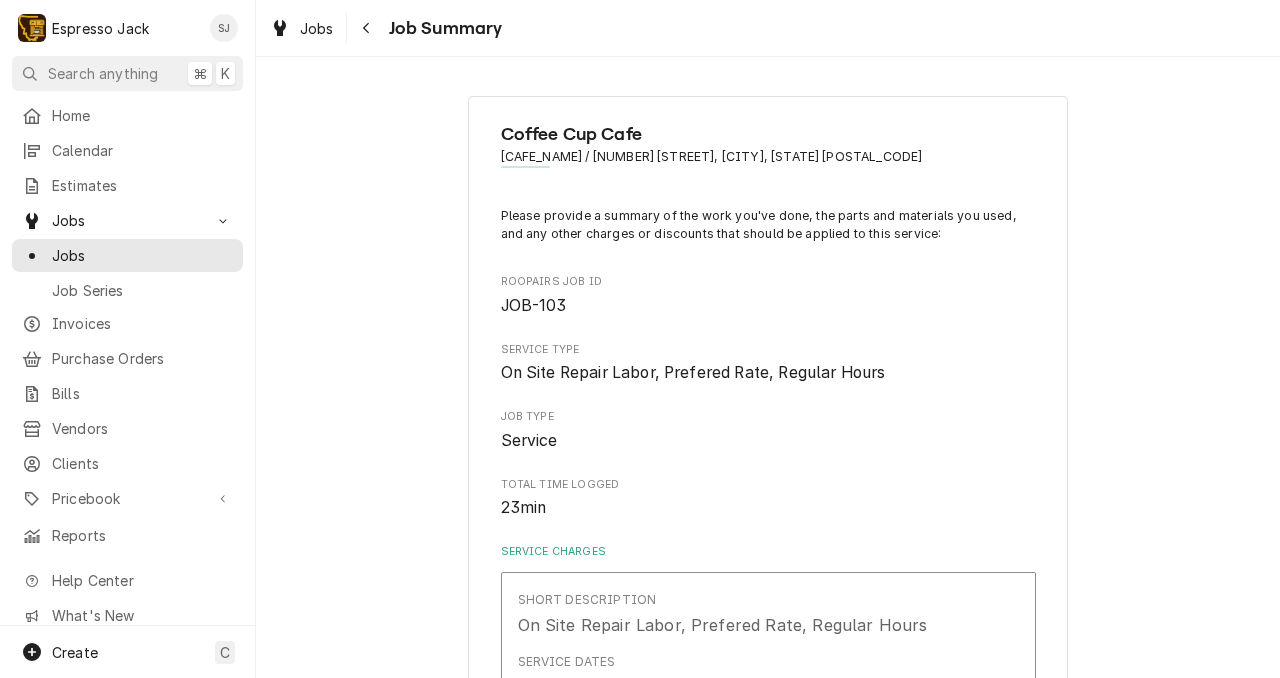 type on "x" 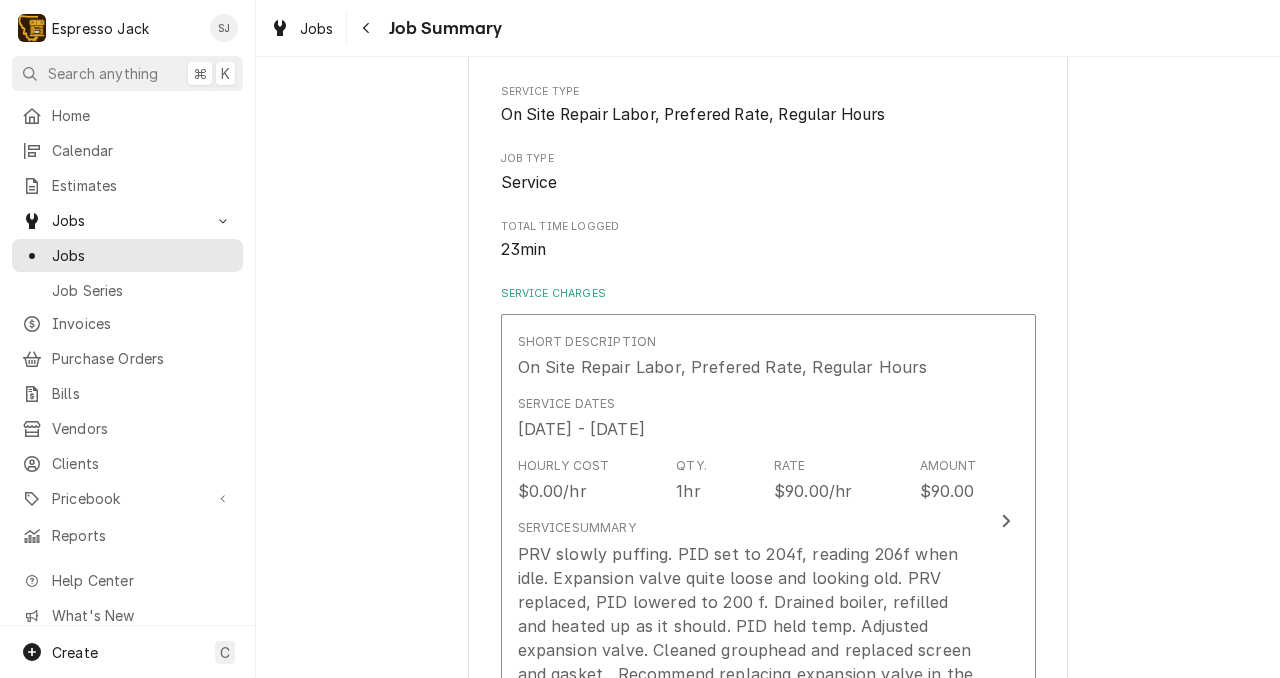 scroll, scrollTop: 0, scrollLeft: 0, axis: both 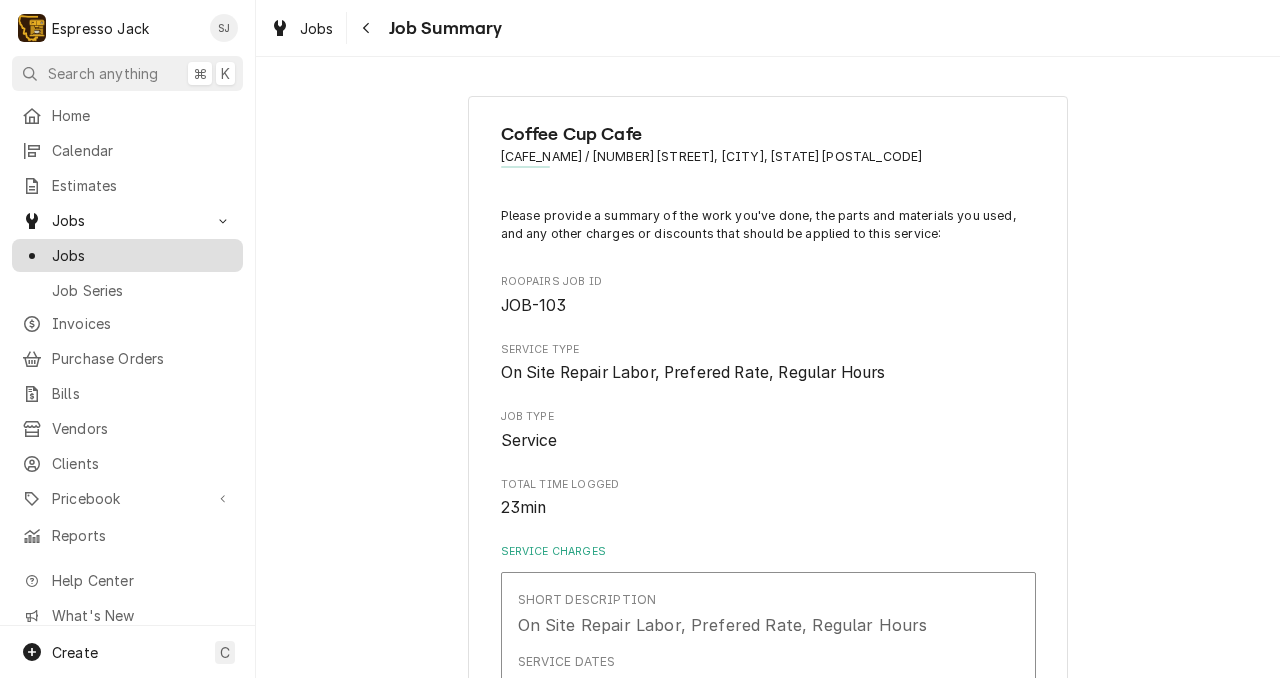 click on "Jobs" at bounding box center (142, 255) 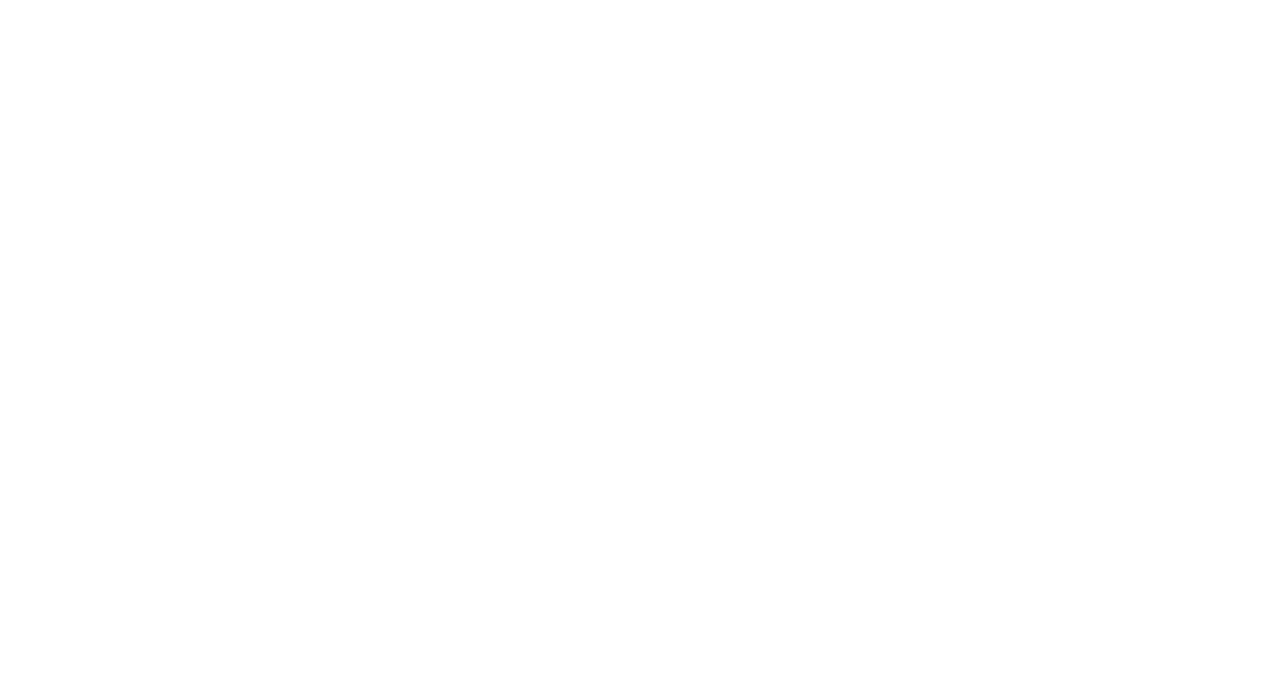 scroll, scrollTop: 0, scrollLeft: 0, axis: both 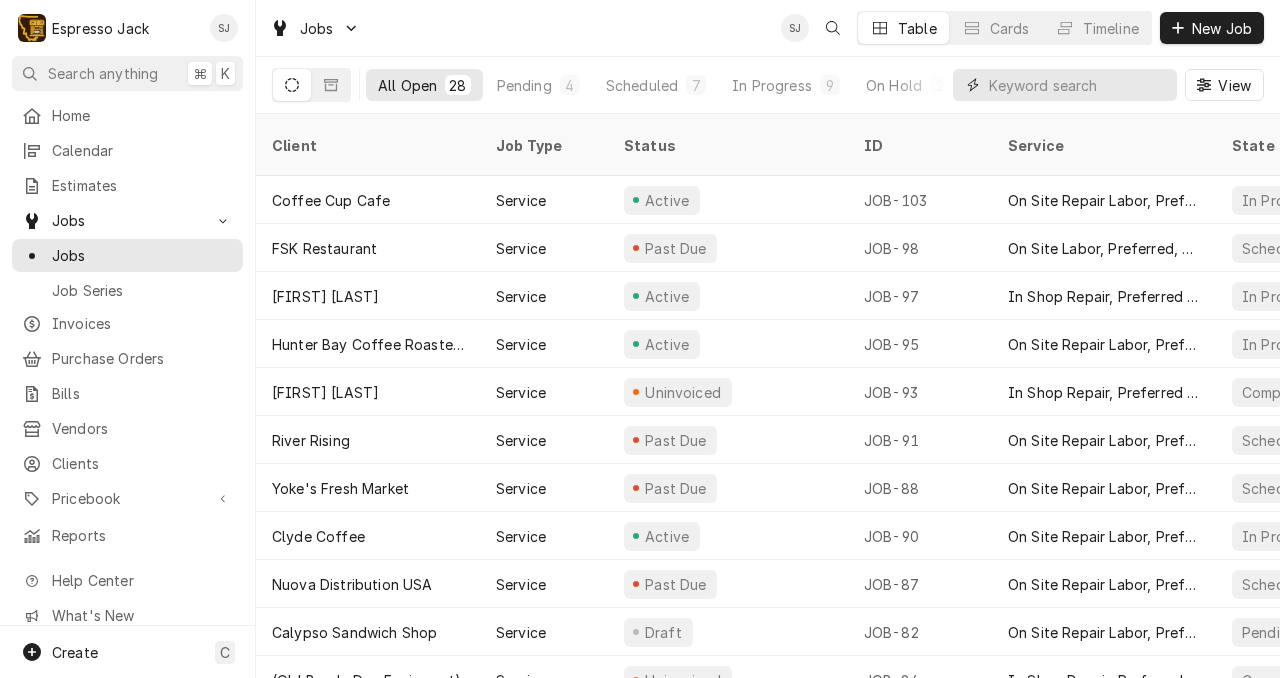 click at bounding box center [1078, 85] 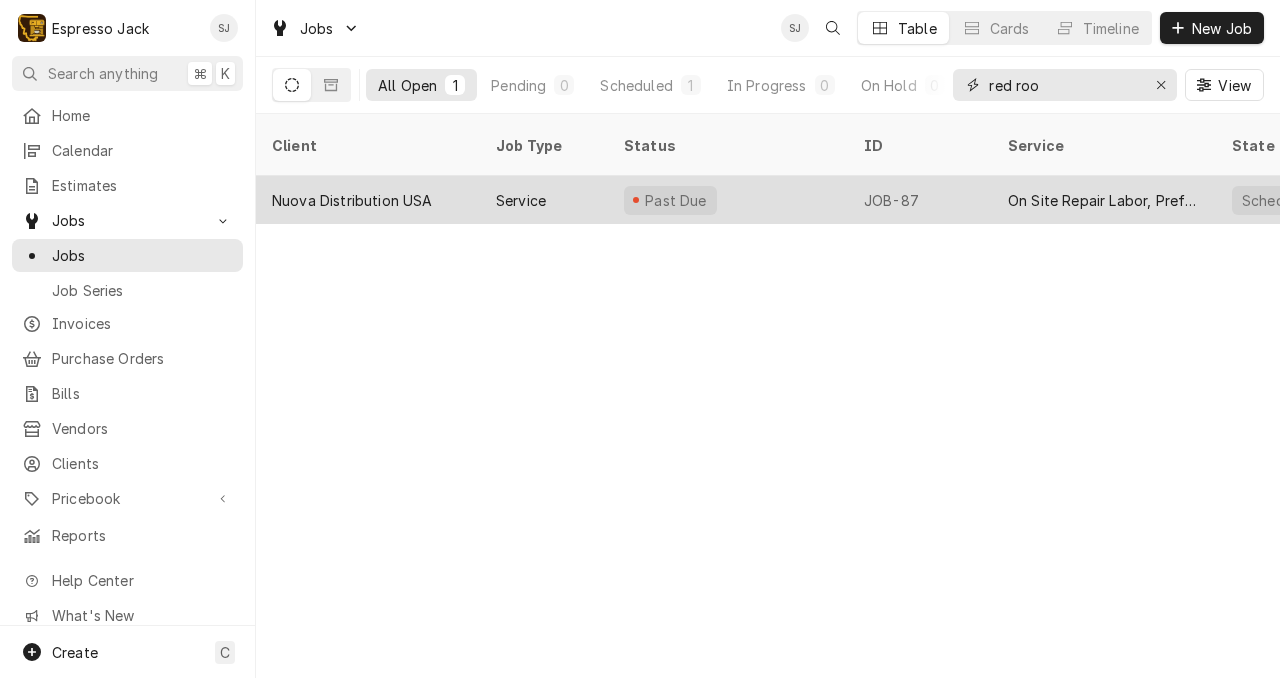 type on "red roo" 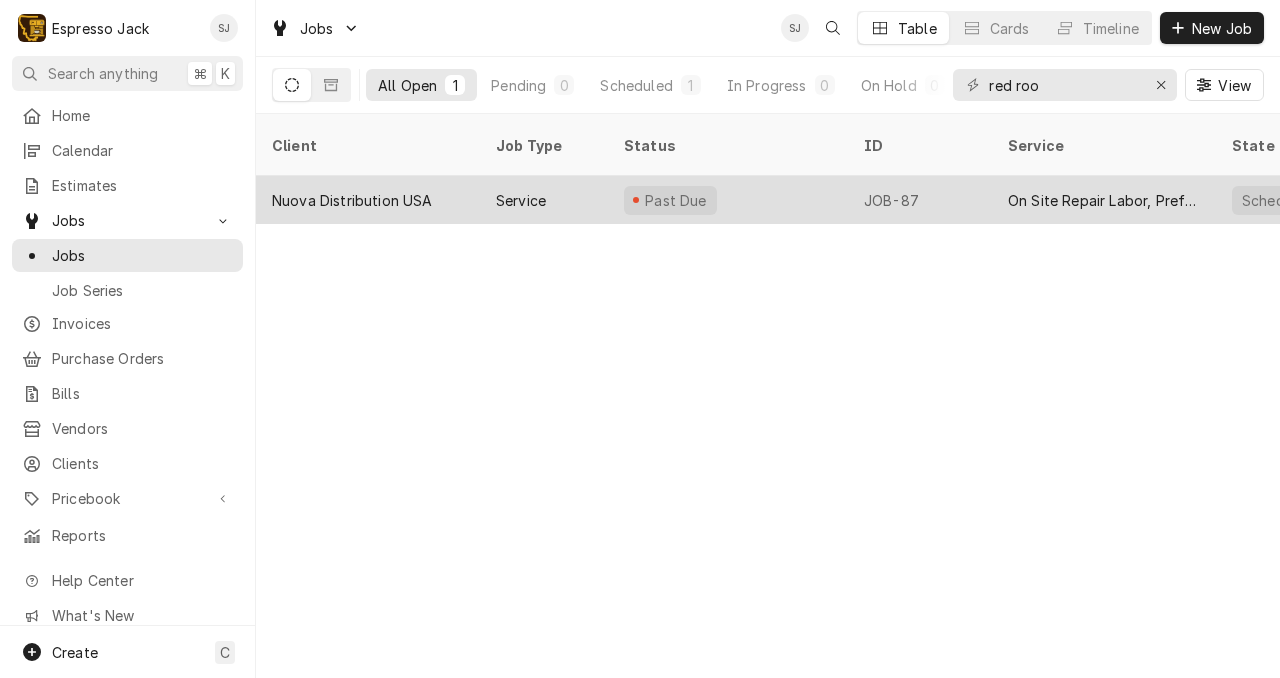 click on "Nuova Distribution USA" at bounding box center (368, 200) 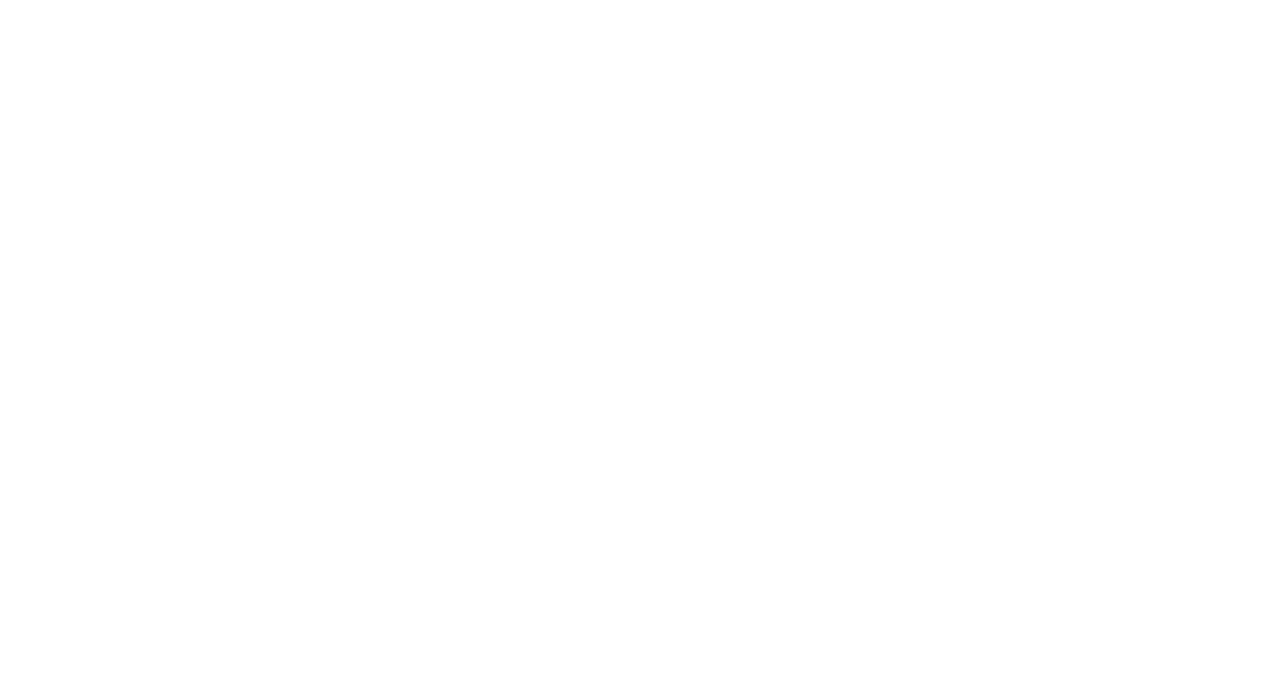 scroll, scrollTop: 0, scrollLeft: 0, axis: both 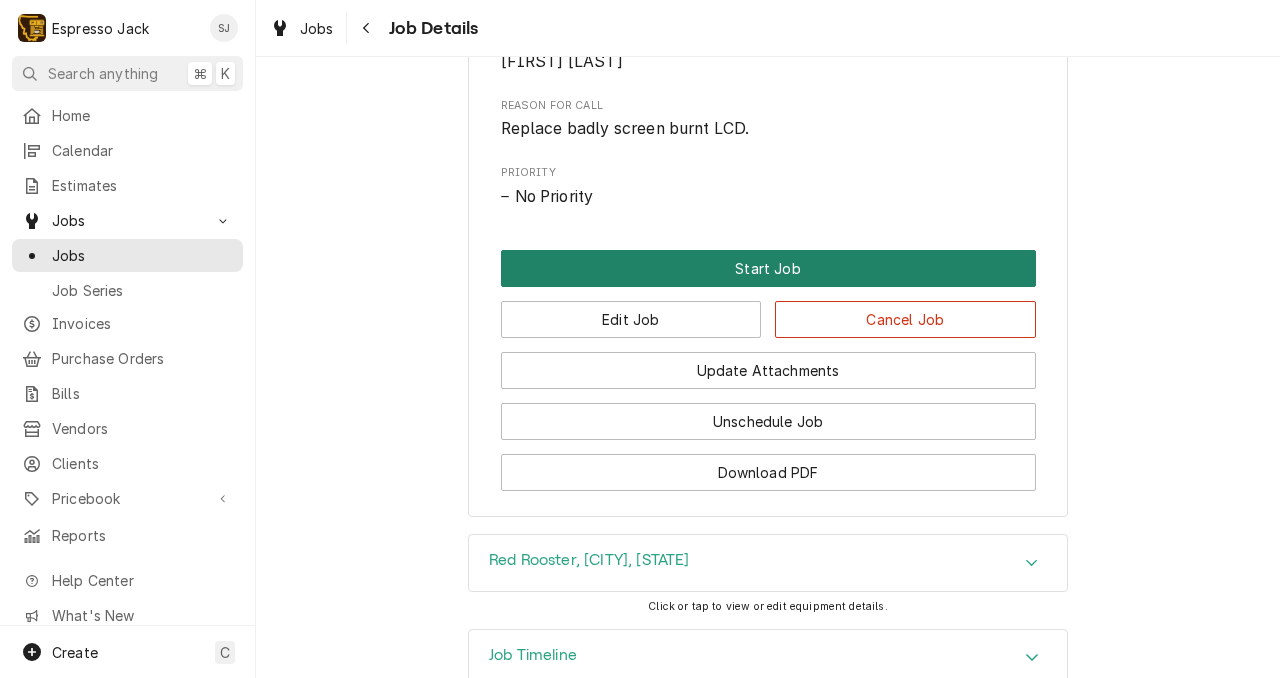 click on "Start Job" at bounding box center (768, 268) 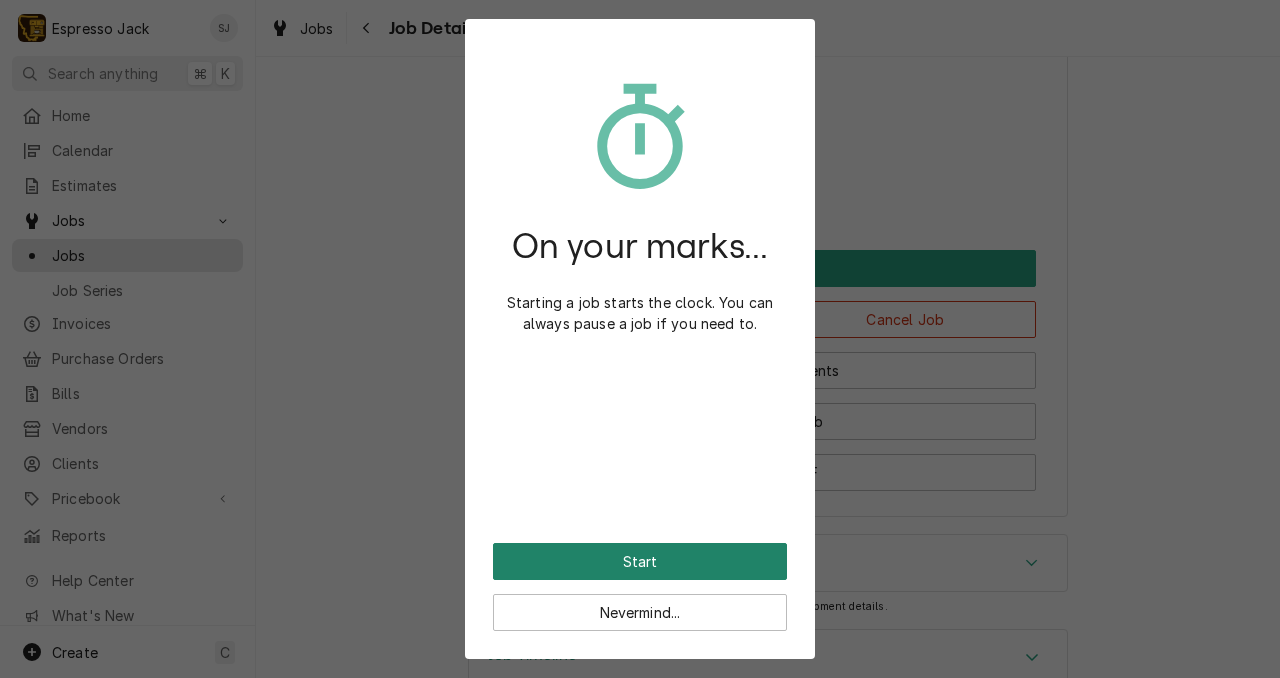 click on "Start" at bounding box center (640, 561) 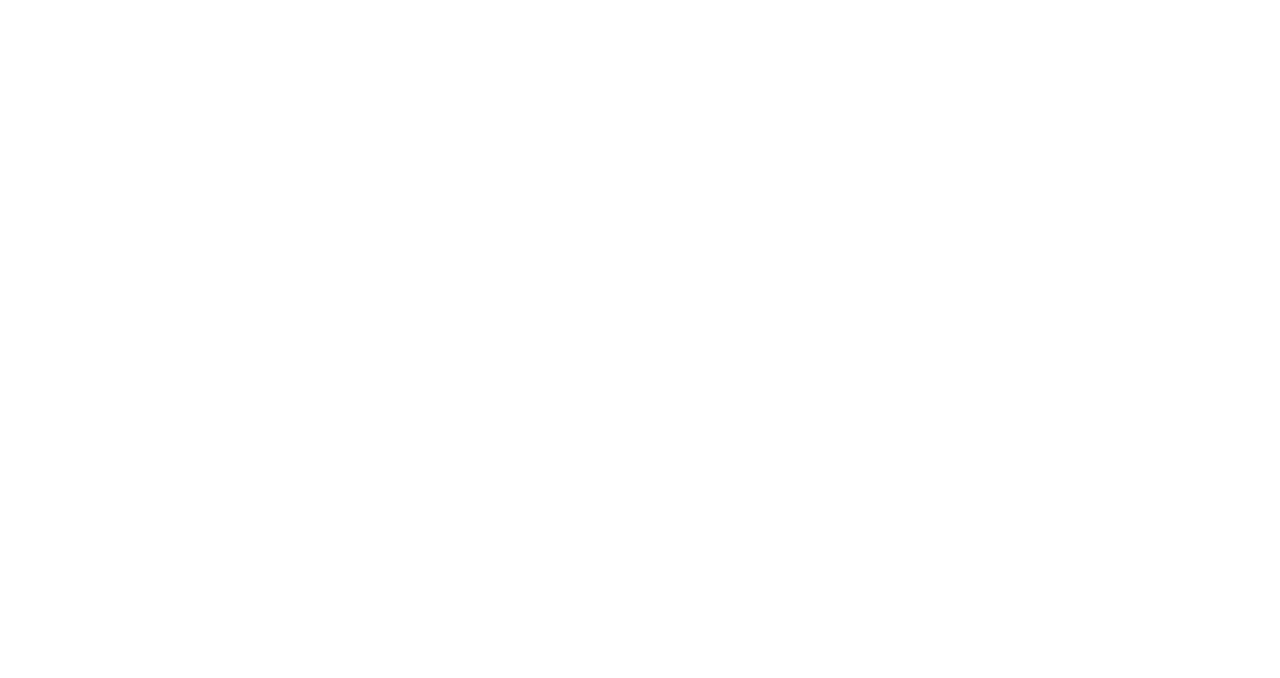 scroll, scrollTop: 0, scrollLeft: 0, axis: both 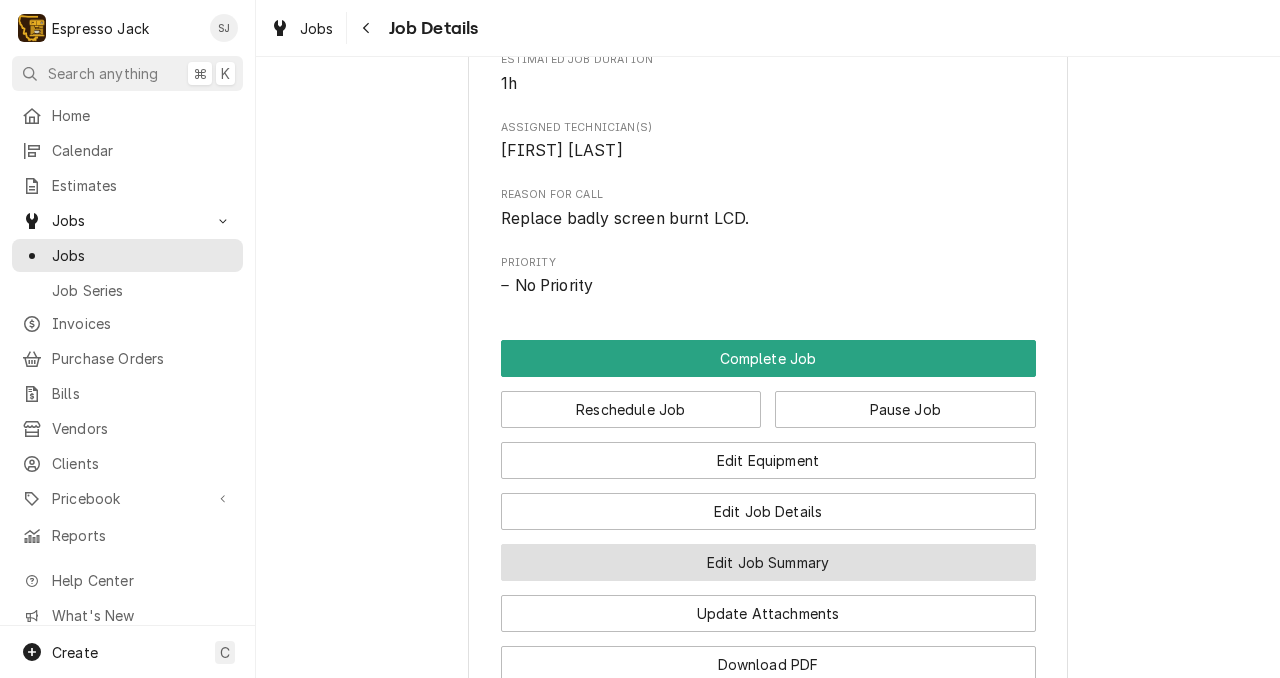 click on "Edit Job Summary" at bounding box center (768, 562) 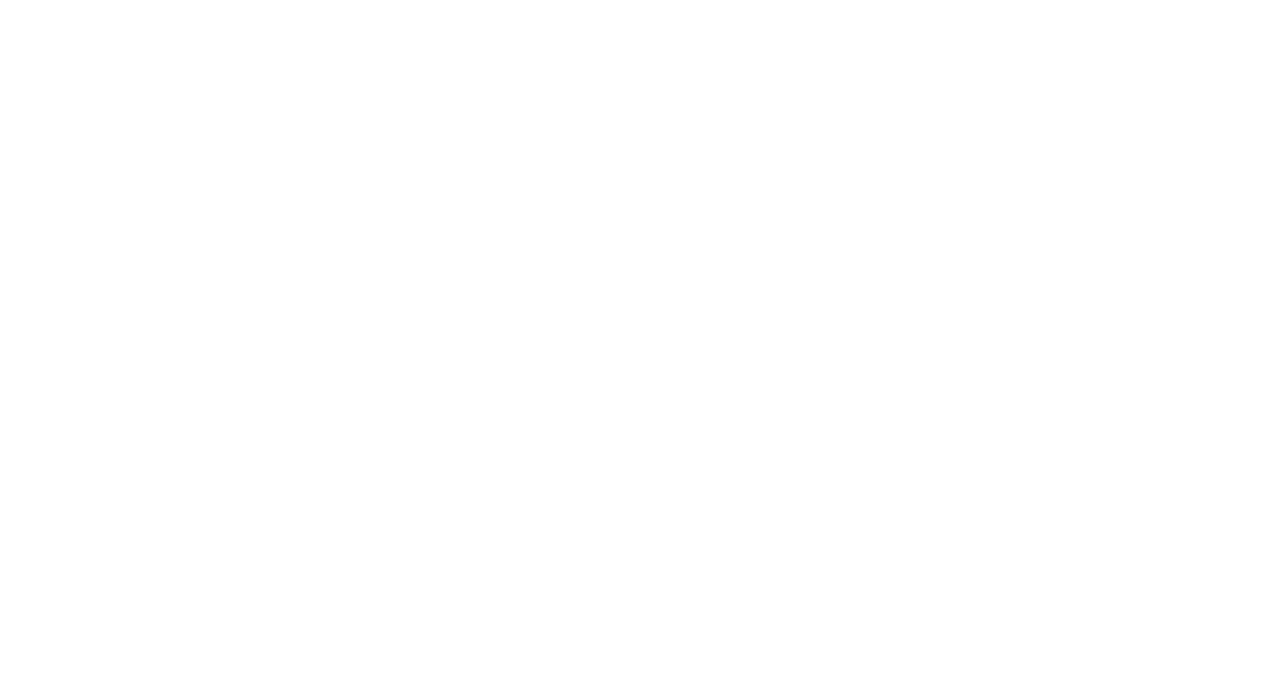 scroll, scrollTop: 0, scrollLeft: 0, axis: both 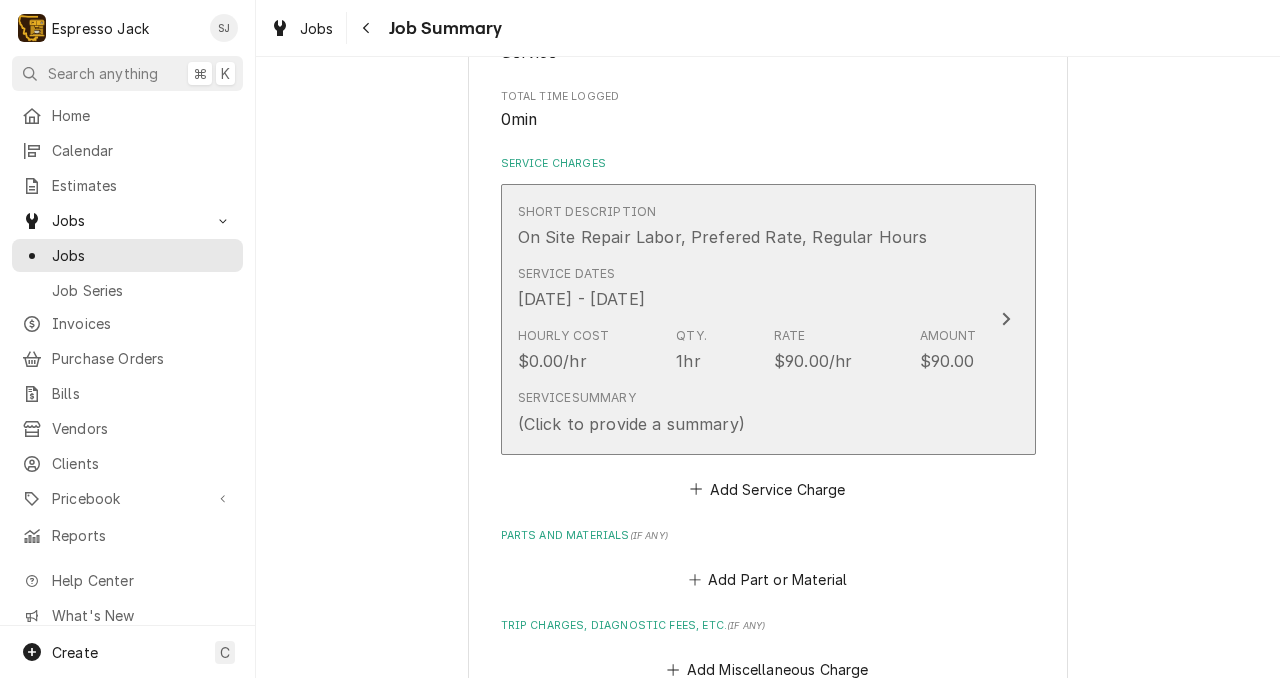 click on "Hourly Cost $0.00/hr Qty. 1hr Rate $90.00/hr Amount $90.00" at bounding box center [747, 350] 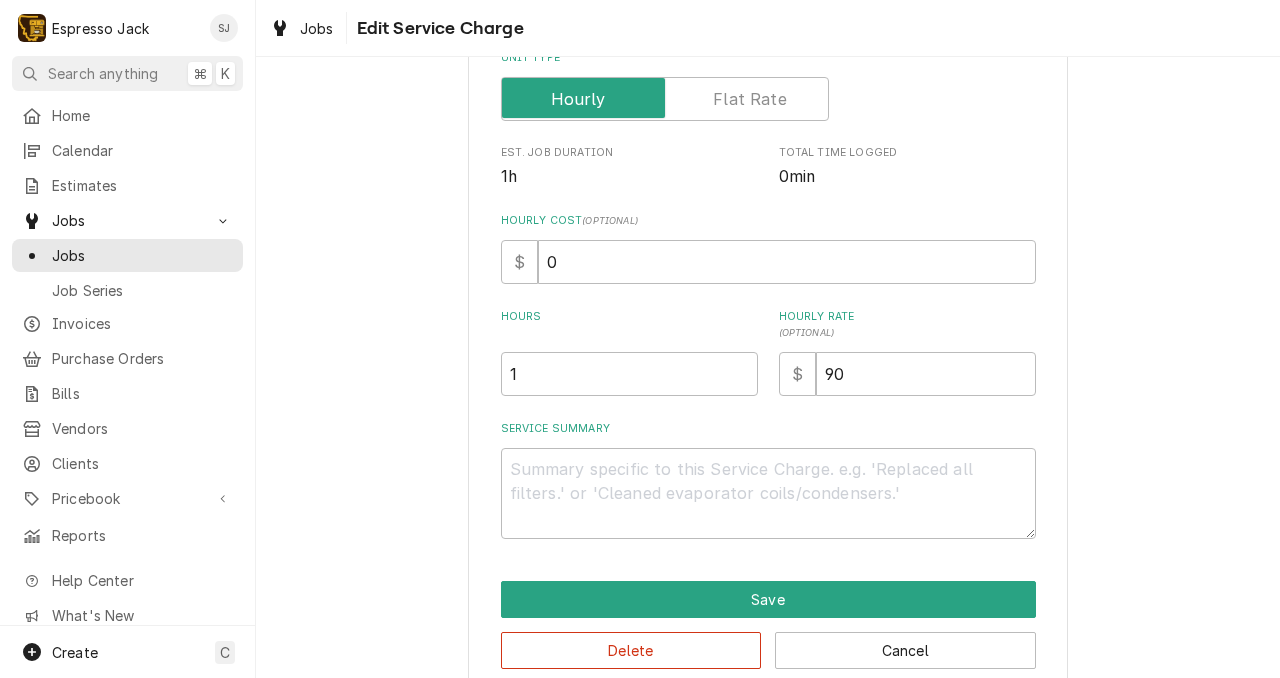 scroll, scrollTop: 344, scrollLeft: 0, axis: vertical 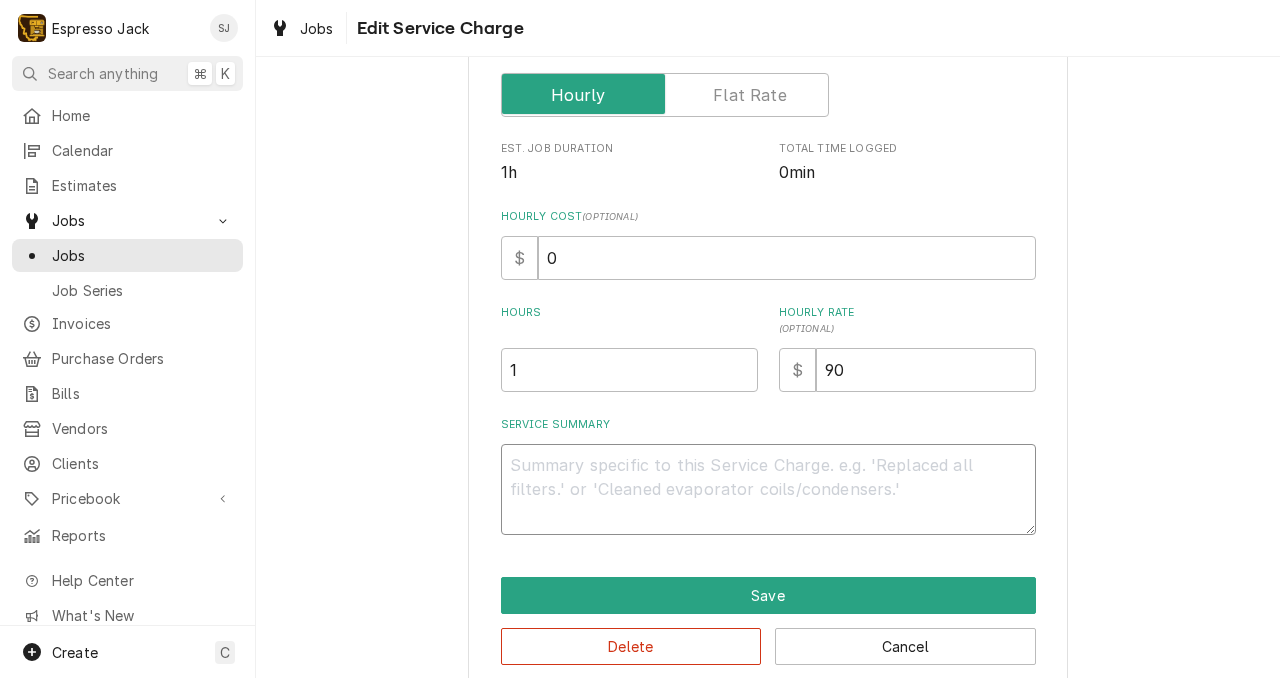click on "Service Summary" at bounding box center [768, 489] 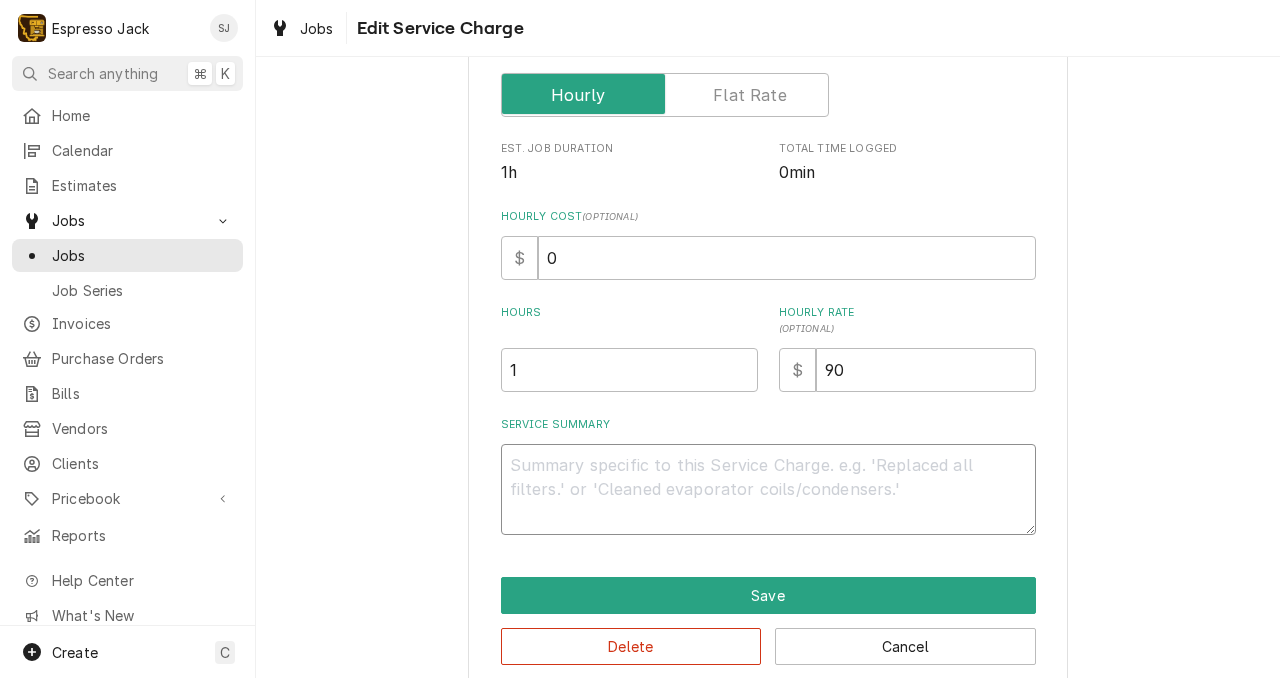 type on "x" 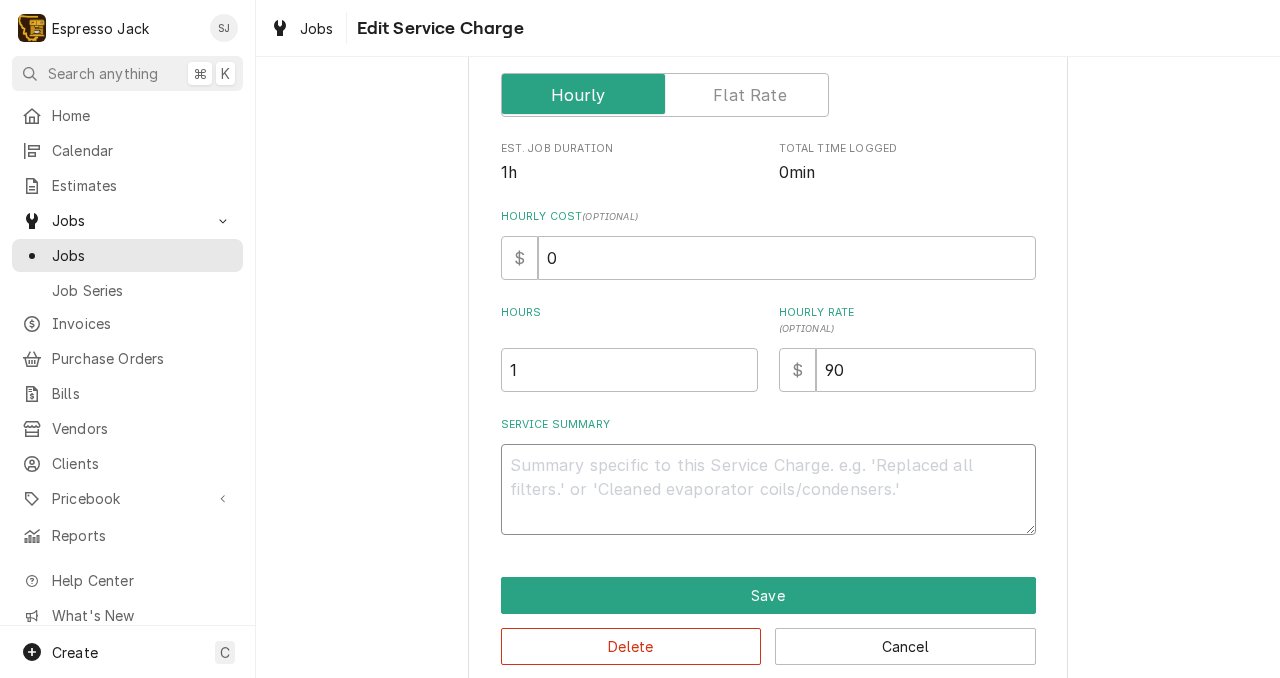 type on "L" 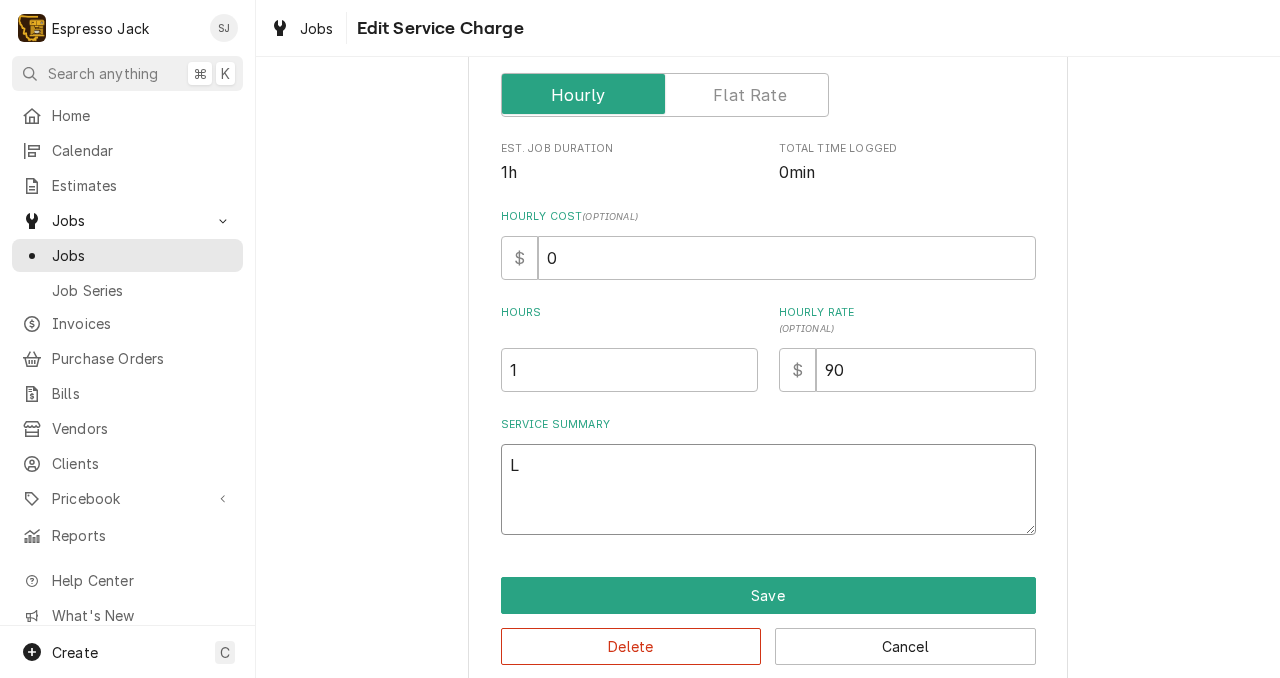 type on "x" 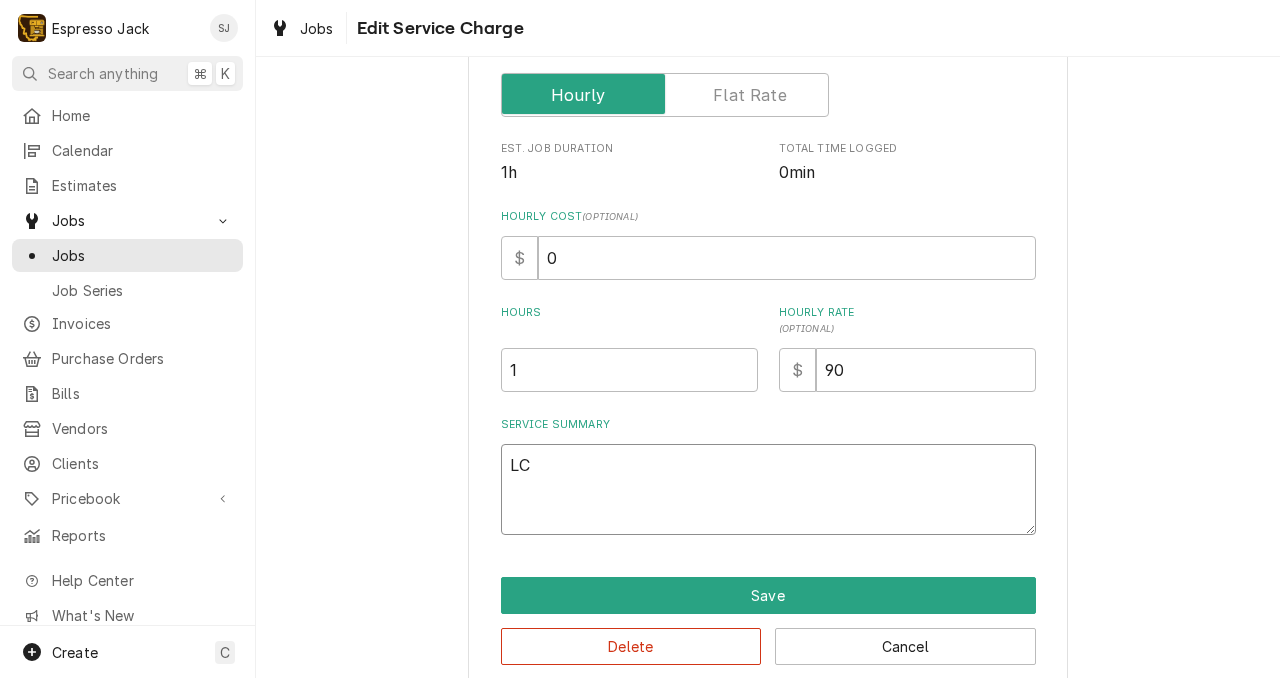 type on "x" 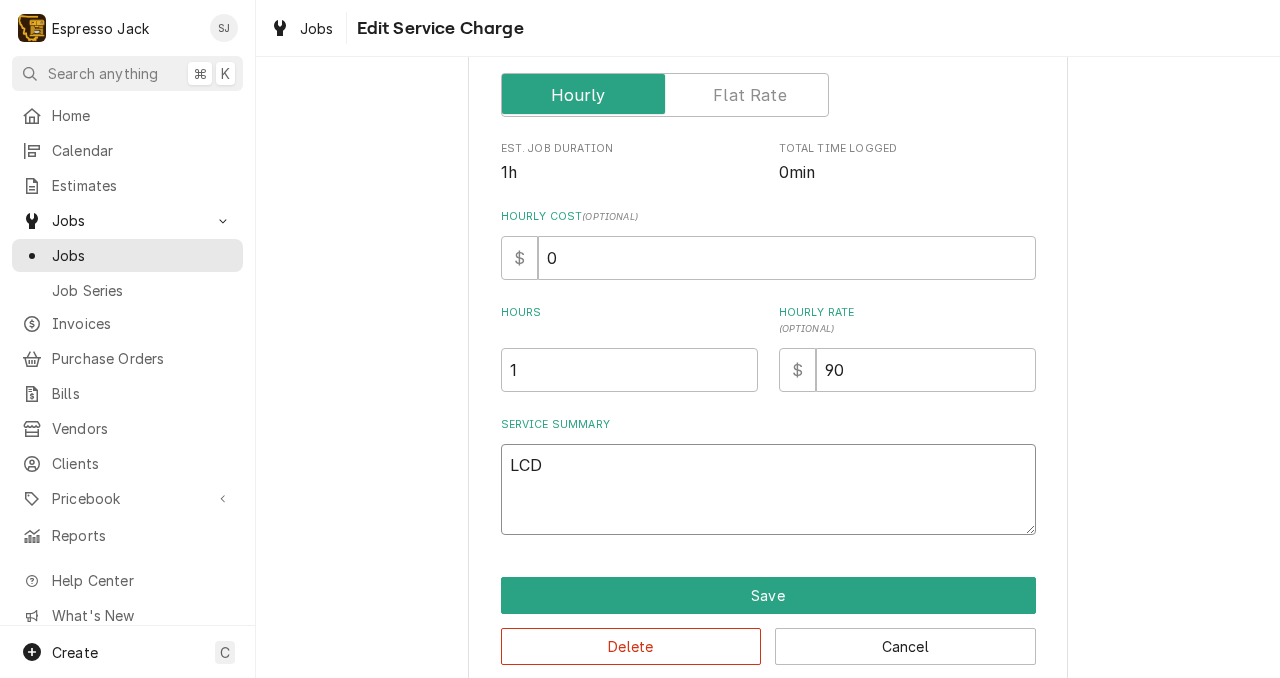 type on "x" 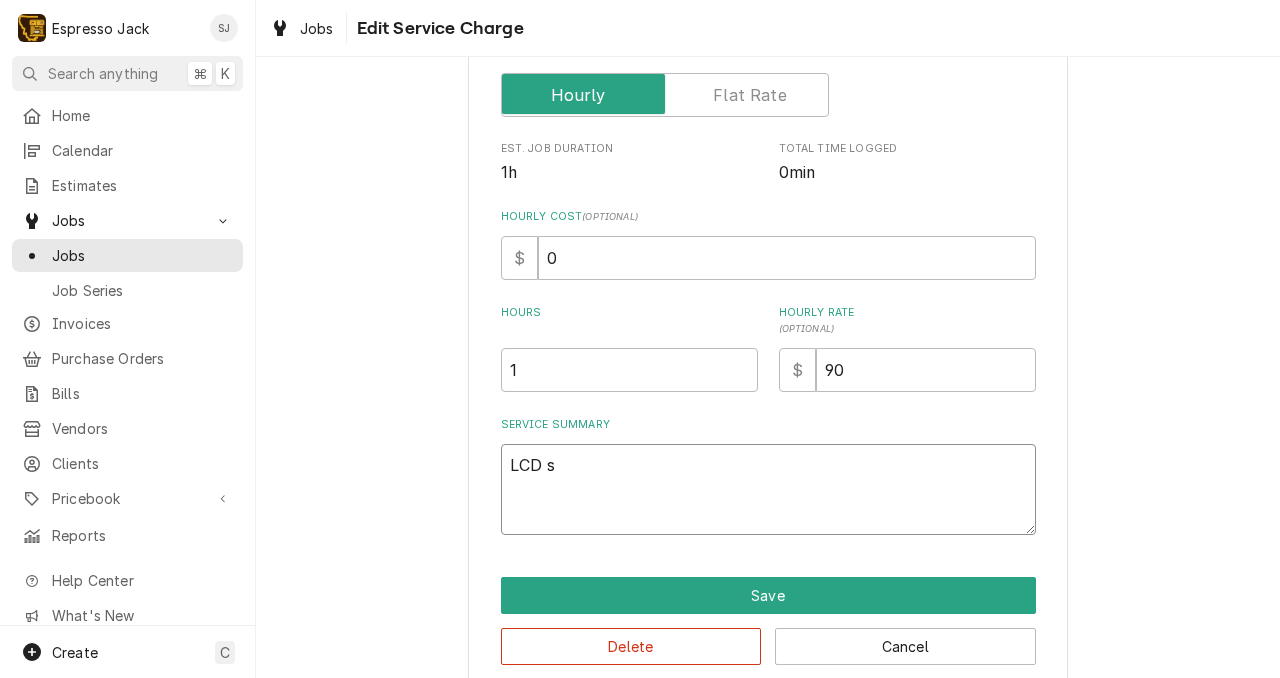 type on "x" 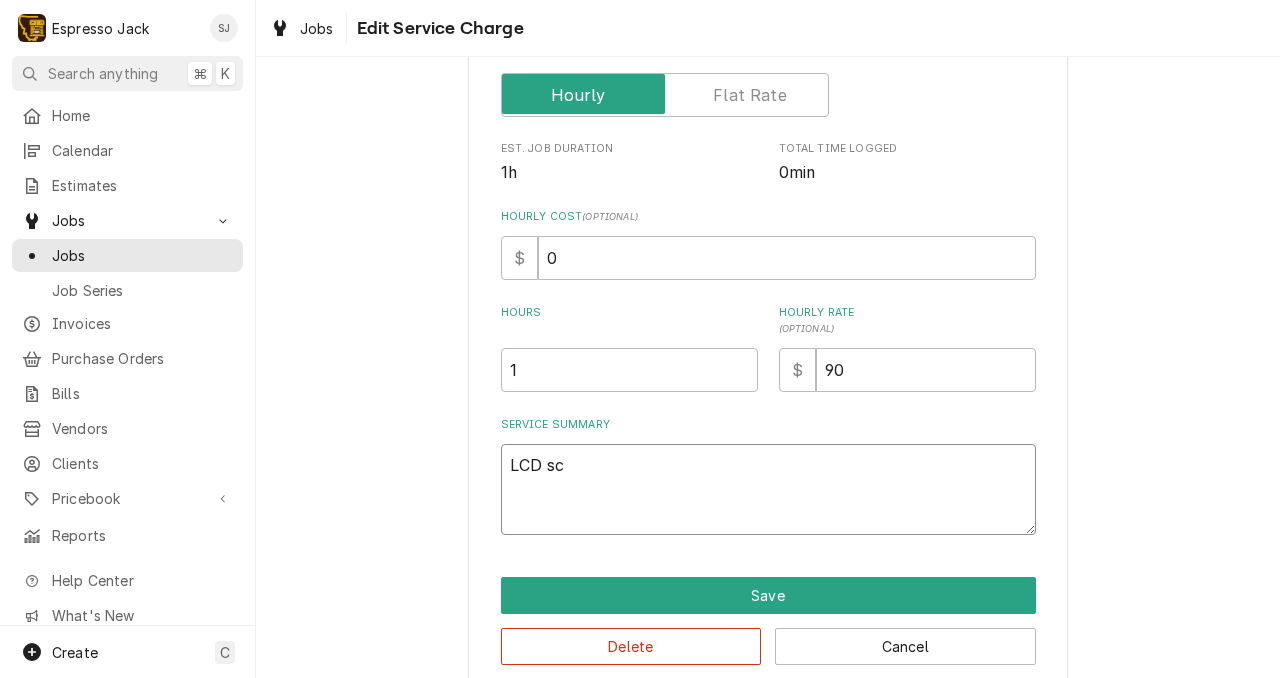 type on "x" 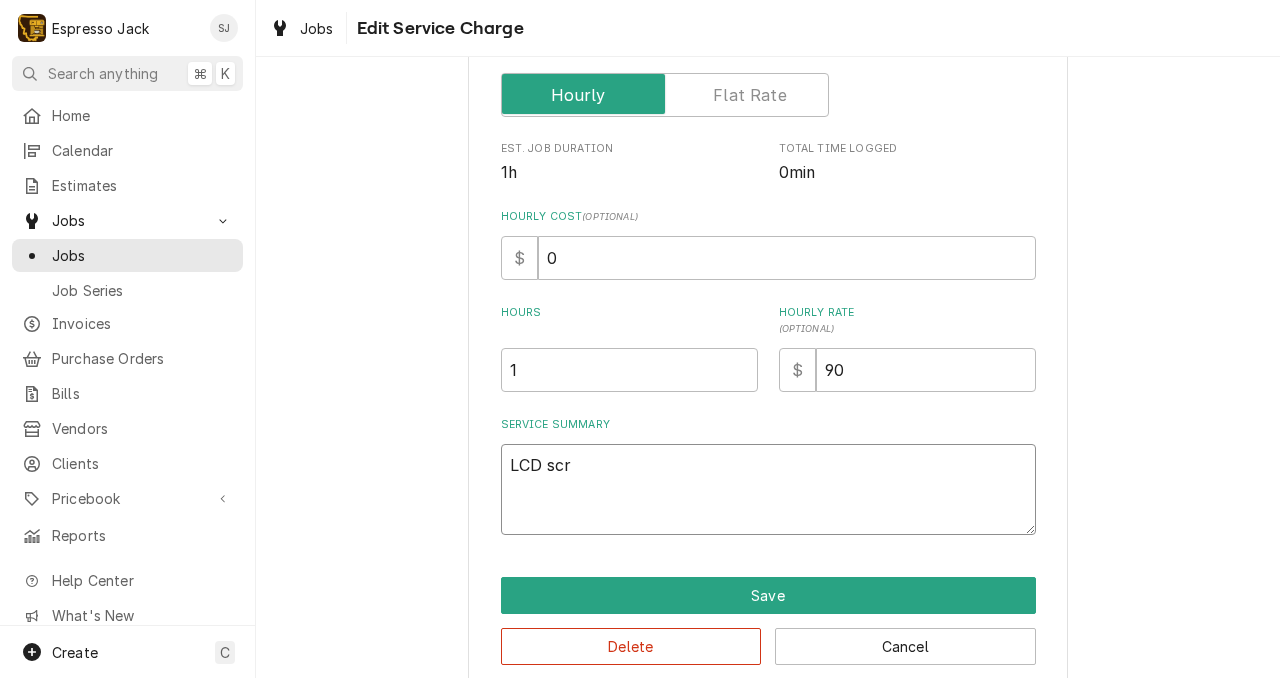 type on "x" 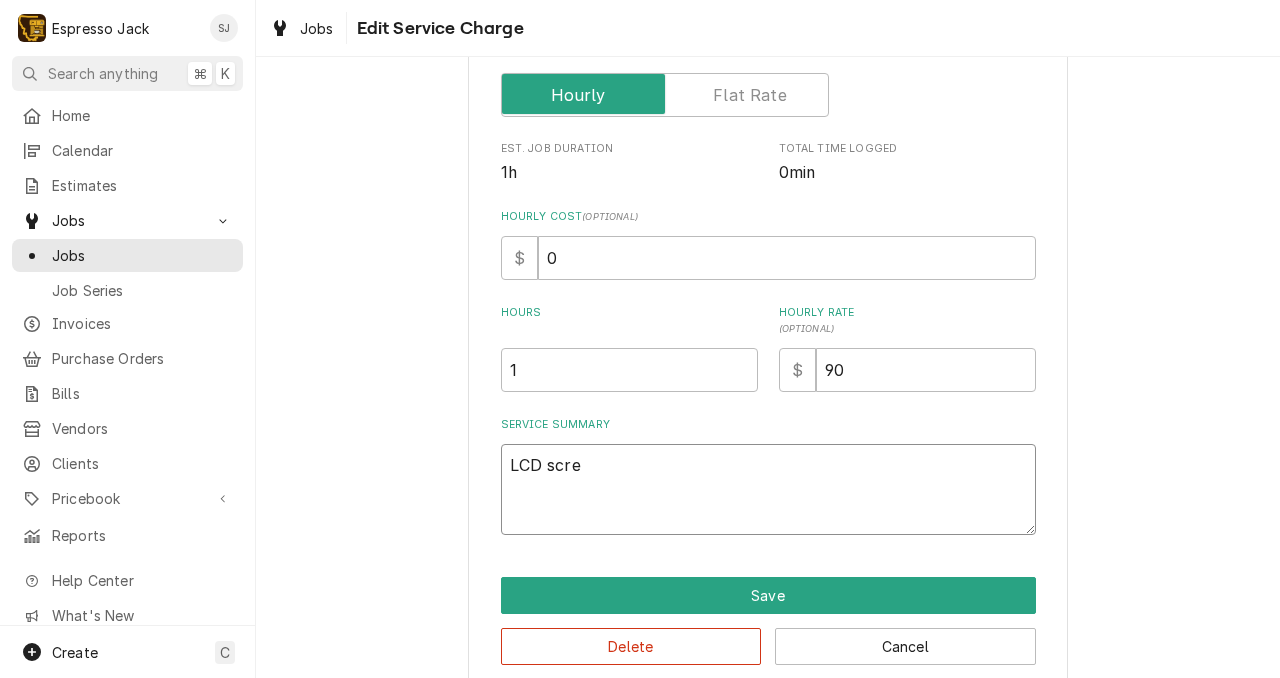type on "x" 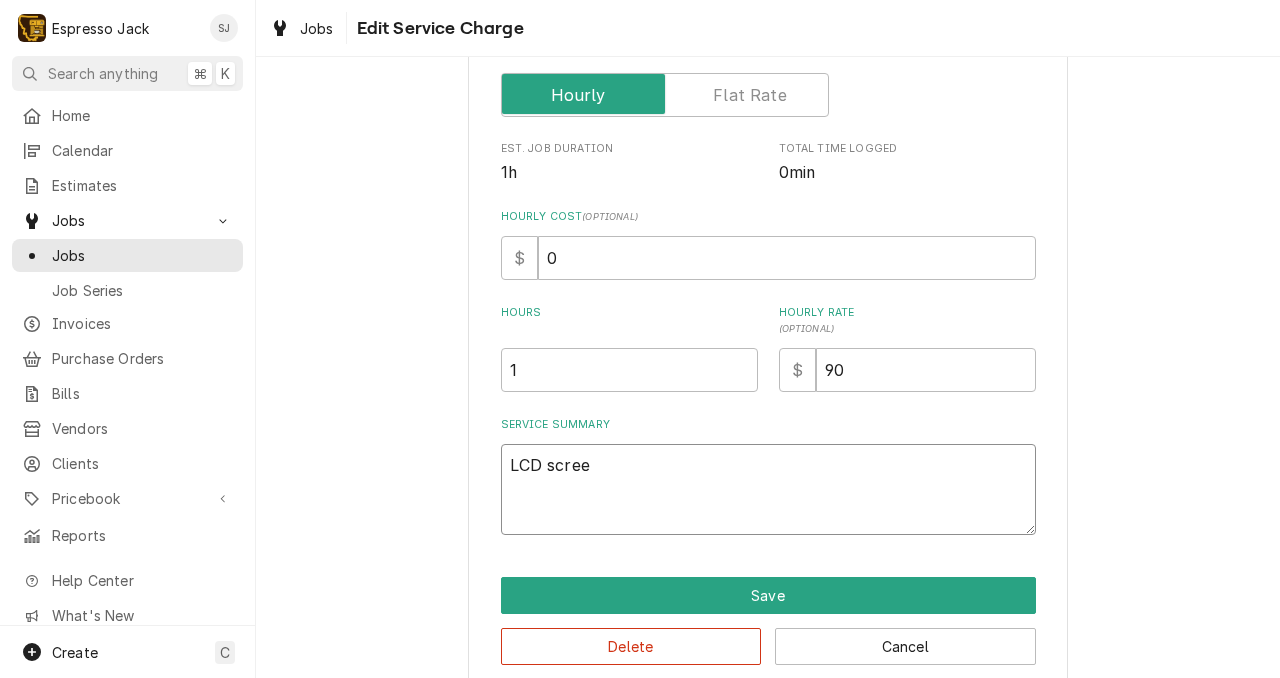 type on "x" 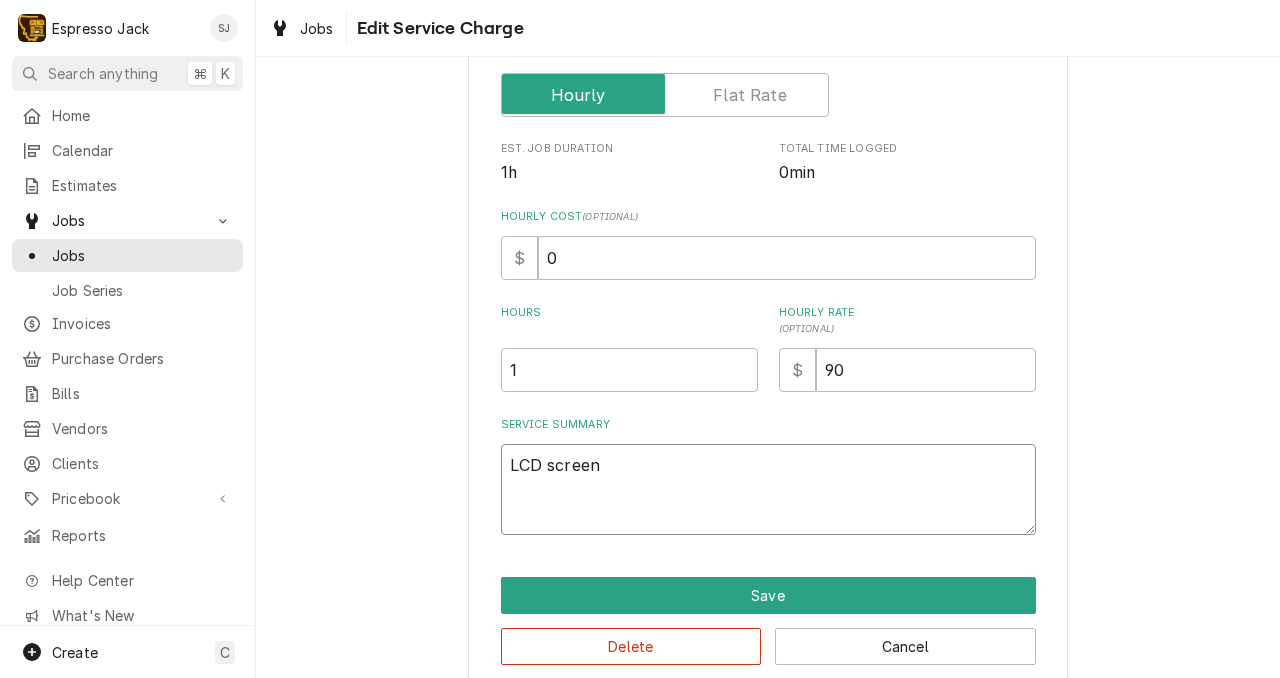 type on "x" 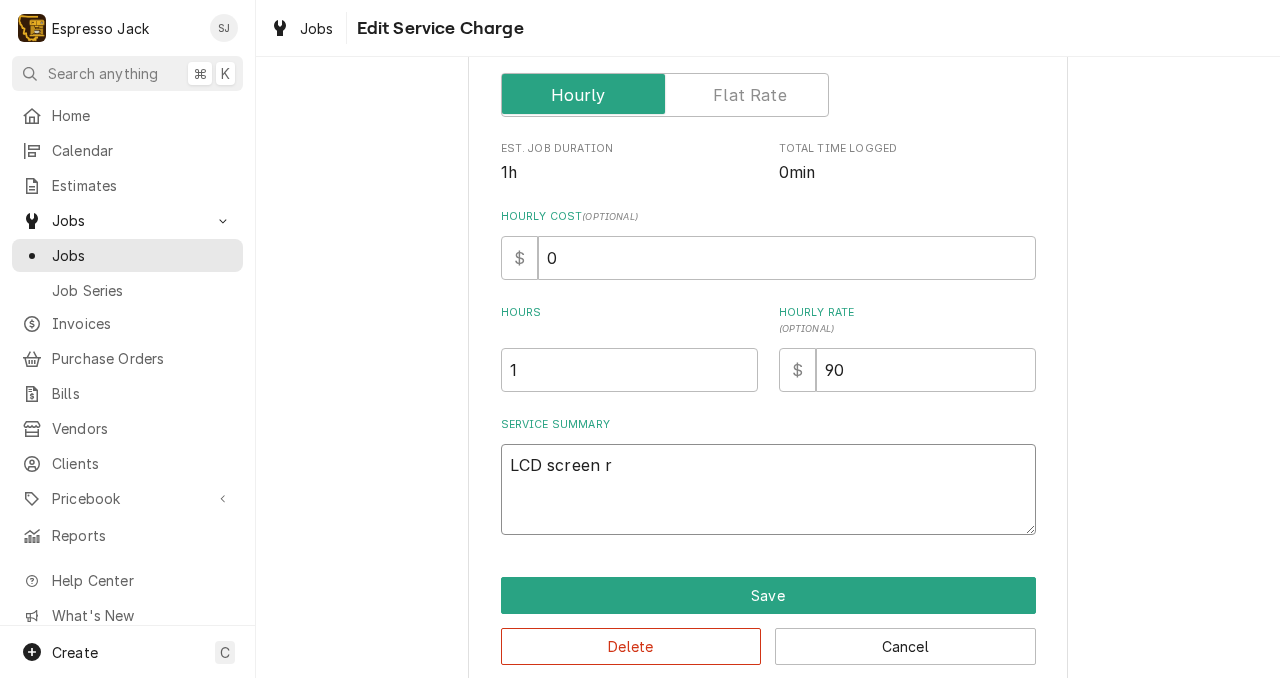 type on "x" 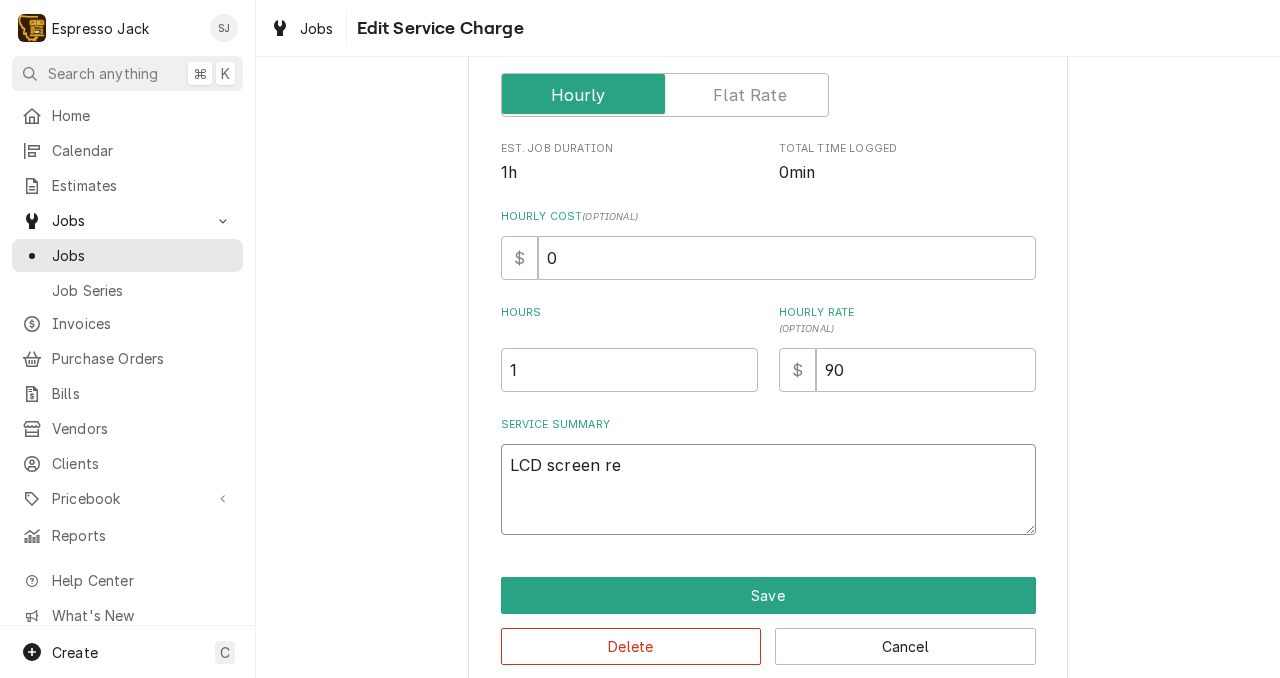 type on "x" 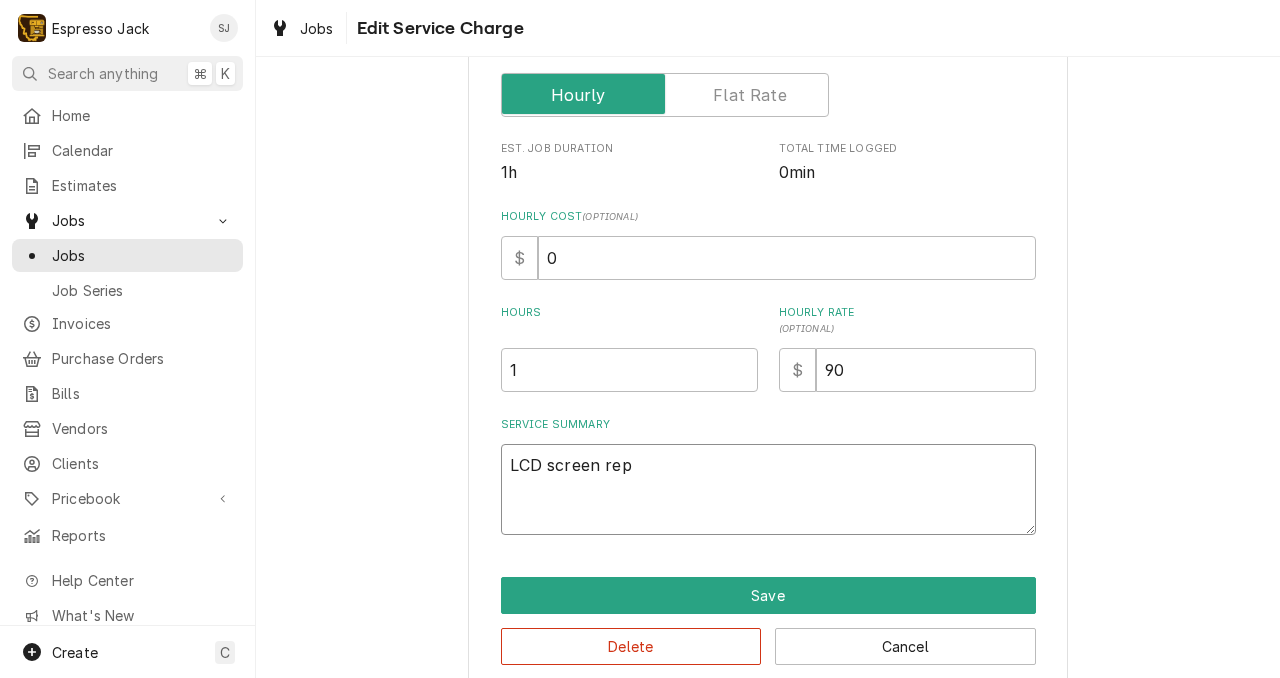 type on "x" 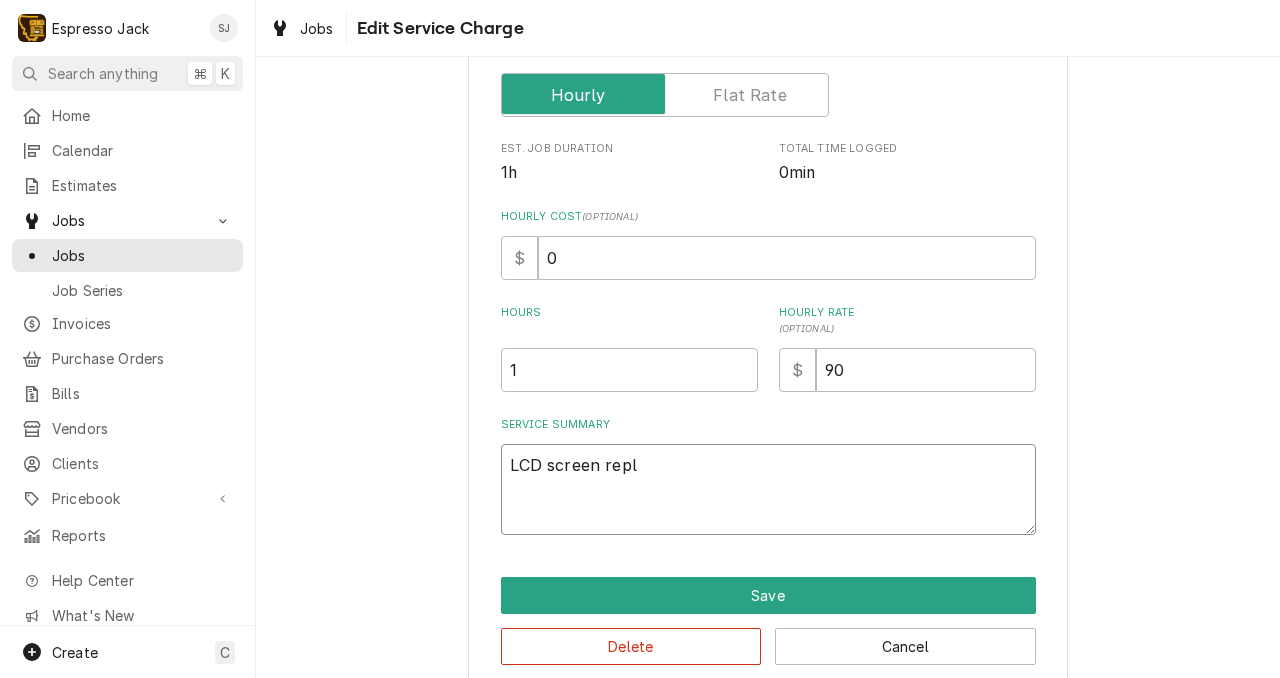 type on "x" 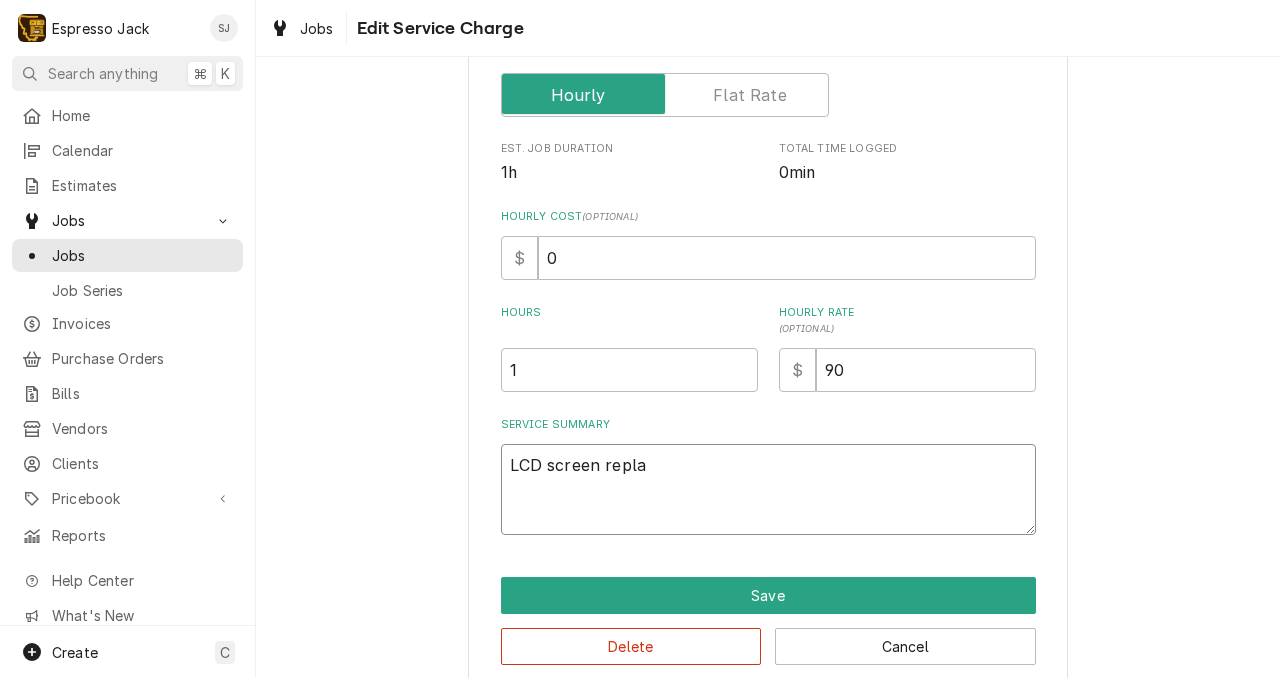 type on "x" 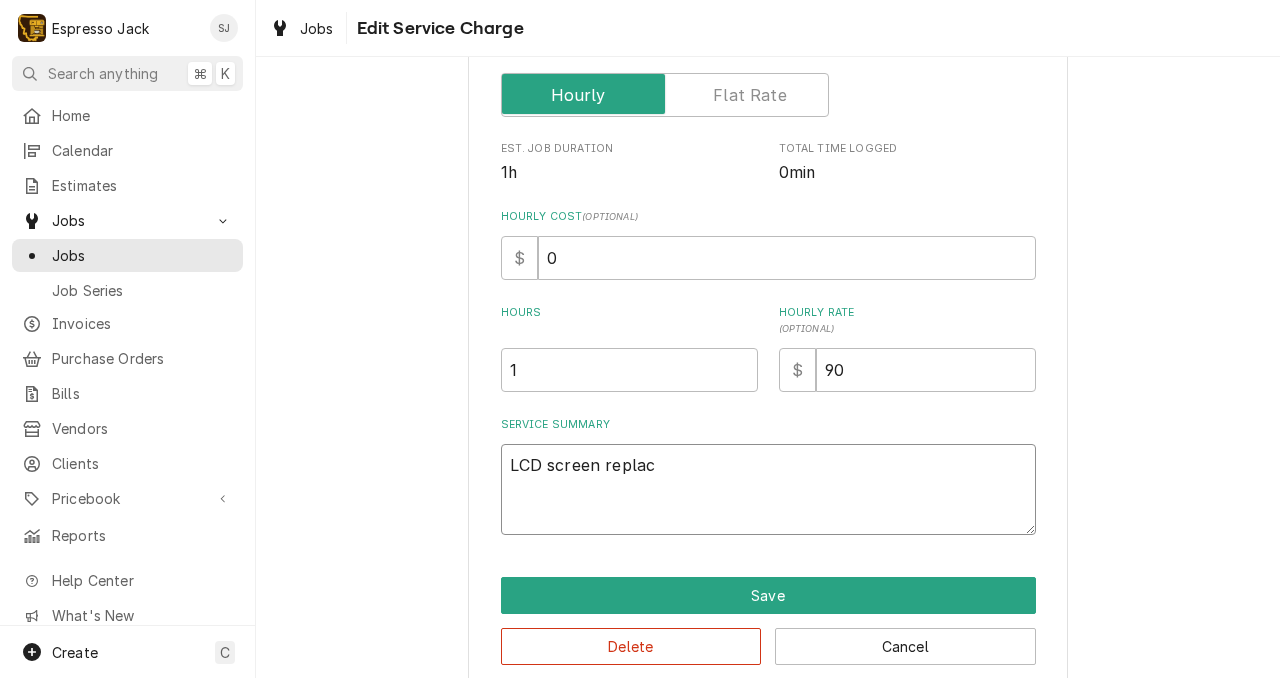 type on "x" 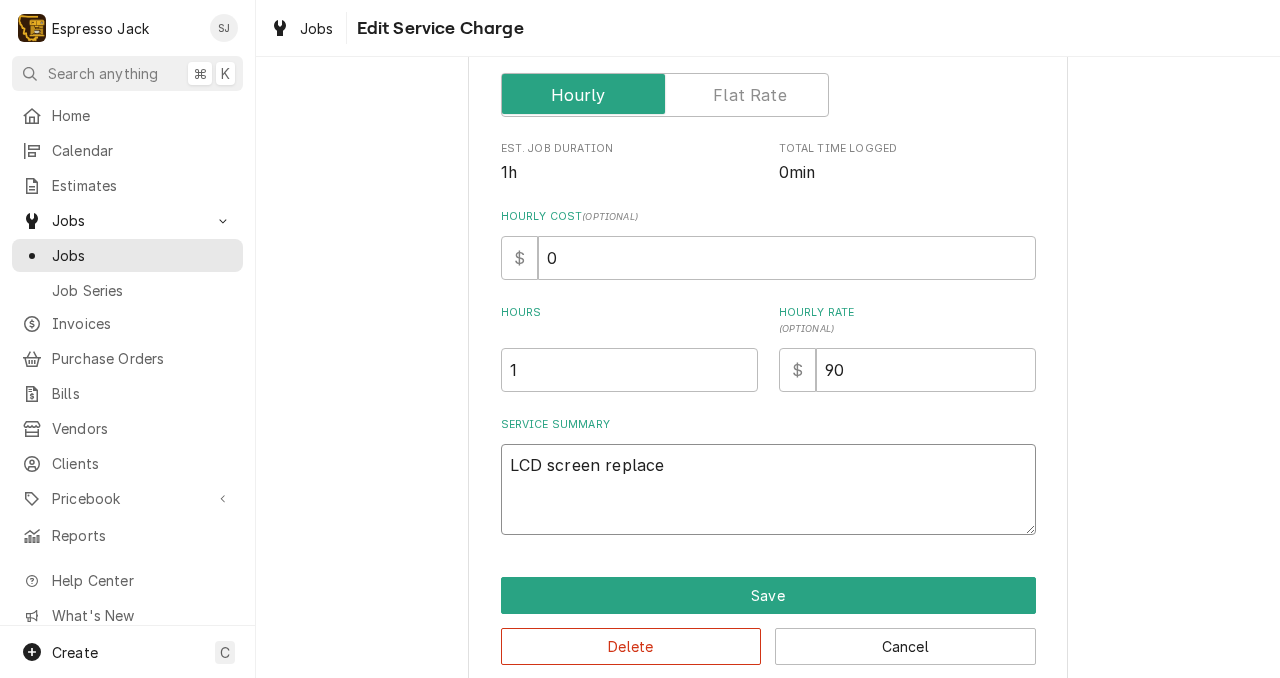 type on "x" 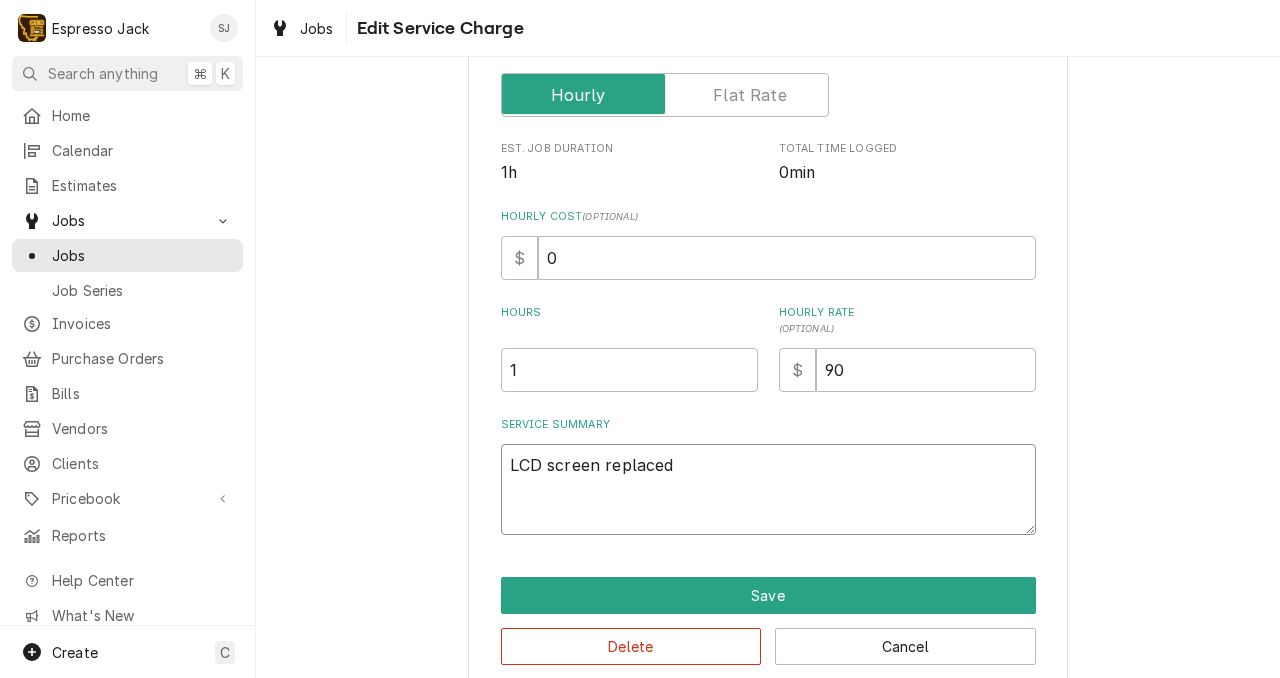 click on "LCD screen replaced" at bounding box center (768, 489) 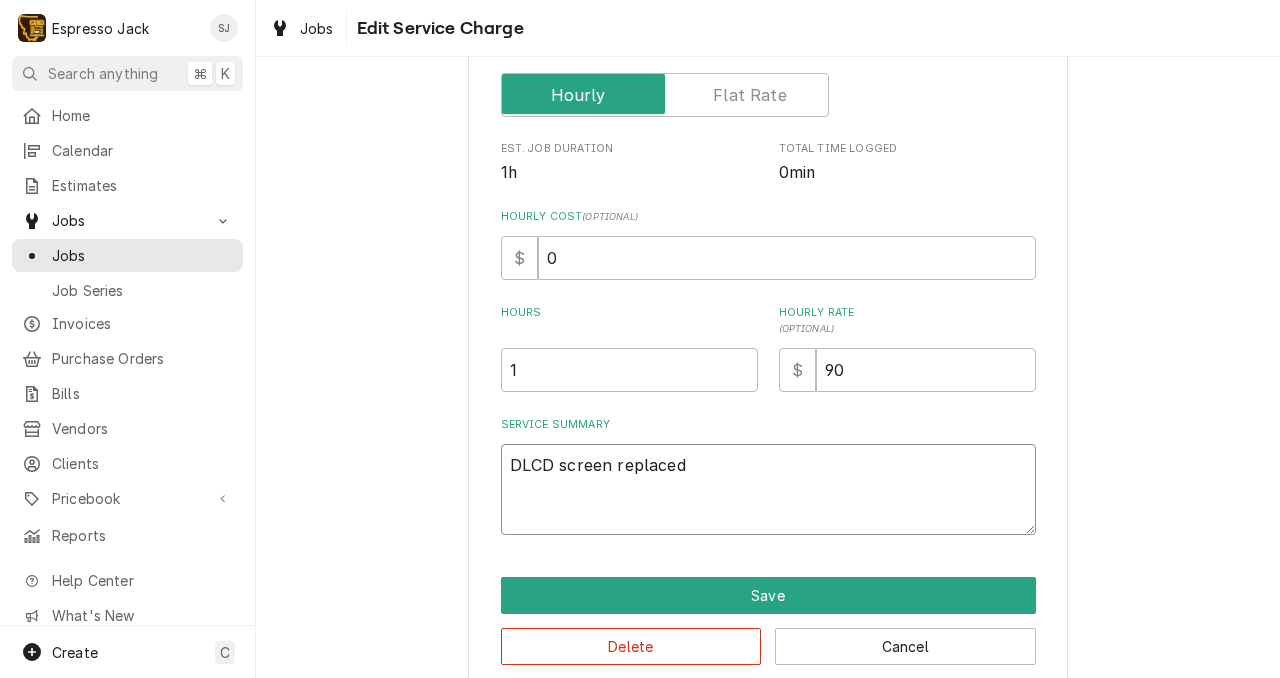 type on "x" 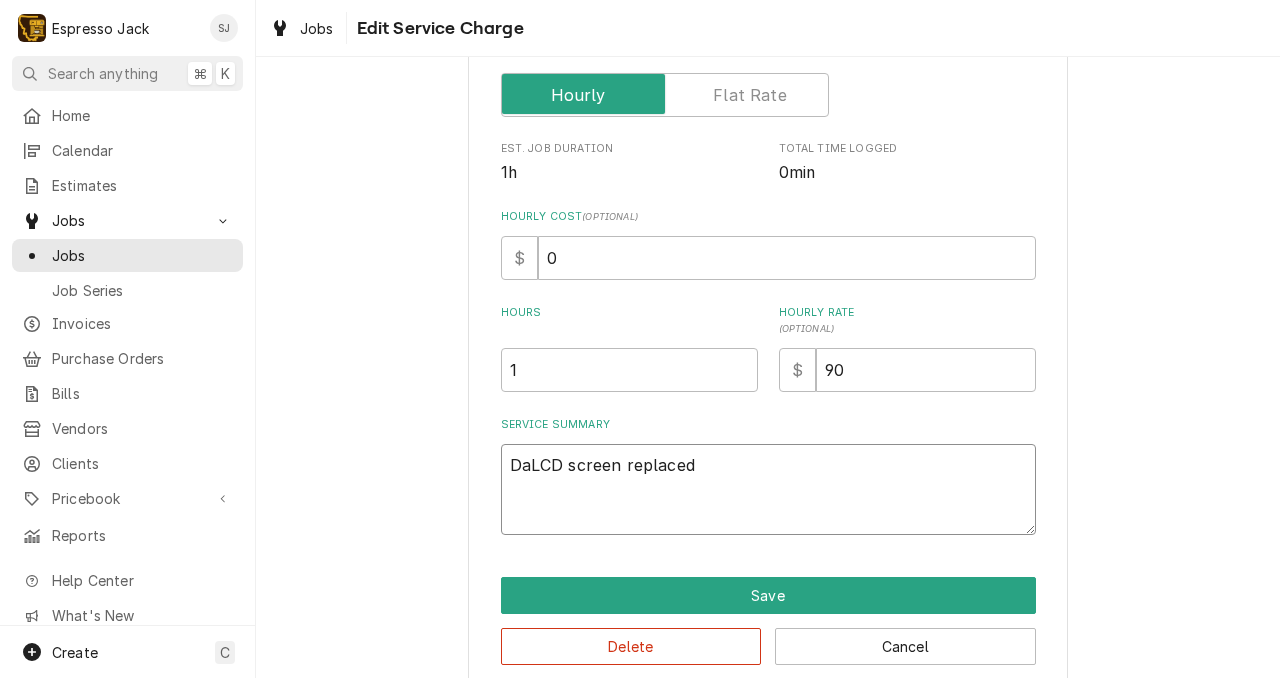 type on "x" 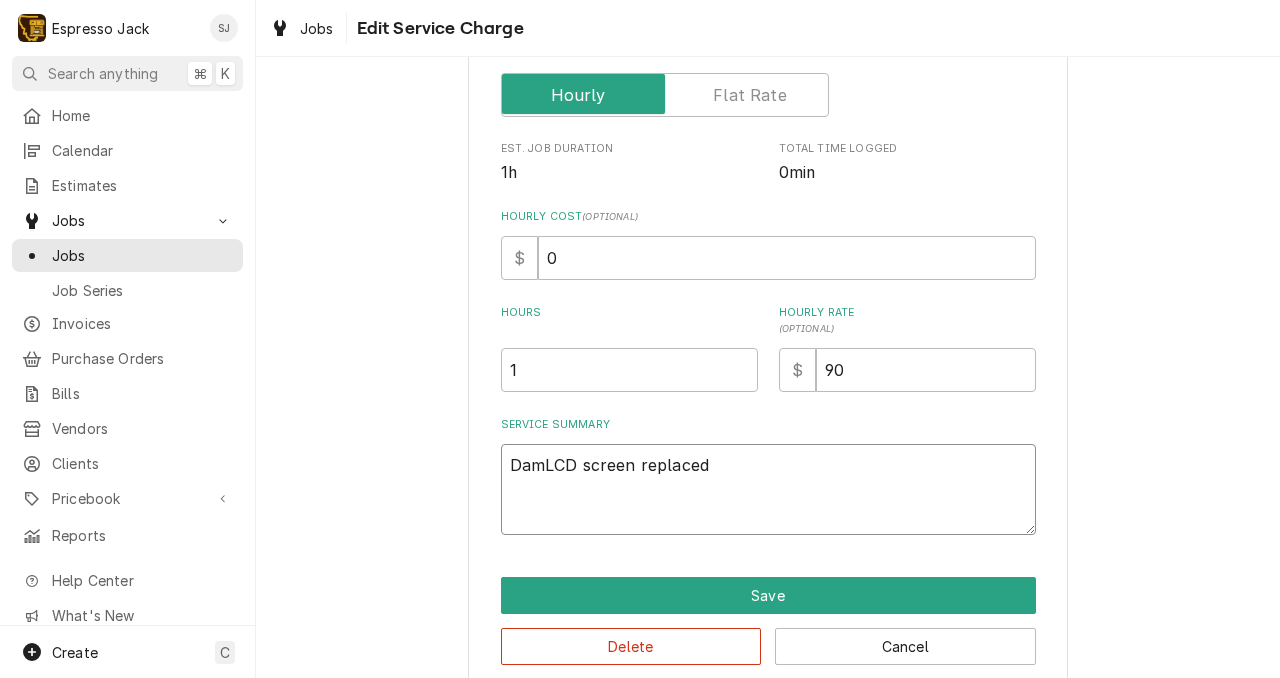 type on "x" 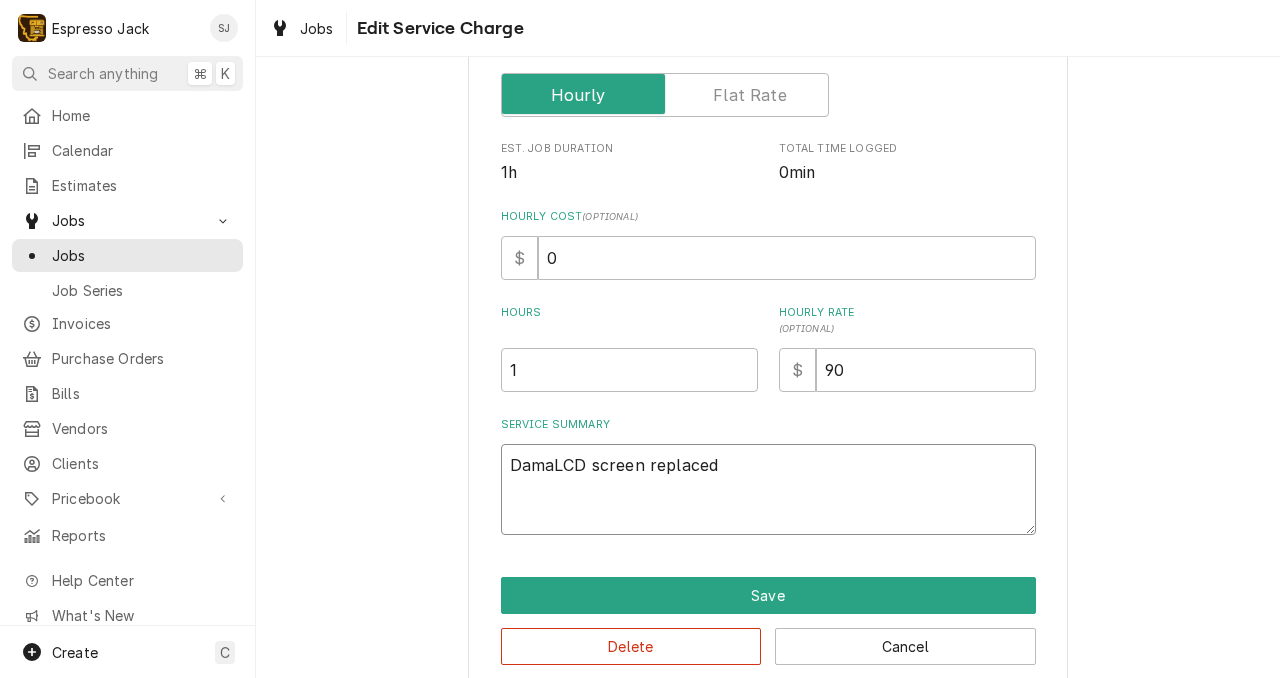 type on "x" 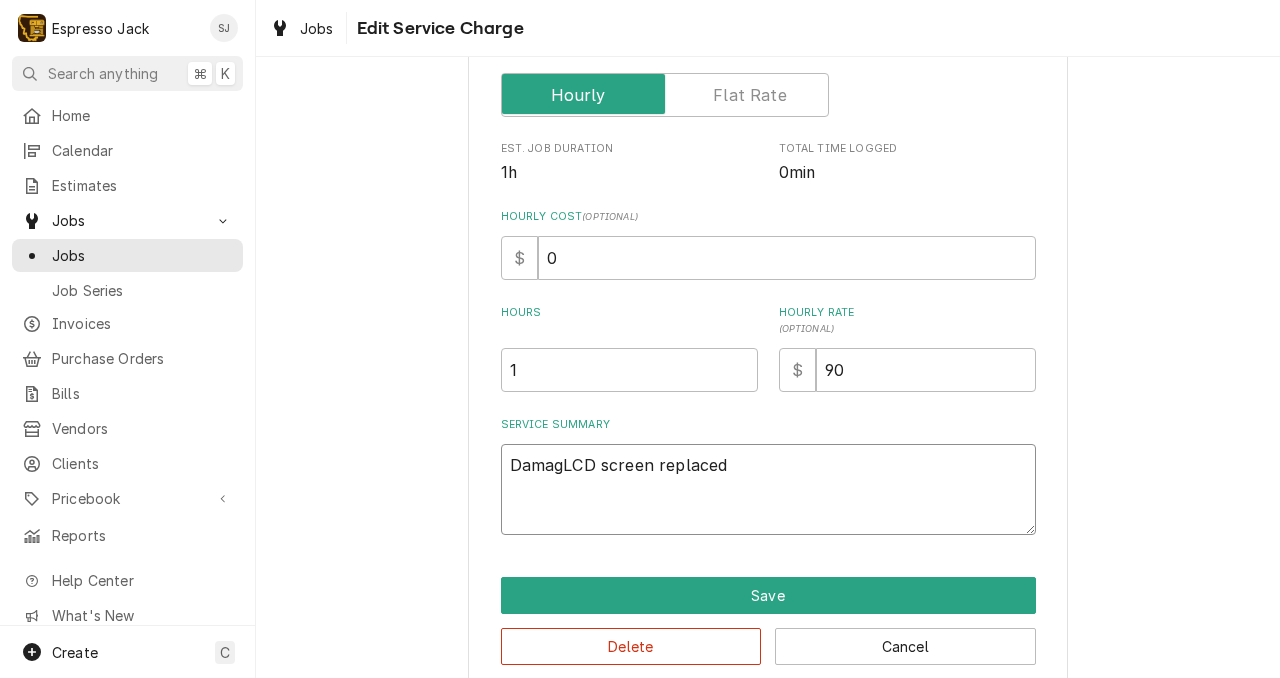 type on "x" 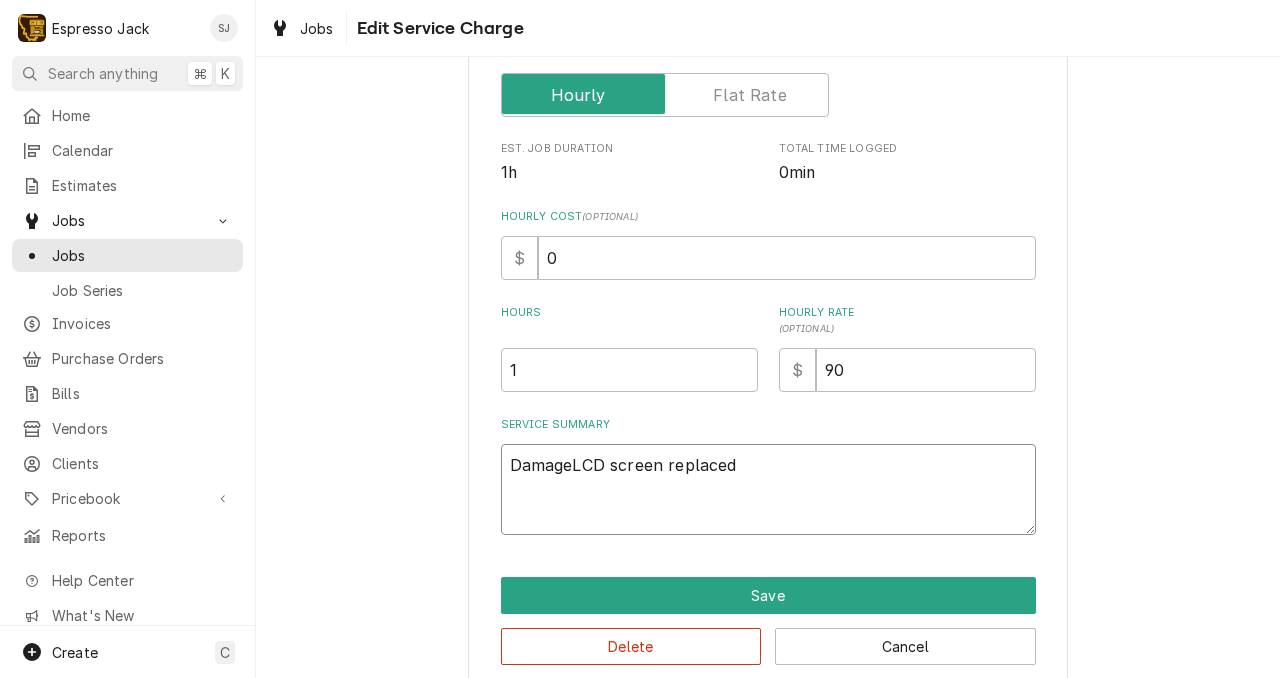 type on "x" 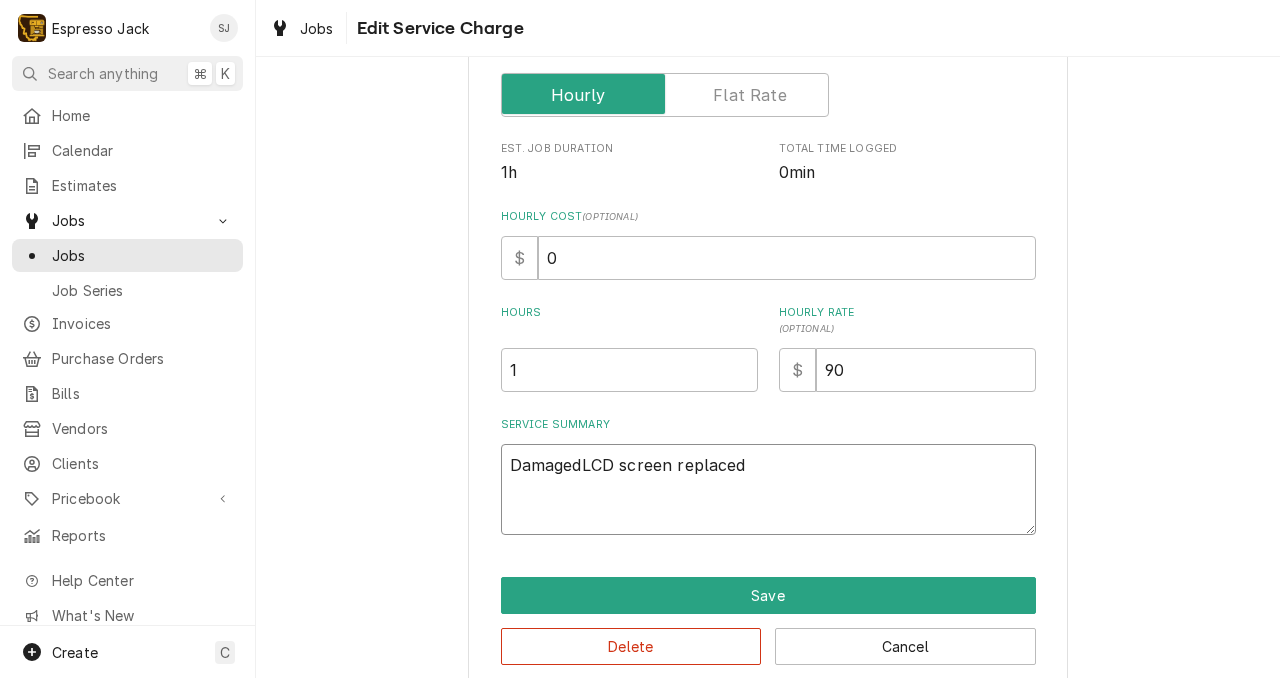 type on "x" 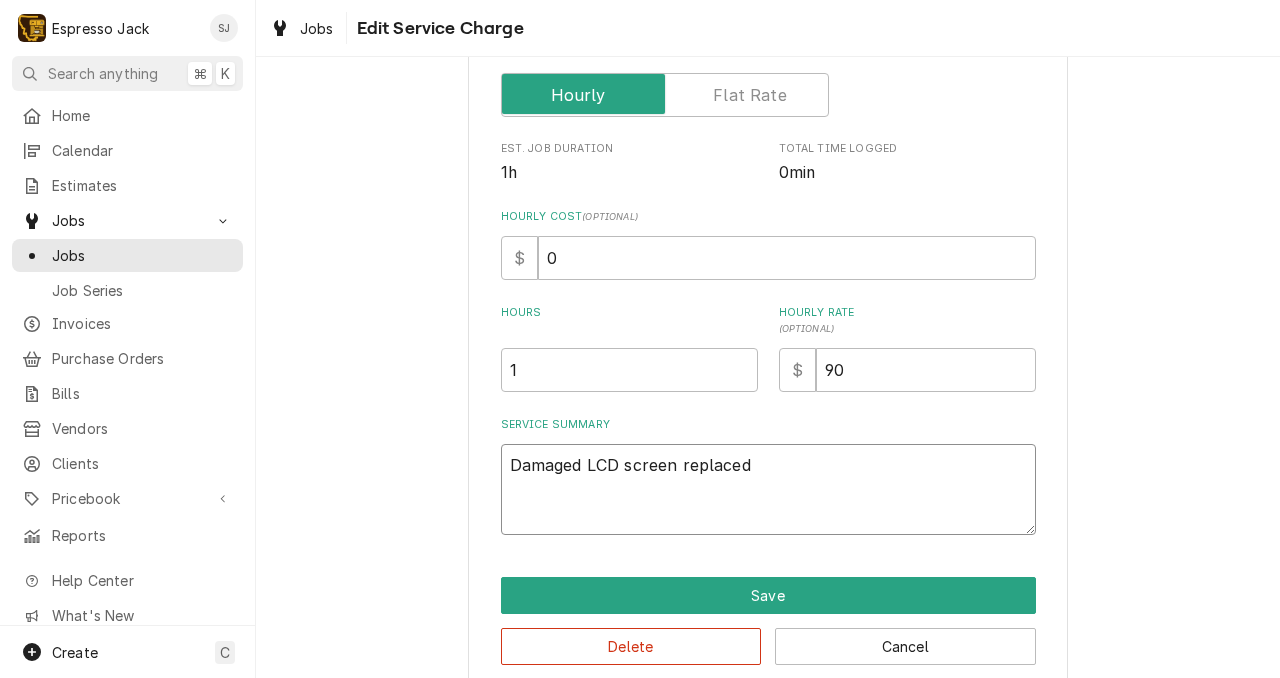 click on "Damaged LCD screen replaced" at bounding box center (768, 489) 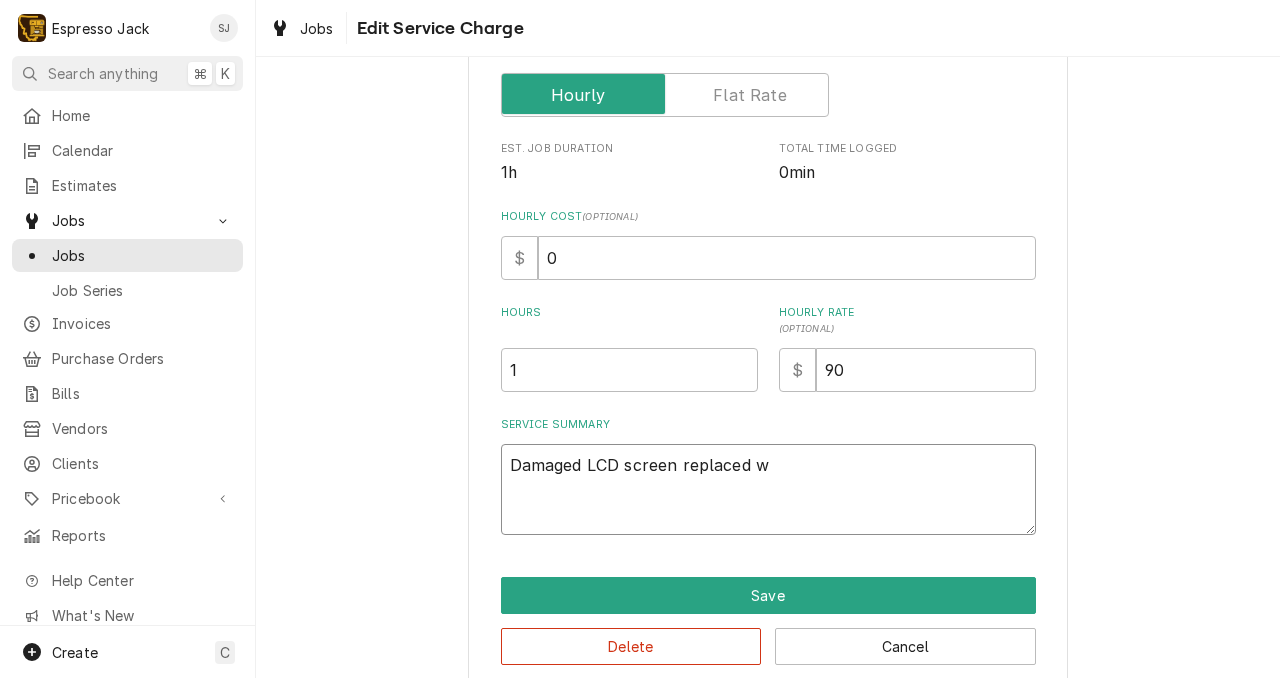 type on "Damaged LCD screen replaced wi" 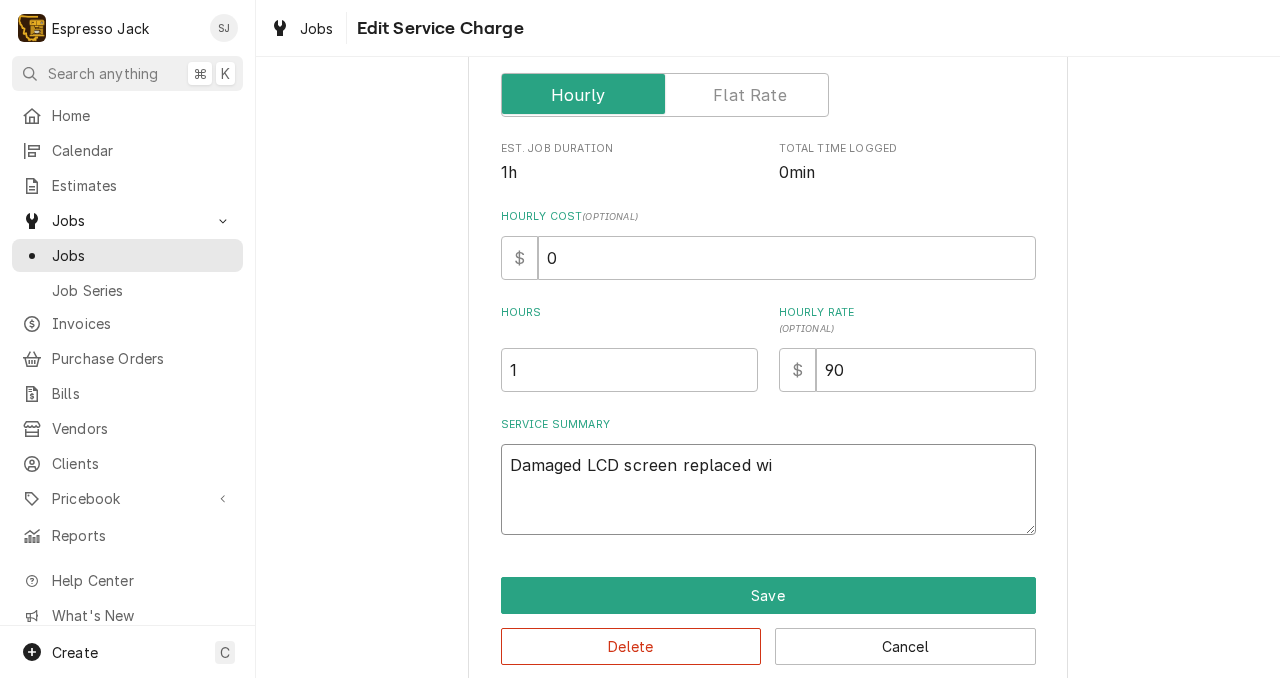 type on "x" 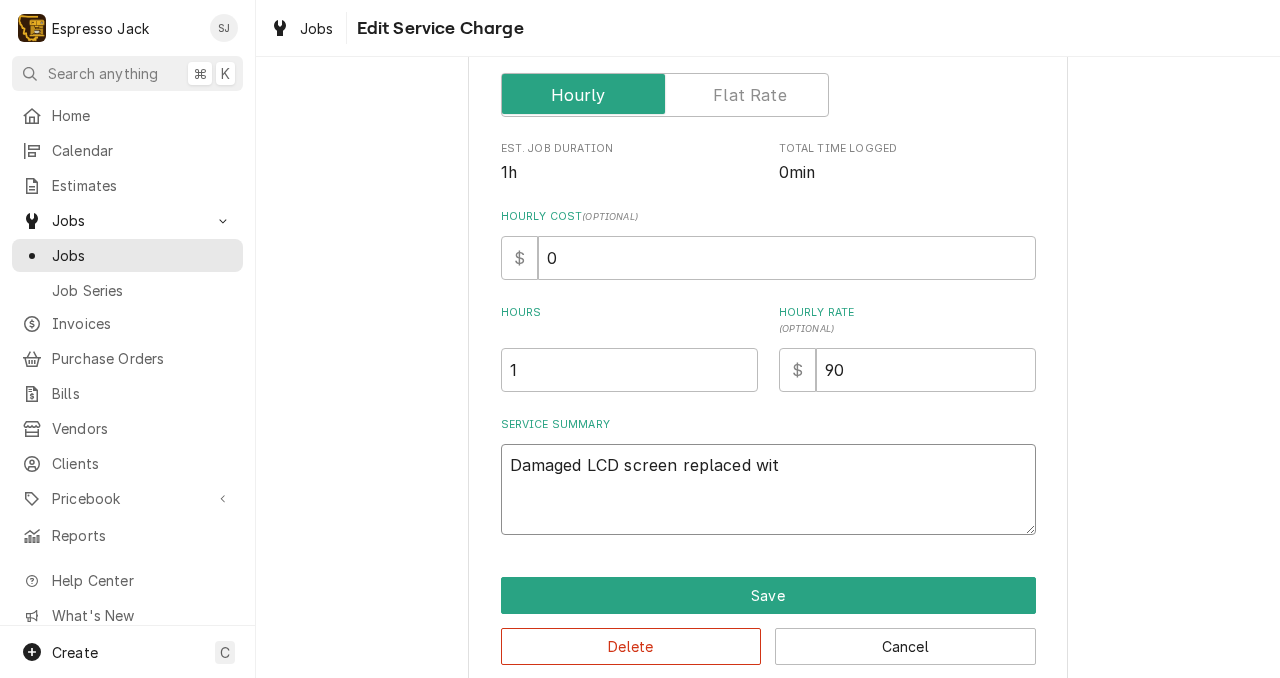 type on "x" 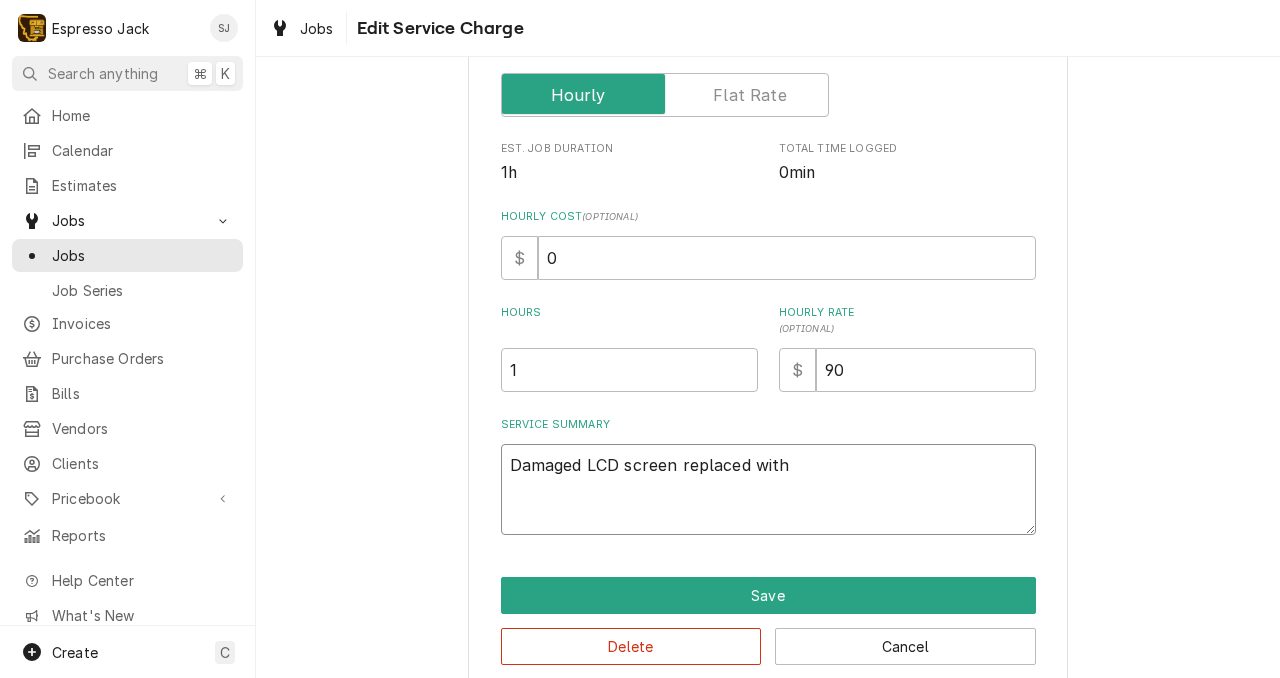 type on "x" 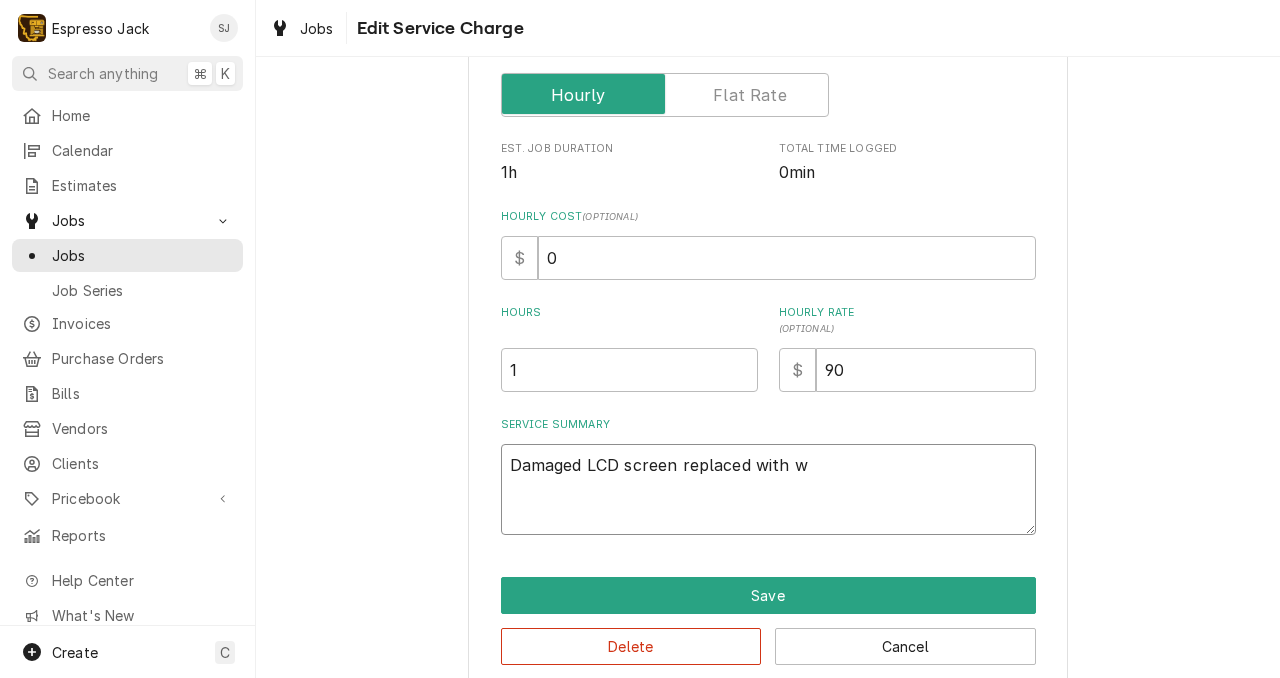 type on "x" 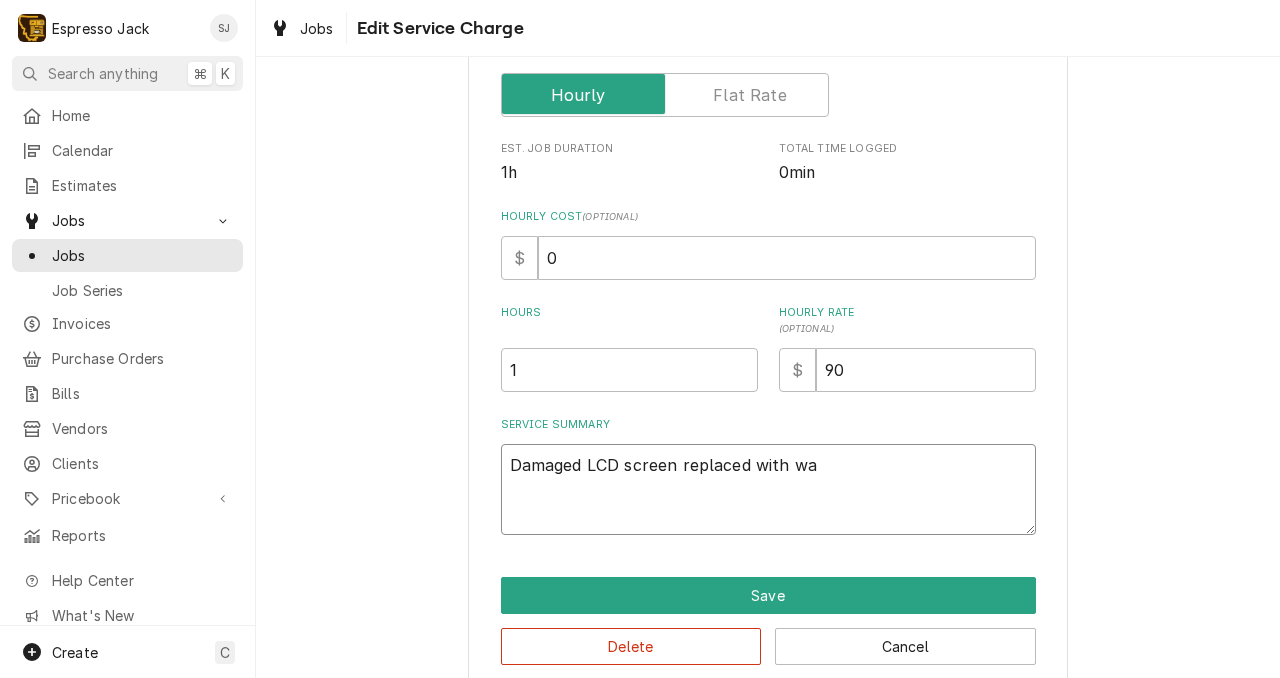 type on "x" 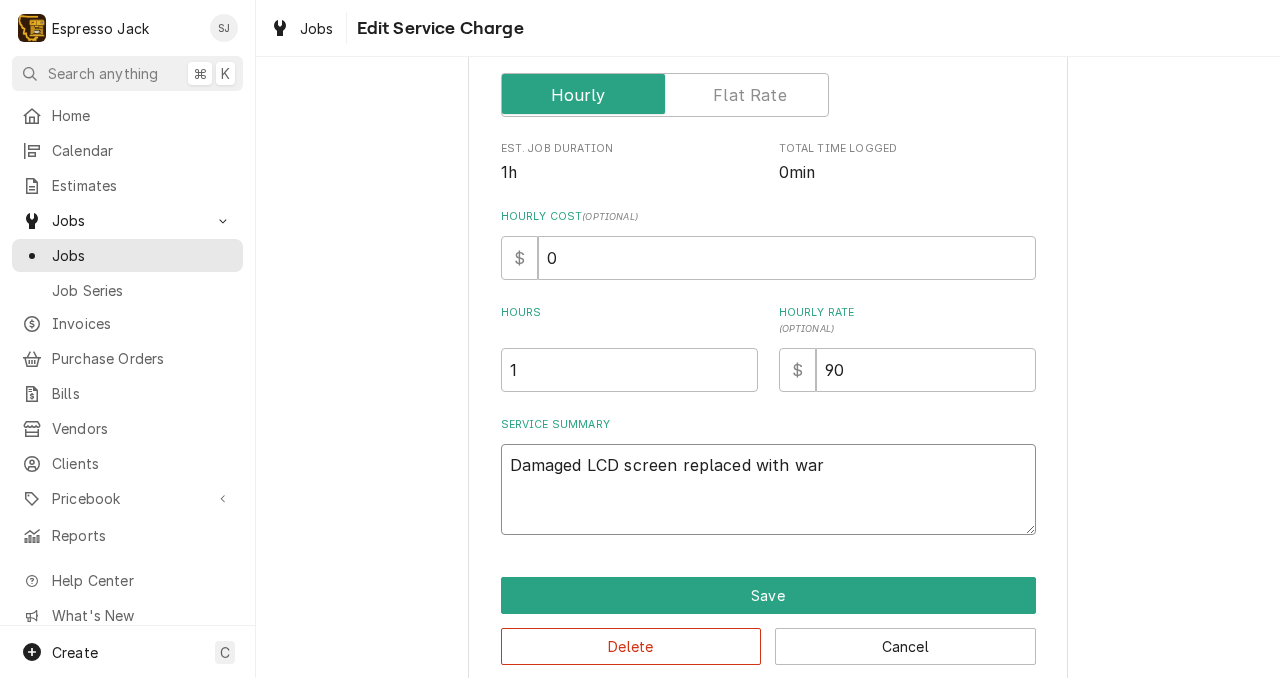 type on "x" 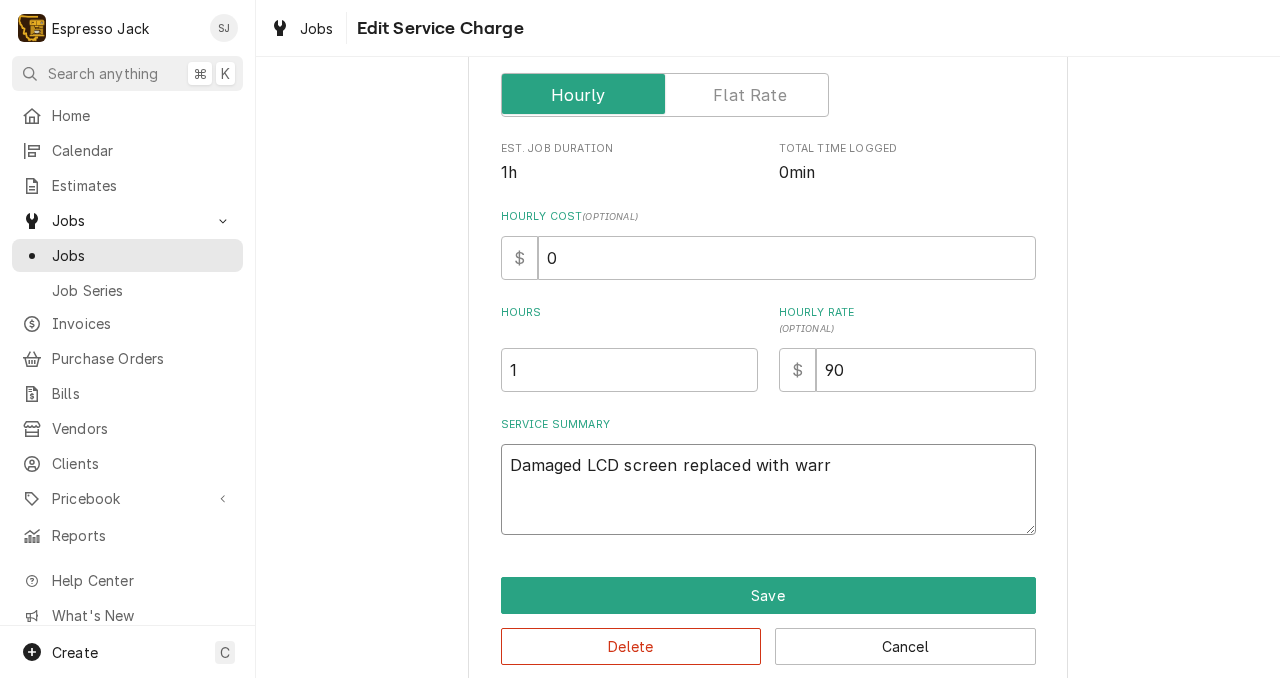 type on "x" 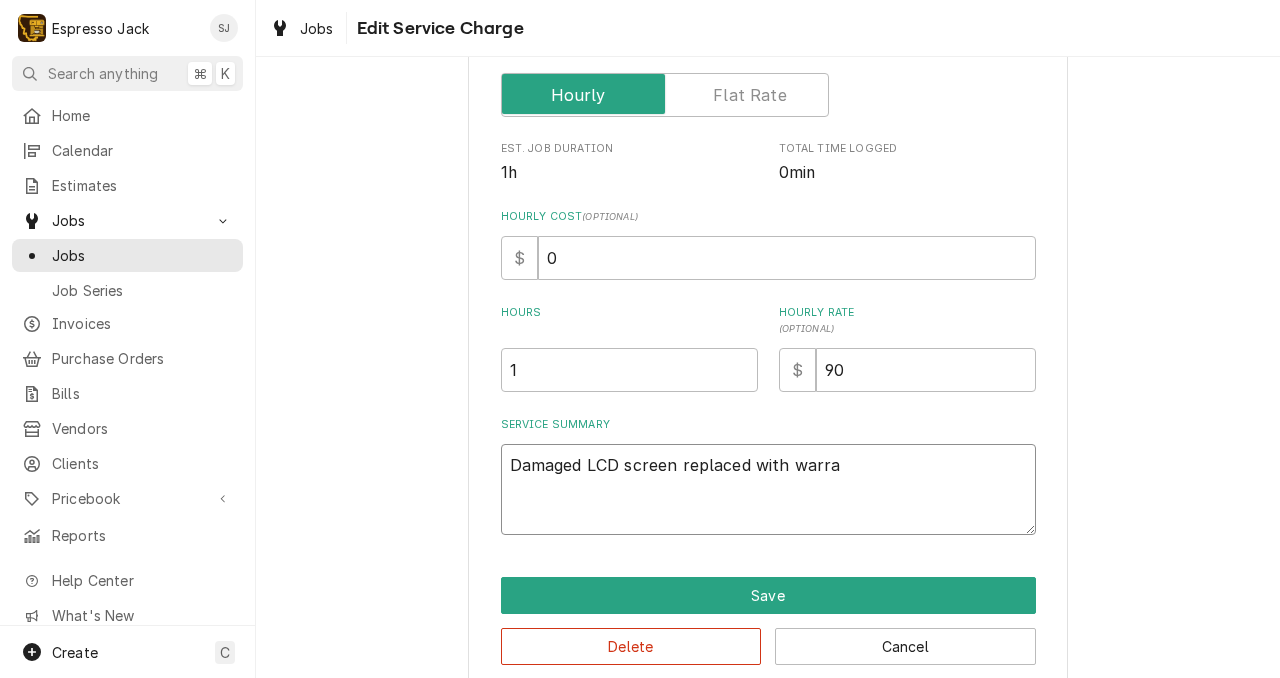 type on "x" 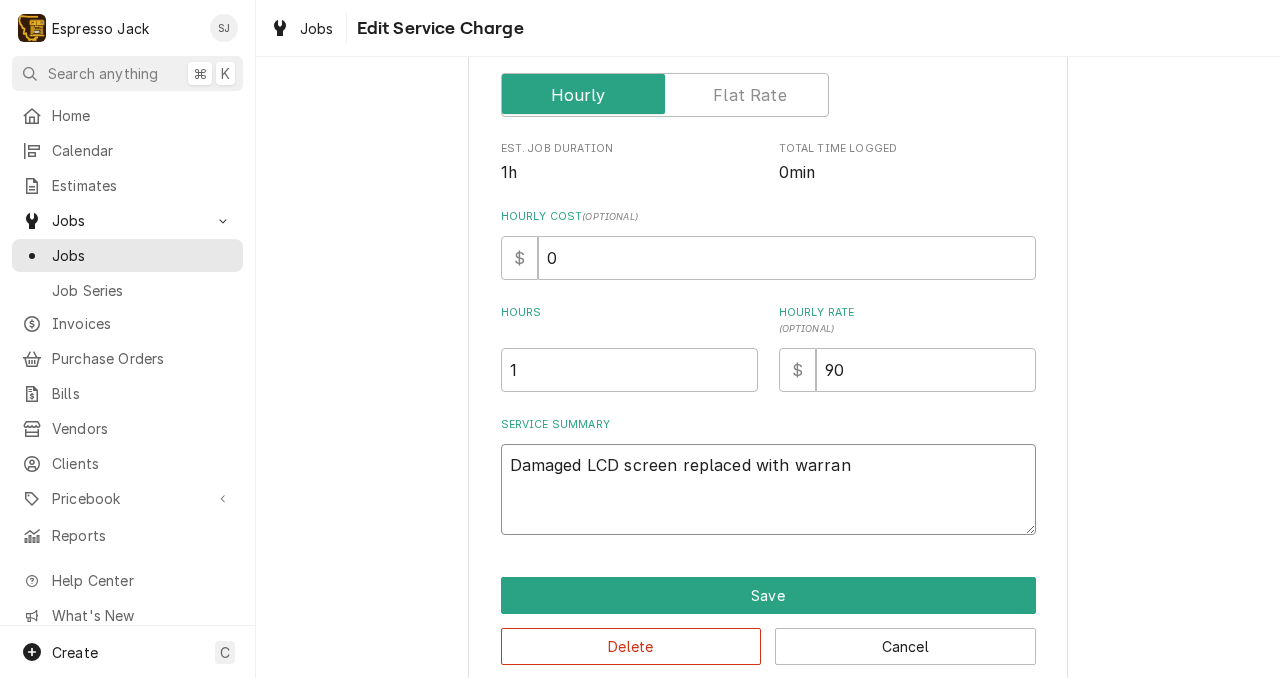 type on "Damaged LCD screen replaced with warrant" 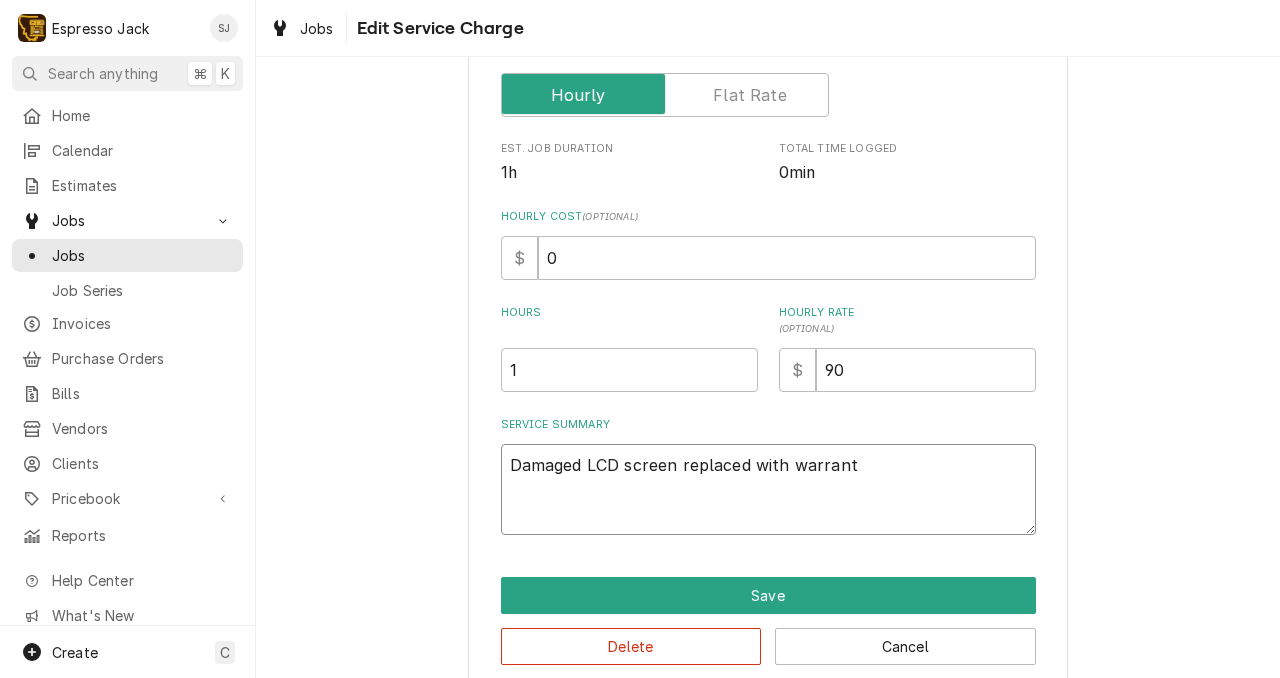 type on "x" 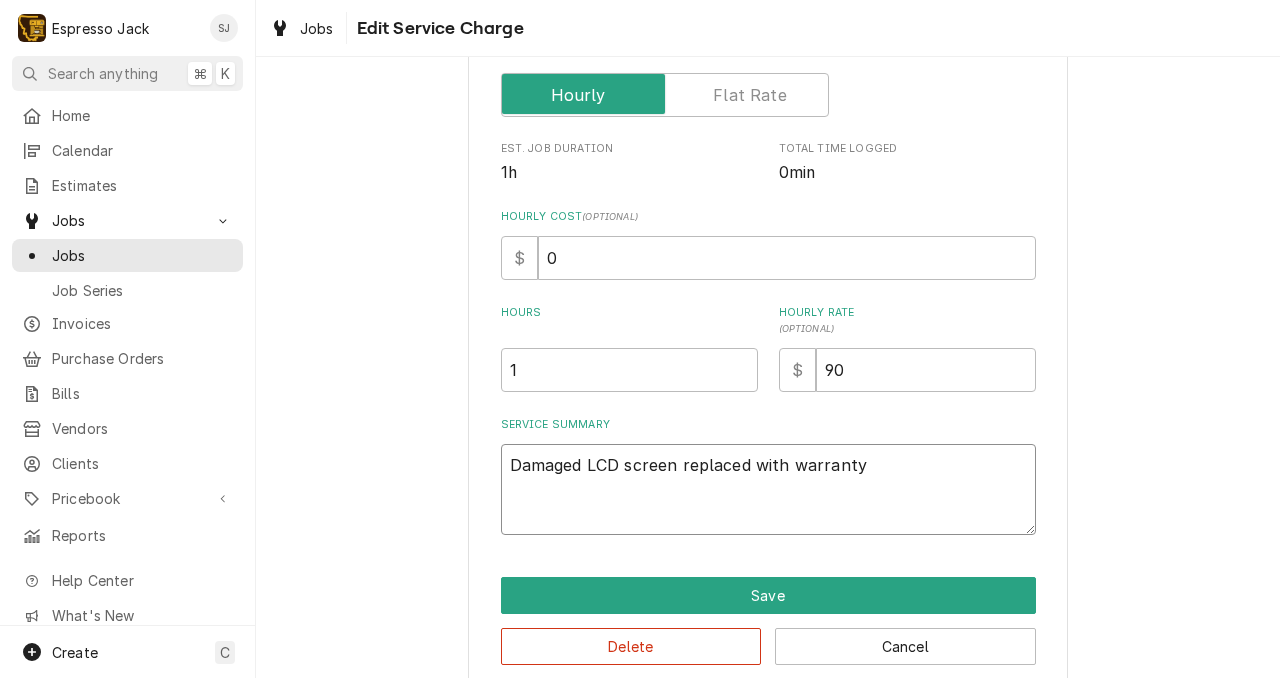 type on "x" 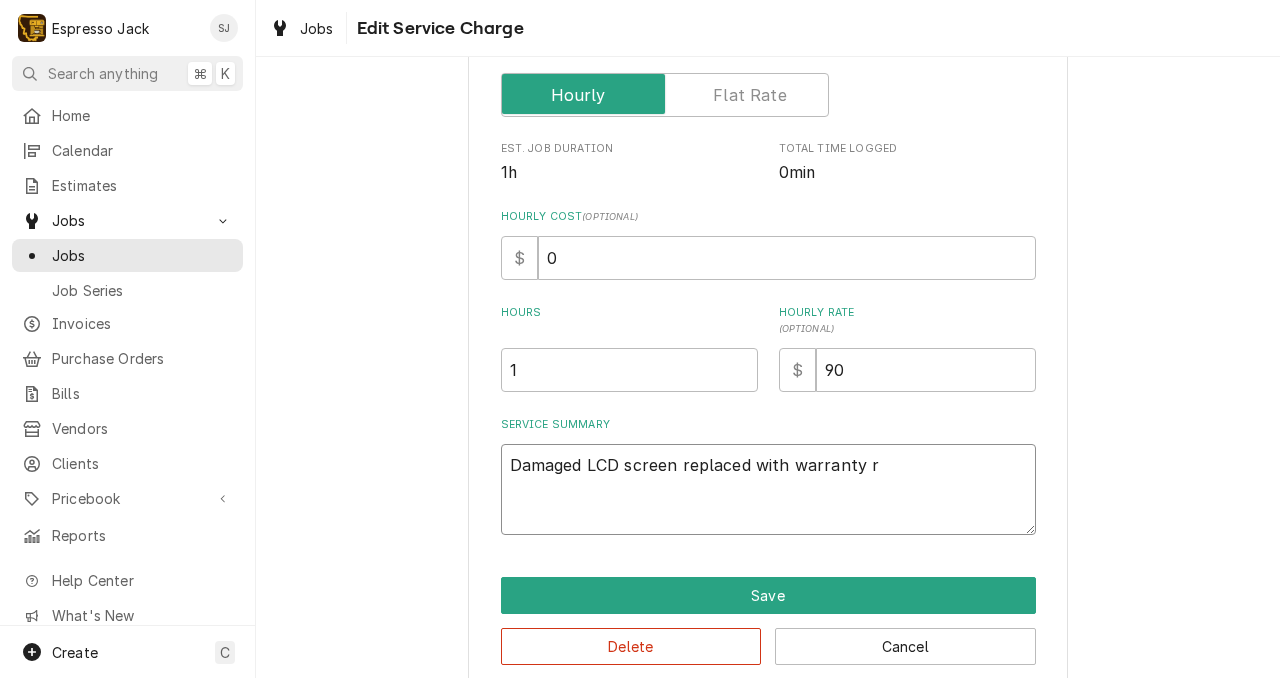 type on "x" 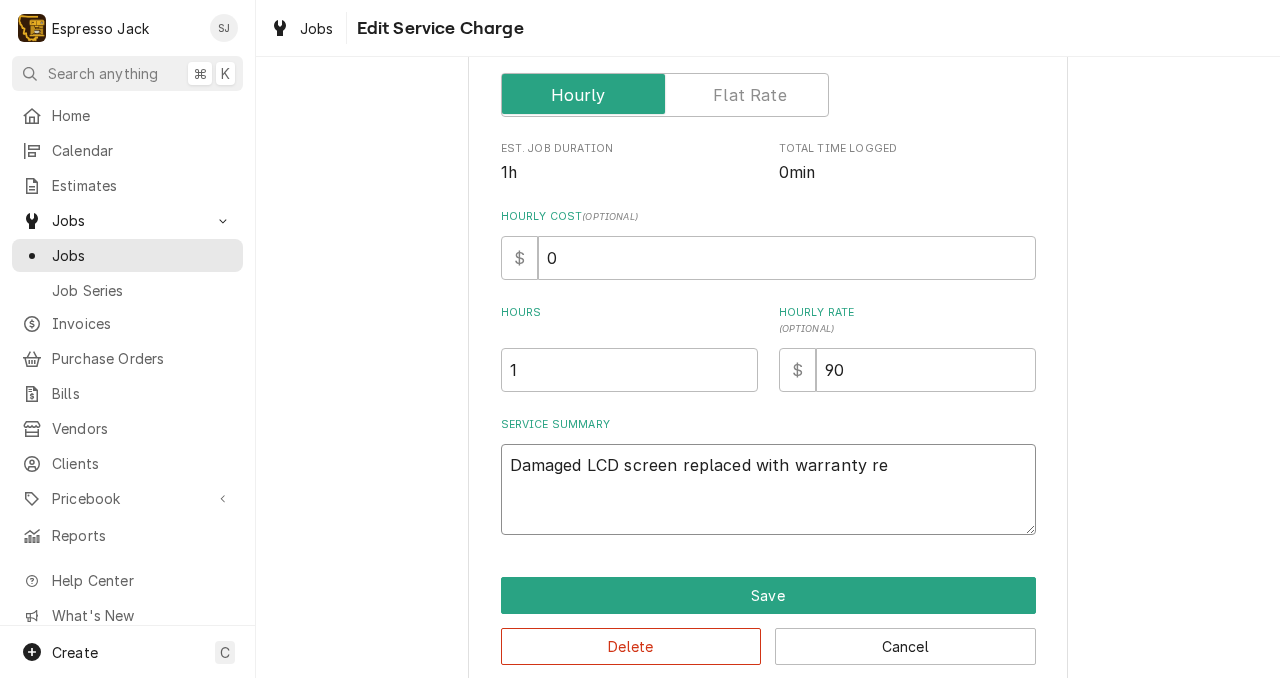 type on "x" 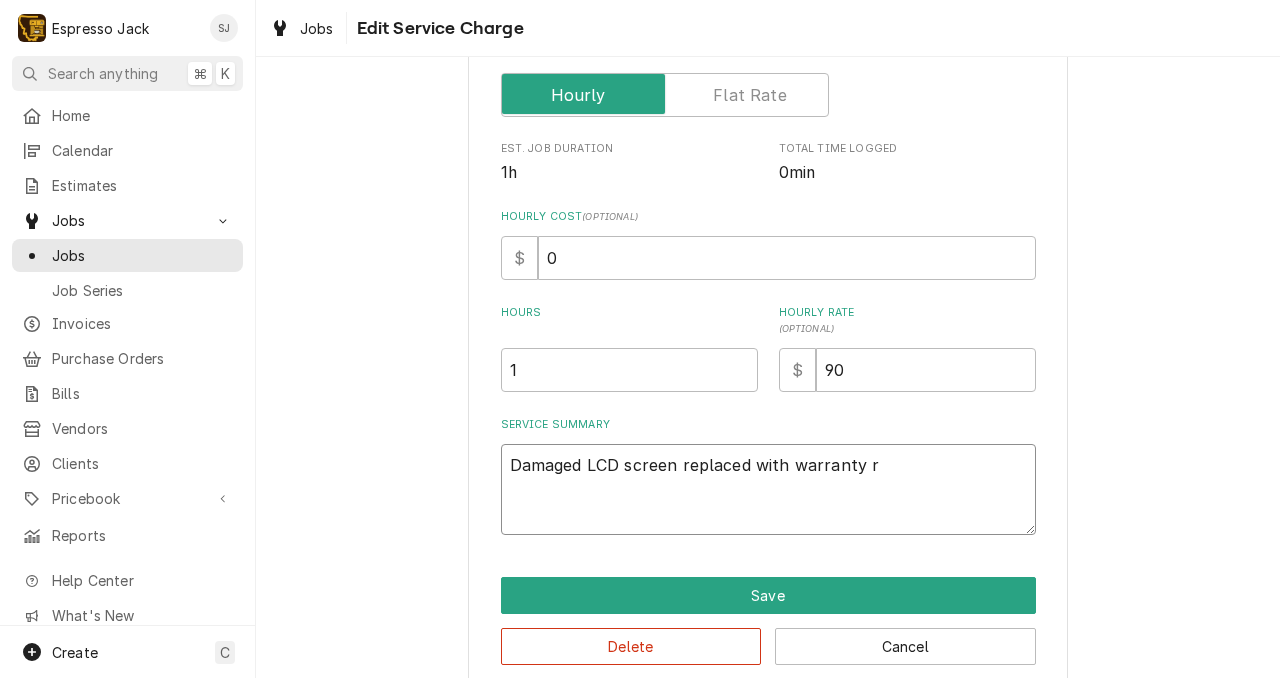type on "x" 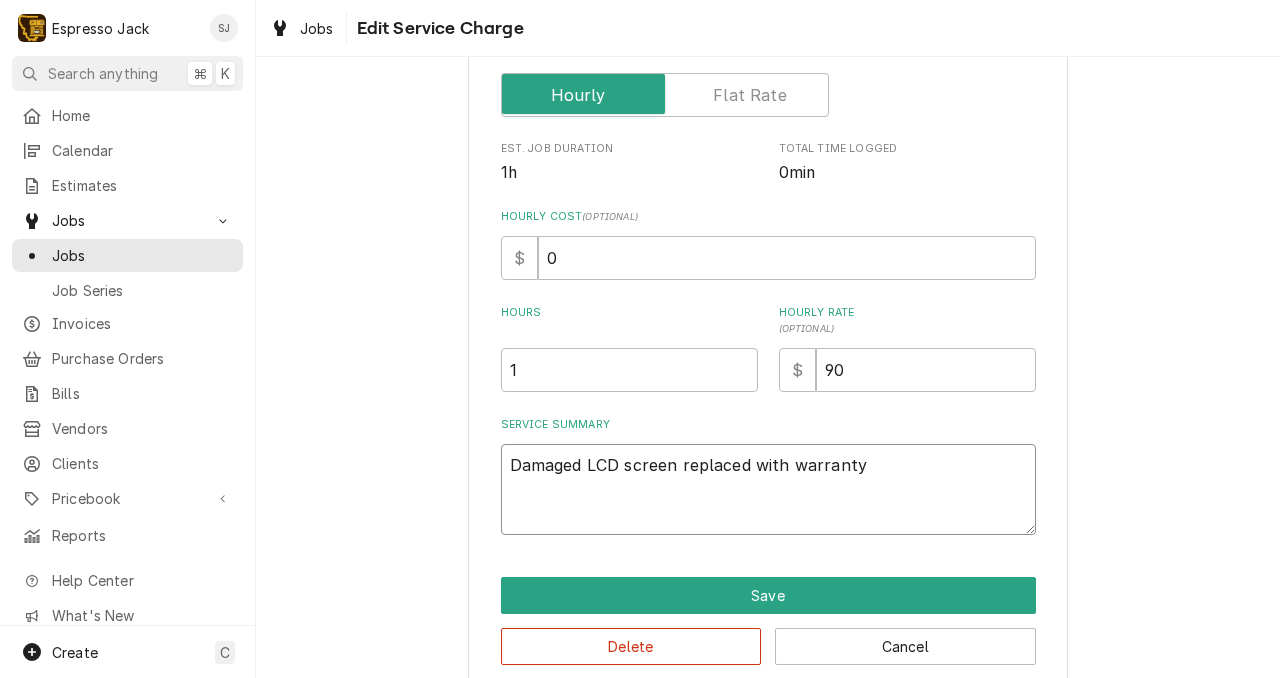 type on "x" 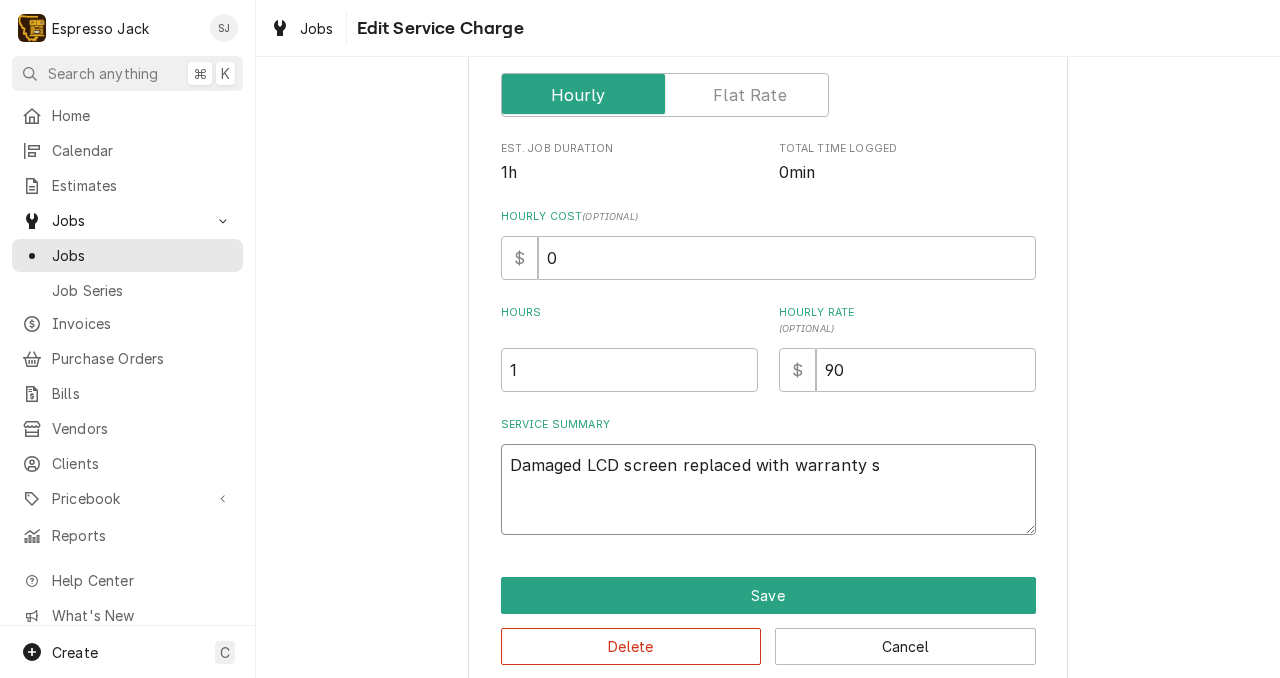 type on "x" 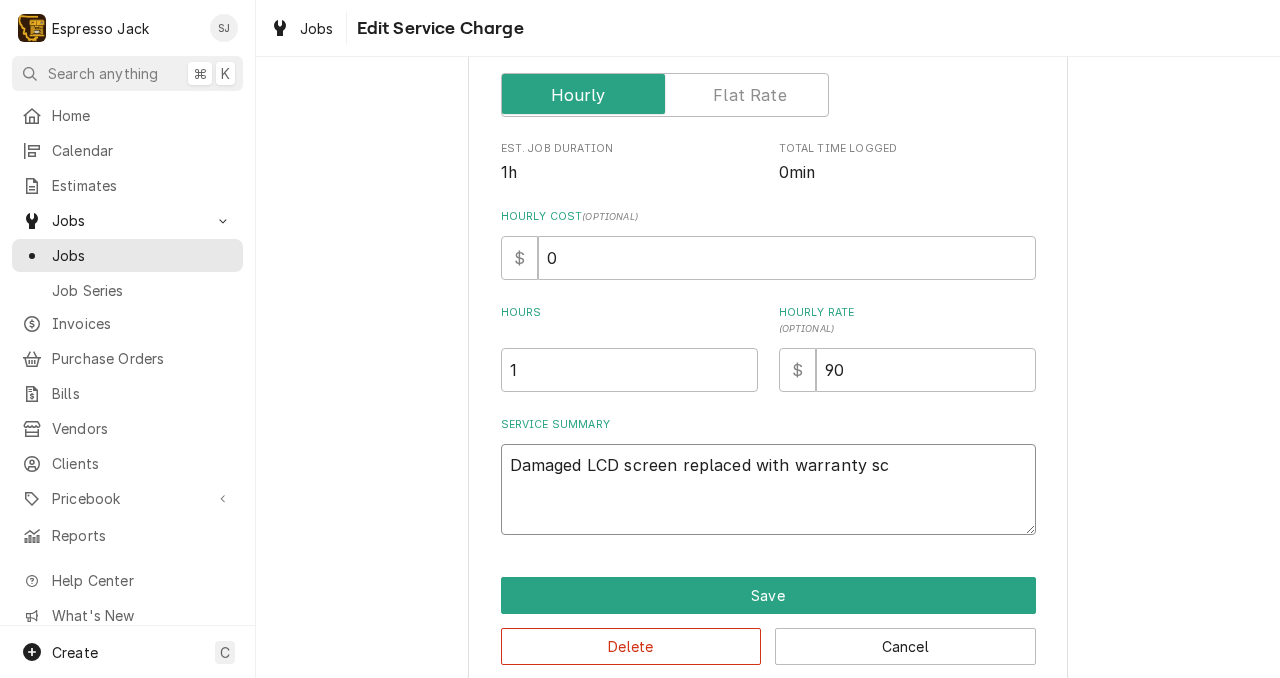 type on "x" 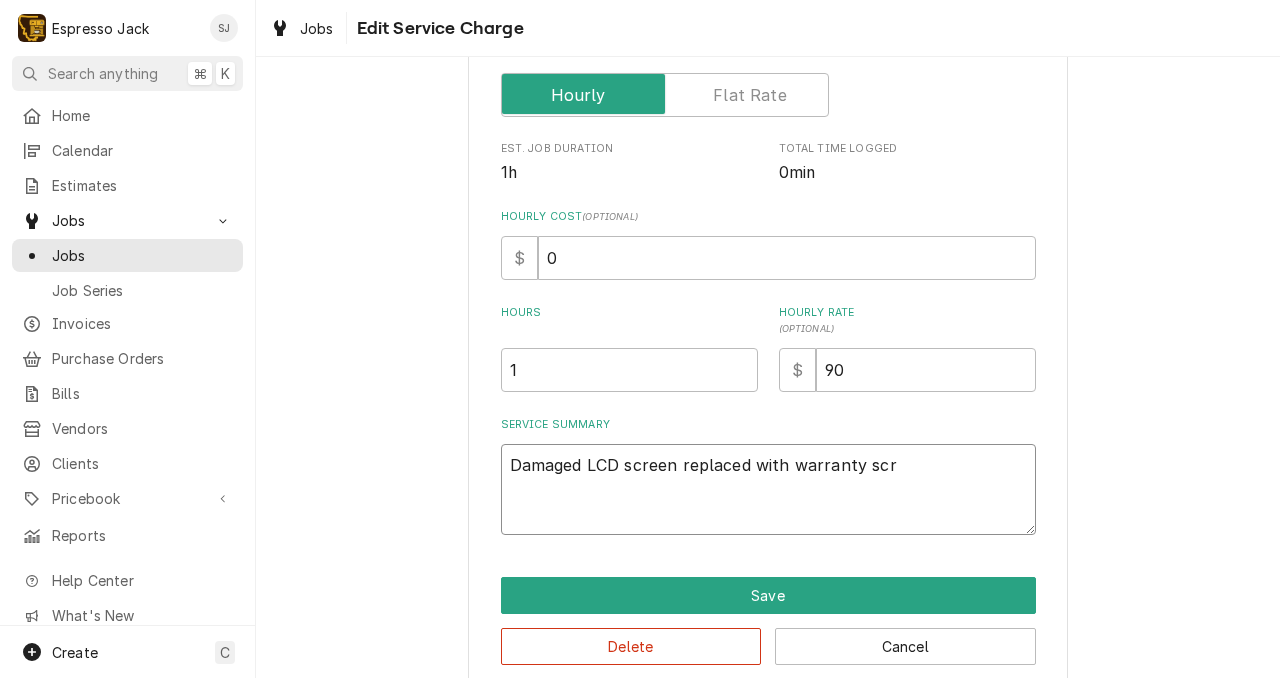 type on "x" 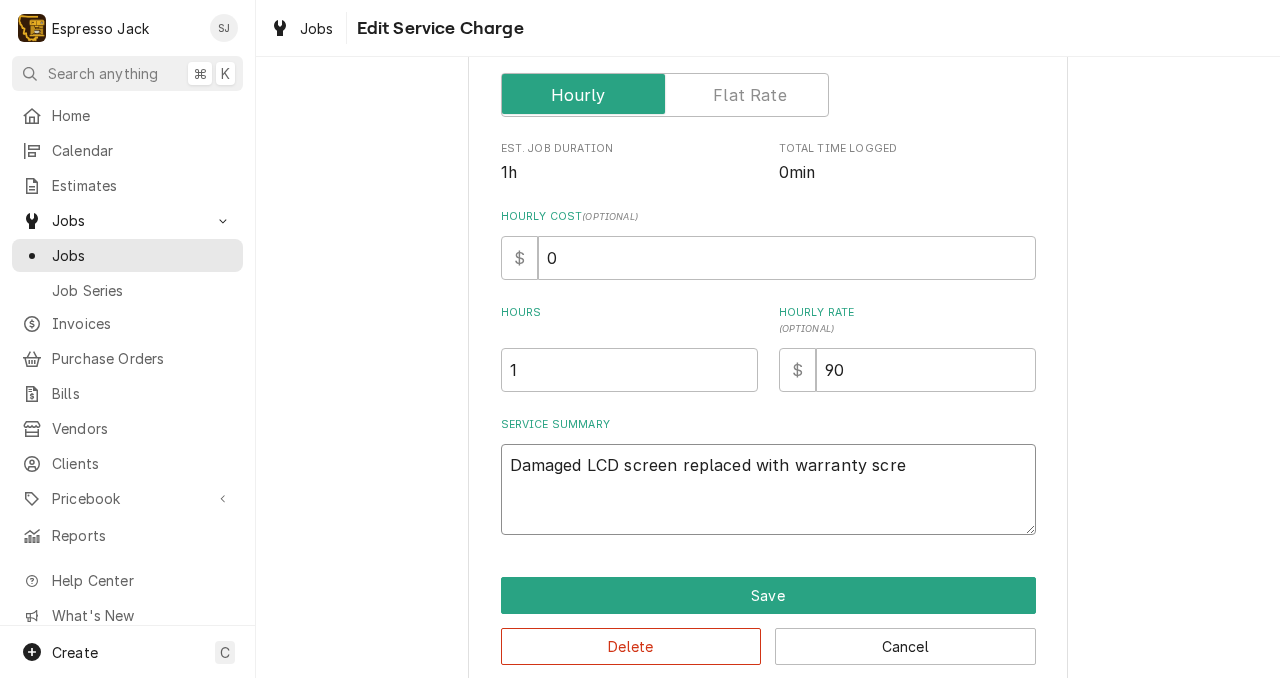 type on "x" 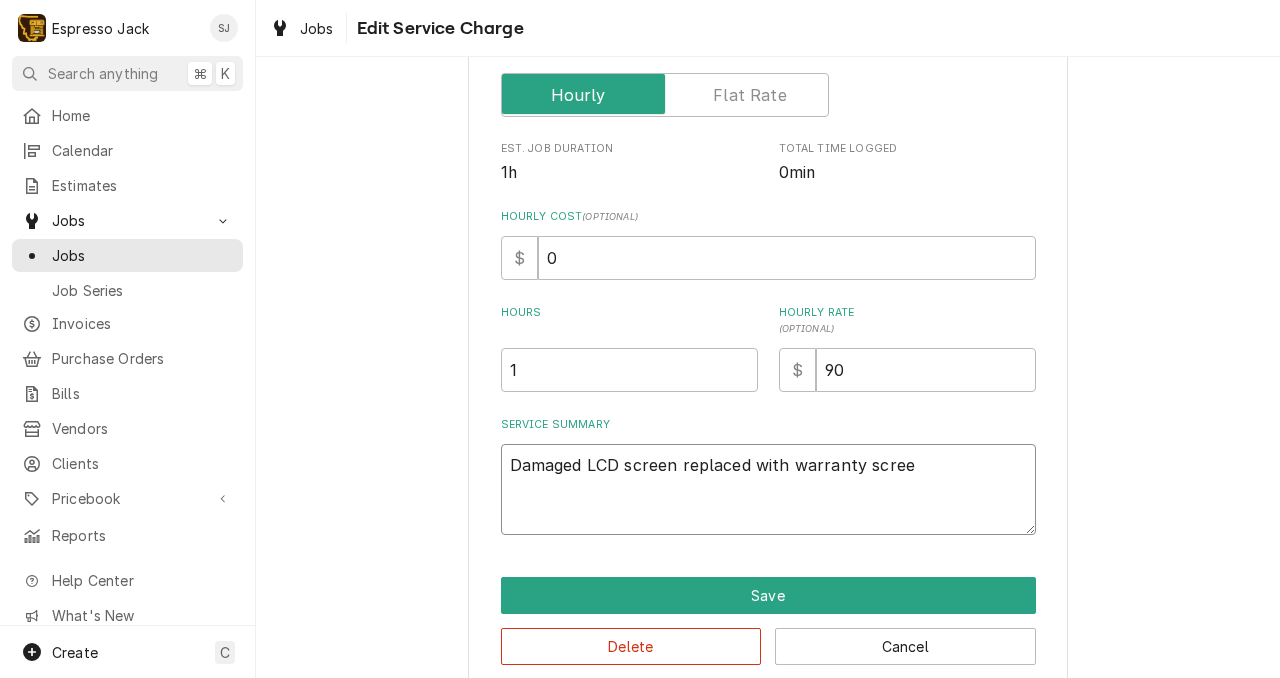 type on "x" 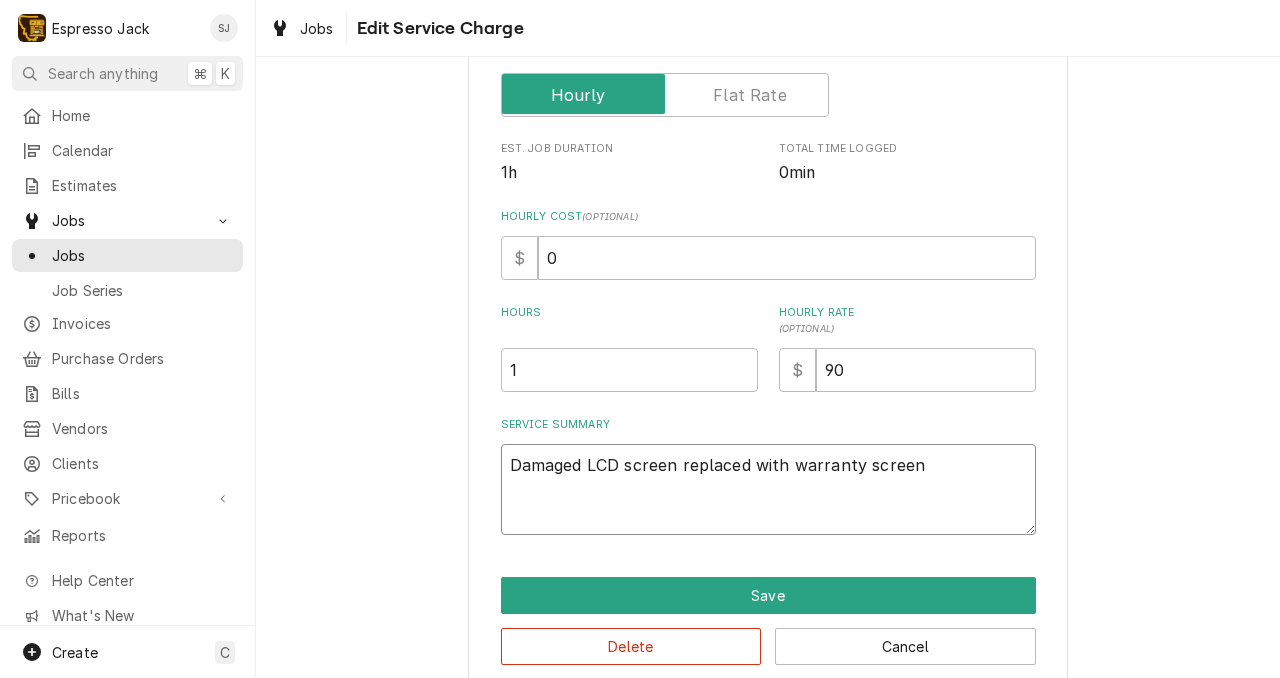 type on "x" 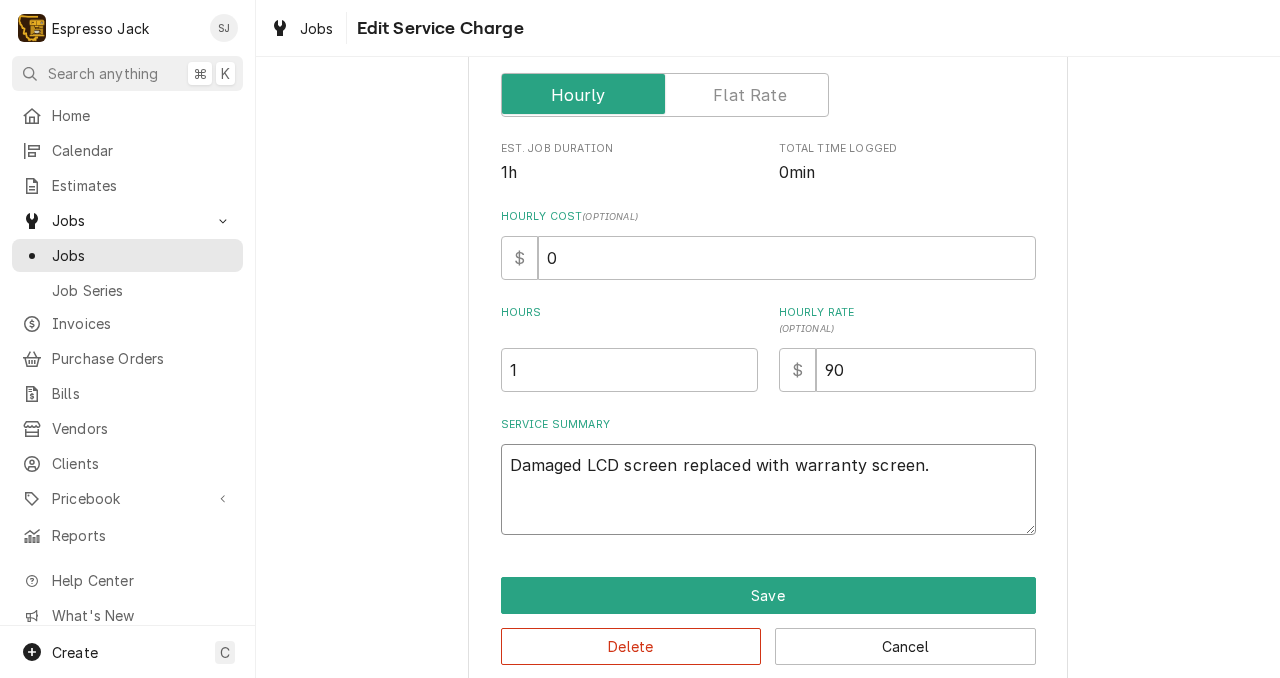 type on "x" 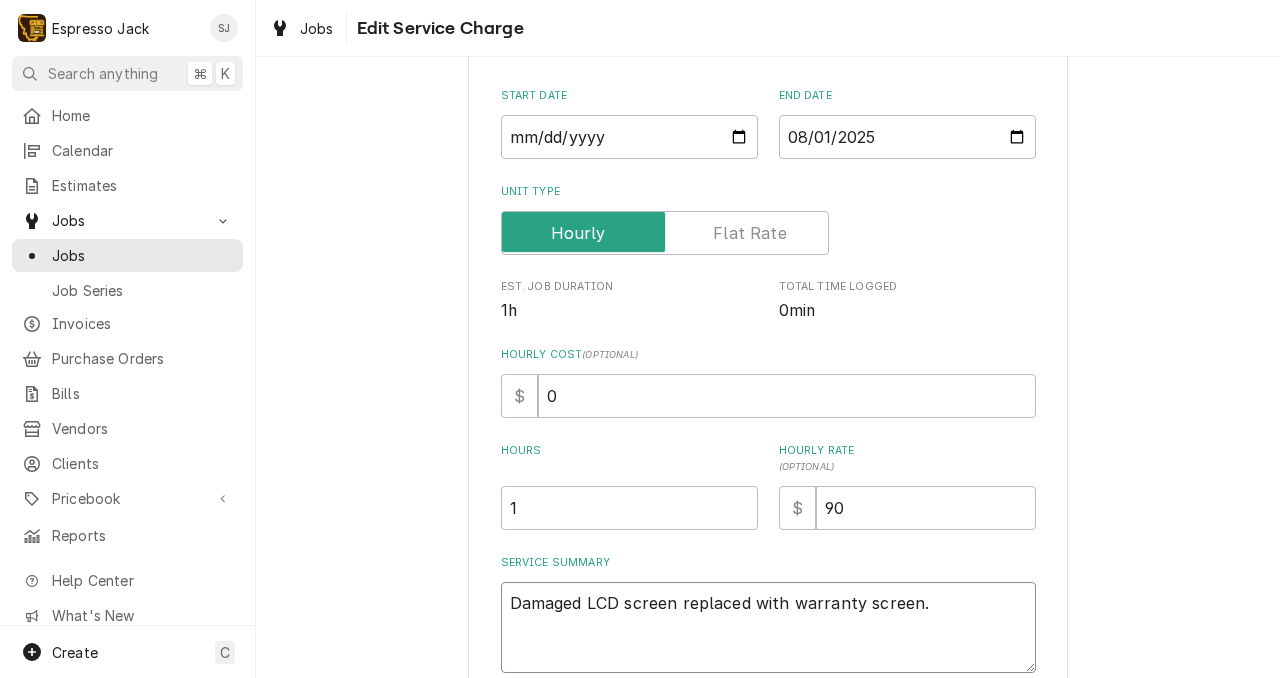 scroll, scrollTop: 377, scrollLeft: 0, axis: vertical 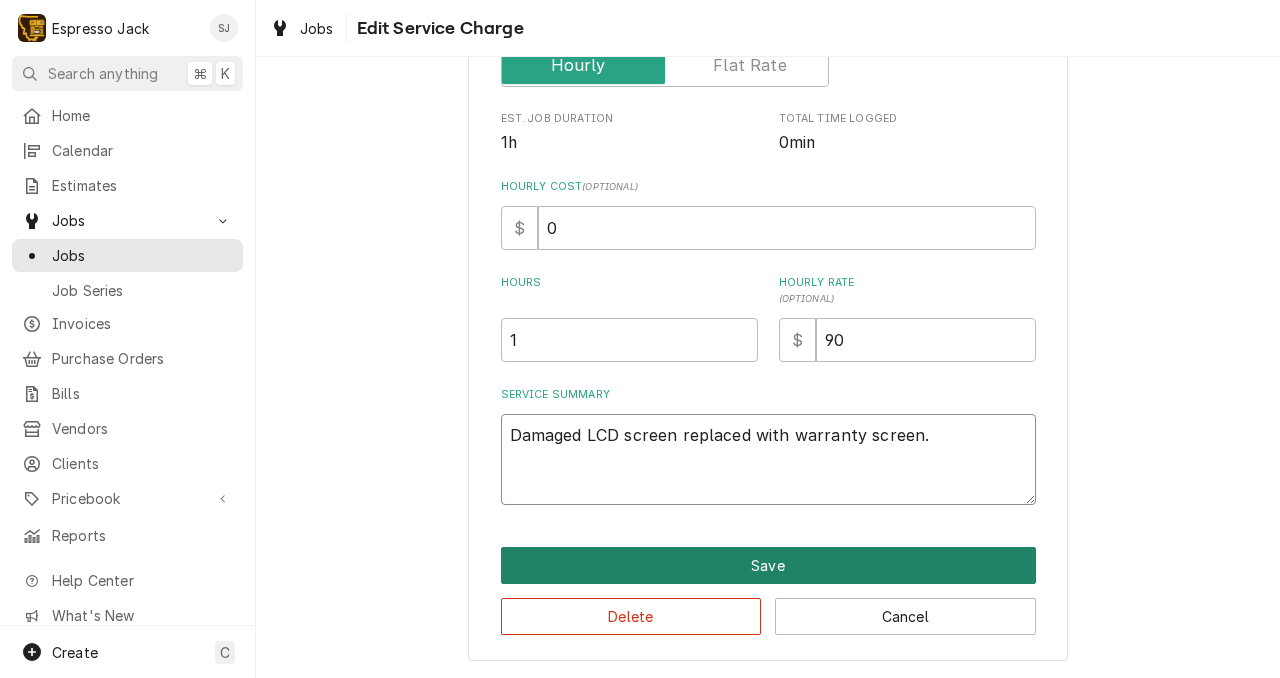 type on "Damaged LCD screen replaced with warranty screen." 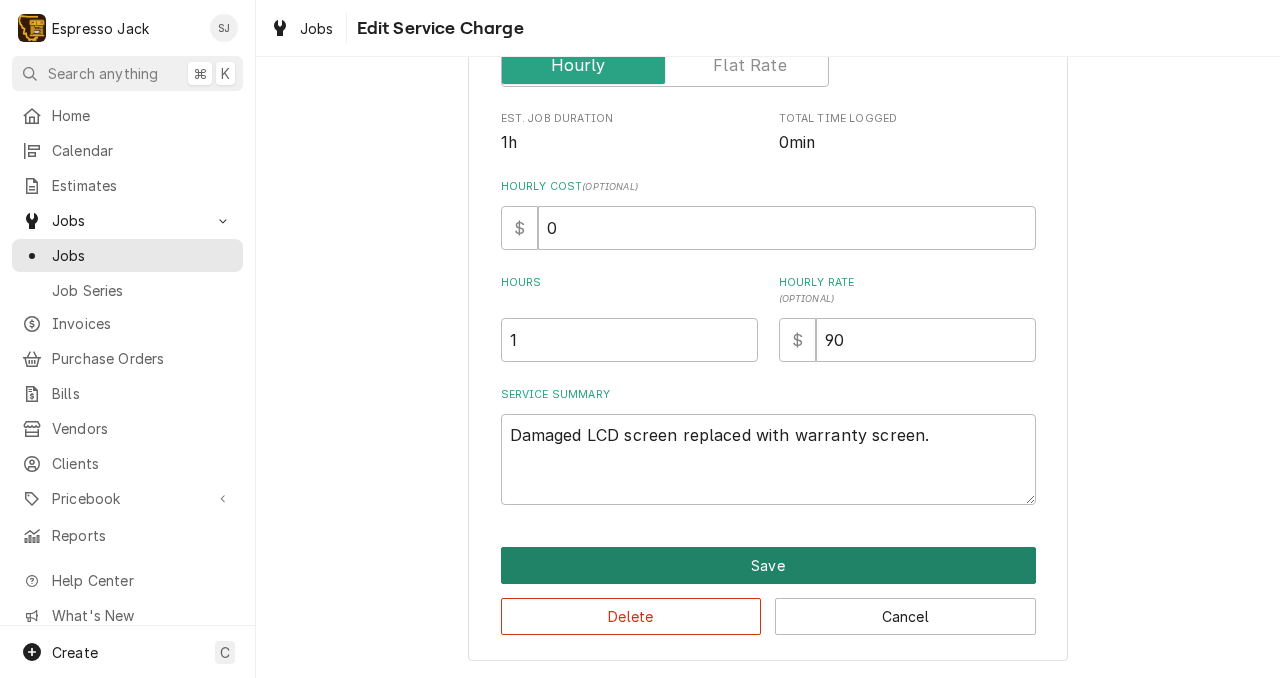 click on "Save" at bounding box center [768, 565] 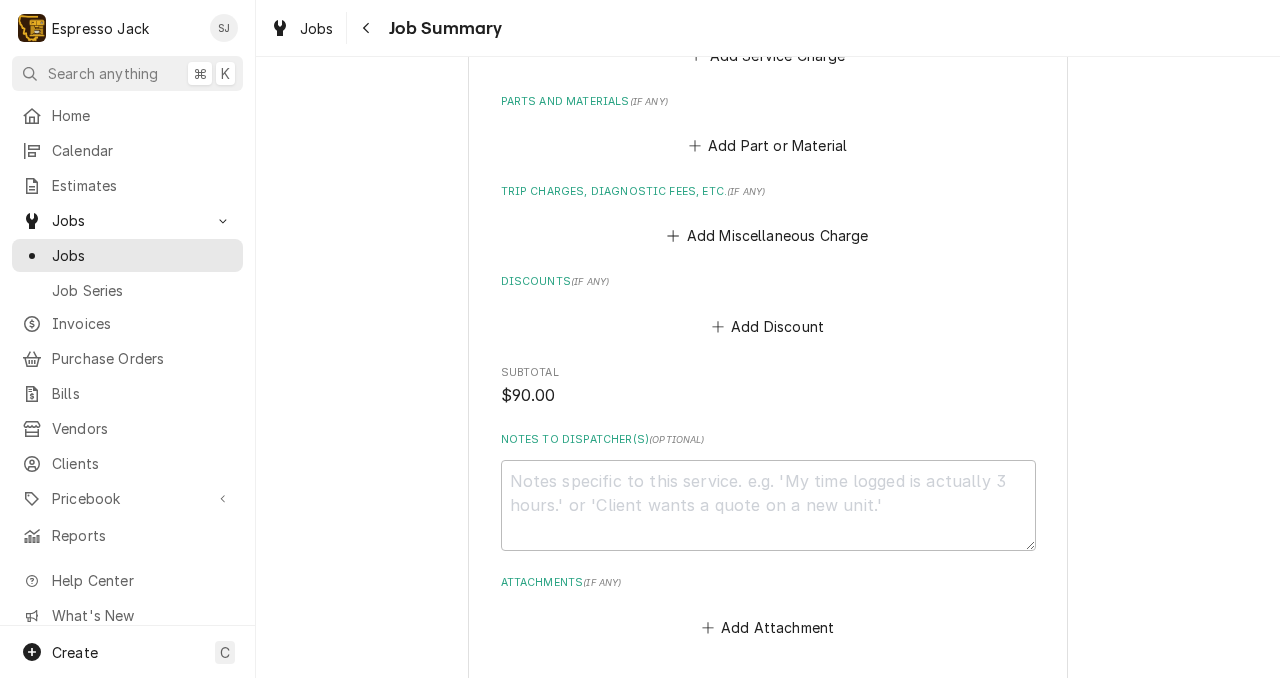scroll, scrollTop: 1098, scrollLeft: 0, axis: vertical 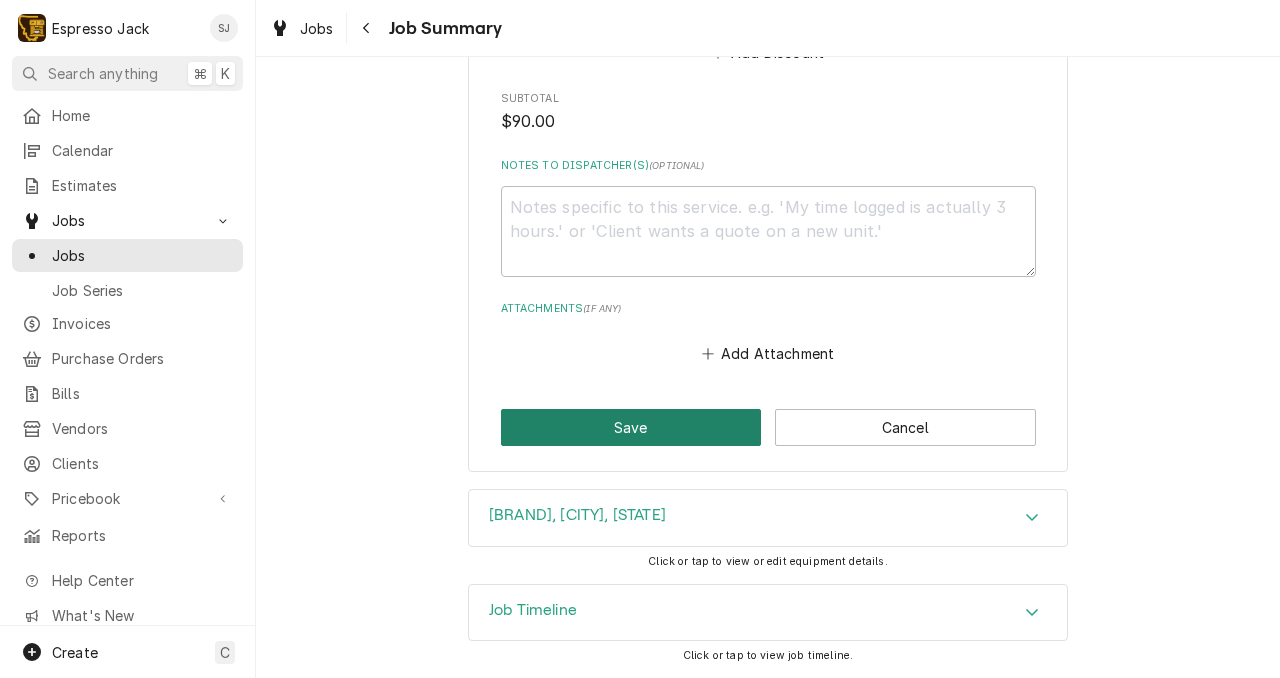click on "Save" at bounding box center [631, 427] 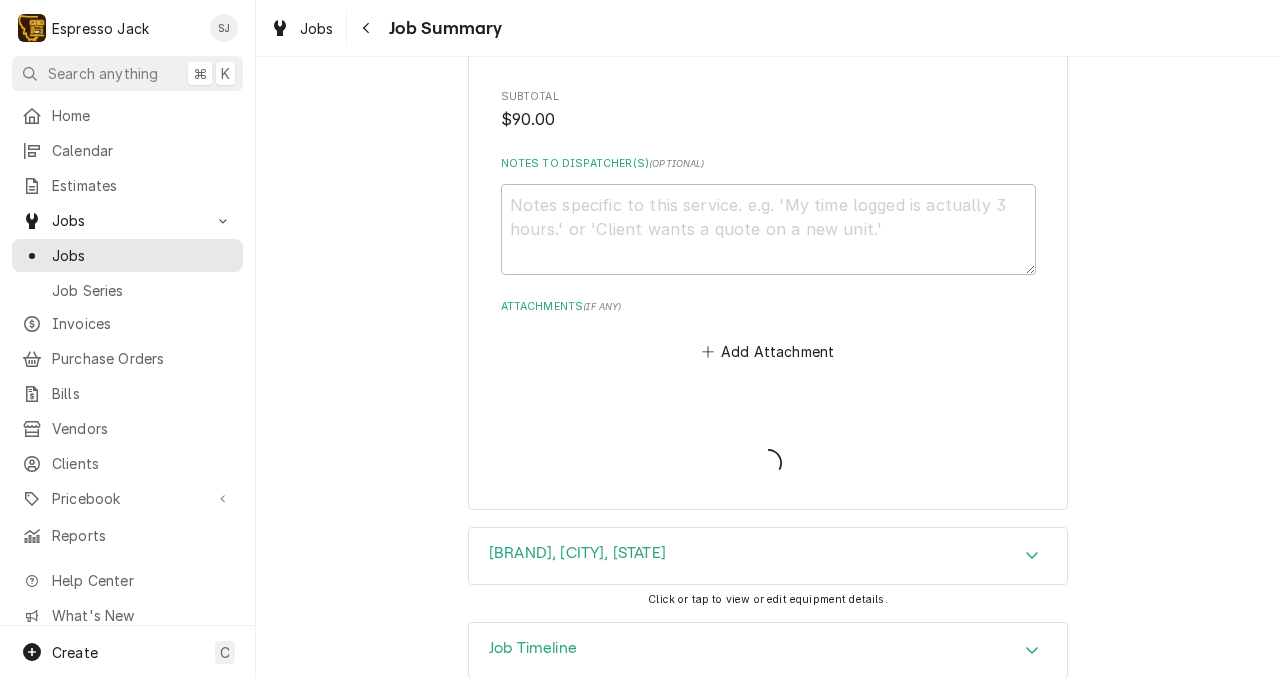 type on "x" 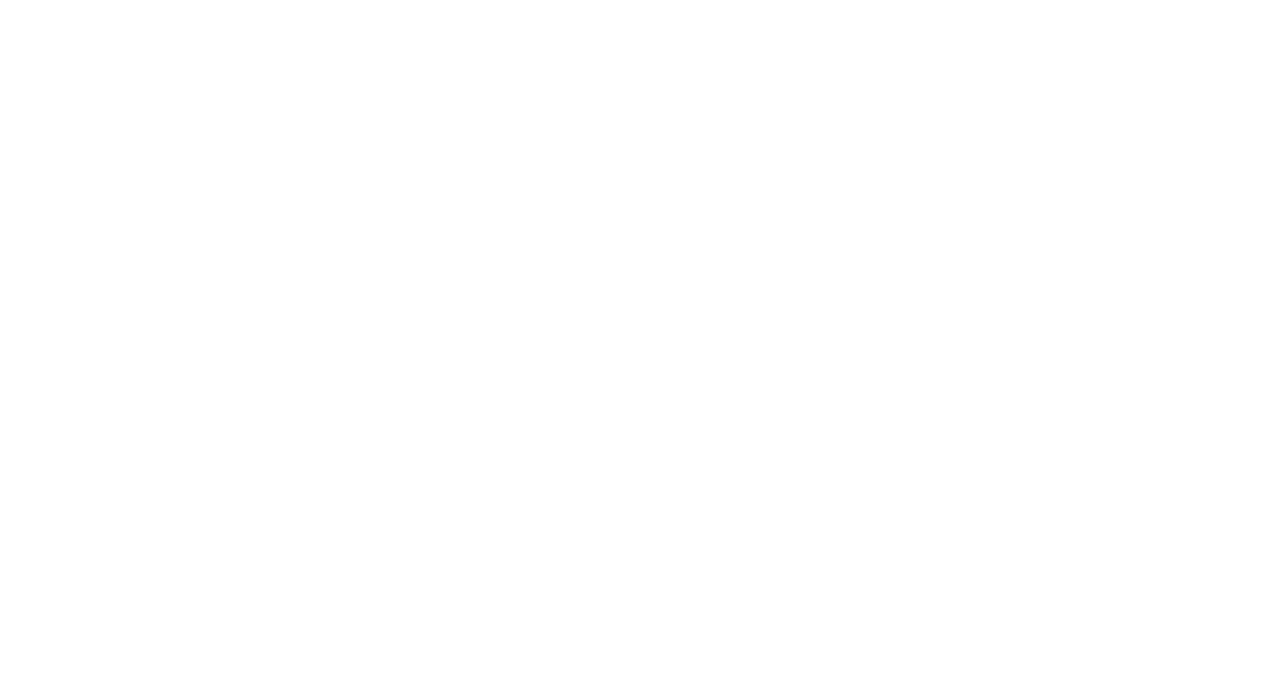 scroll, scrollTop: 0, scrollLeft: 0, axis: both 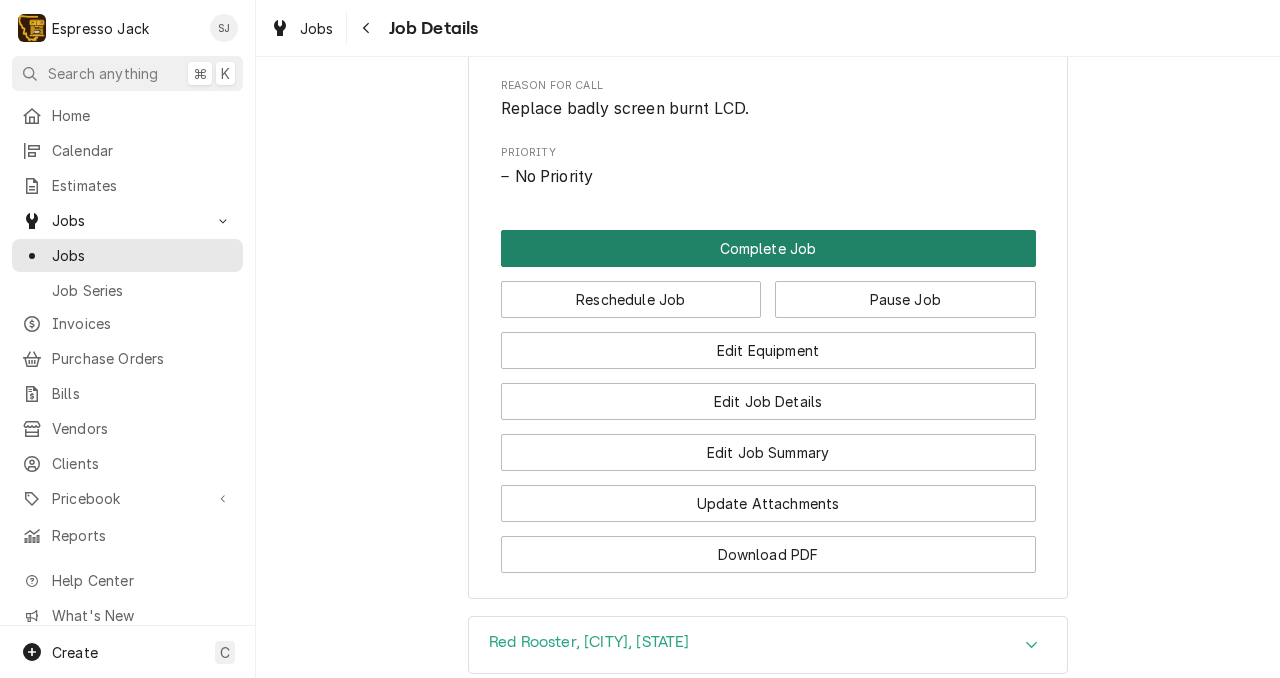 click on "Complete Job" at bounding box center (768, 248) 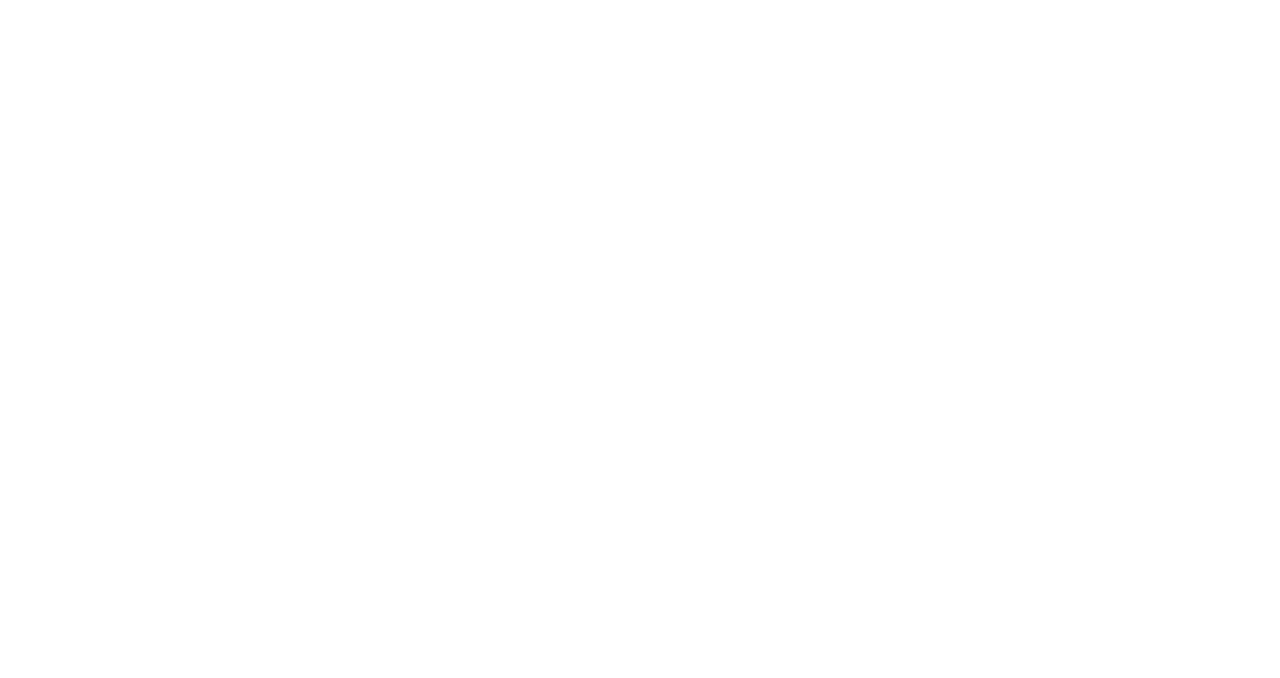 scroll, scrollTop: 0, scrollLeft: 0, axis: both 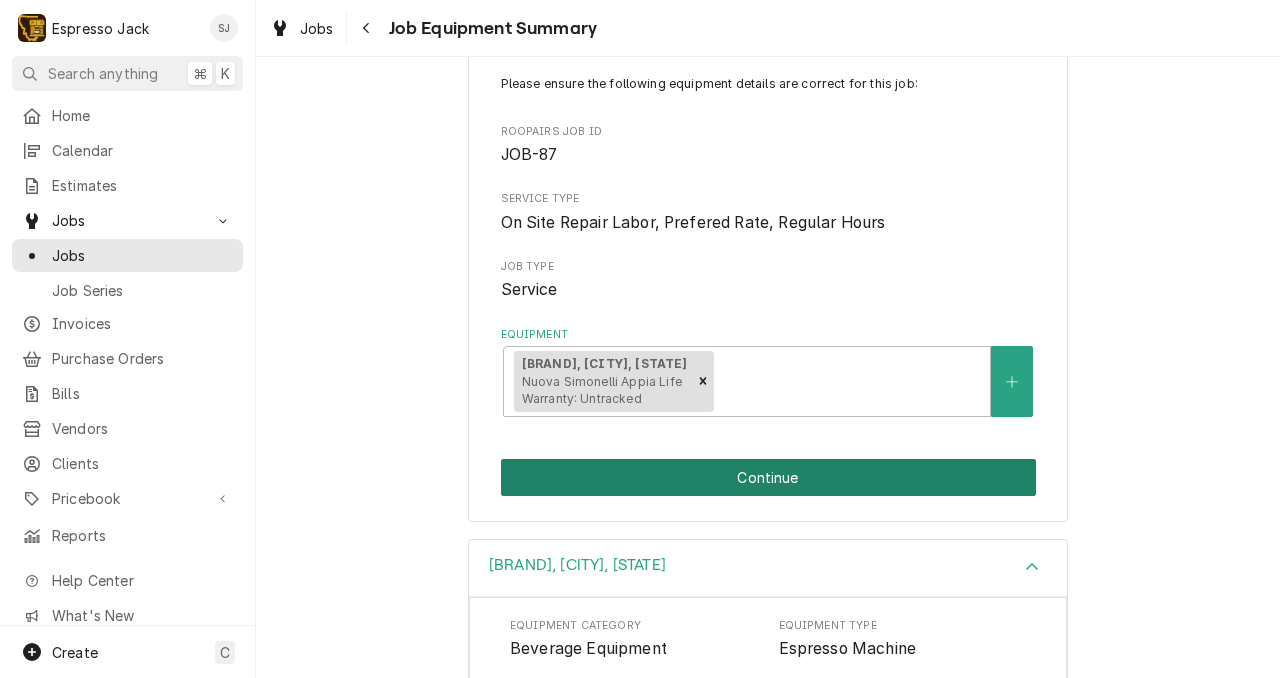 click on "Continue" at bounding box center [768, 477] 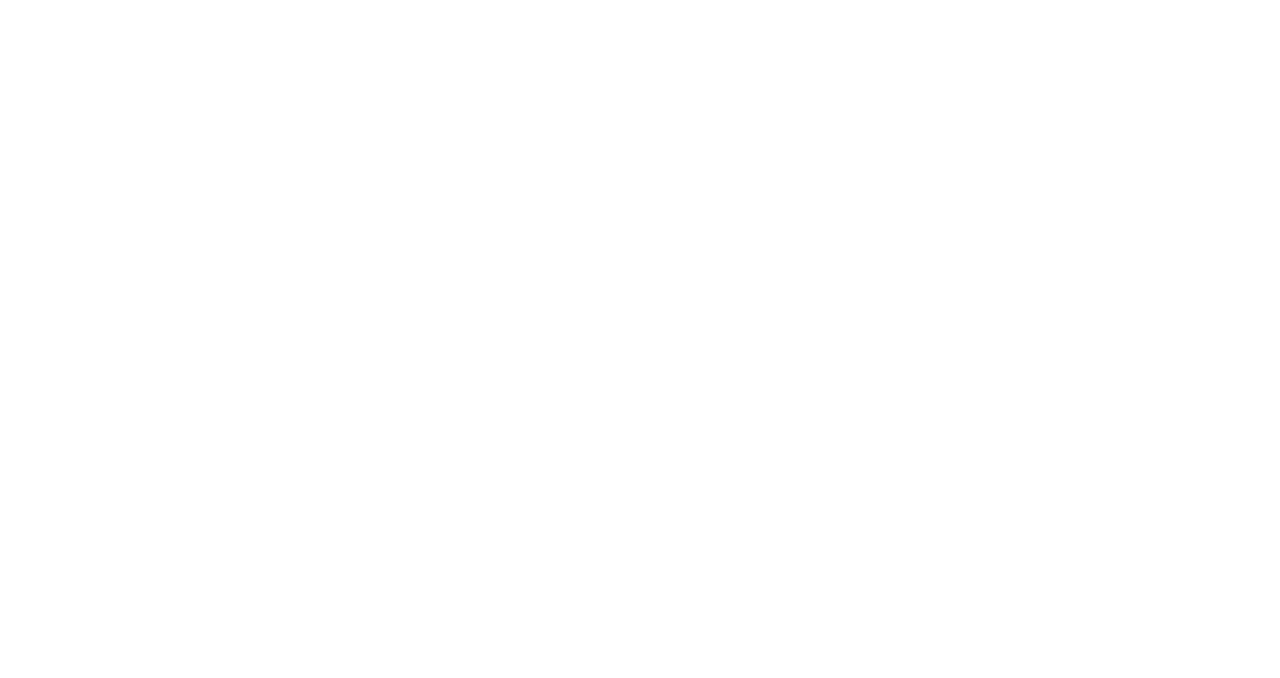 scroll, scrollTop: 0, scrollLeft: 0, axis: both 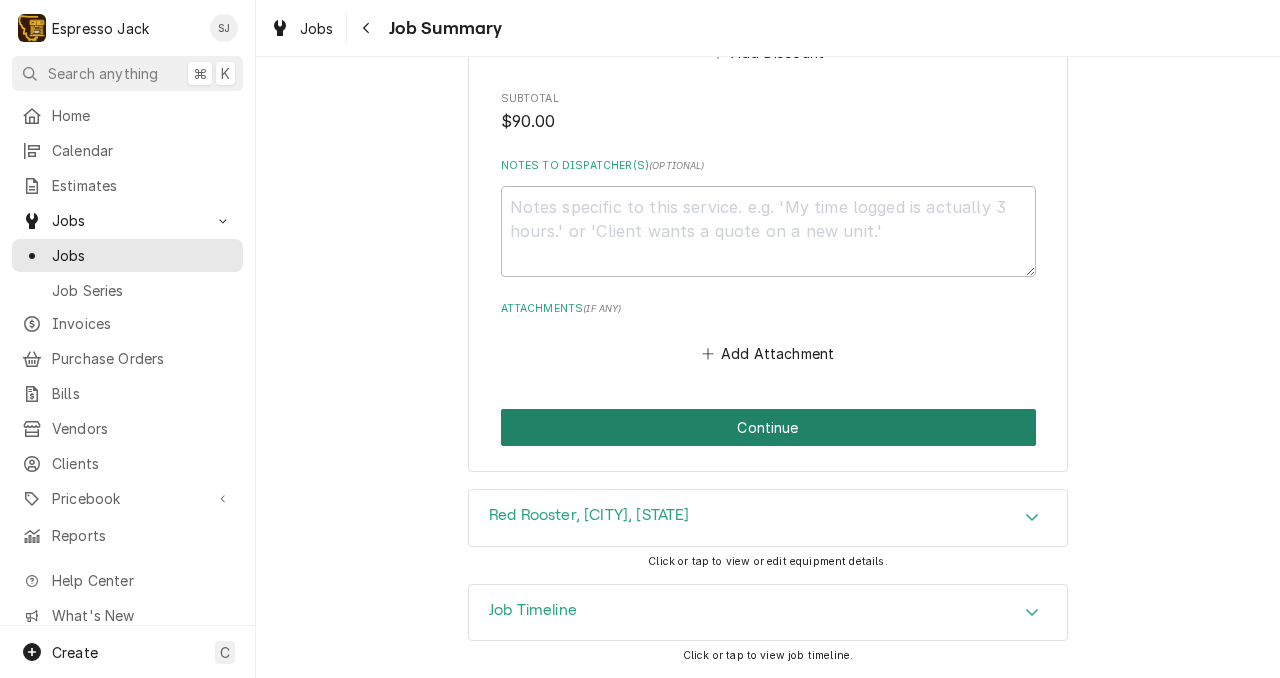 click on "Continue" at bounding box center (768, 427) 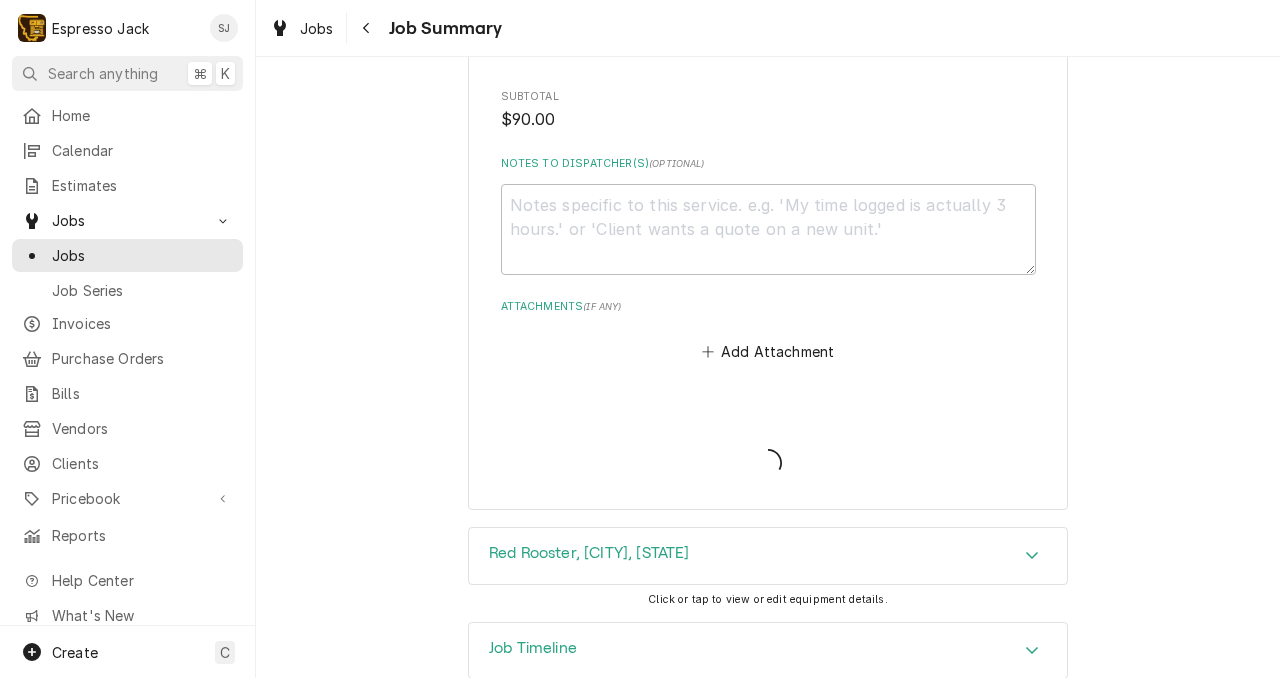 type on "x" 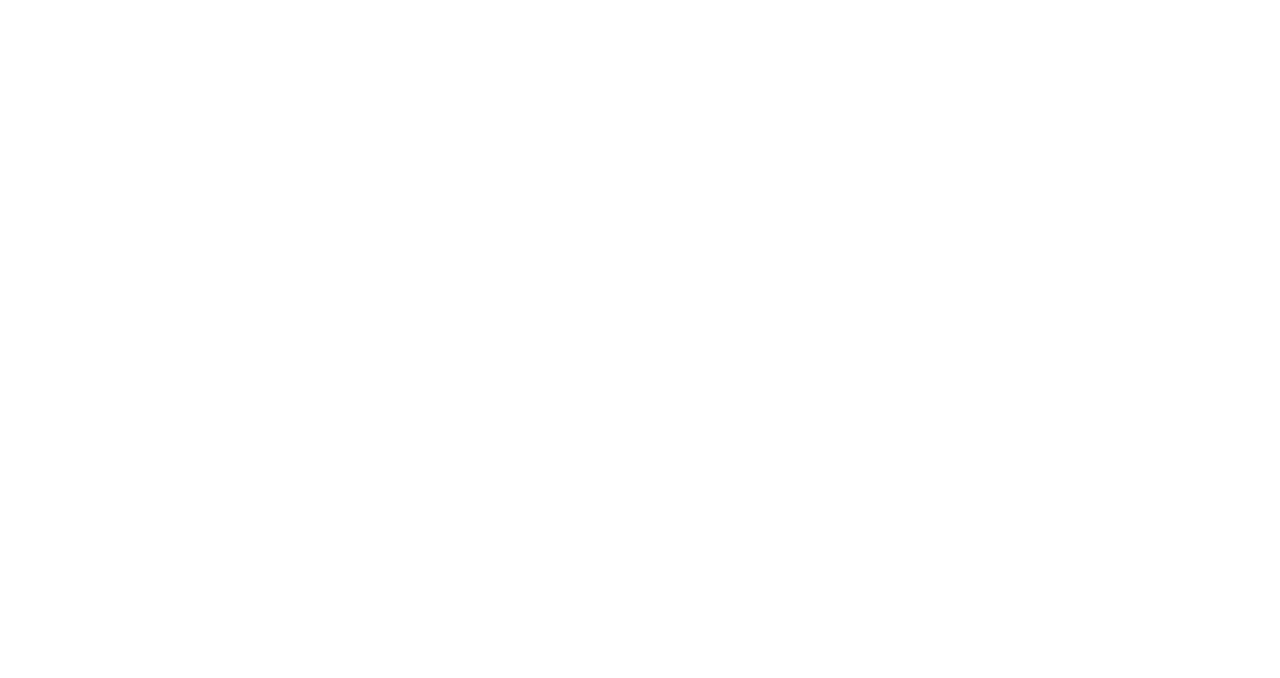 scroll, scrollTop: 0, scrollLeft: 0, axis: both 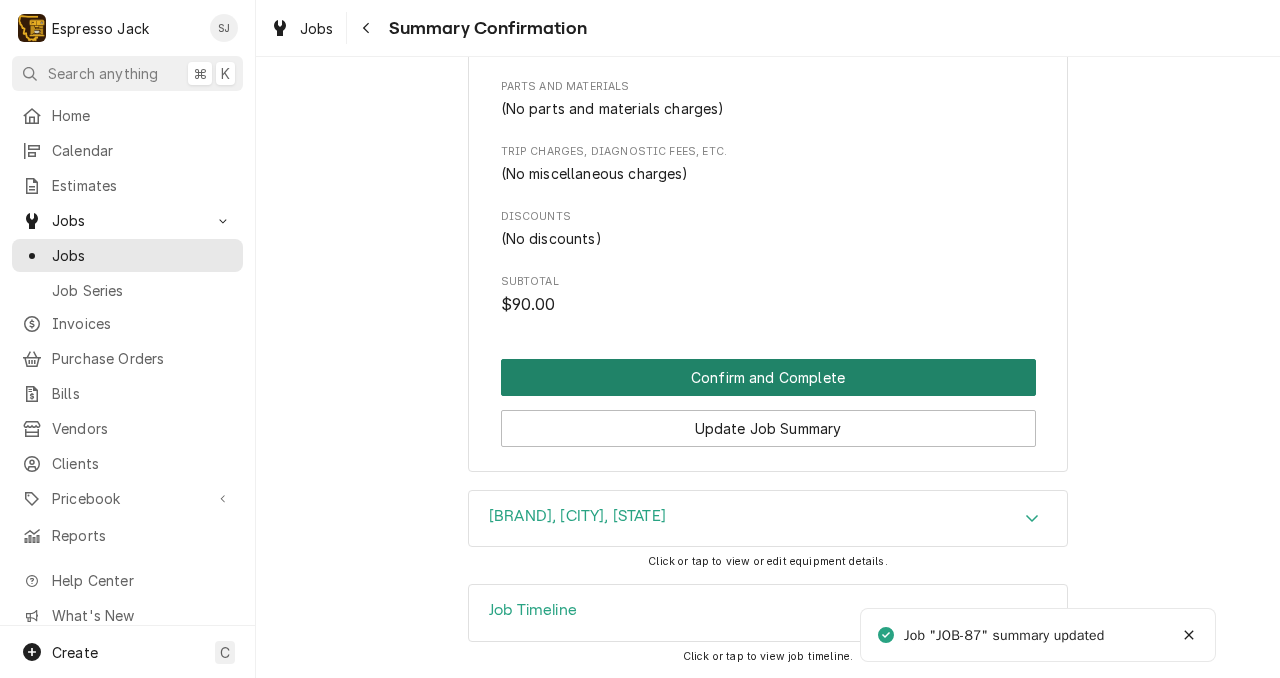 click on "Confirm and Complete" at bounding box center (768, 377) 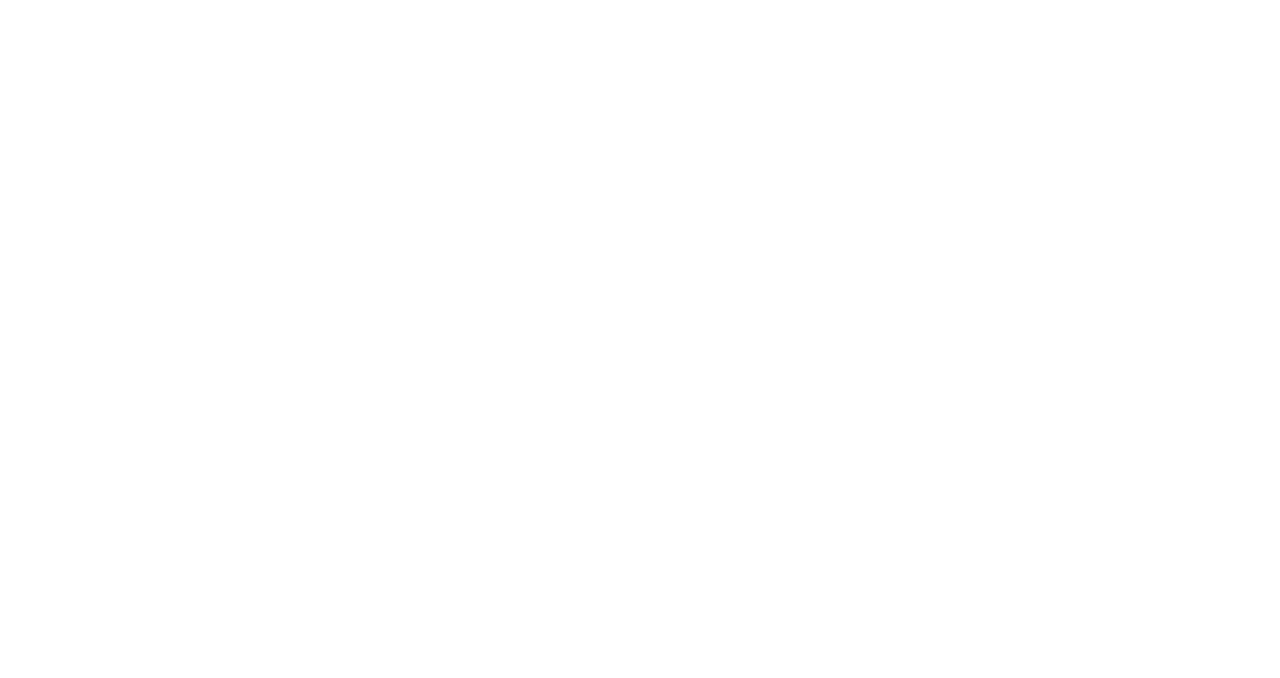 scroll, scrollTop: 0, scrollLeft: 0, axis: both 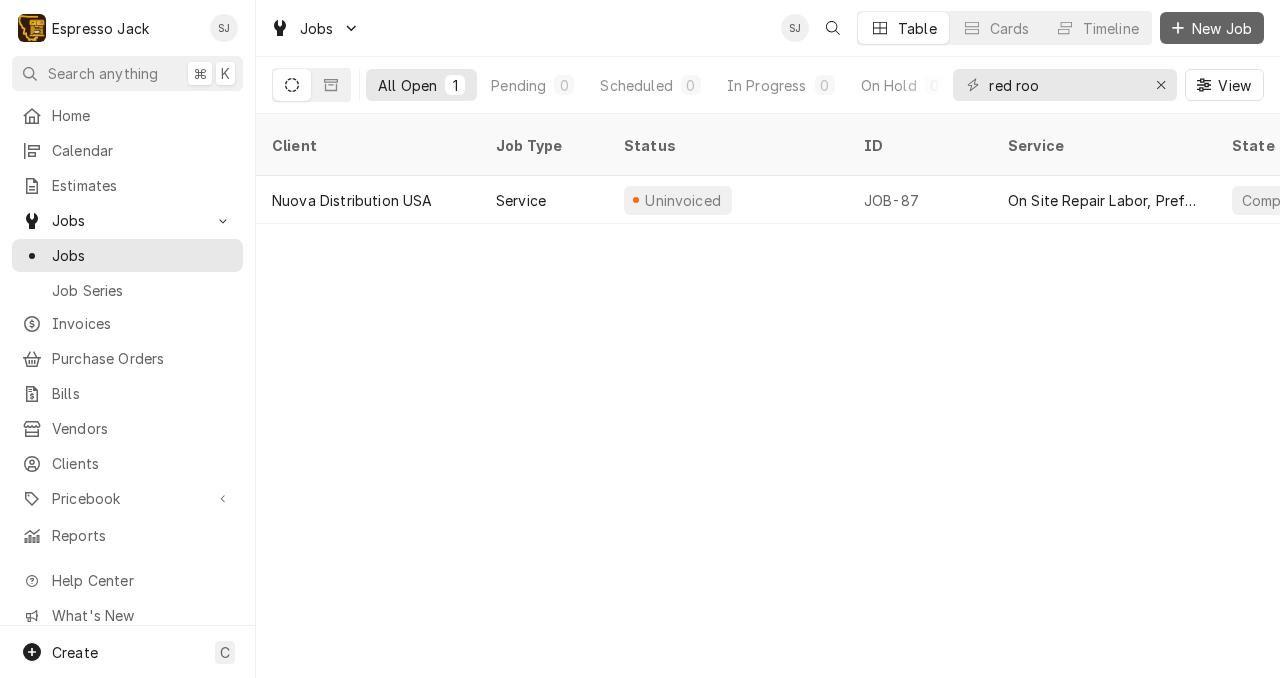 click on "New Job" at bounding box center (1222, 28) 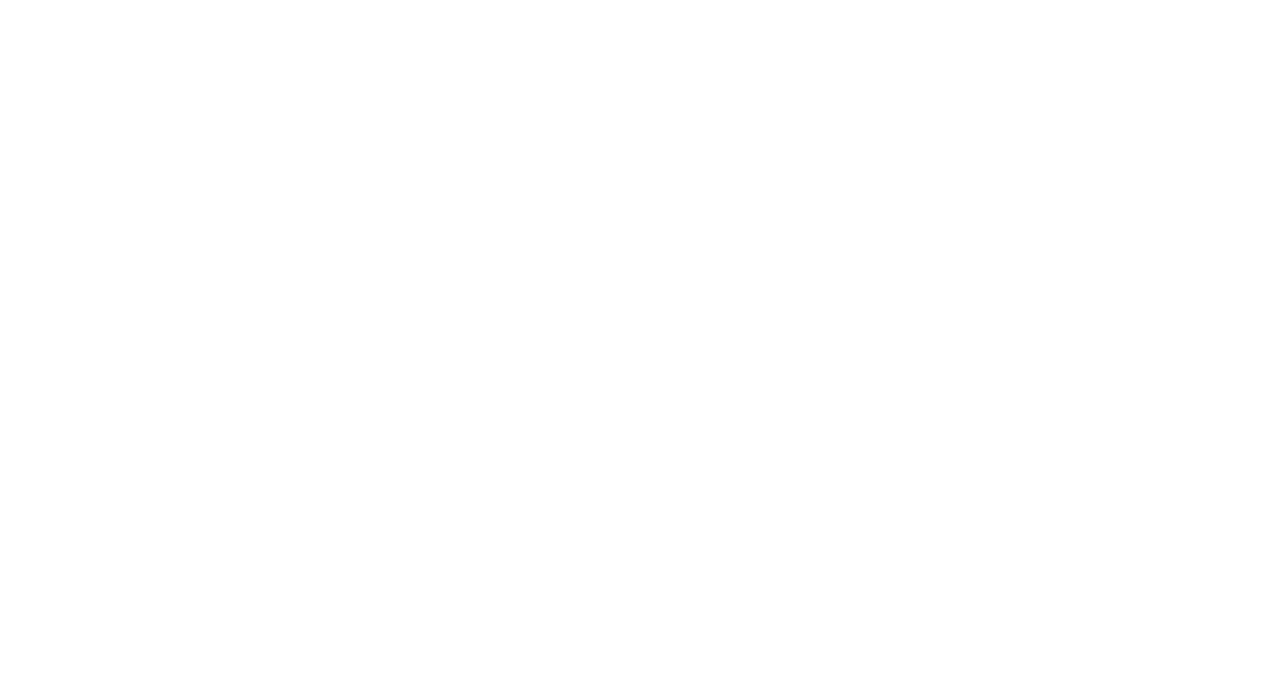 scroll, scrollTop: 0, scrollLeft: 0, axis: both 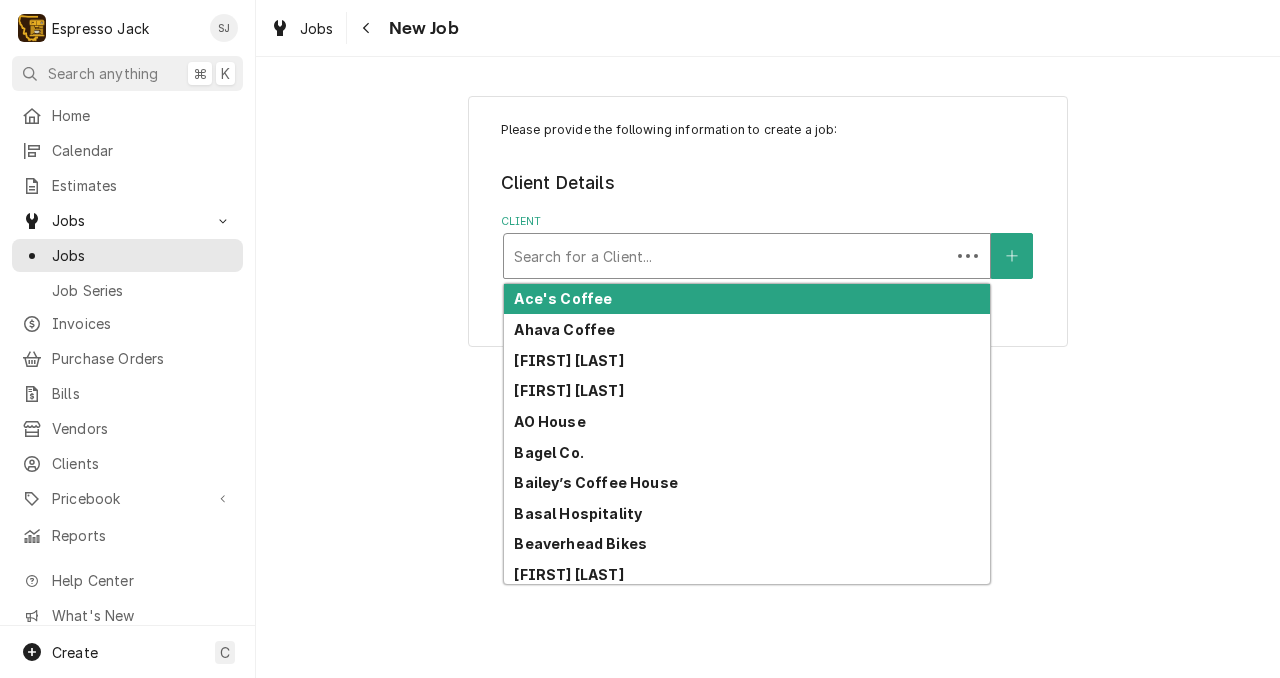 click at bounding box center [727, 256] 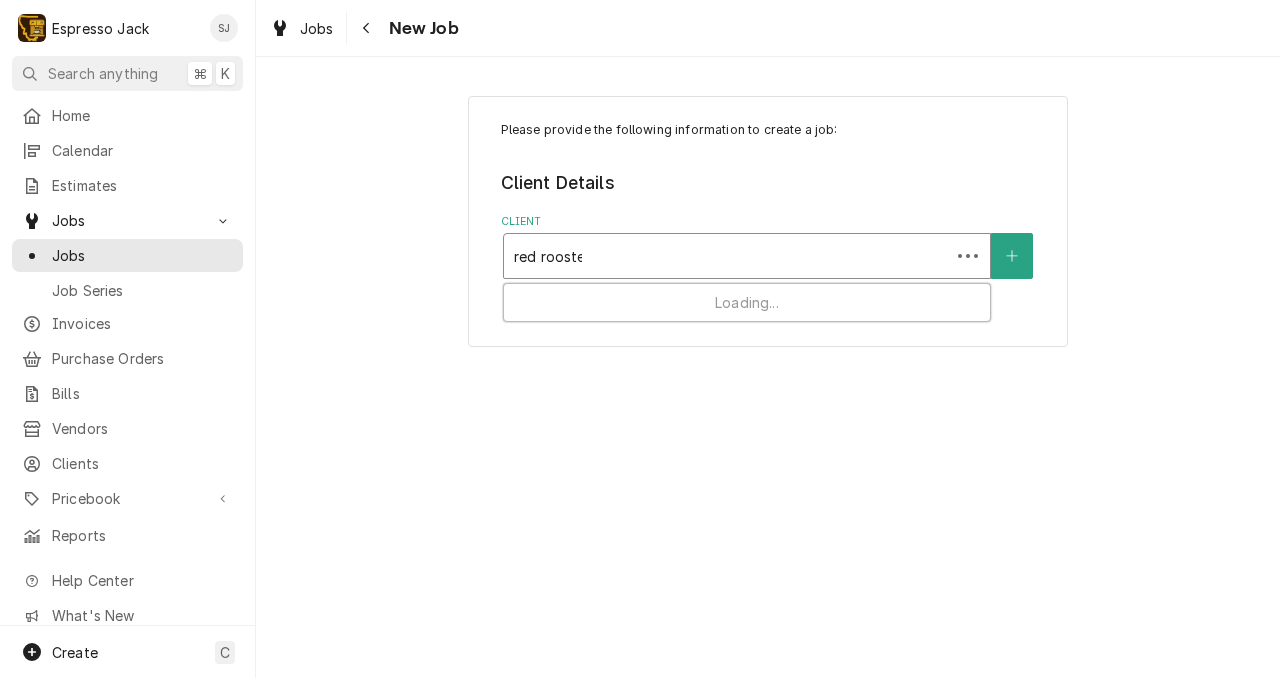 type on "red rooster" 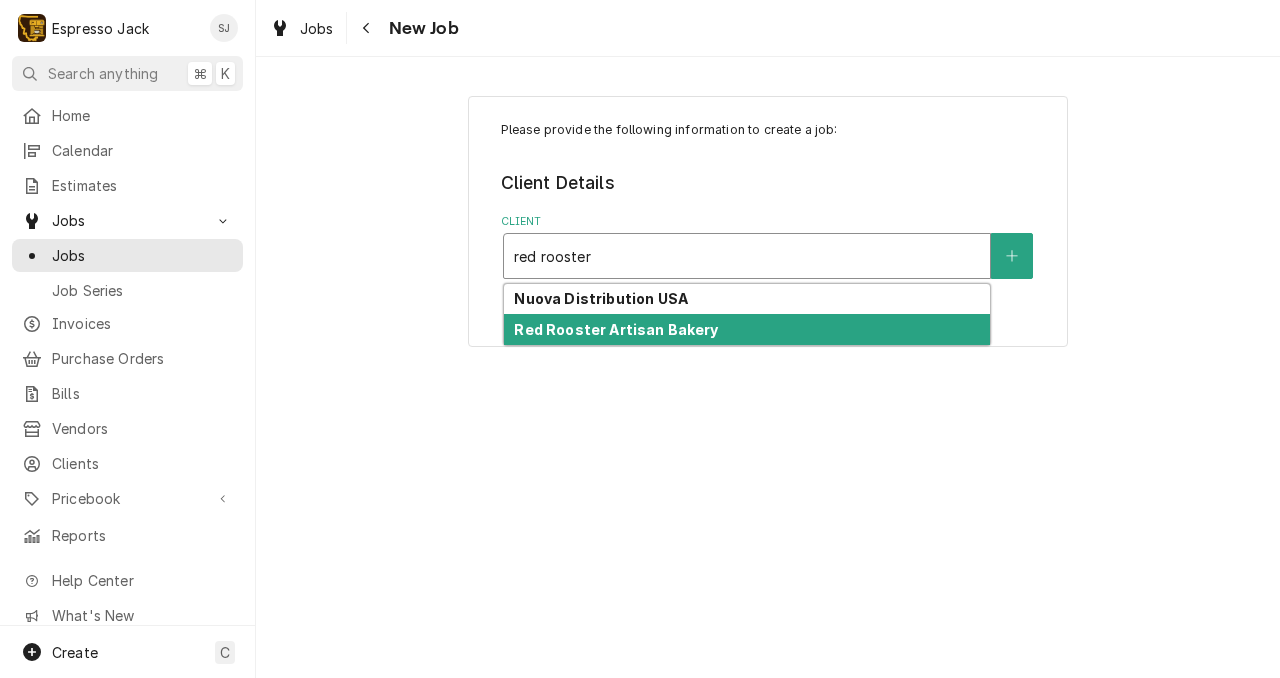 click on "Red Rooster Artisan Bakery" at bounding box center (616, 329) 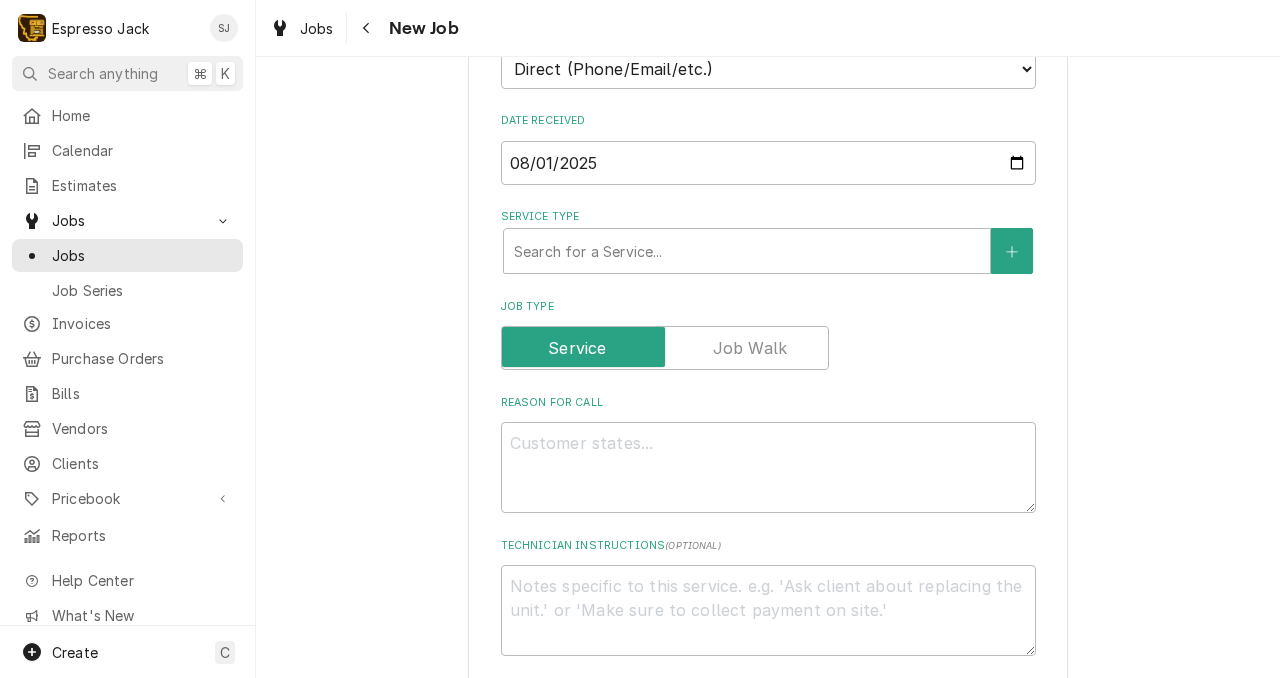 scroll, scrollTop: 503, scrollLeft: 0, axis: vertical 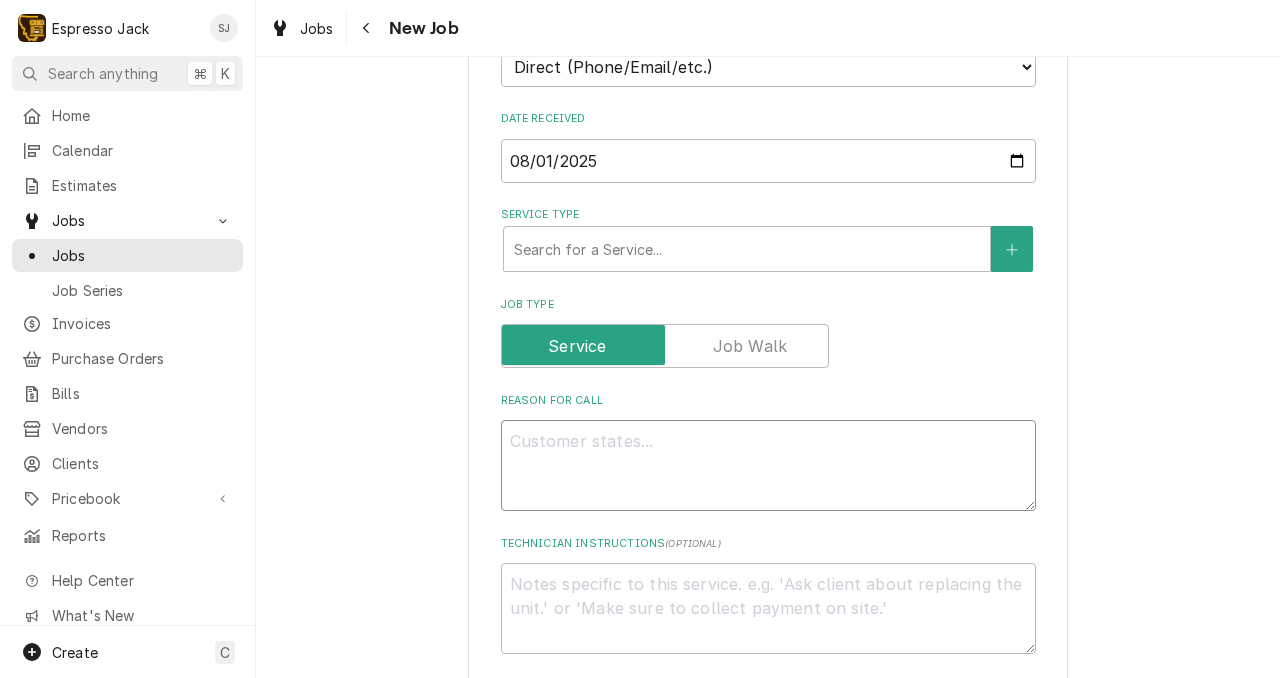 click on "Reason For Call" at bounding box center (768, 465) 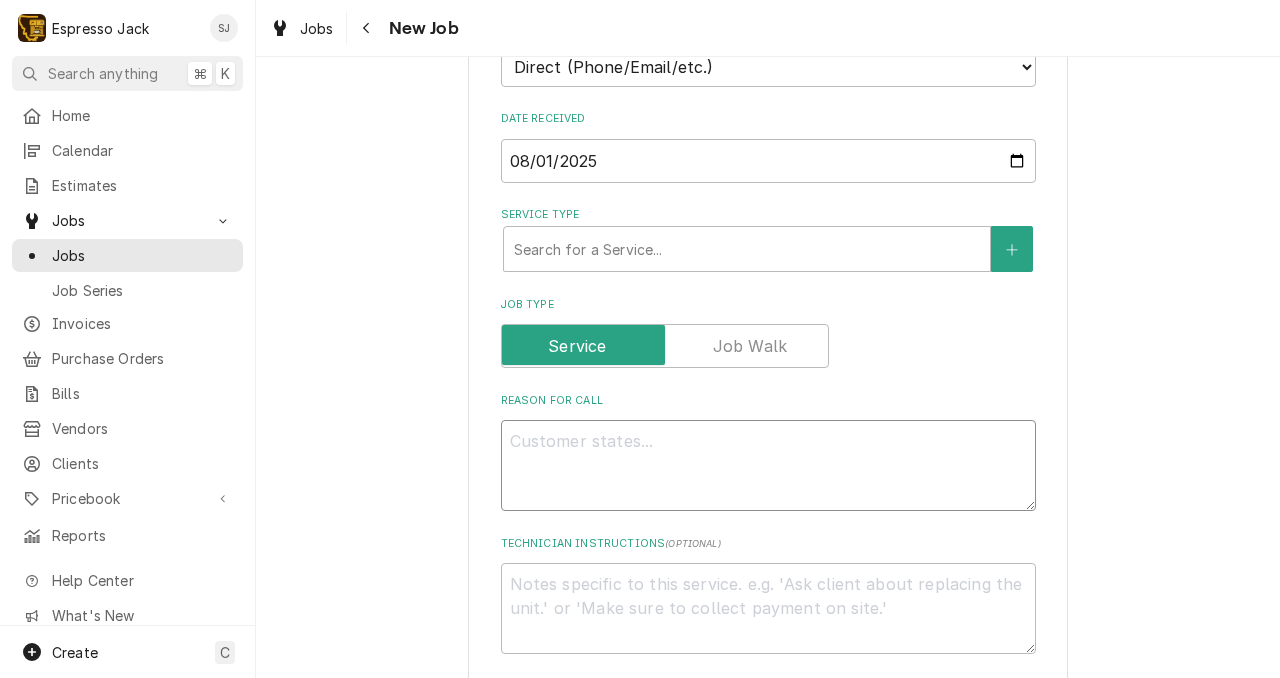 type on "x" 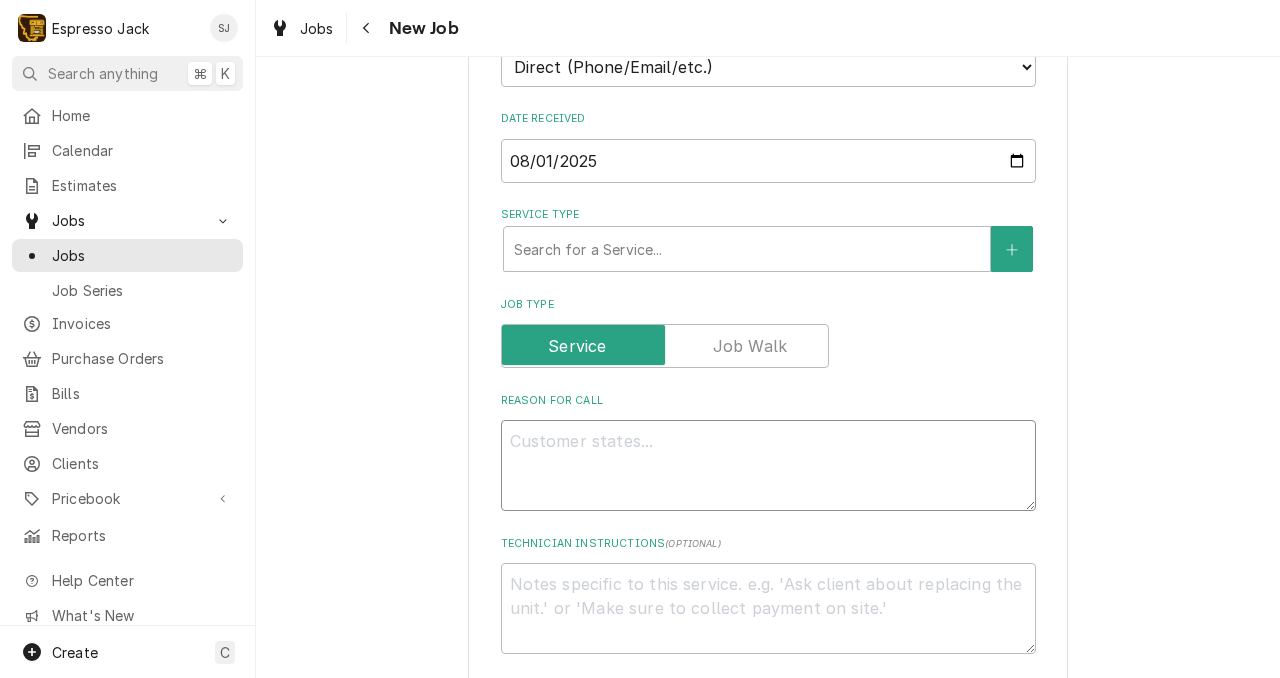 type on "M" 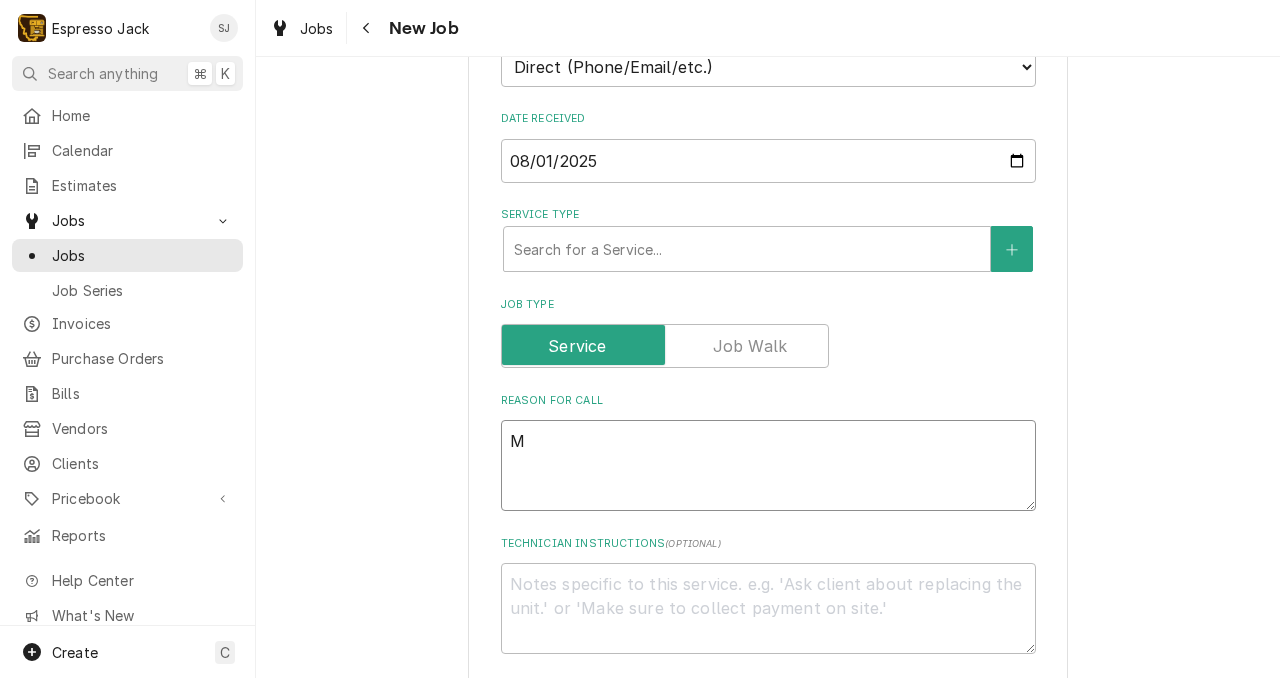 type on "x" 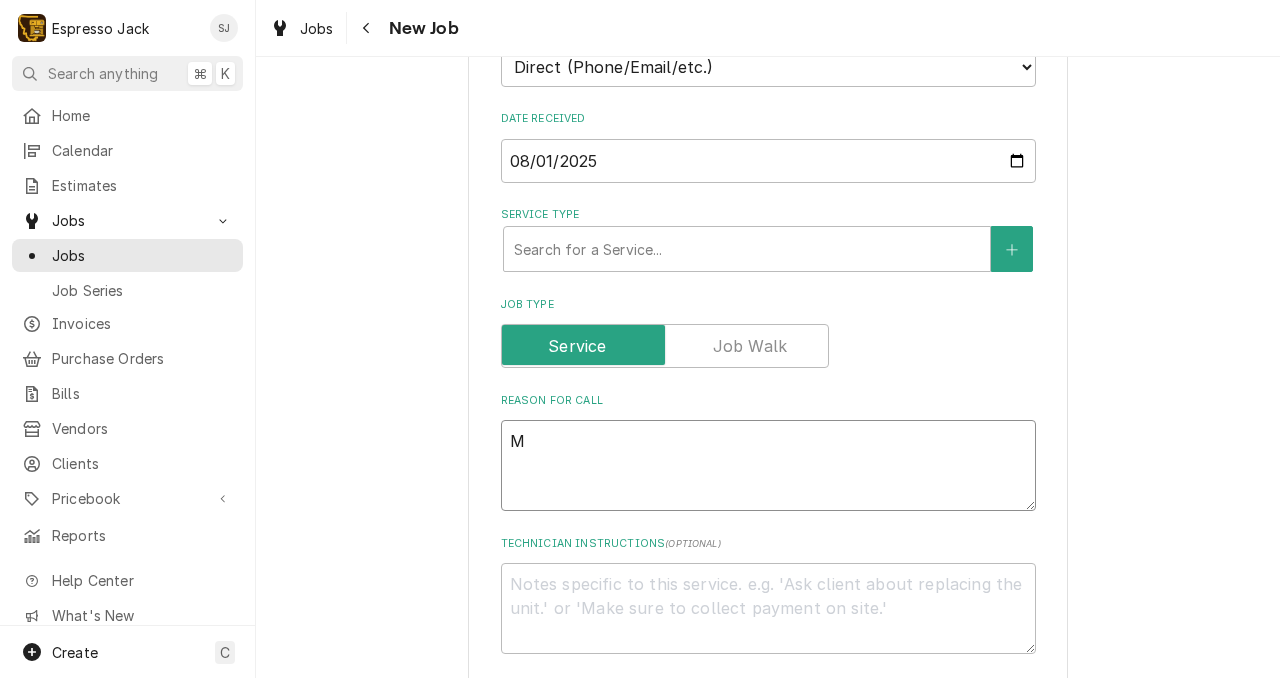 type on "Ma" 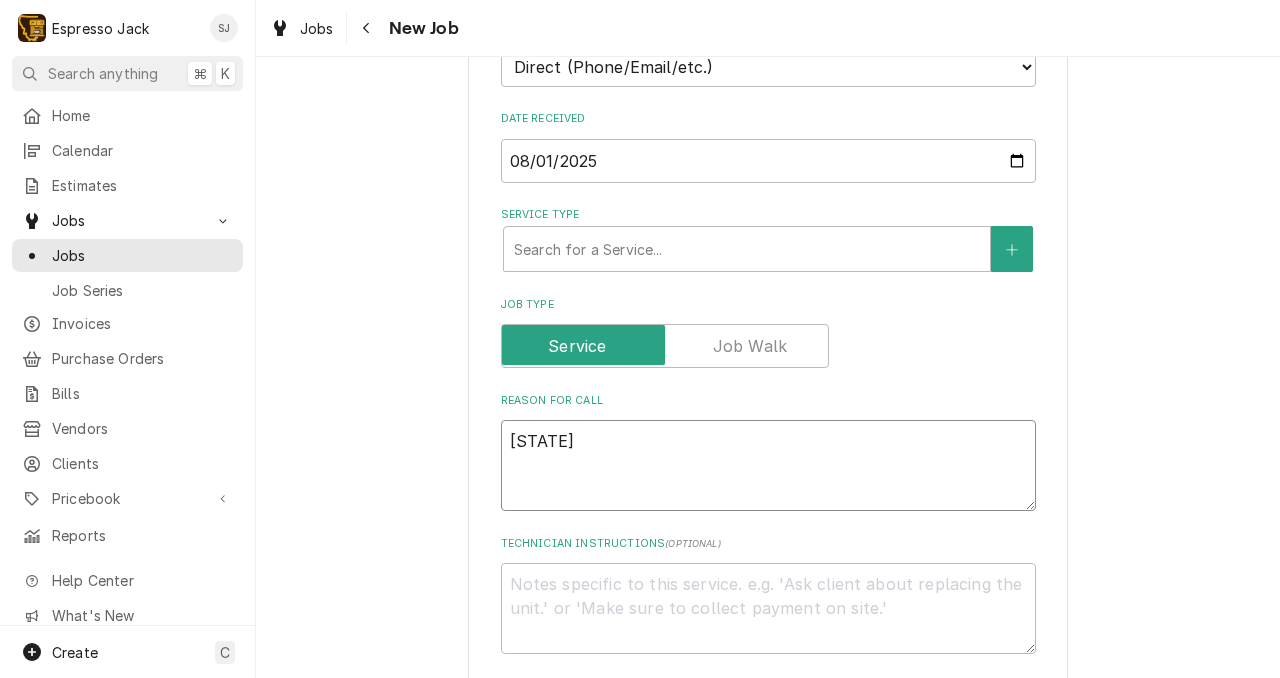 type on "x" 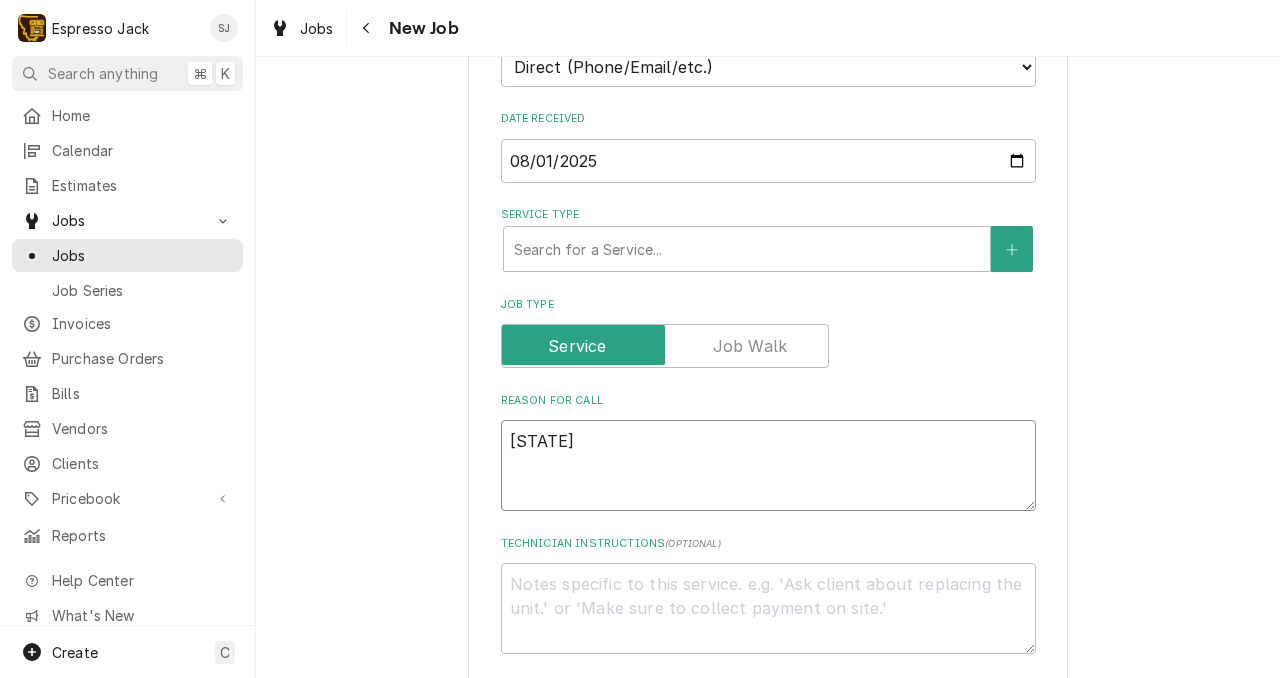 type on "M" 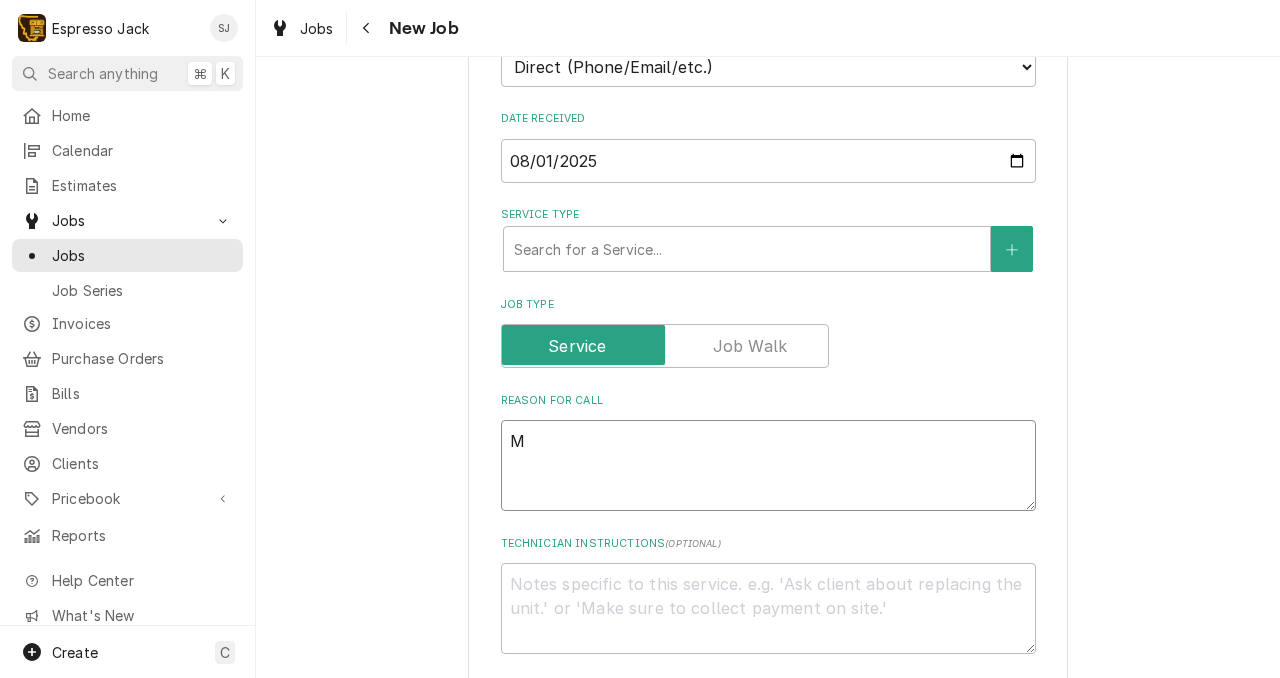 type on "x" 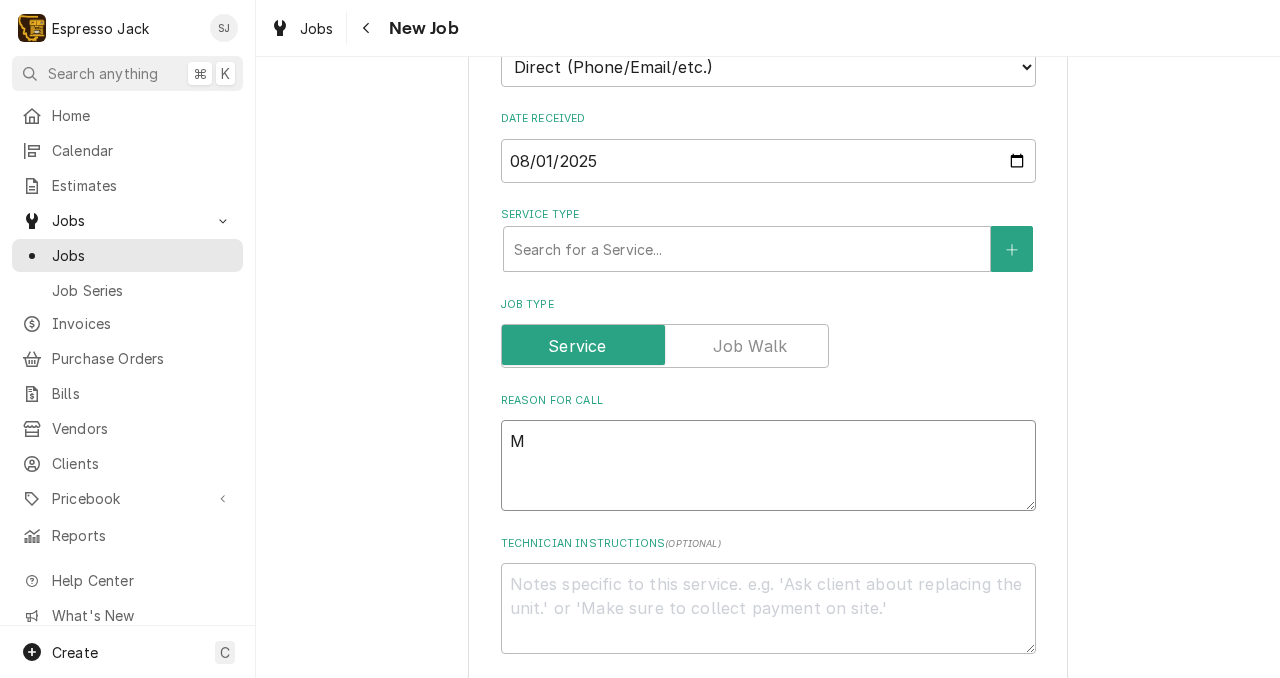 type on "Mi" 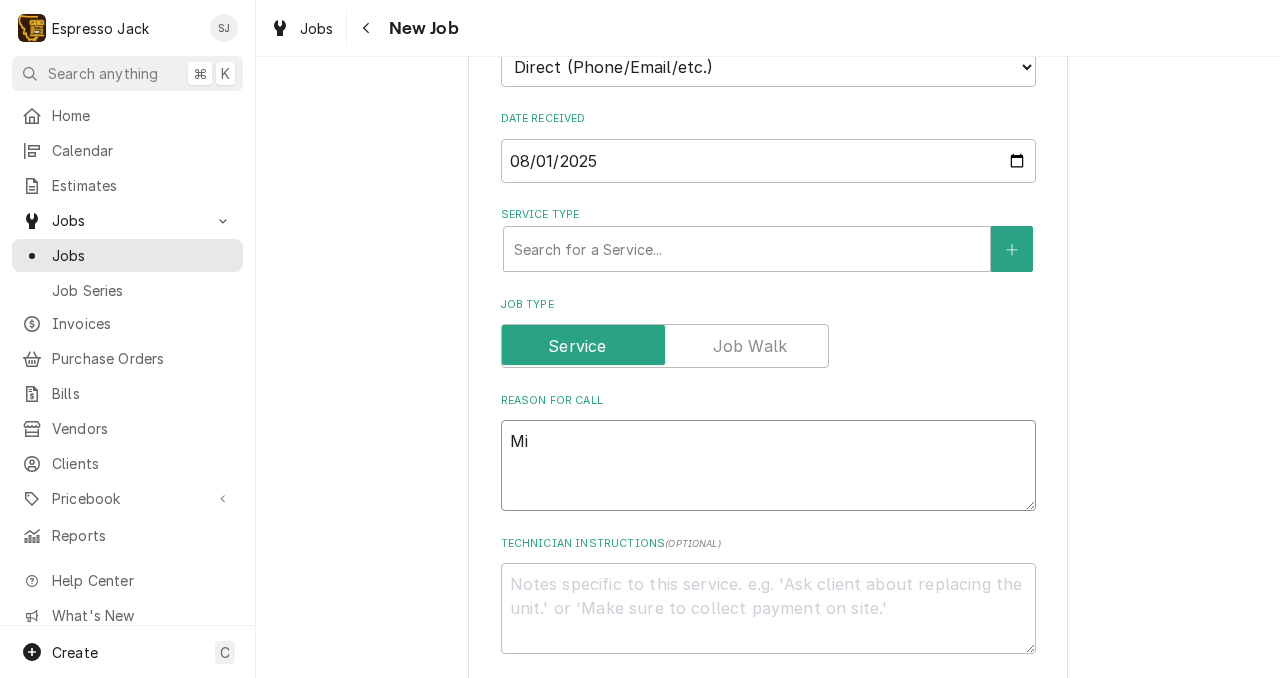 type on "x" 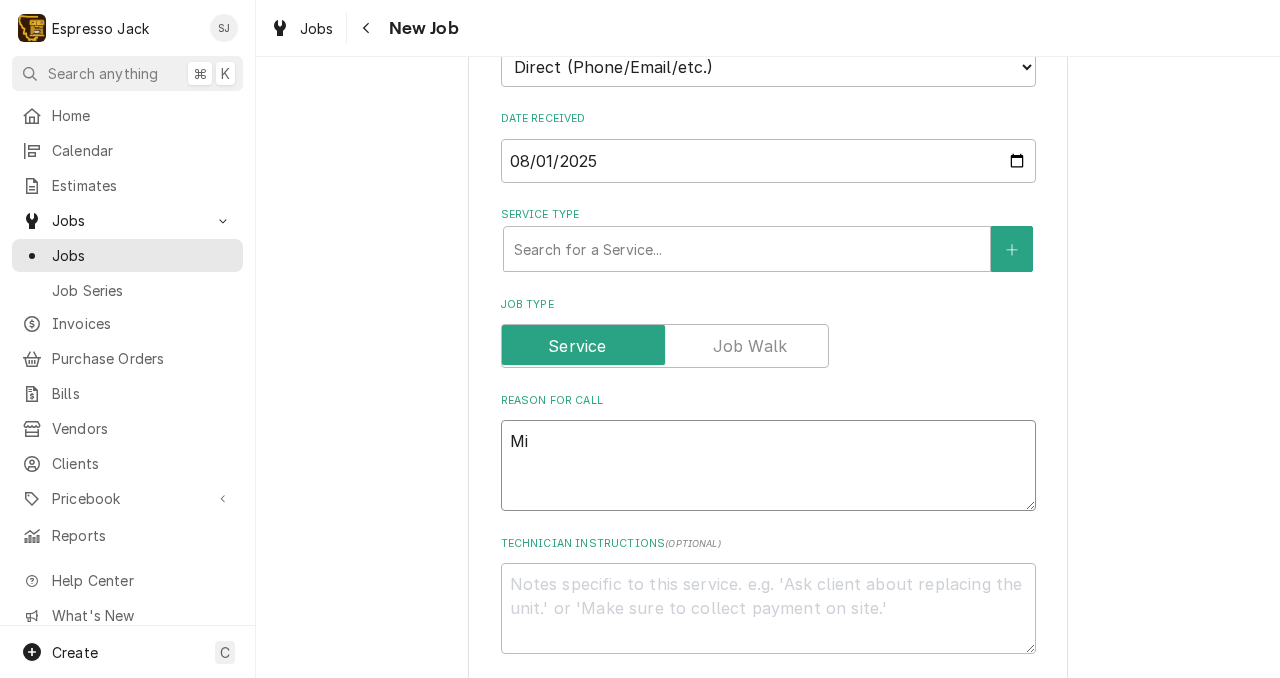 type on "Mid" 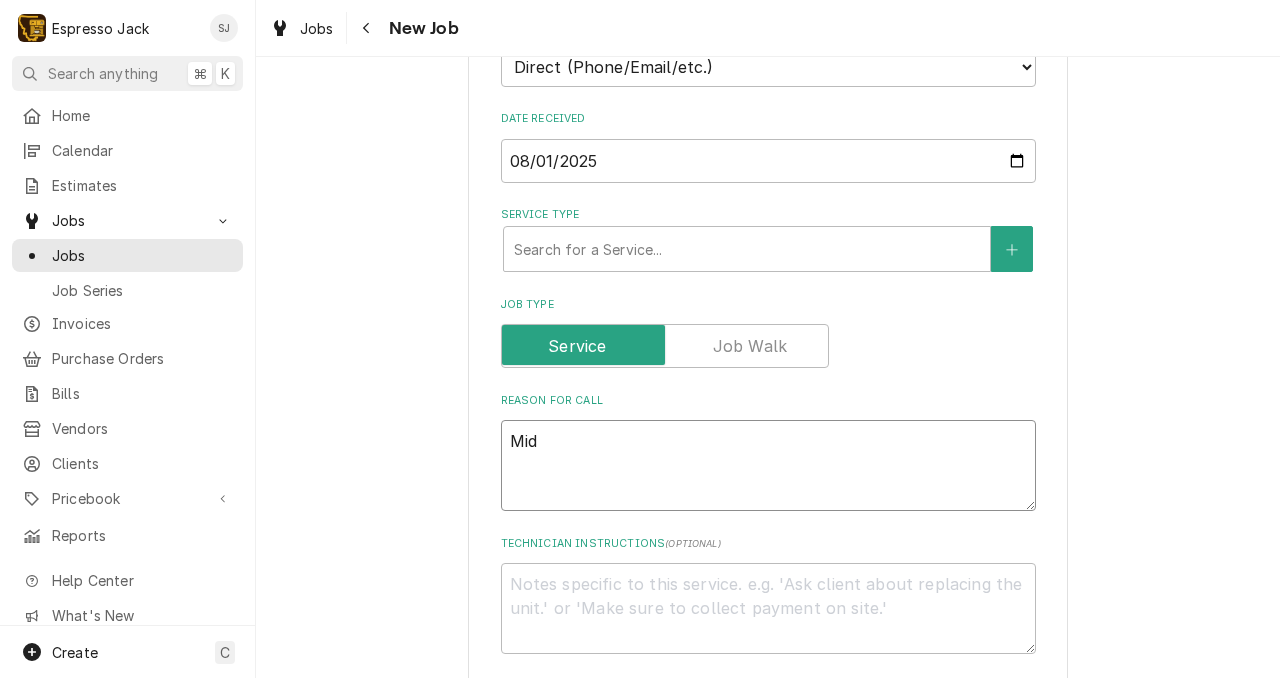 type on "x" 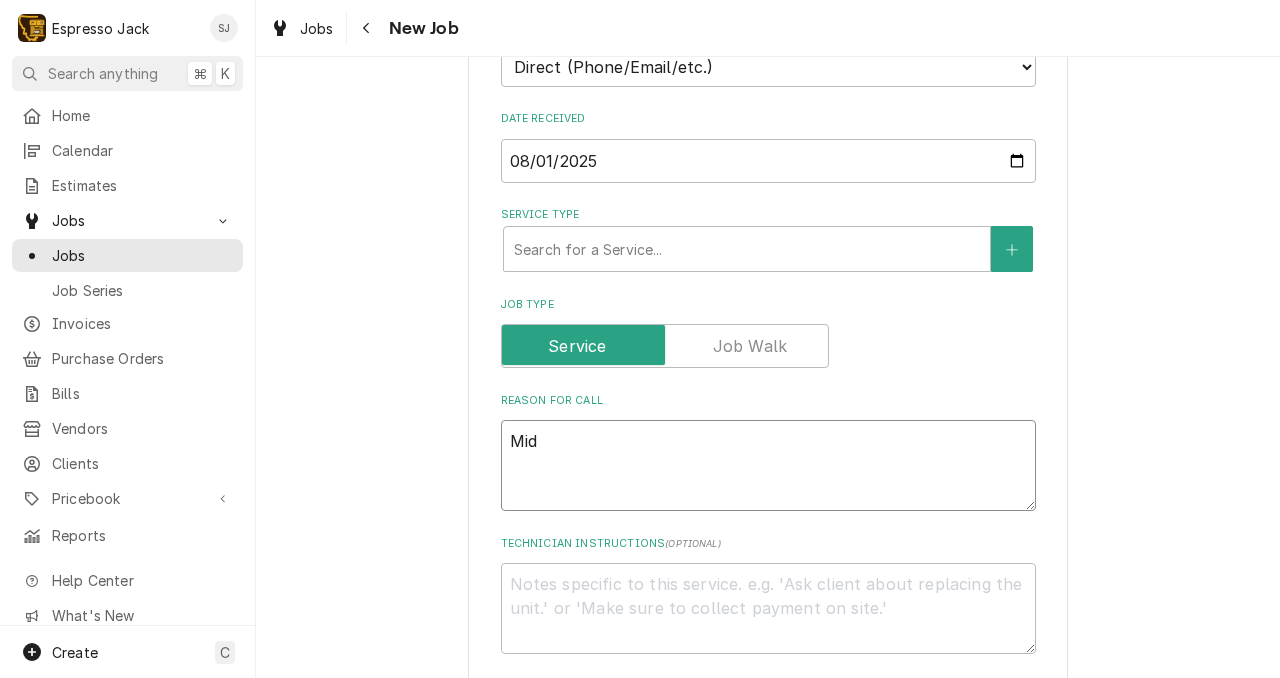 type on "Mid" 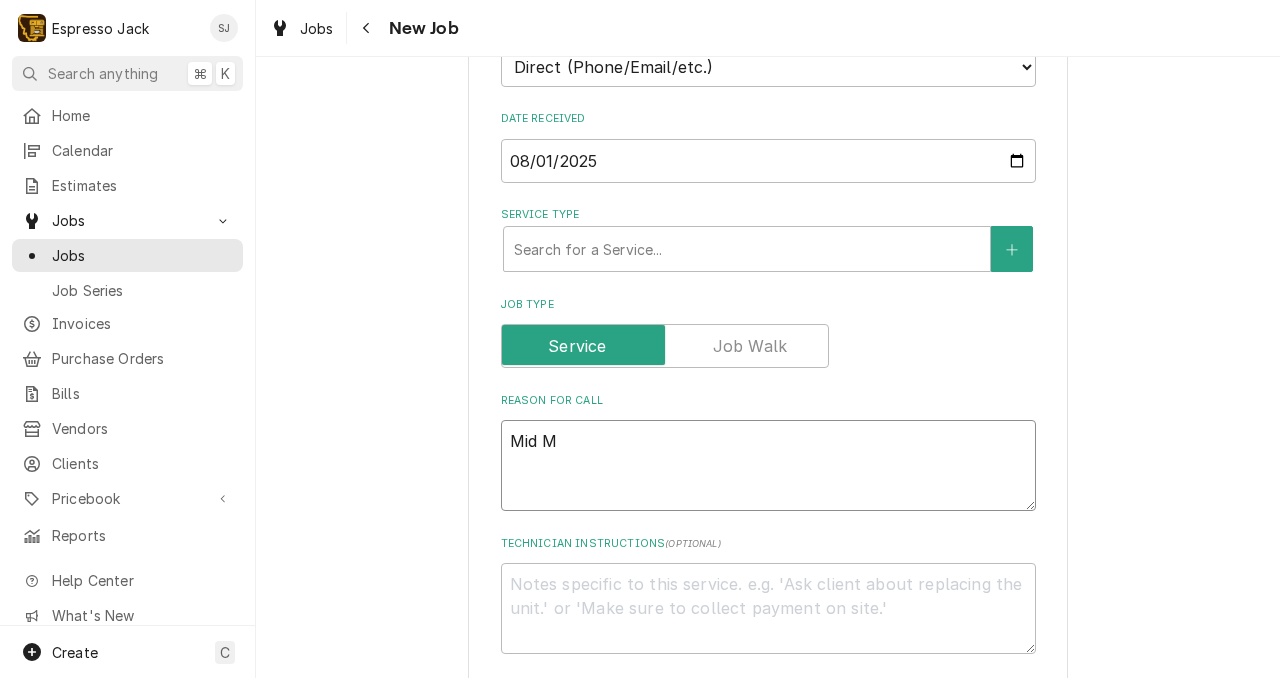 type on "x" 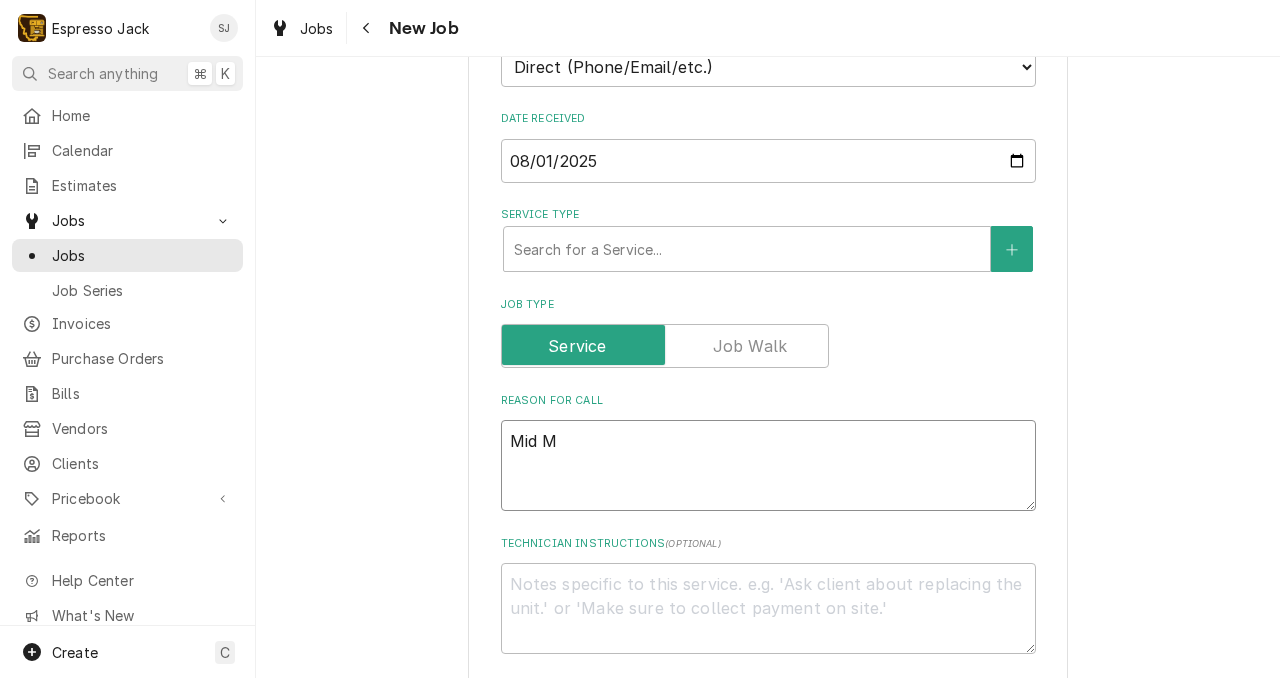 type on "Mid Ma" 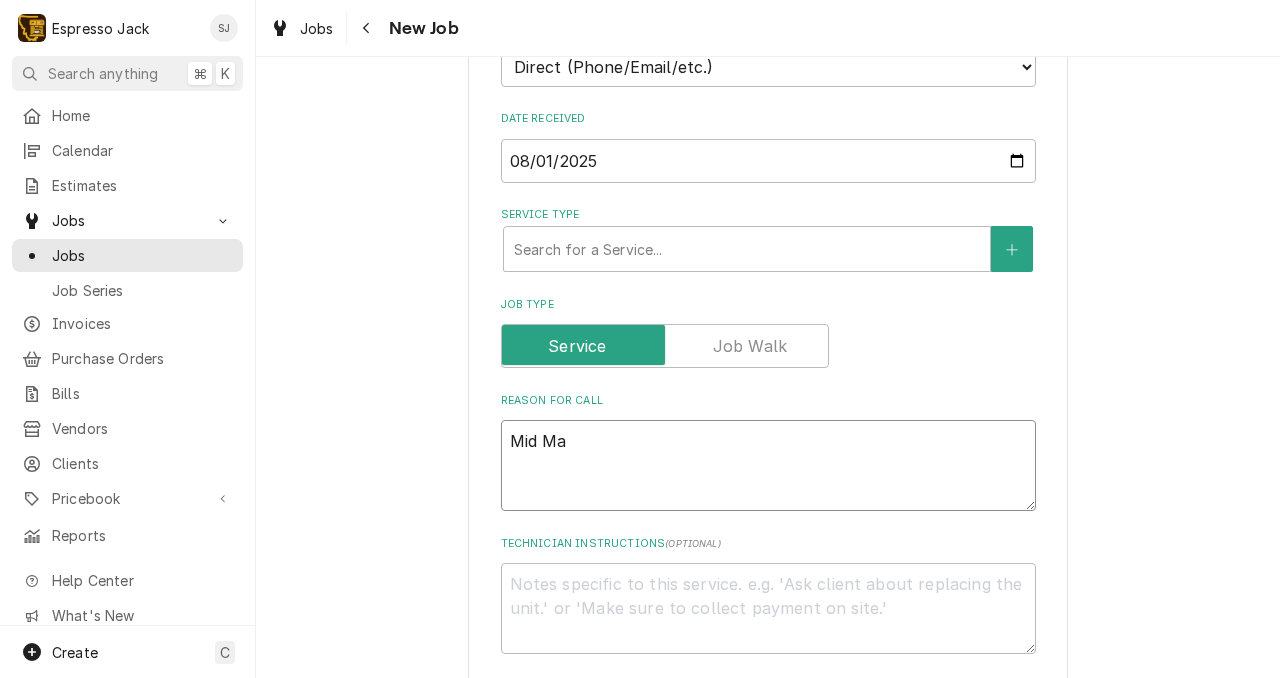 type on "x" 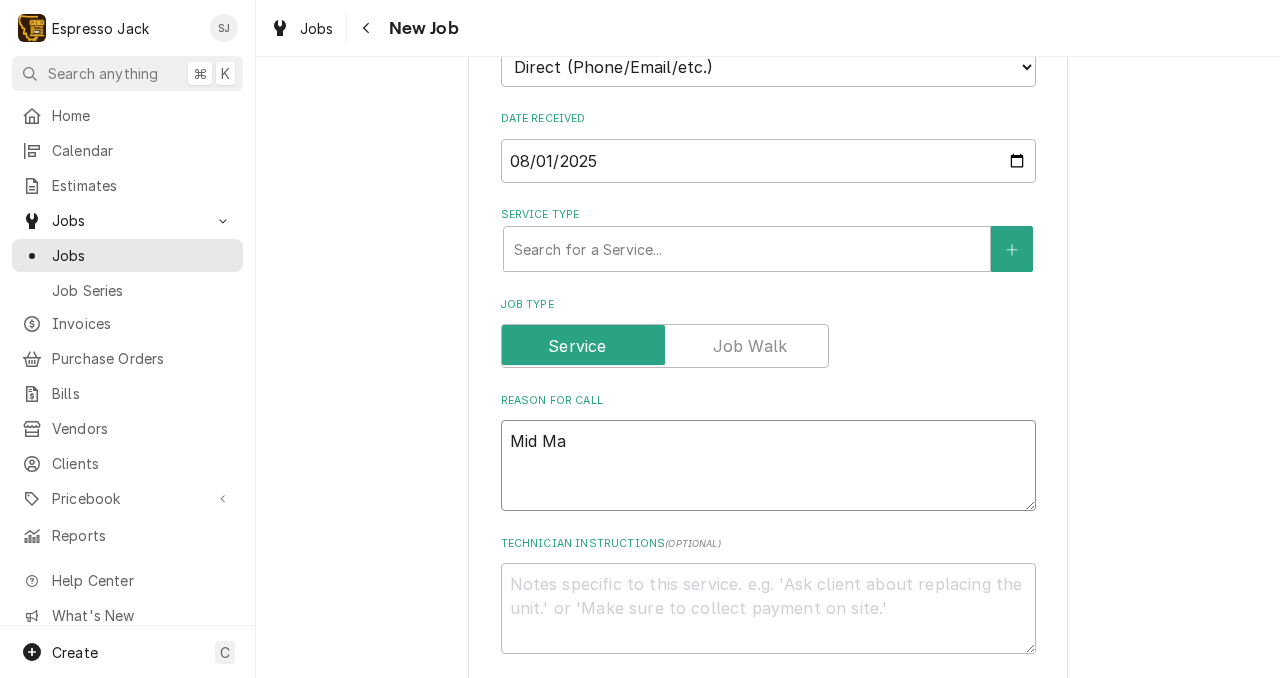 type on "Mid Maj" 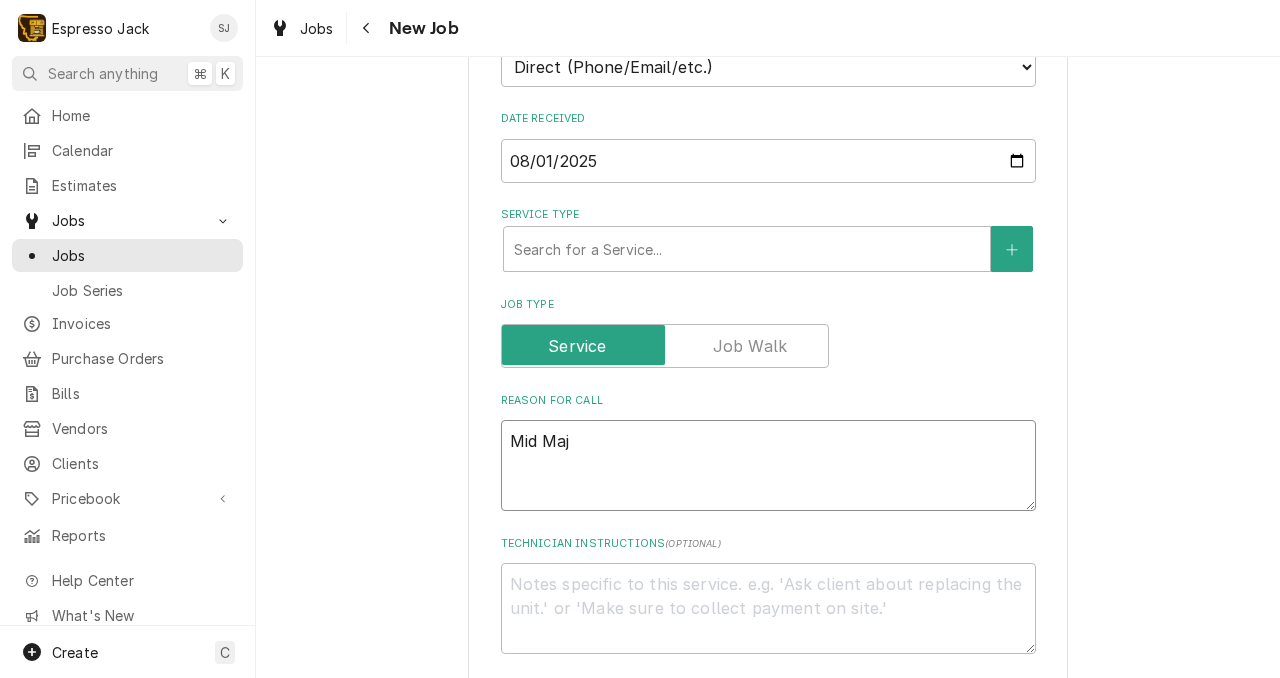 type on "x" 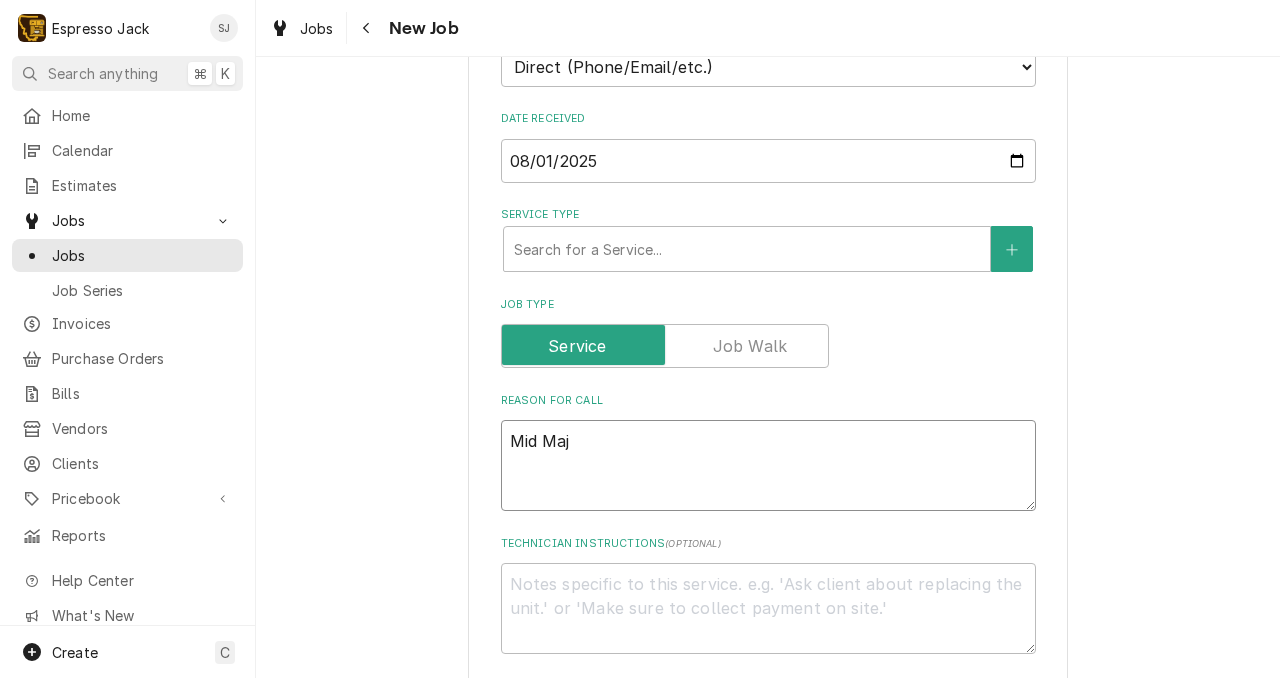 type on "Mid Majo" 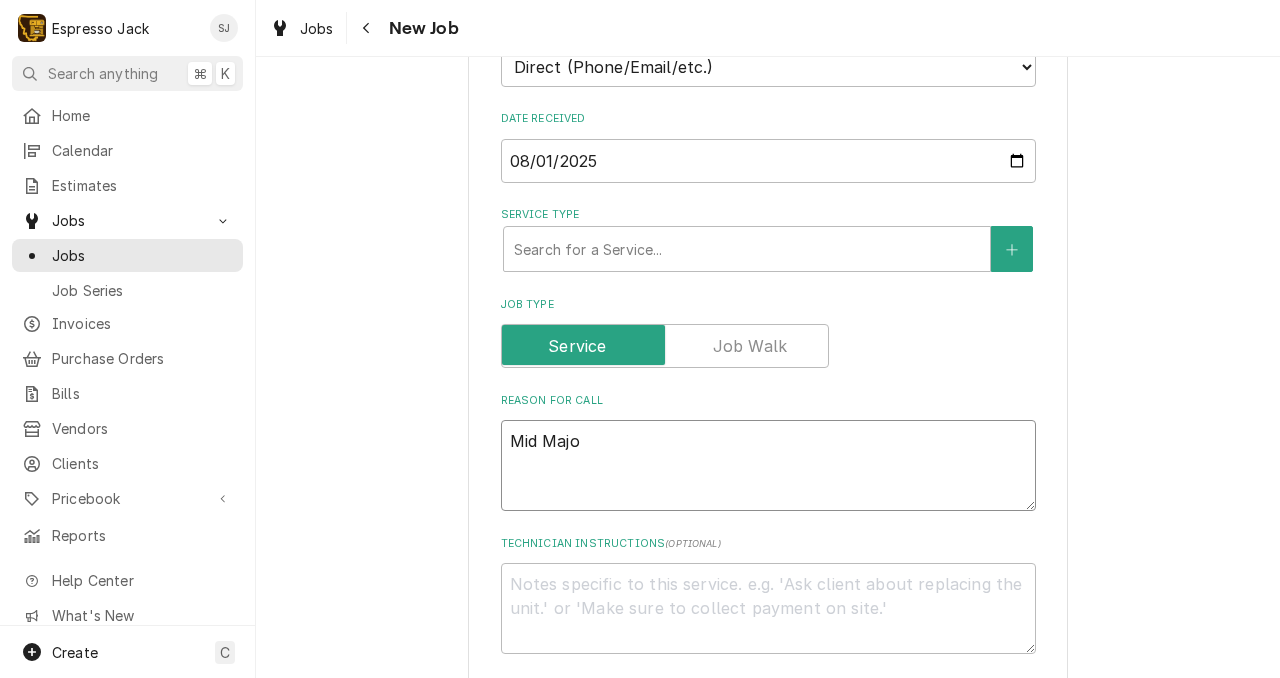 type on "x" 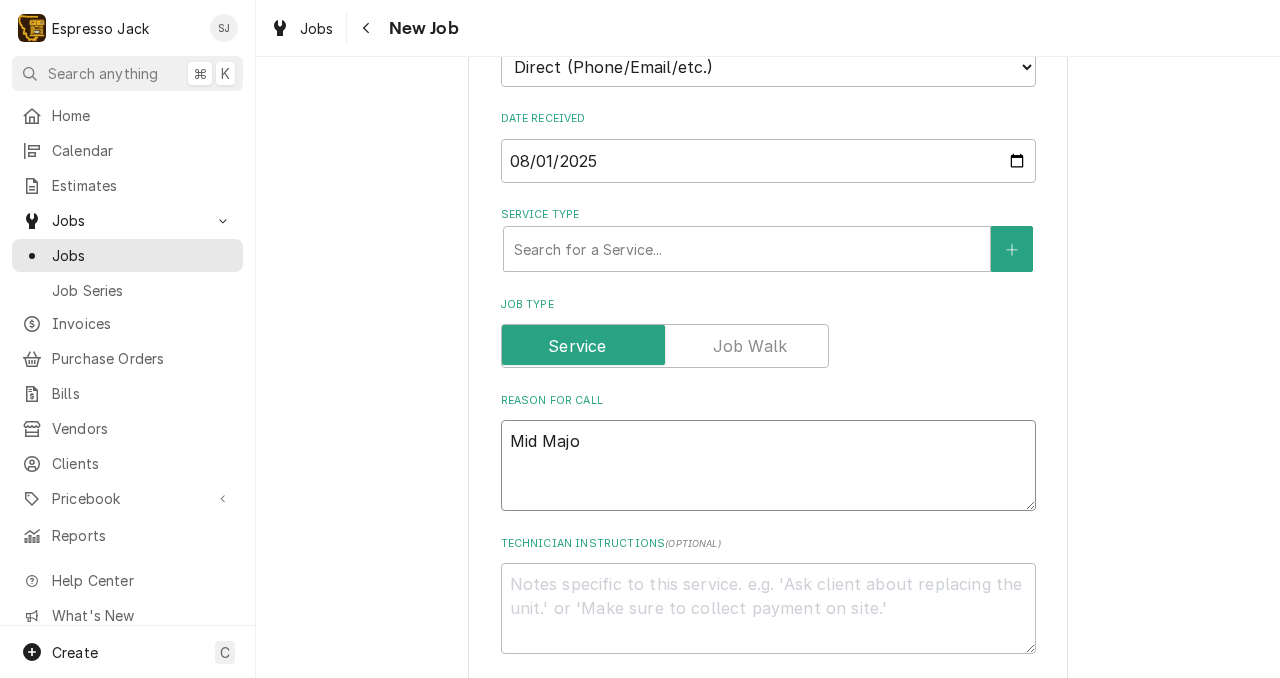 type on "Mid Major" 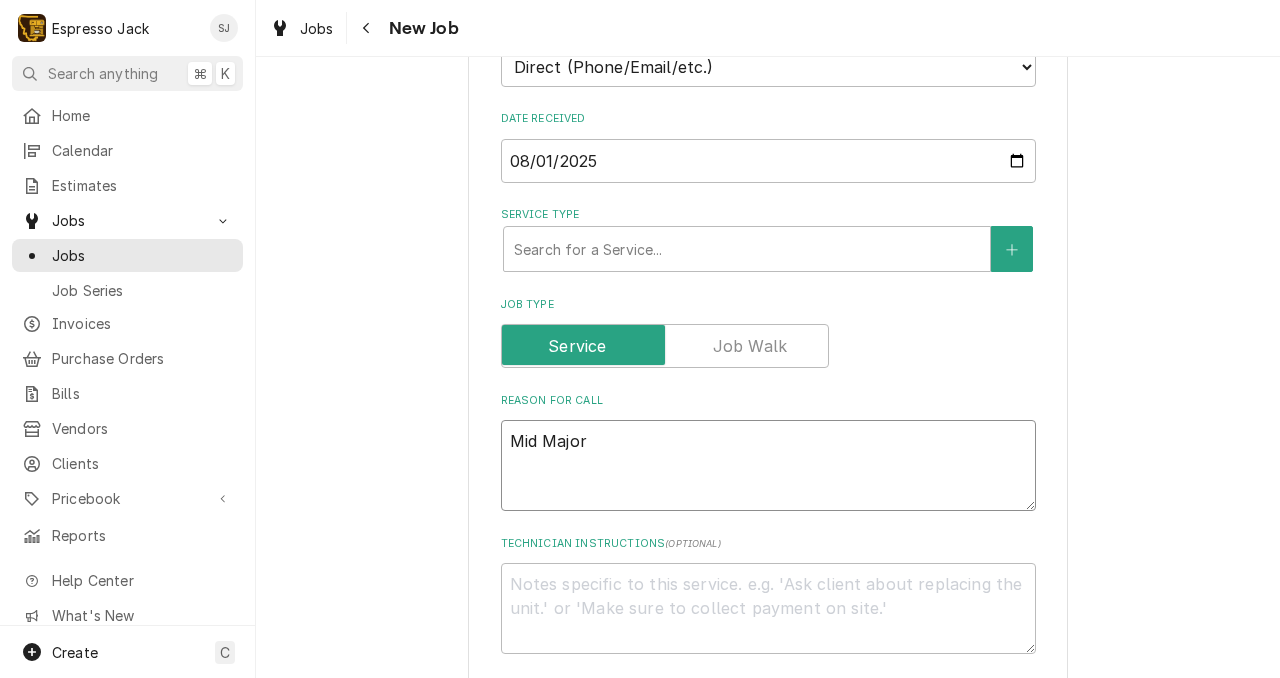 type on "x" 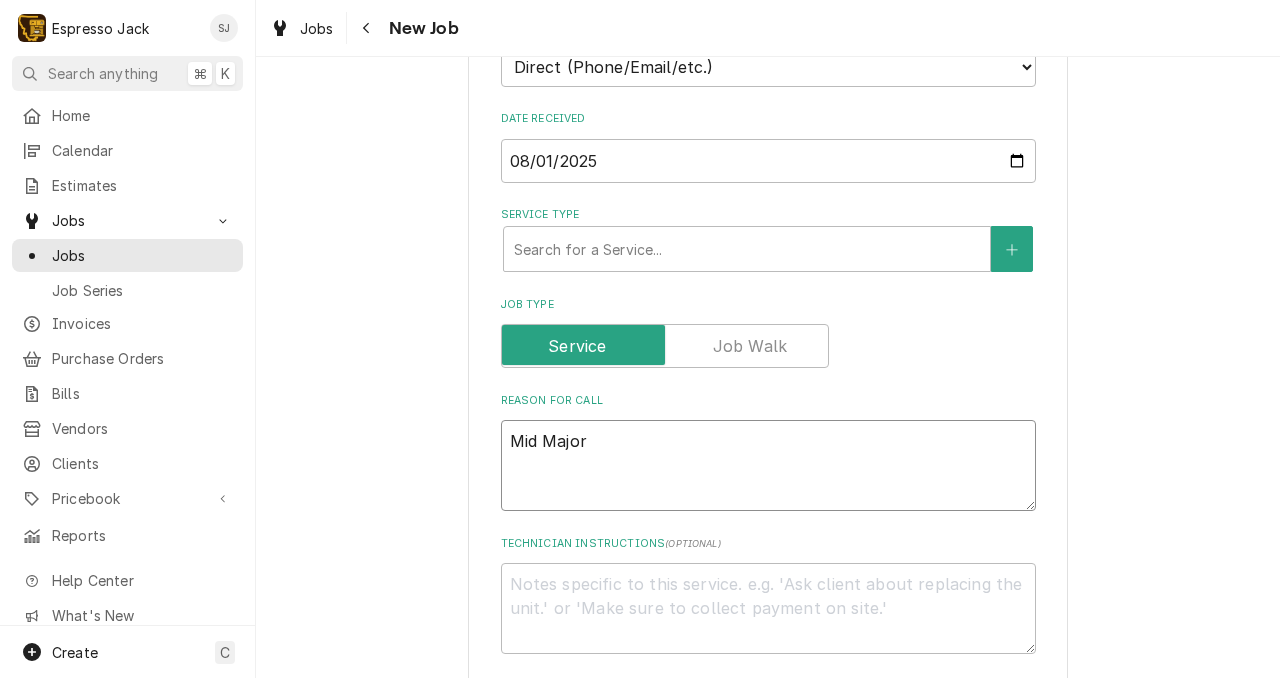 type on "Mid Majo" 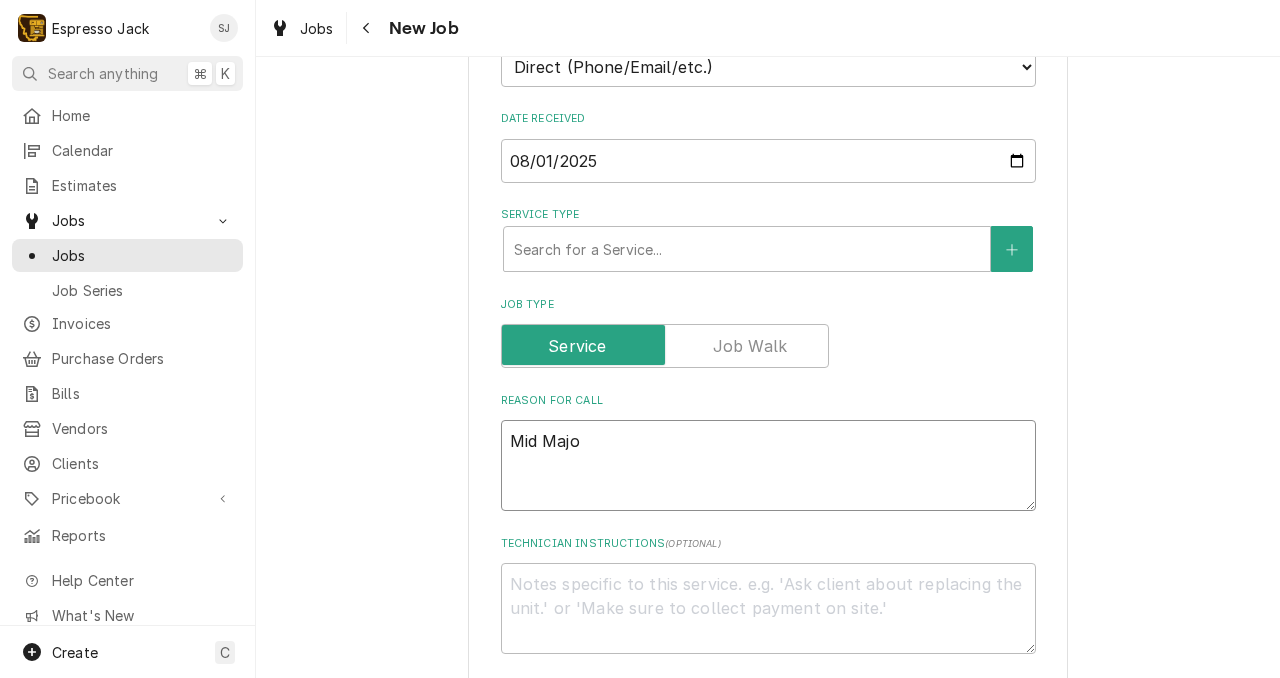 type on "x" 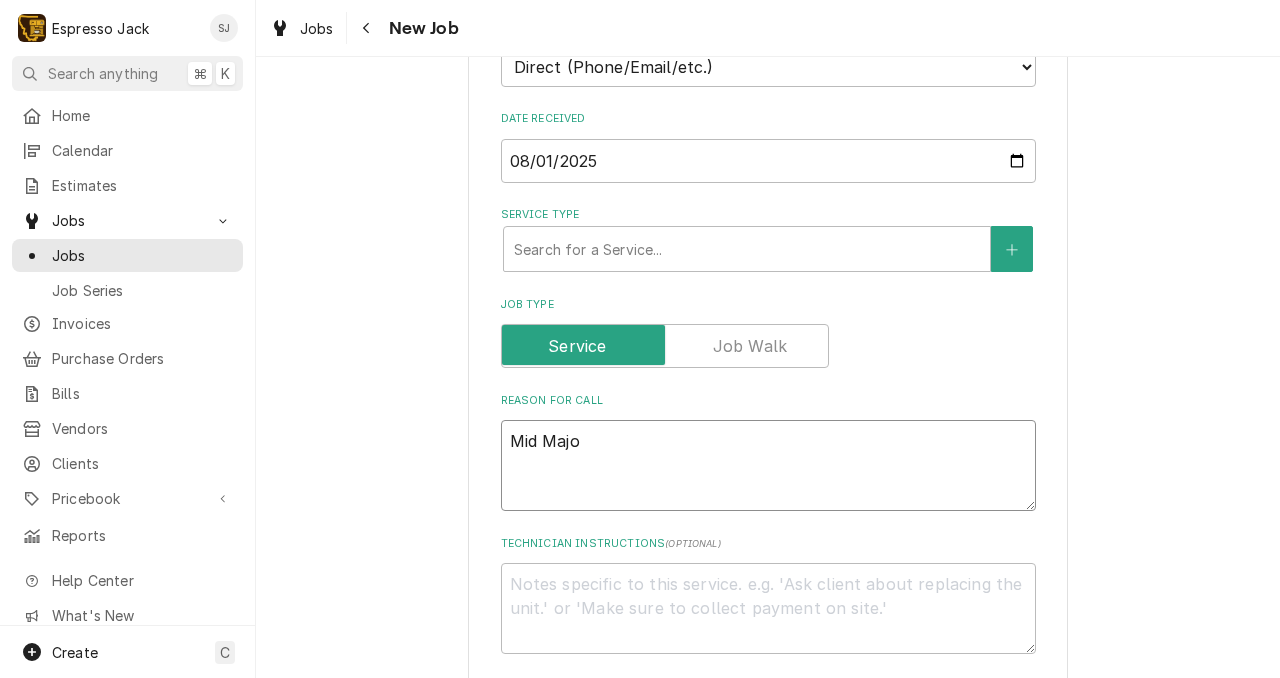 type on "Mid Maj" 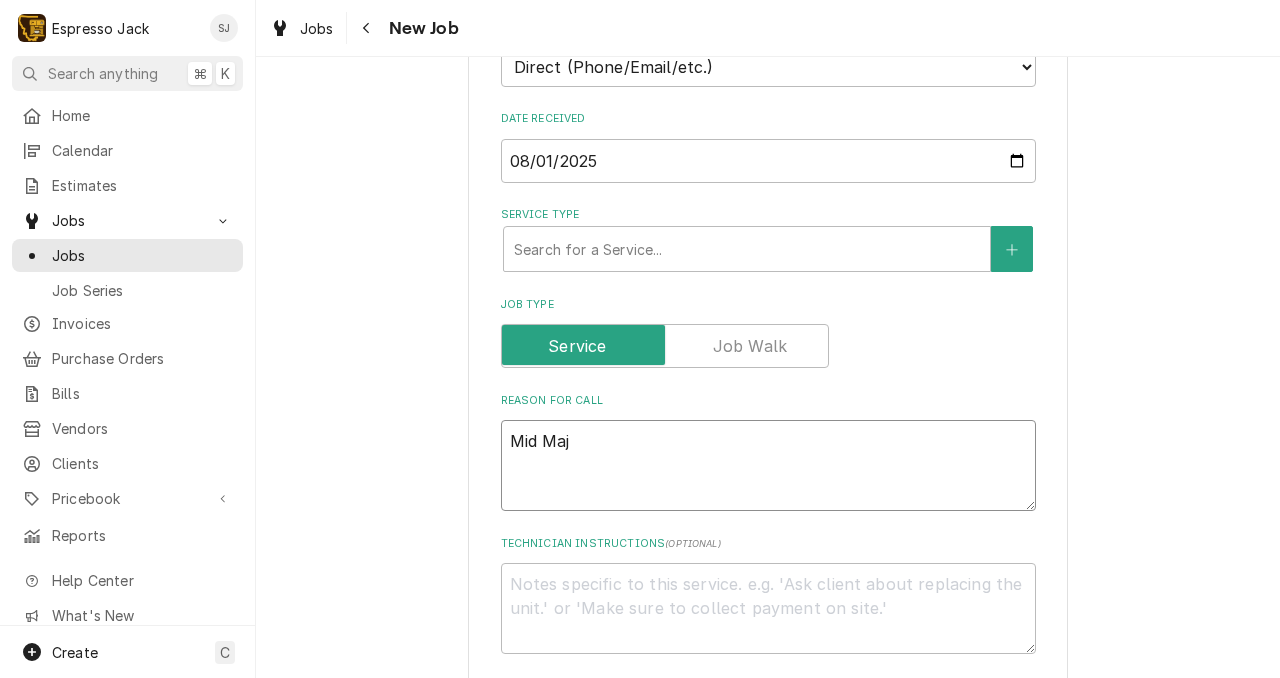type on "x" 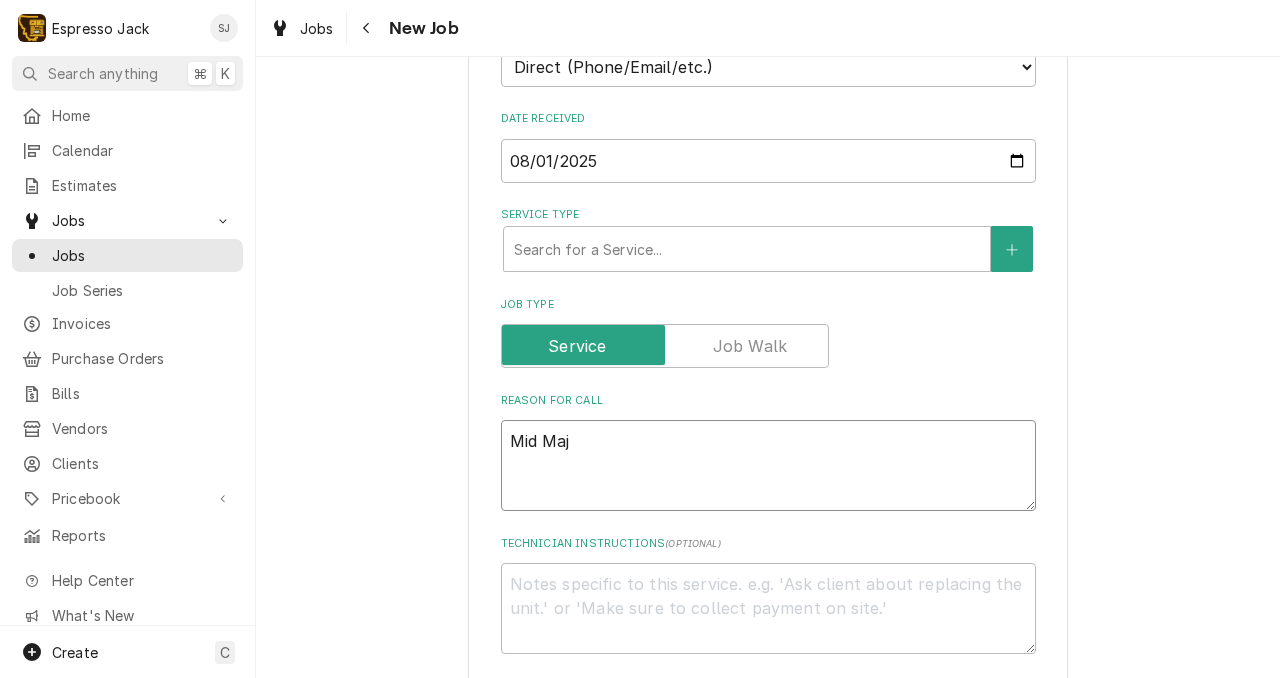 type on "Mid Ma" 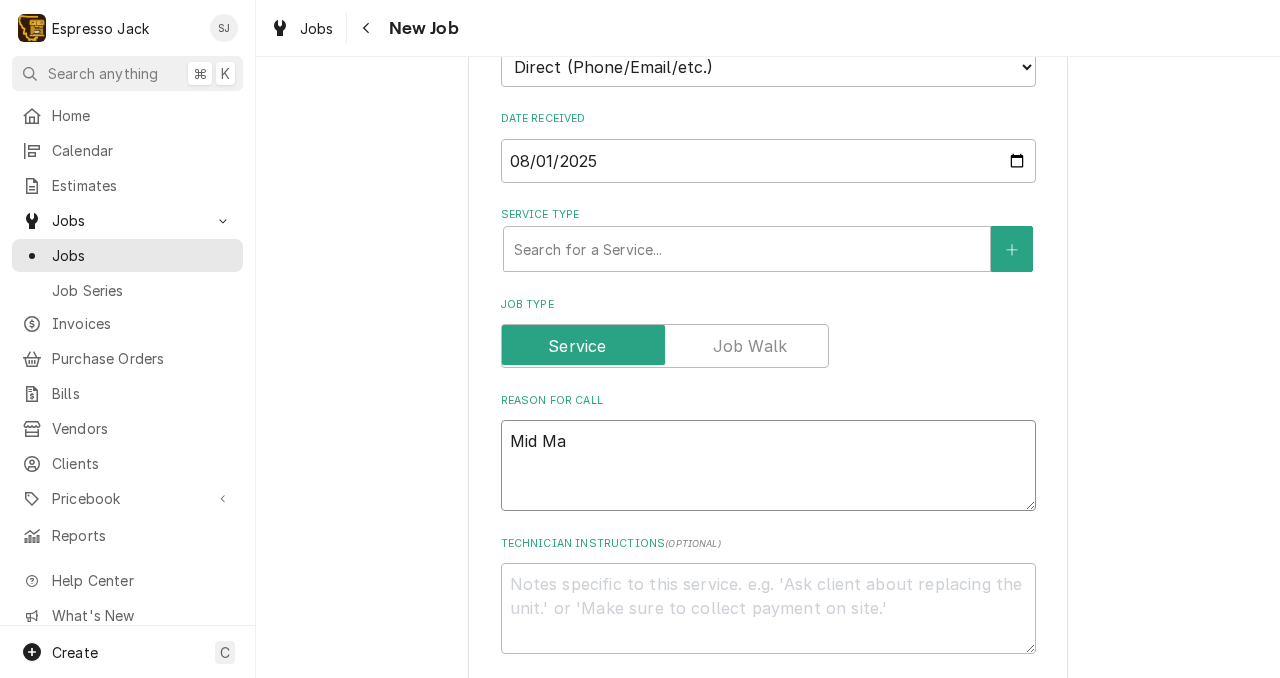 type on "x" 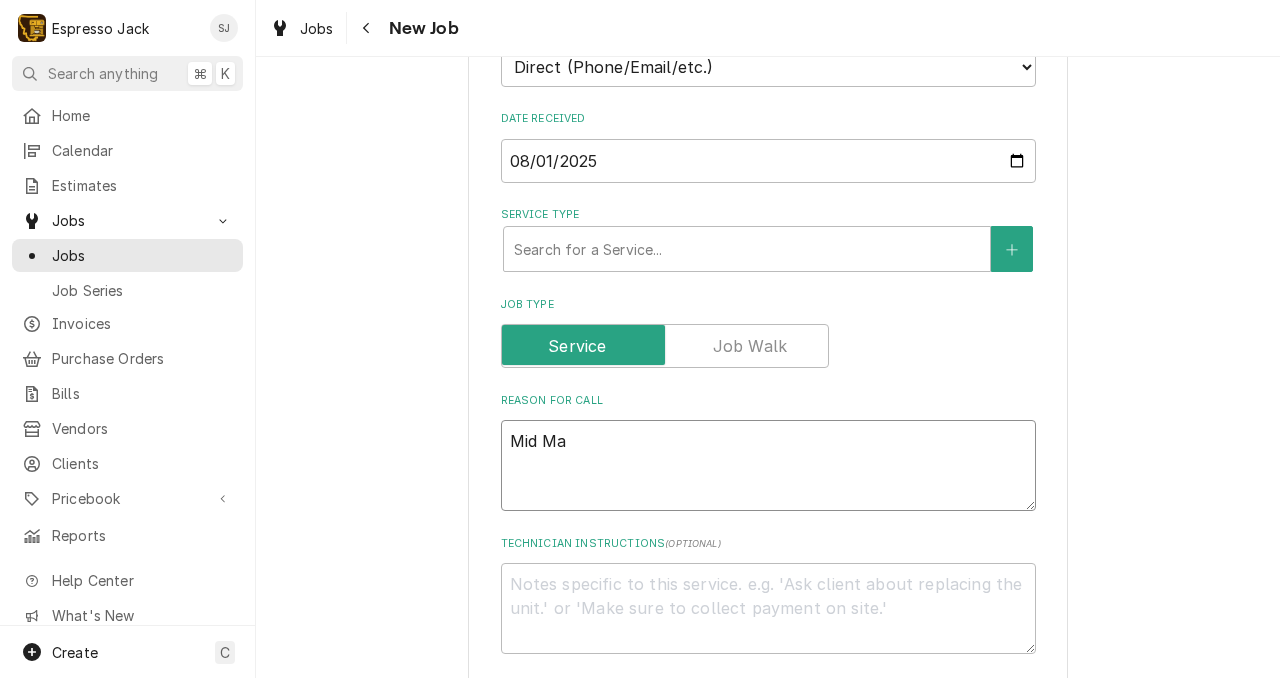 type on "Mid M" 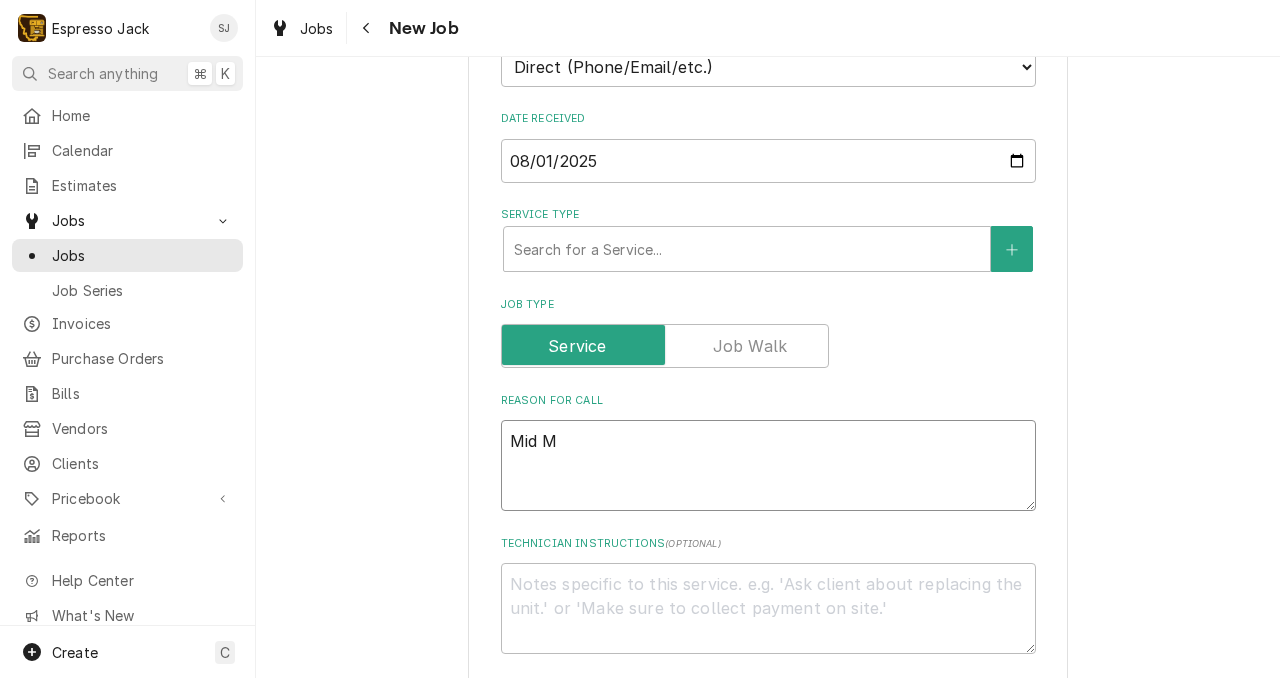type on "x" 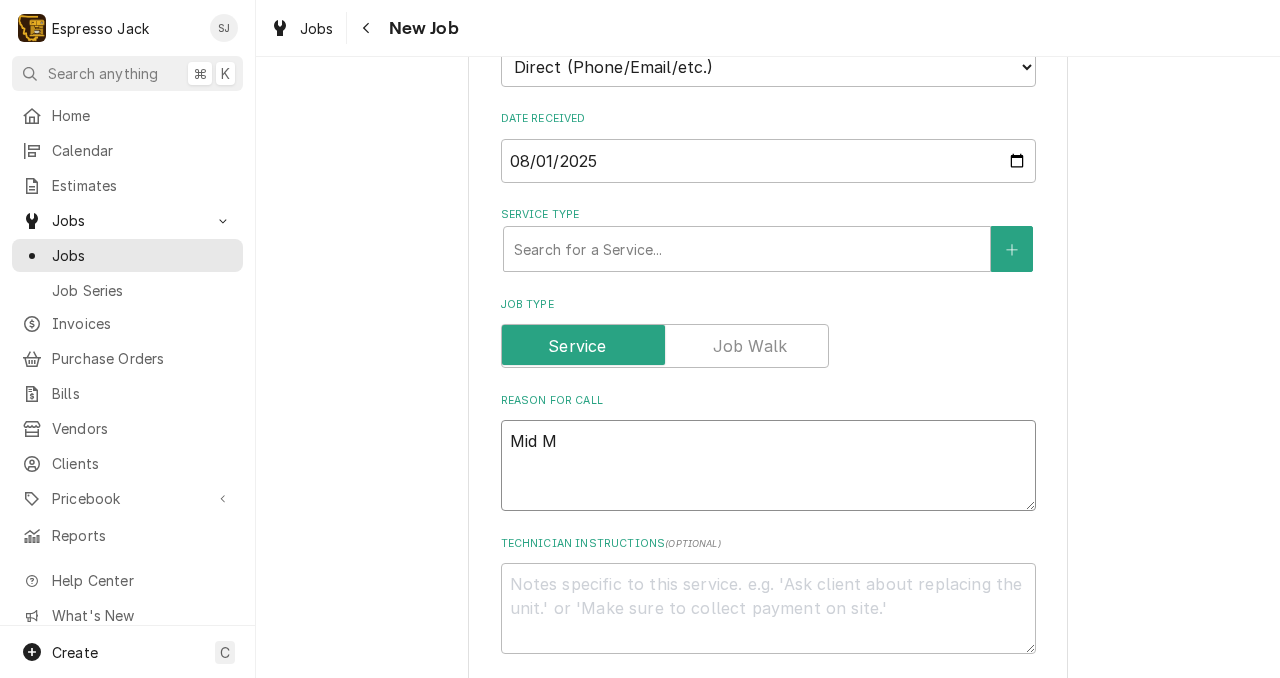 type on "Mid" 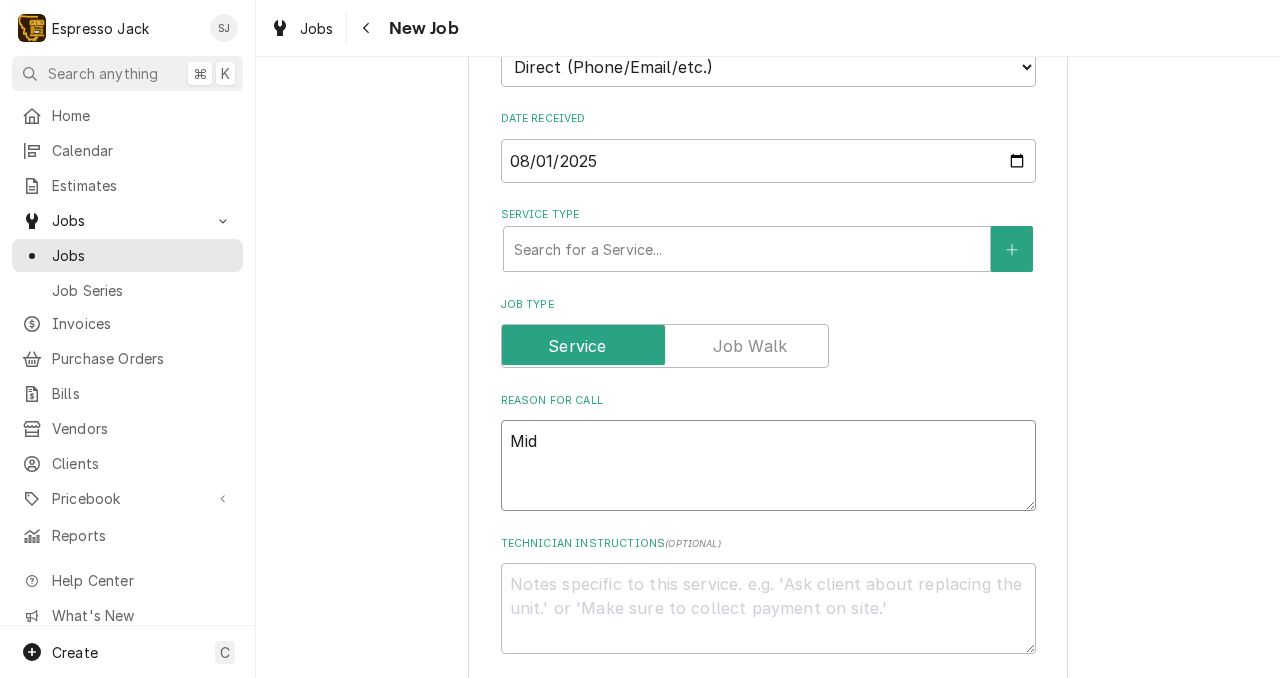 type on "x" 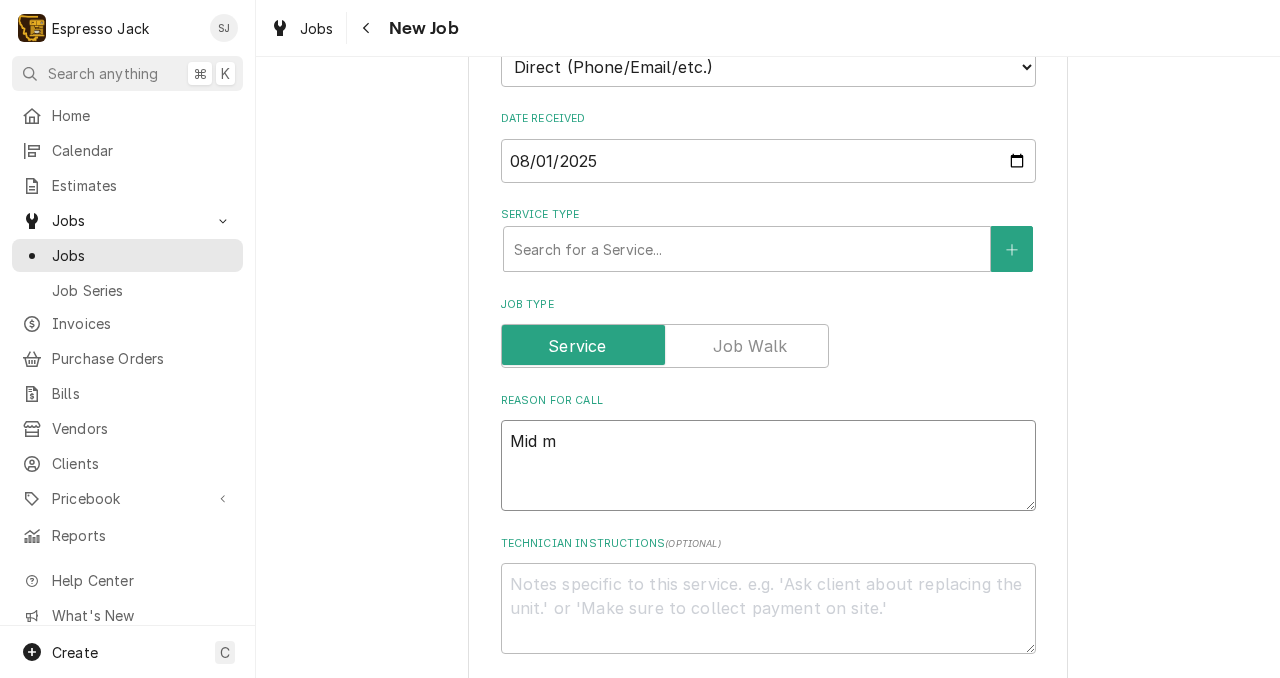 type on "Mid ma" 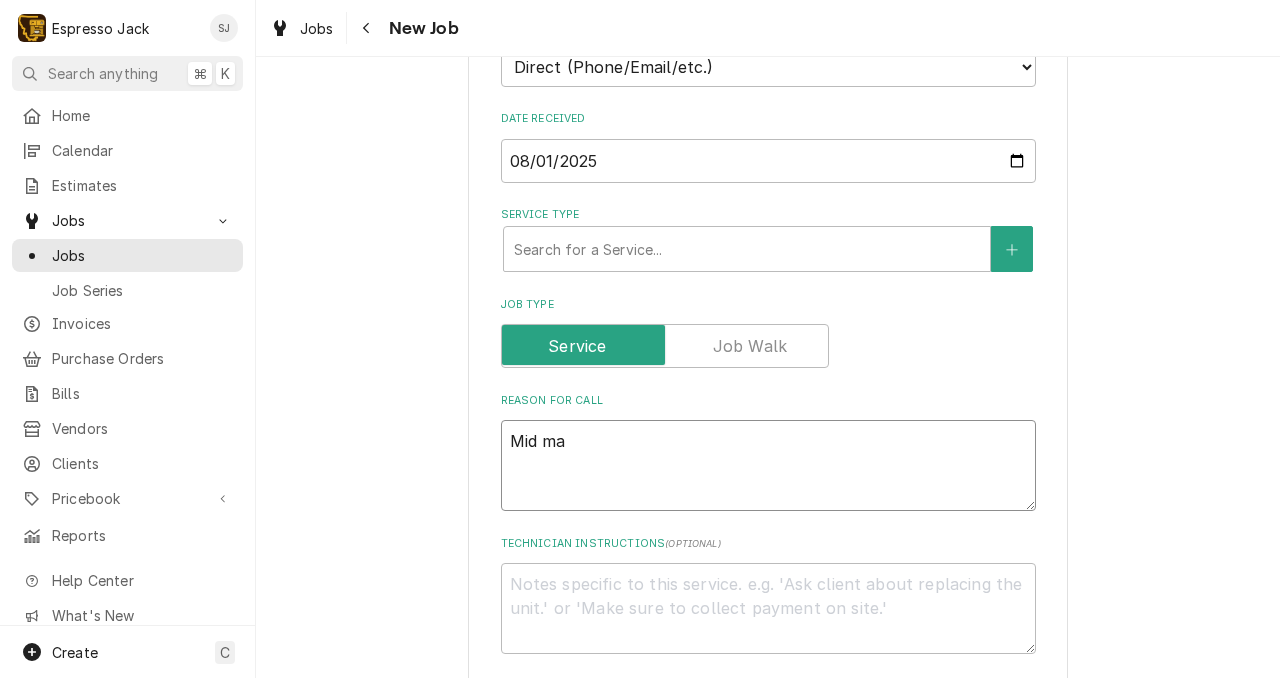 type on "x" 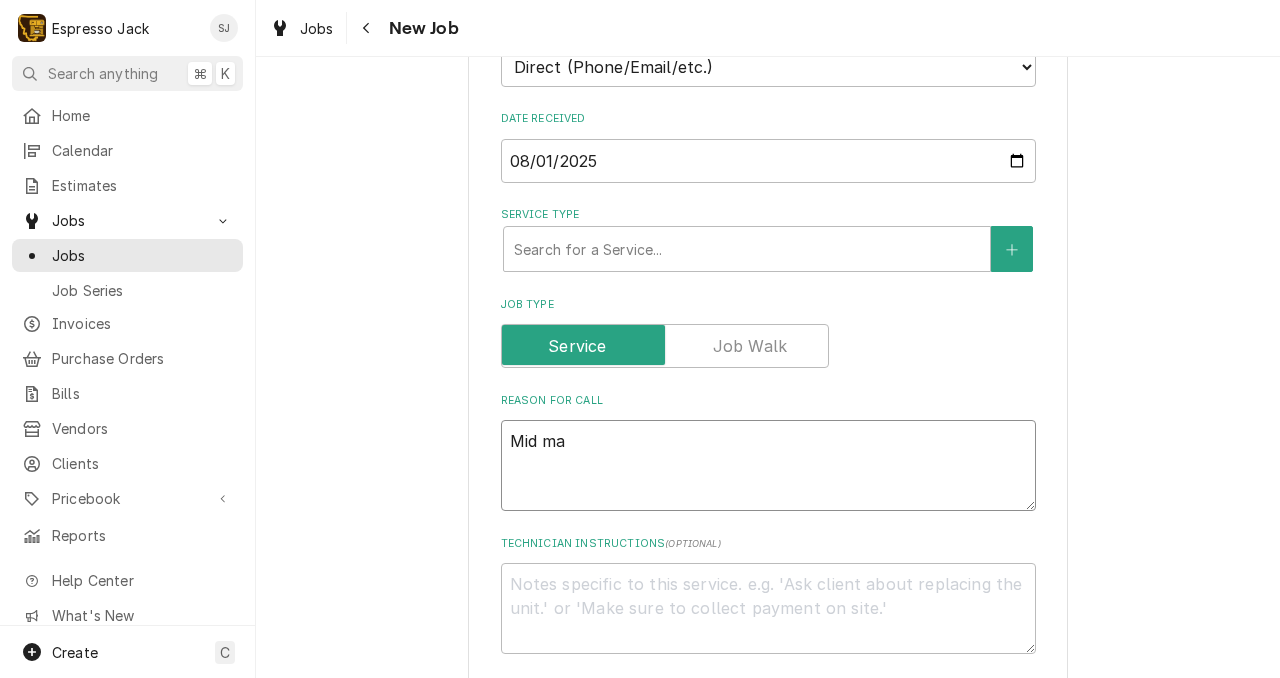 type on "Mid maj" 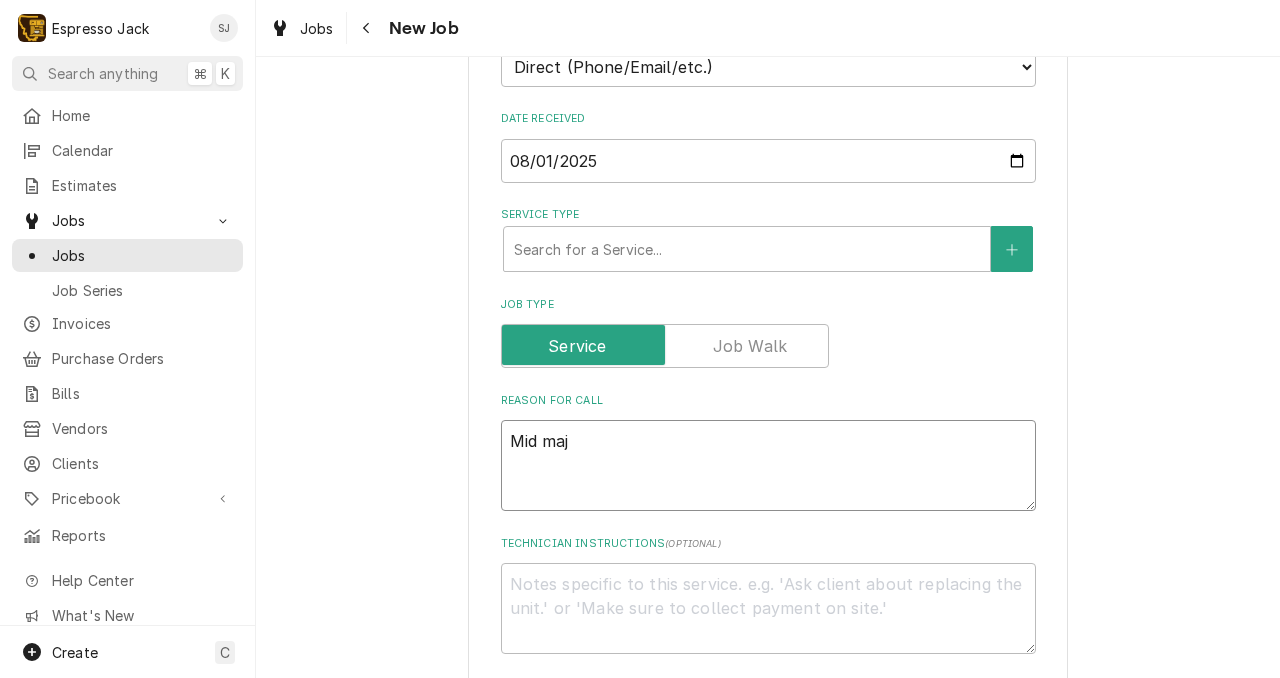 type on "x" 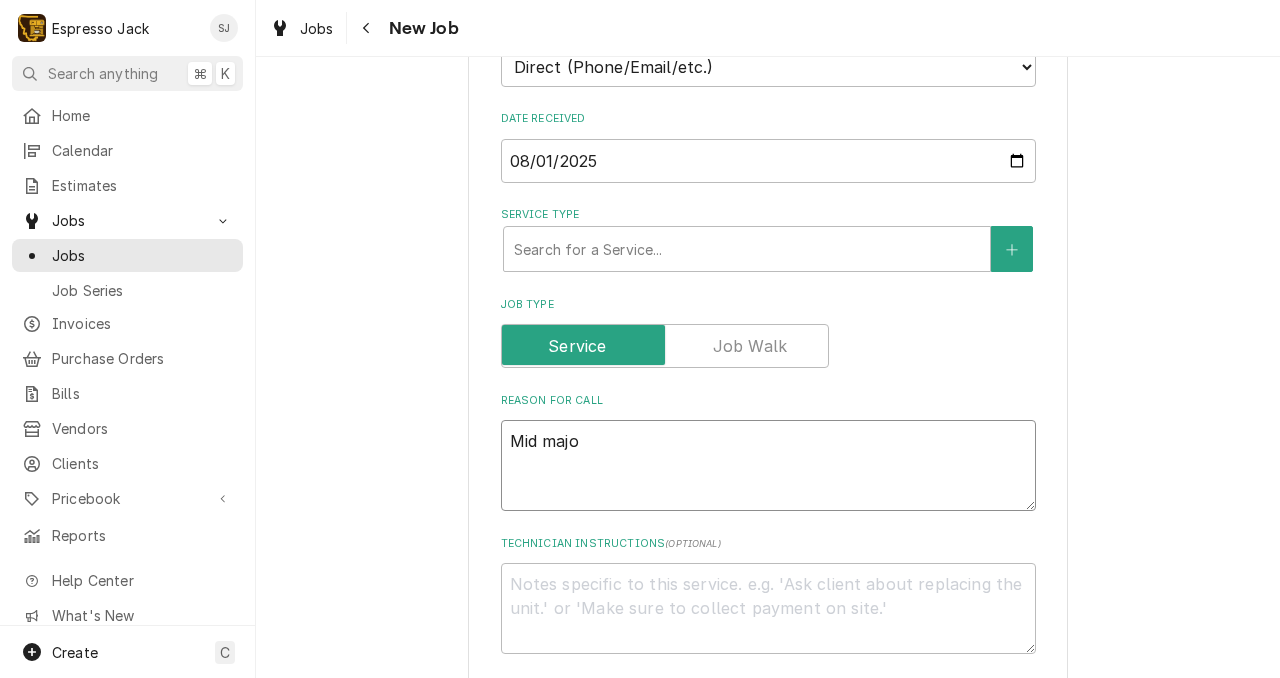 type on "Mid major" 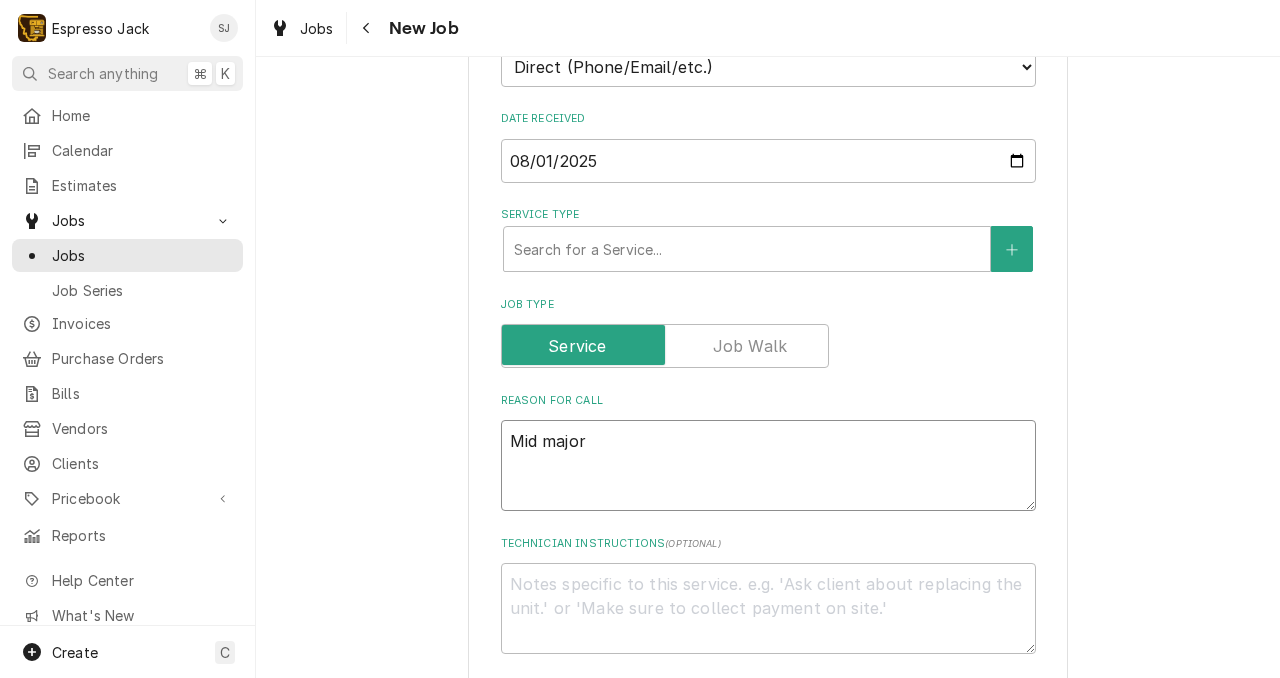 type on "x" 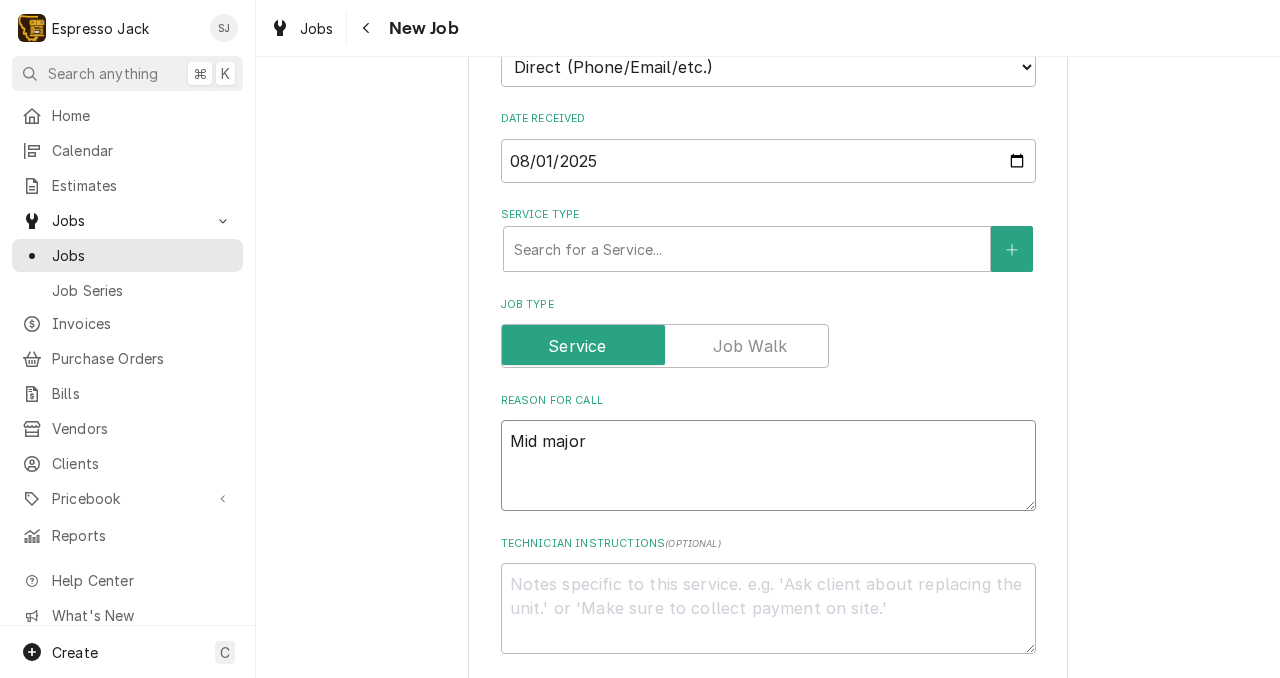 type on "Mid major" 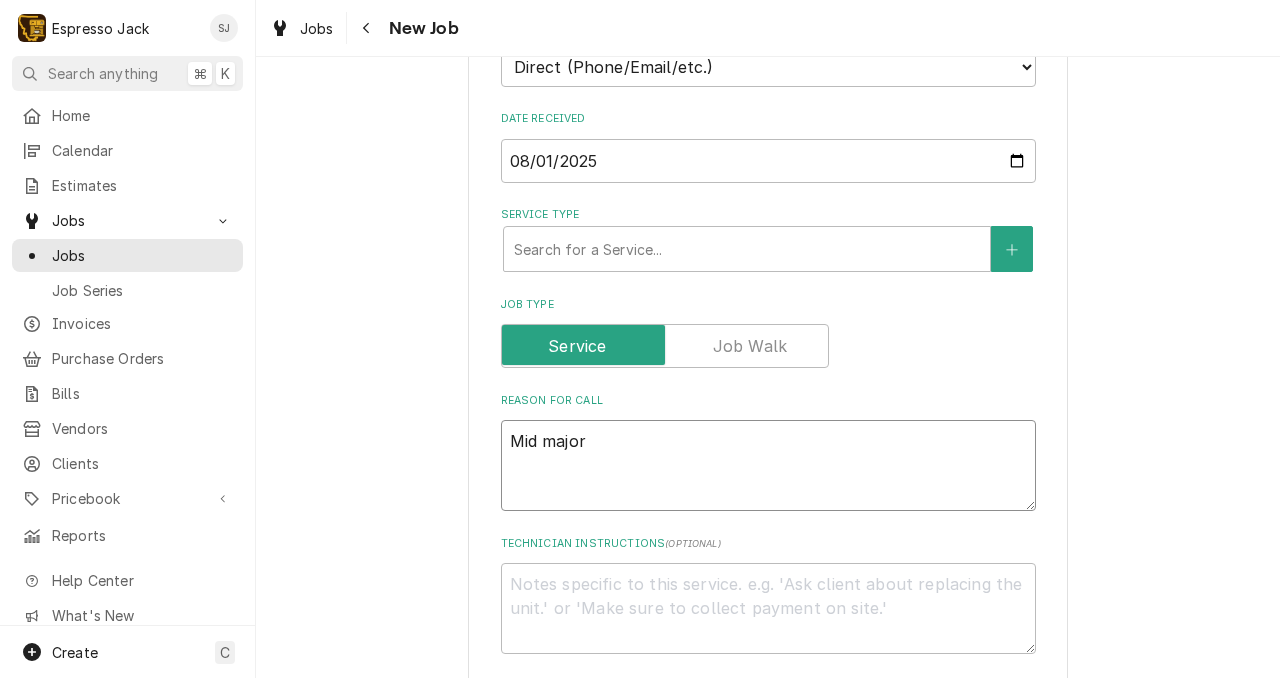 type on "x" 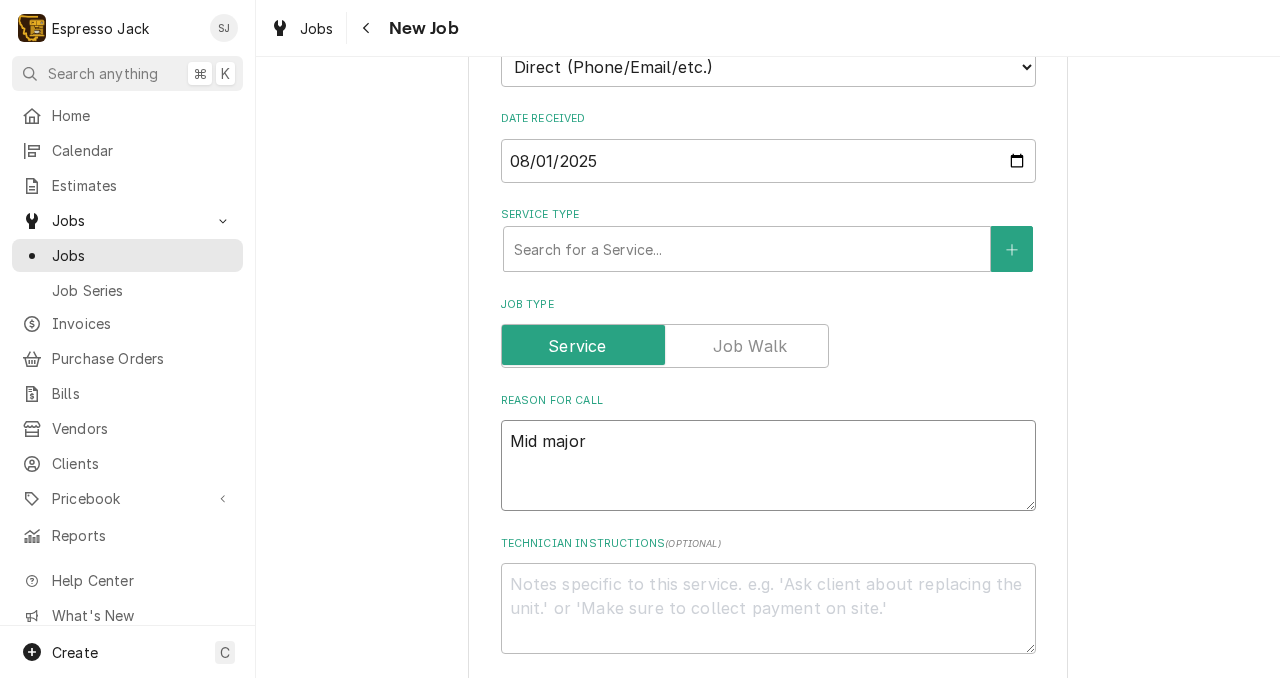 type on "Mid major P" 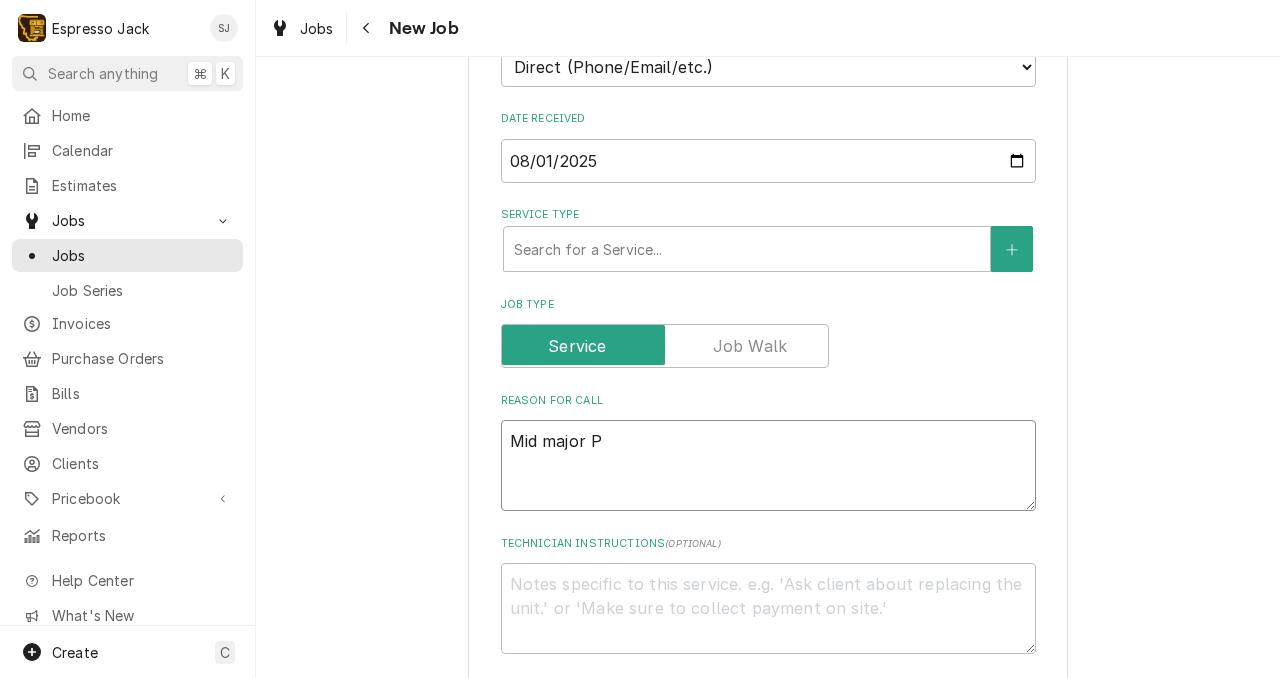 type on "x" 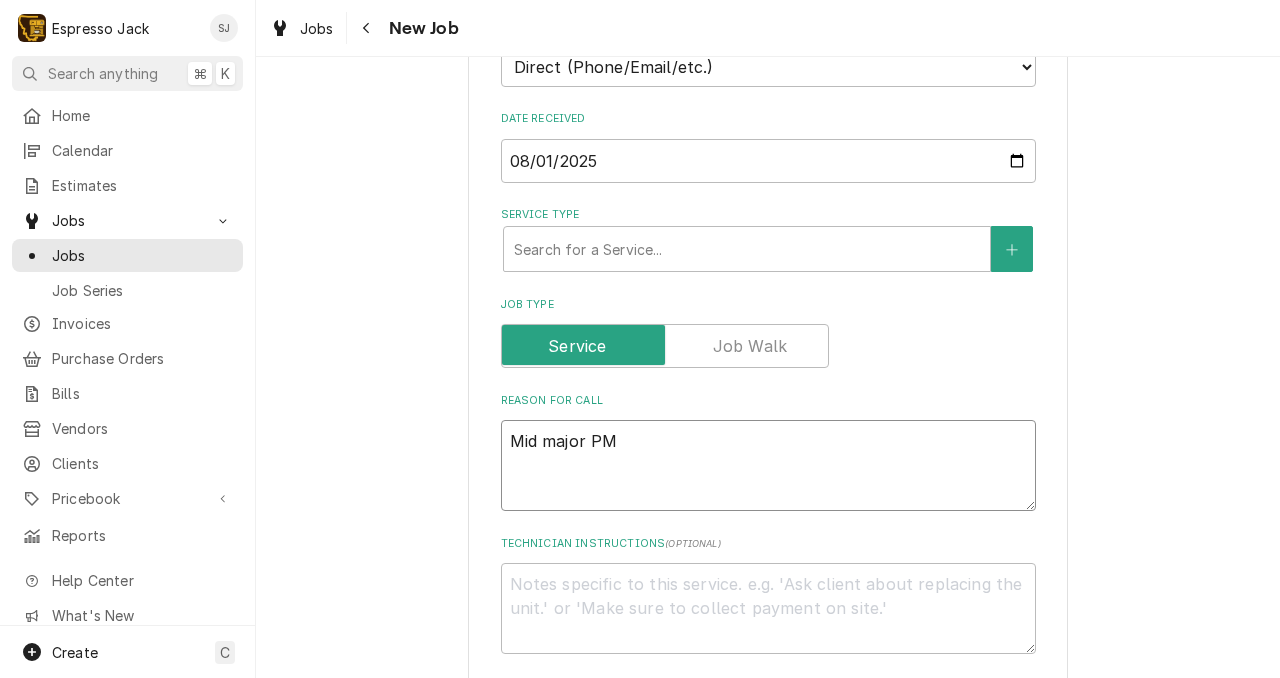 type on "x" 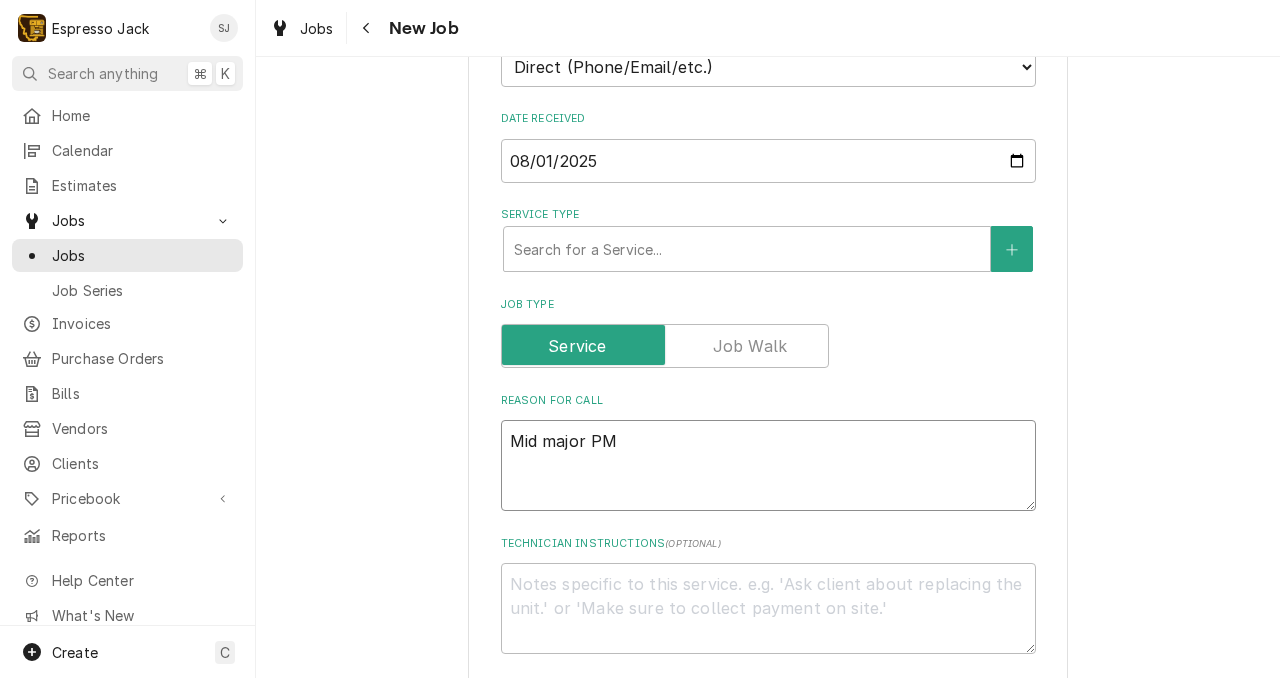 type on "Mid major PM." 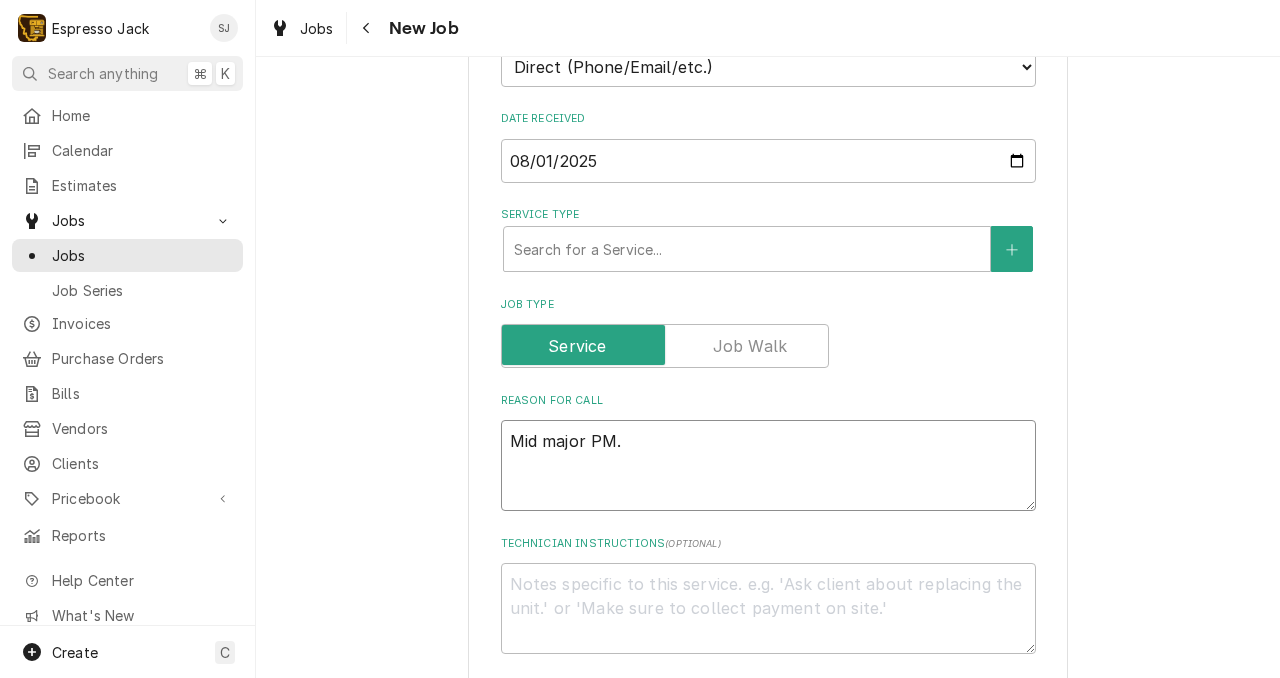 type on "x" 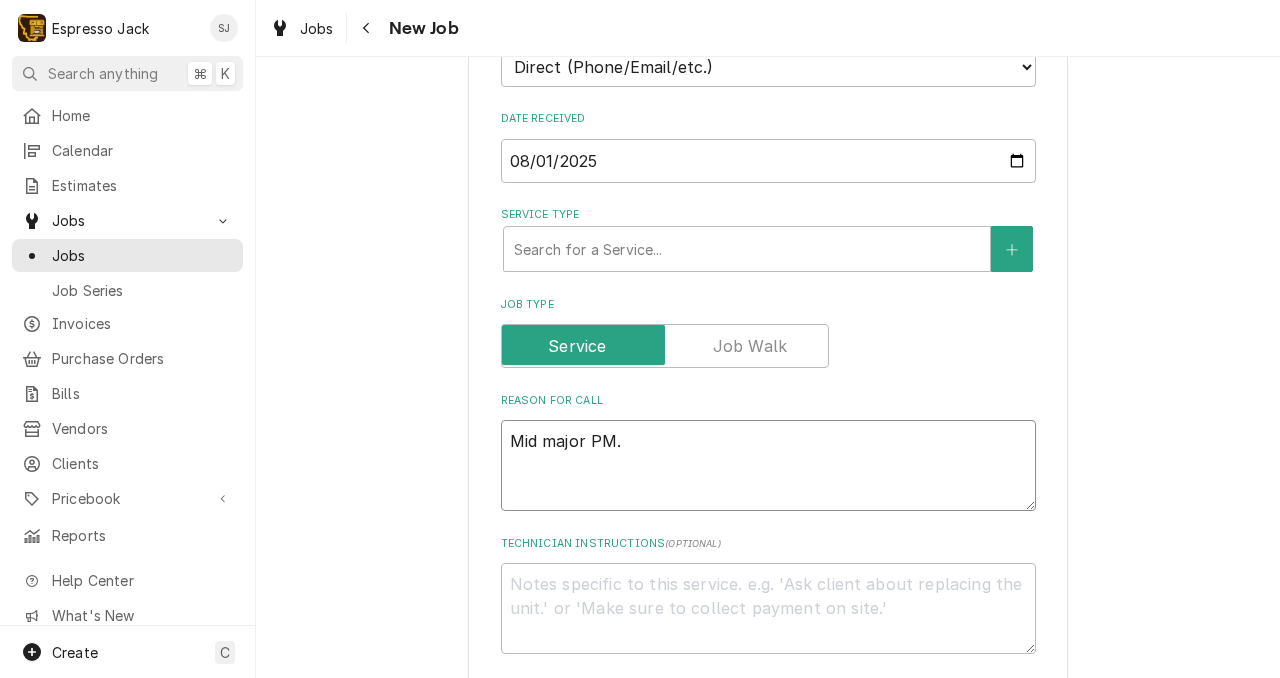 type on "x" 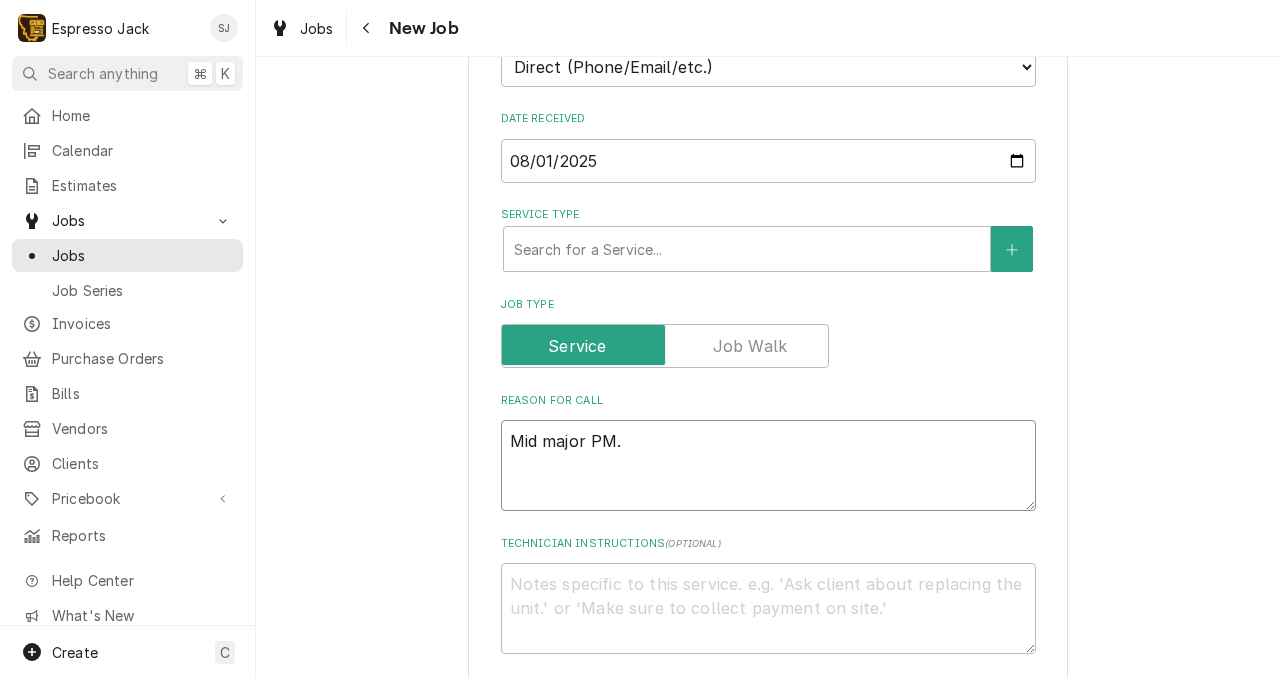 type on "Mid major PM. S" 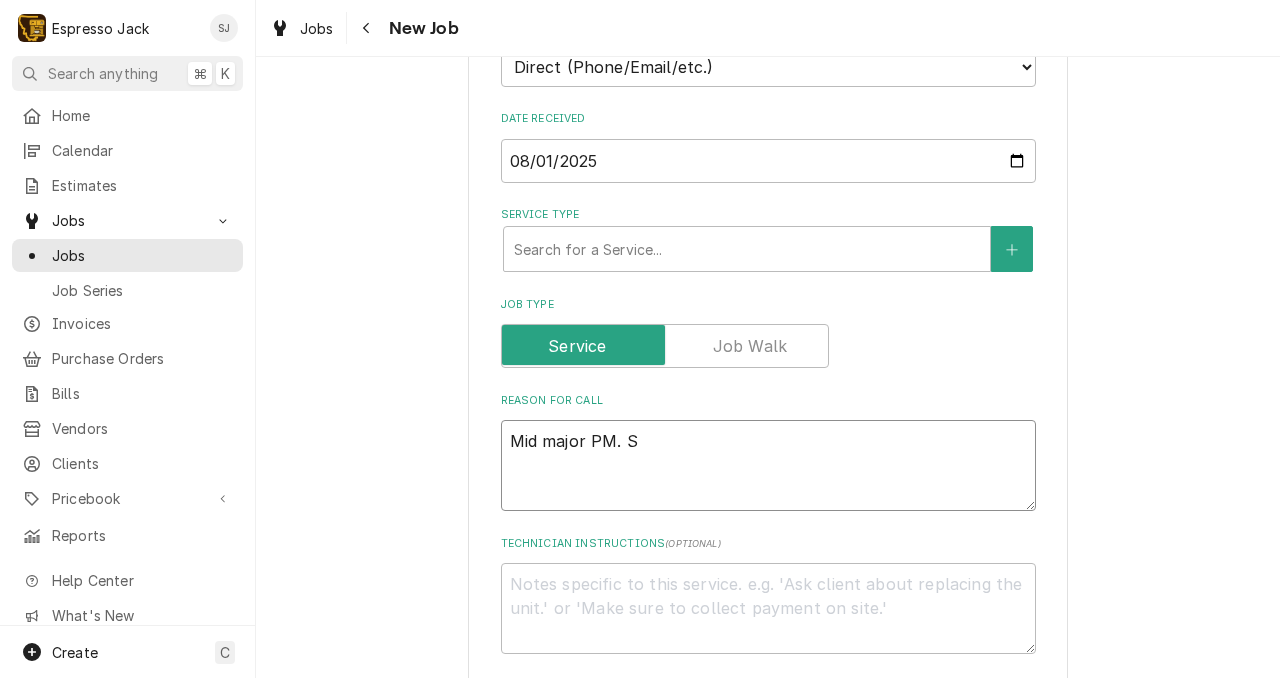 type on "x" 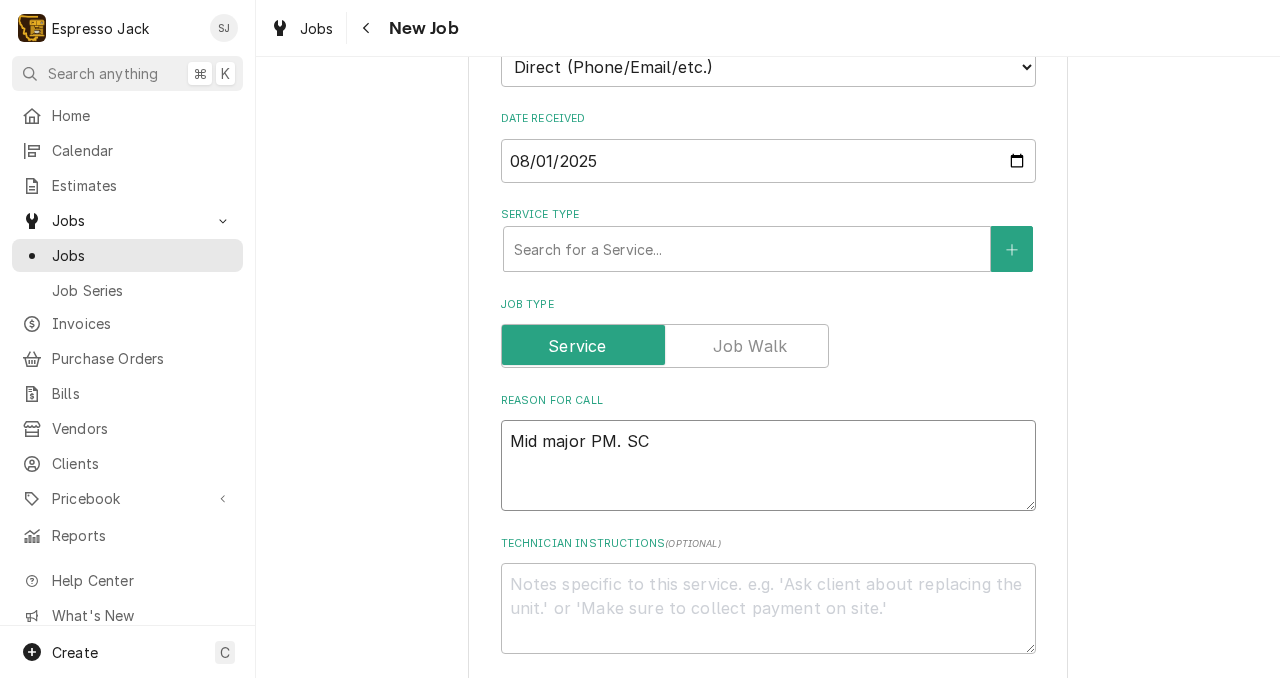 type on "x" 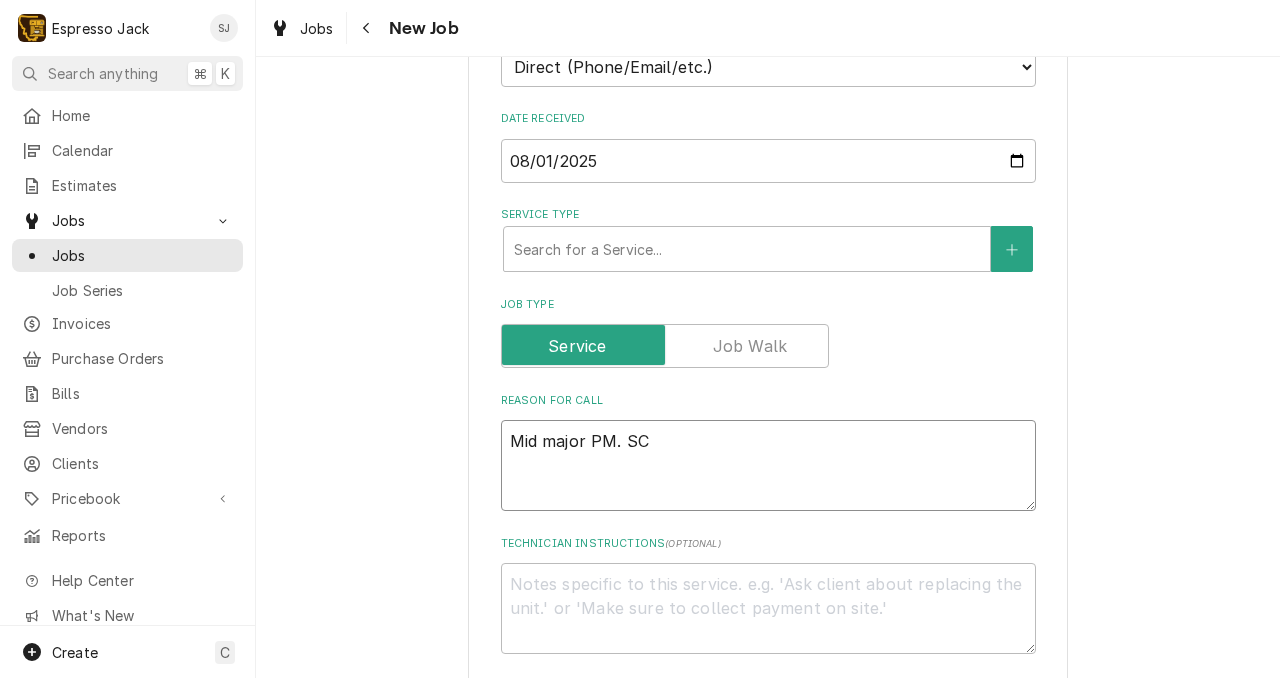 type on "Mid major PM. SCr" 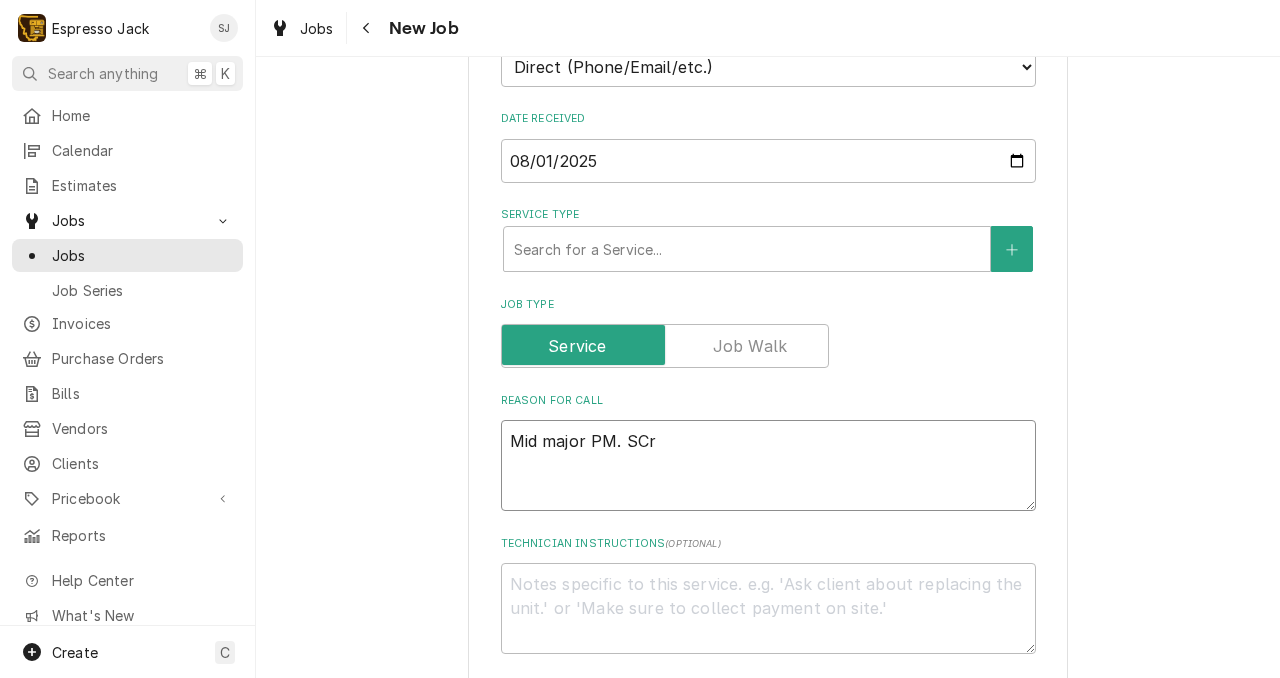 type on "x" 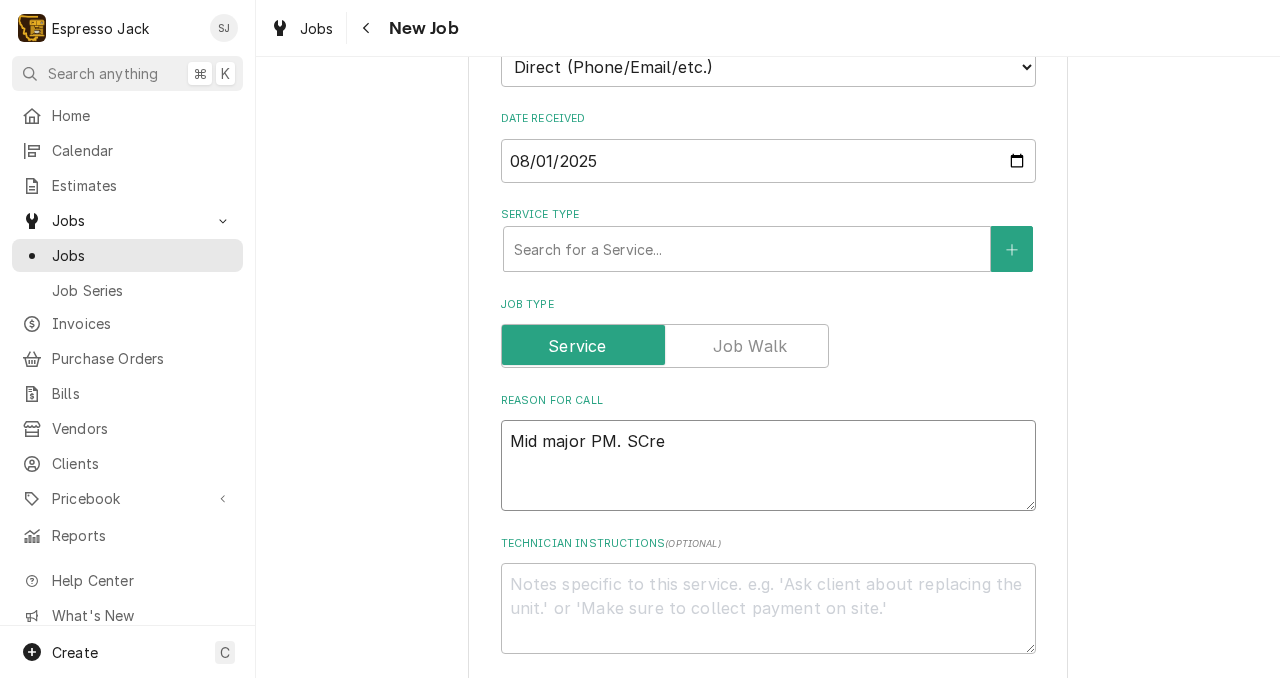 type on "x" 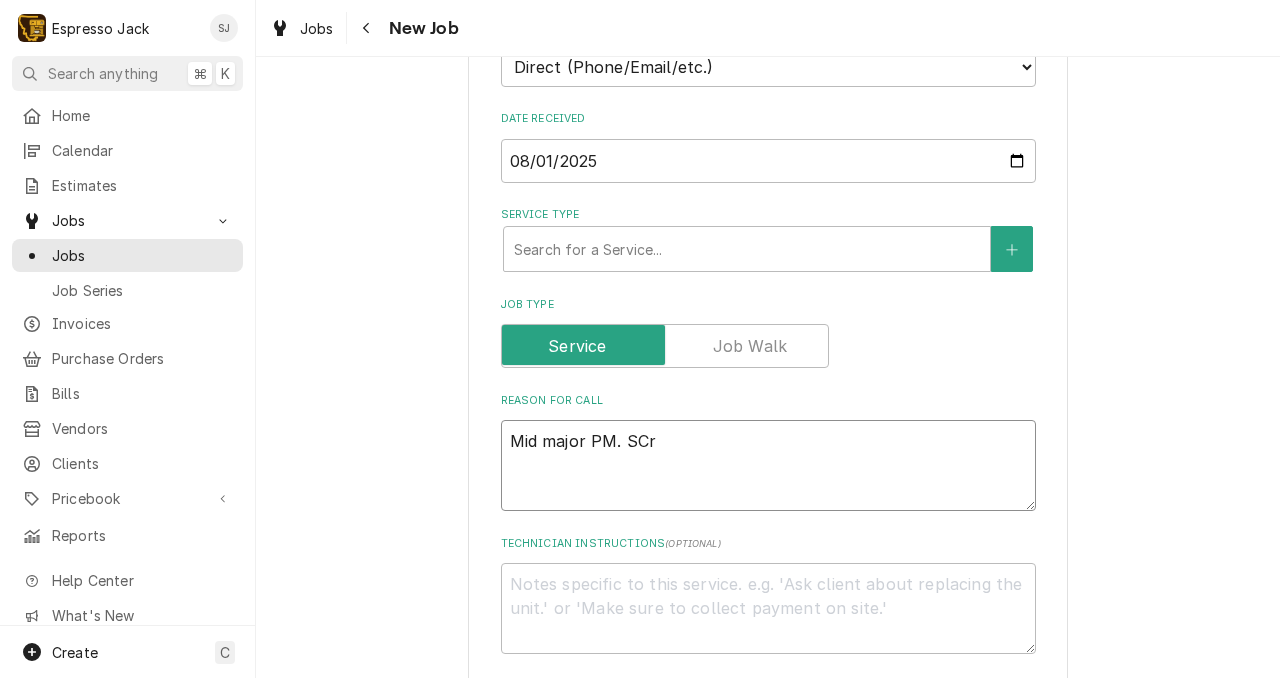 type on "x" 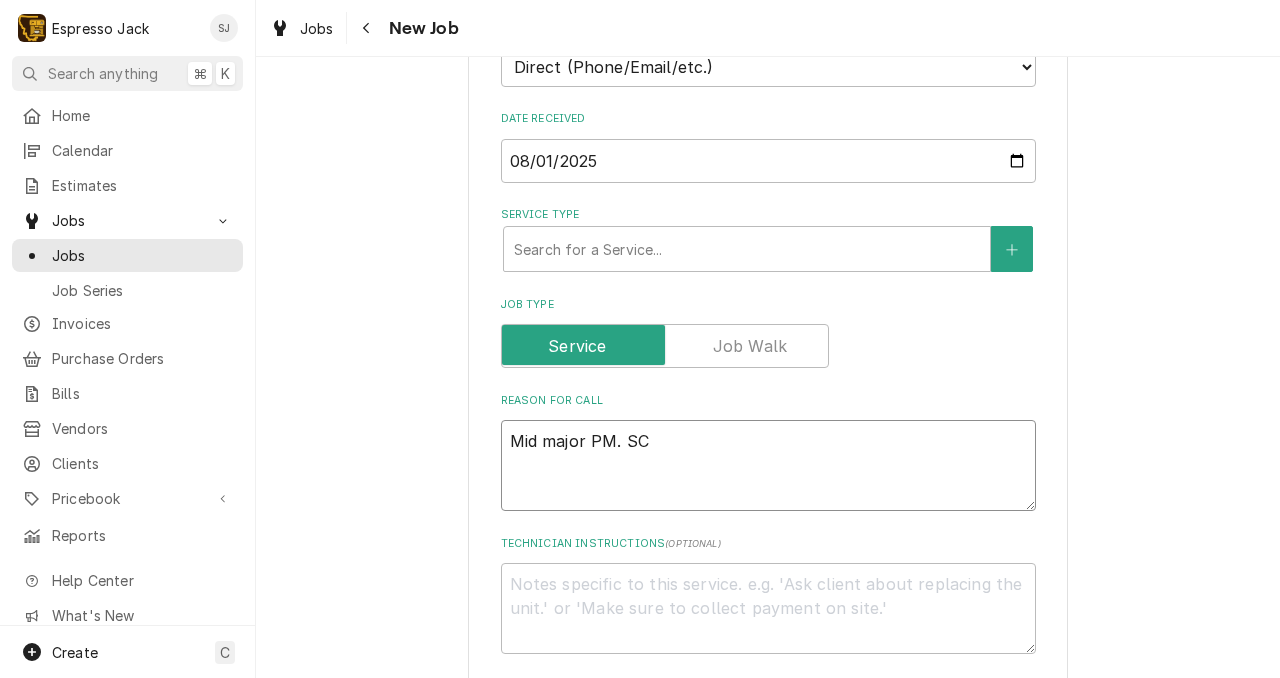 type on "x" 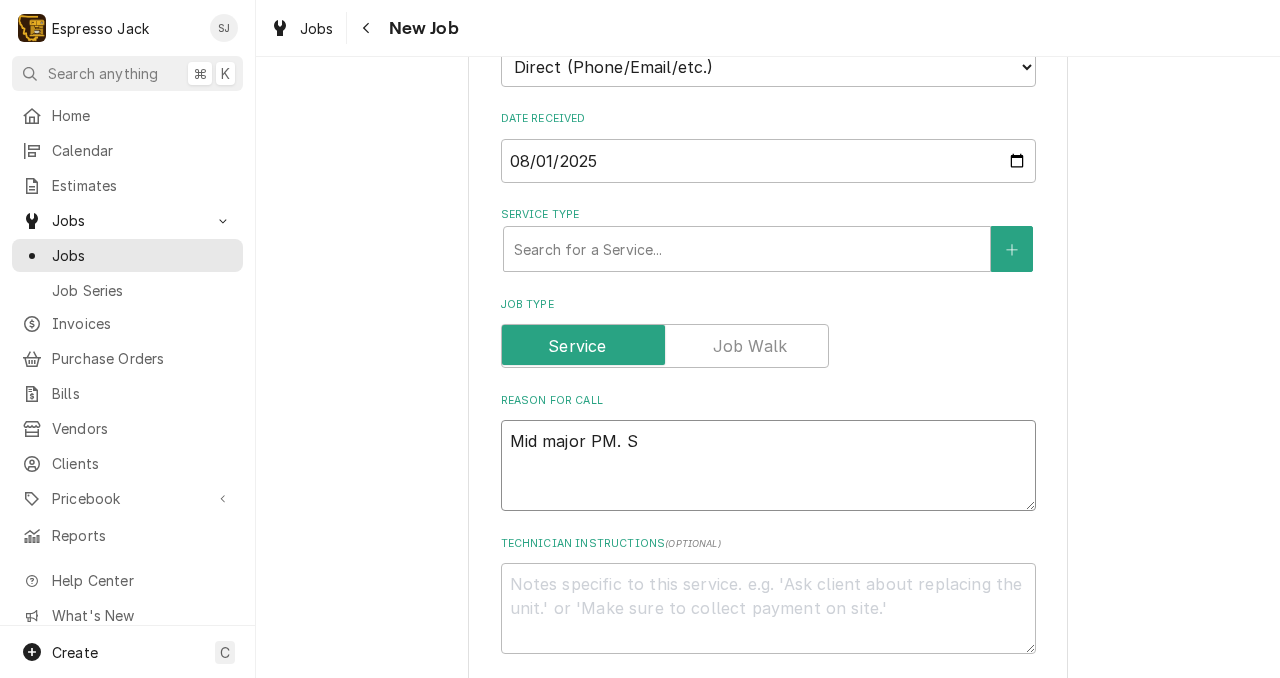 type on "x" 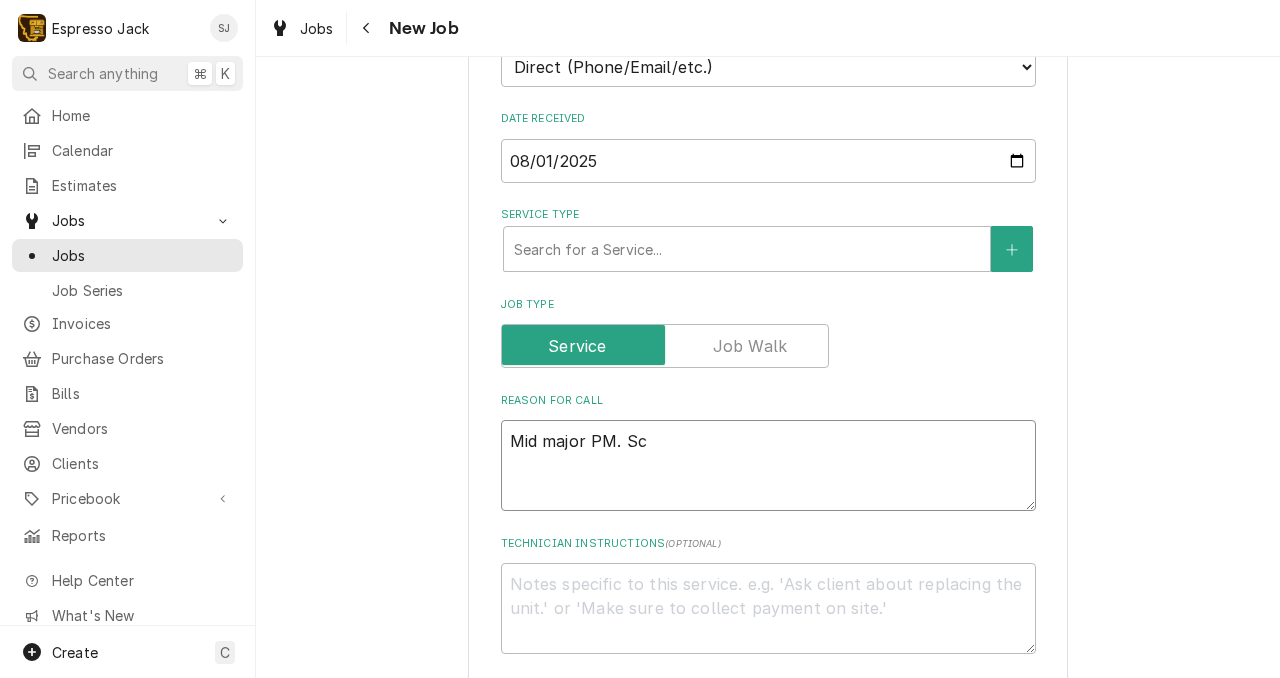 type on "x" 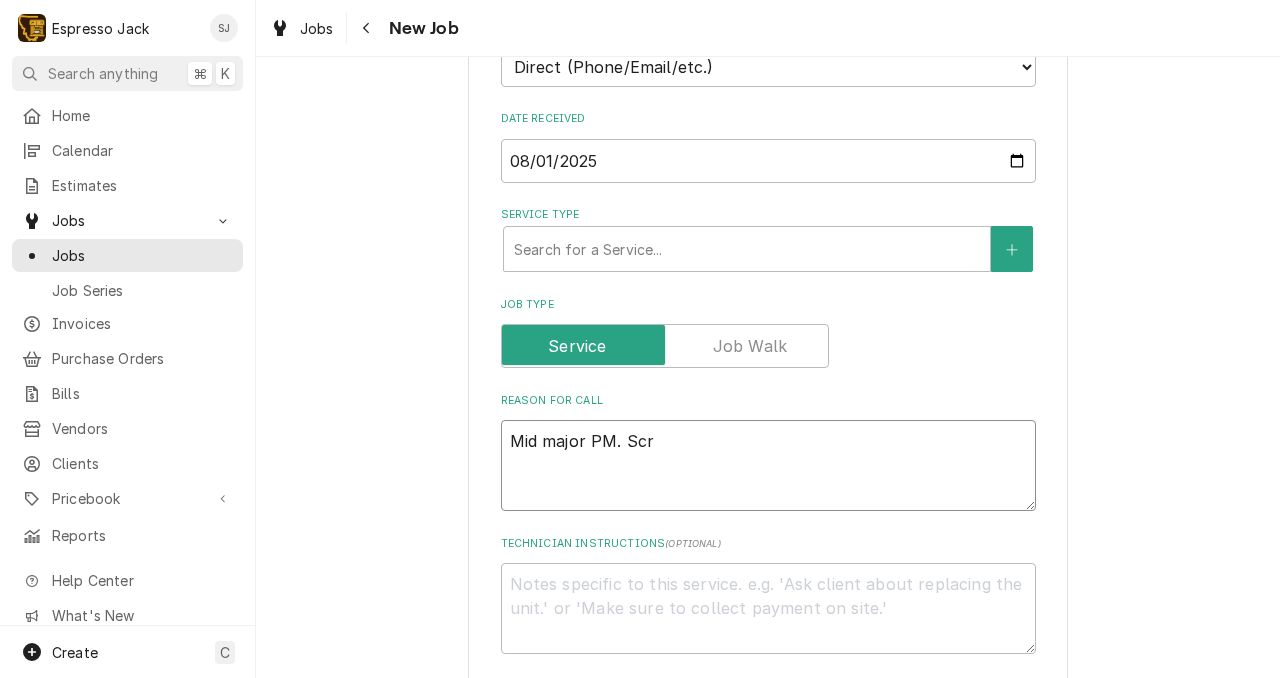 type on "x" 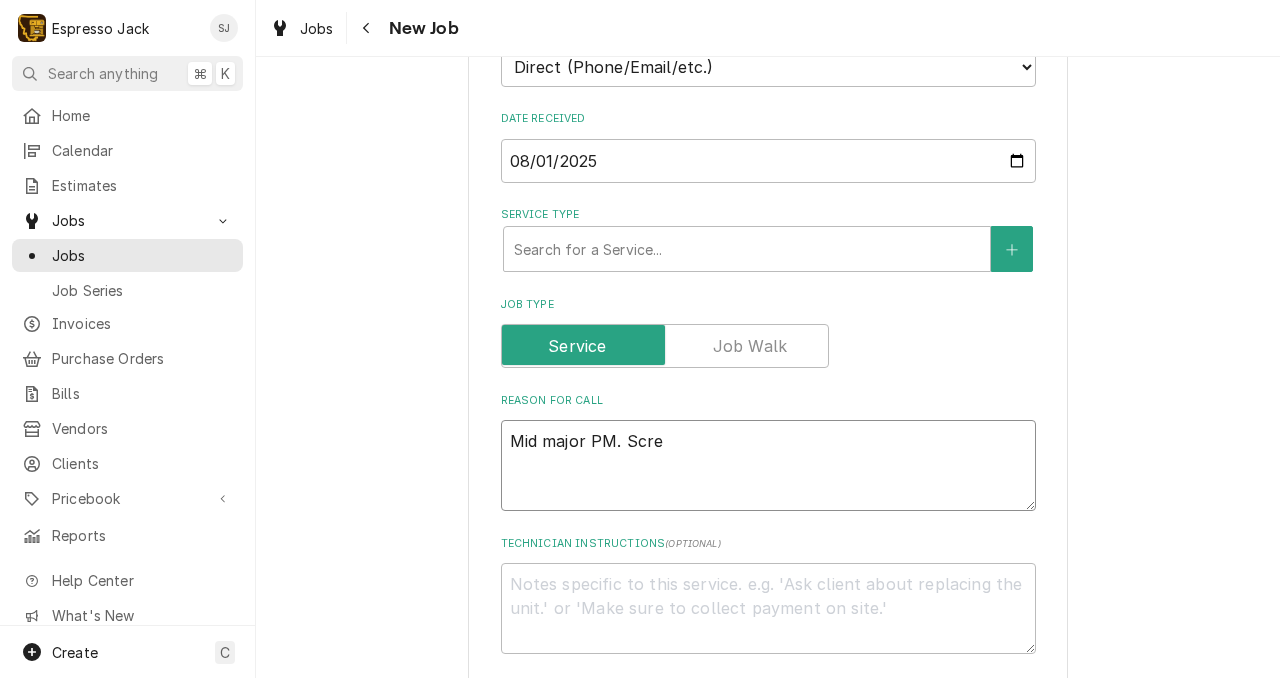 type on "x" 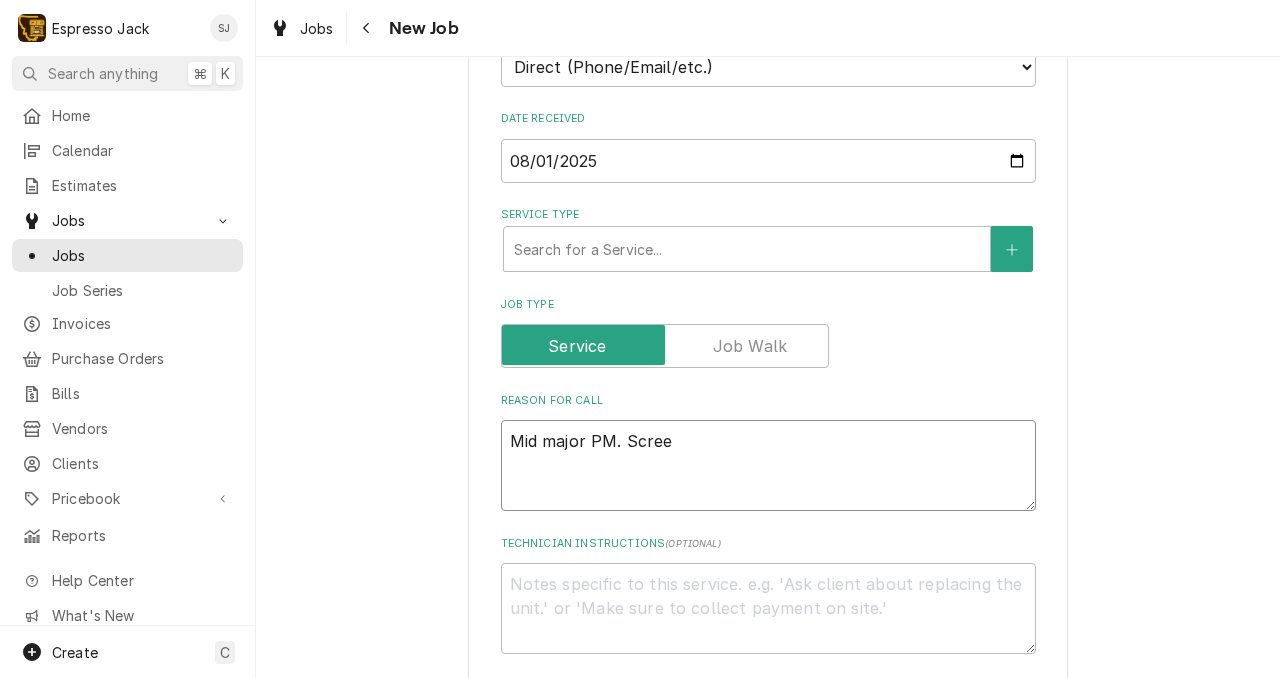 type on "x" 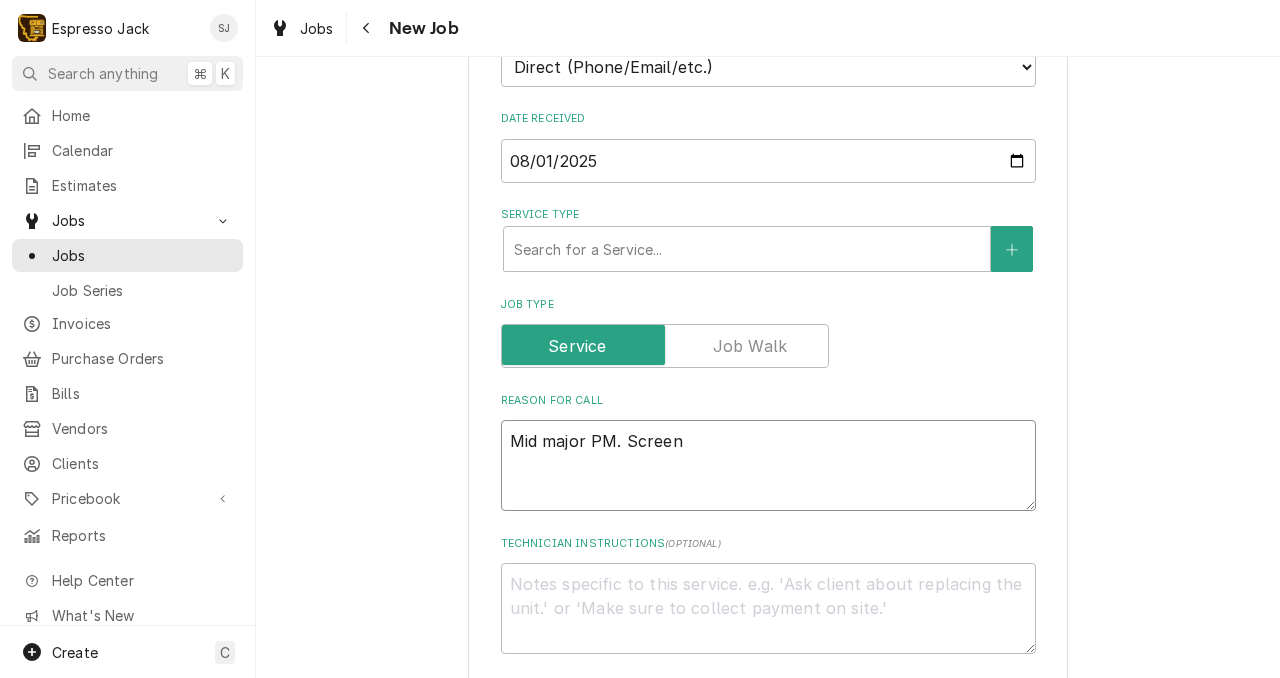 type on "x" 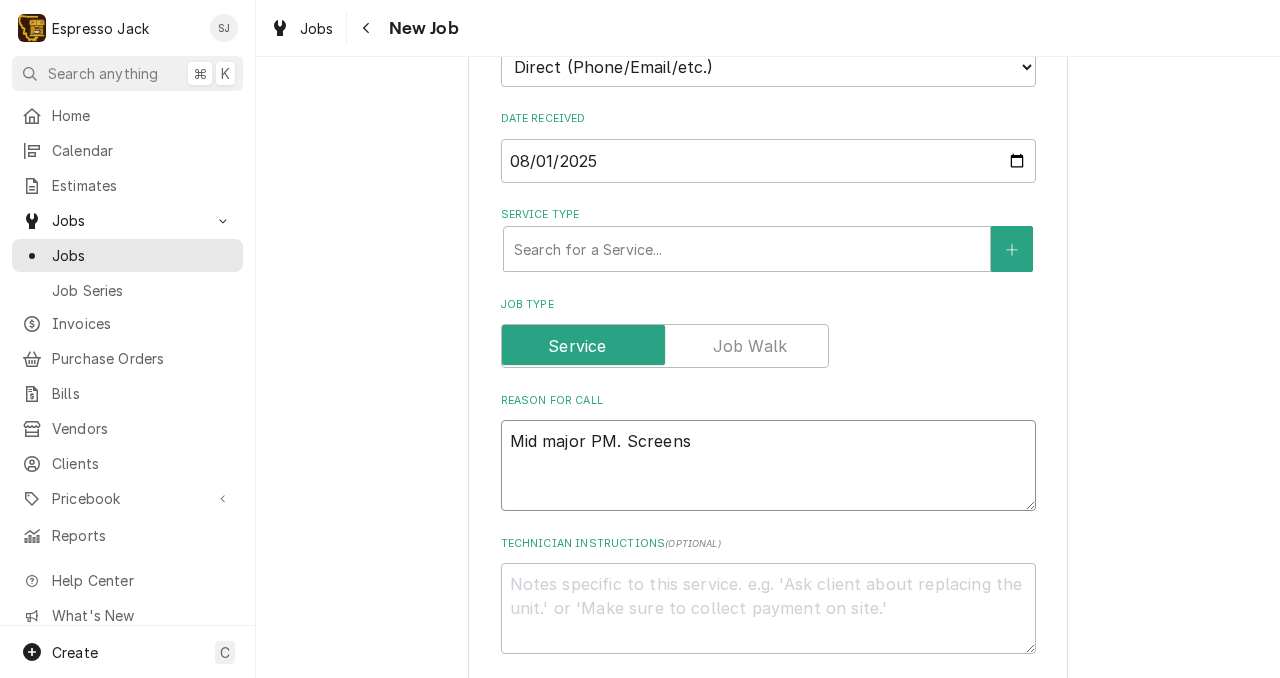 type on "x" 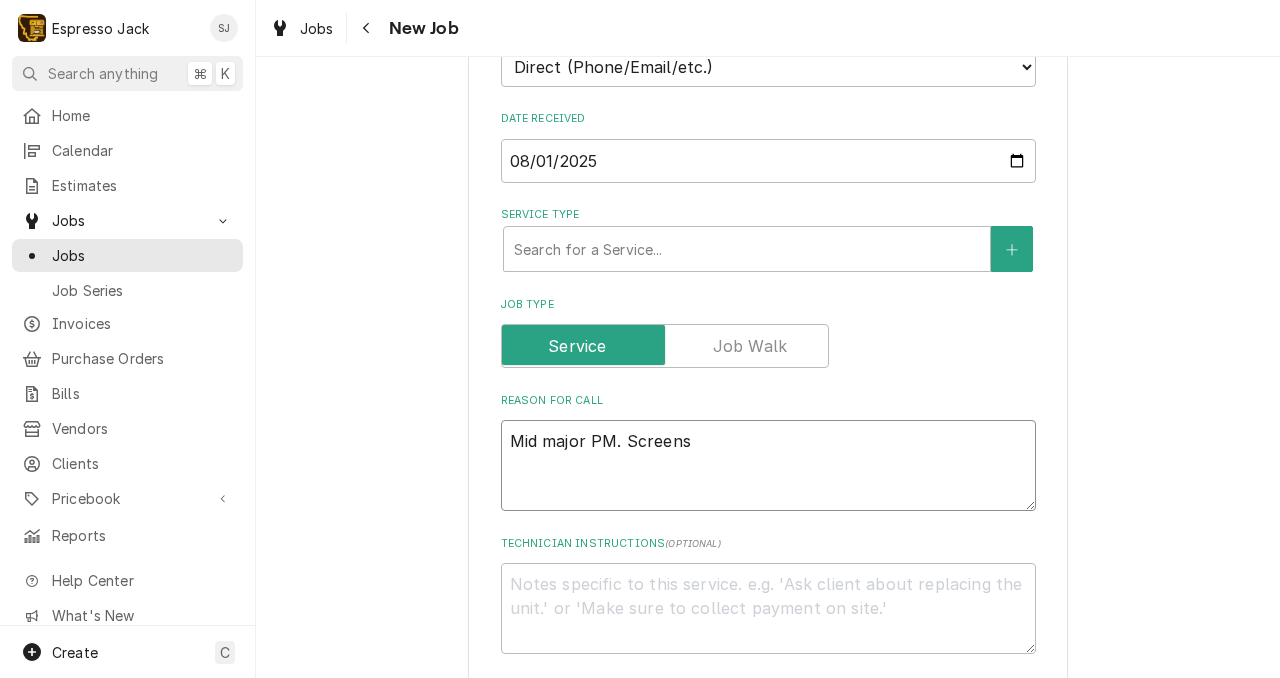 type on "Mid major PM. Screens" 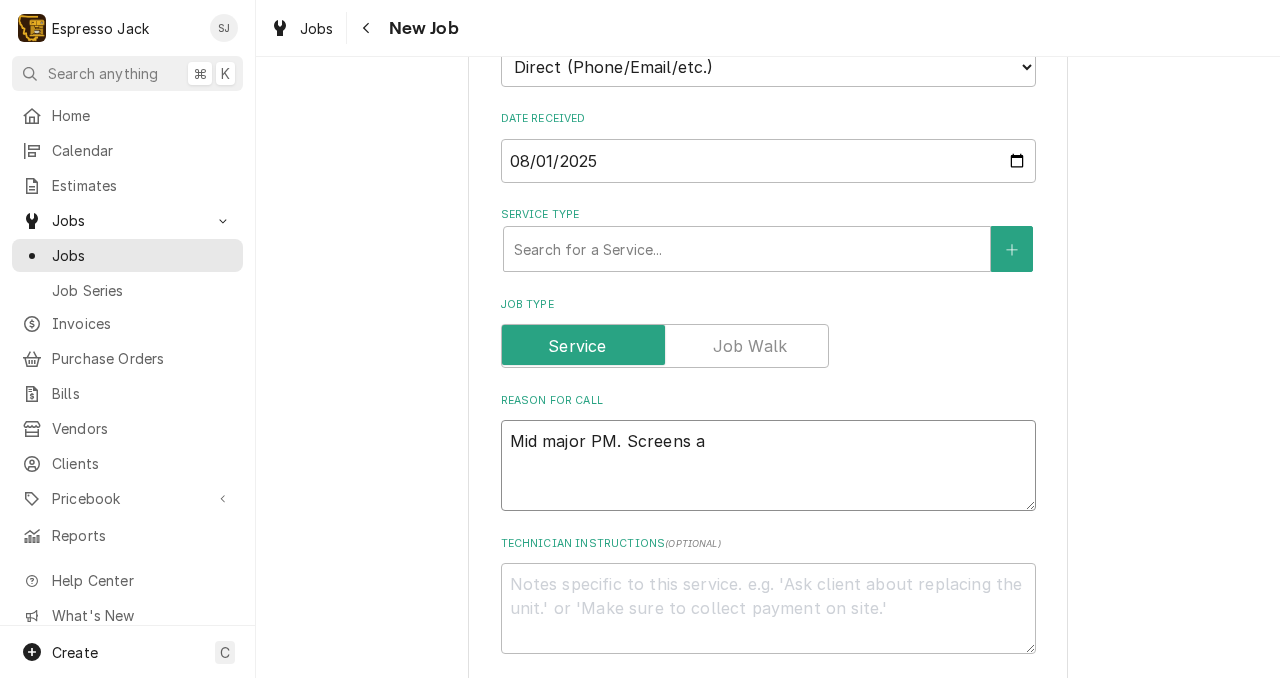 type on "Mid major PM. Screens an" 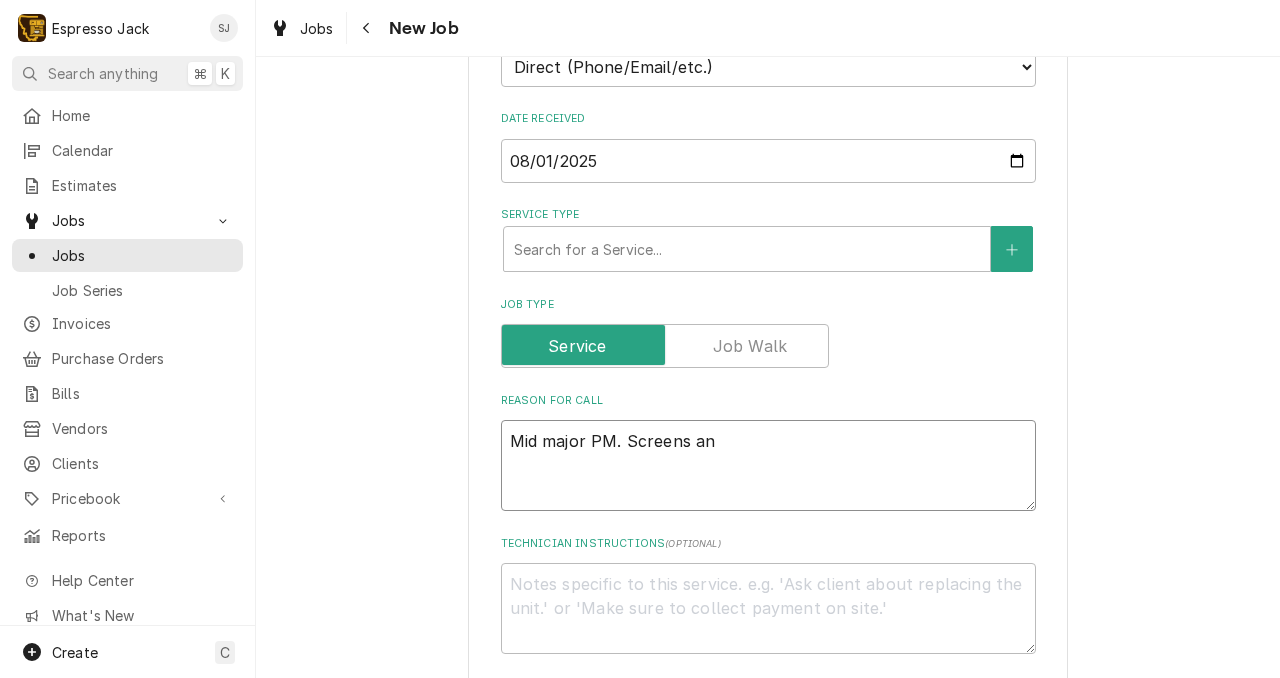 type on "x" 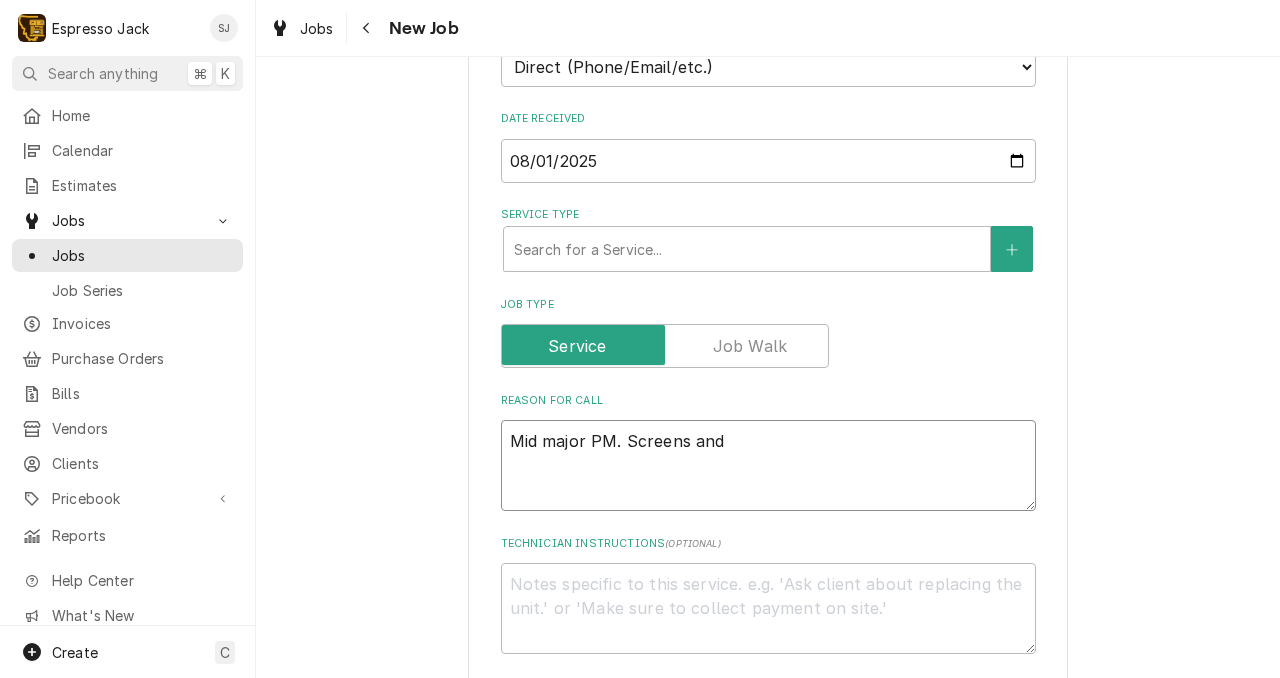type on "x" 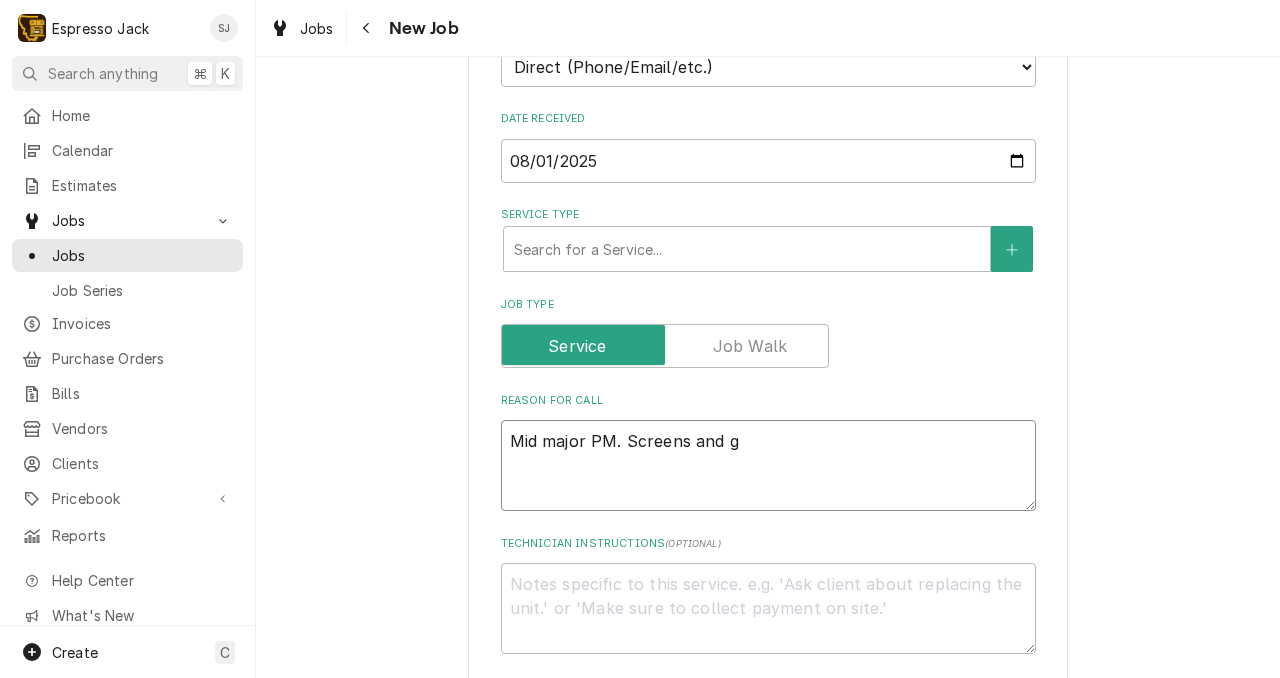 type on "x" 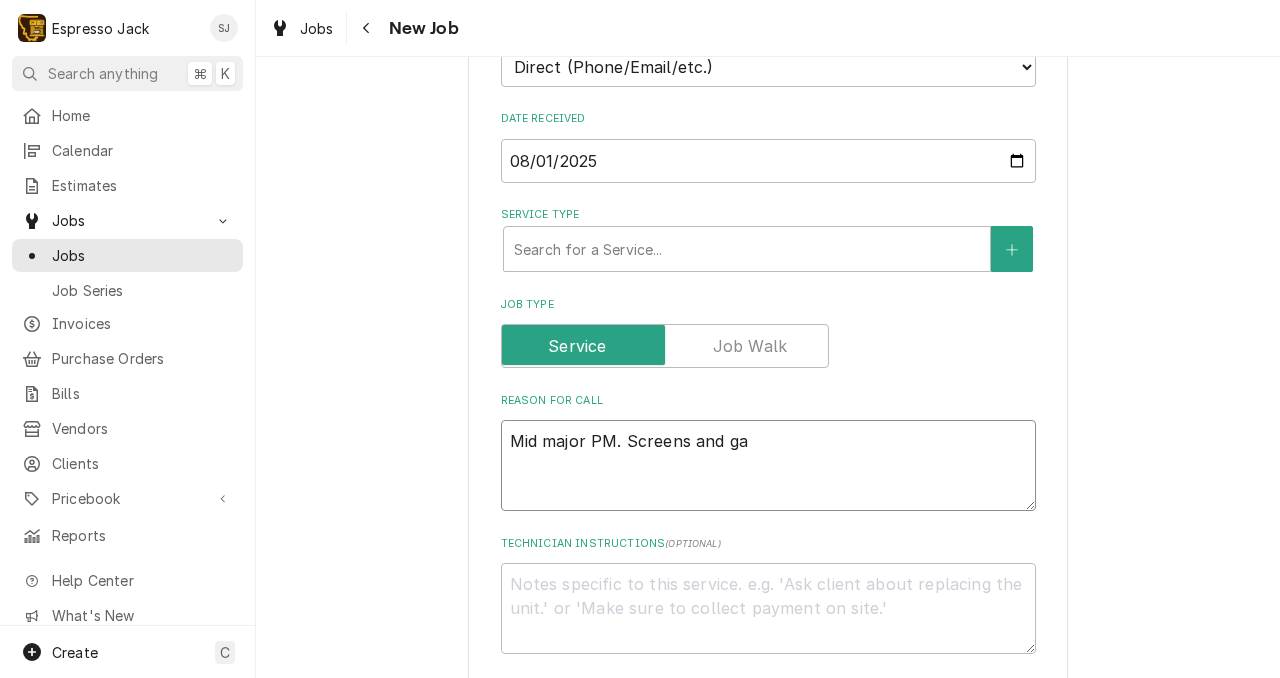 type on "x" 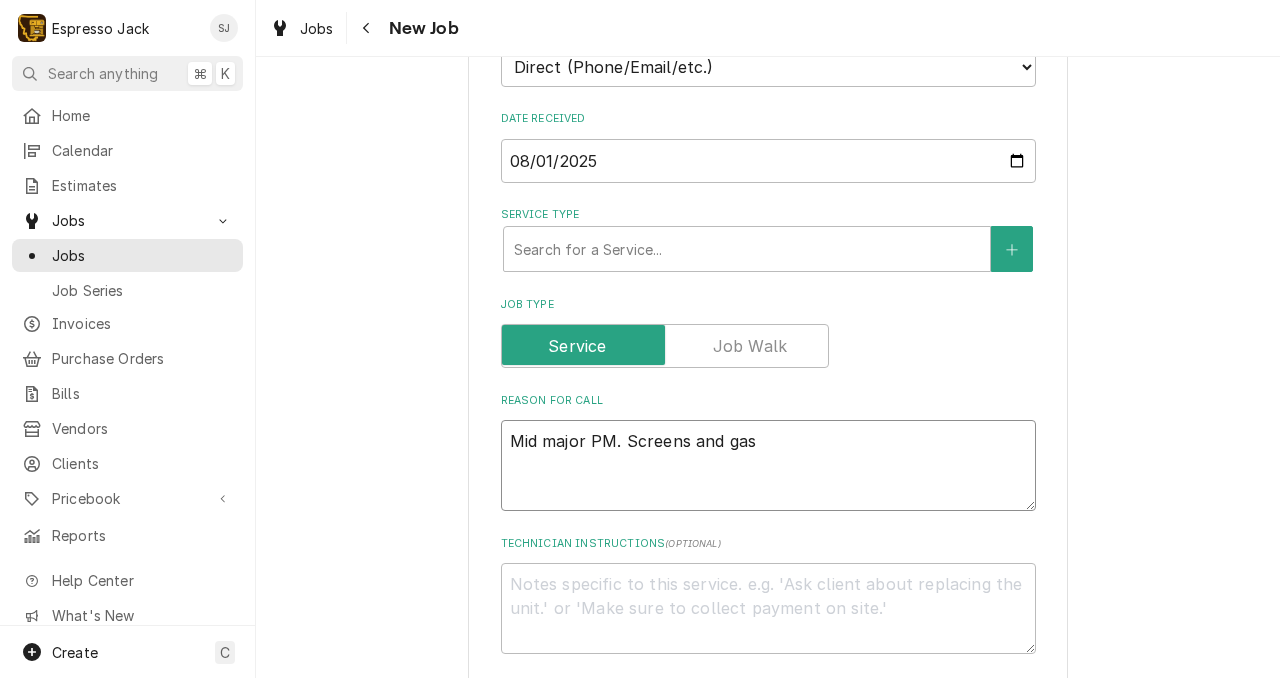 type on "x" 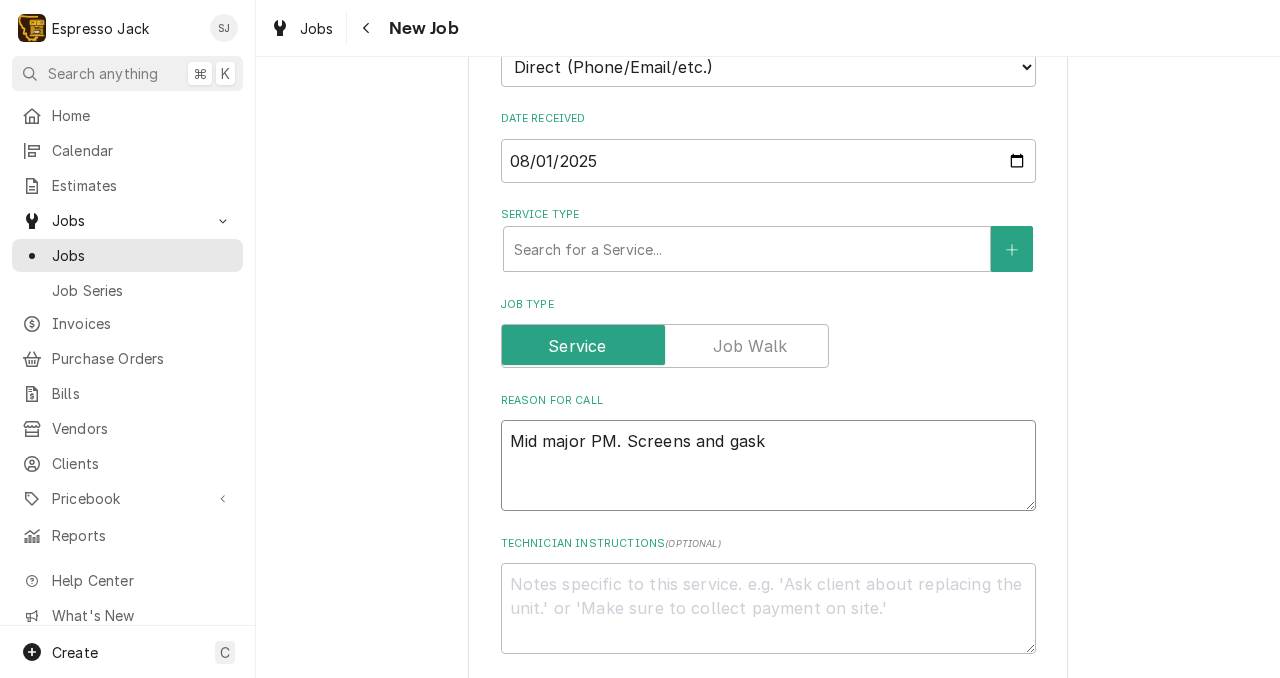 type on "x" 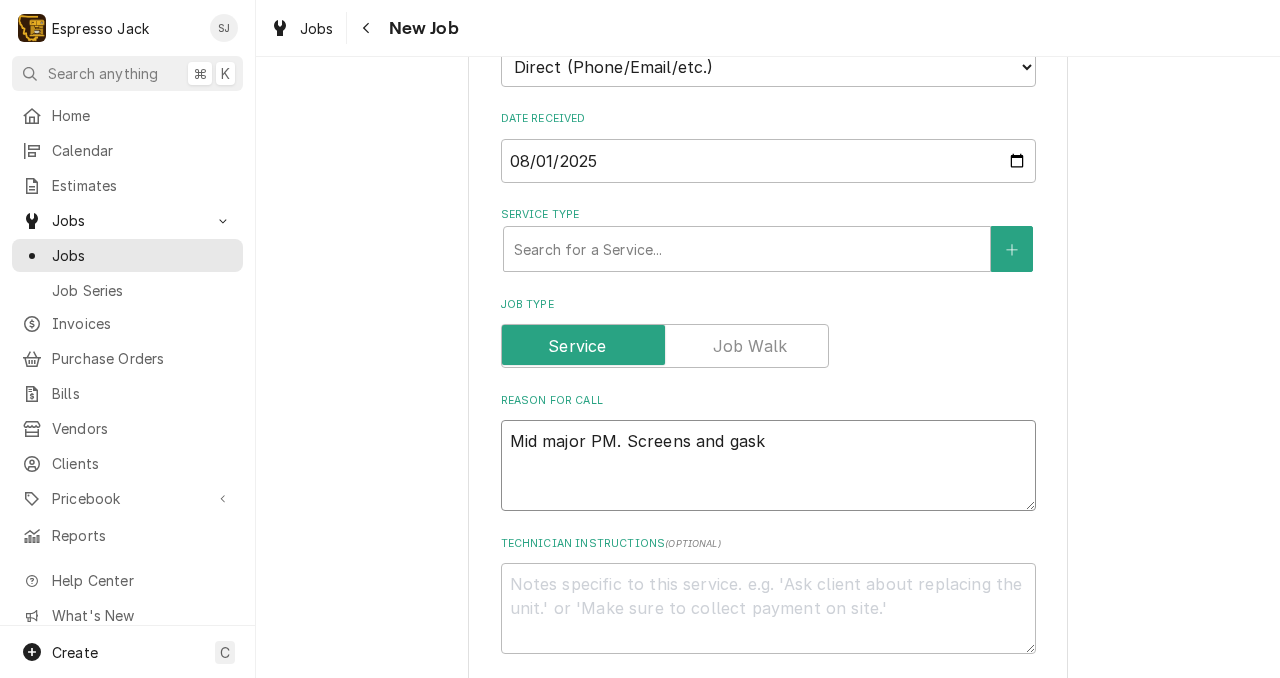 type on "Mid major PM. Screens and gaske" 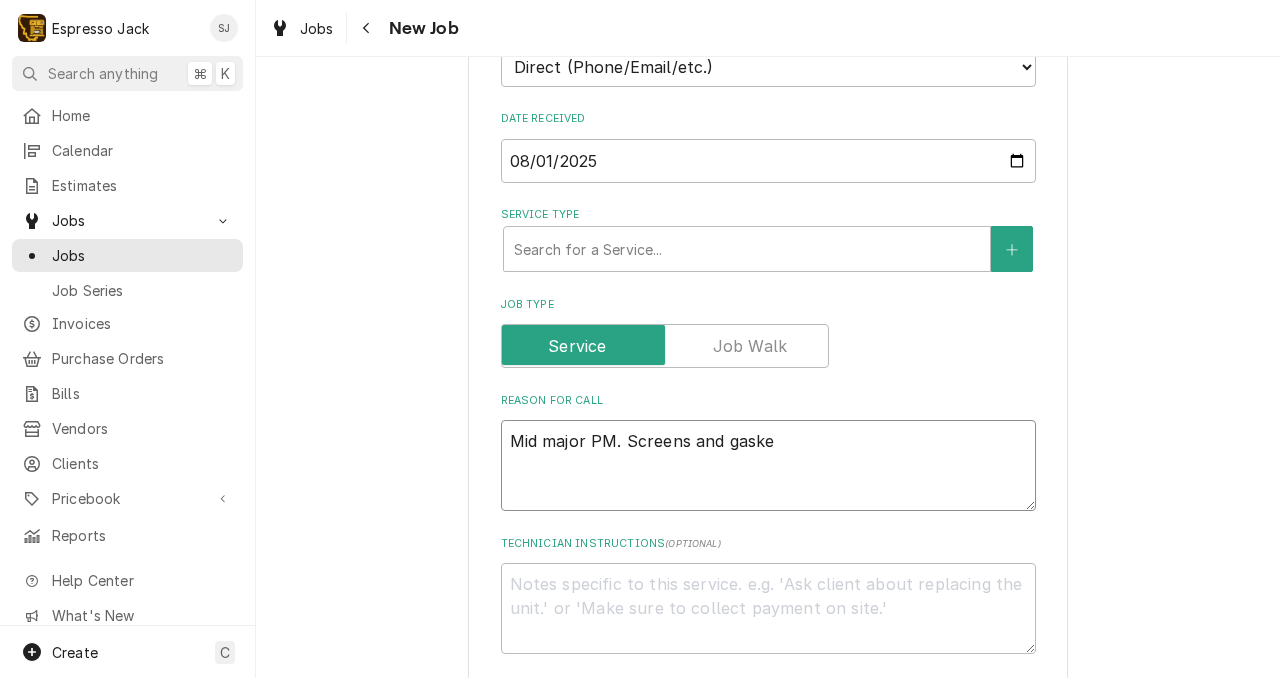 type on "x" 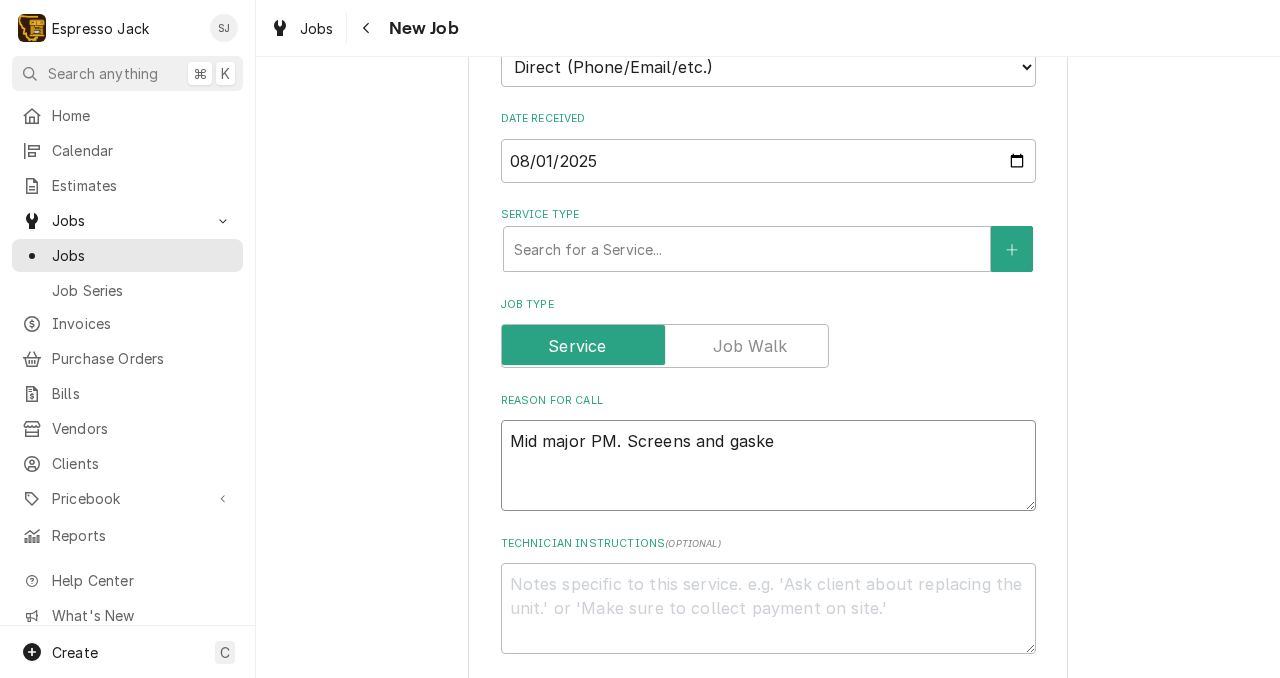 type on "Mid major PM. Screens and gasket" 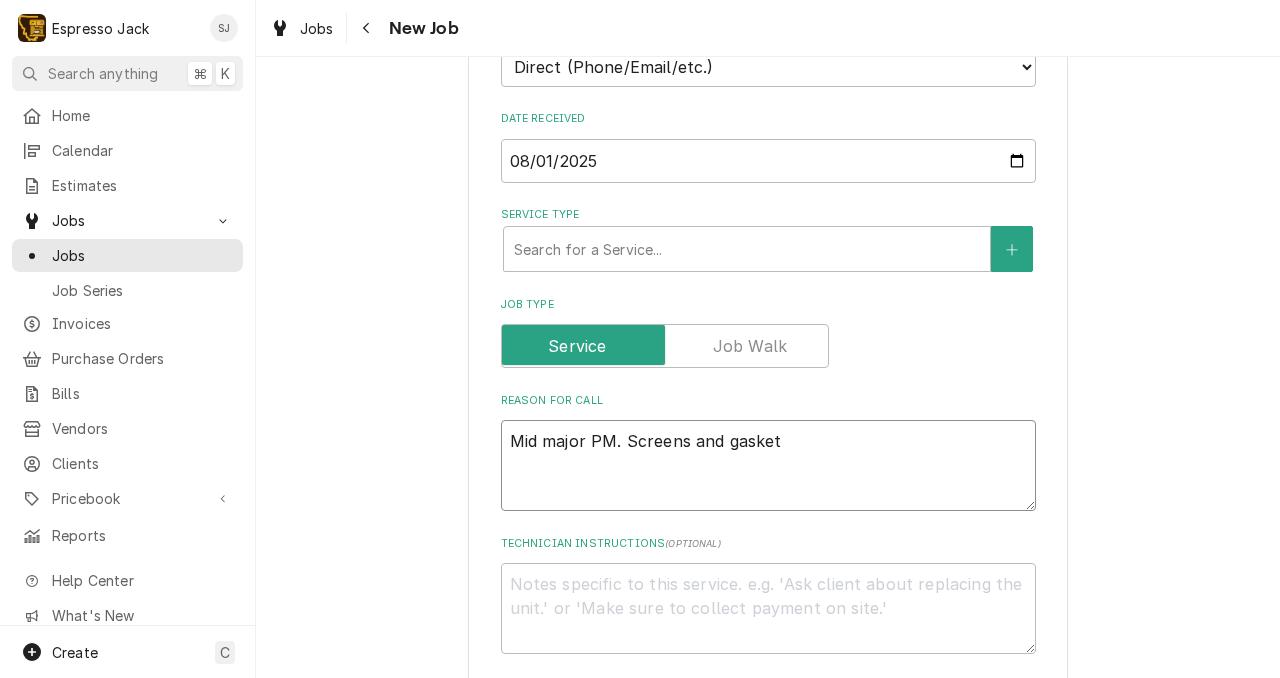 type on "x" 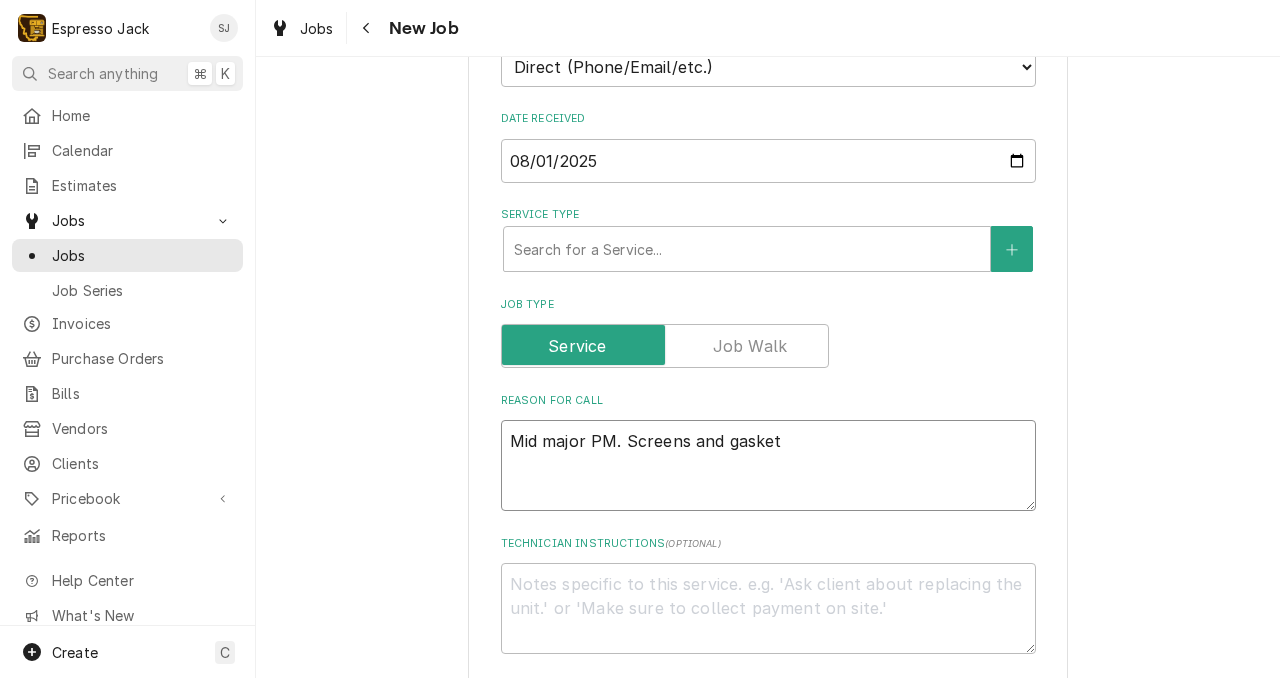 type on "Mid major PM. Screens and gaskets" 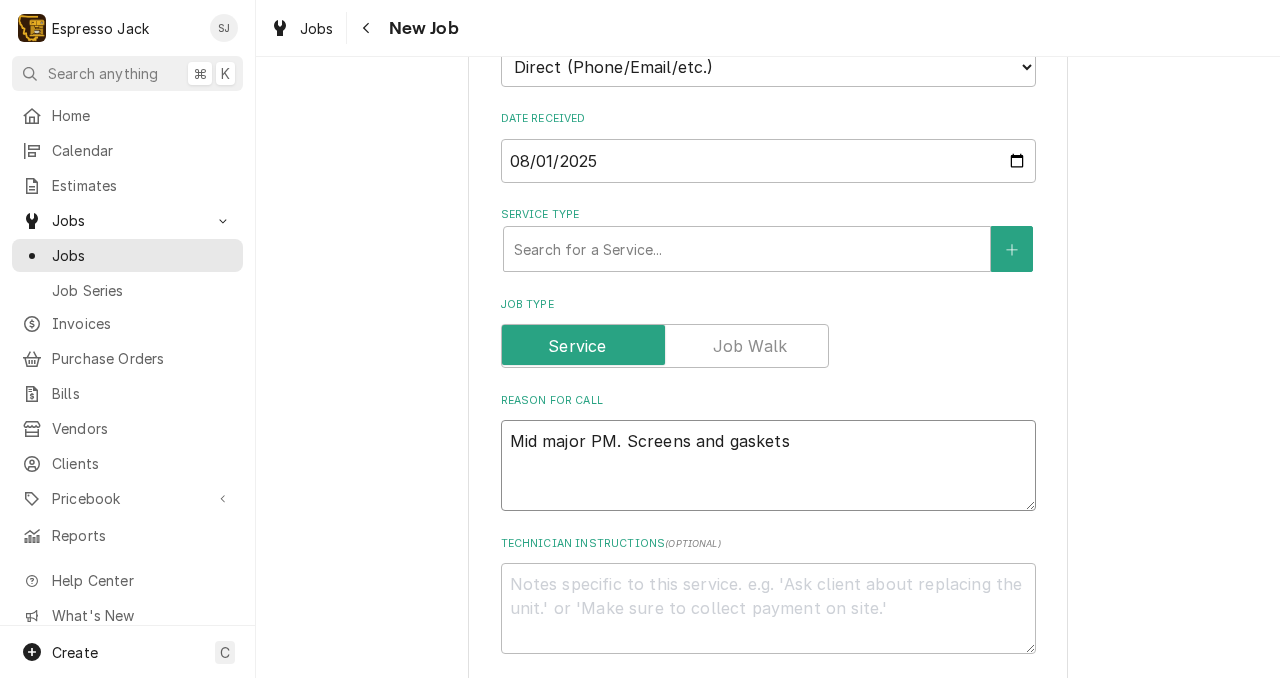 type on "x" 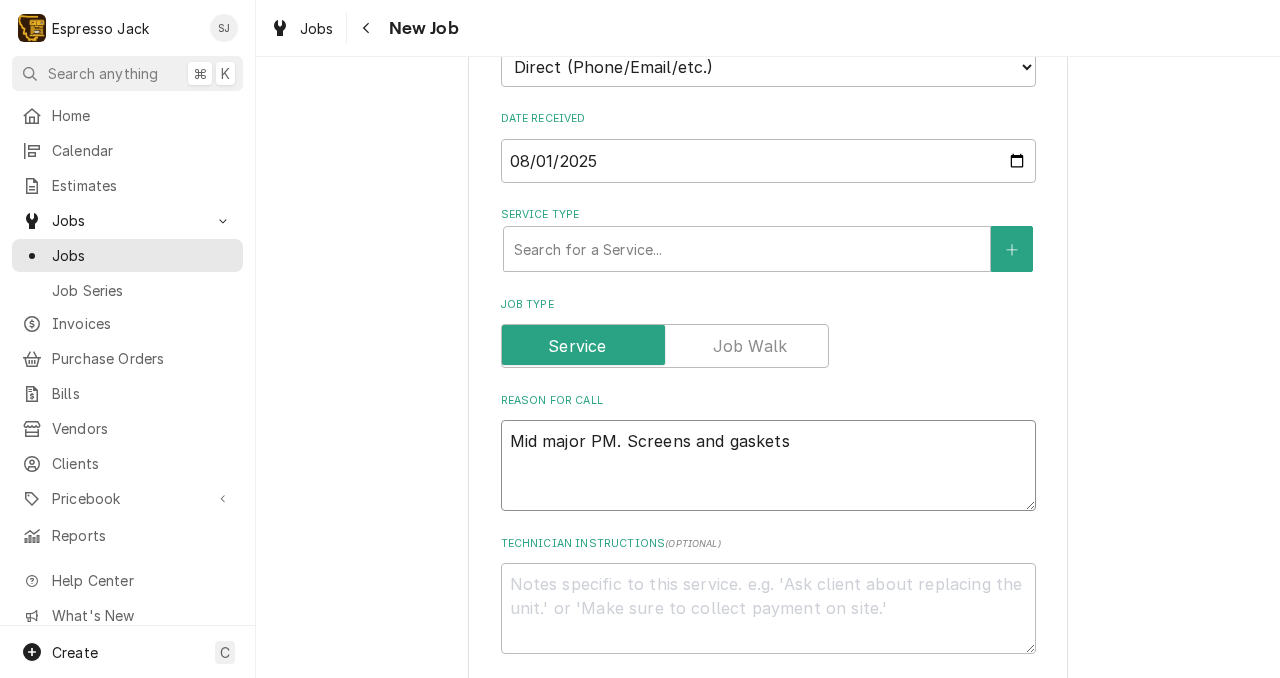 type on "Mid major PM. Screens and gaskets" 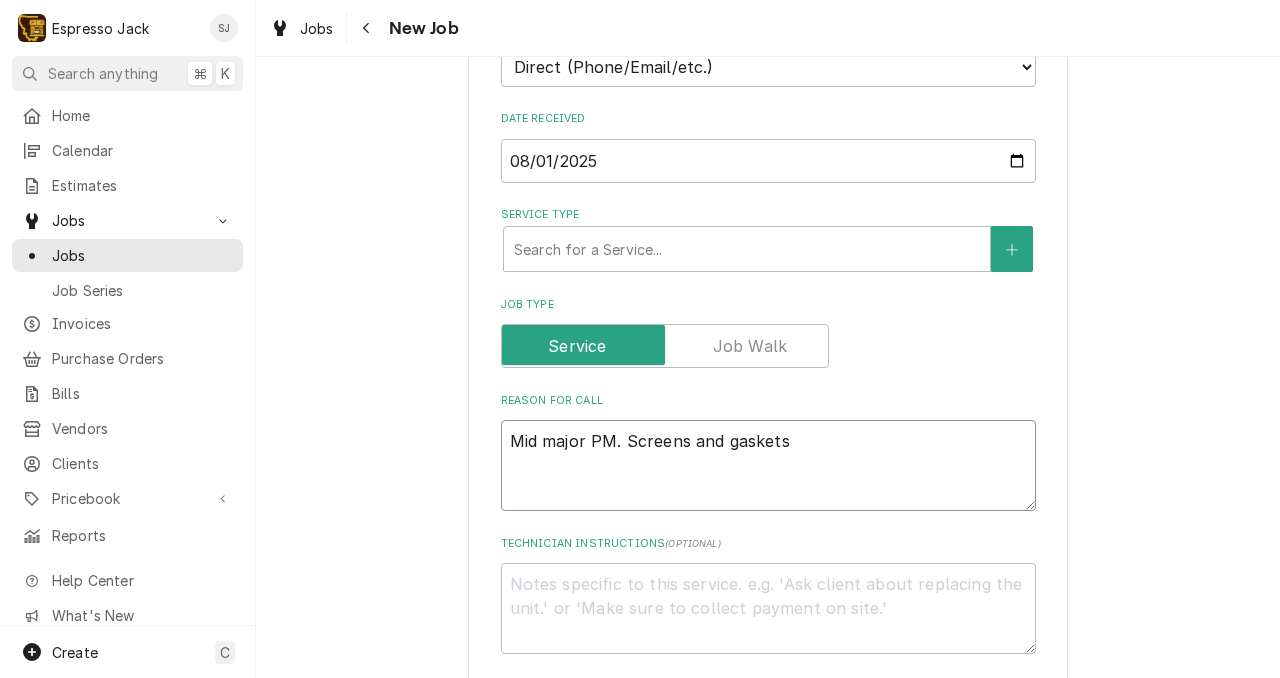type on "Mid major PM. Screens and gaskets f" 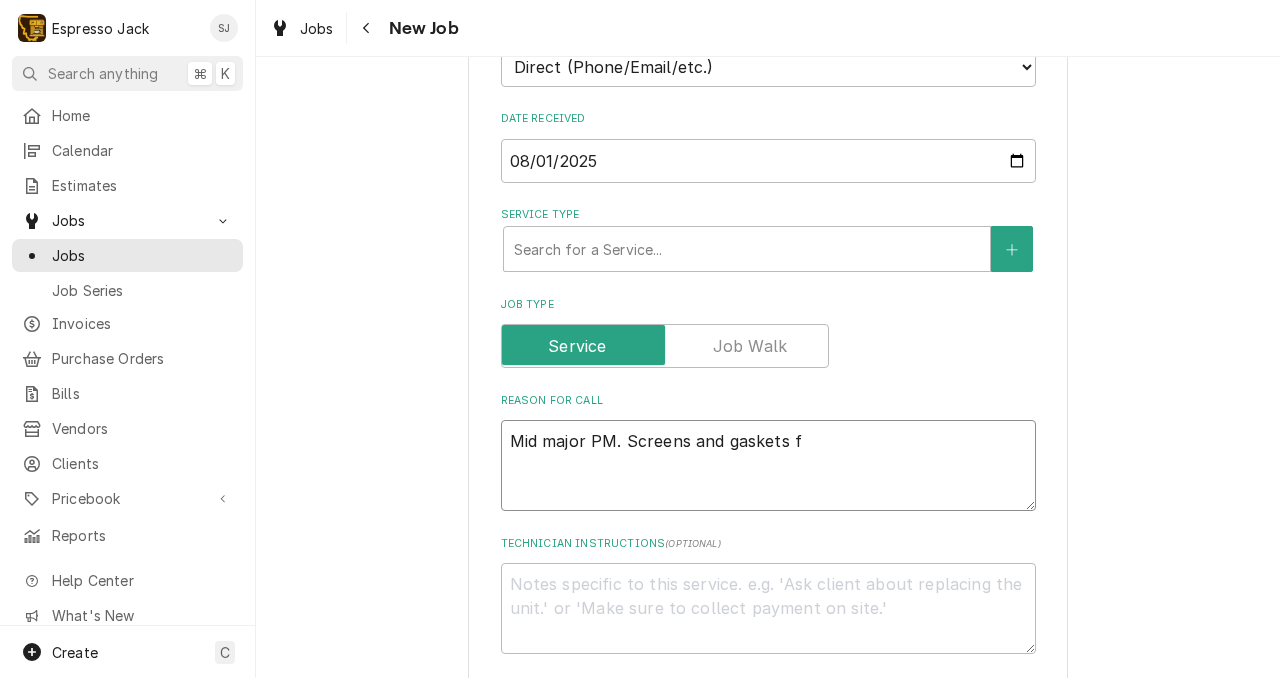 type on "x" 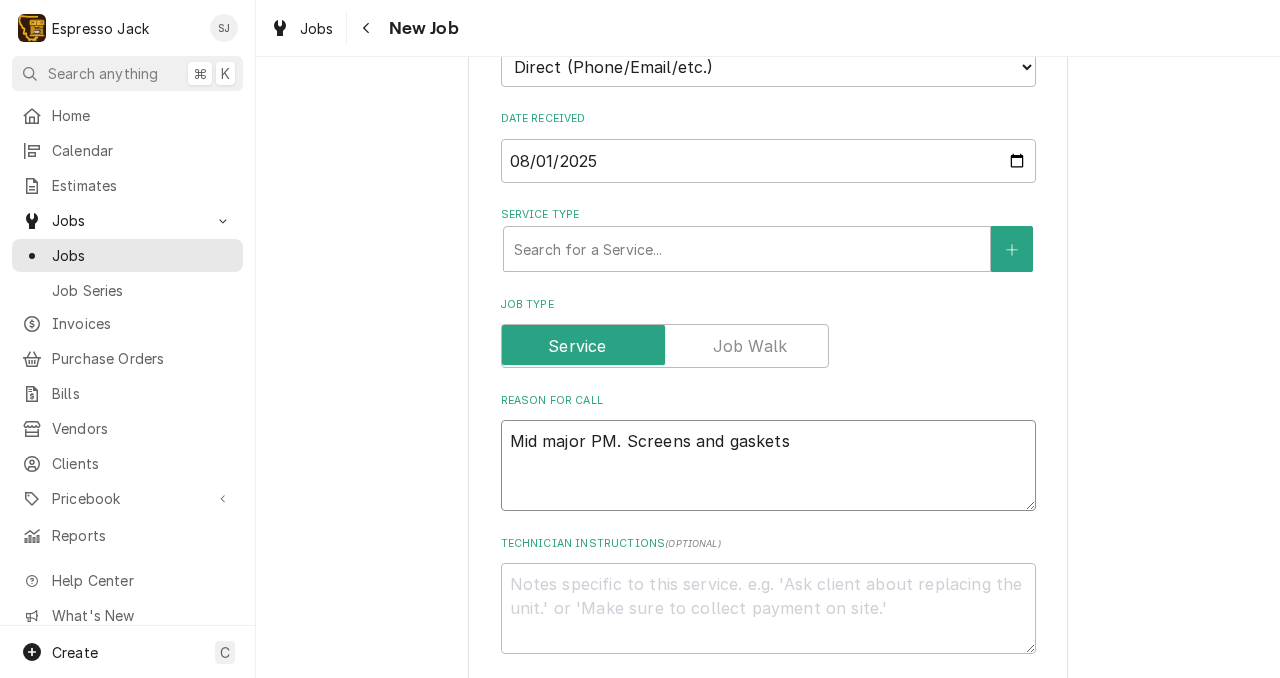 type on "x" 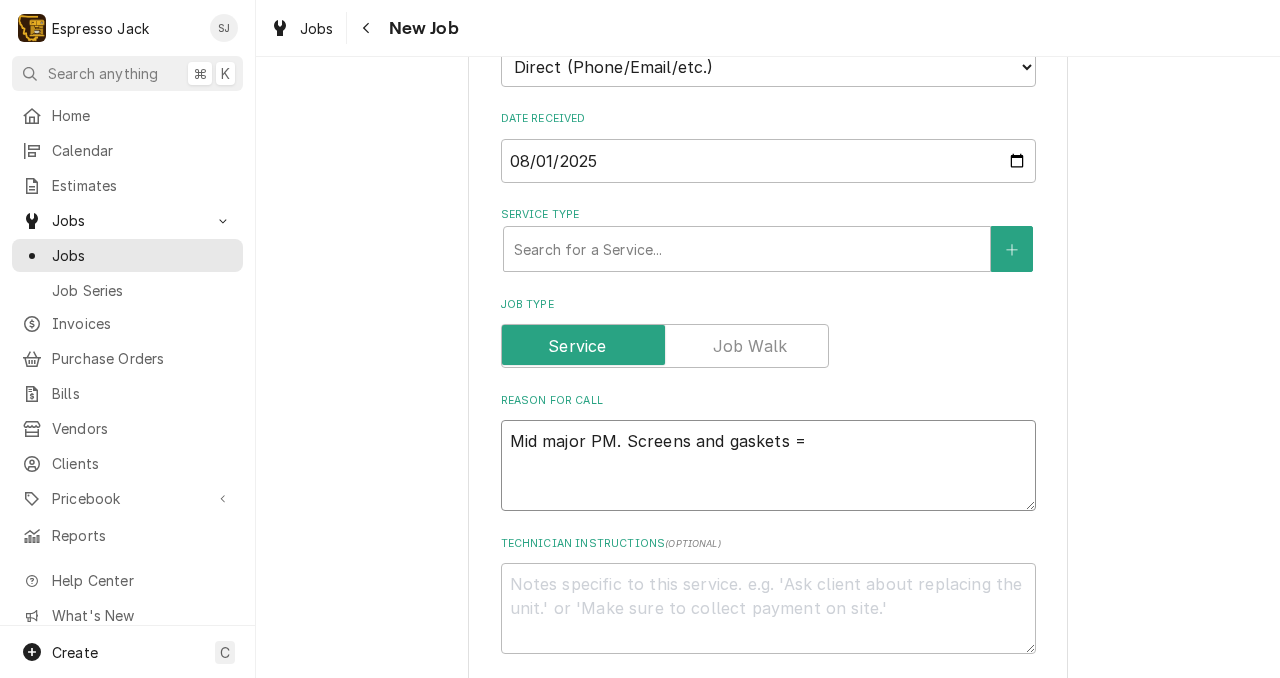 type on "x" 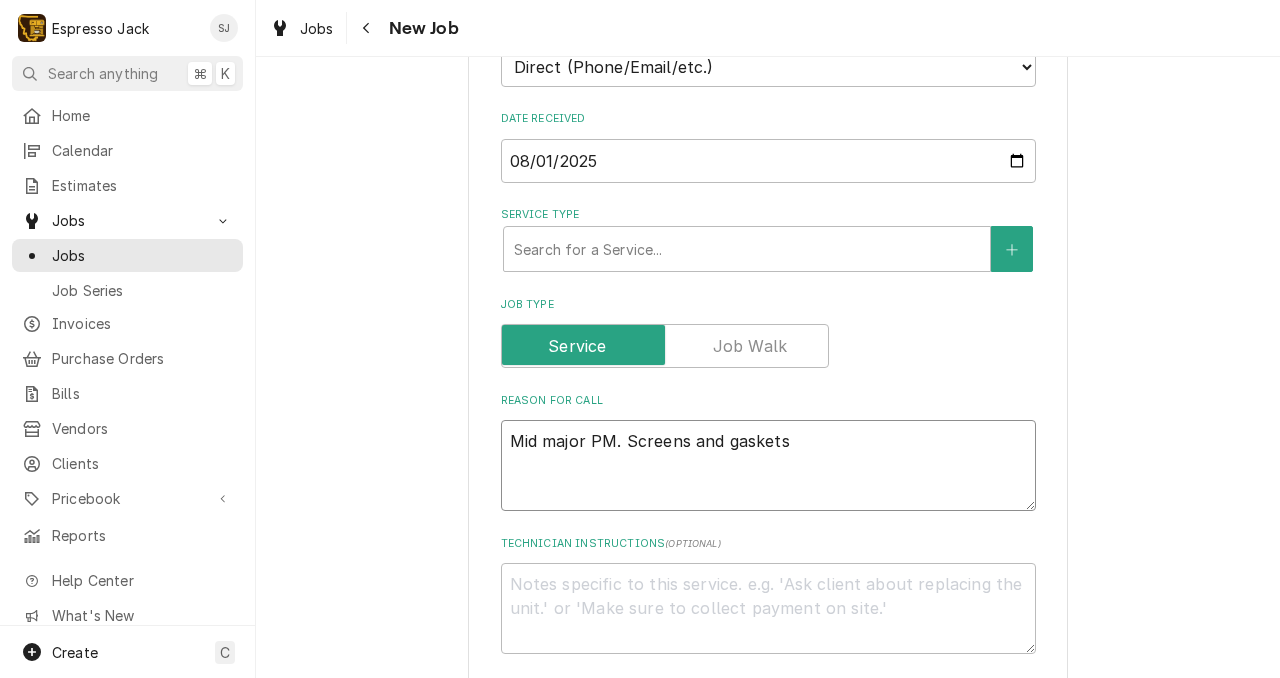 type on "x" 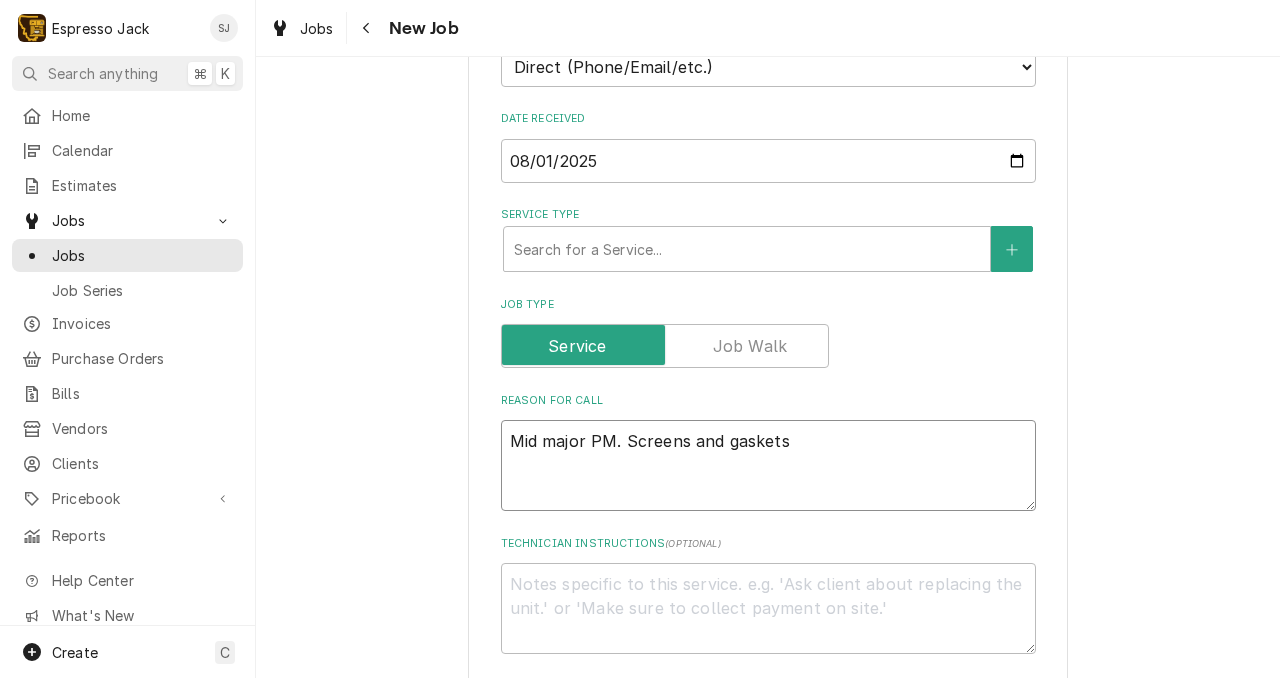 type on "Mid major PM. Screens and gaskets r" 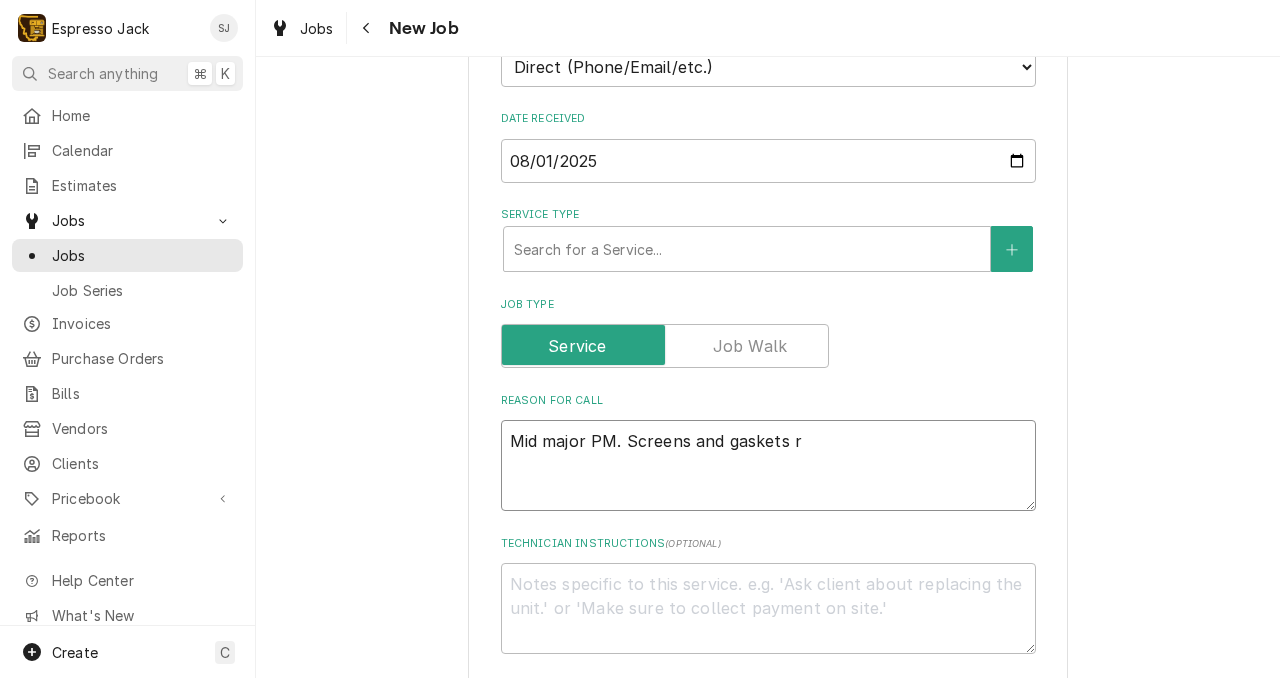 type on "x" 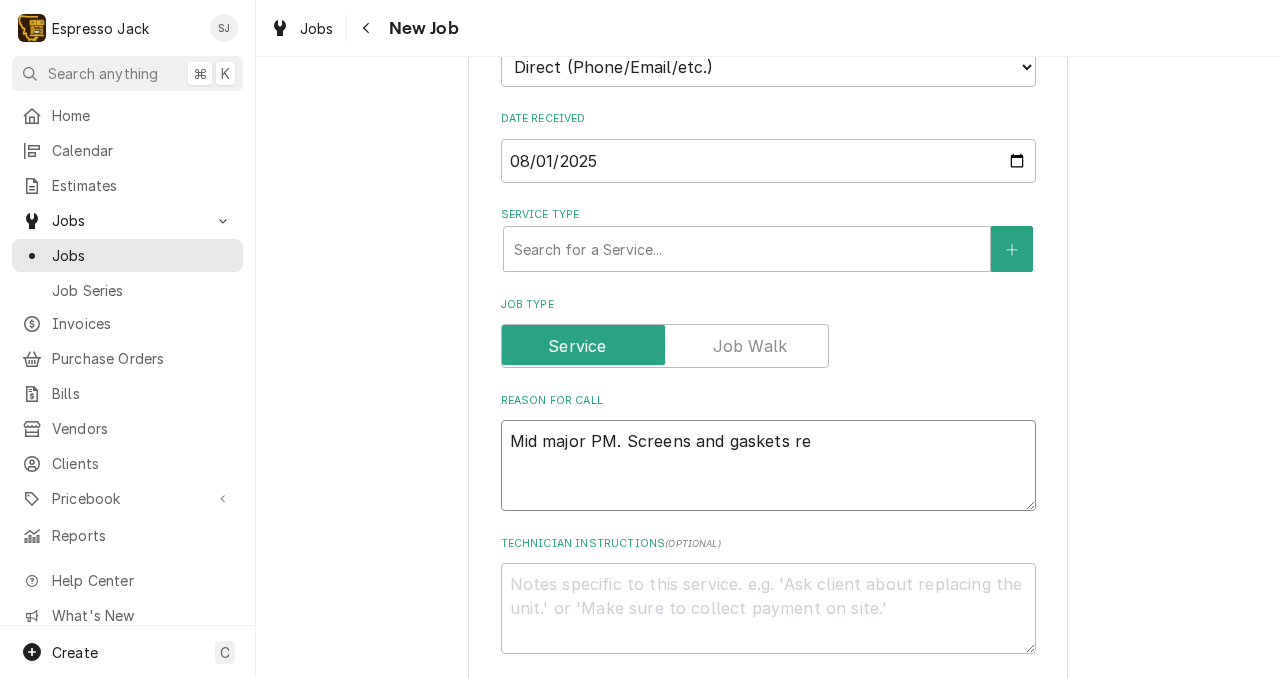 type on "x" 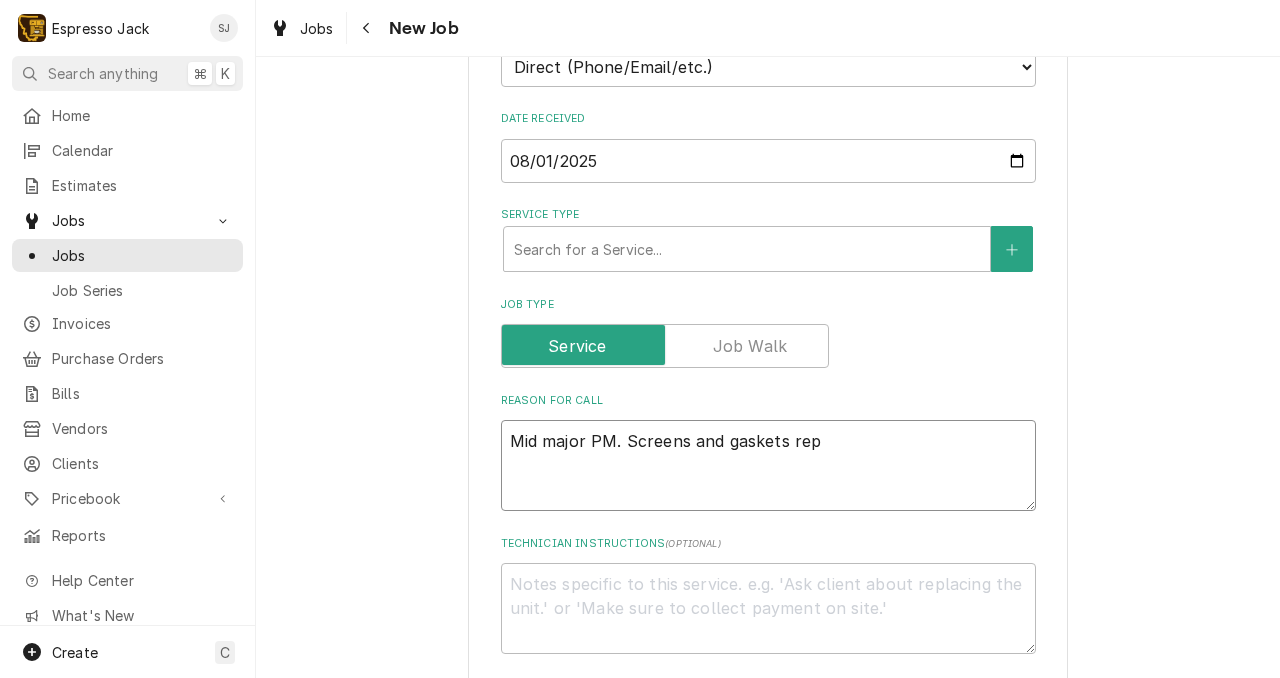 type on "x" 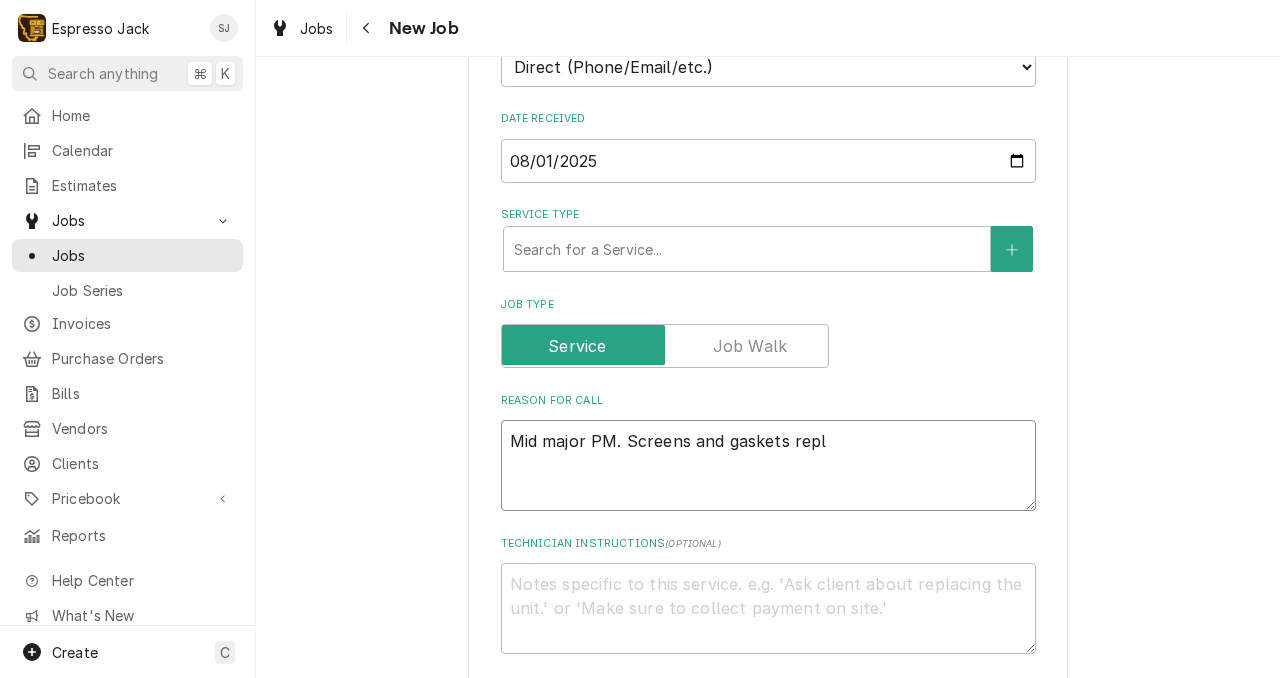 type on "x" 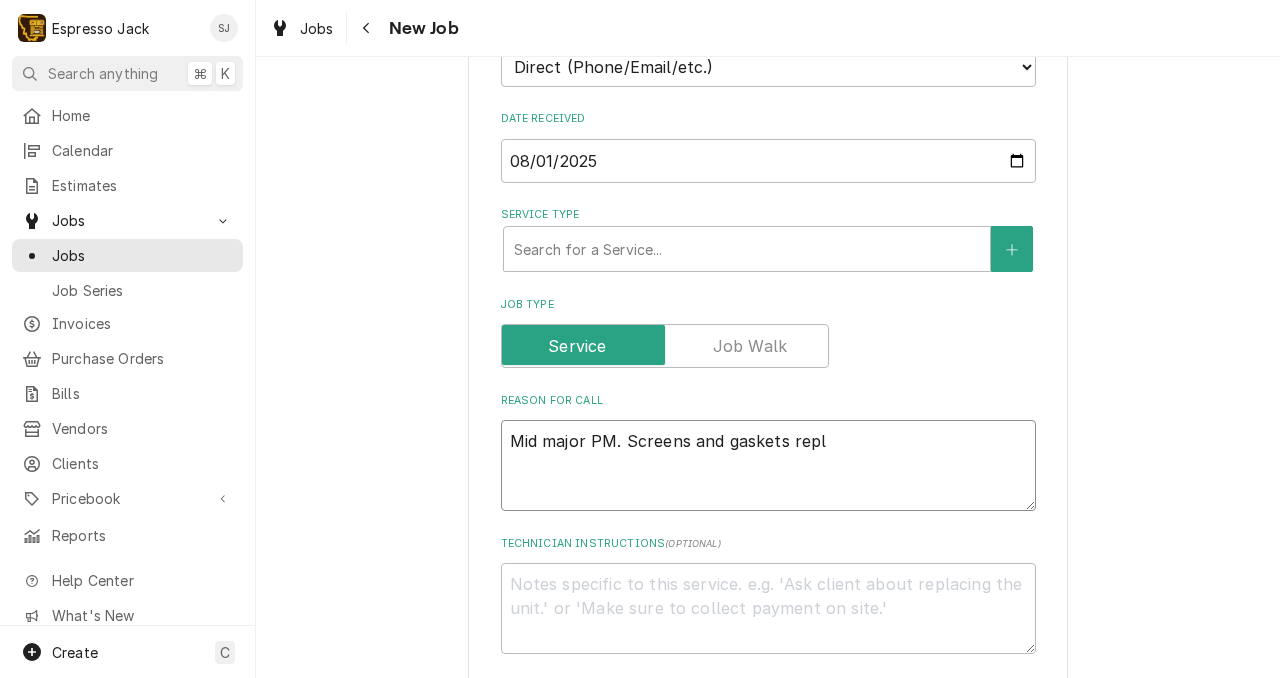 type on "Mid major PM. Screens and gaskets repla" 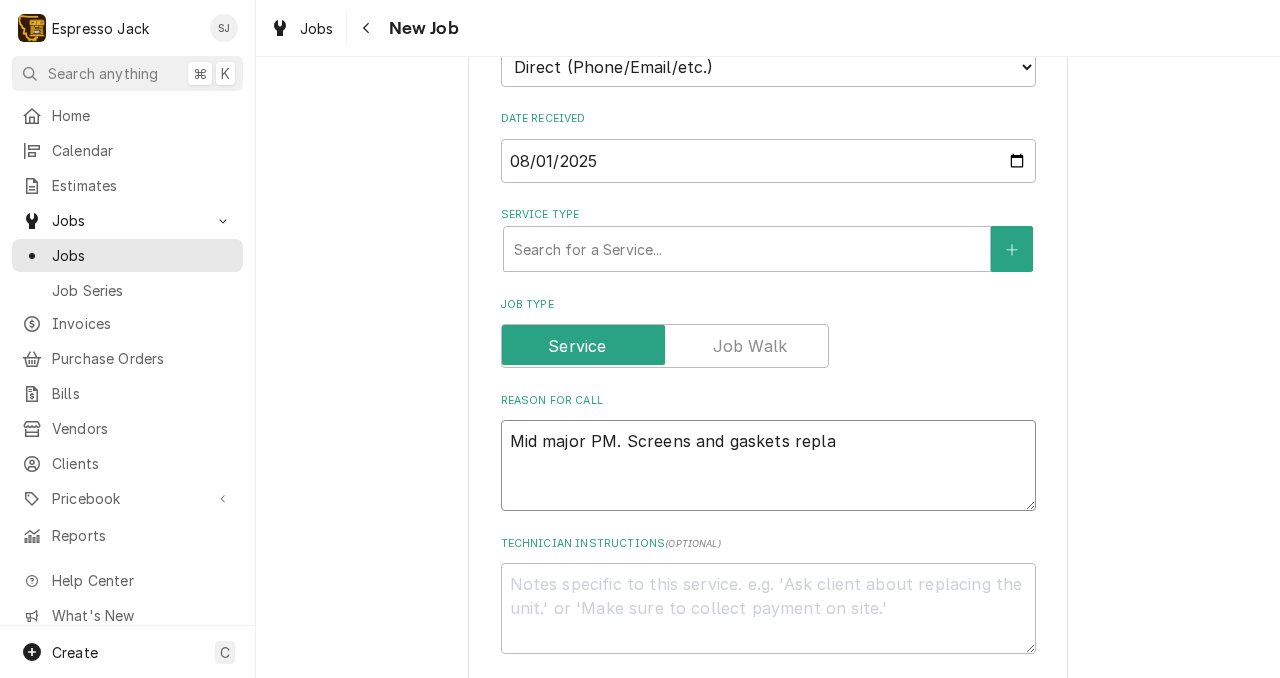 type on "x" 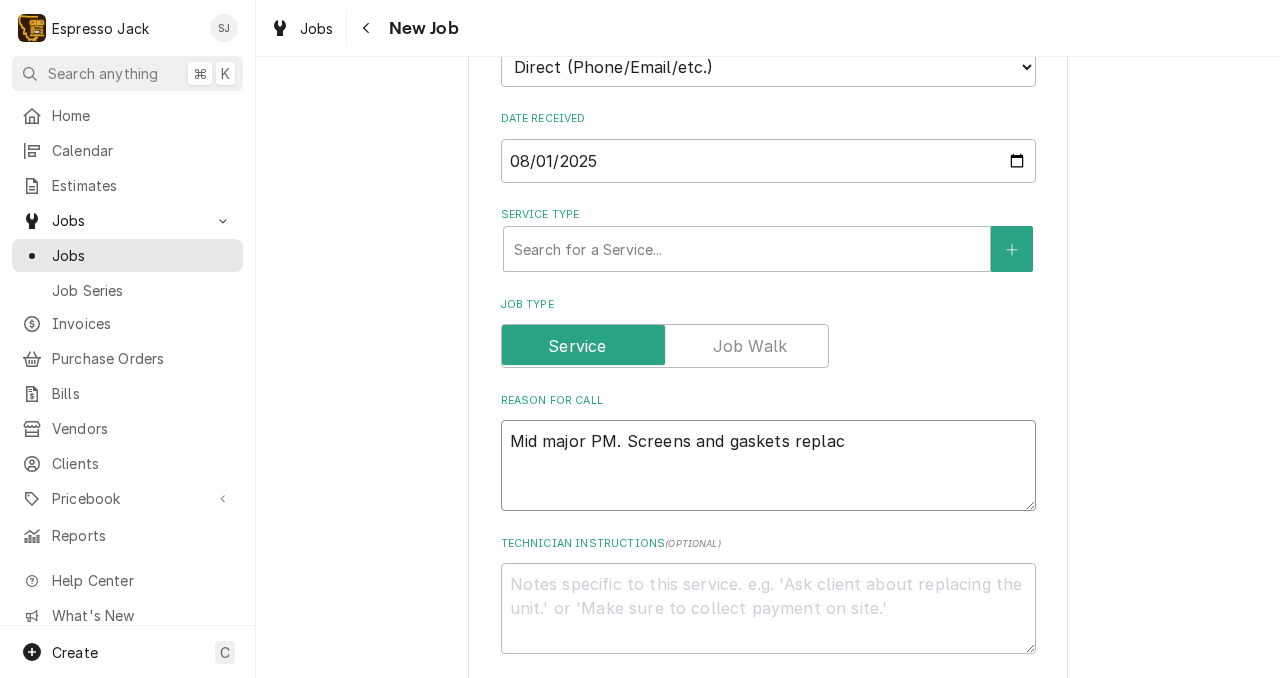 type on "x" 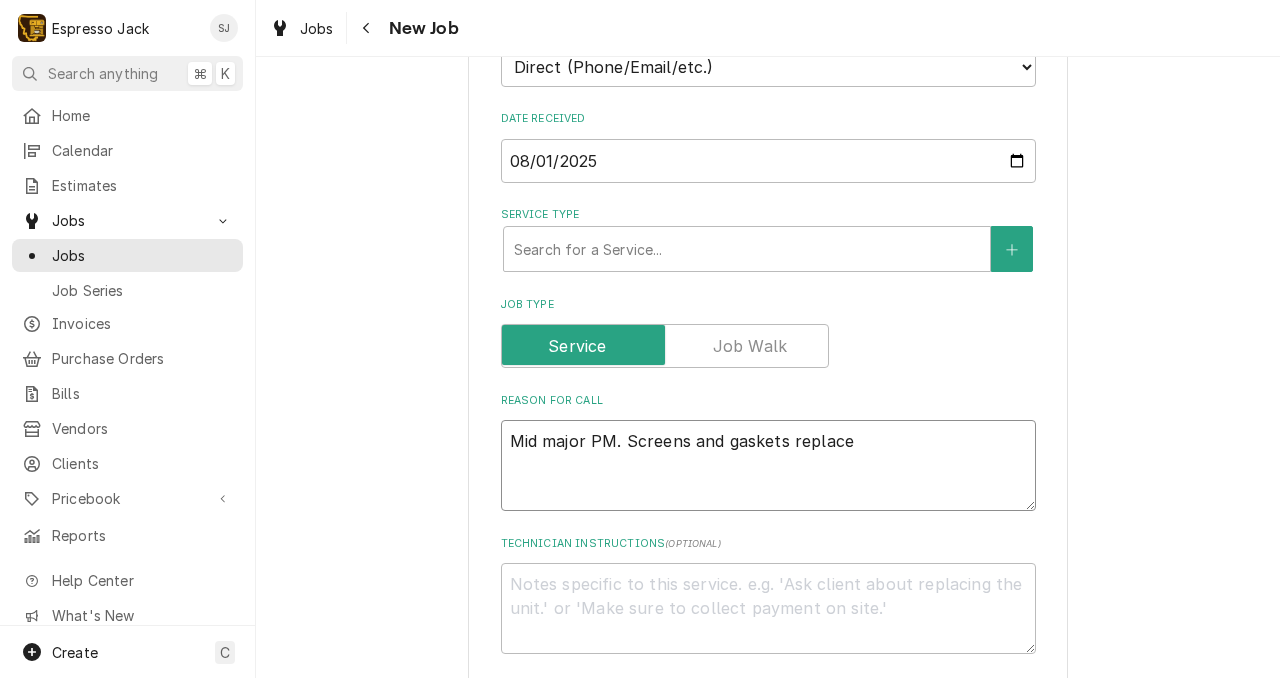 type on "x" 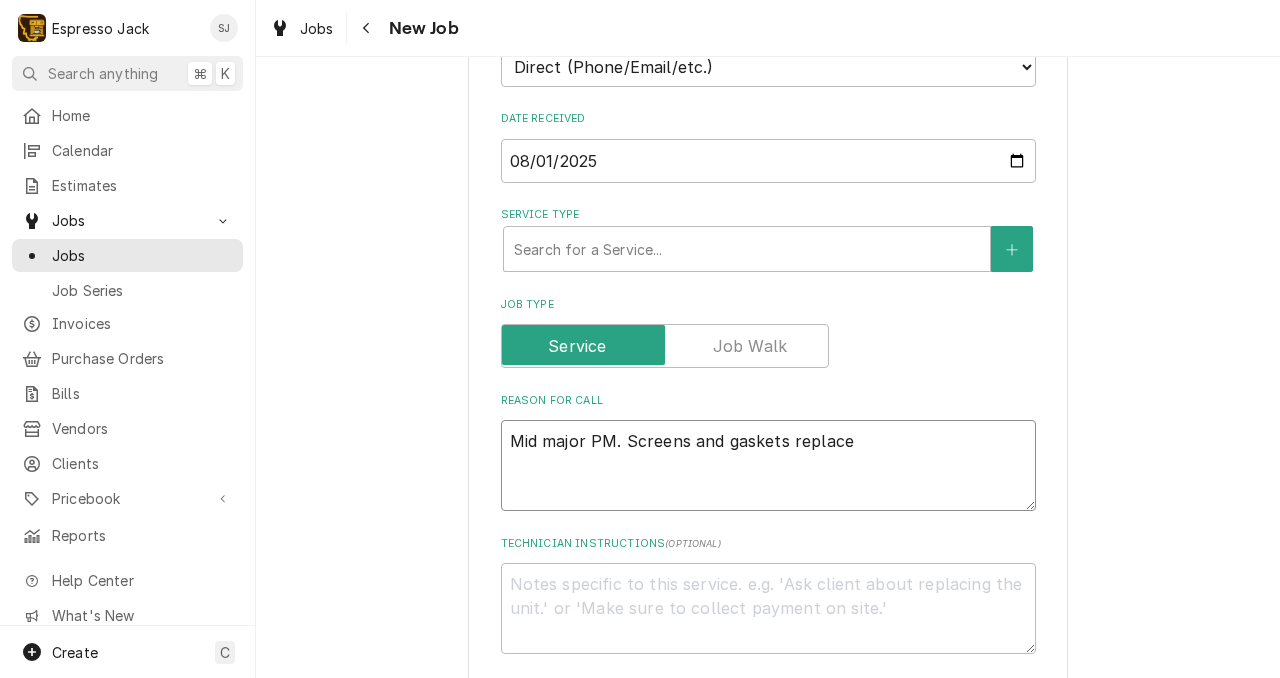 type on "Mid major PM. Screens and gaskets replaced" 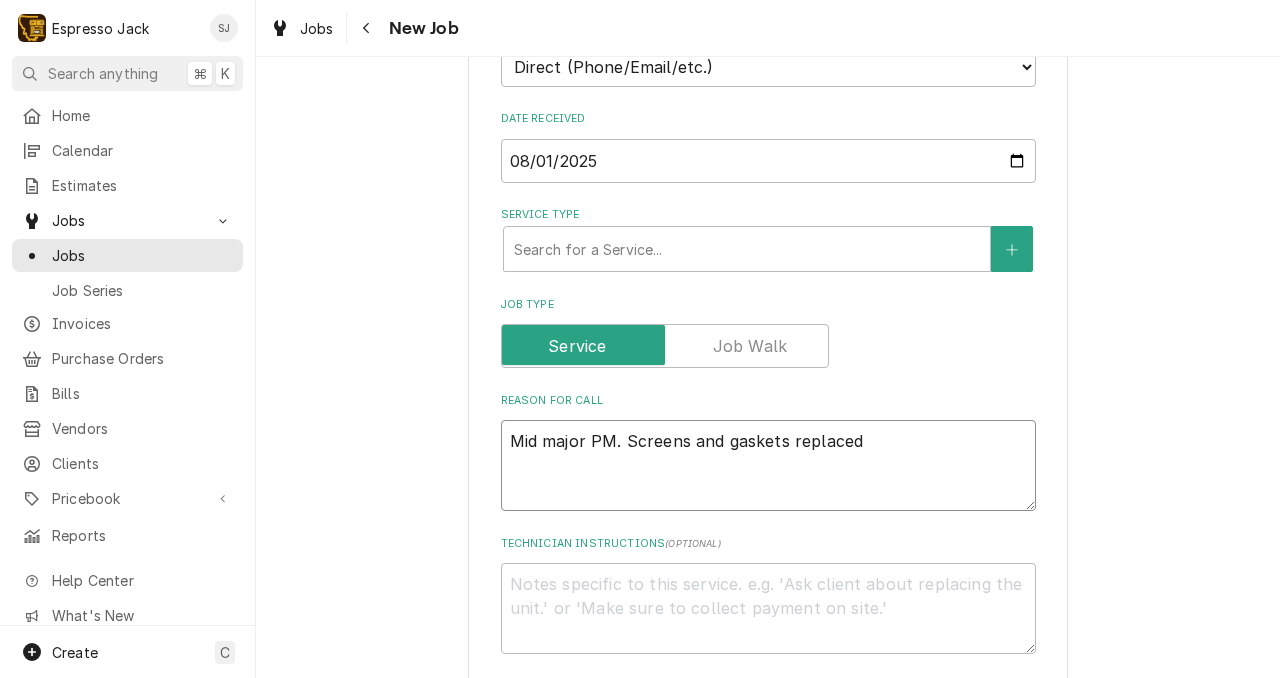 click on "Mid major PM. Screens and gaskets replaced" at bounding box center (768, 465) 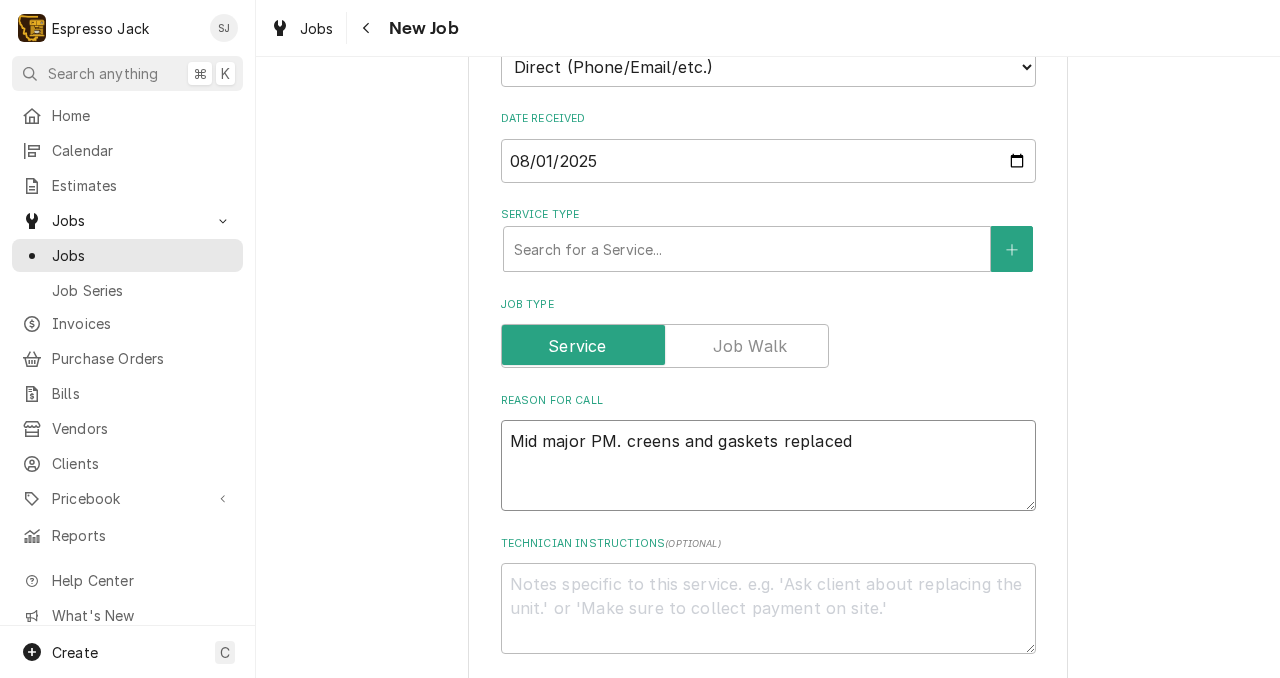 type on "x" 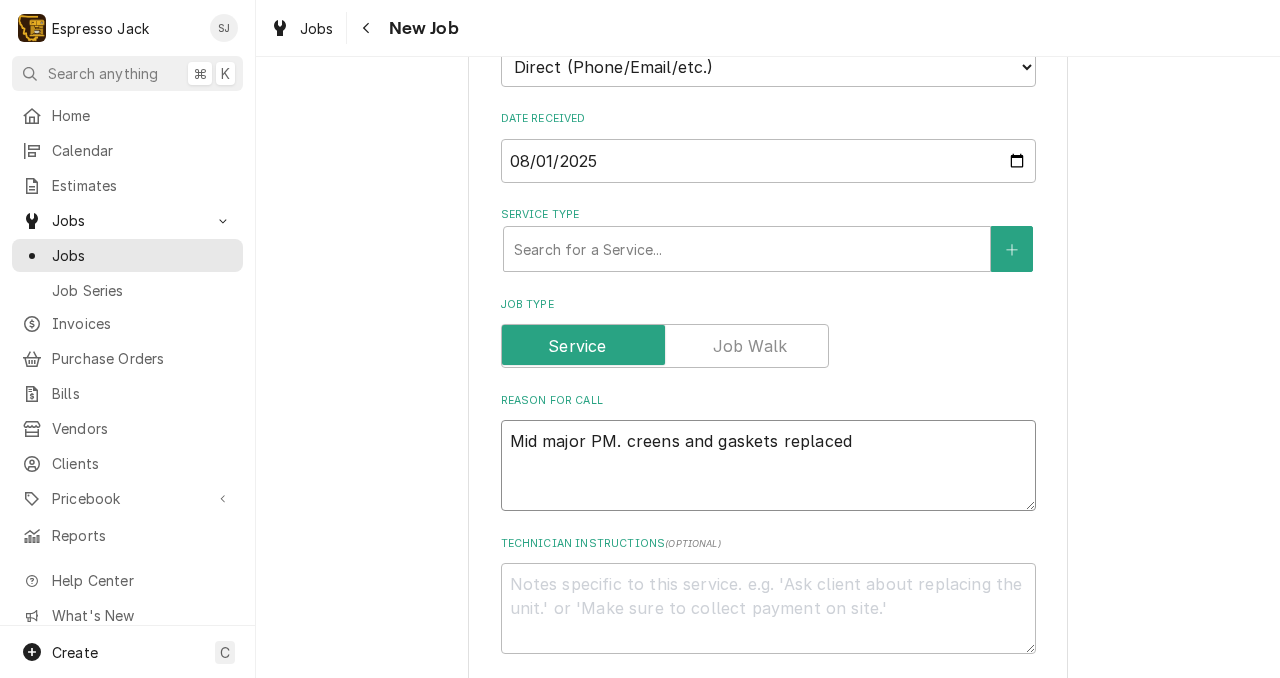 type on "Mid major PM. Gcreens and gaskets replaced" 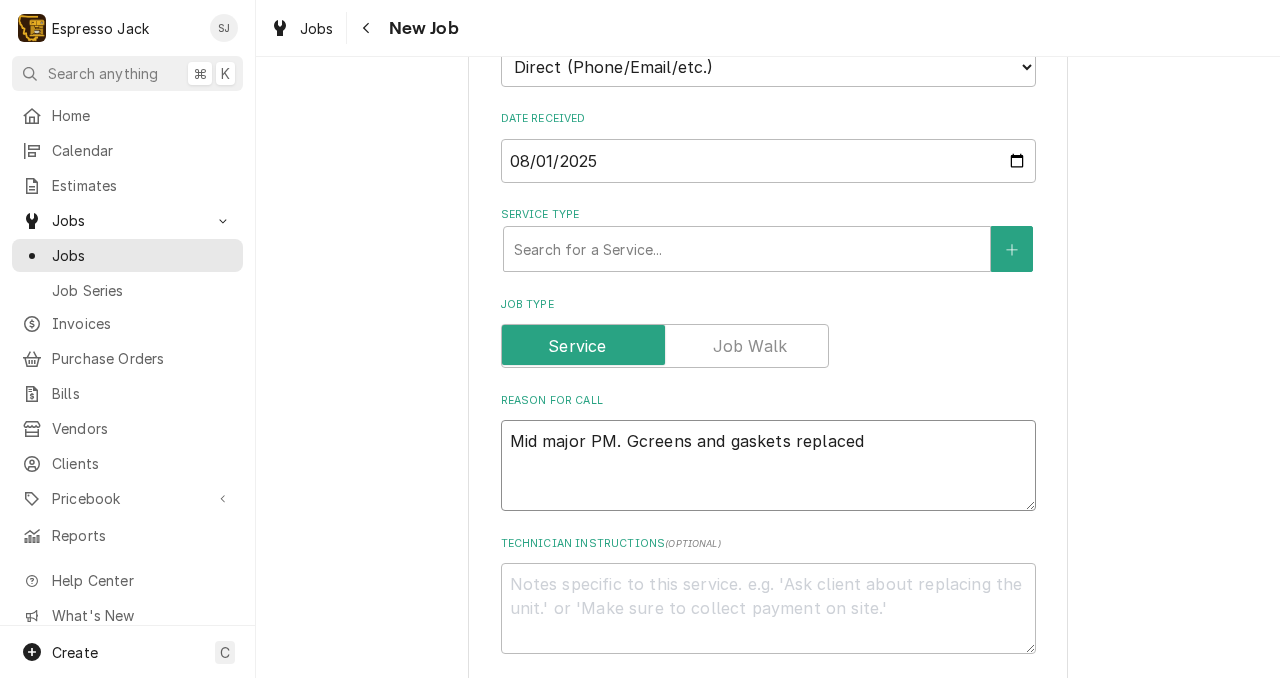 type on "x" 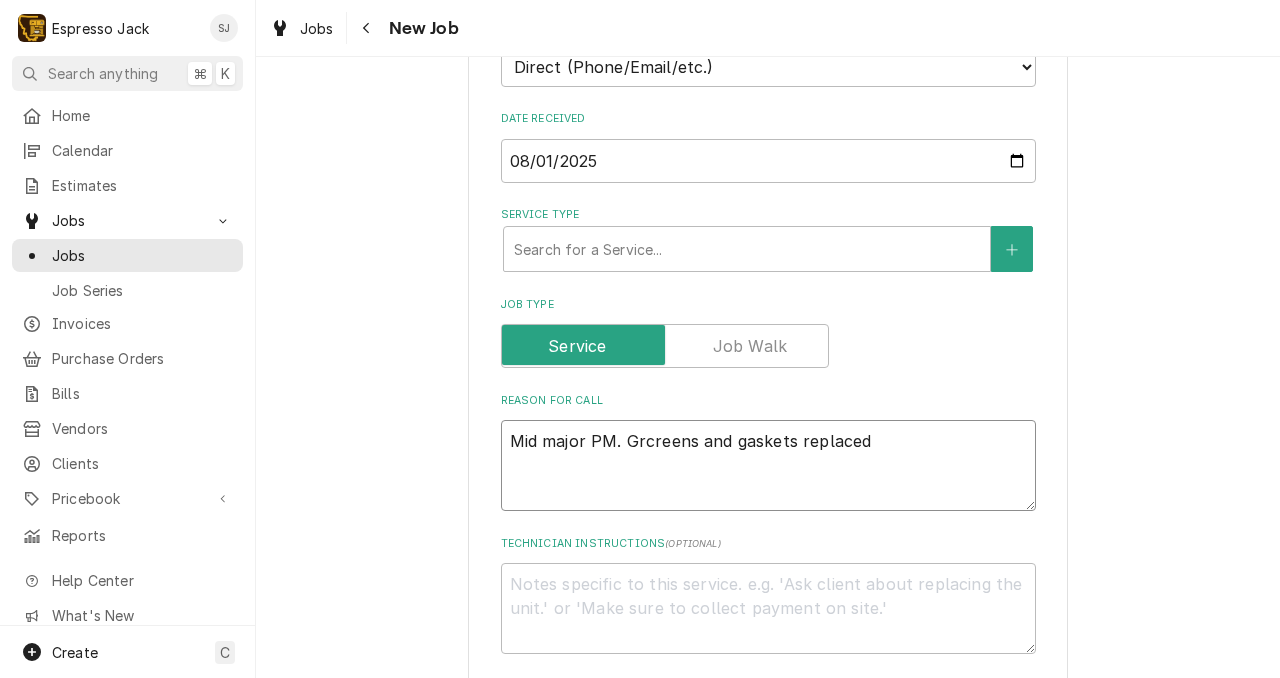 type on "x" 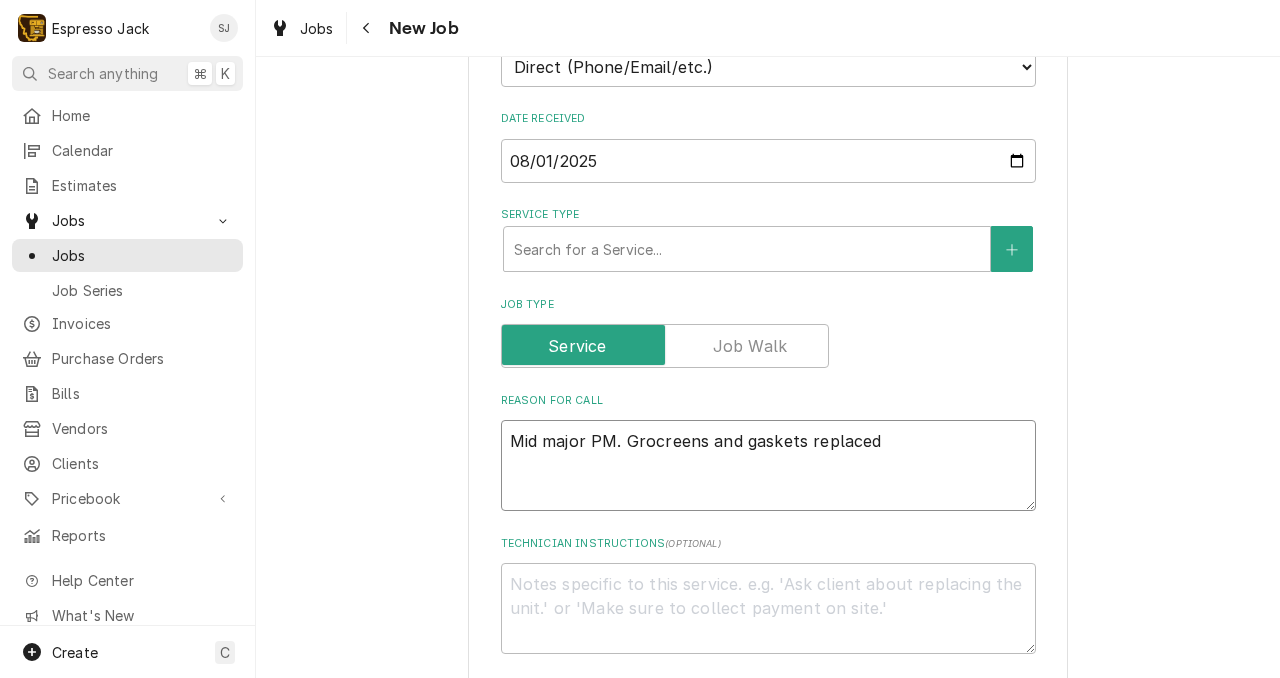 type on "x" 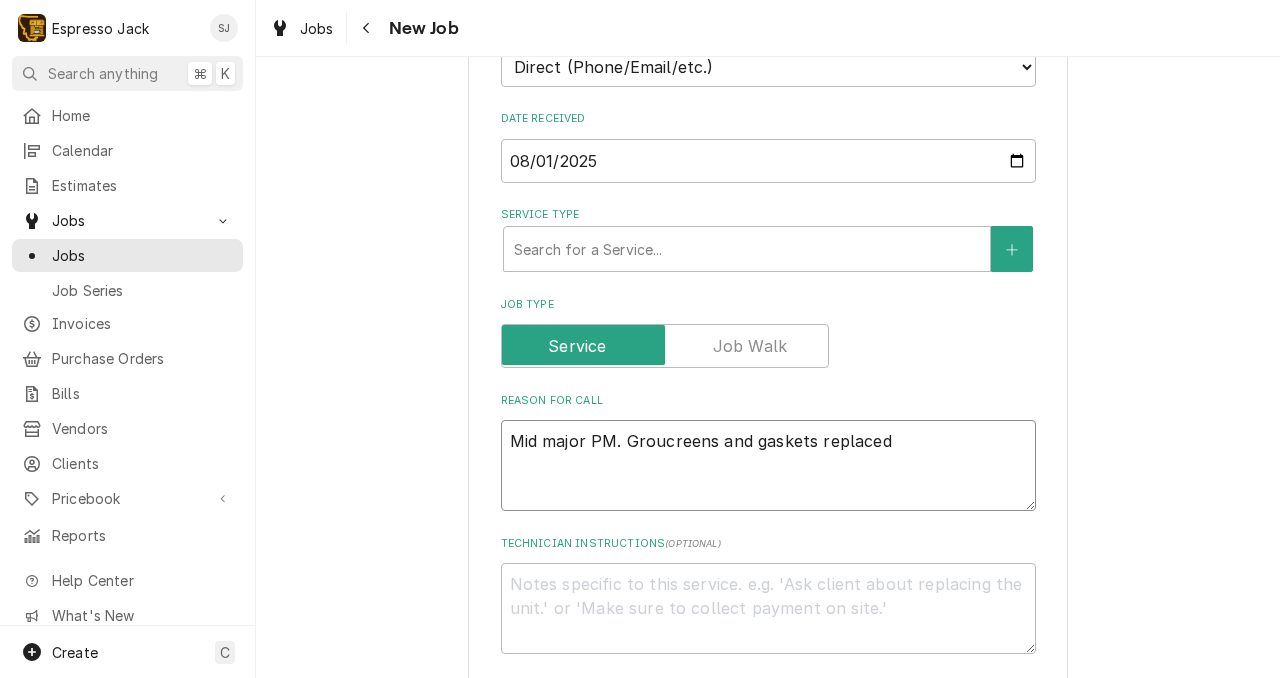 type on "x" 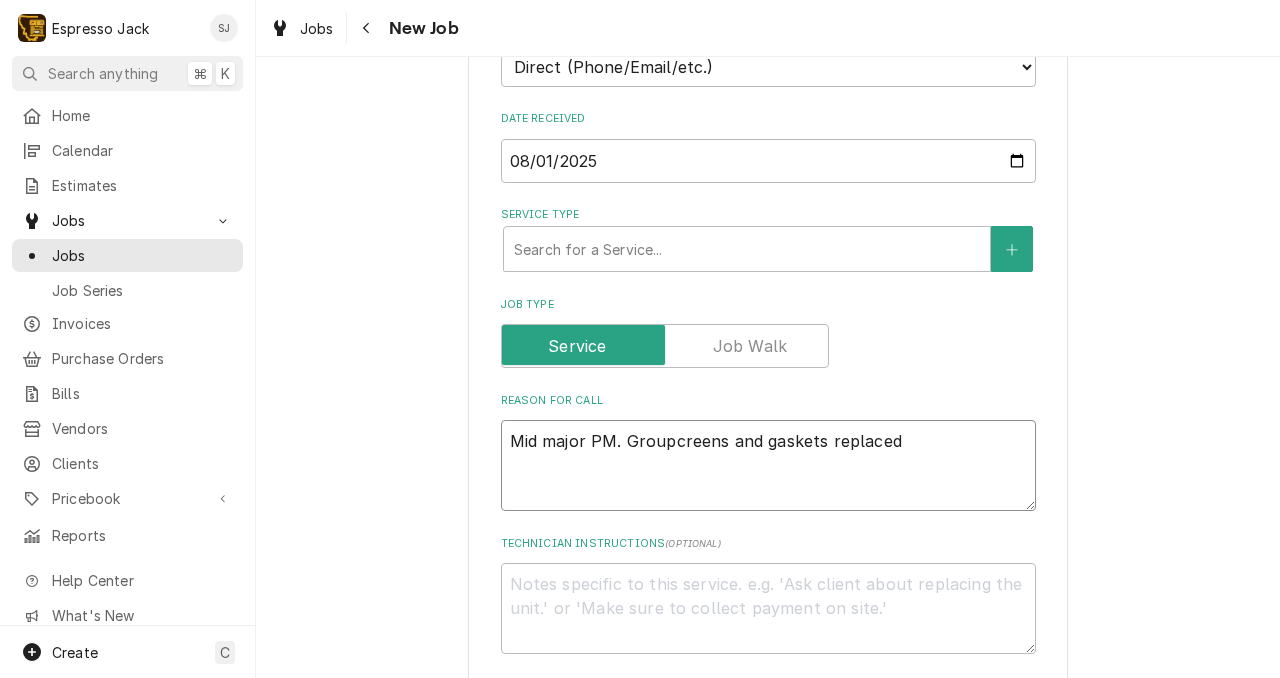 type on "x" 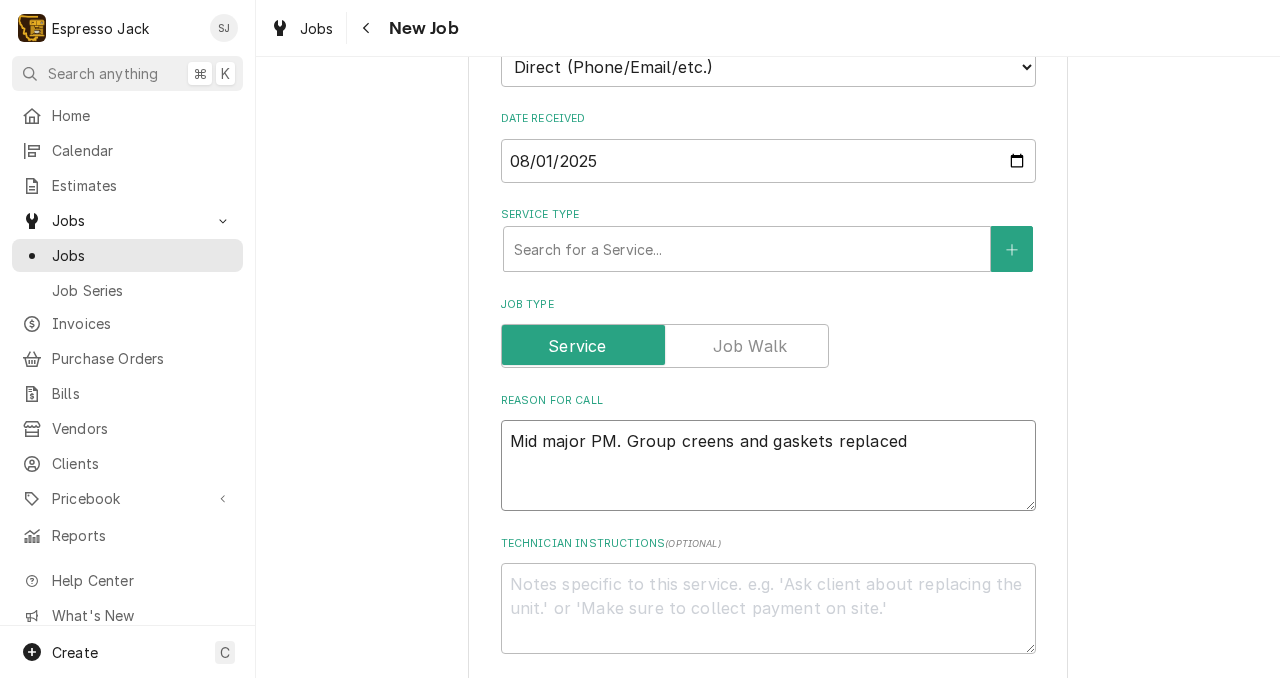type on "x" 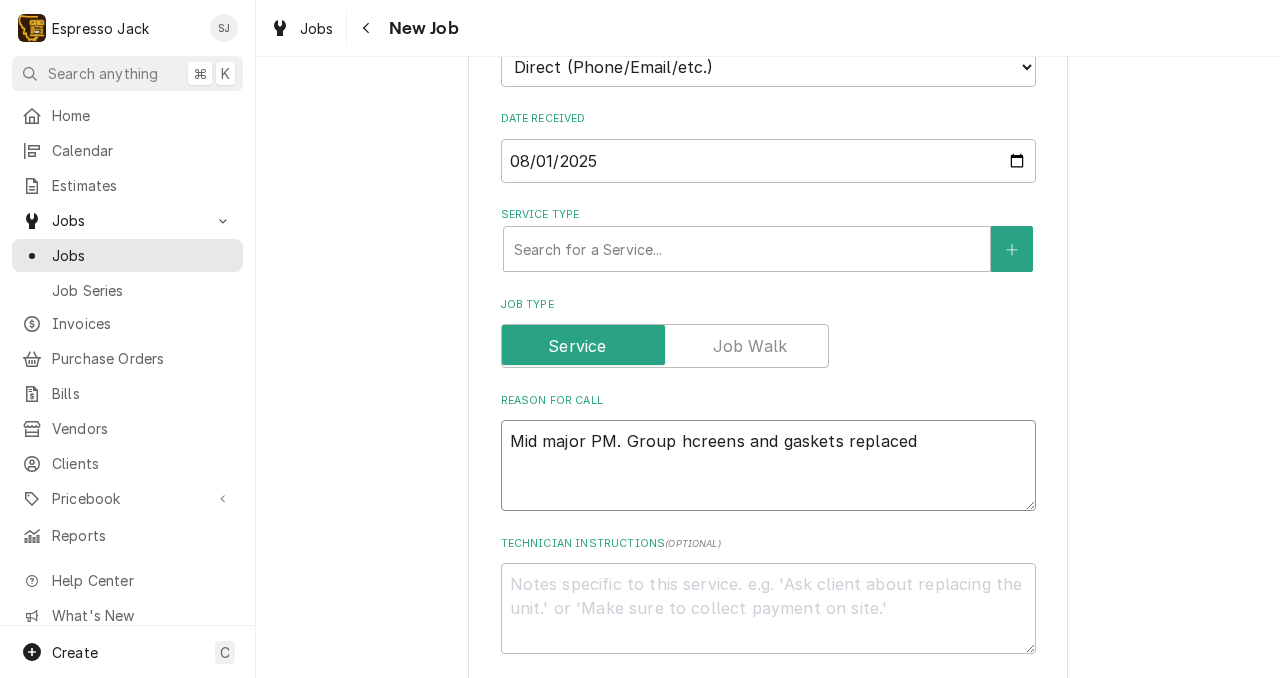 type on "x" 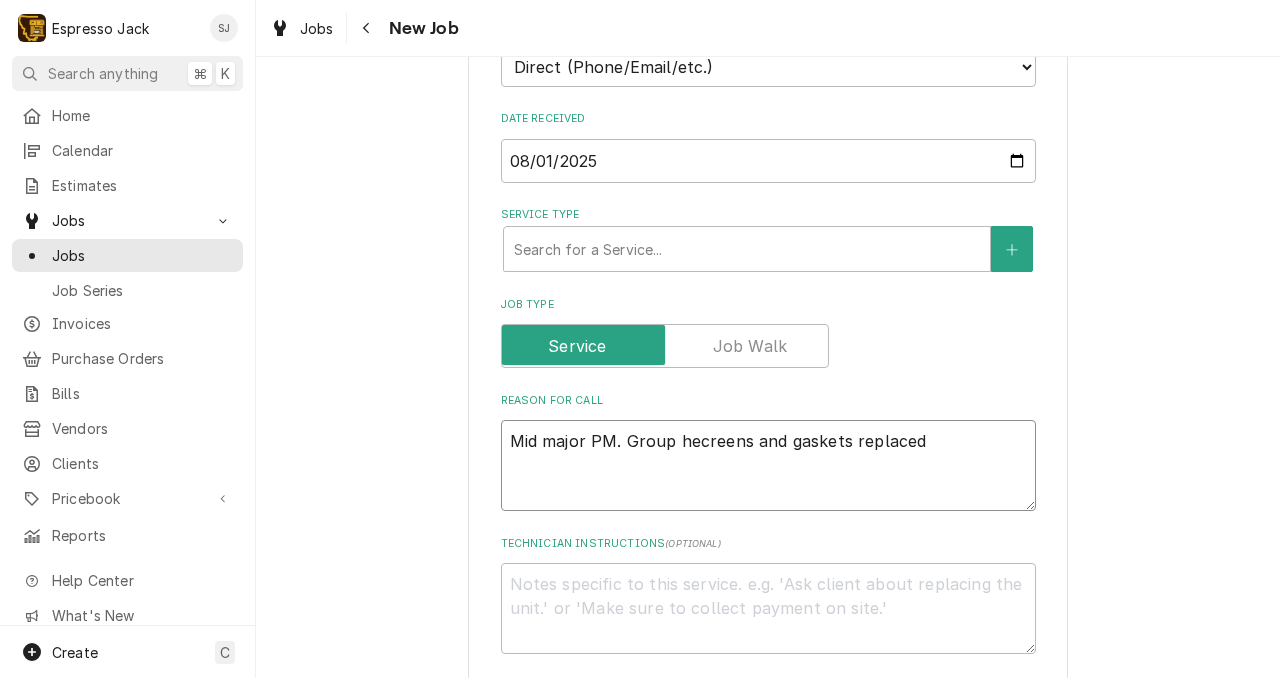 type on "x" 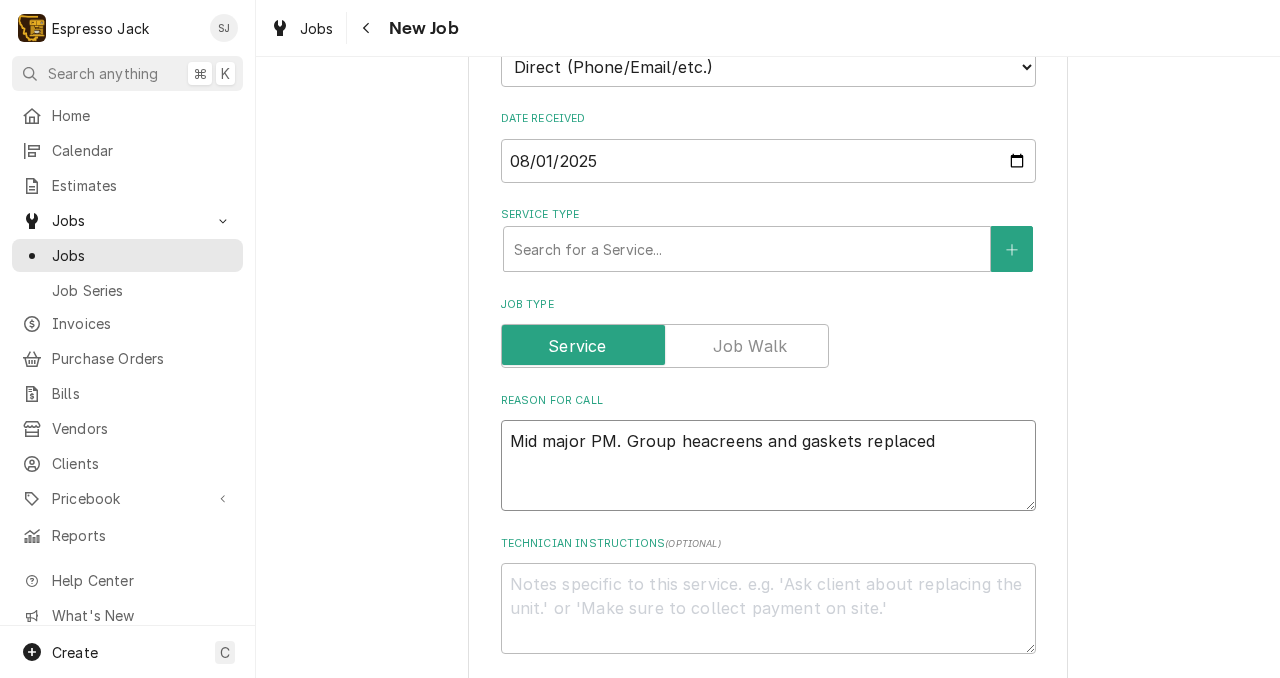 type on "x" 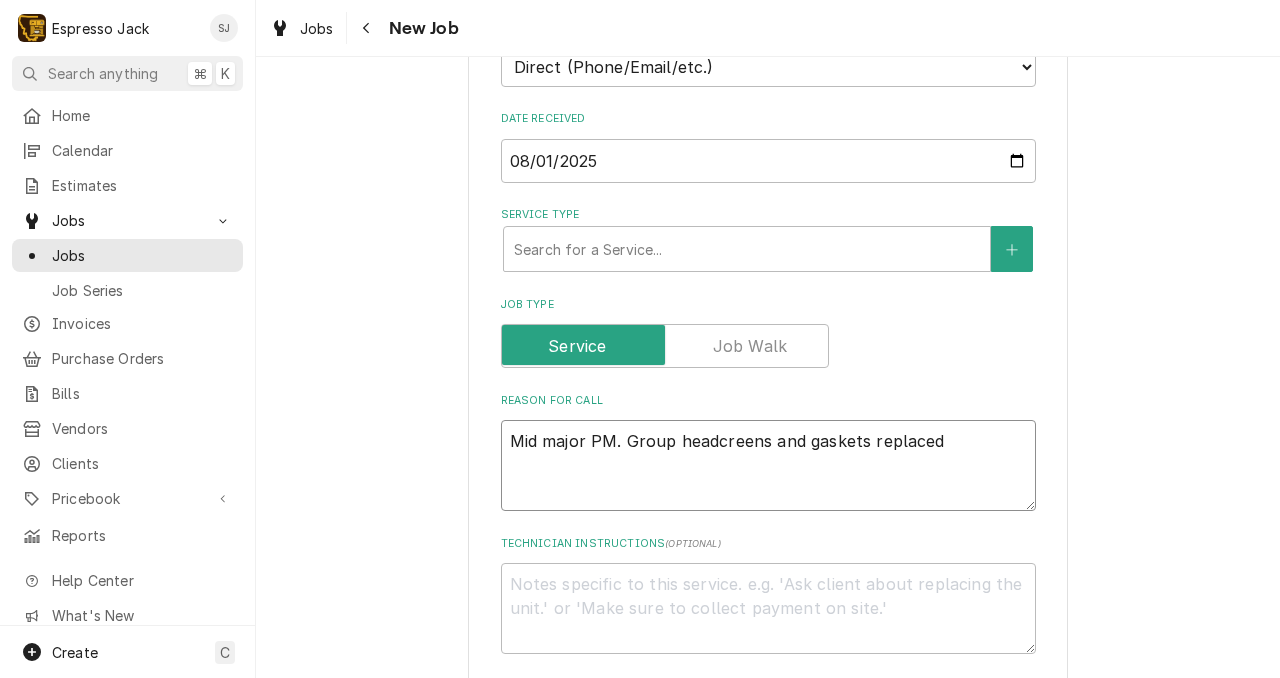 type on "x" 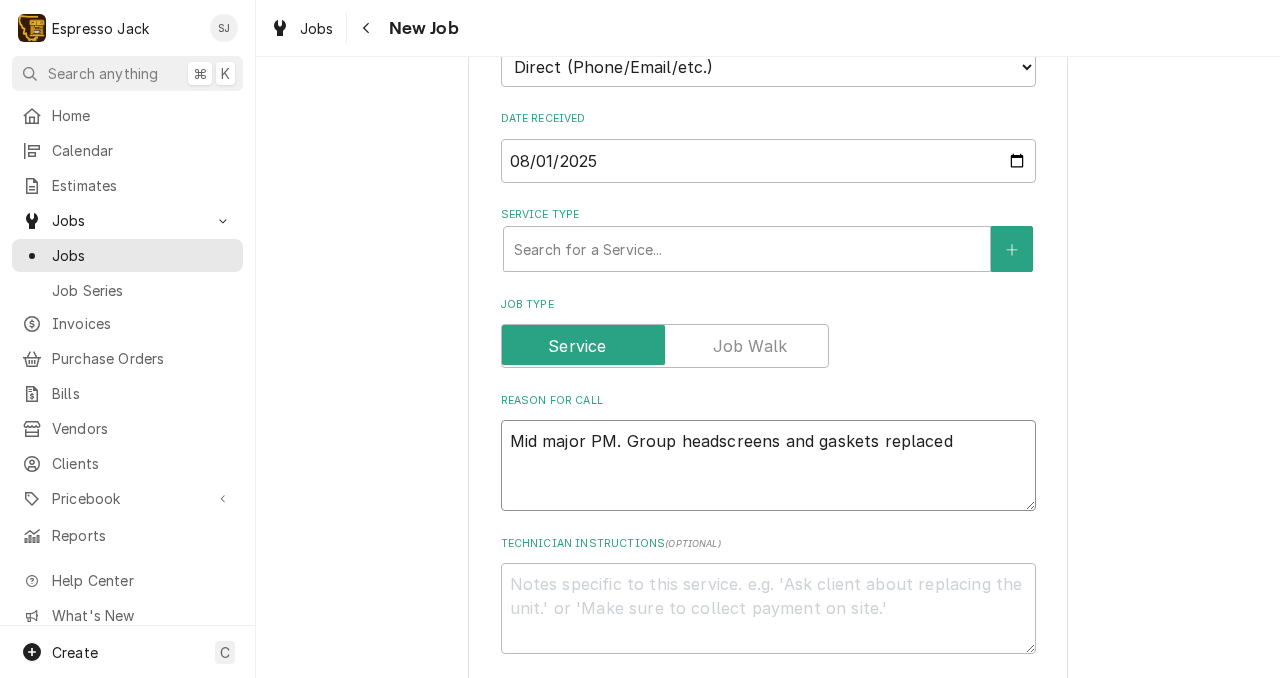 type on "x" 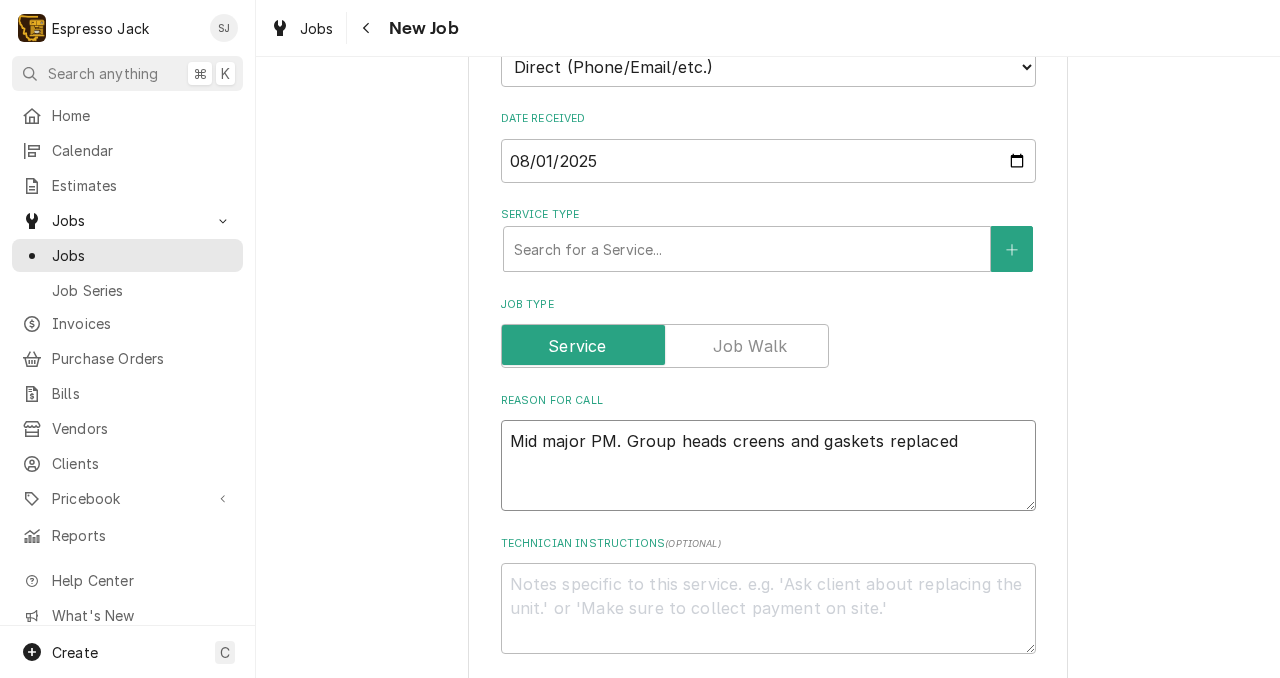 type on "x" 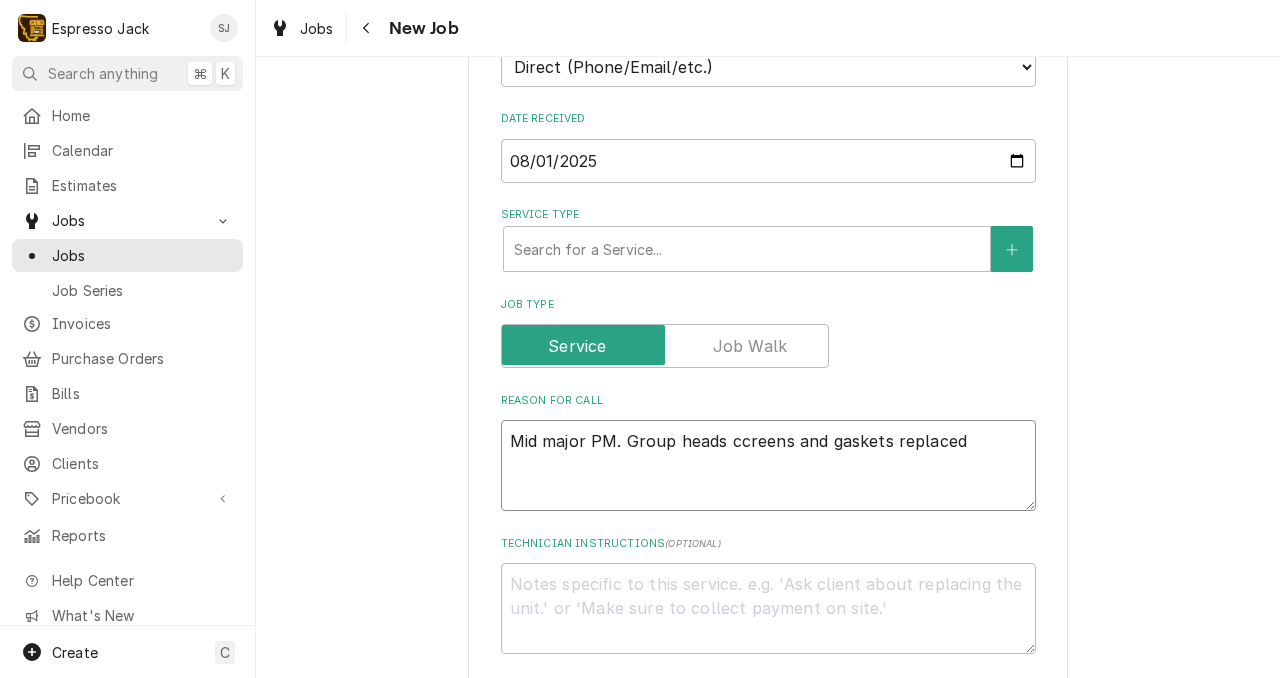 type on "x" 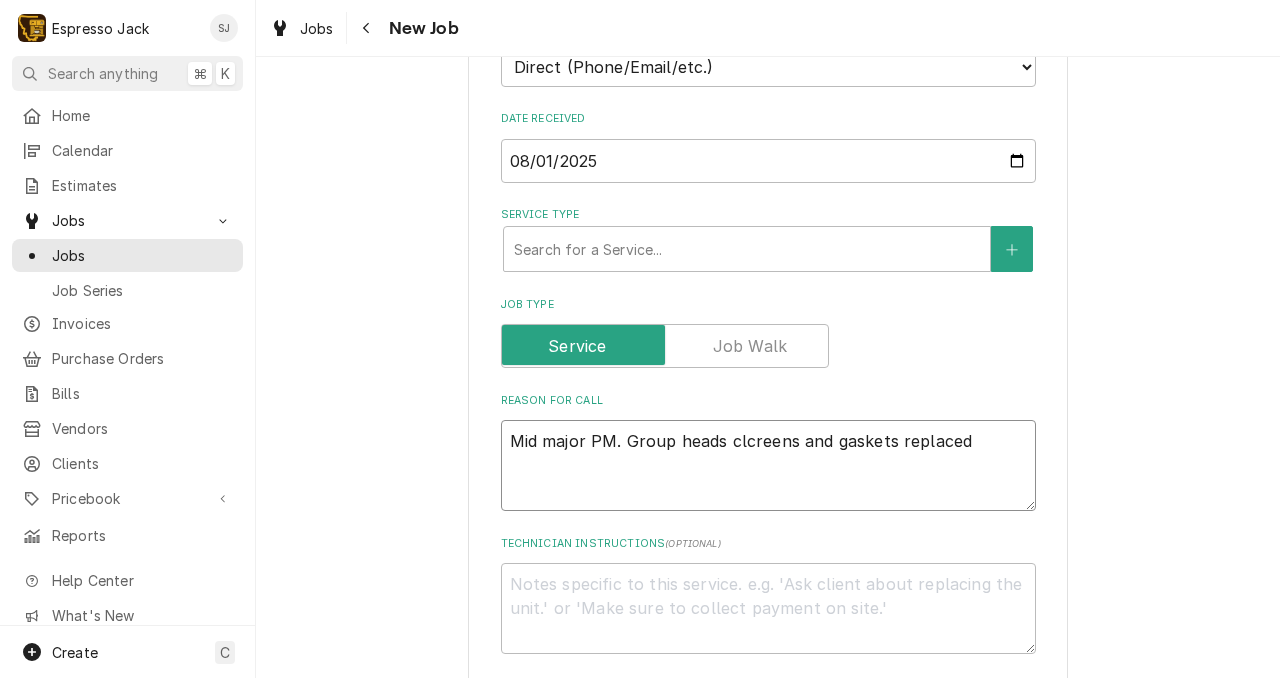 type on "x" 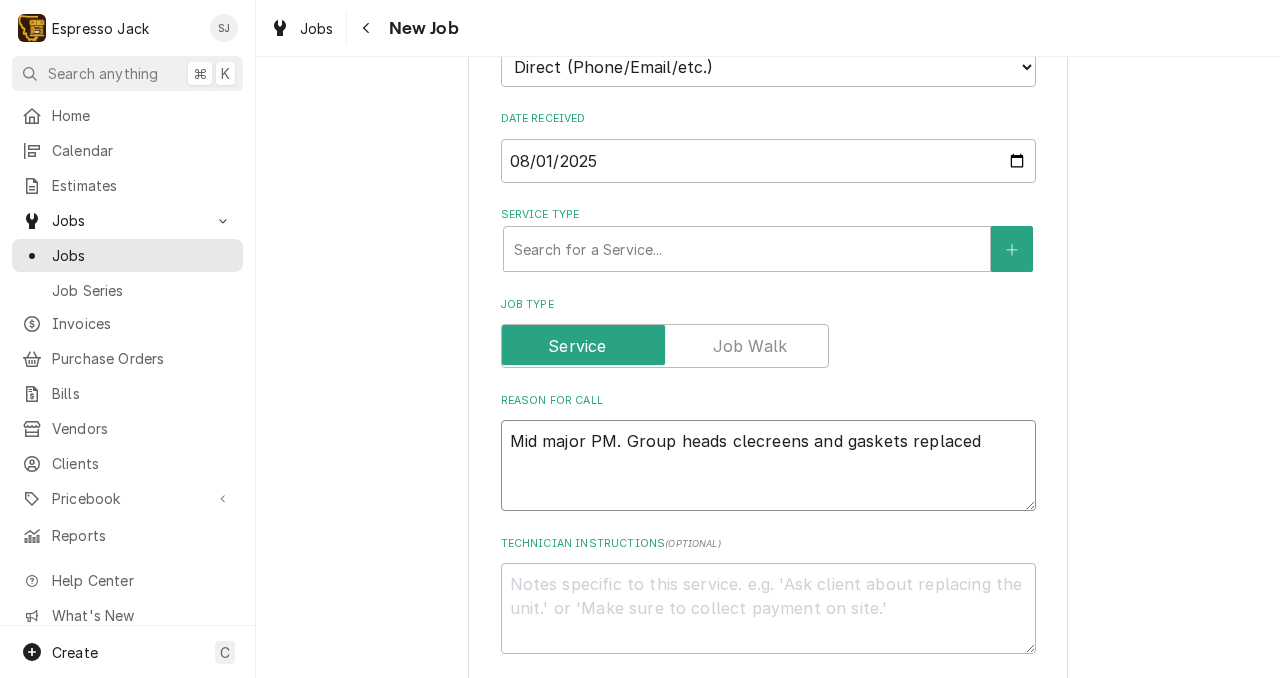 type on "x" 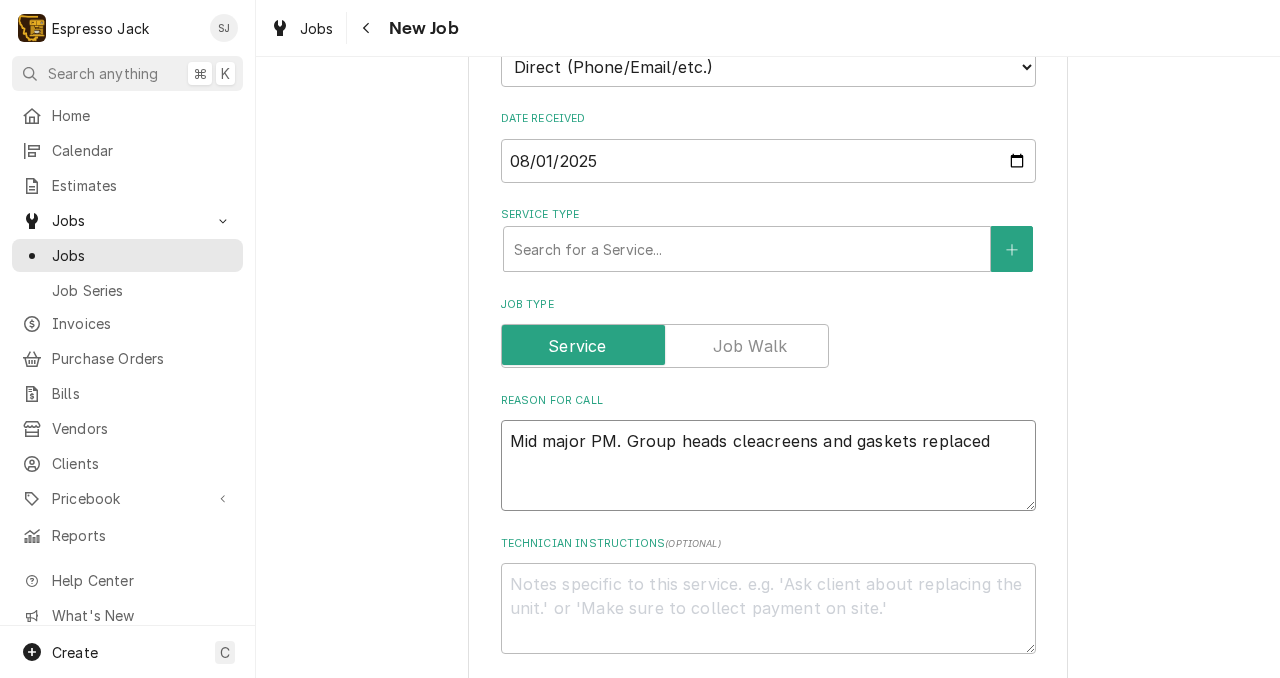 type on "Mid major PM. Group heads cleancreens and gaskets replaced" 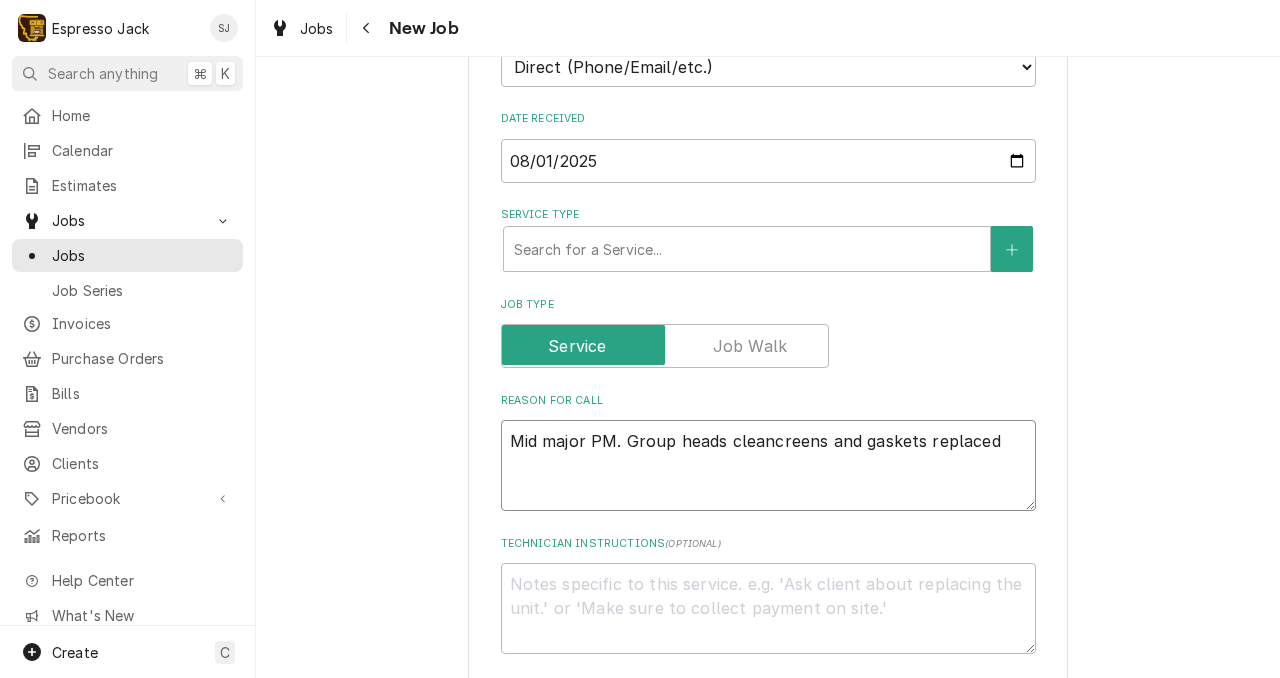 type on "x" 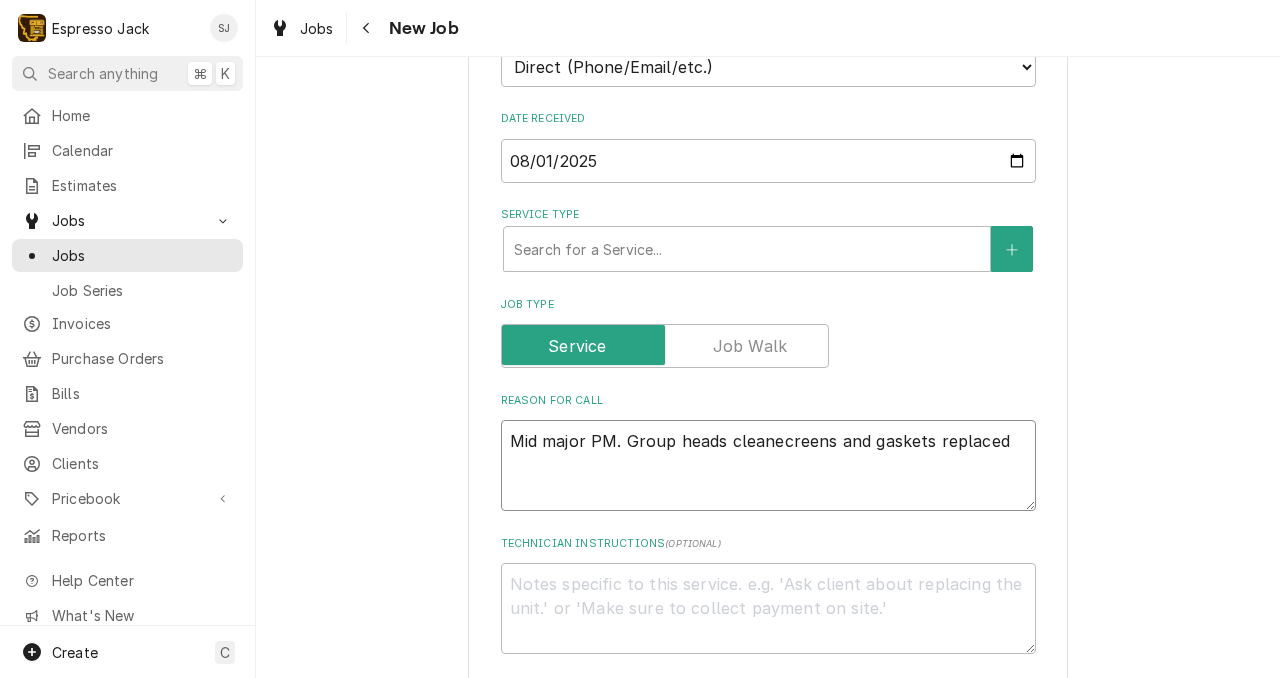type on "x" 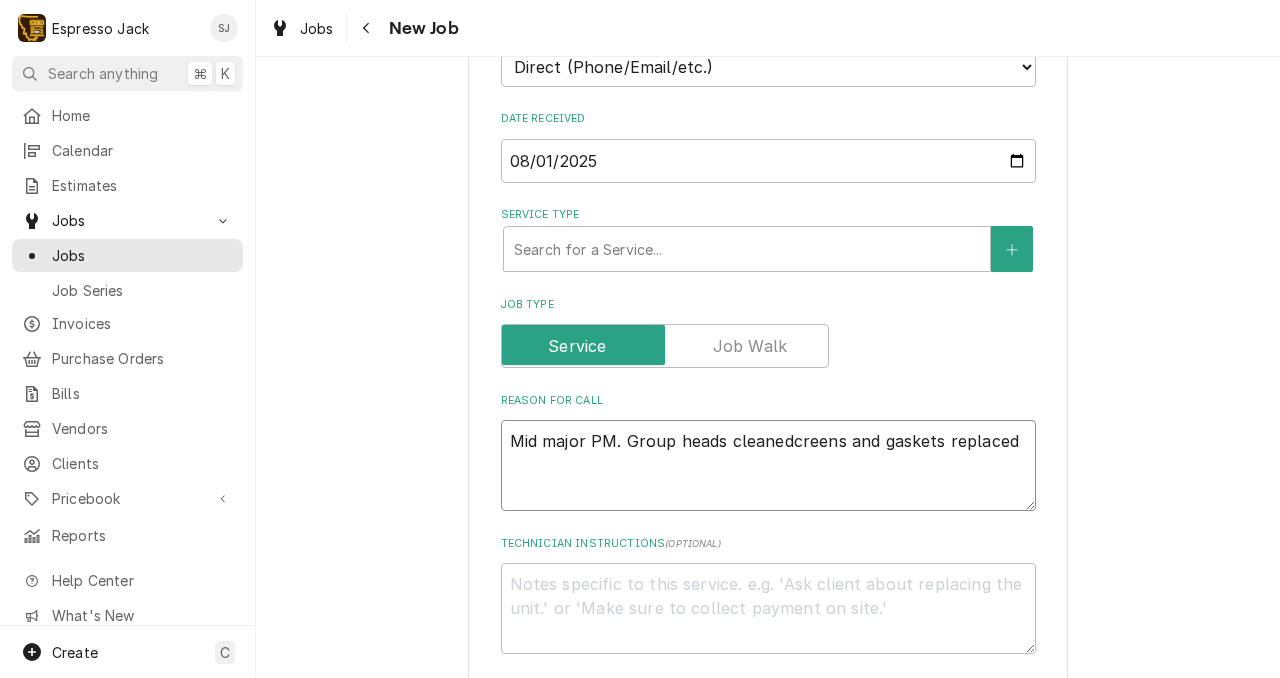 type on "x" 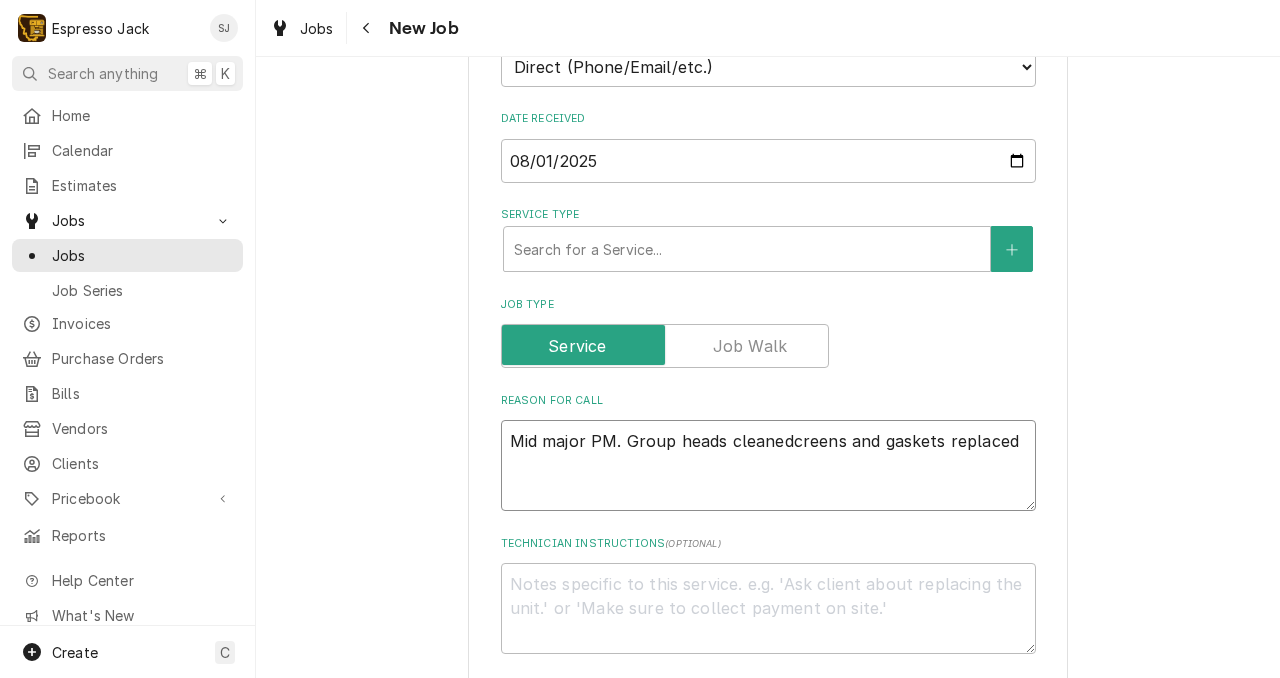 type on "Mid major PM. Group heads cleaned,creens and gaskets replaced" 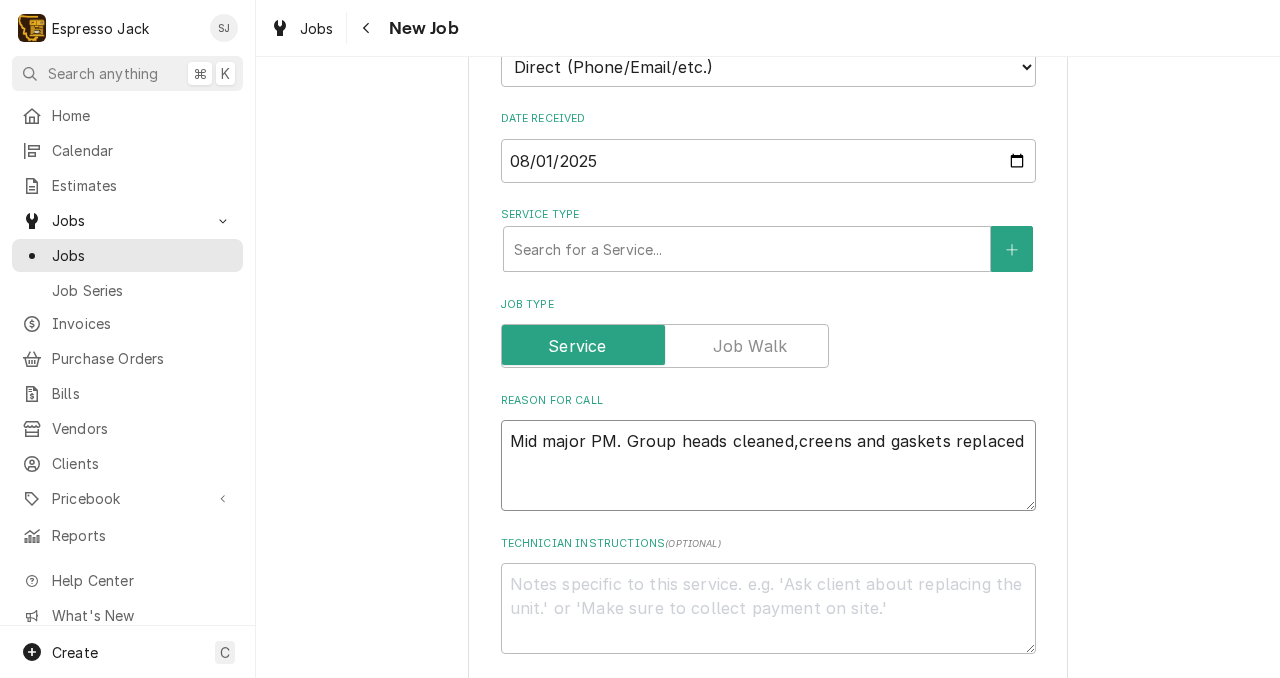 type on "x" 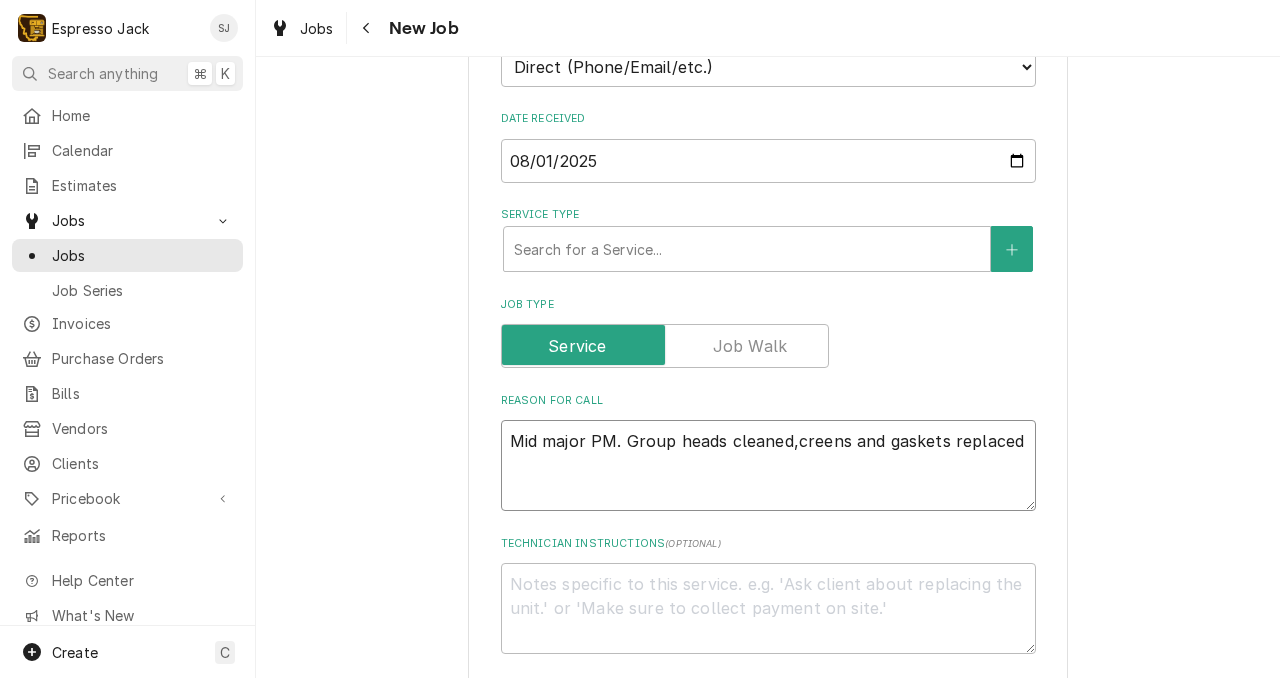 type on "Mid major PM. Group heads cleaned, creens and gaskets replaced" 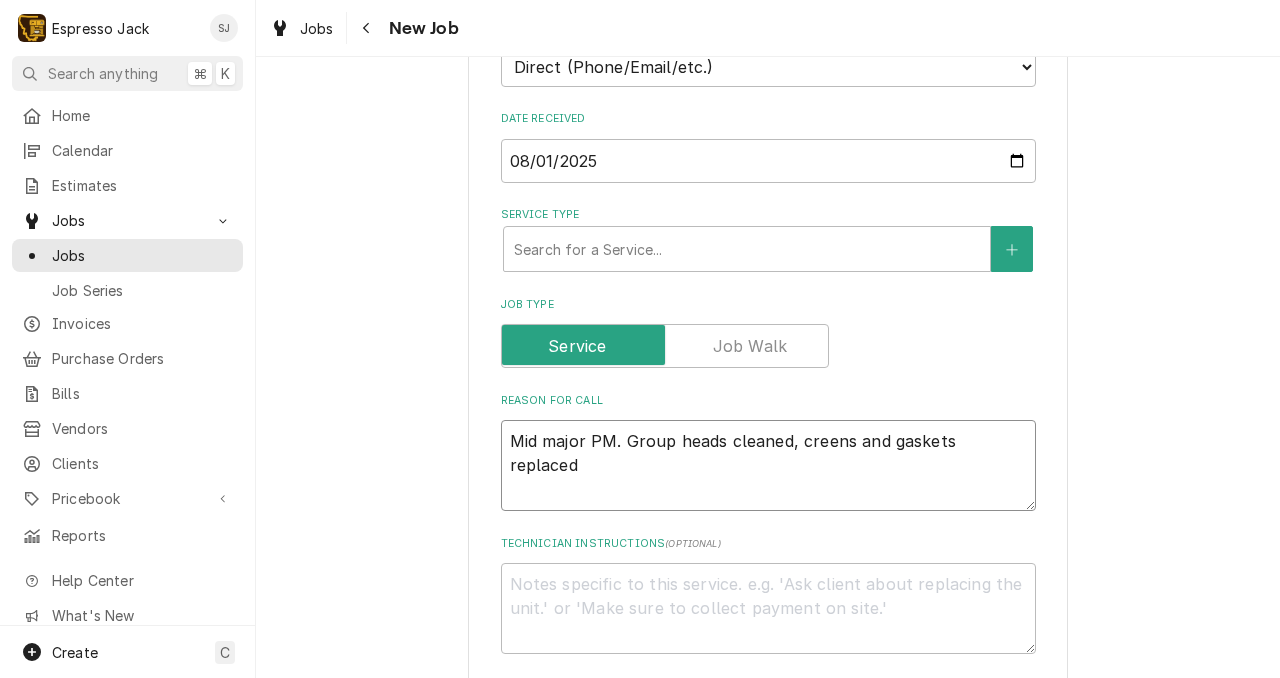 type on "x" 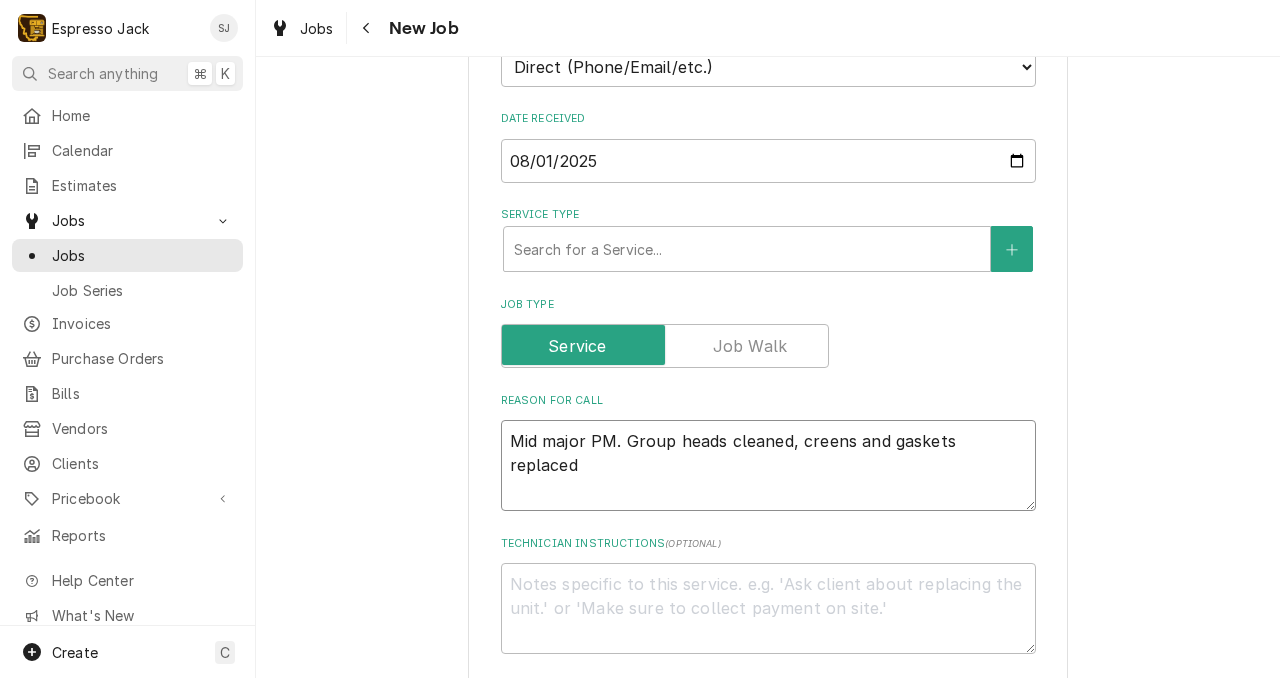 type on "Mid major PM. Group heads cleaned, screens and gaskets replaced" 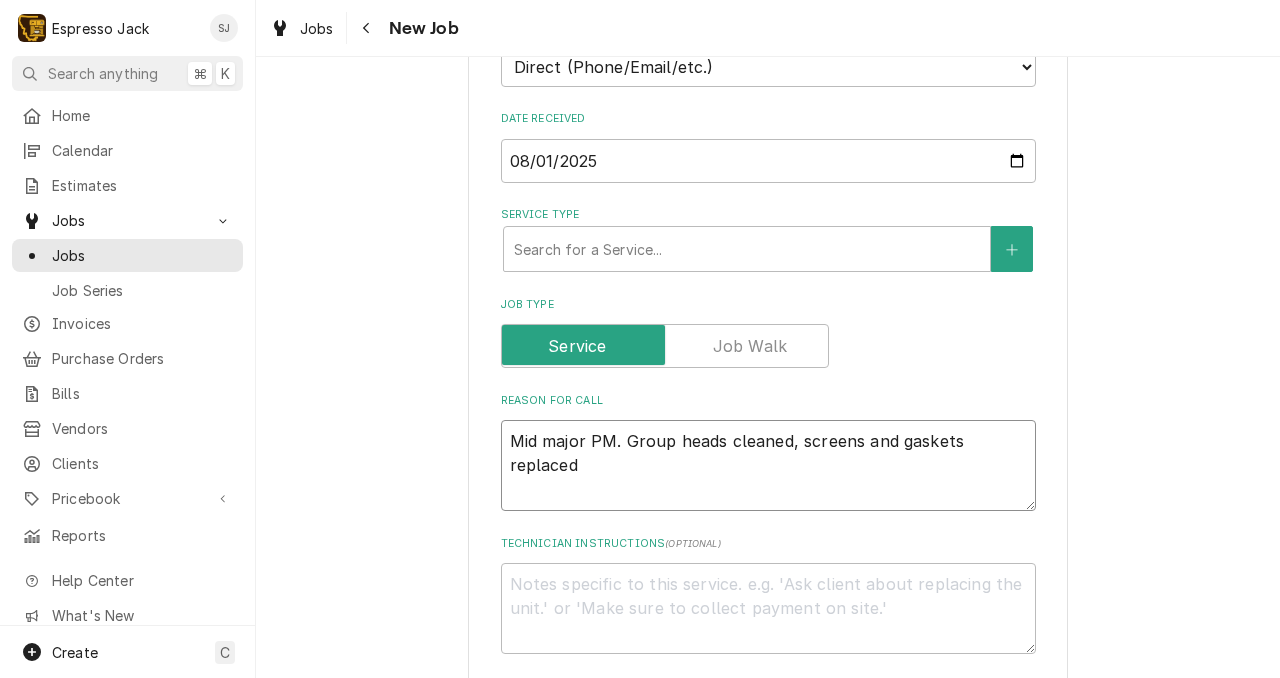 click on "Mid major PM. Group heads cleaned, screens and gaskets replaced" at bounding box center [768, 465] 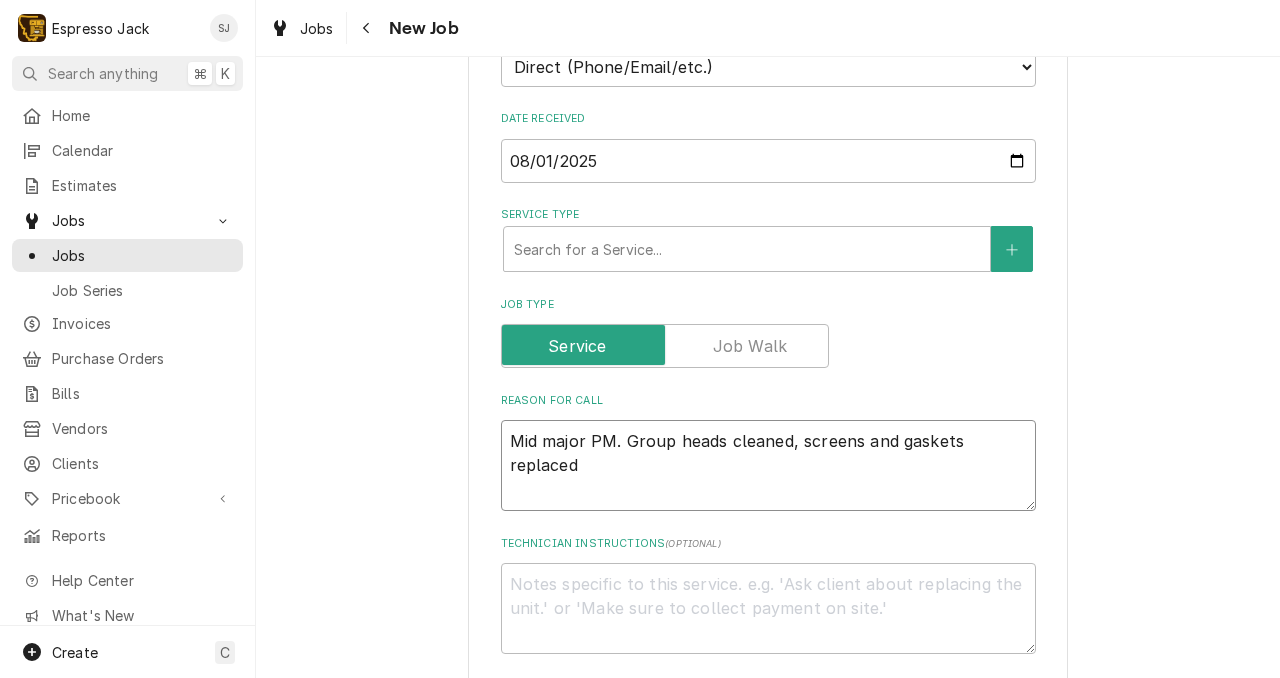 type on "x" 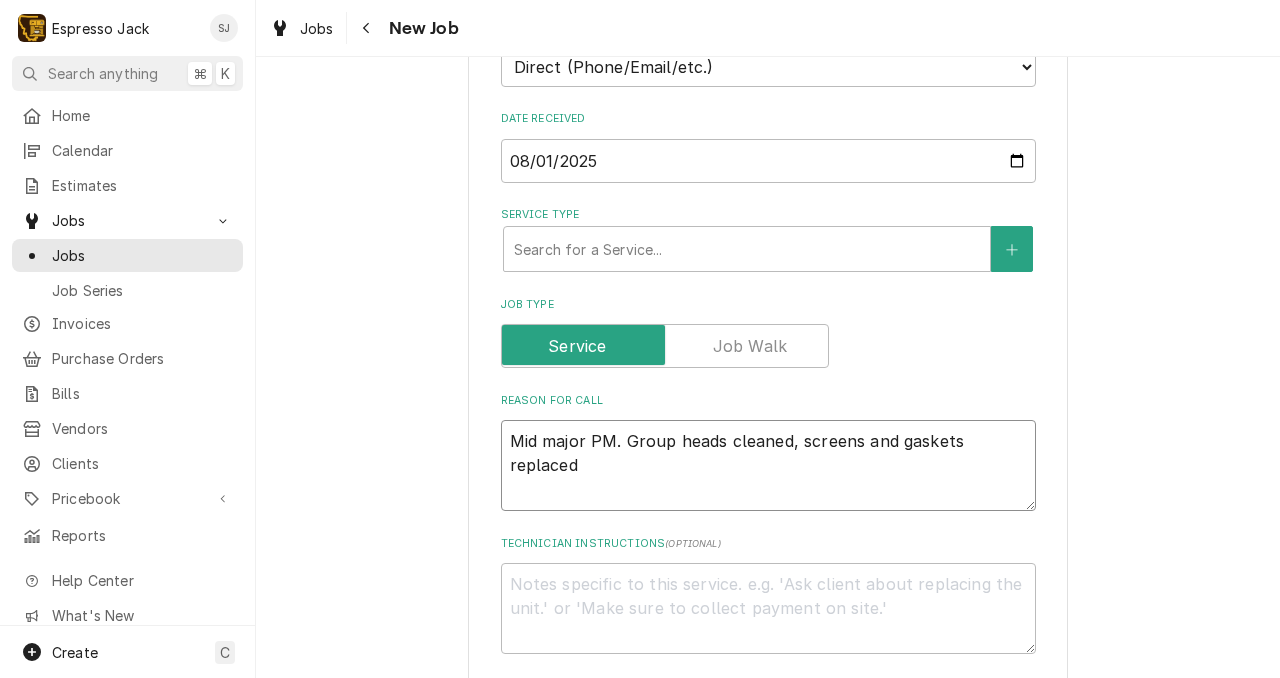 type on "Mid major PM. Group heads cleaned, screens and gaskets replaced." 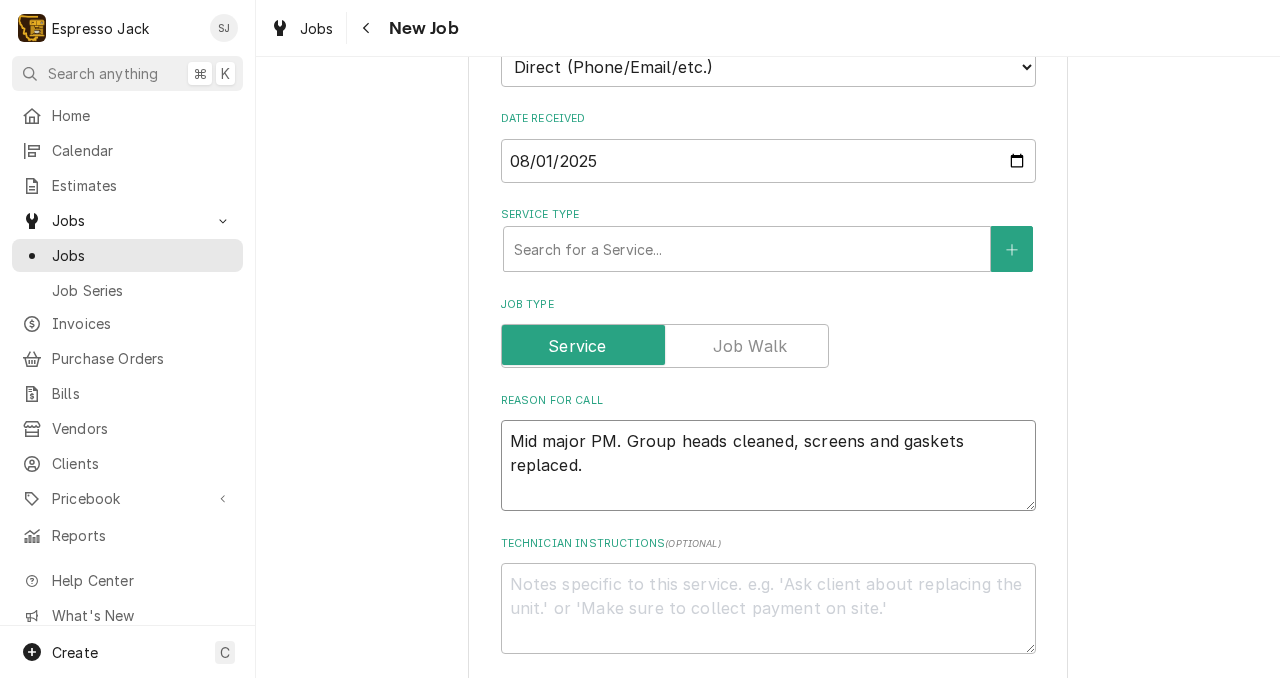 type on "x" 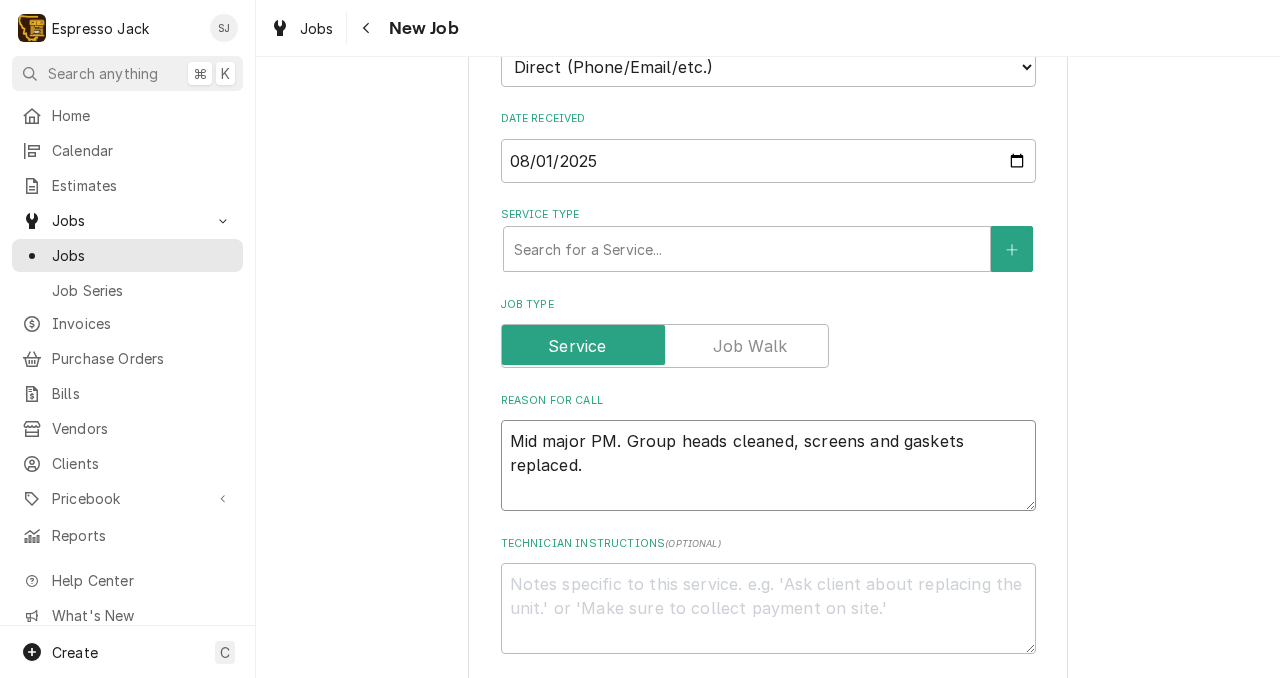 type on "x" 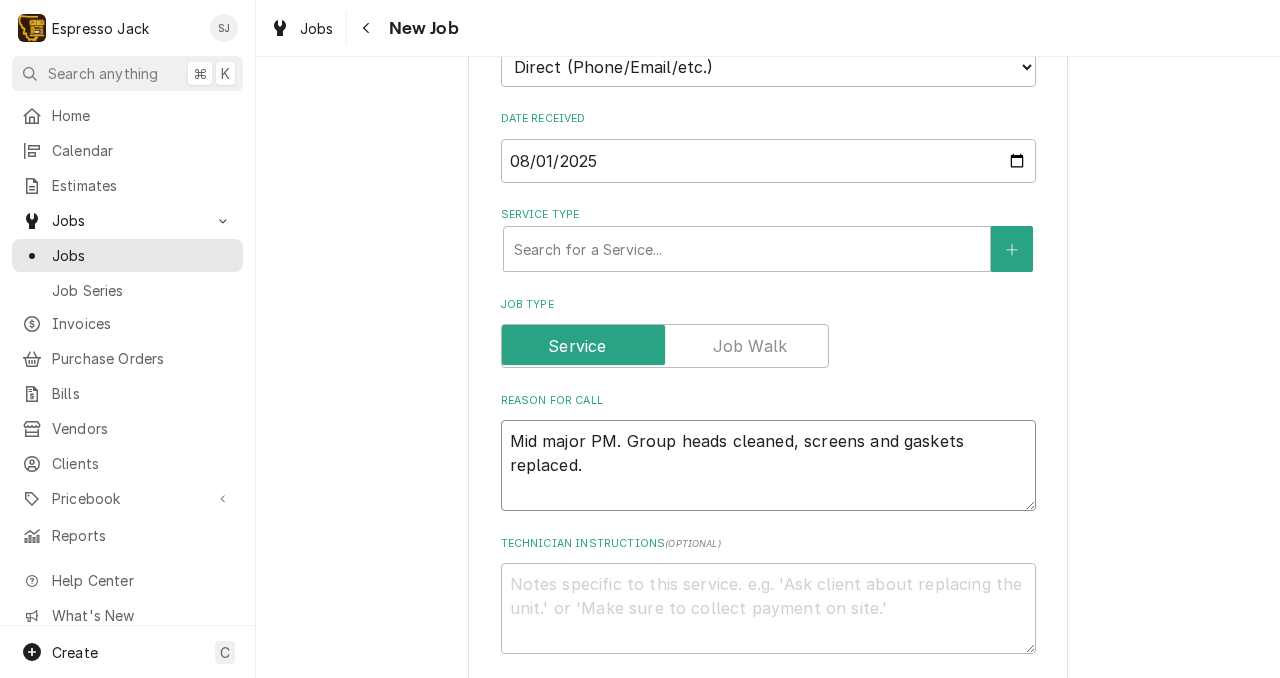 type on "Mid major PM. Group heads cleaned, screens and gaskets replaced. S" 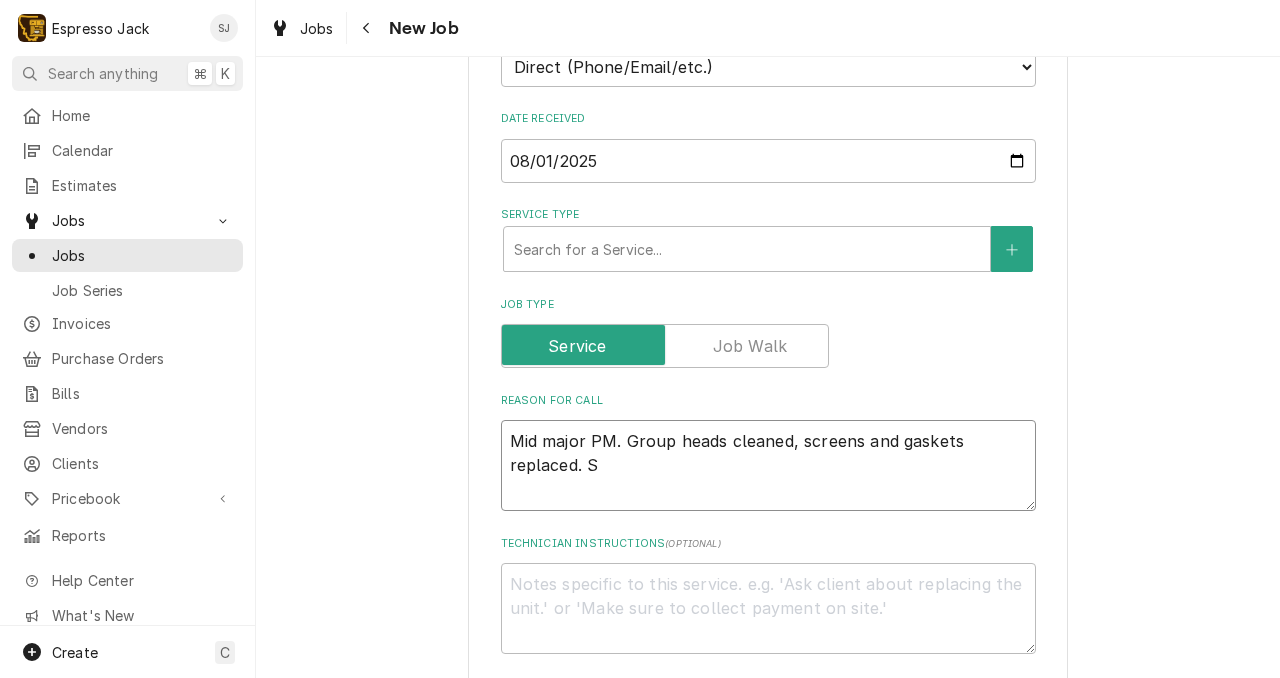 type on "x" 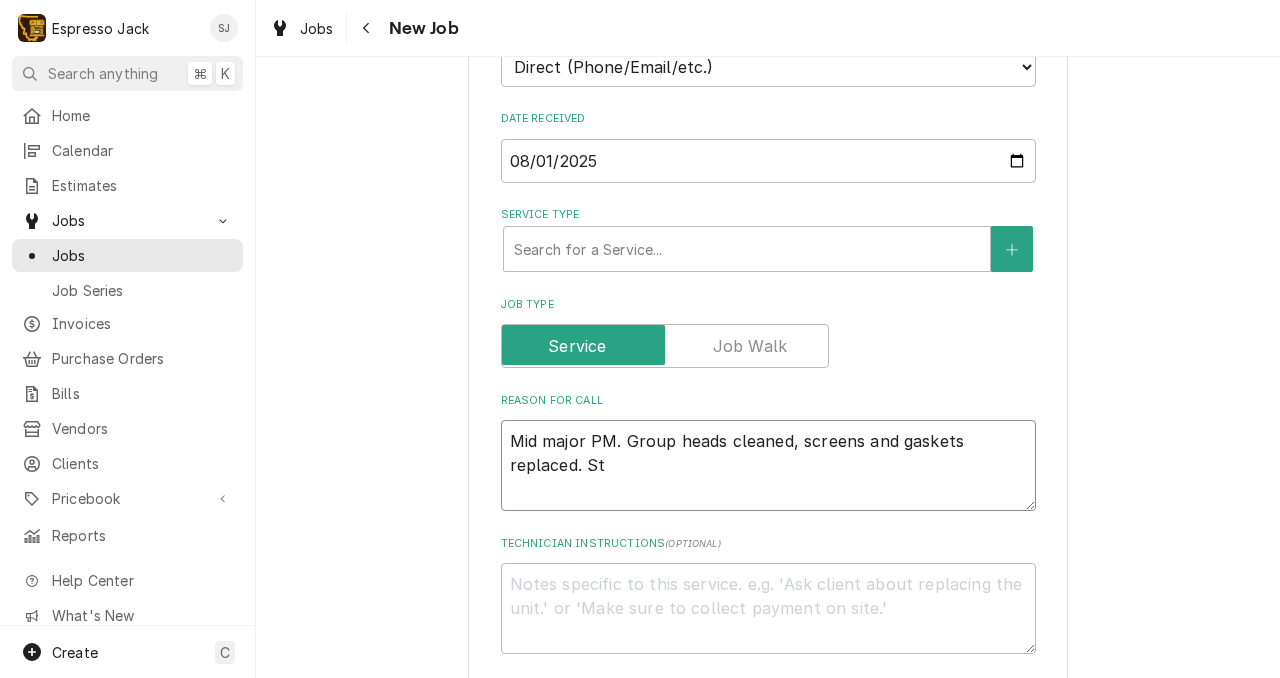 type on "x" 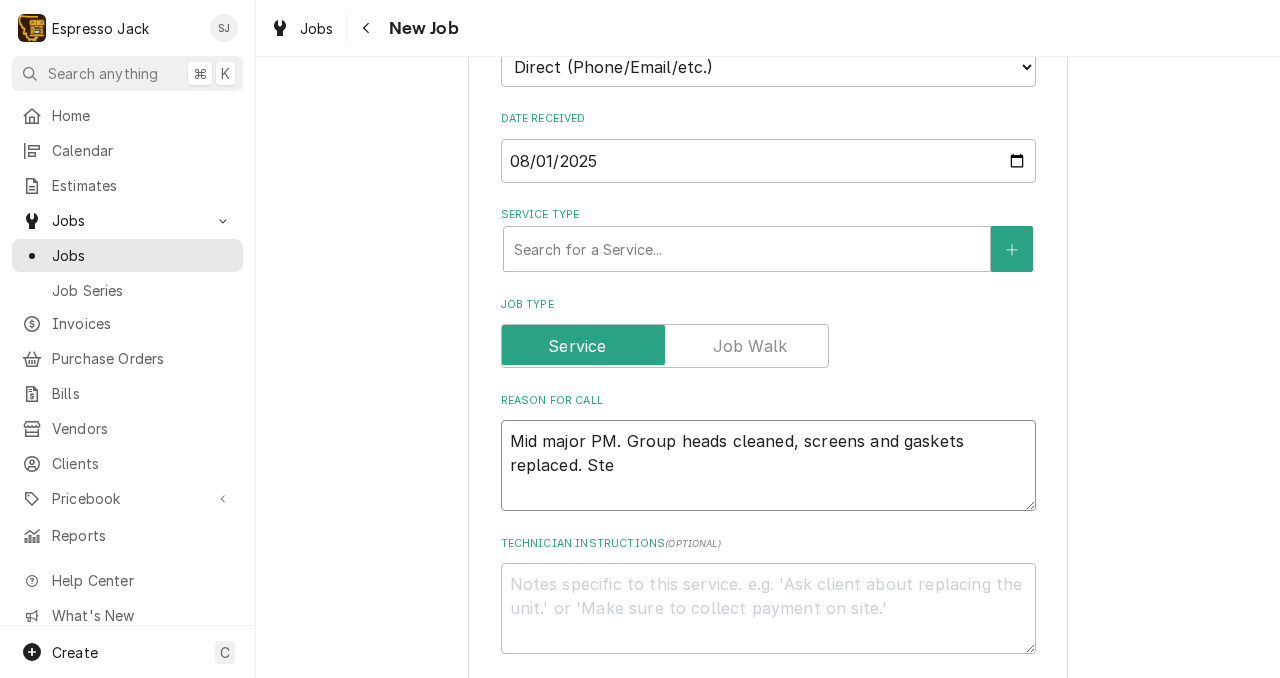 type on "x" 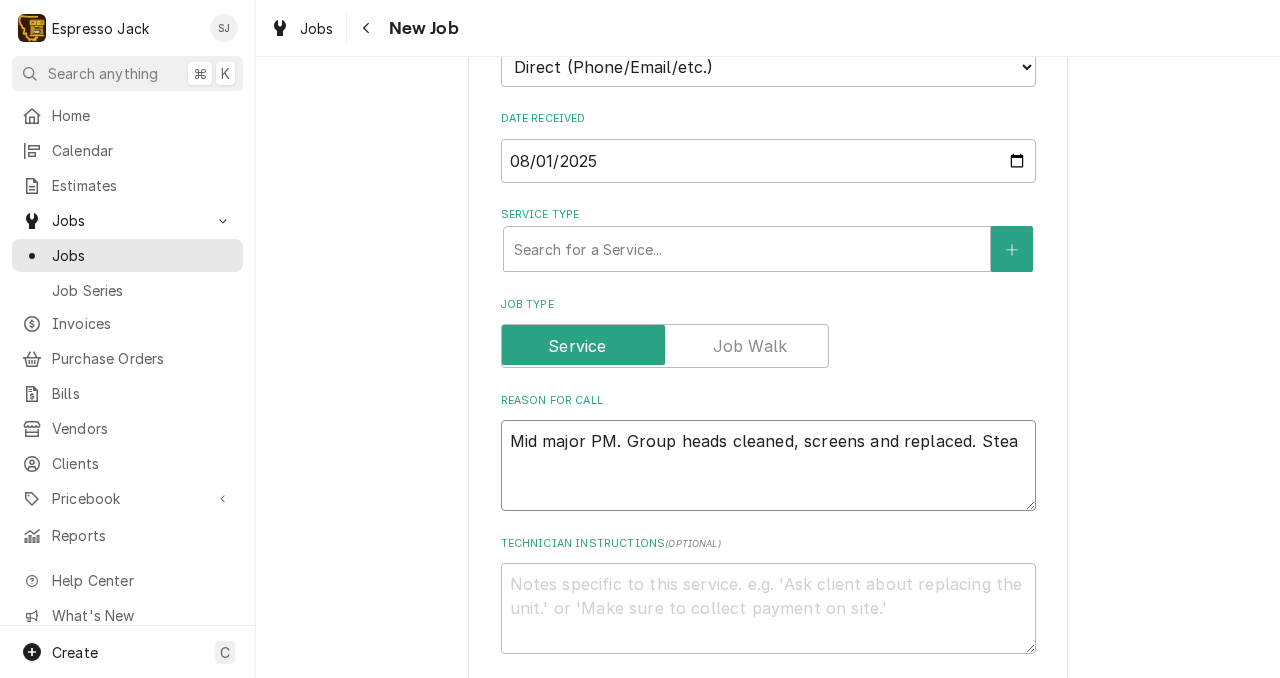 type on "x" 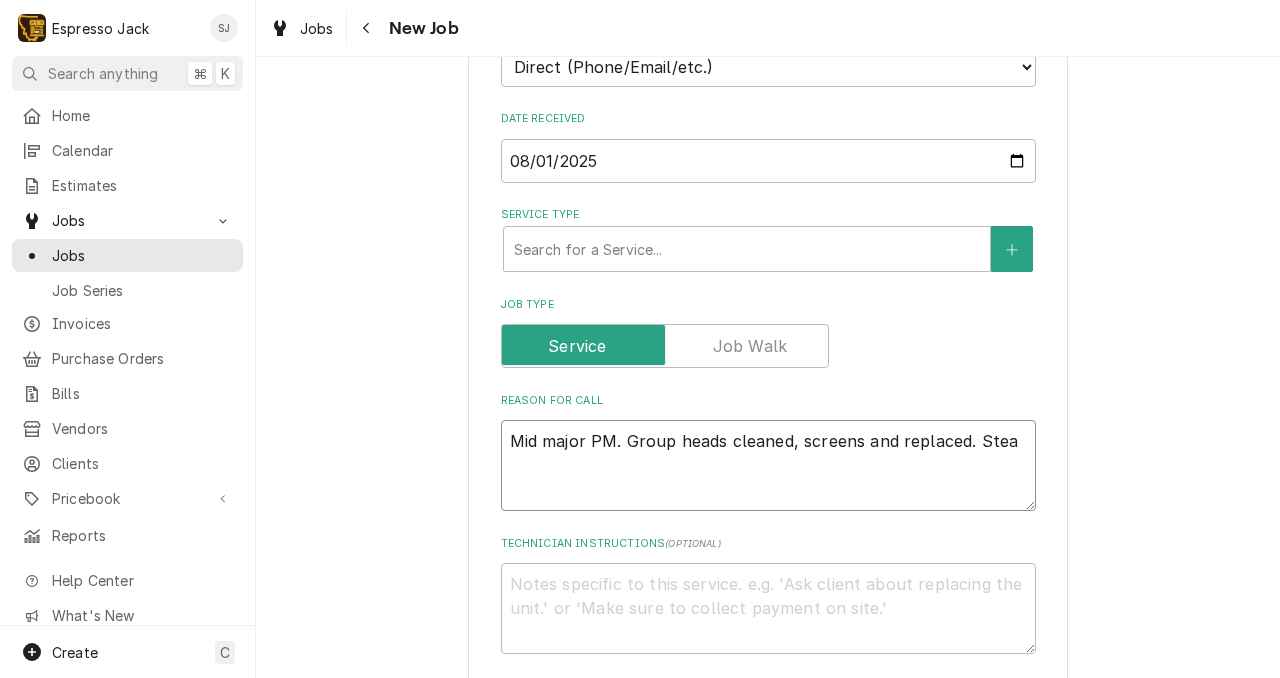 type on "Mid major PM. Group heads cleaned, screens and gaskets replaced. Steam" 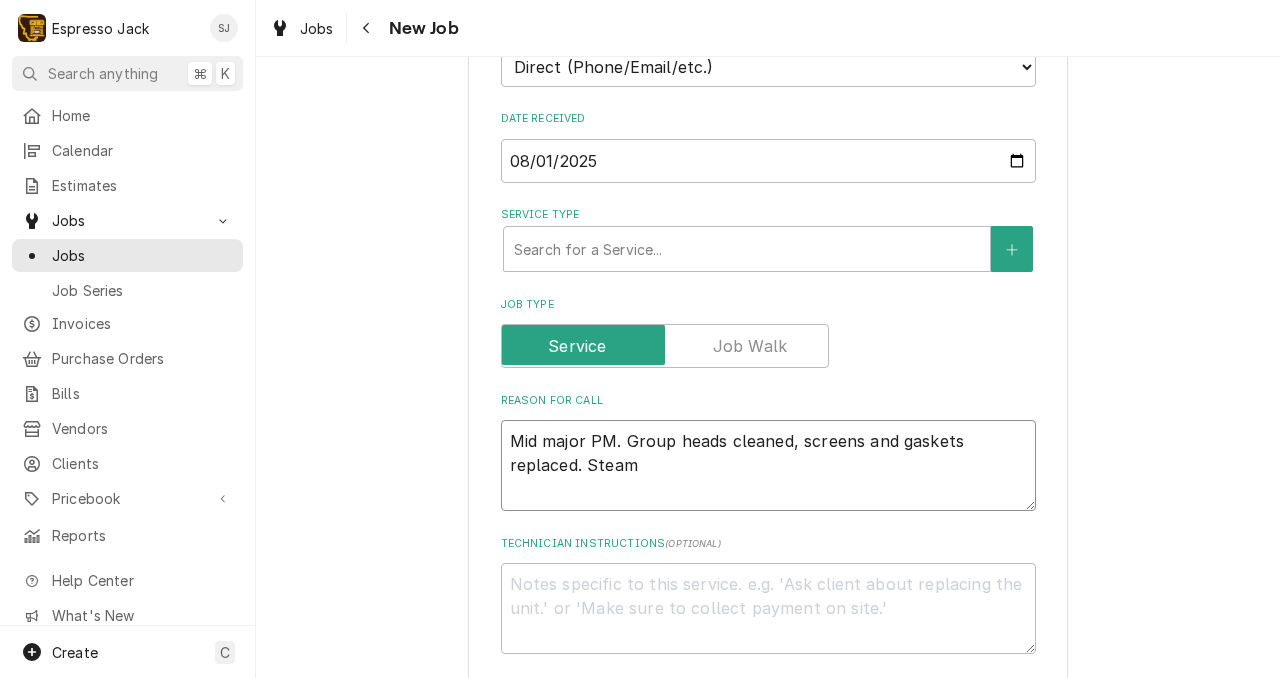 type on "x" 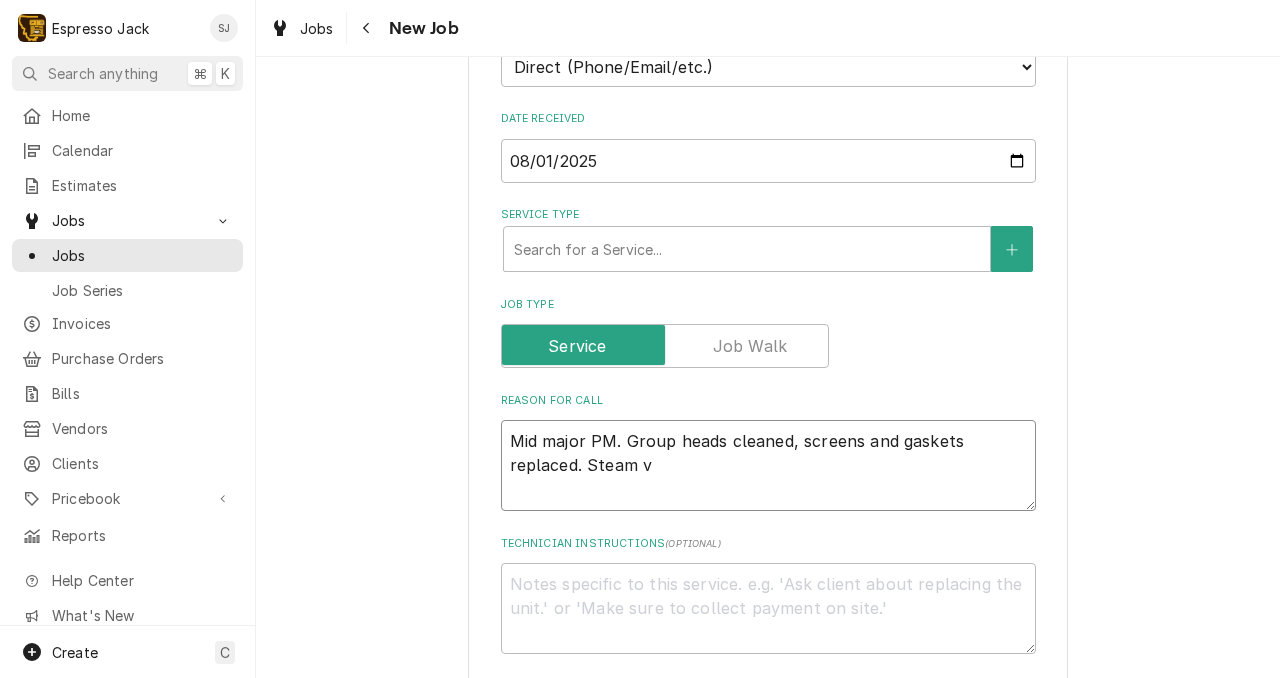 type on "x" 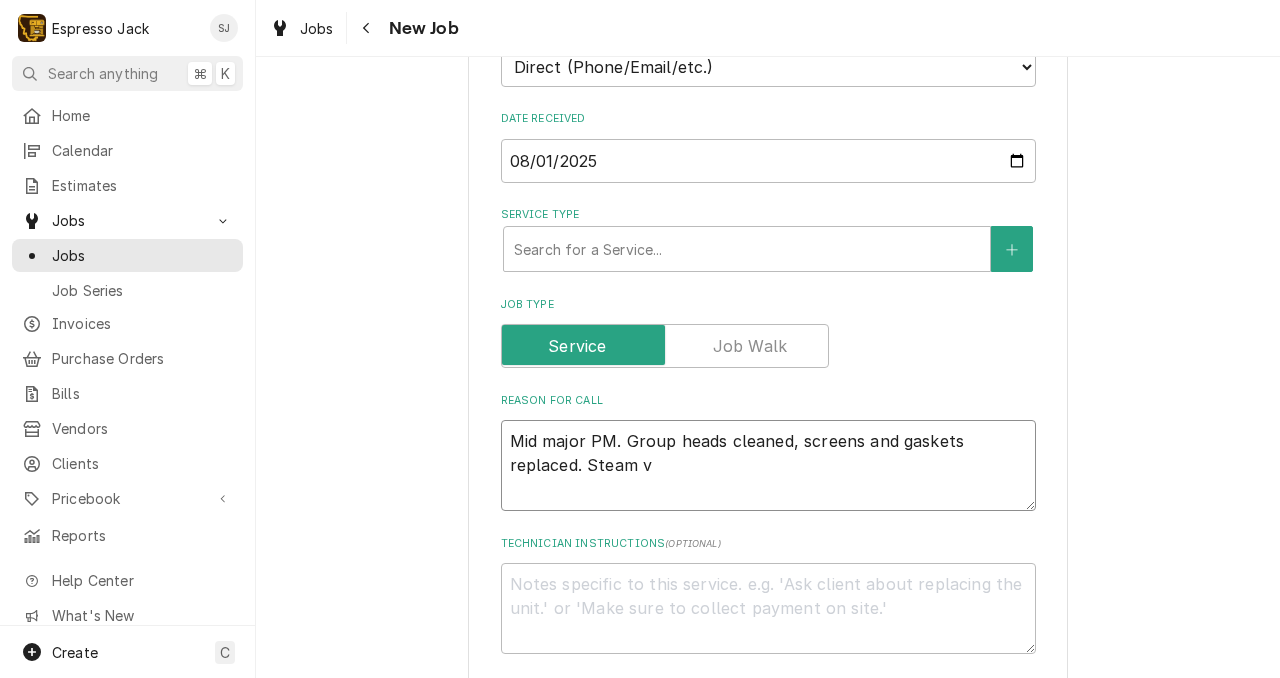 type on "Mid major PM. Group heads cleaned, screens and gaskets replaced. Steam va" 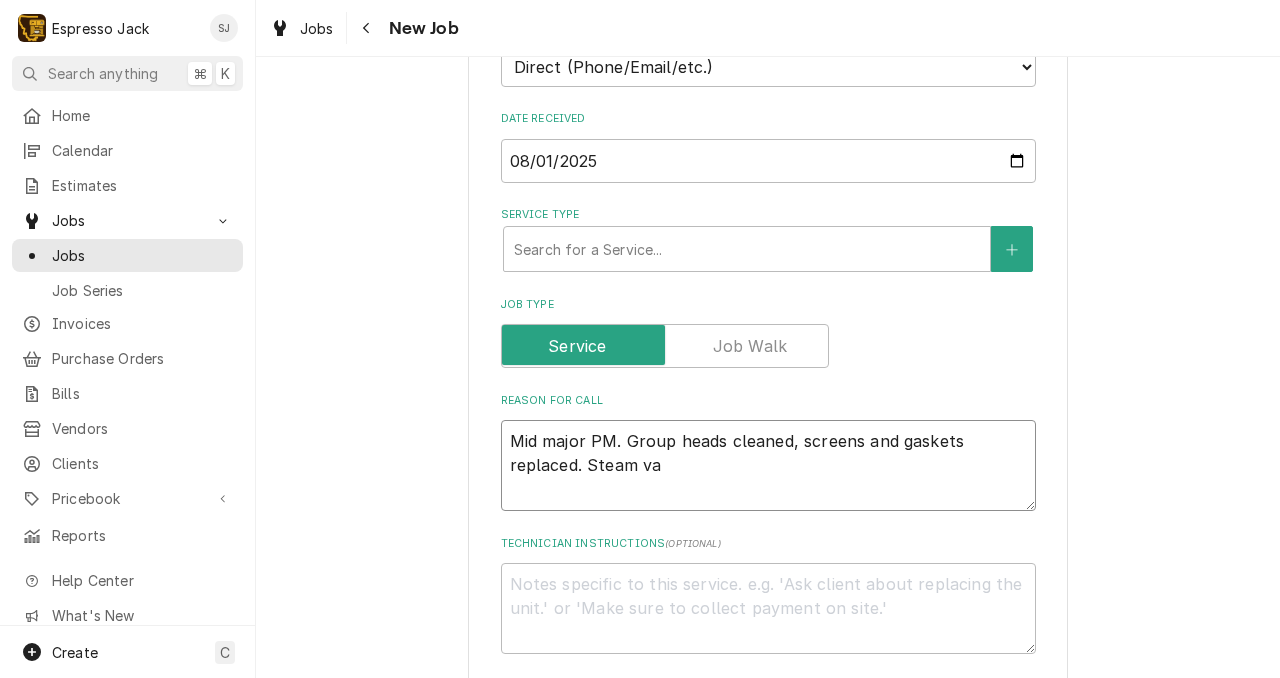 type on "x" 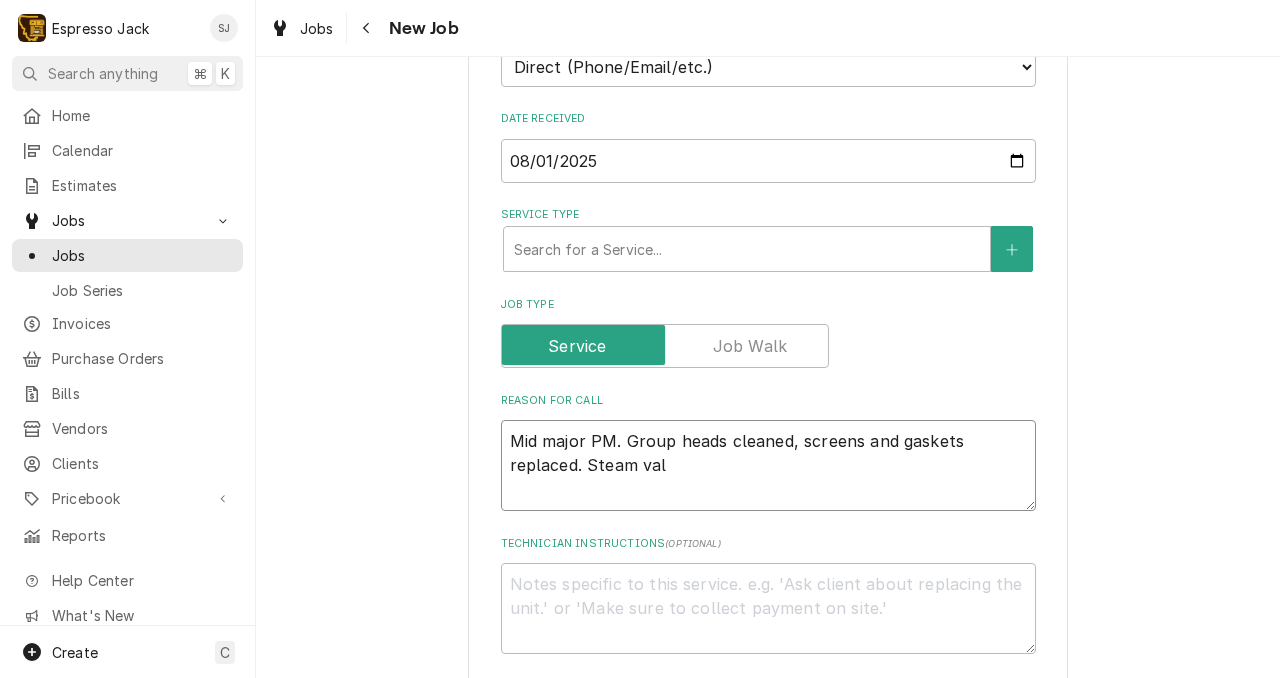 type on "x" 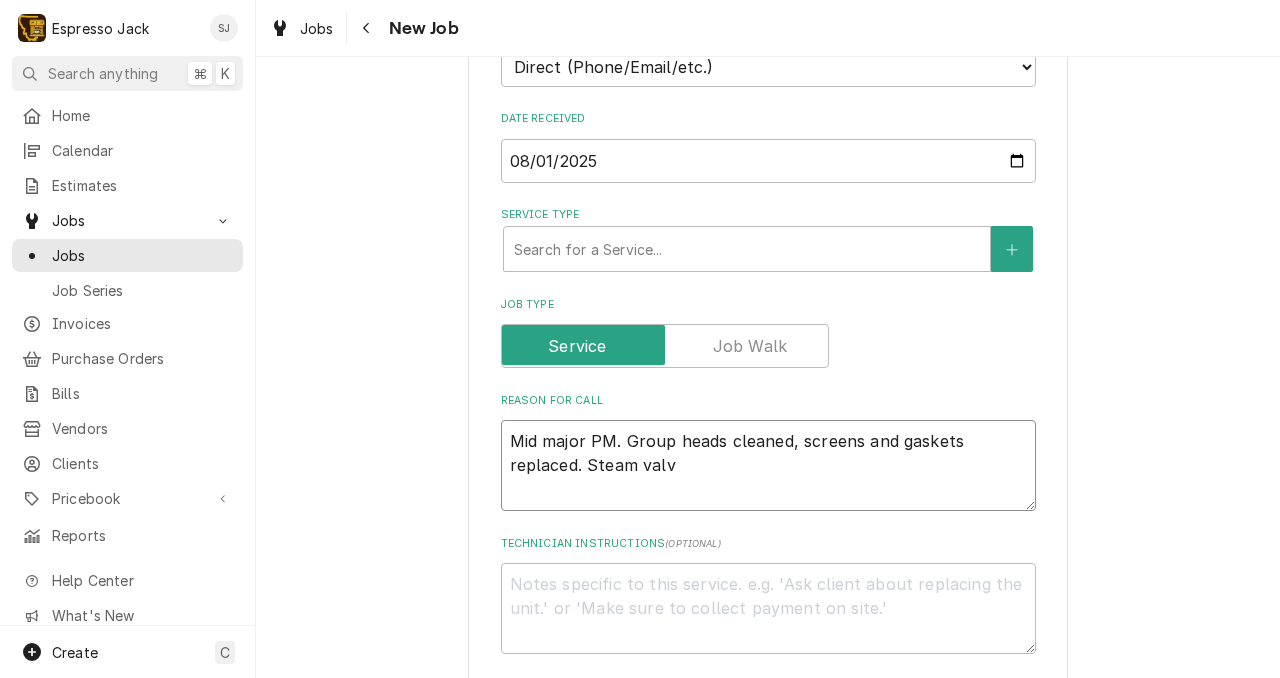 type on "x" 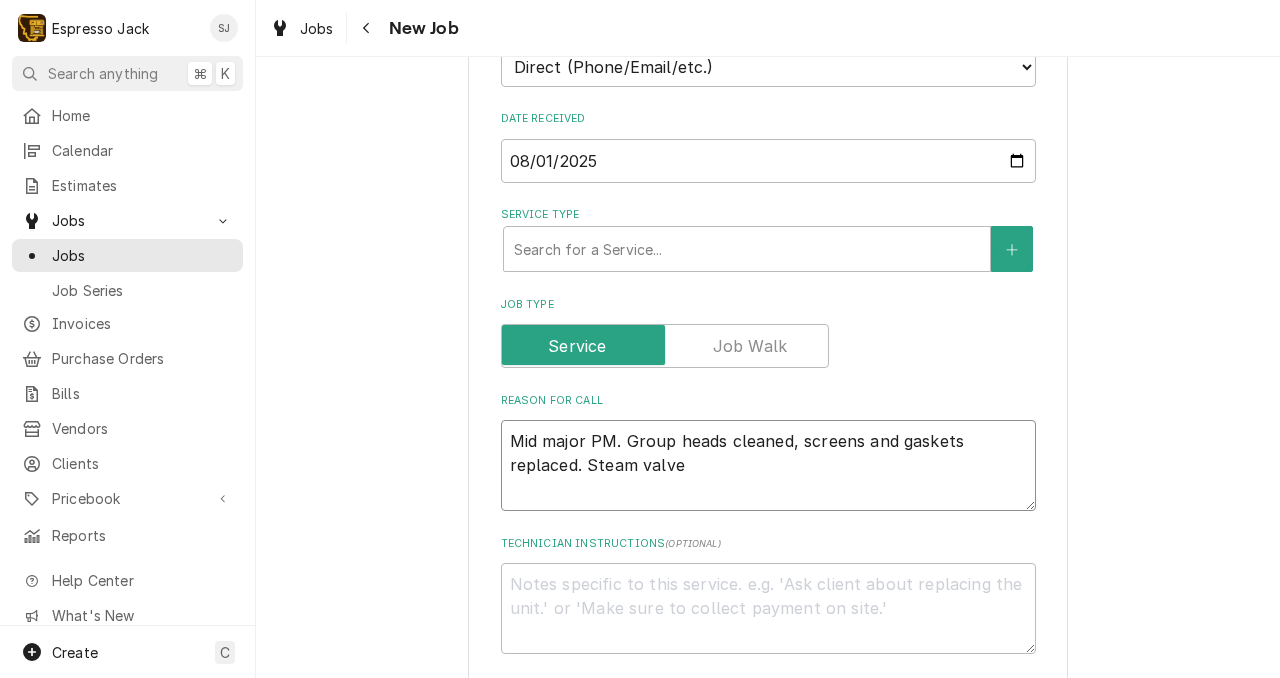 type on "x" 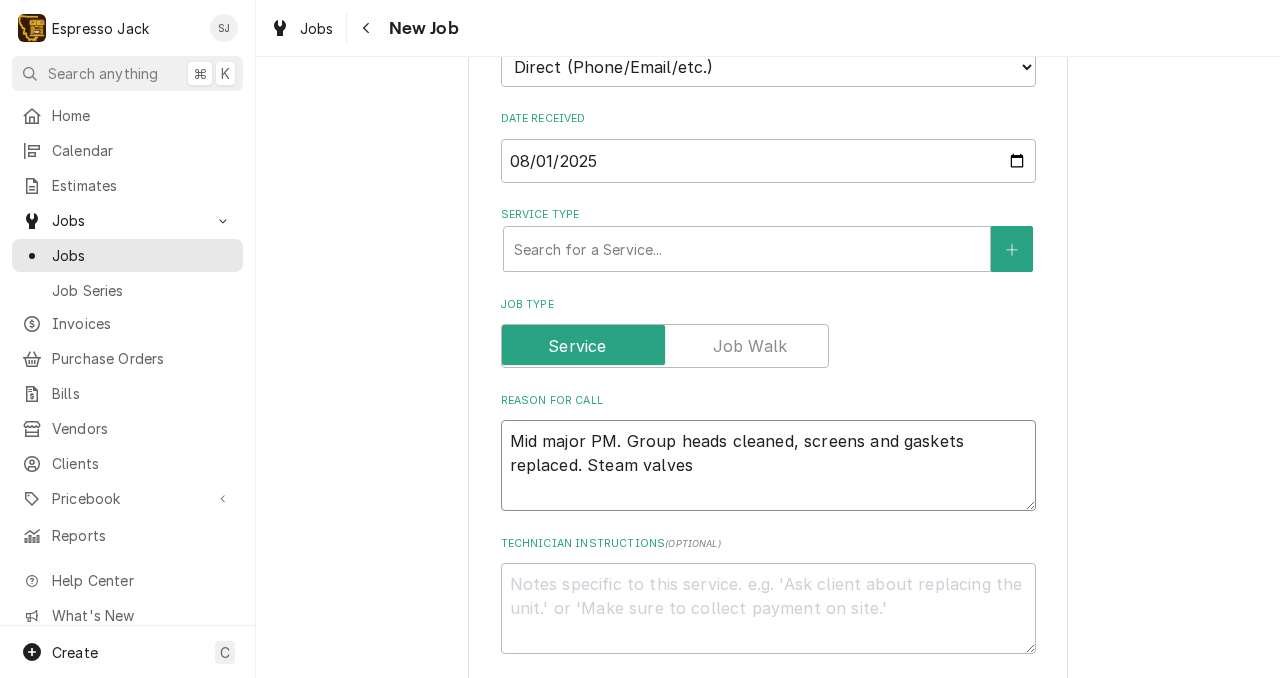type on "x" 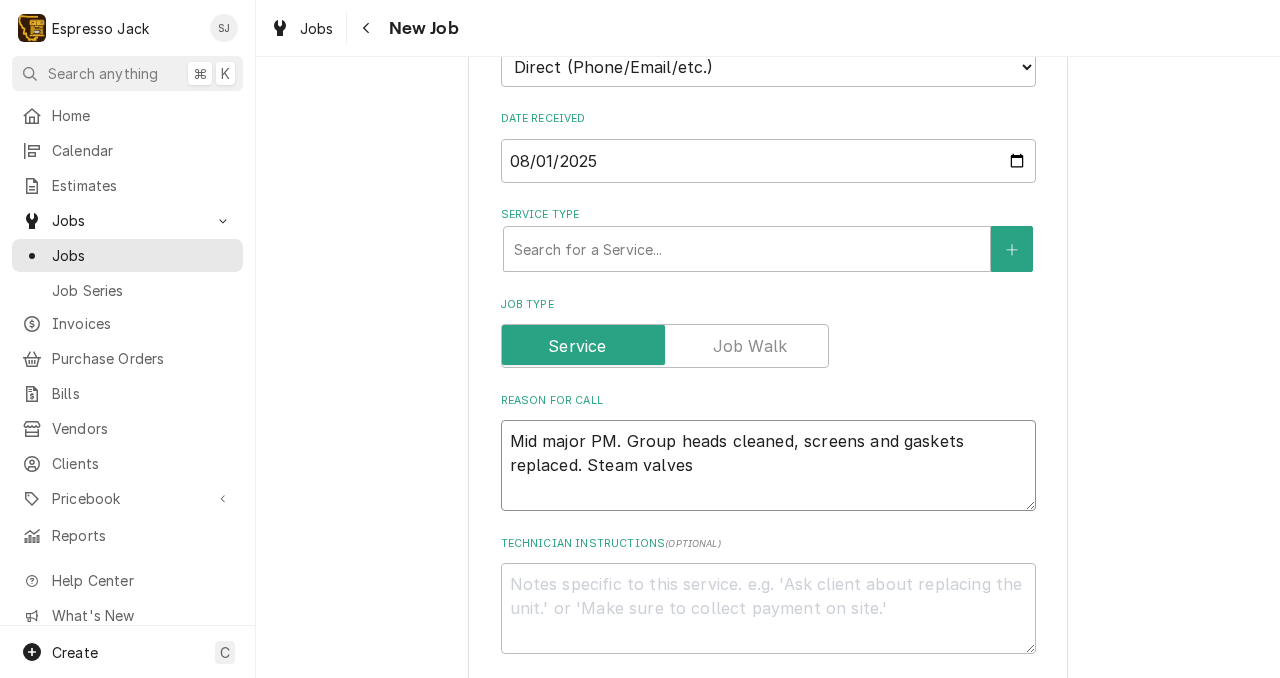 type on "x" 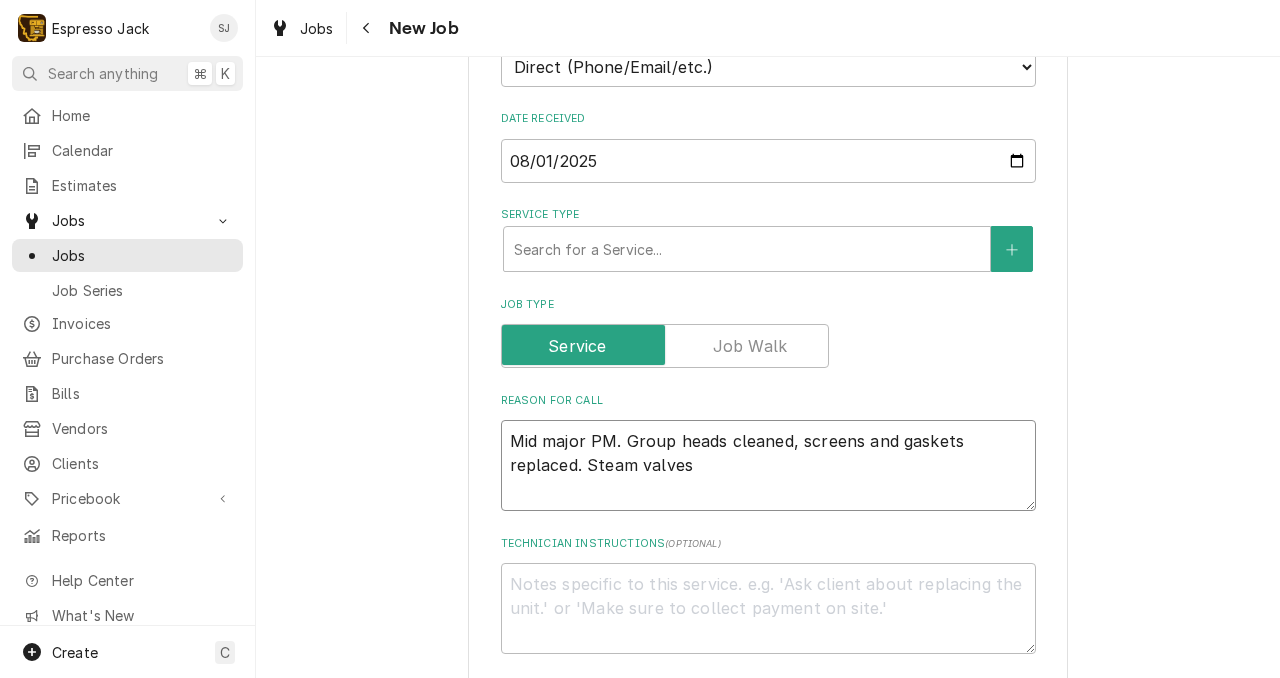 type on "Mid major PM. Group heads cleaned, screens and gaskets replaced. Steam valves c" 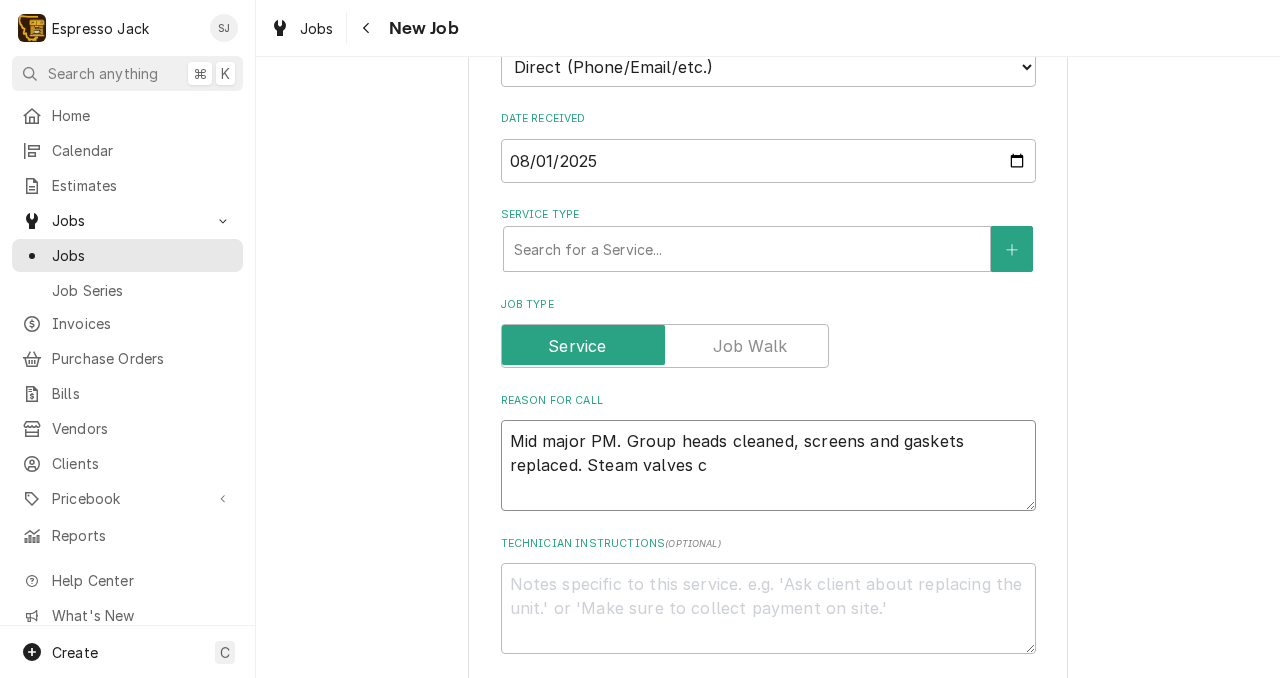 type 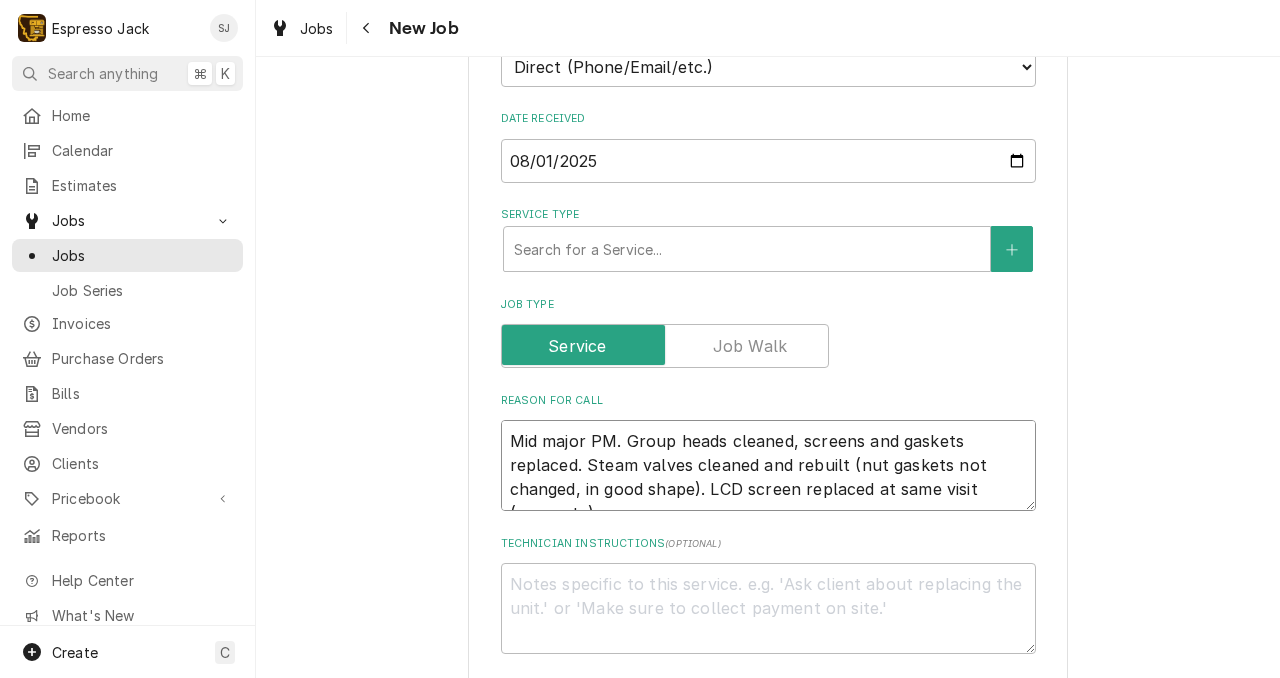 click on "Mid major PM. Group heads cleaned, screens and gaskets replaced. Steam valves cleaned and rebuilt (nut gaskets not changed, in good shape). LCD screen replaced at same visit (warranty)." at bounding box center [768, 465] 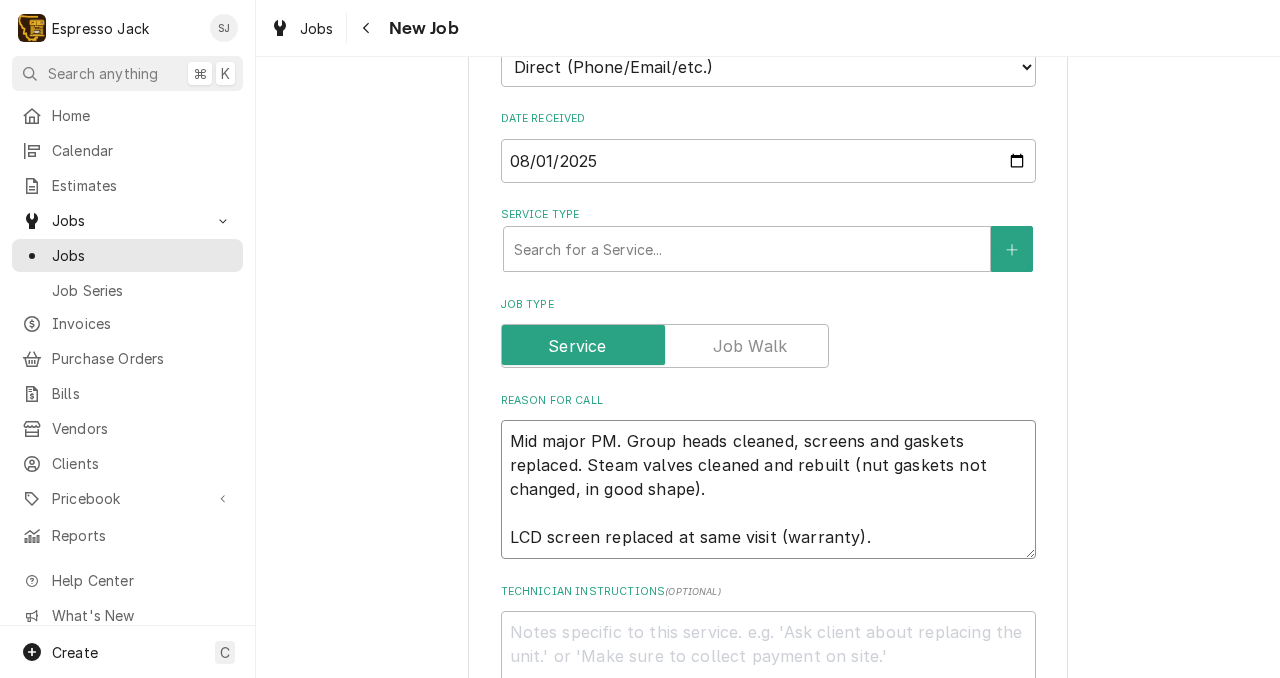 click on "Mid major PM. Group heads cleaned, screens and gaskets replaced. Steam valves cleaned and rebuilt (nut gaskets not changed, in good shape).
LCD screen replaced at same visit (warranty)." at bounding box center (768, 489) 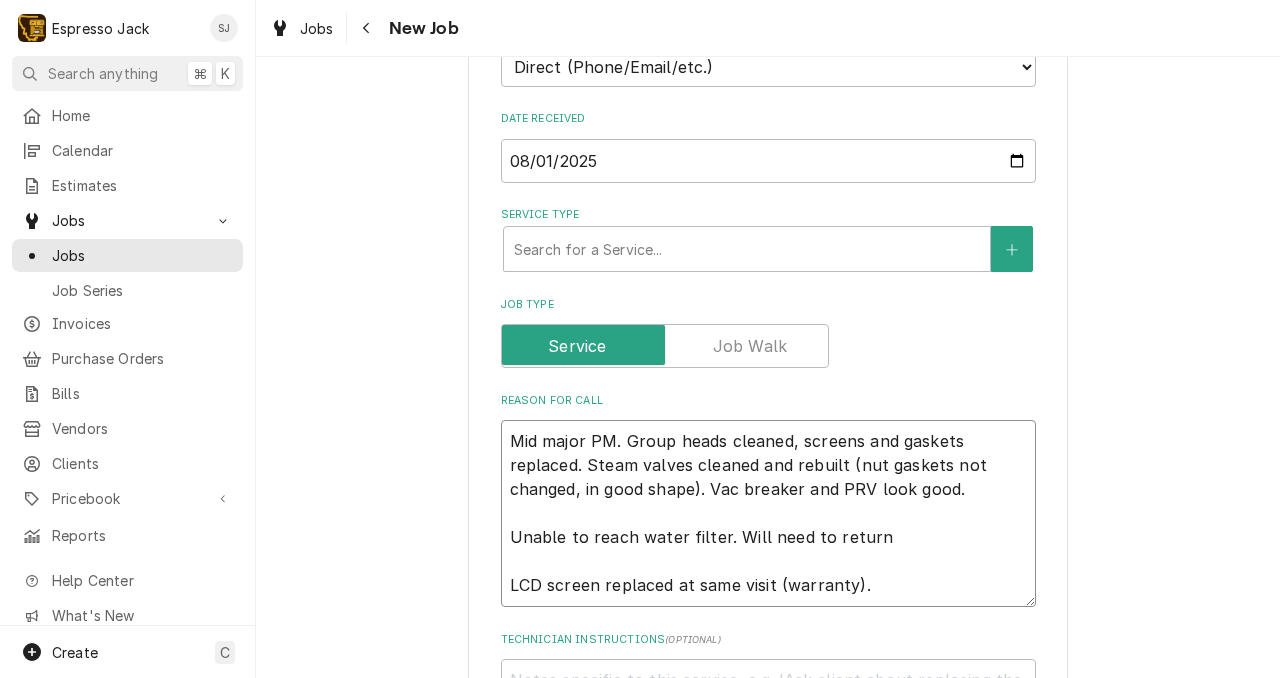 click on "Mid major PM. Group heads cleaned, screens and gaskets replaced. Steam valves cleaned and rebuilt (nut gaskets not changed, in good shape). Vac breaker and PRV look good.
Unable to reach water filter. Will need to return
LCD screen replaced at same visit (warranty)." at bounding box center (768, 513) 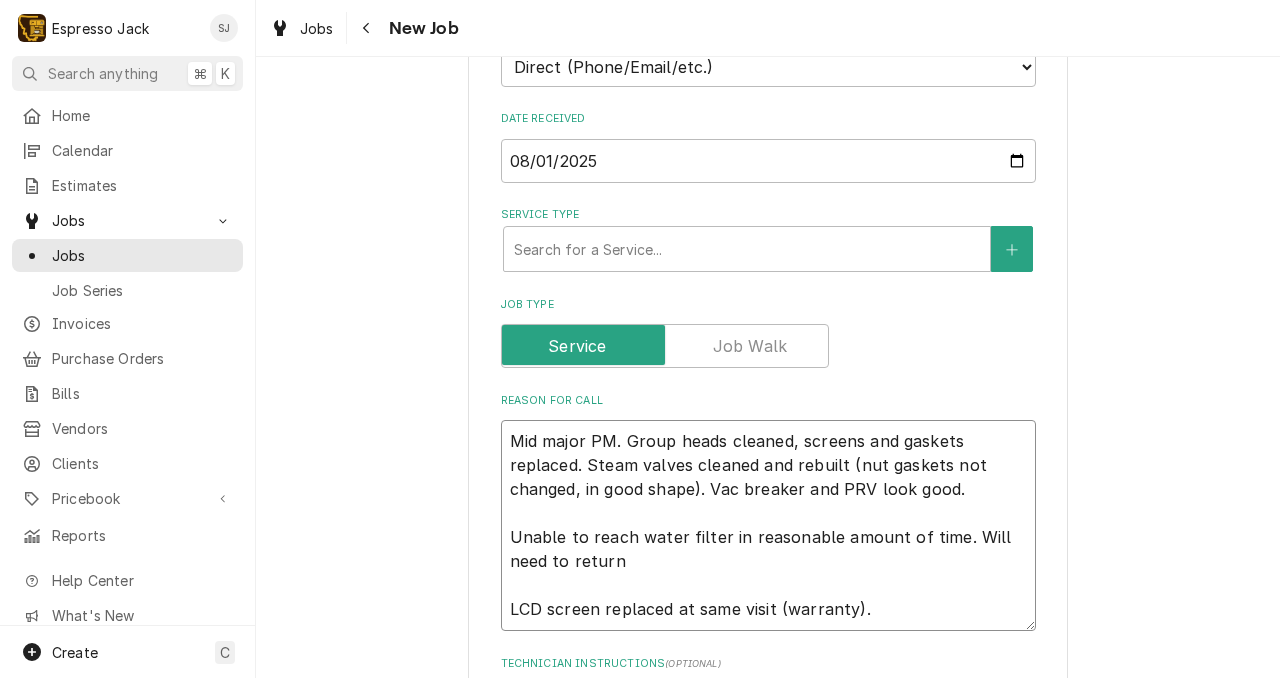 click on "Mid major PM. Group heads cleaned, screens and gaskets replaced. Steam valves cleaned and rebuilt (nut gaskets not changed, in good shape). Vac breaker and PRV look good.
Unable to reach water filter in reasonable amount of time. Will need to return
LCD screen replaced at same visit (warranty)." at bounding box center (768, 525) 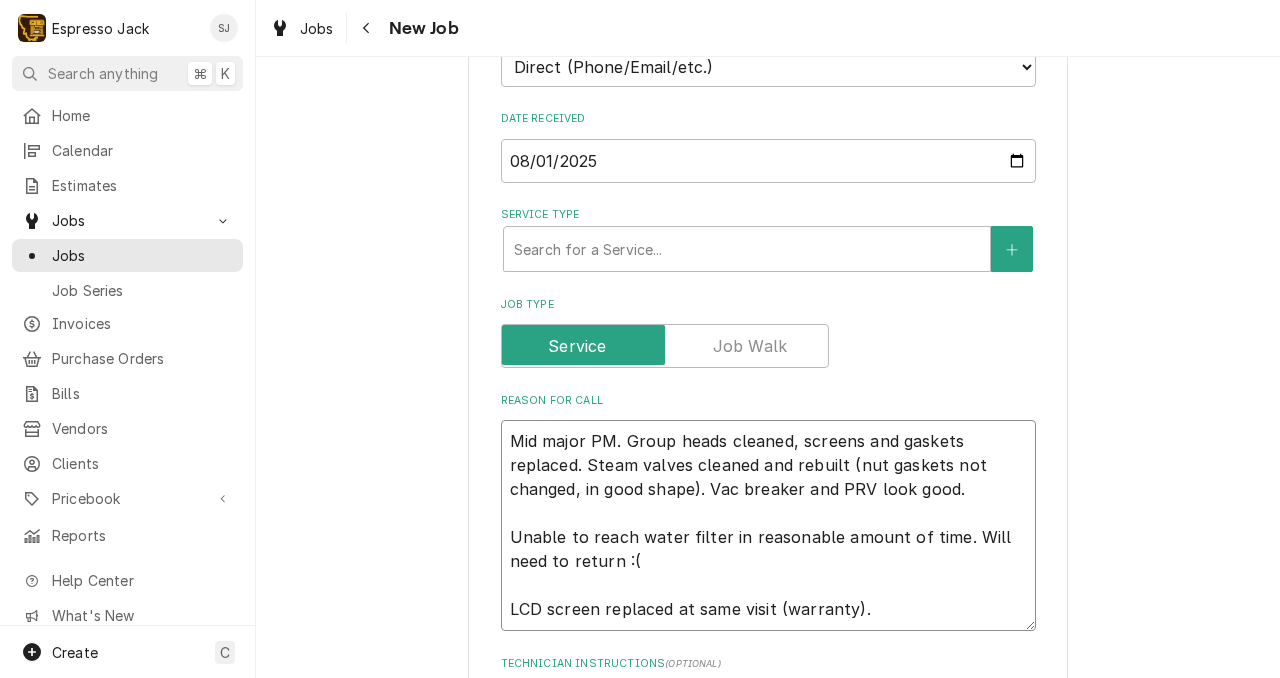 scroll, scrollTop: 561, scrollLeft: 0, axis: vertical 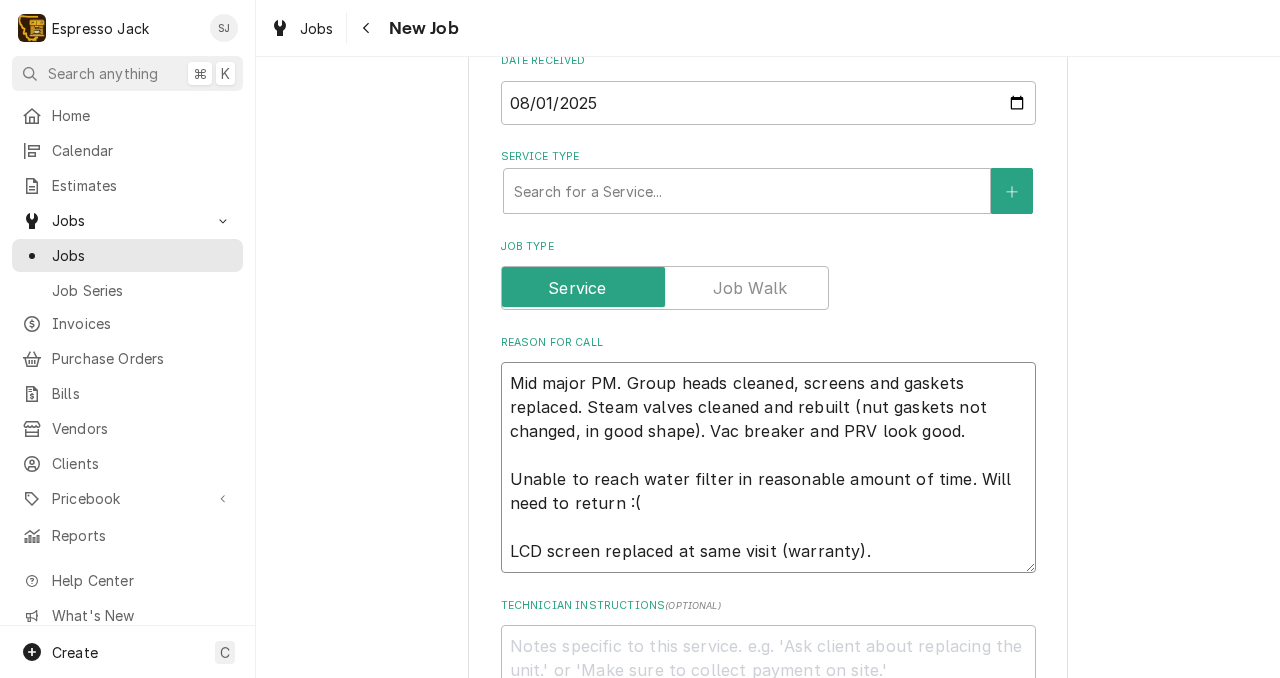 click on "Mid major PM. Group heads cleaned, screens and gaskets replaced. Steam valves cleaned and rebuilt (nut gaskets not changed, in good shape). Vac breaker and PRV look good.
Unable to reach water filter in reasonable amount of time. Will need to return :(
LCD screen replaced at same visit (warranty)." at bounding box center [768, 467] 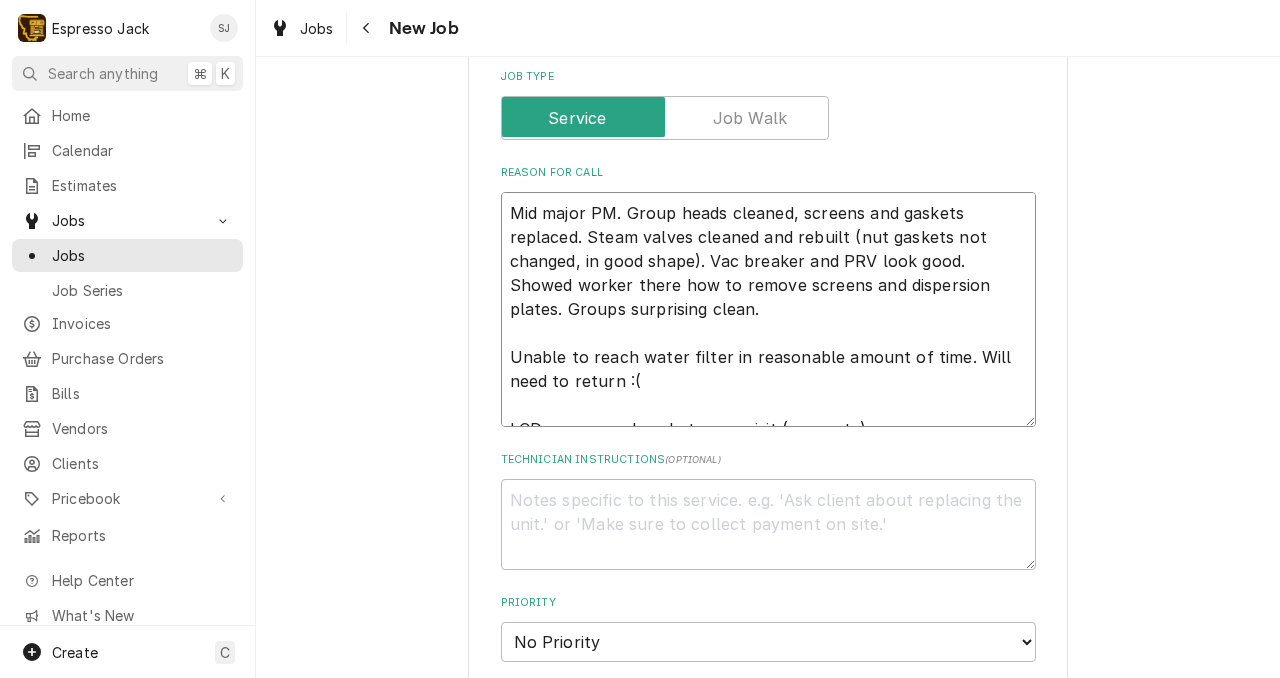 scroll, scrollTop: 722, scrollLeft: 0, axis: vertical 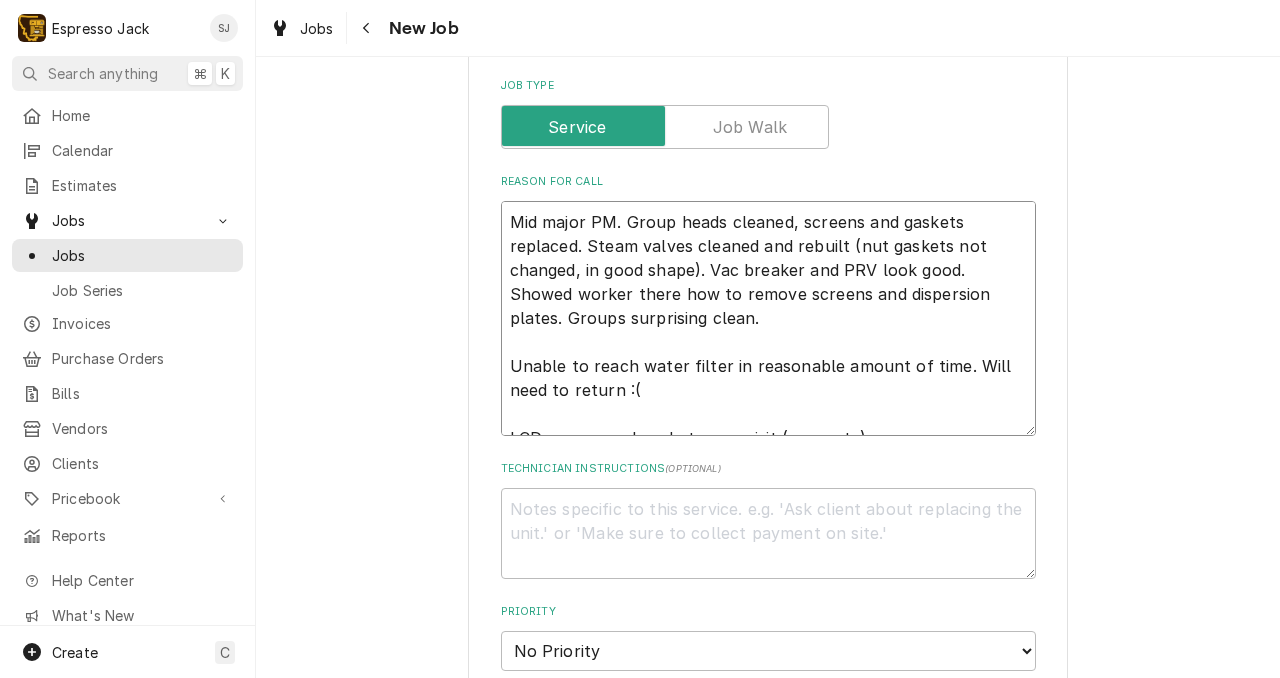 drag, startPoint x: 511, startPoint y: 224, endPoint x: 642, endPoint y: 518, distance: 321.86487 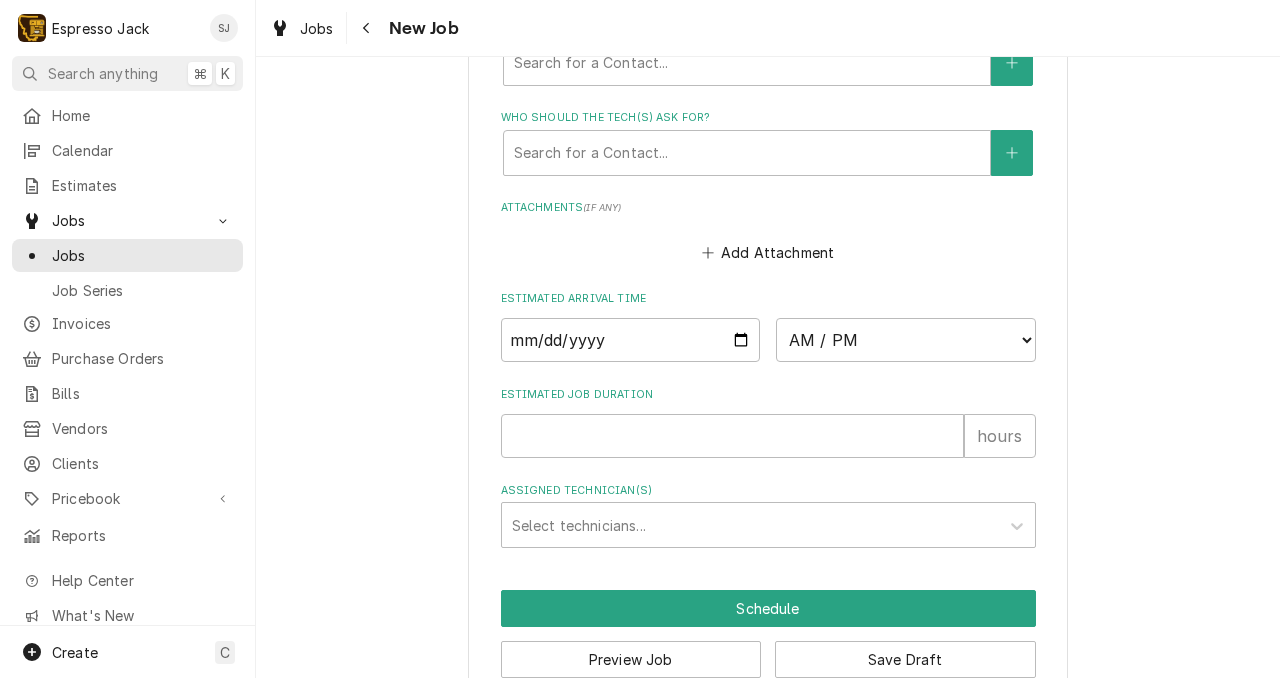 scroll, scrollTop: 1420, scrollLeft: 0, axis: vertical 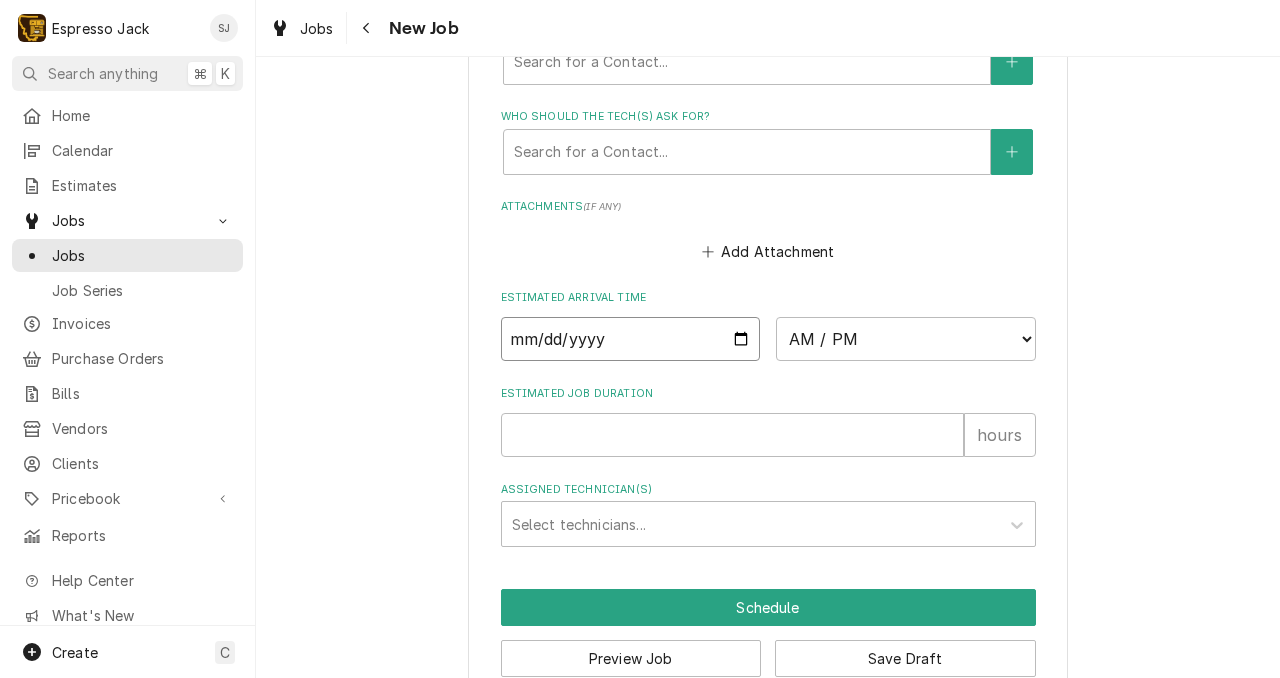 click at bounding box center (631, 339) 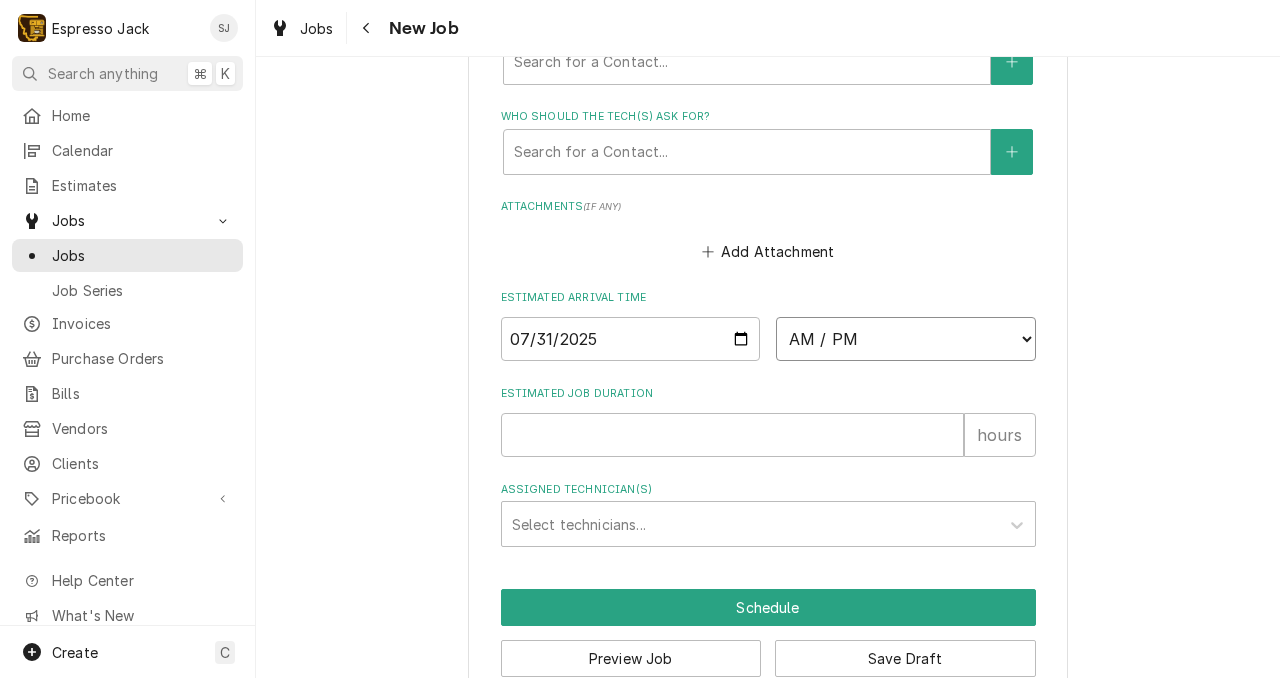 click on "AM / PM 6:00 AM 6:15 AM 6:30 AM 6:45 AM 7:00 AM 7:15 AM 7:30 AM 7:45 AM 8:00 AM 8:15 AM 8:30 AM 8:45 AM 9:00 AM 9:15 AM 9:30 AM 9:45 AM 10:00 AM 10:15 AM 10:30 AM 10:45 AM 11:00 AM 11:15 AM 11:30 AM 11:45 AM 12:00 PM 12:15 PM 12:30 PM 12:45 PM 1:00 PM 1:15 PM 1:30 PM 1:45 PM 2:00 PM 2:15 PM 2:30 PM 2:45 PM 3:00 PM 3:15 PM 3:30 PM 3:45 PM 4:00 PM 4:15 PM 4:30 PM 4:45 PM 5:00 PM 5:15 PM 5:30 PM 5:45 PM 6:00 PM 6:15 PM 6:30 PM 6:45 PM 7:00 PM 7:15 PM 7:30 PM 7:45 PM 8:00 PM 8:15 PM 8:30 PM 8:45 PM 9:00 PM 9:15 PM 9:30 PM 9:45 PM 10:00 PM 10:15 PM 10:30 PM 10:45 PM 11:00 PM 11:15 PM 11:30 PM 11:45 PM 12:00 AM 12:15 AM 12:30 AM 12:45 AM 1:00 AM 1:15 AM 1:30 AM 1:45 AM 2:00 AM 2:15 AM 2:30 AM 2:45 AM 3:00 AM 3:15 AM 3:30 AM 3:45 AM 4:00 AM 4:15 AM 4:30 AM 4:45 AM 5:00 AM 5:15 AM 5:30 AM 5:45 AM" at bounding box center (906, 339) 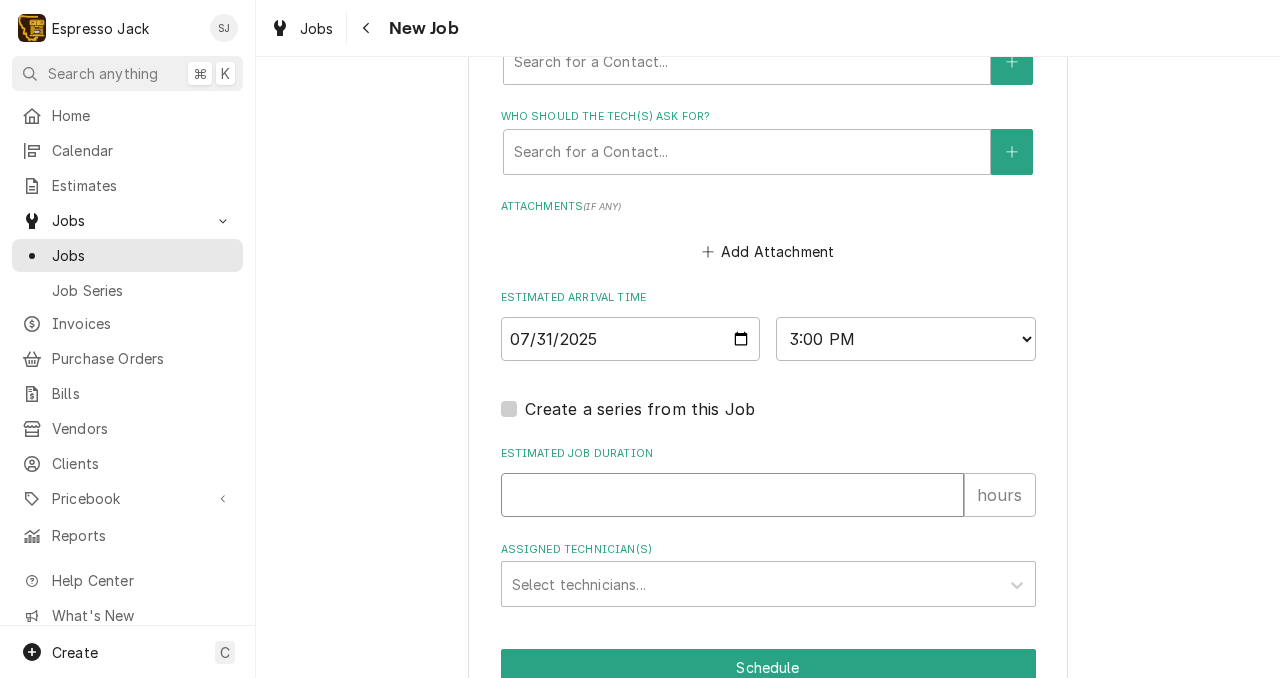 click on "Estimated Job Duration" at bounding box center (732, 495) 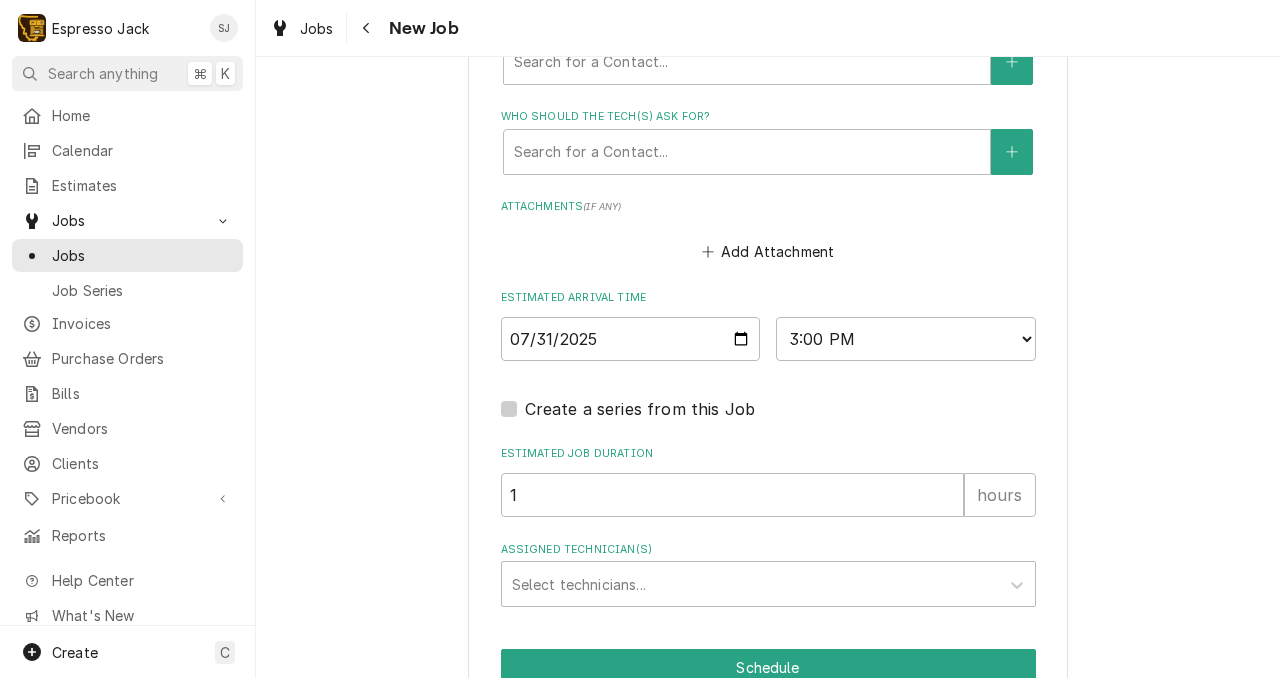 scroll, scrollTop: 1530, scrollLeft: 0, axis: vertical 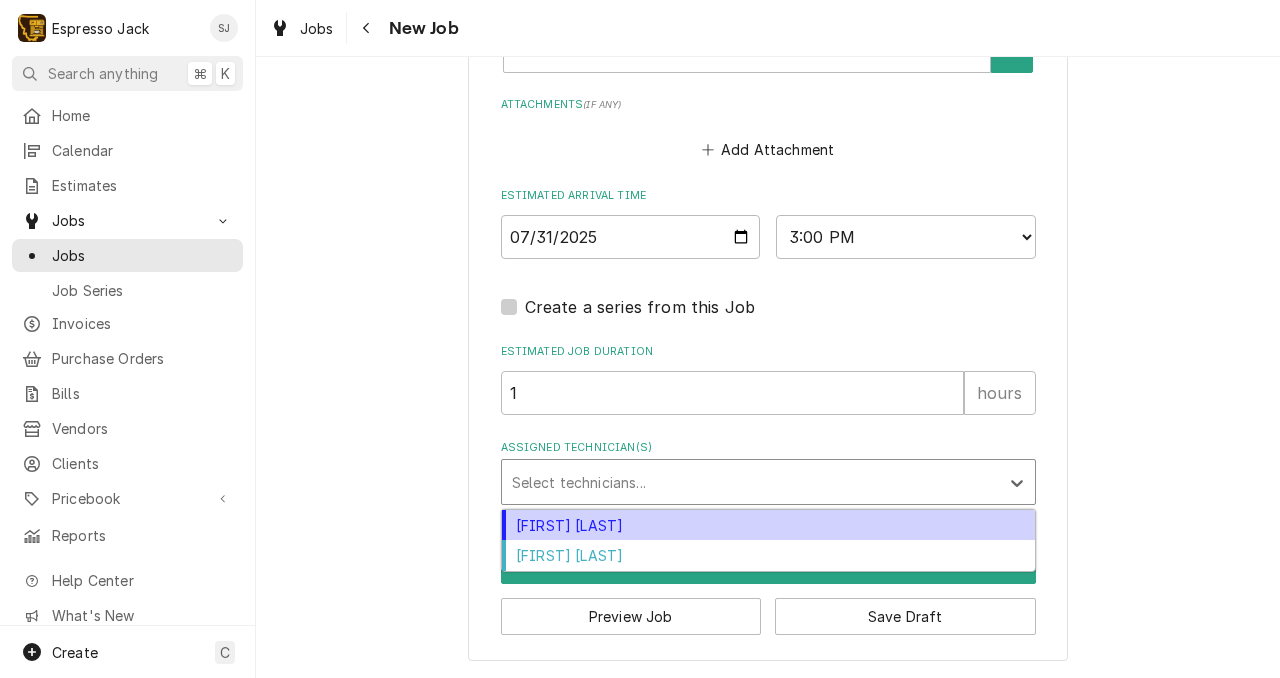 click at bounding box center (750, 482) 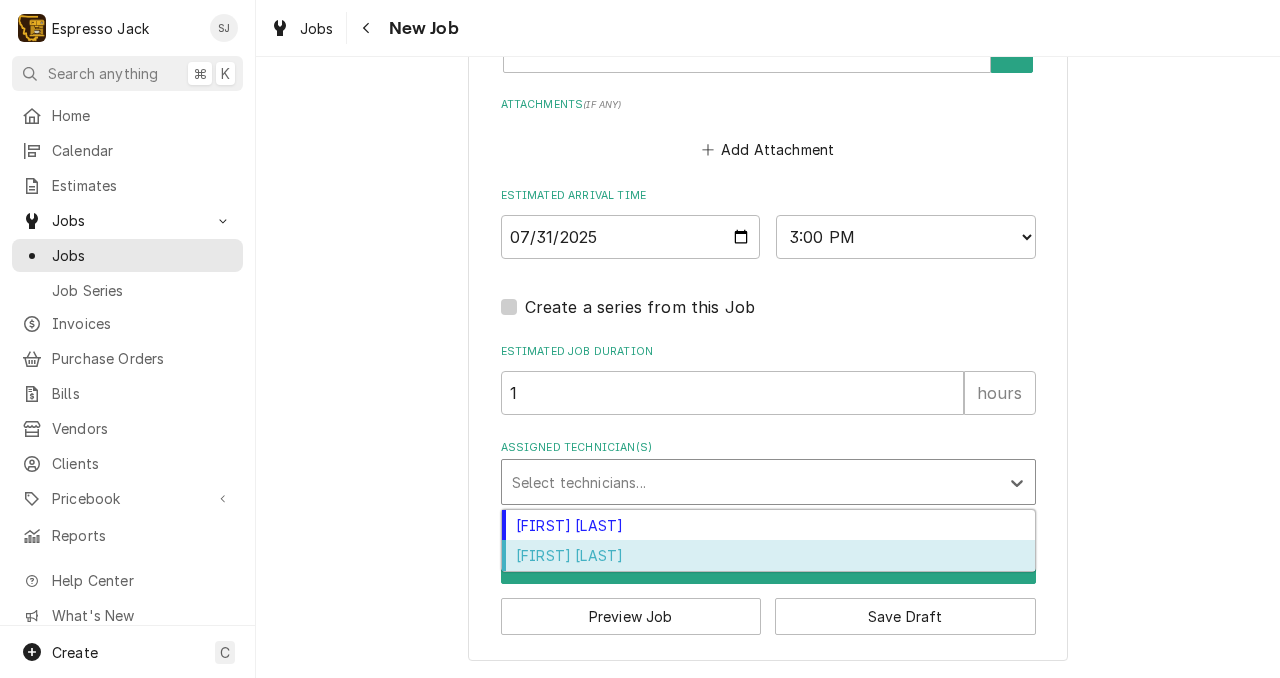 click on "Samantha Janssen" at bounding box center [768, 555] 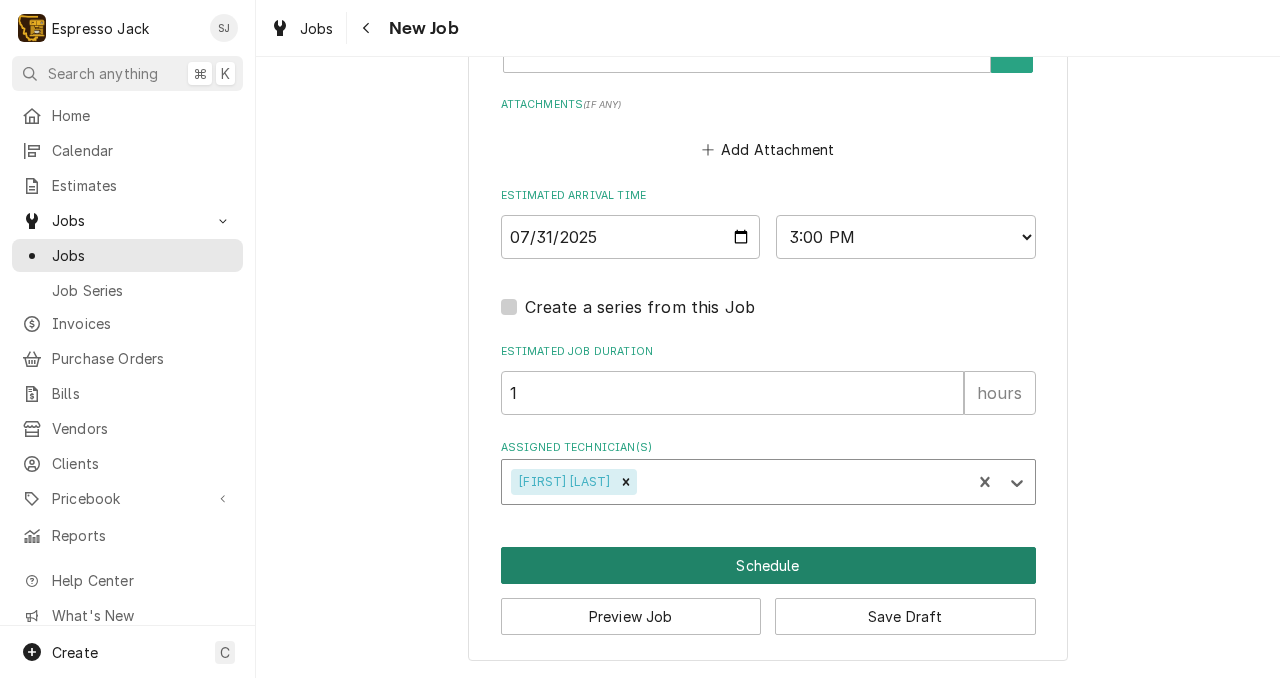 click on "Schedule" at bounding box center (768, 565) 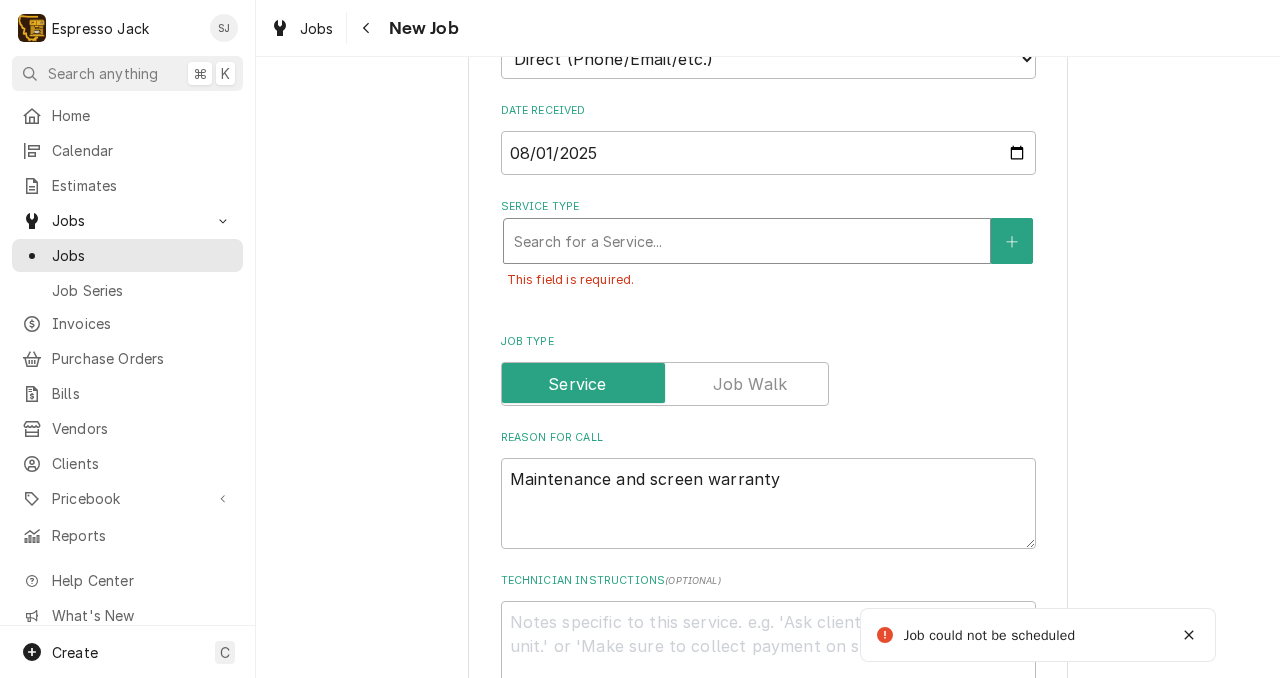 scroll, scrollTop: 479, scrollLeft: 0, axis: vertical 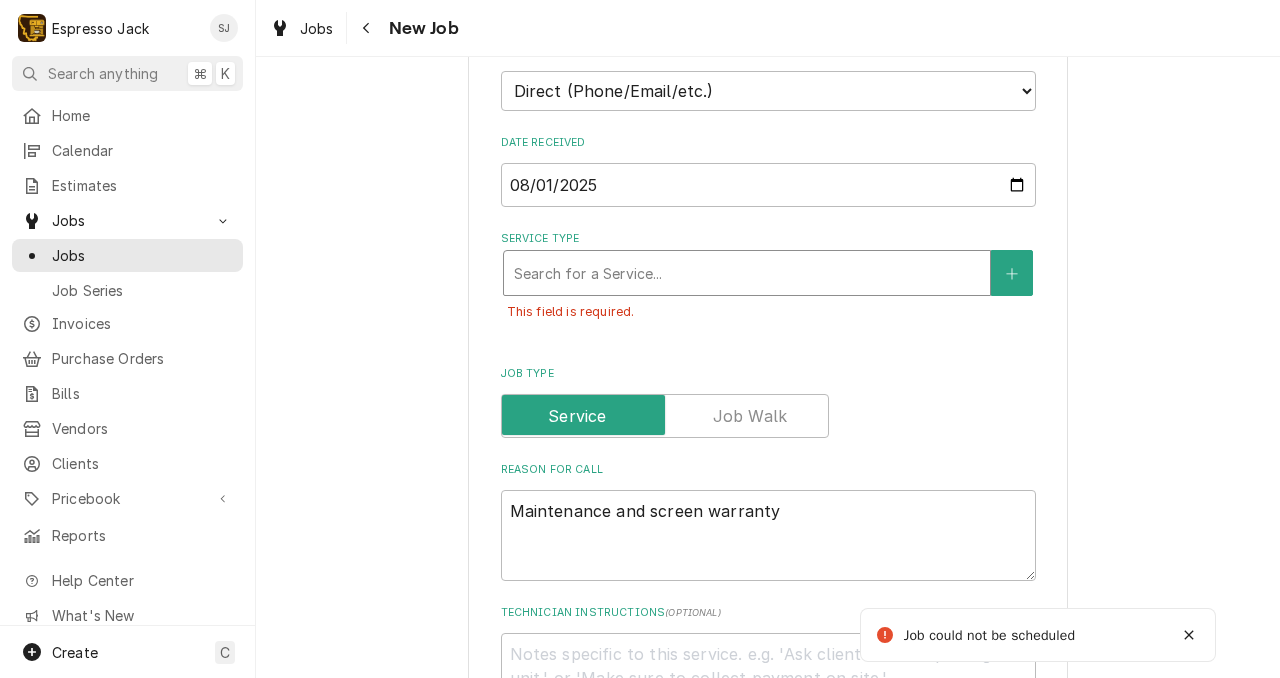 click at bounding box center [747, 273] 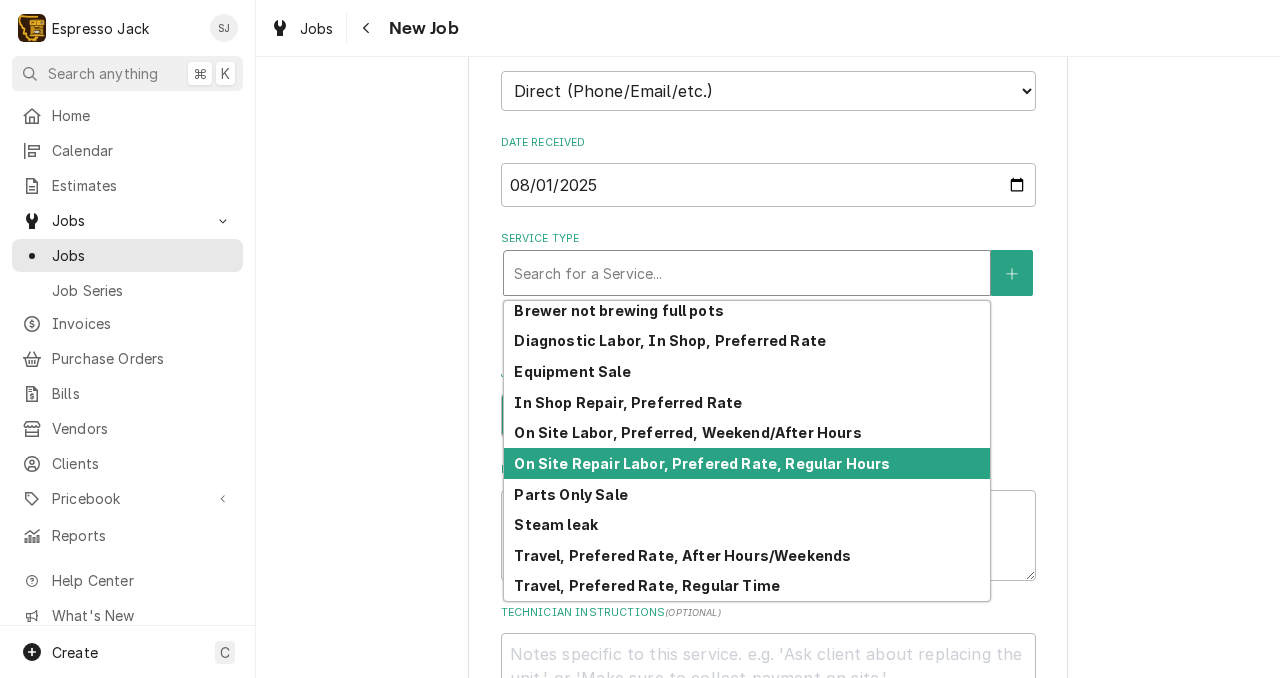 scroll, scrollTop: 6, scrollLeft: 0, axis: vertical 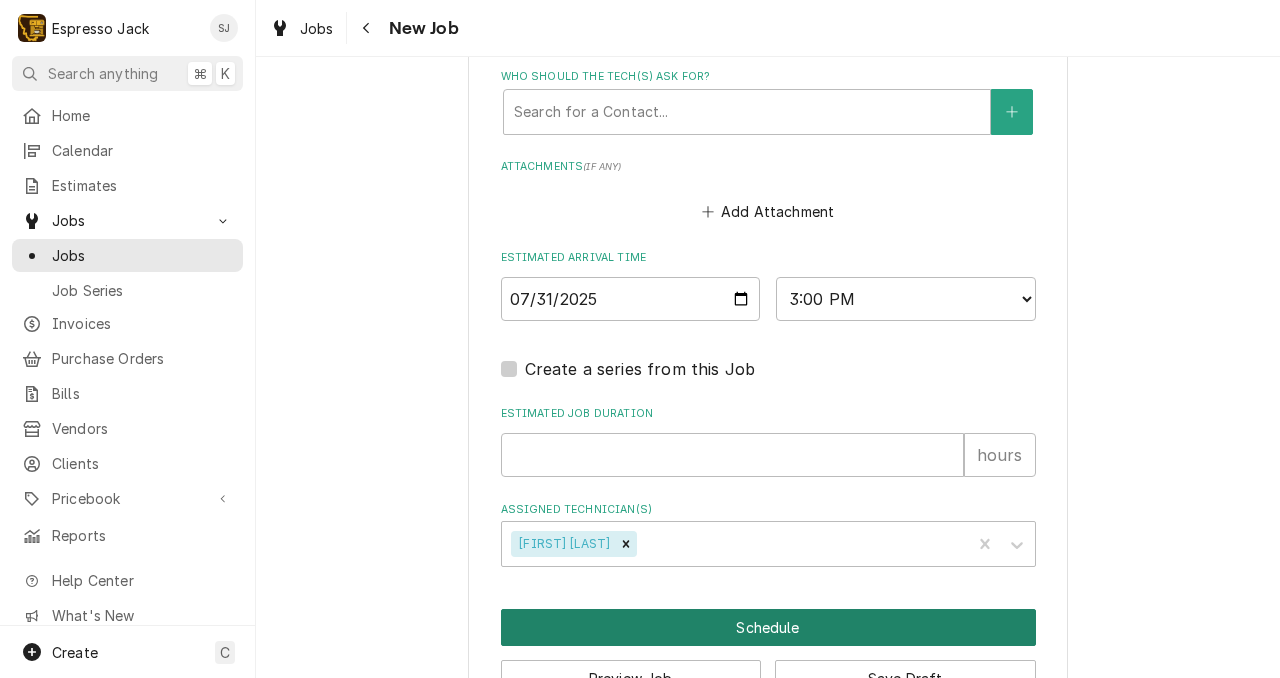 click on "Schedule" at bounding box center (768, 627) 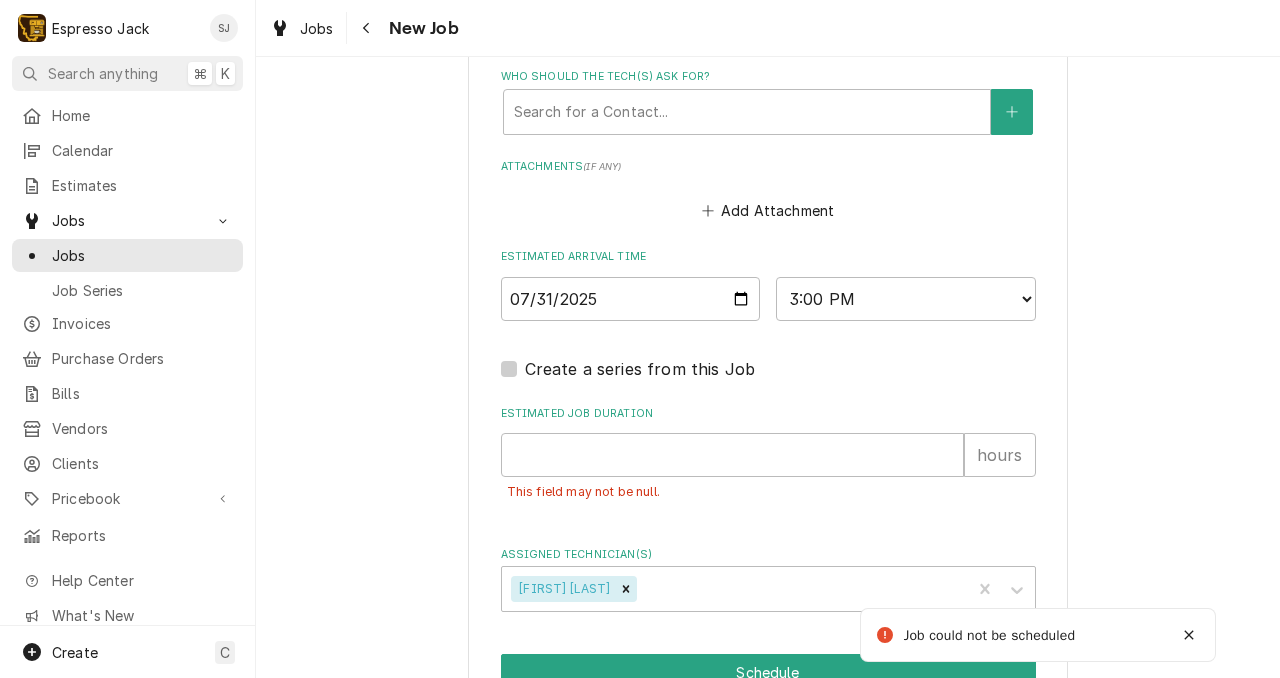 scroll, scrollTop: 1544, scrollLeft: 0, axis: vertical 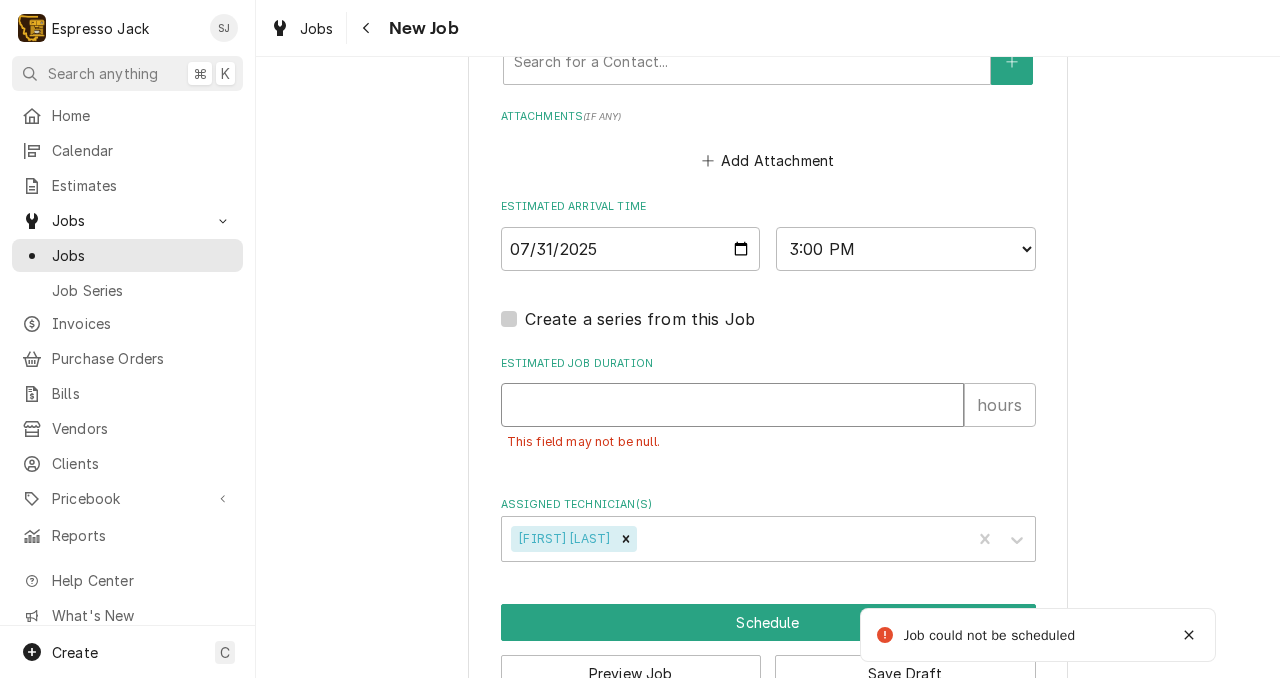 click on "Estimated Job Duration" at bounding box center (732, 405) 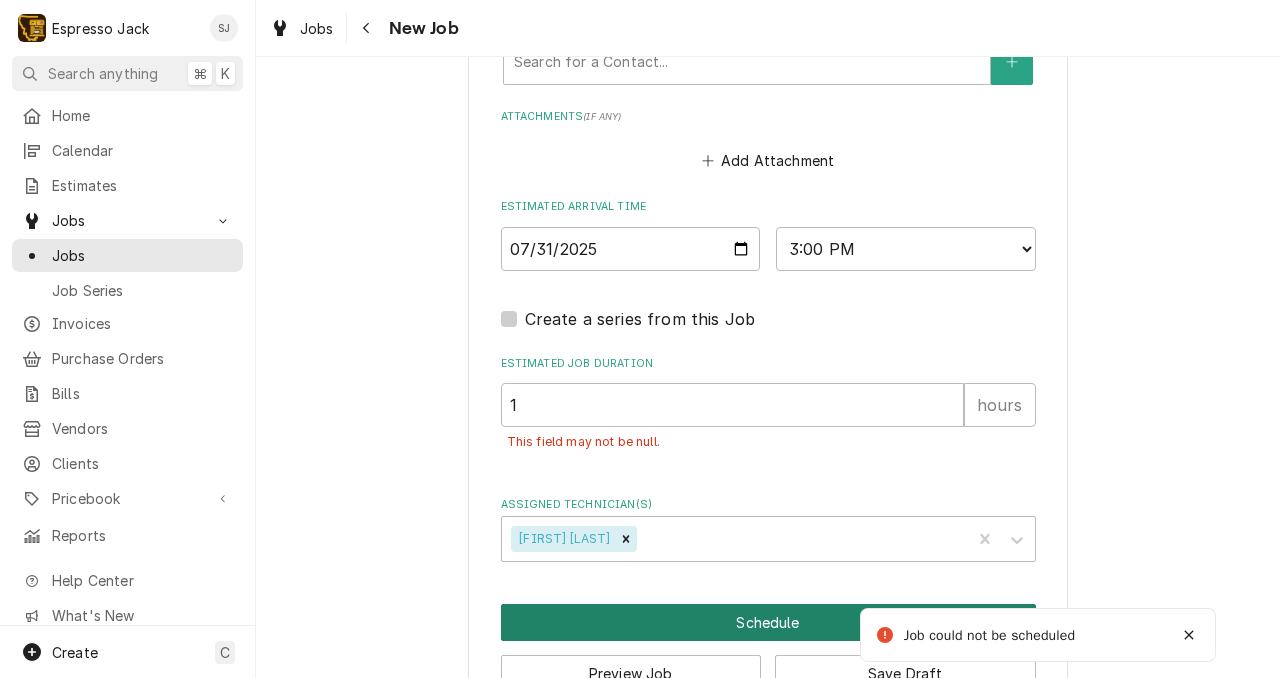 click on "Schedule" at bounding box center [768, 622] 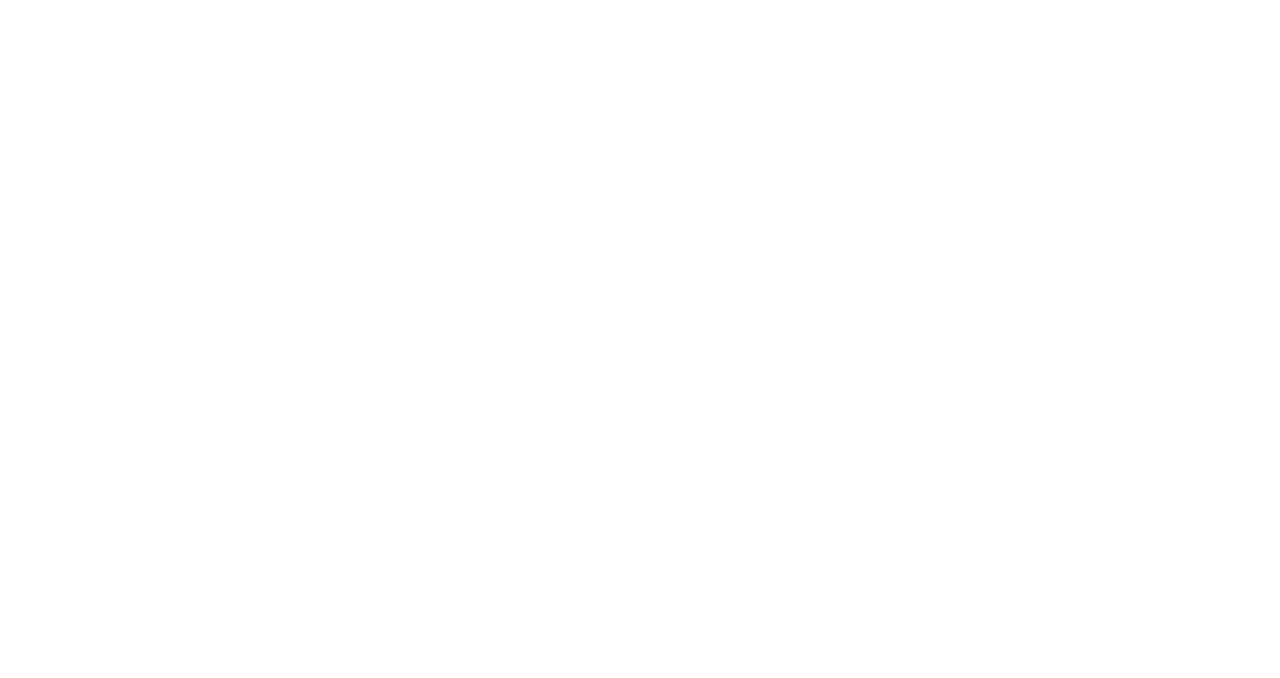 scroll, scrollTop: 0, scrollLeft: 0, axis: both 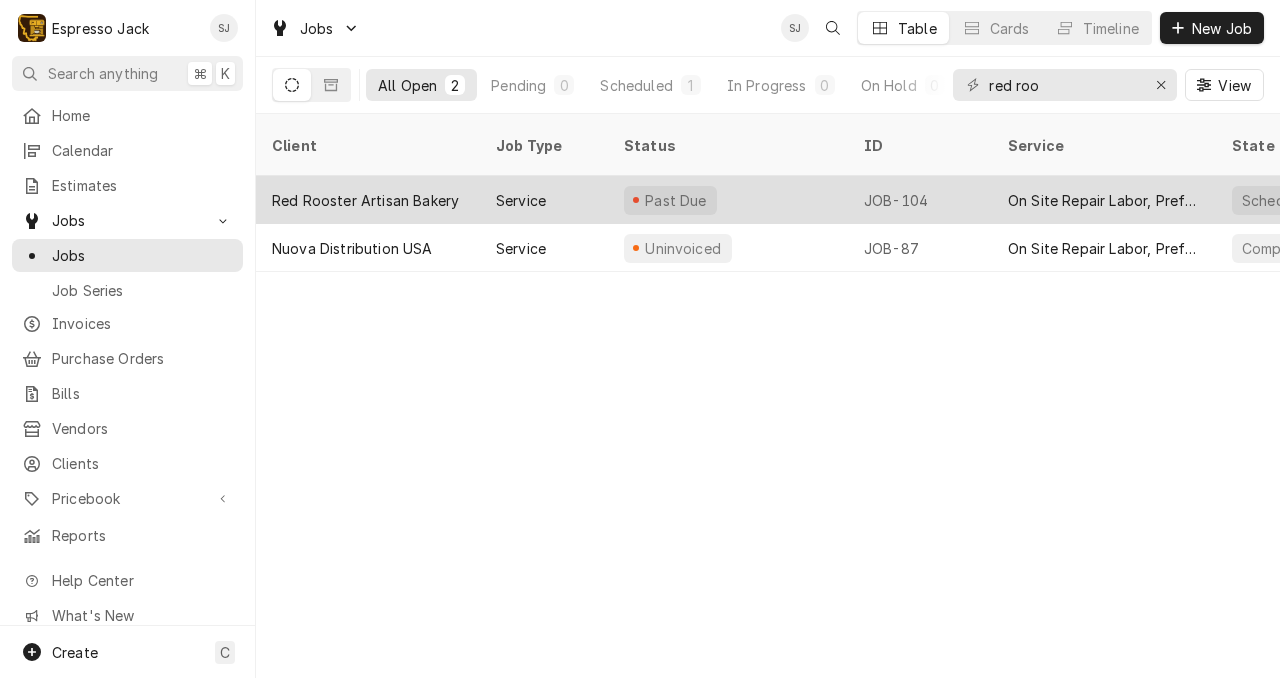 click on "Red Rooster Artisan Bakery" at bounding box center (365, 200) 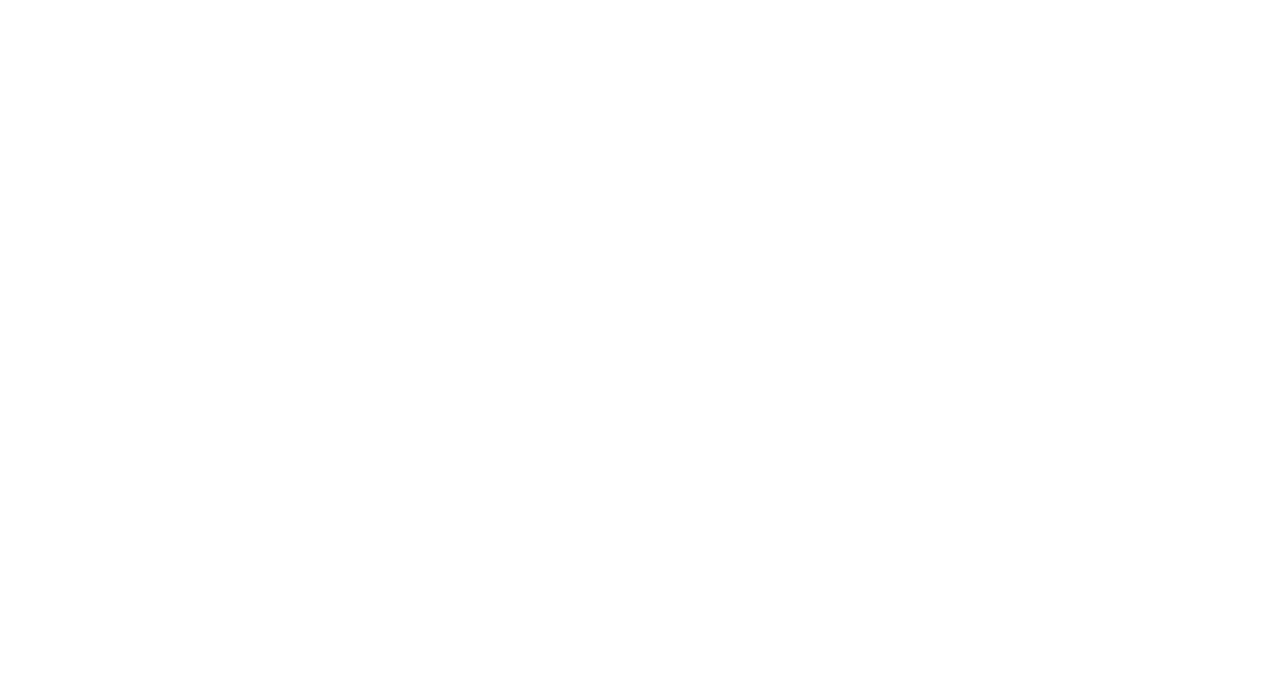 scroll, scrollTop: 0, scrollLeft: 0, axis: both 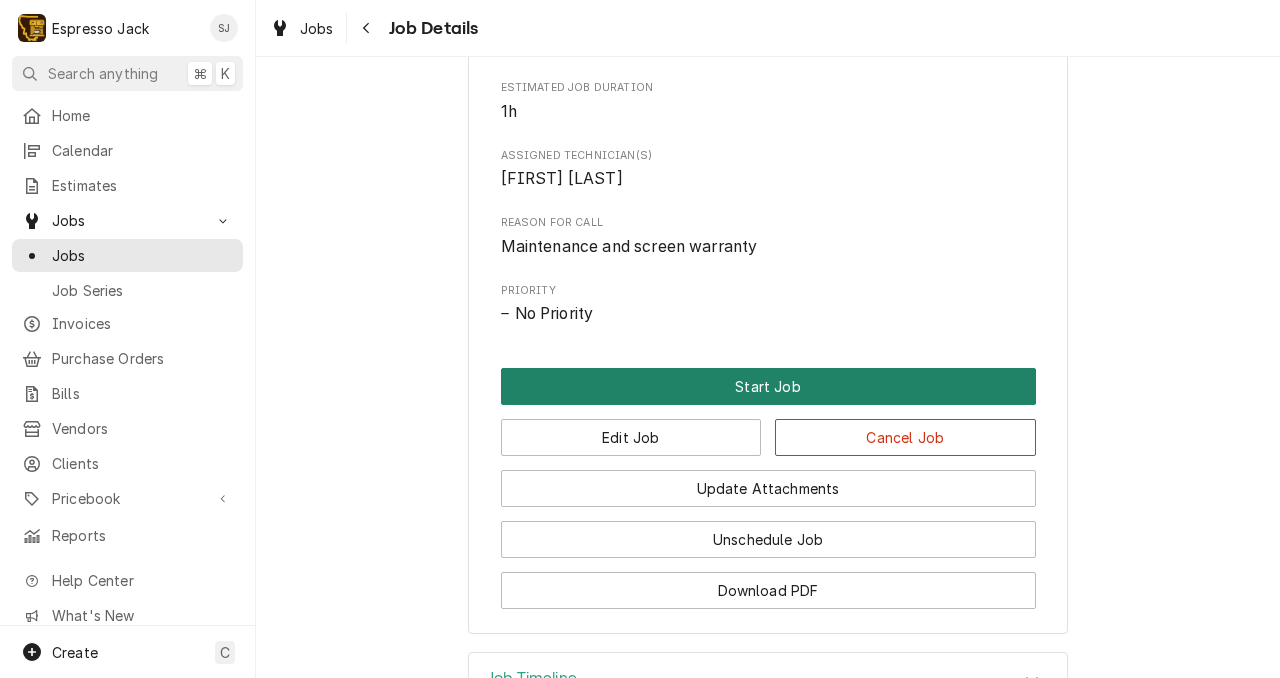 click on "Start Job" at bounding box center [768, 386] 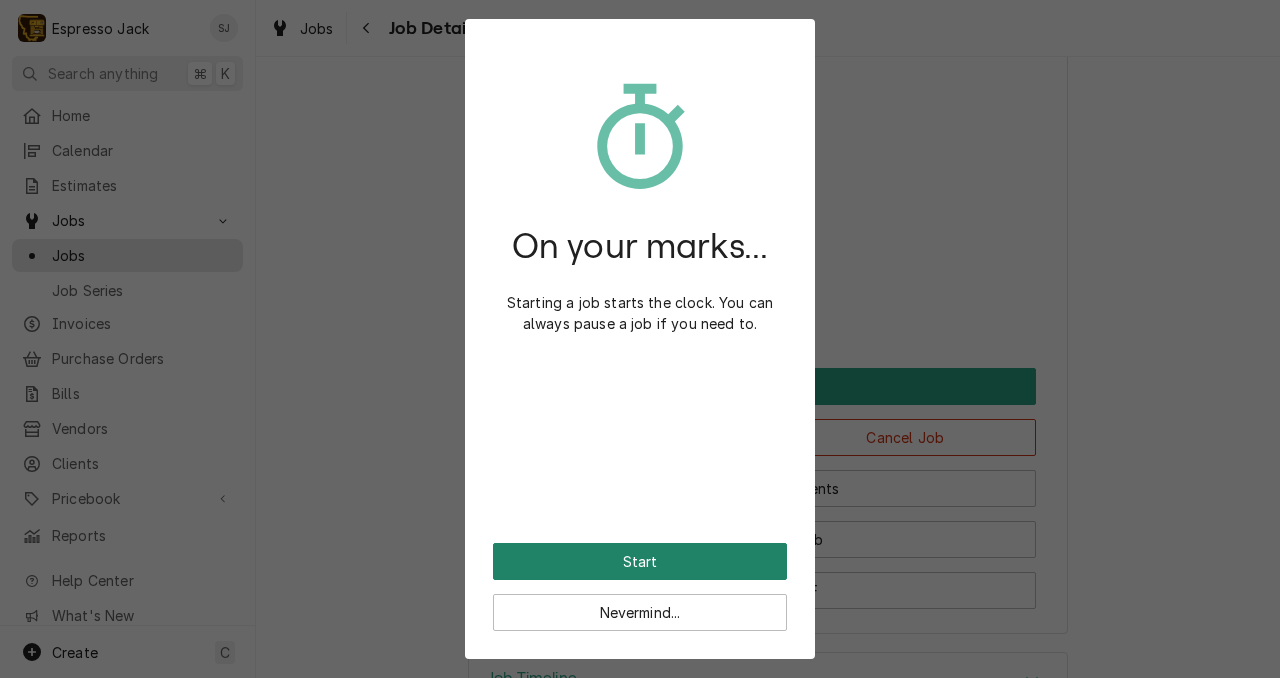 click on "Start" at bounding box center [640, 561] 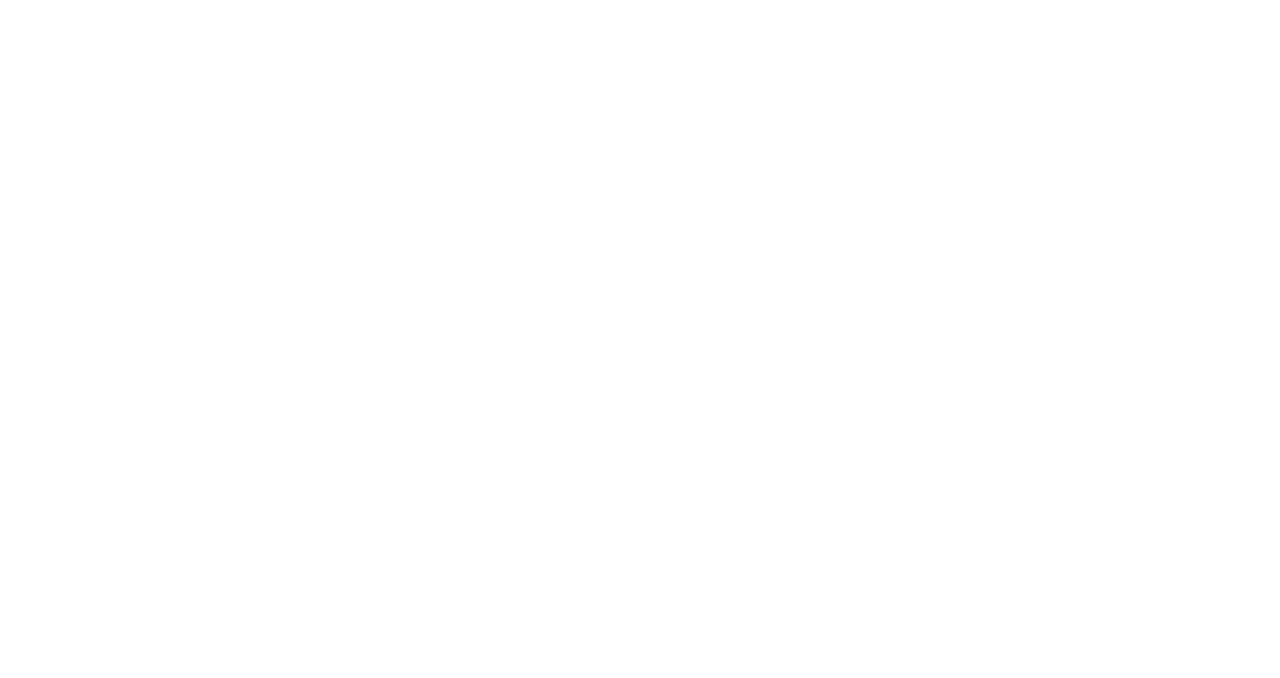 scroll, scrollTop: 0, scrollLeft: 0, axis: both 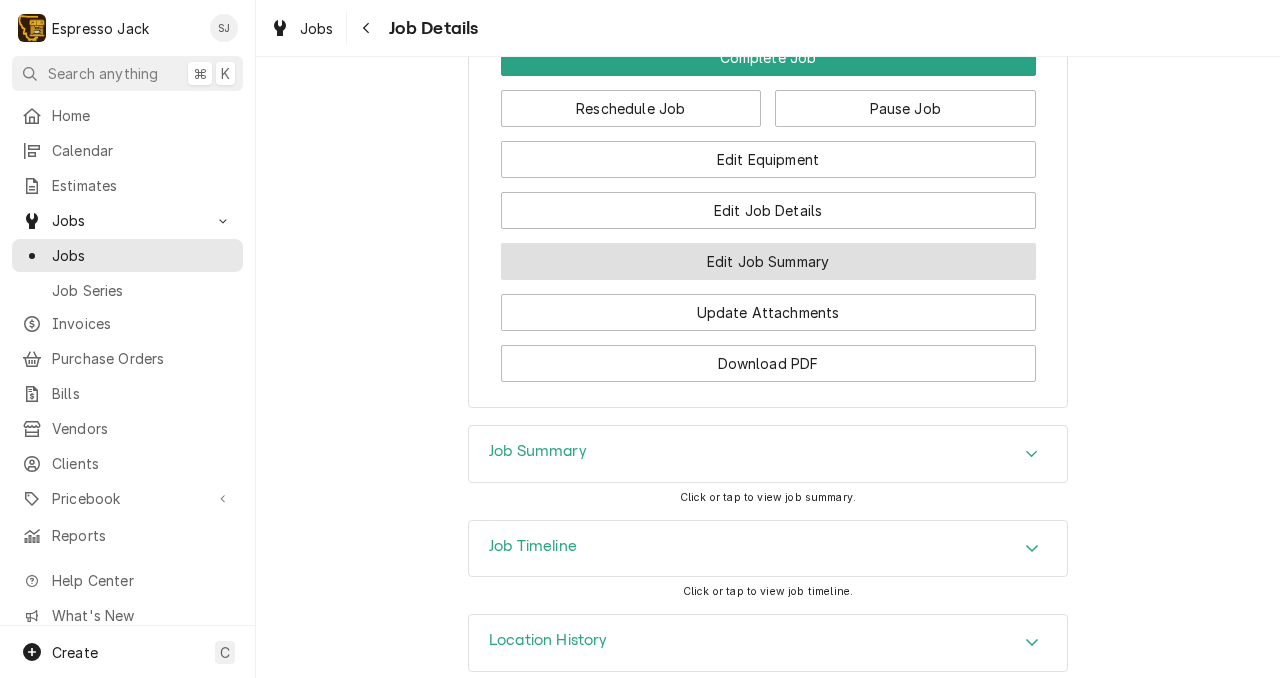 click on "Edit Job Summary" at bounding box center (768, 261) 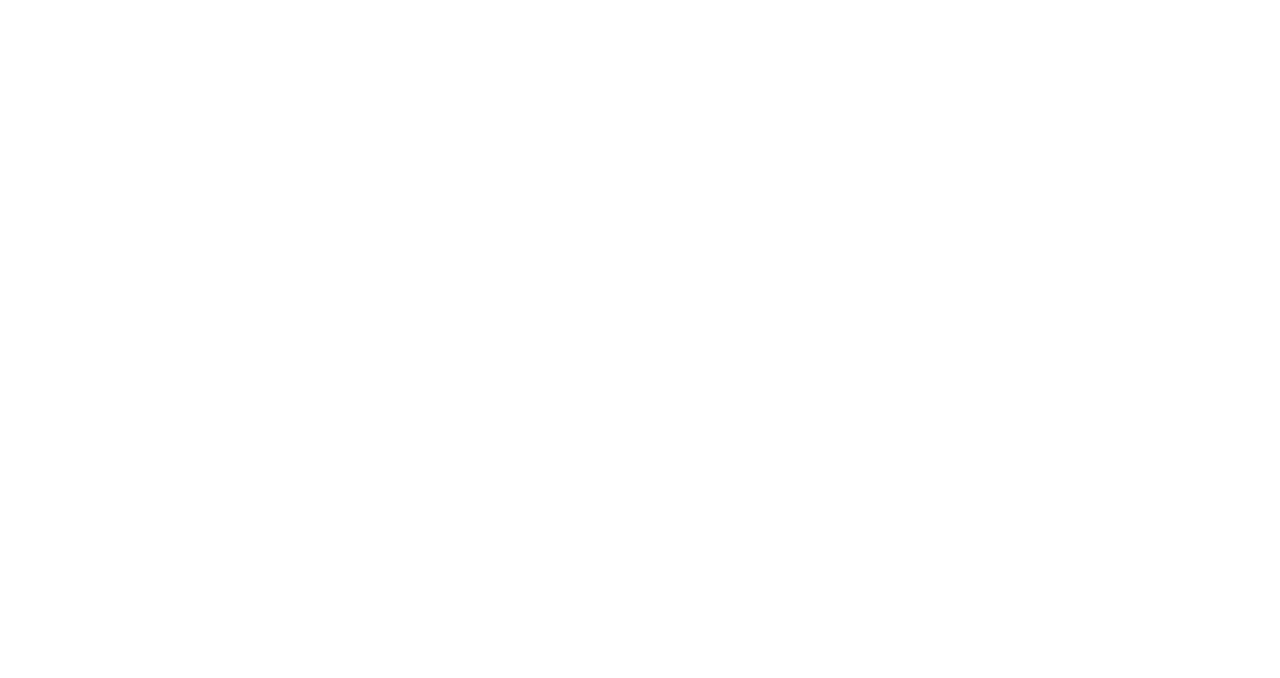 scroll, scrollTop: 0, scrollLeft: 0, axis: both 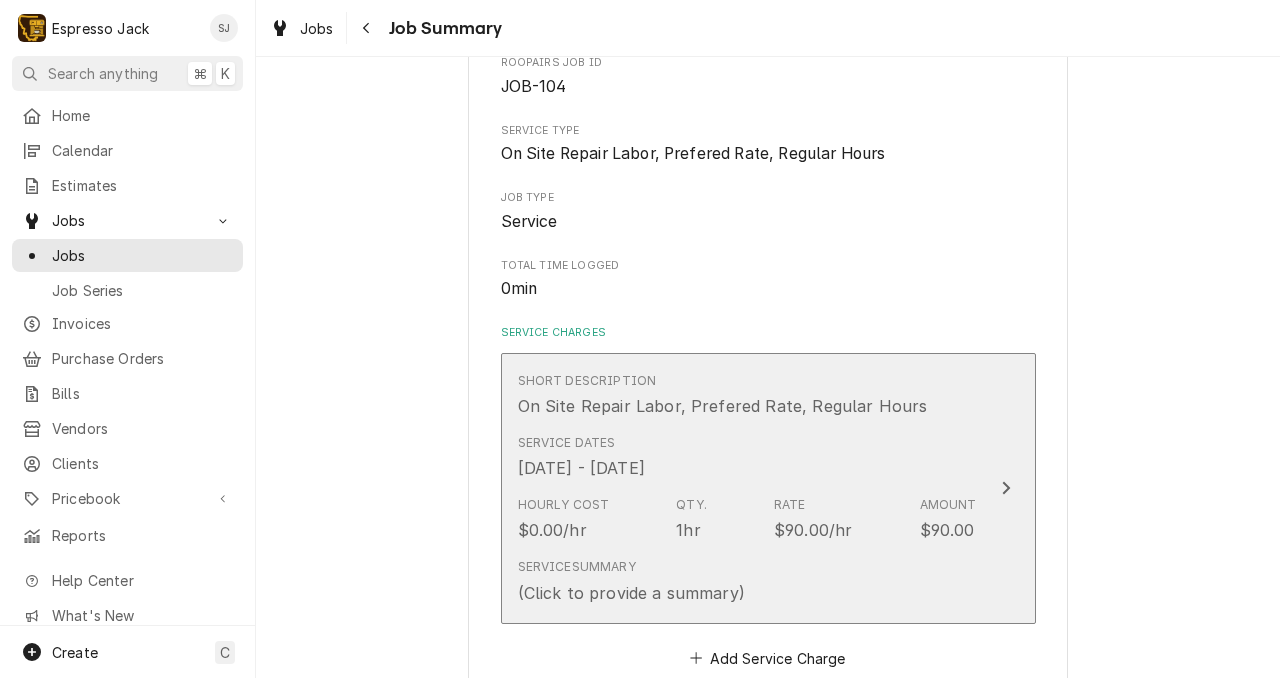 click on "Hourly Cost $0.00/hr Qty. 1hr Rate $90.00/hr Amount $90.00" at bounding box center (747, 519) 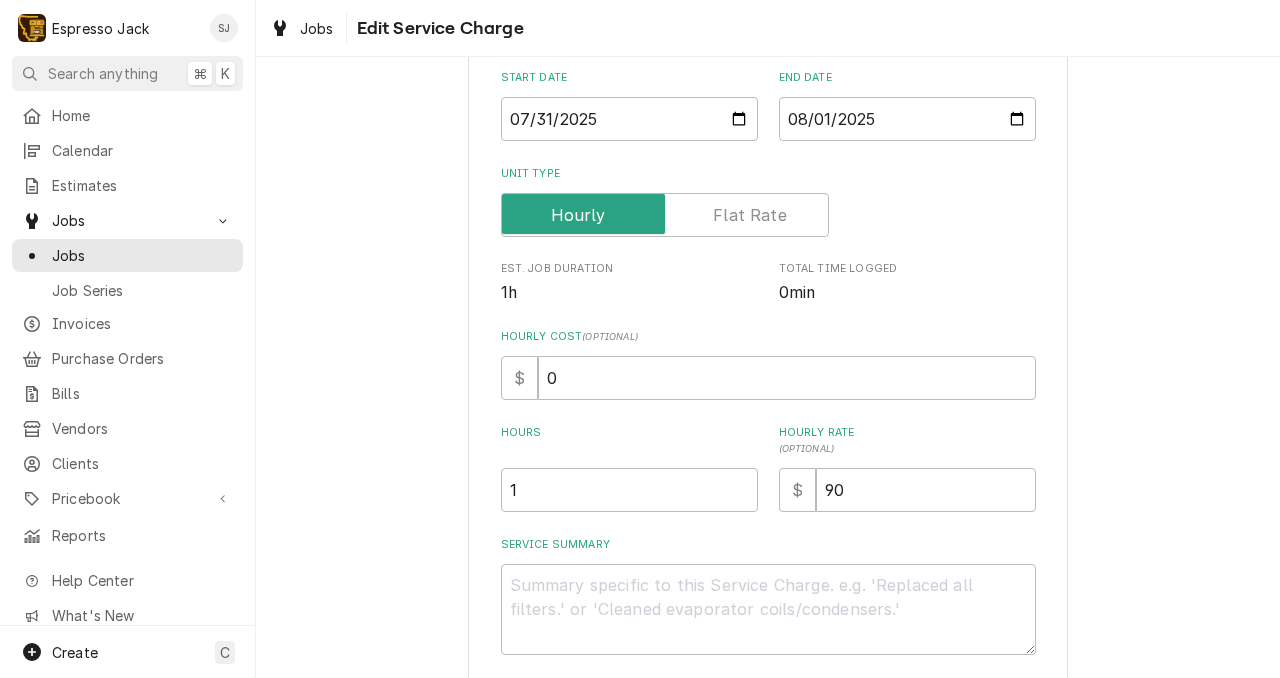 scroll, scrollTop: 238, scrollLeft: 0, axis: vertical 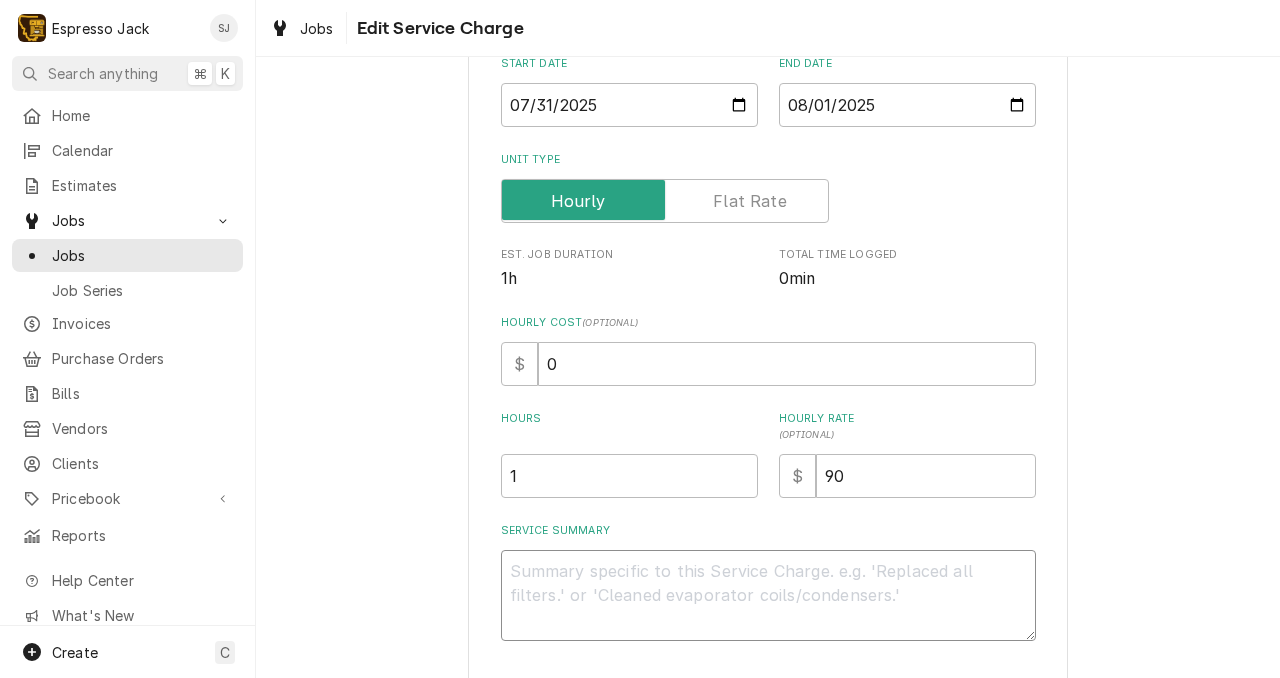 click on "Service Summary" at bounding box center (768, 595) 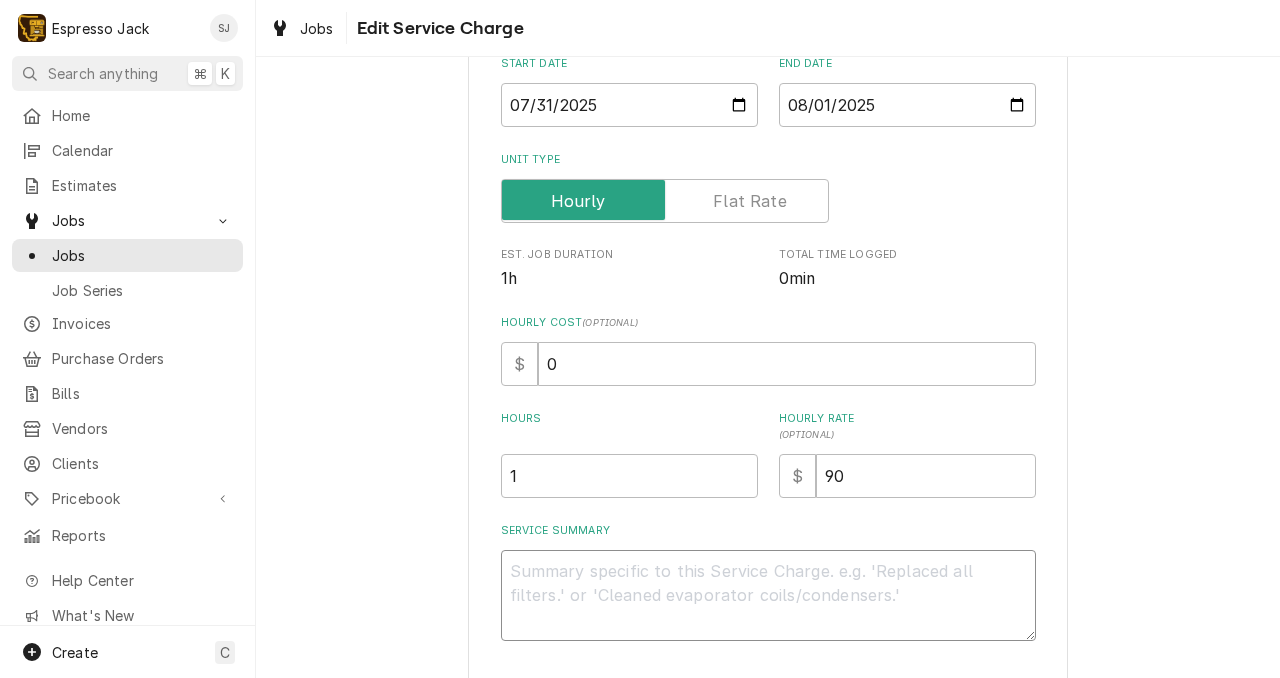 paste on "Mid major PM. Group heads cleaned, screens and gaskets replaced. Steam valves cleaned and rebuilt (nut gaskets not changed, in good shape). Vac breaker and PRV look good. Showed worker there how to remove screens and dispersion plates. Groups surprising clean.
Unable to reach water filter in reasonable amount of time. Will need to return :(
LCD screen replaced at same visit (warranty)." 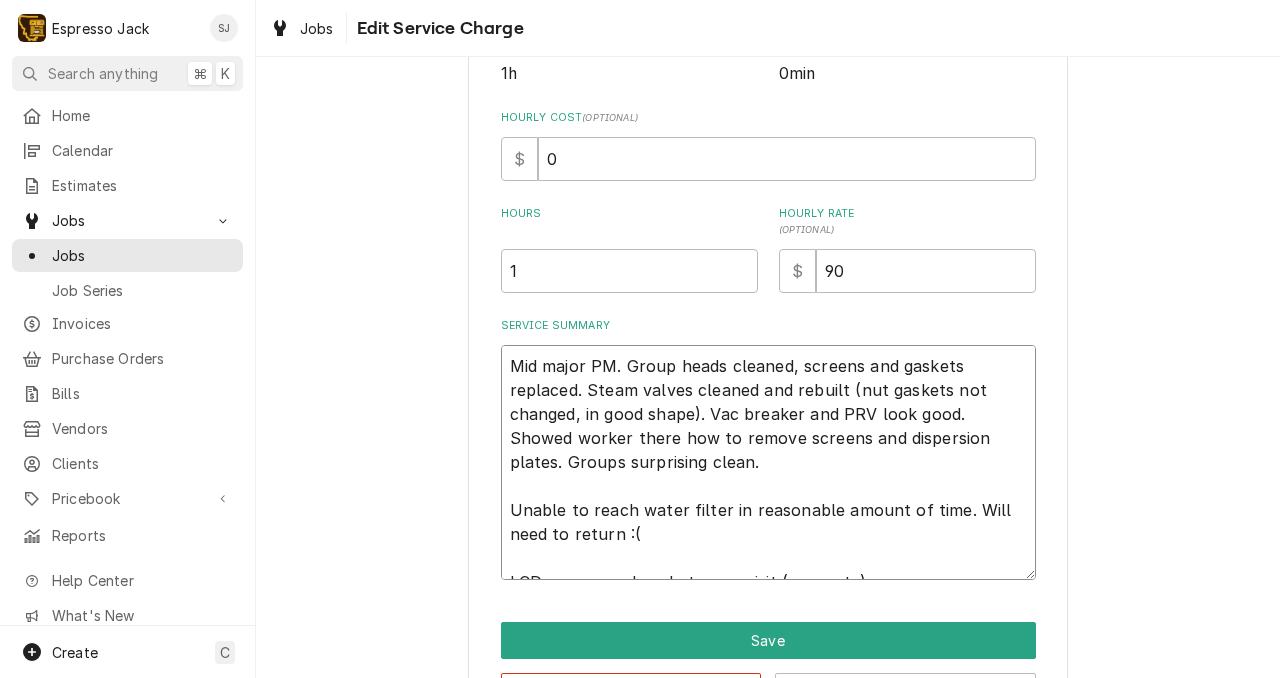 scroll, scrollTop: 521, scrollLeft: 0, axis: vertical 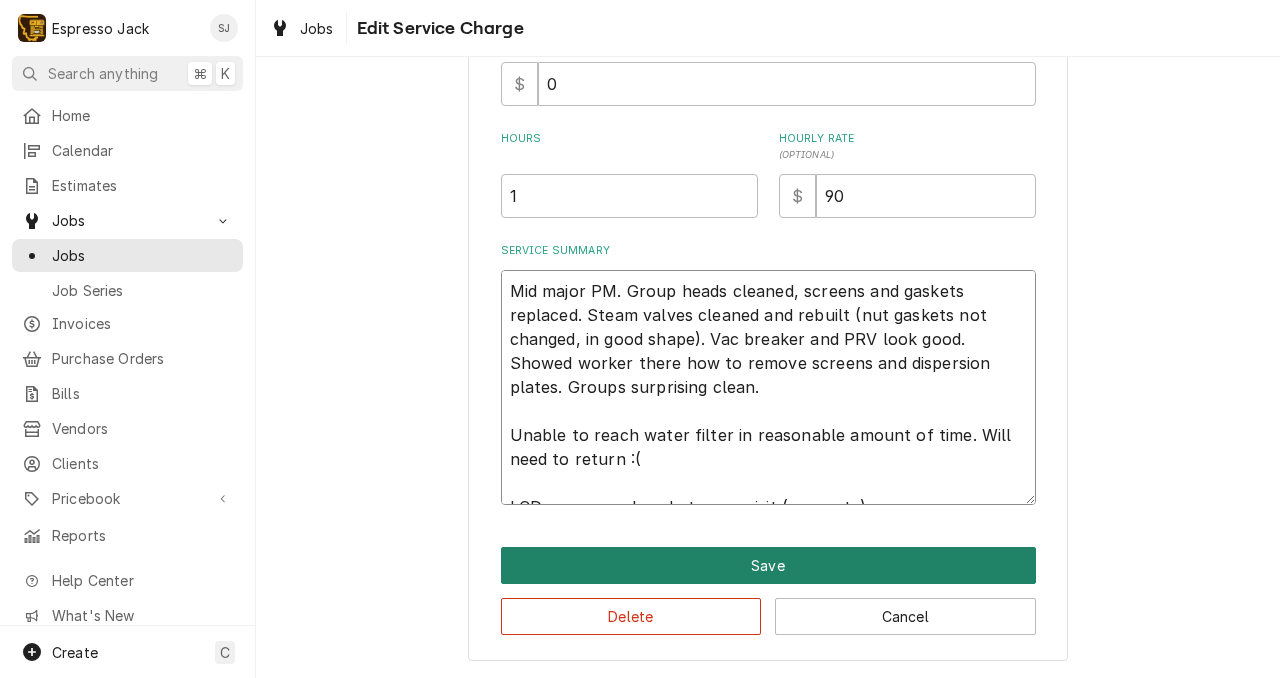 type on "Mid major PM. Group heads cleaned, screens and gaskets replaced. Steam valves cleaned and rebuilt (nut gaskets not changed, in good shape). Vac breaker and PRV look good. Showed worker there how to remove screens and dispersion plates. Groups surprising clean.
Unable to reach water filter in reasonable amount of time. Will need to return :(
LCD screen replaced at same visit (warranty)." 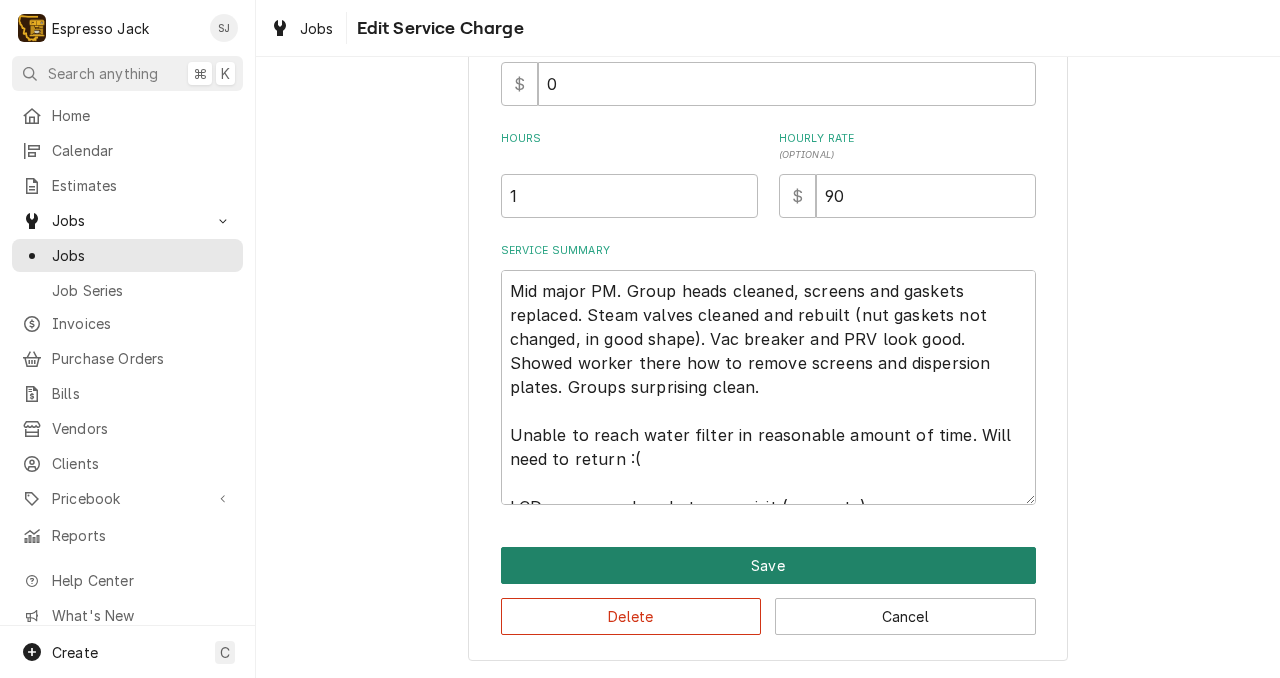 click on "Save" at bounding box center [768, 565] 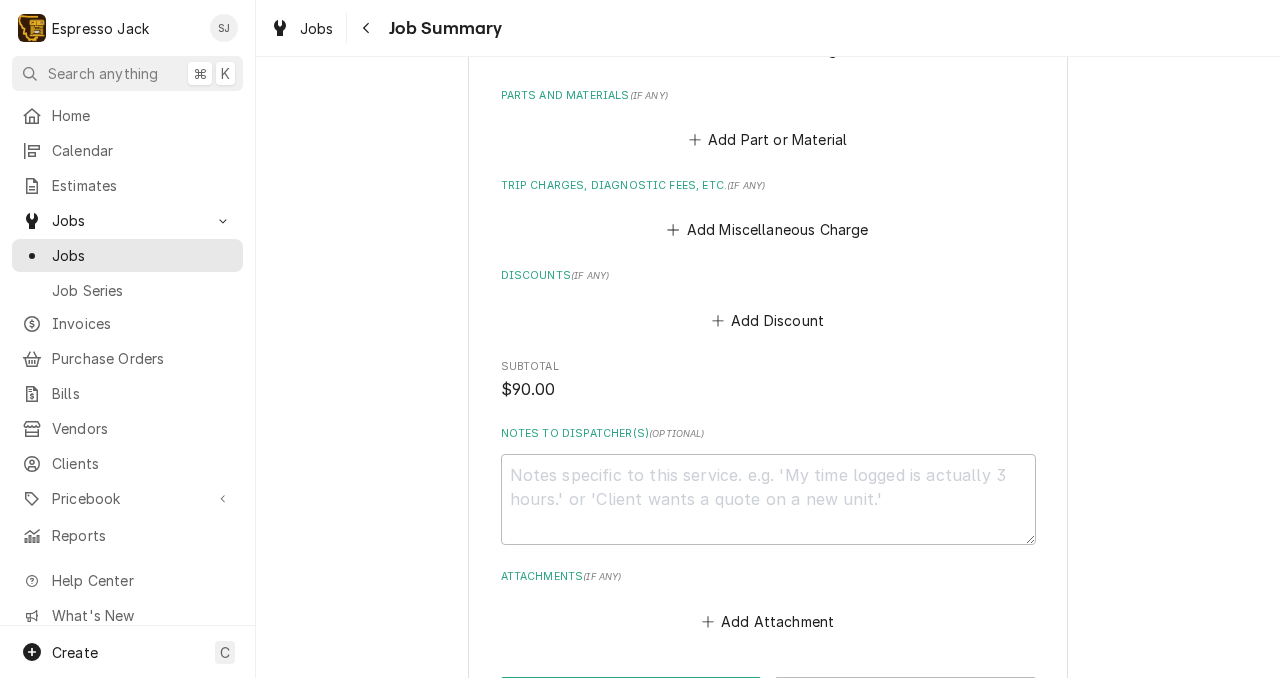 scroll, scrollTop: 1219, scrollLeft: 0, axis: vertical 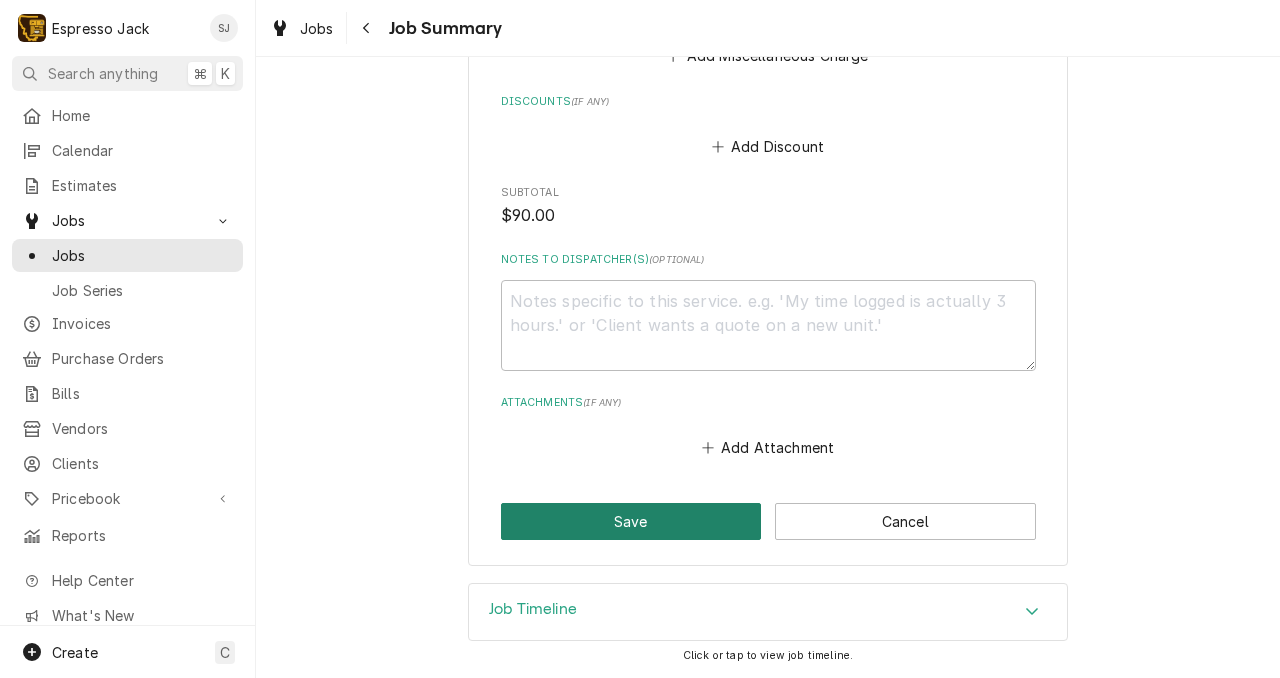 click on "Save" at bounding box center (631, 521) 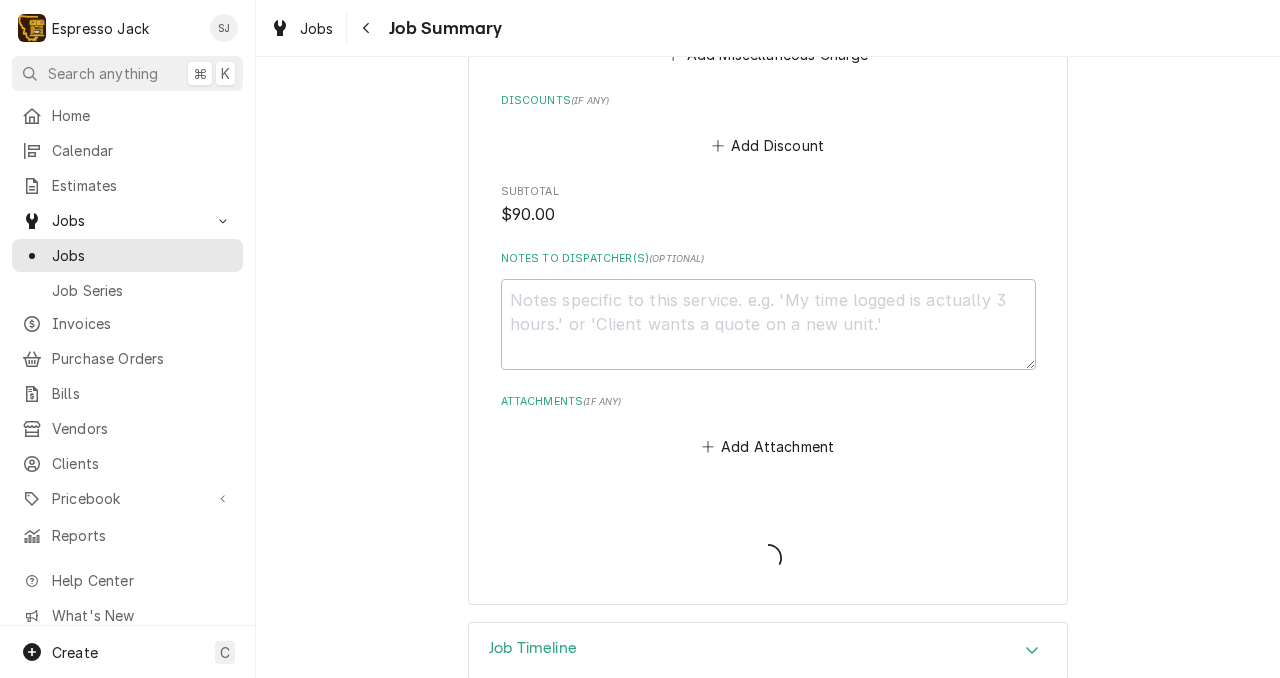 type on "x" 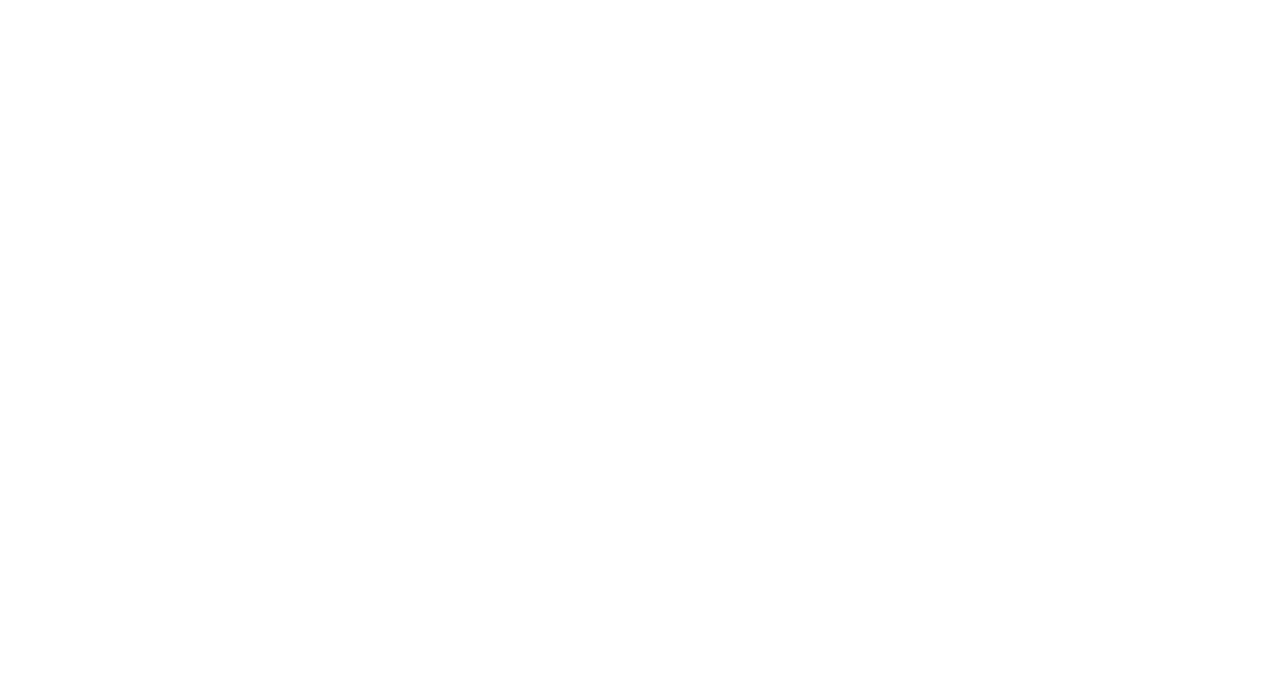 scroll, scrollTop: 0, scrollLeft: 0, axis: both 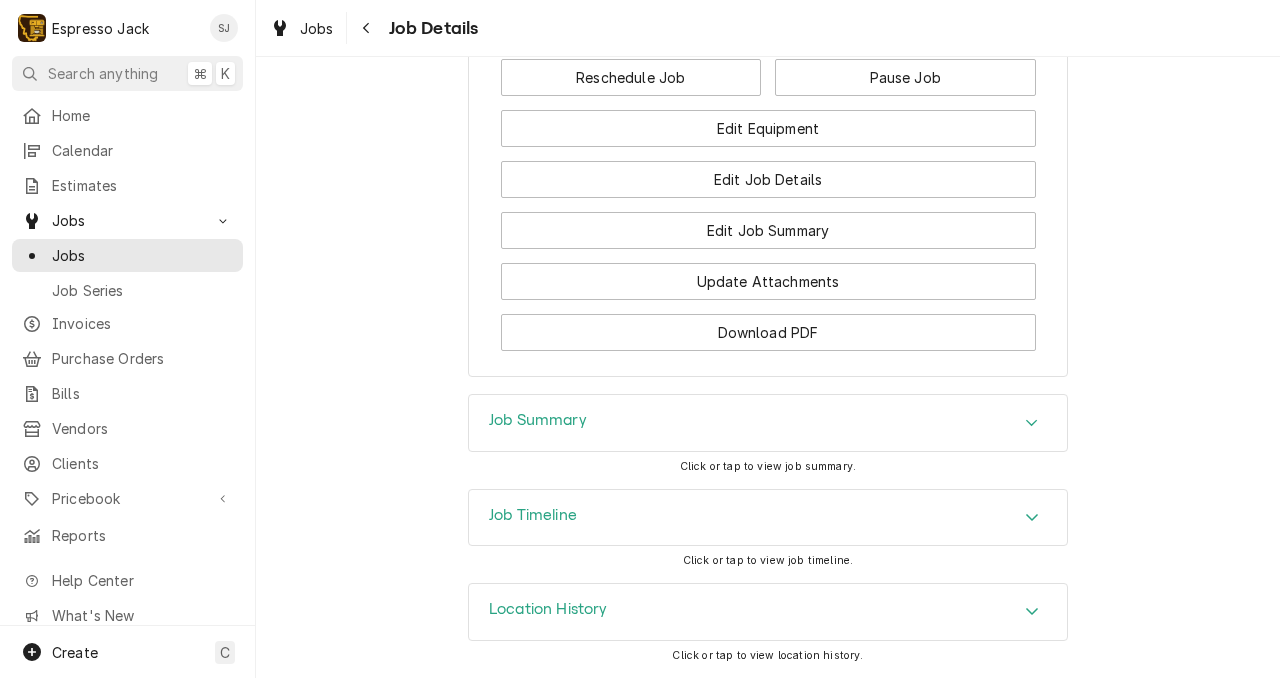 click on "Job Summary" at bounding box center (538, 420) 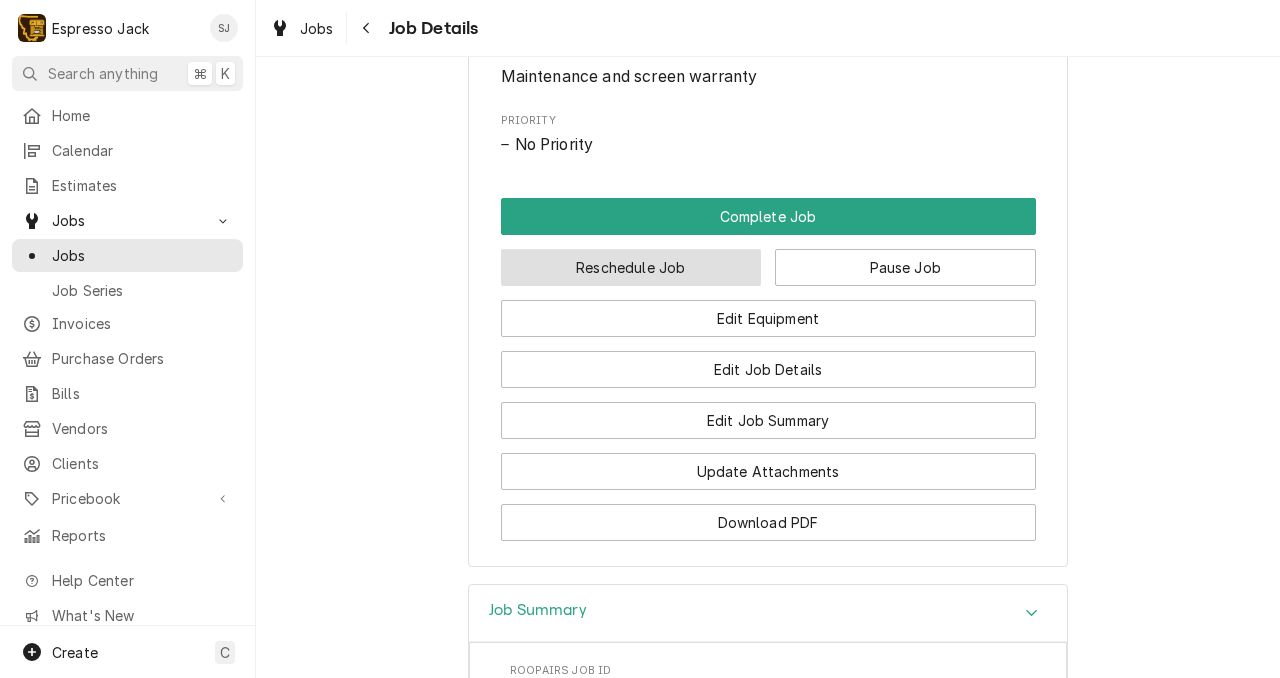 scroll, scrollTop: 1231, scrollLeft: 0, axis: vertical 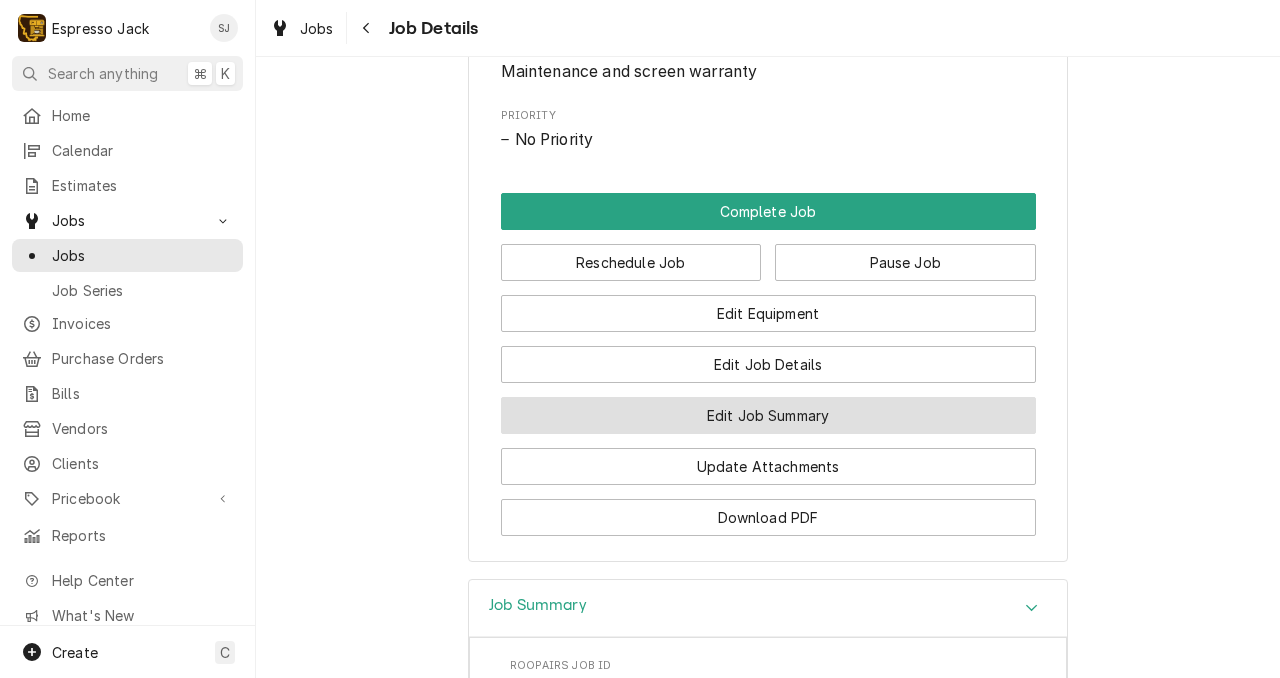 click on "Edit Job Summary" at bounding box center [768, 415] 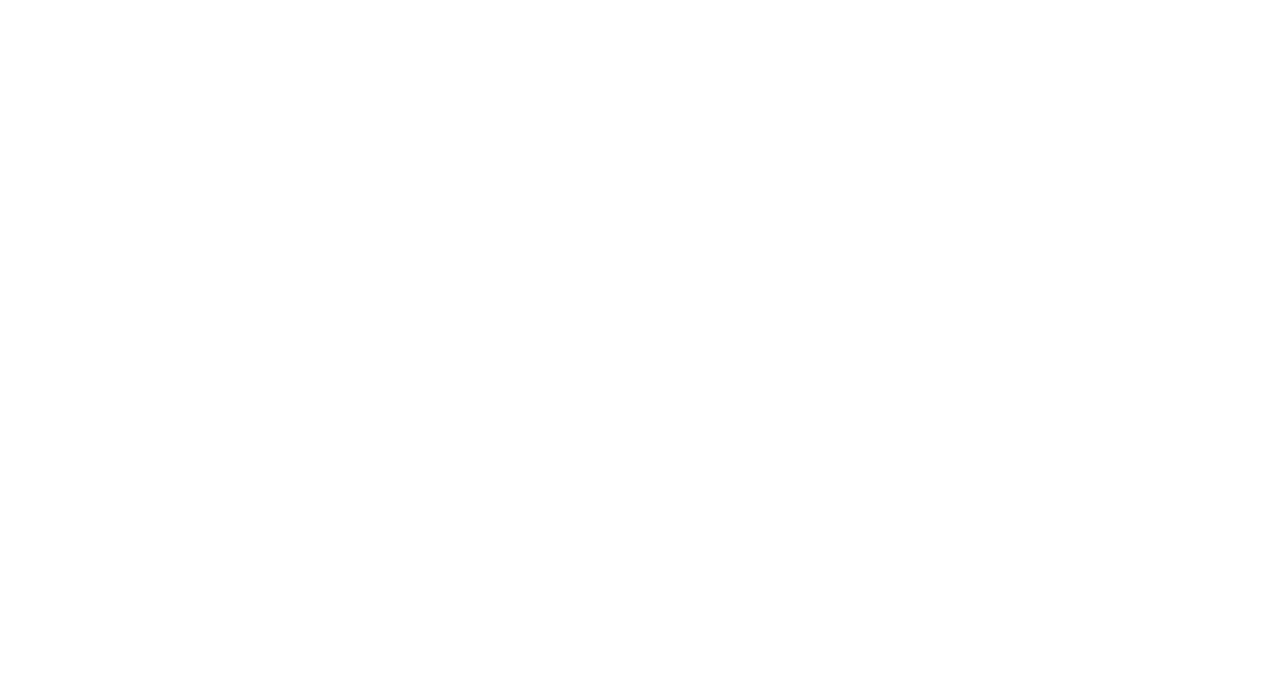 scroll, scrollTop: 0, scrollLeft: 0, axis: both 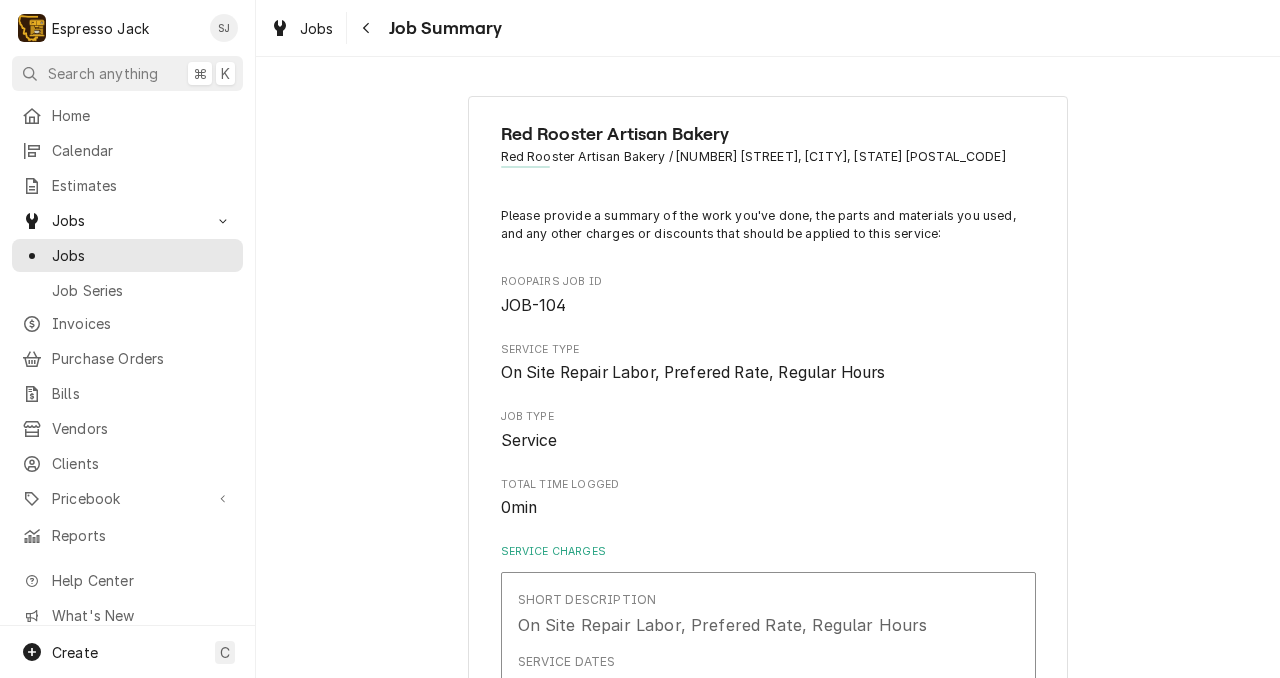 type on "x" 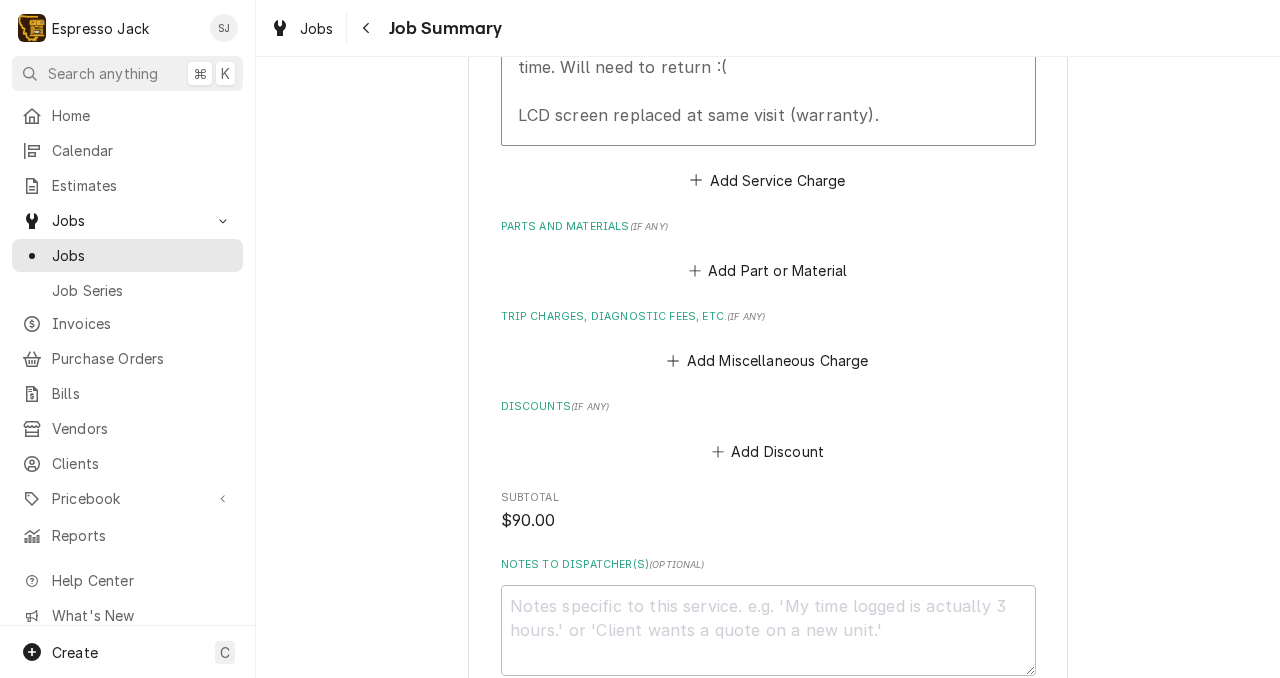 scroll, scrollTop: 917, scrollLeft: 0, axis: vertical 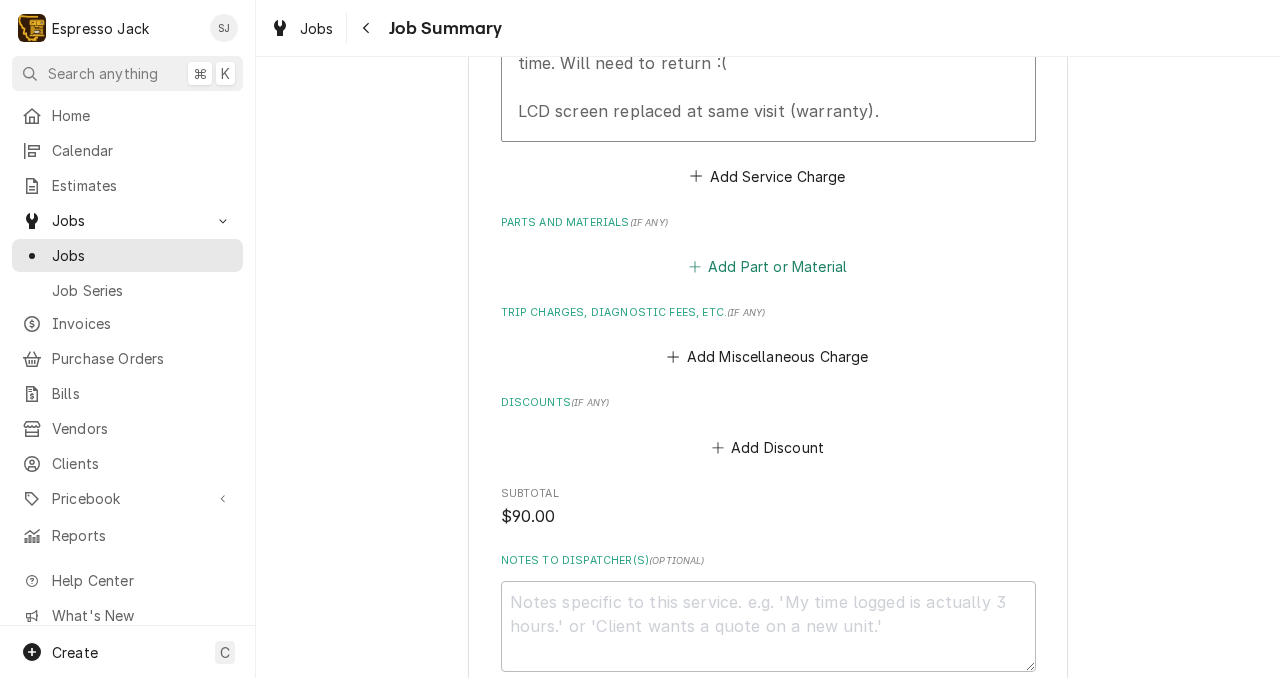 click on "Add Part or Material" at bounding box center (767, 267) 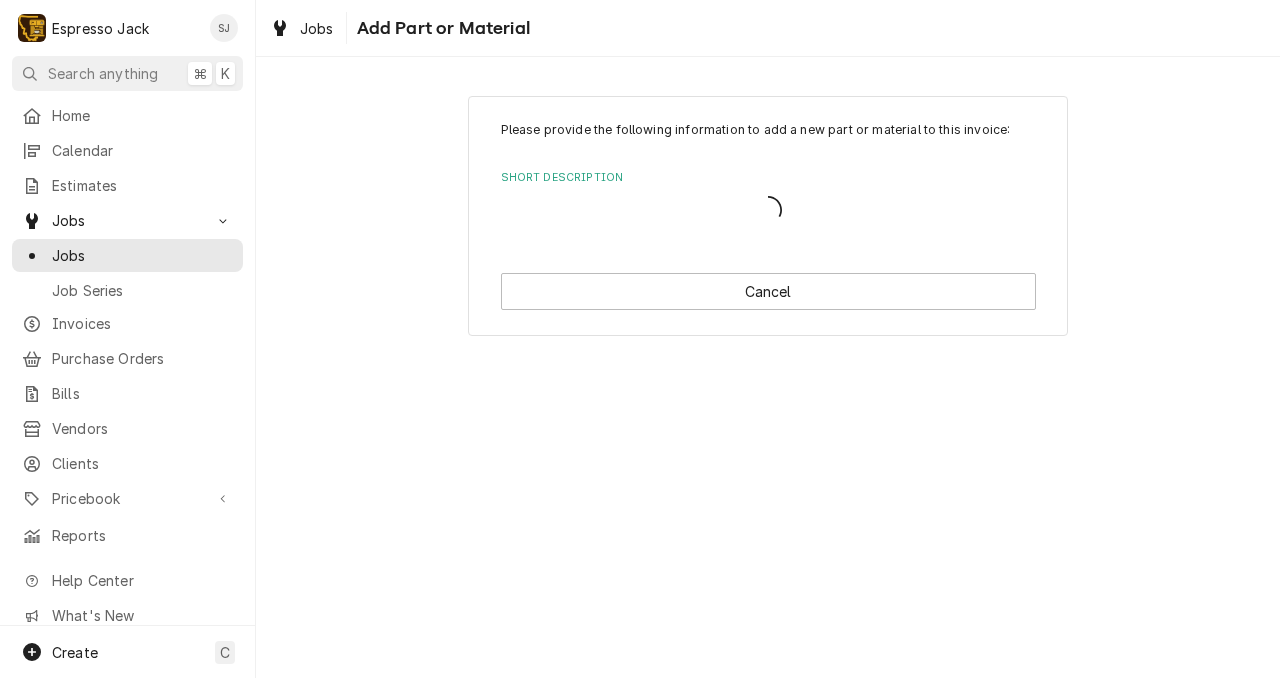 scroll, scrollTop: 0, scrollLeft: 0, axis: both 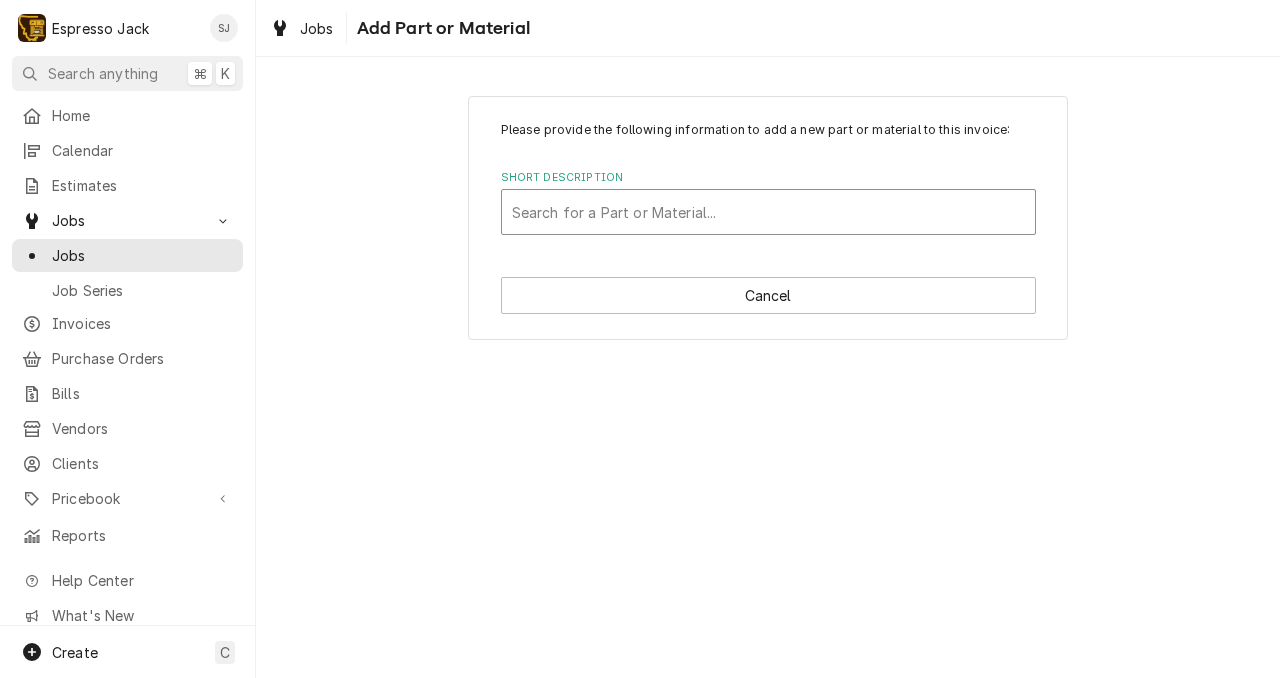 click at bounding box center [768, 212] 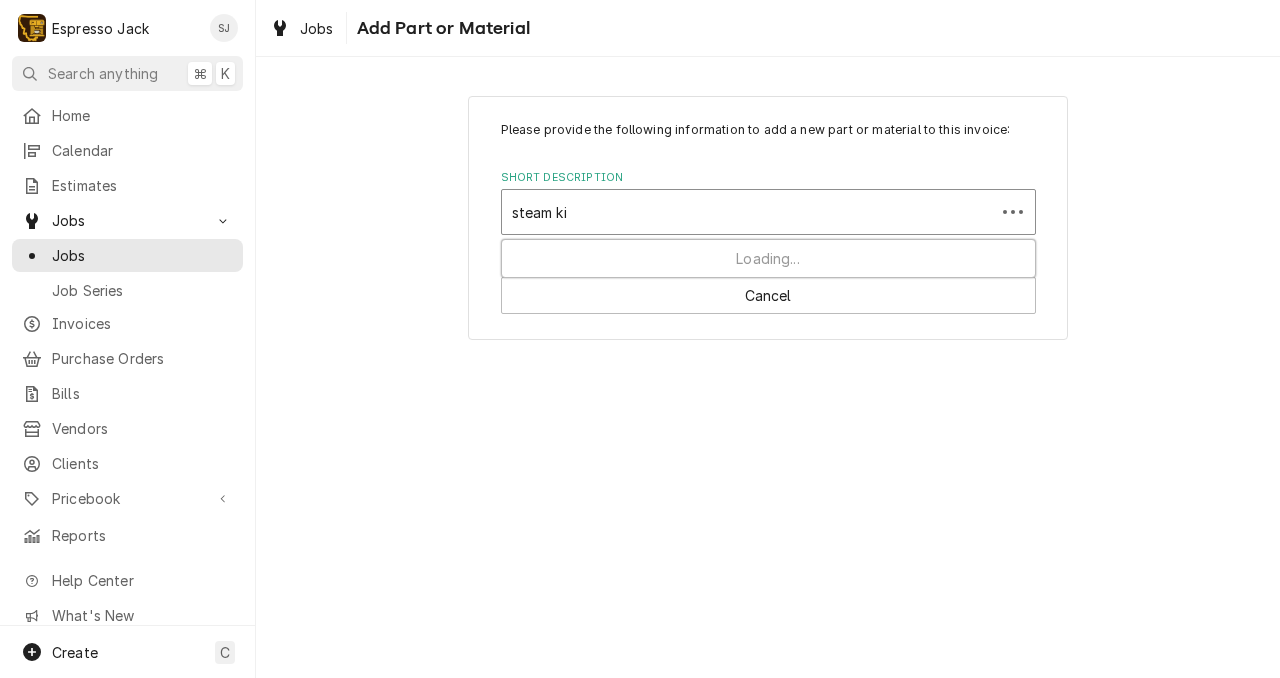 type on "steam kit" 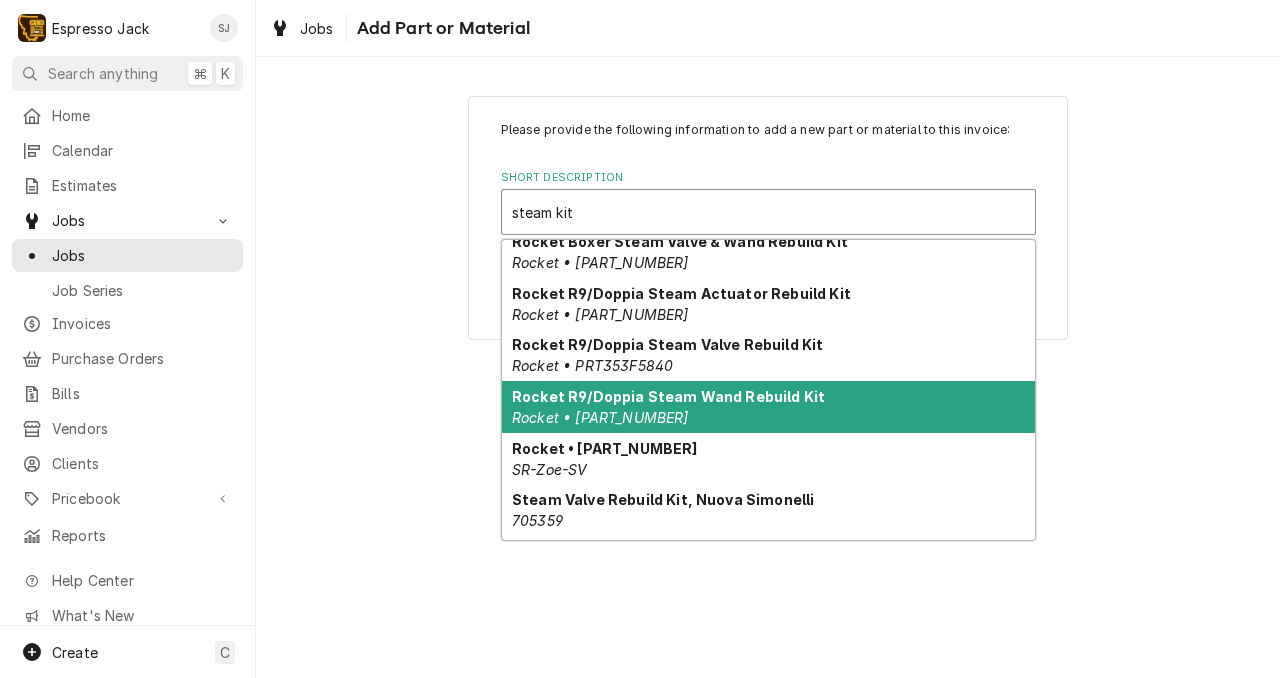 scroll, scrollTop: 243, scrollLeft: 0, axis: vertical 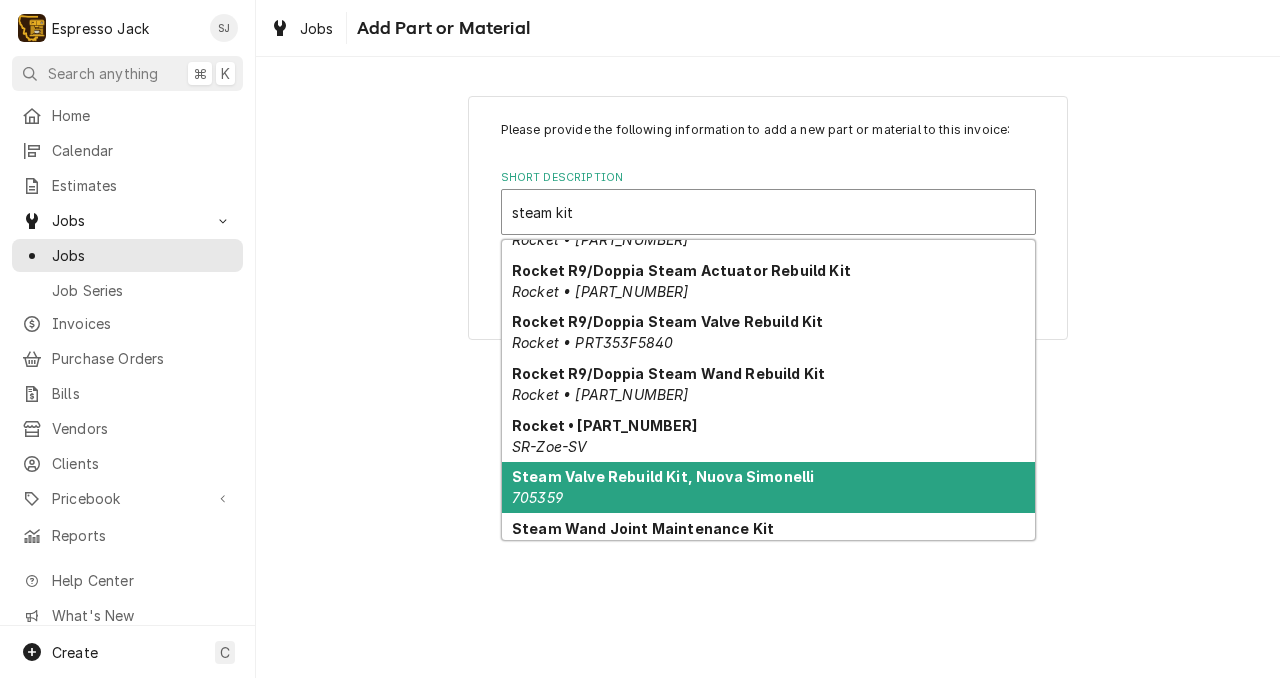 click on "Steam Valve Rebuild Kit, Nuova Simonelli 705359" at bounding box center [768, 488] 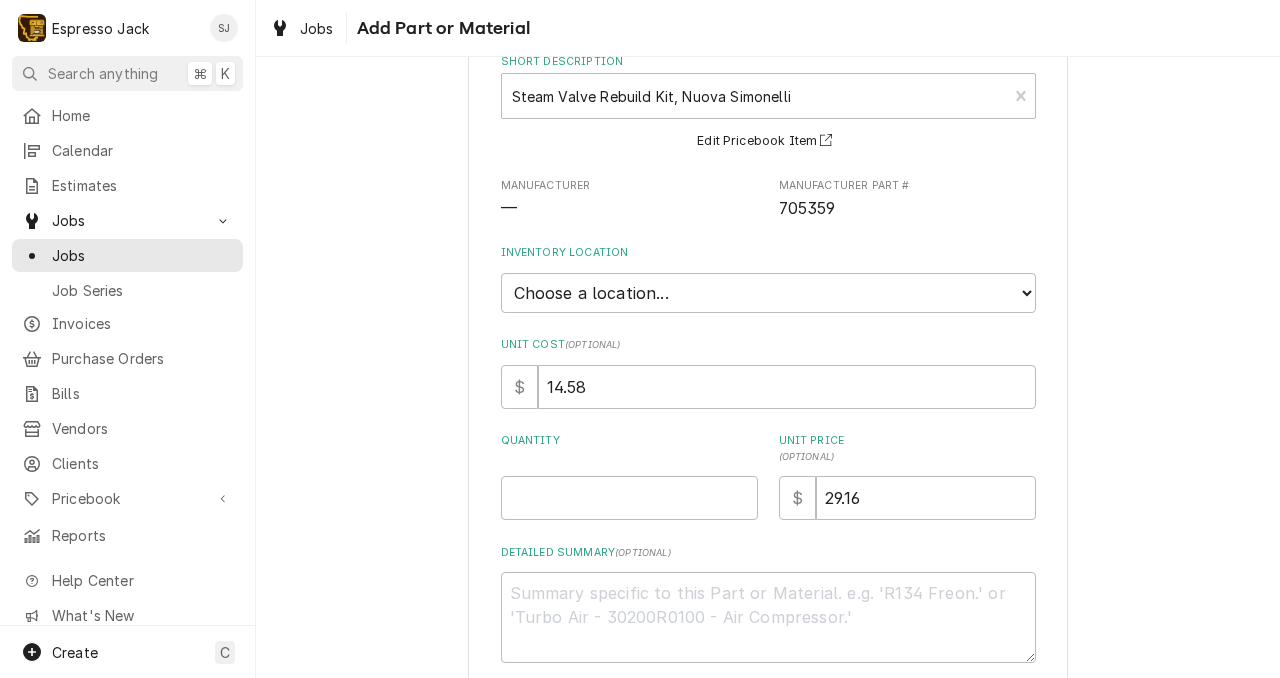 scroll, scrollTop: 224, scrollLeft: 0, axis: vertical 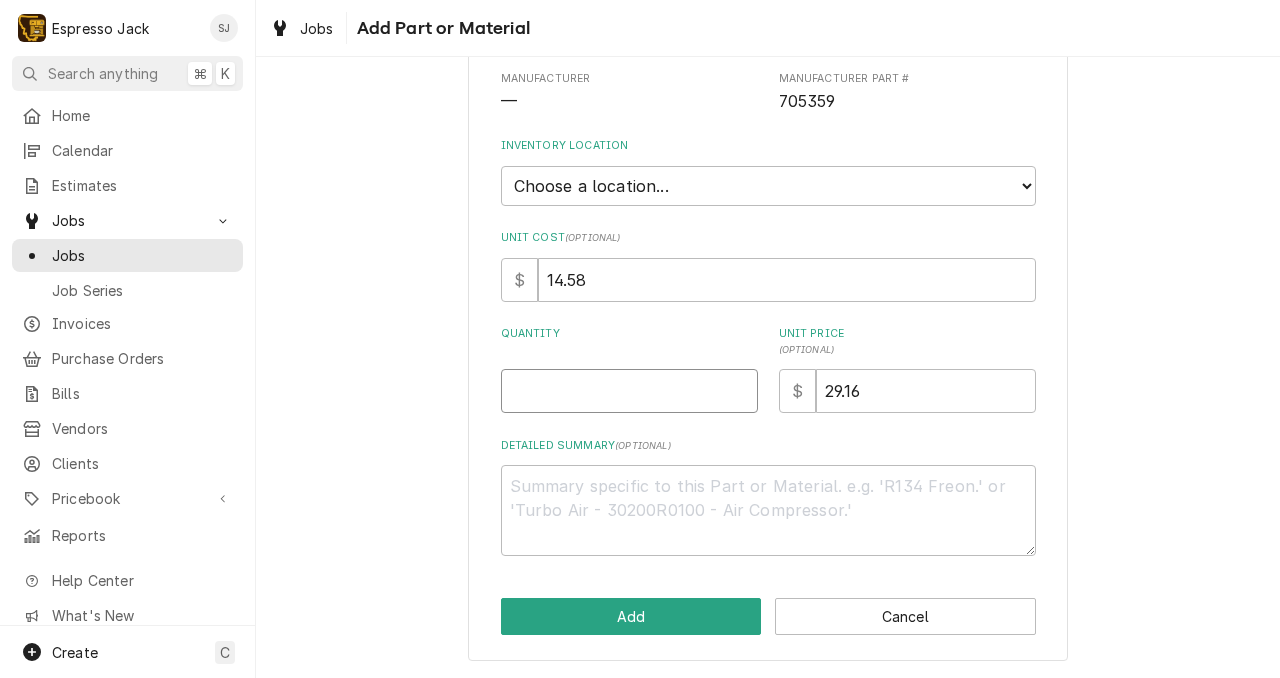 click on "Quantity" at bounding box center (629, 391) 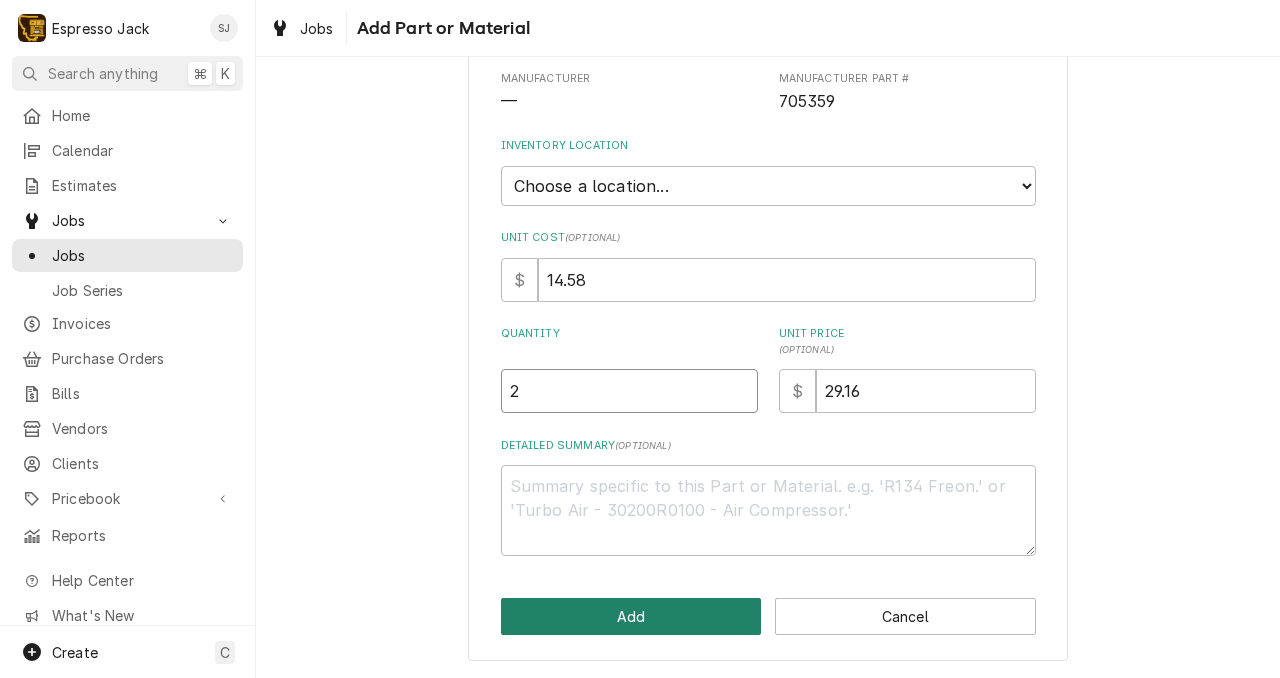 type on "2" 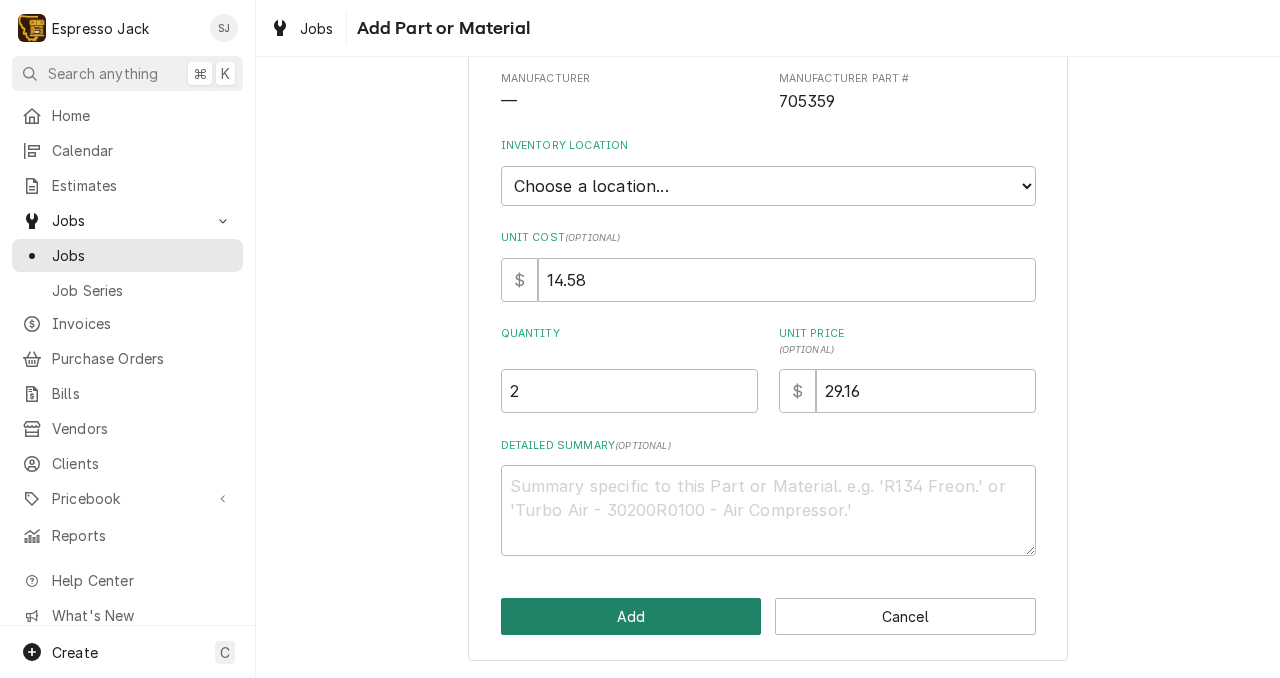click on "Add" at bounding box center (631, 616) 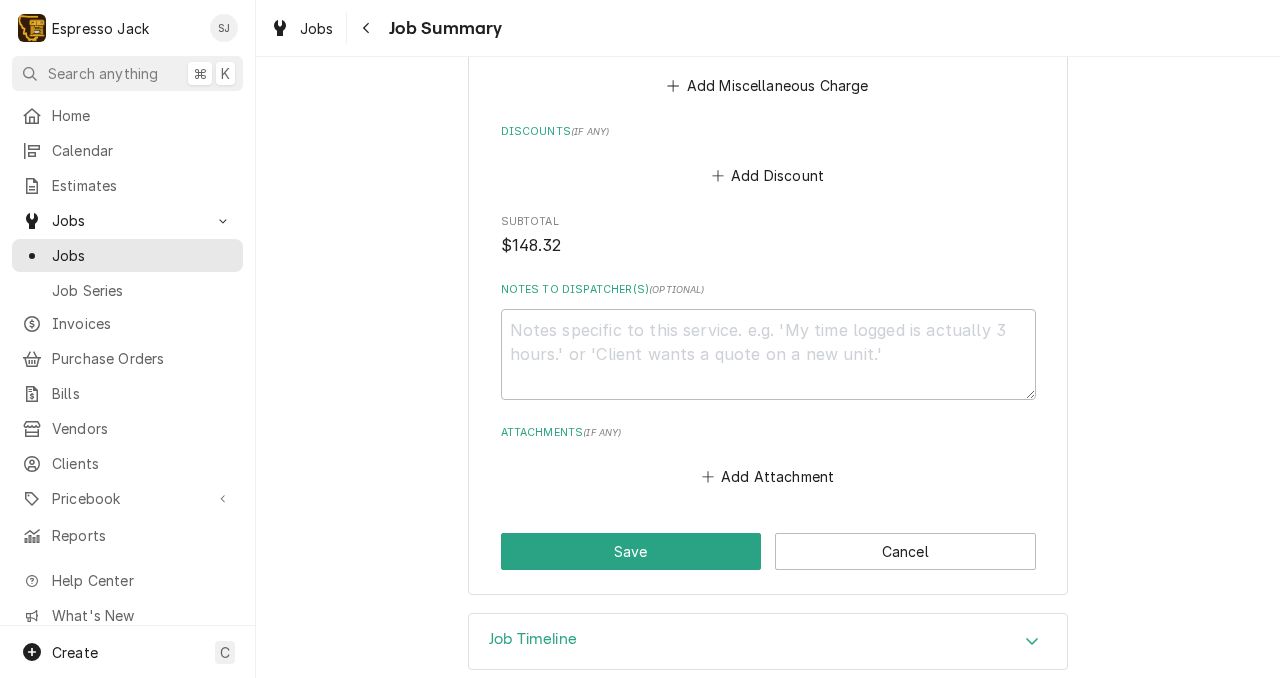 scroll, scrollTop: 1439, scrollLeft: 0, axis: vertical 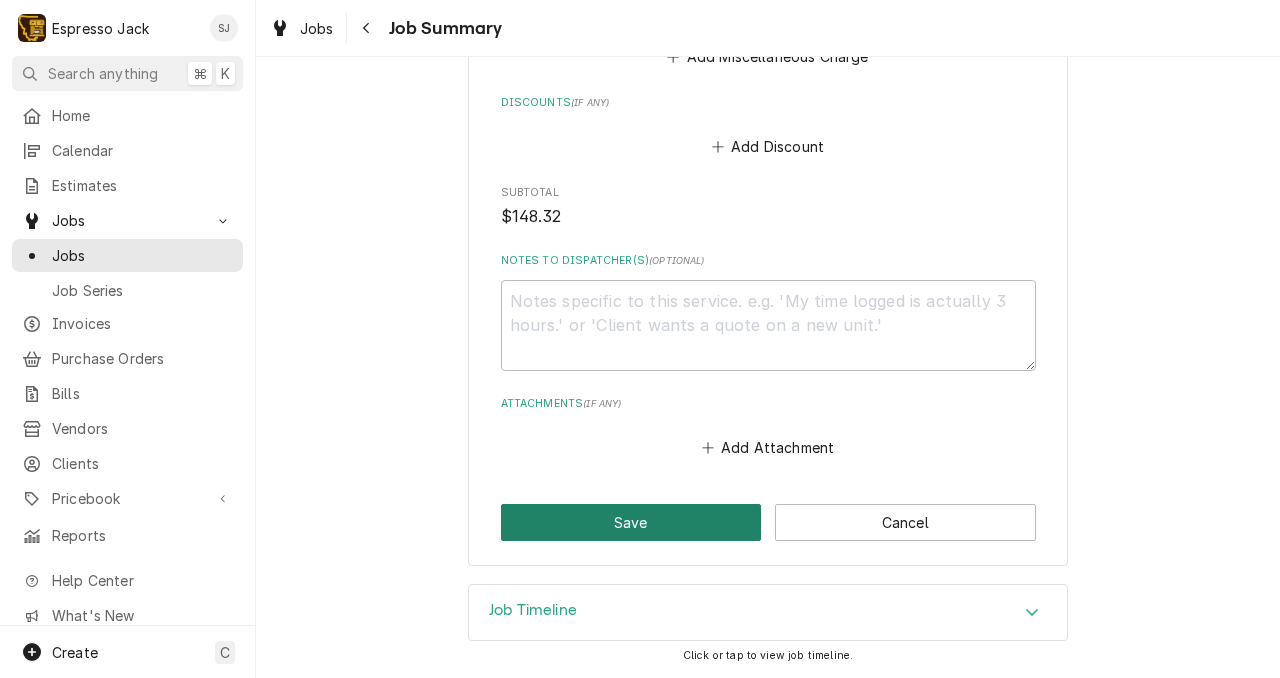 click on "Save" at bounding box center (631, 522) 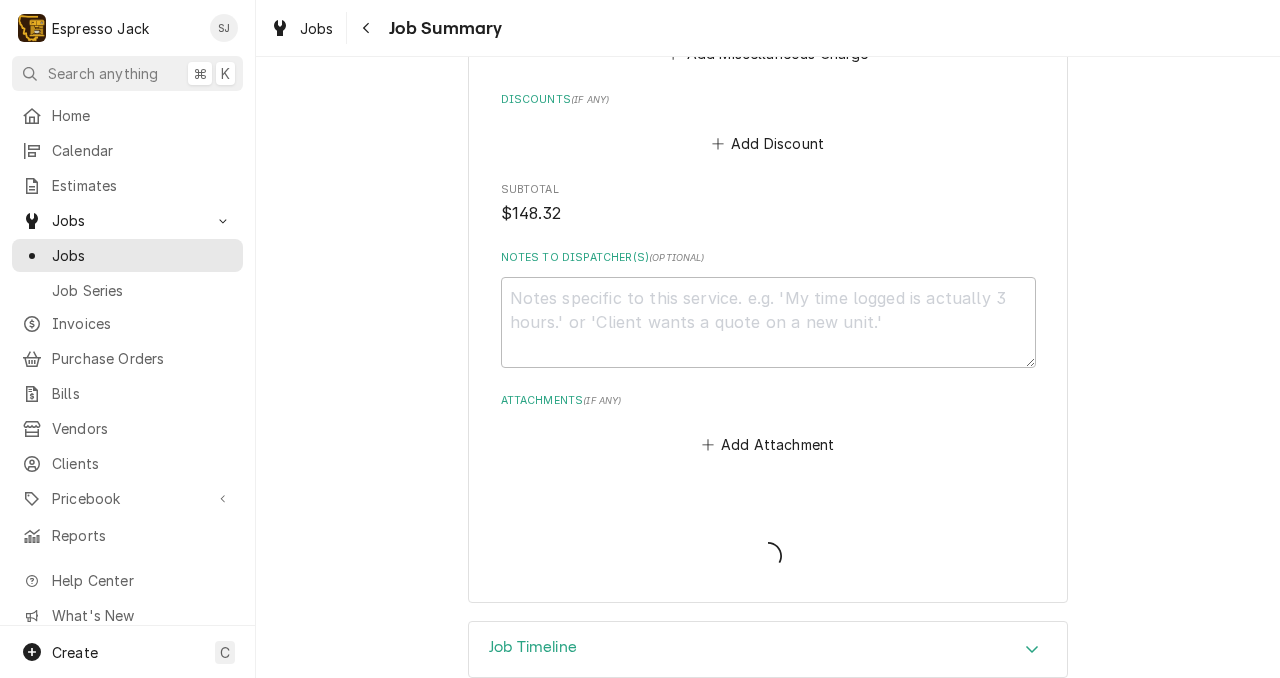scroll, scrollTop: 1623, scrollLeft: 0, axis: vertical 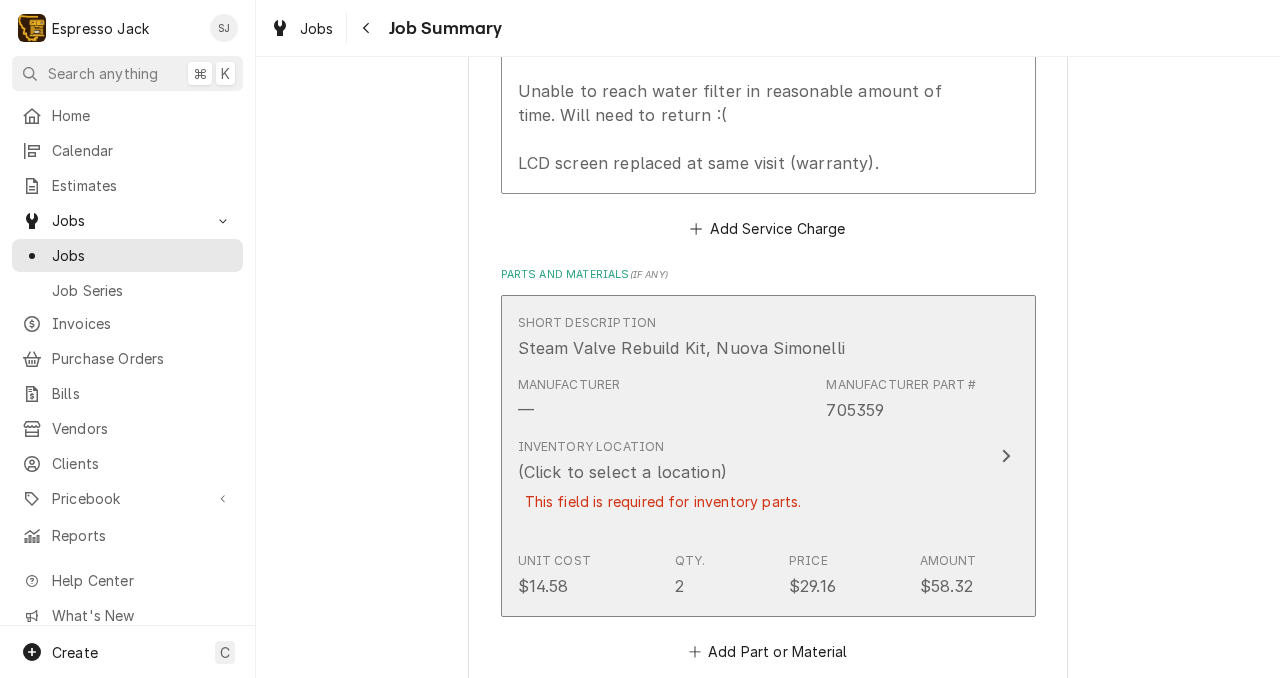 click on "This field is required for inventory parts." at bounding box center (663, 501) 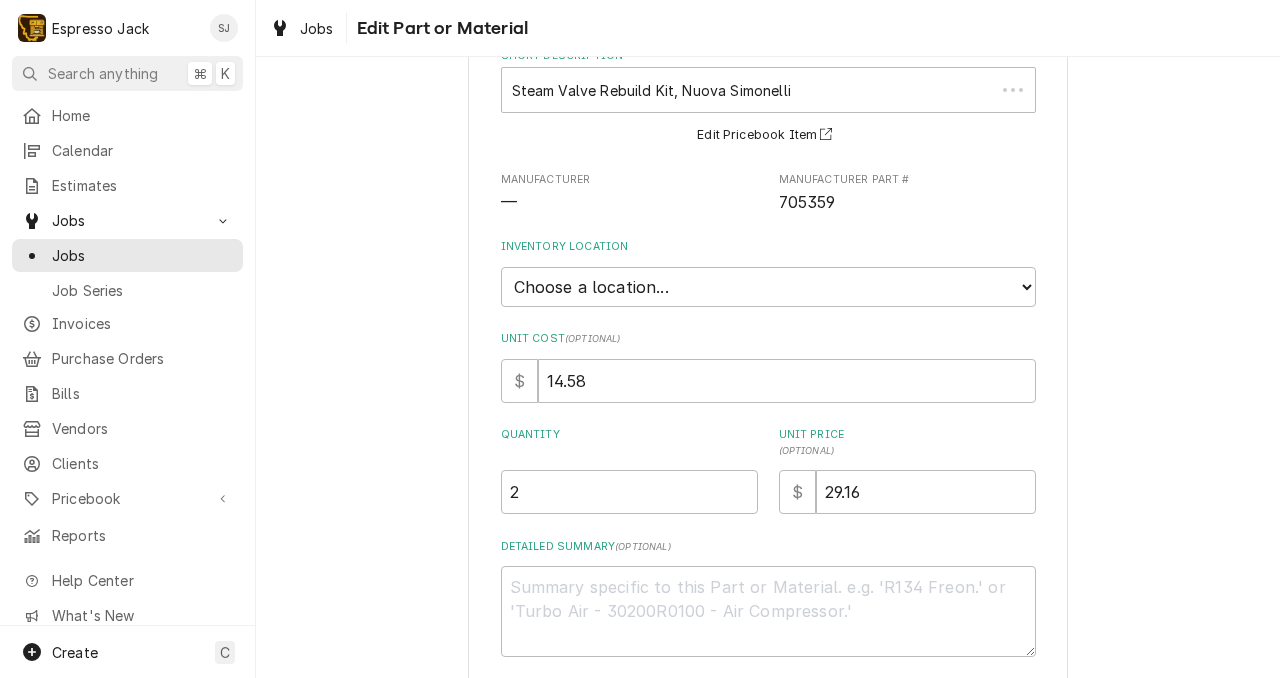 scroll, scrollTop: 0, scrollLeft: 0, axis: both 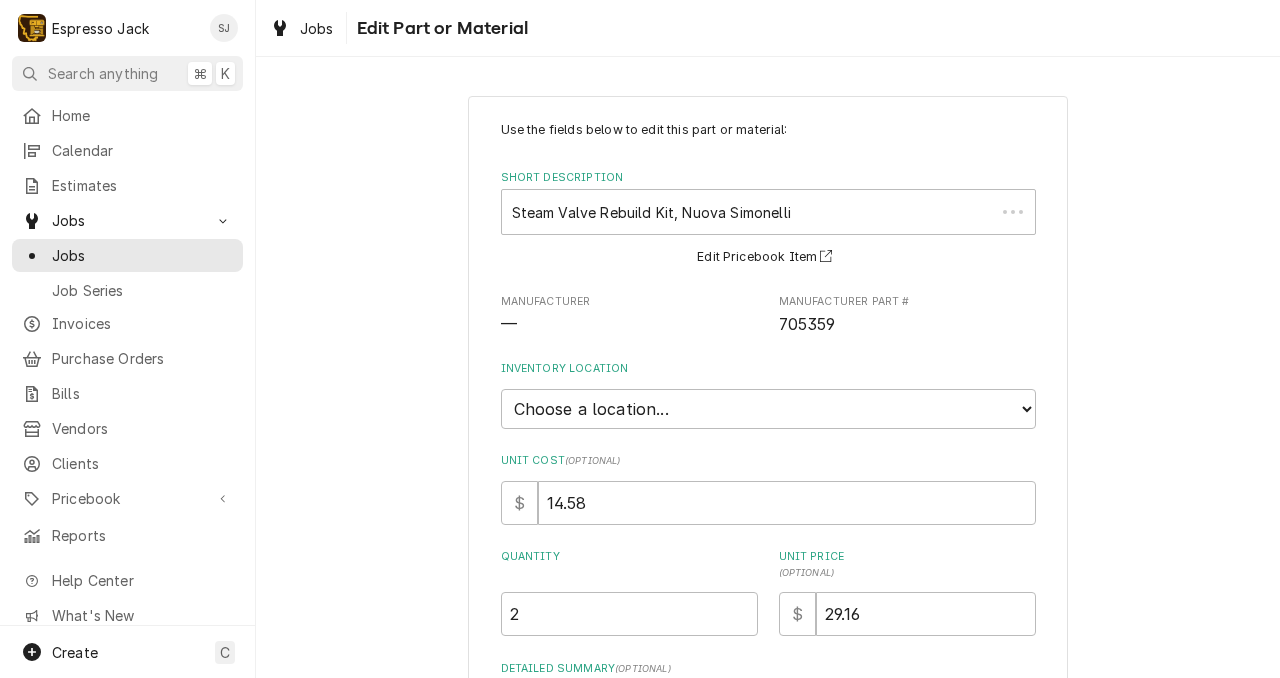 type on "x" 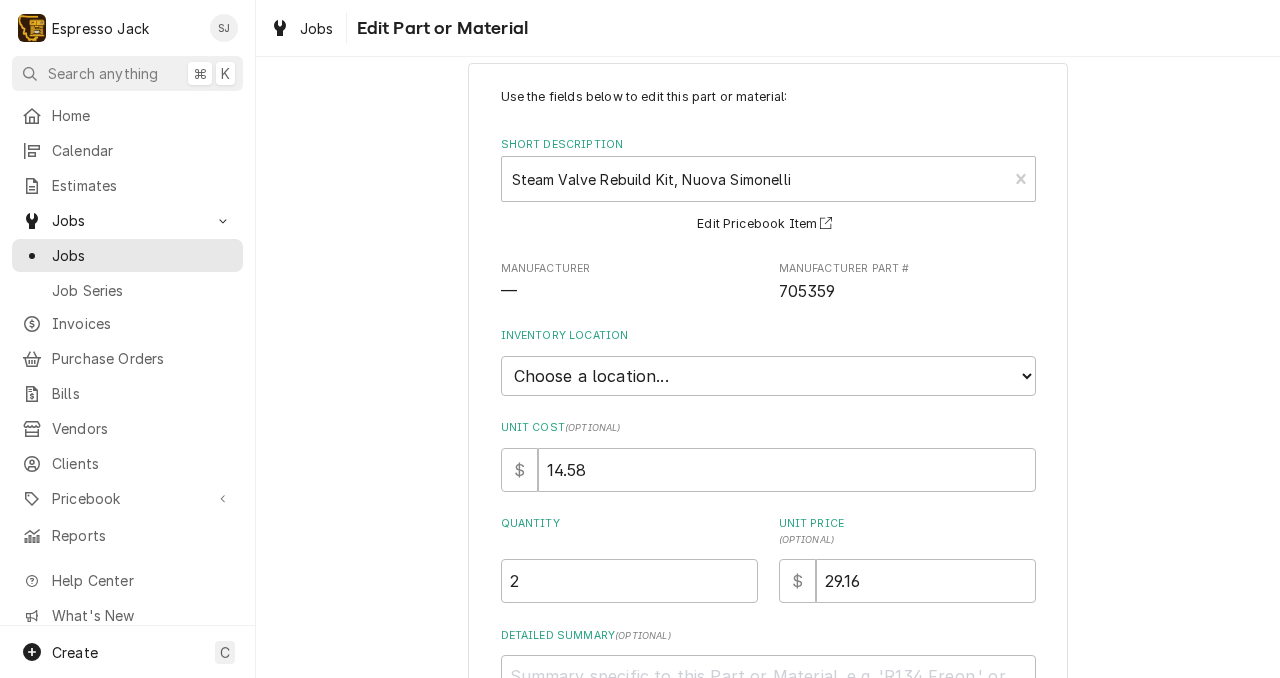 scroll, scrollTop: 37, scrollLeft: 0, axis: vertical 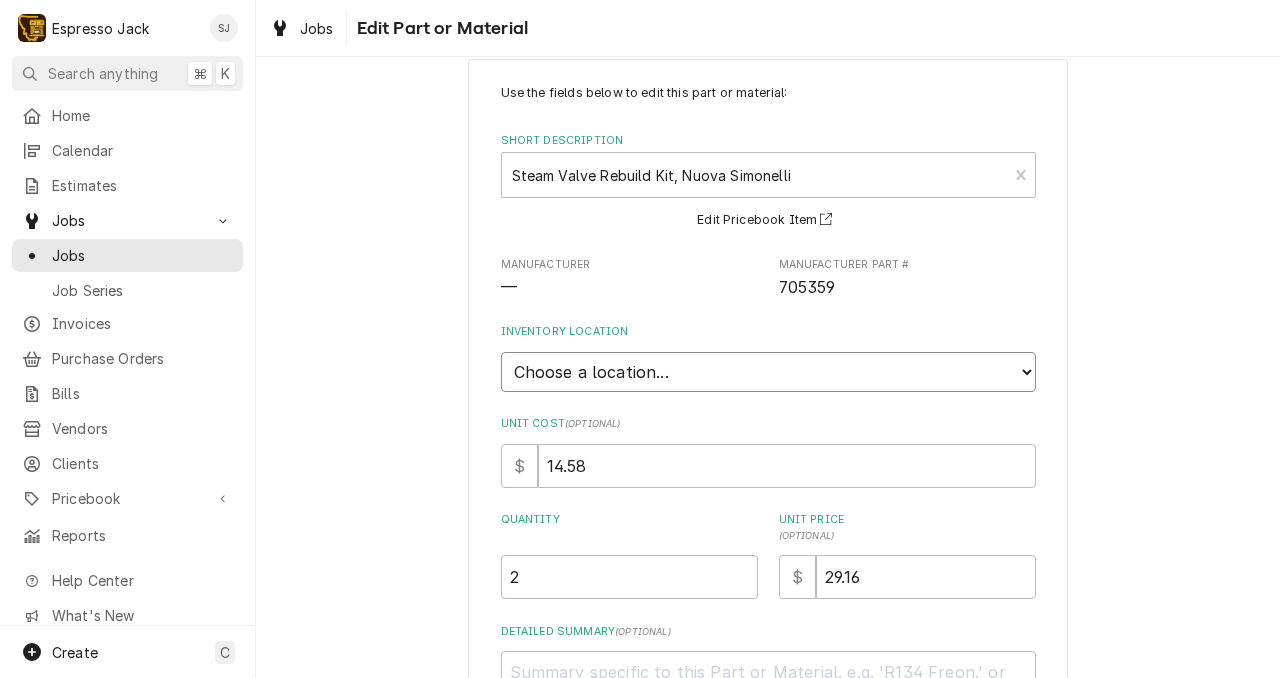 click on "Choose a location... General Inventory" at bounding box center [768, 372] 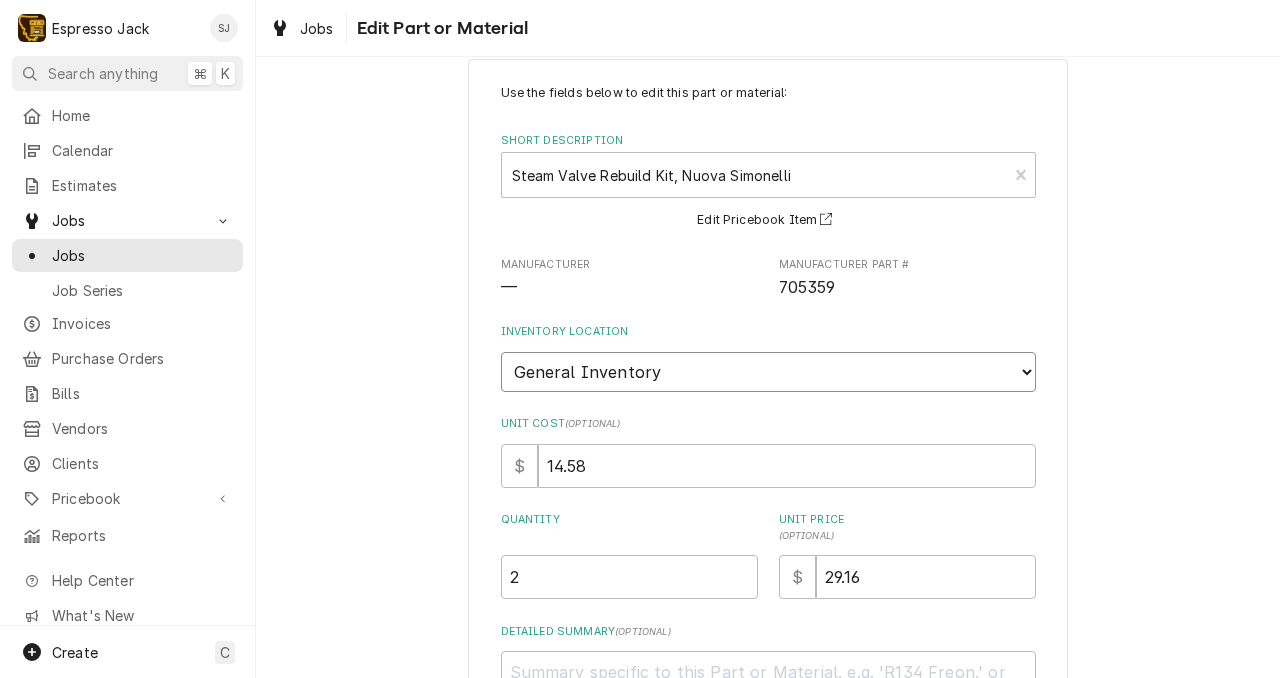 scroll, scrollTop: 276, scrollLeft: 0, axis: vertical 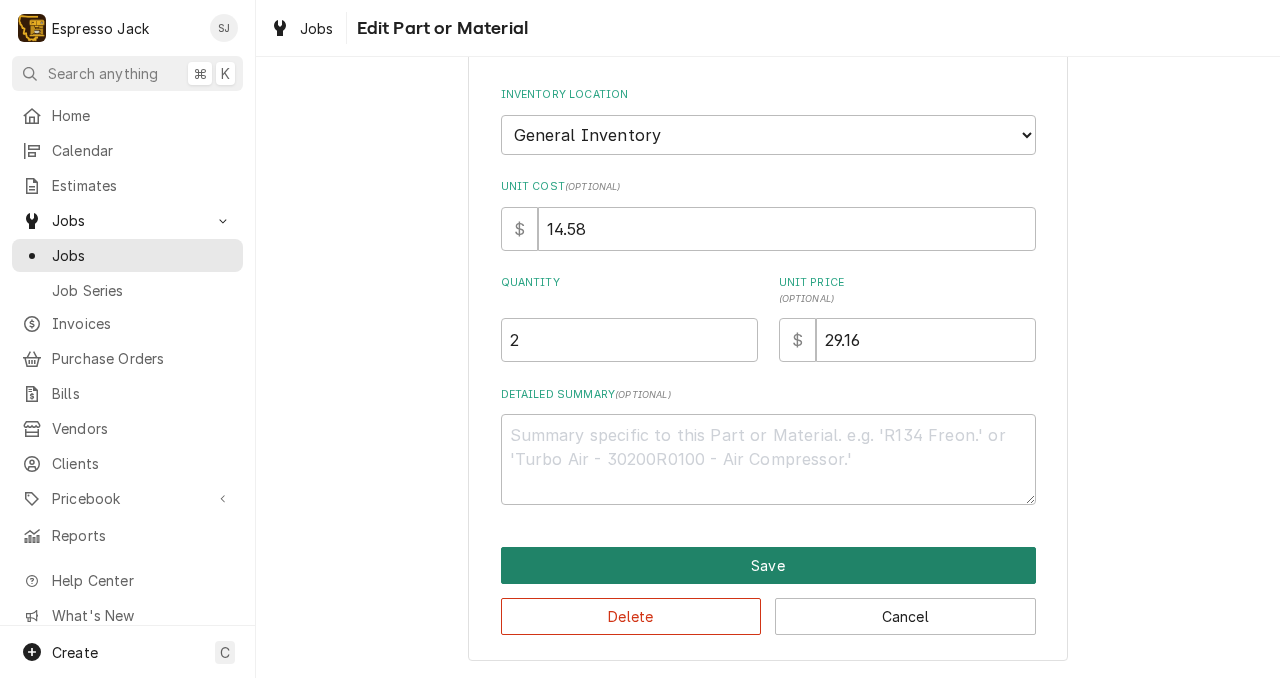 click on "Save" at bounding box center (768, 565) 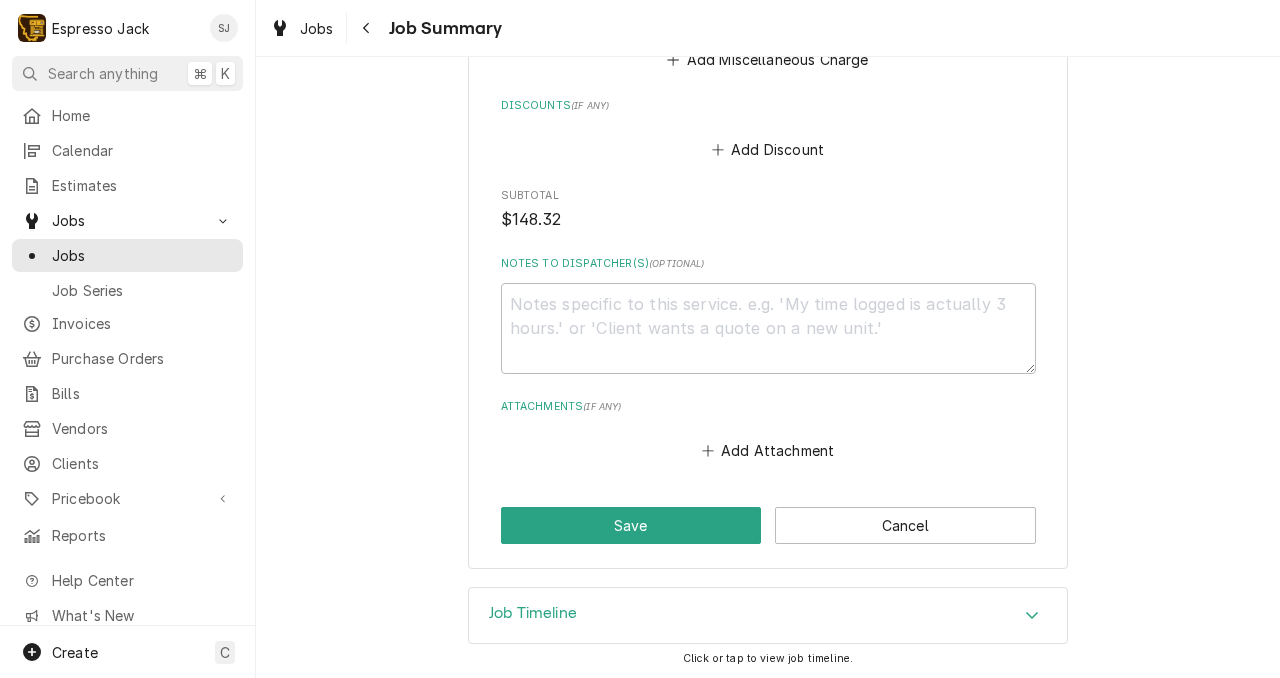 scroll, scrollTop: 1623, scrollLeft: 0, axis: vertical 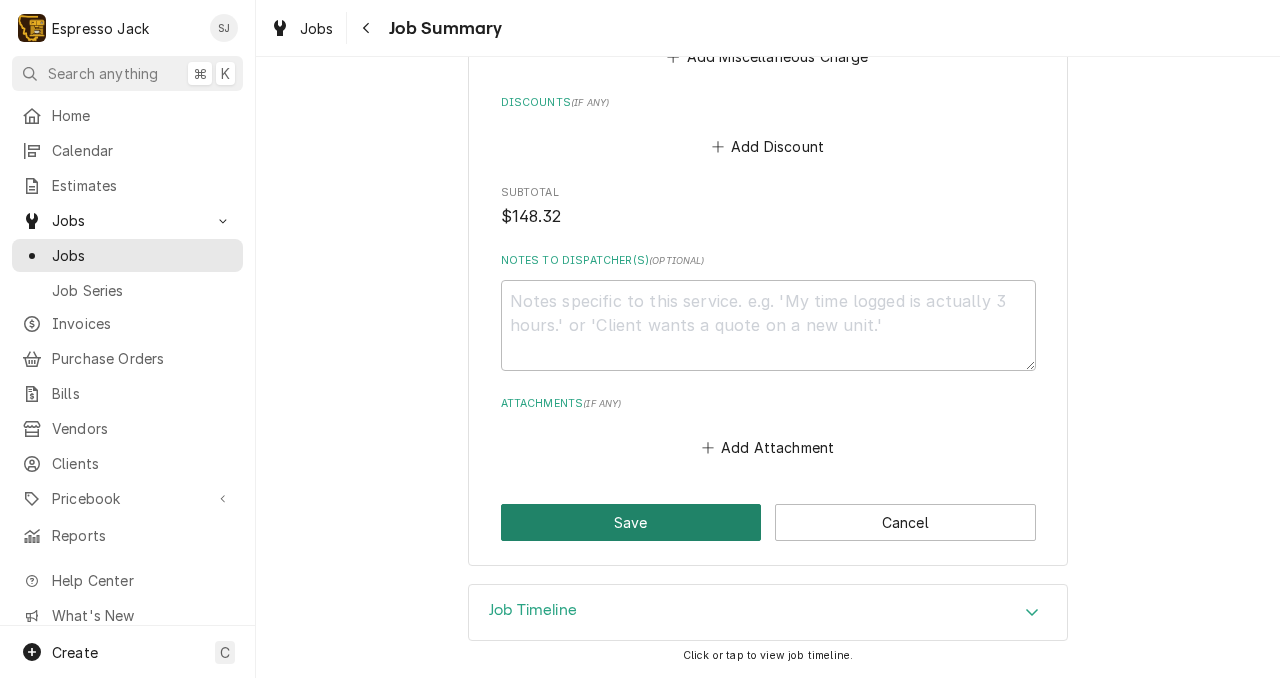 click on "Save" at bounding box center [631, 522] 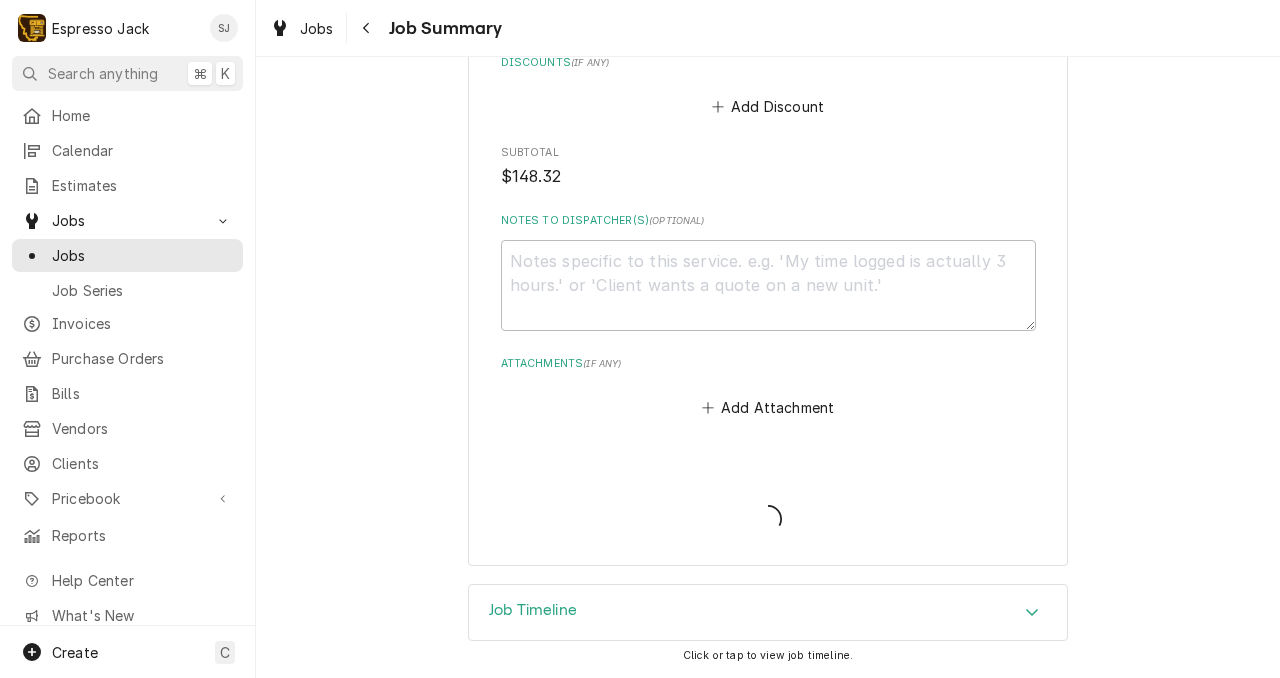 scroll, scrollTop: 1553, scrollLeft: 0, axis: vertical 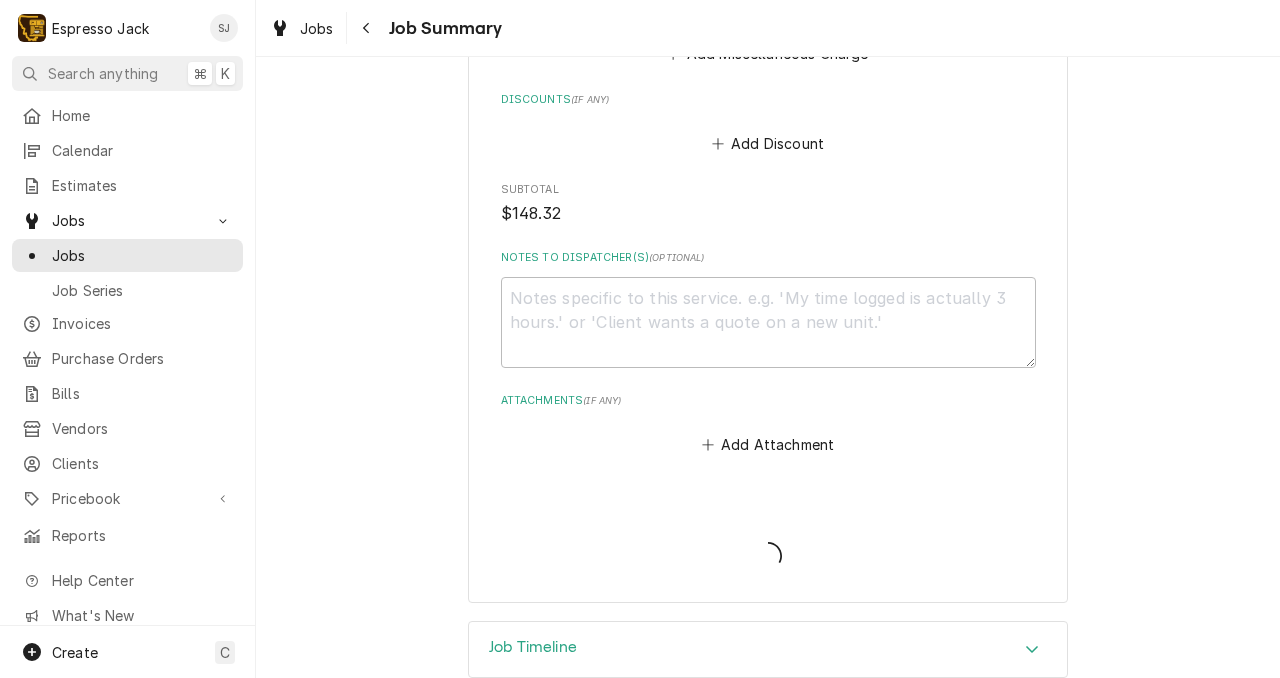 type on "x" 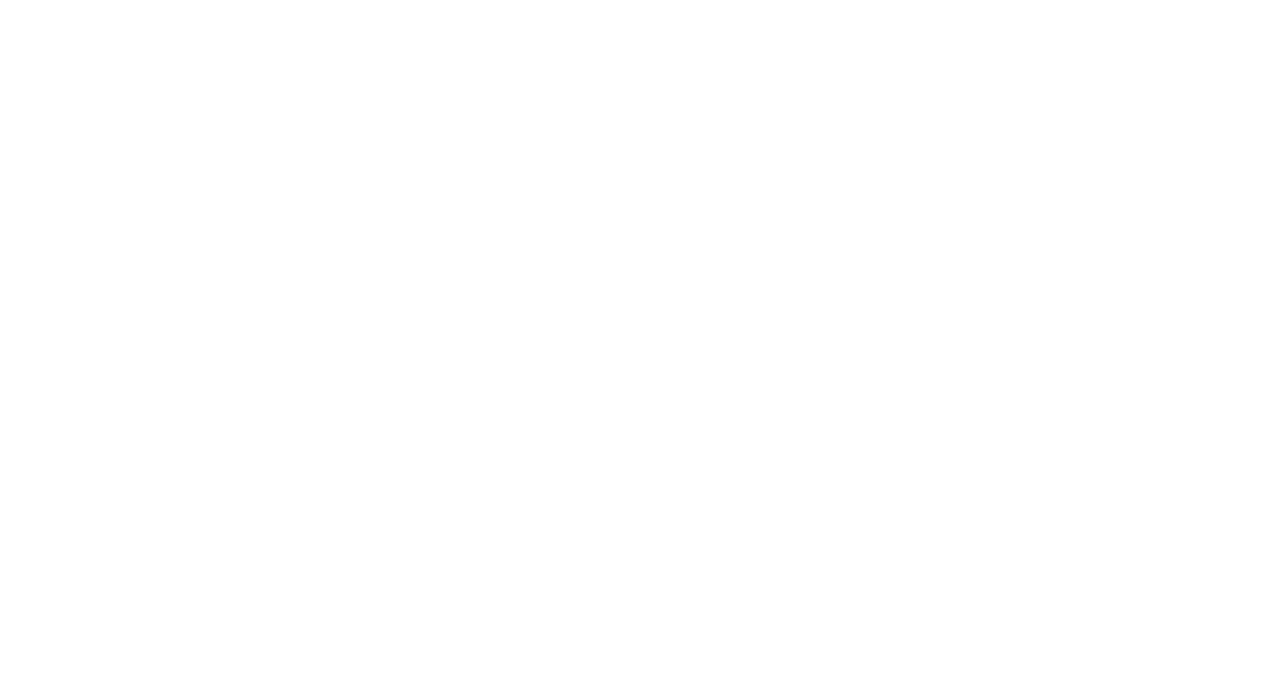 scroll, scrollTop: 0, scrollLeft: 0, axis: both 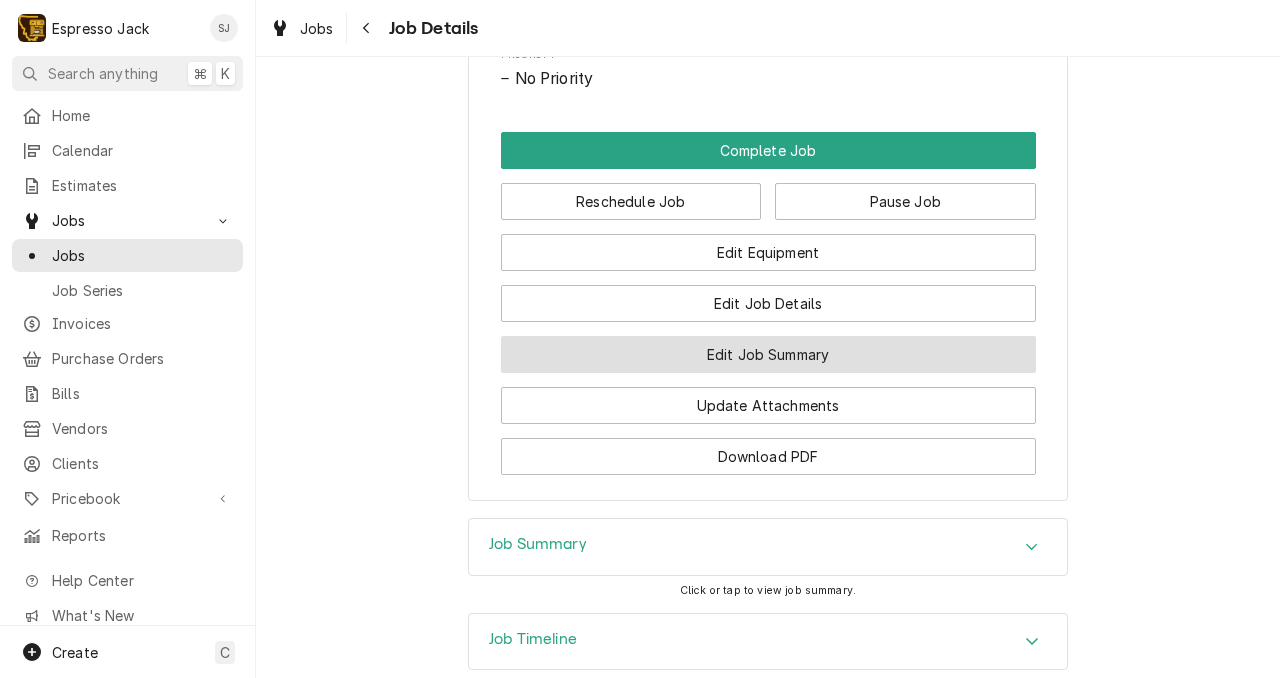 click on "Edit Job Summary" at bounding box center (768, 354) 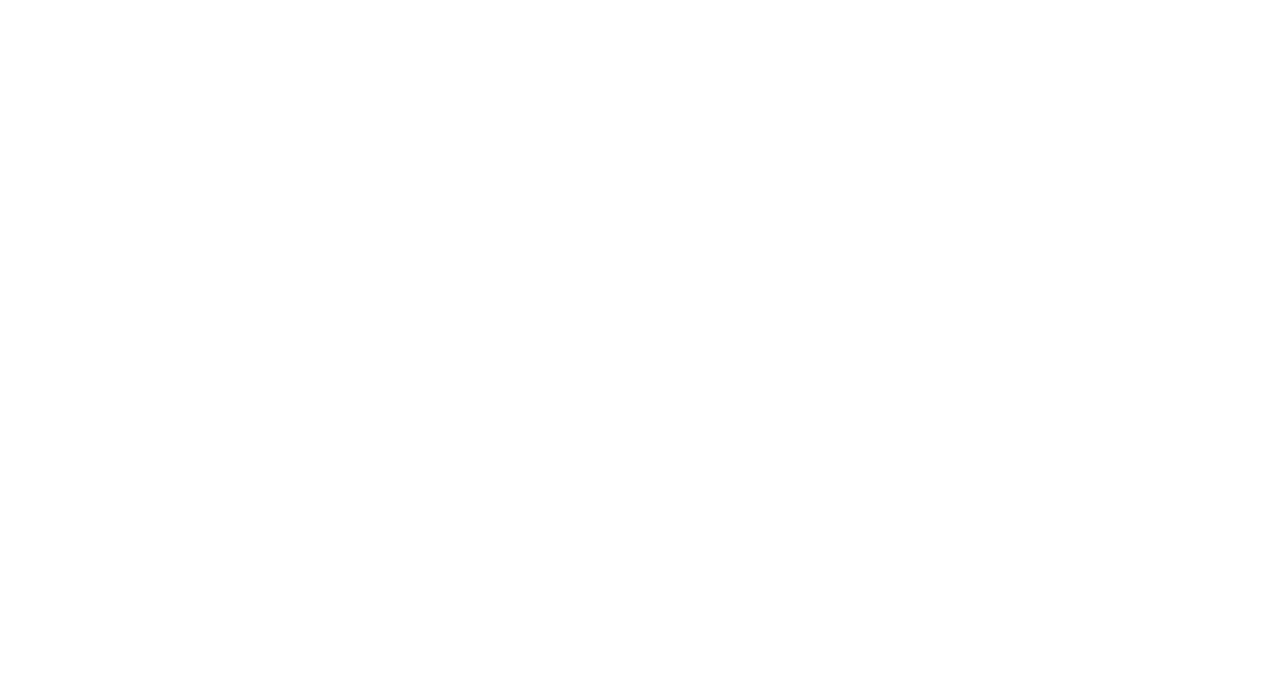 scroll, scrollTop: 0, scrollLeft: 0, axis: both 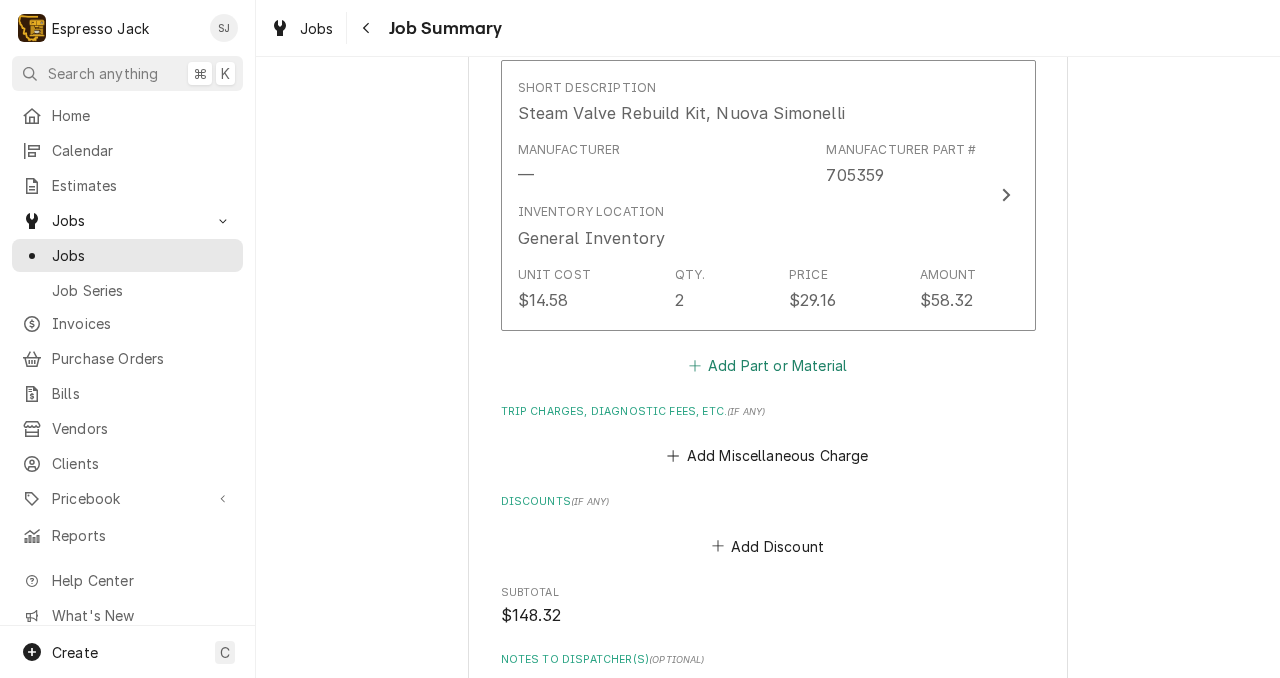 click on "Add Part or Material" at bounding box center [767, 365] 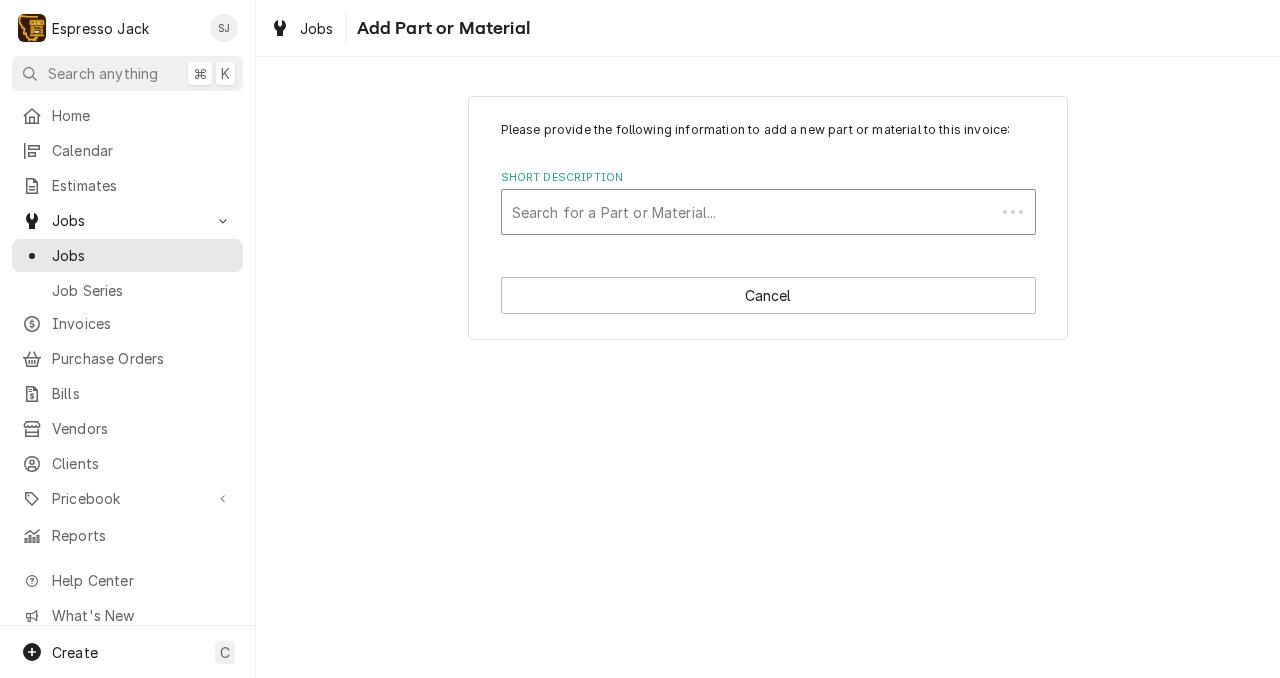 click at bounding box center (748, 212) 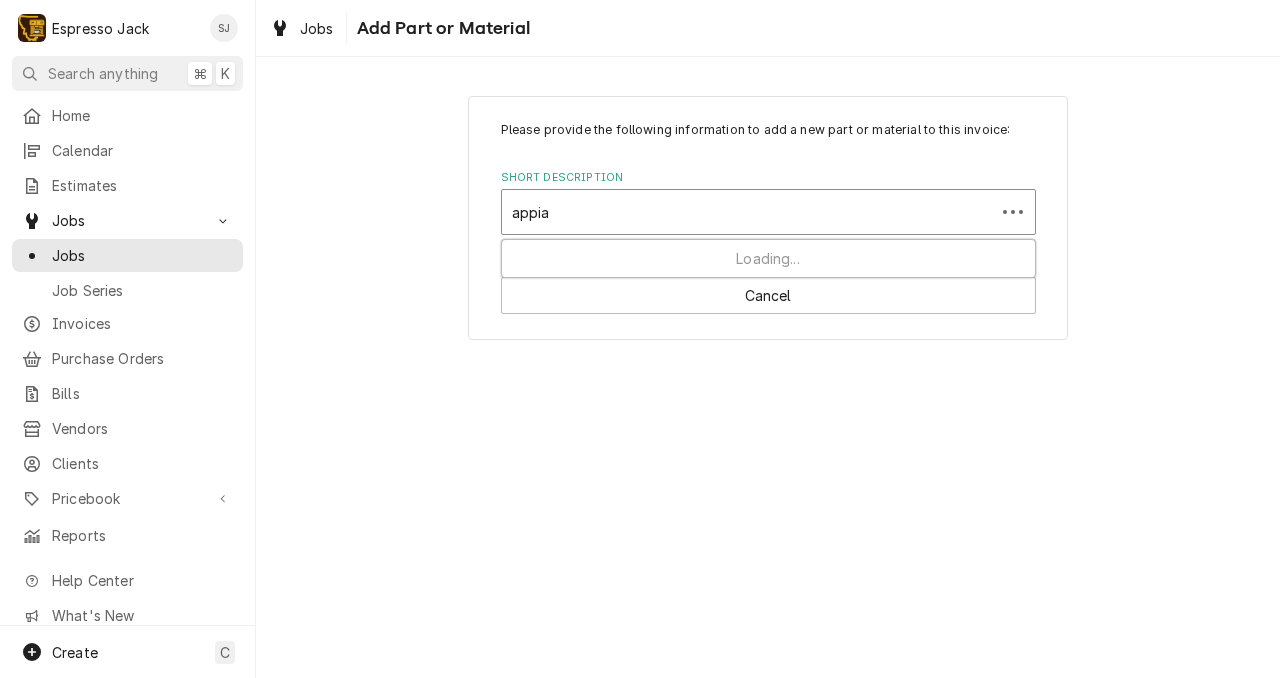 type on "appia" 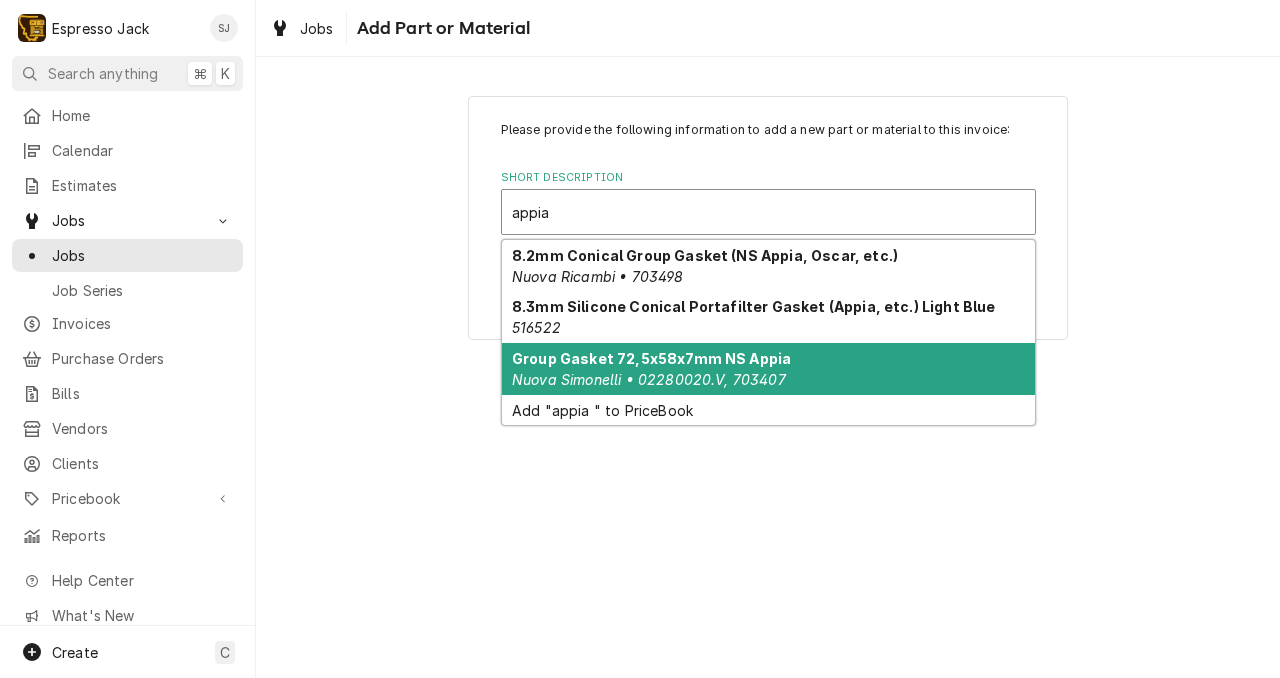 click on "Nuova Simonelli • 02280020.V, 703407" at bounding box center (649, 379) 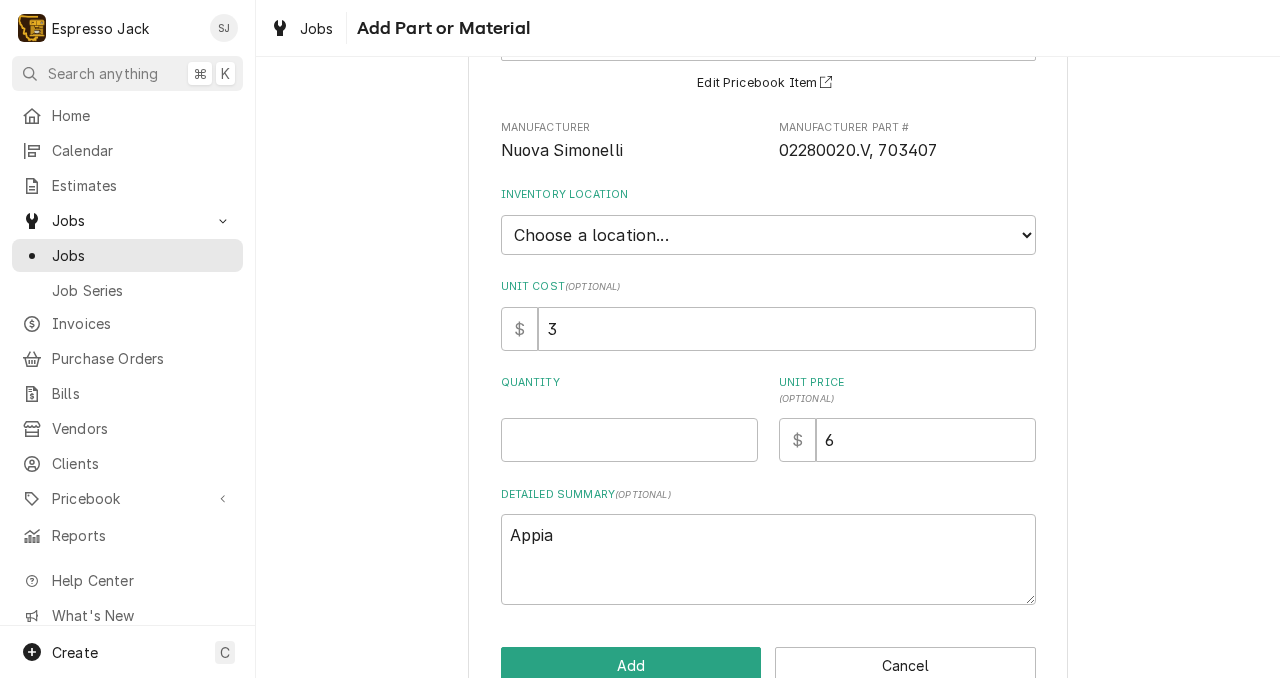 scroll, scrollTop: 214, scrollLeft: 0, axis: vertical 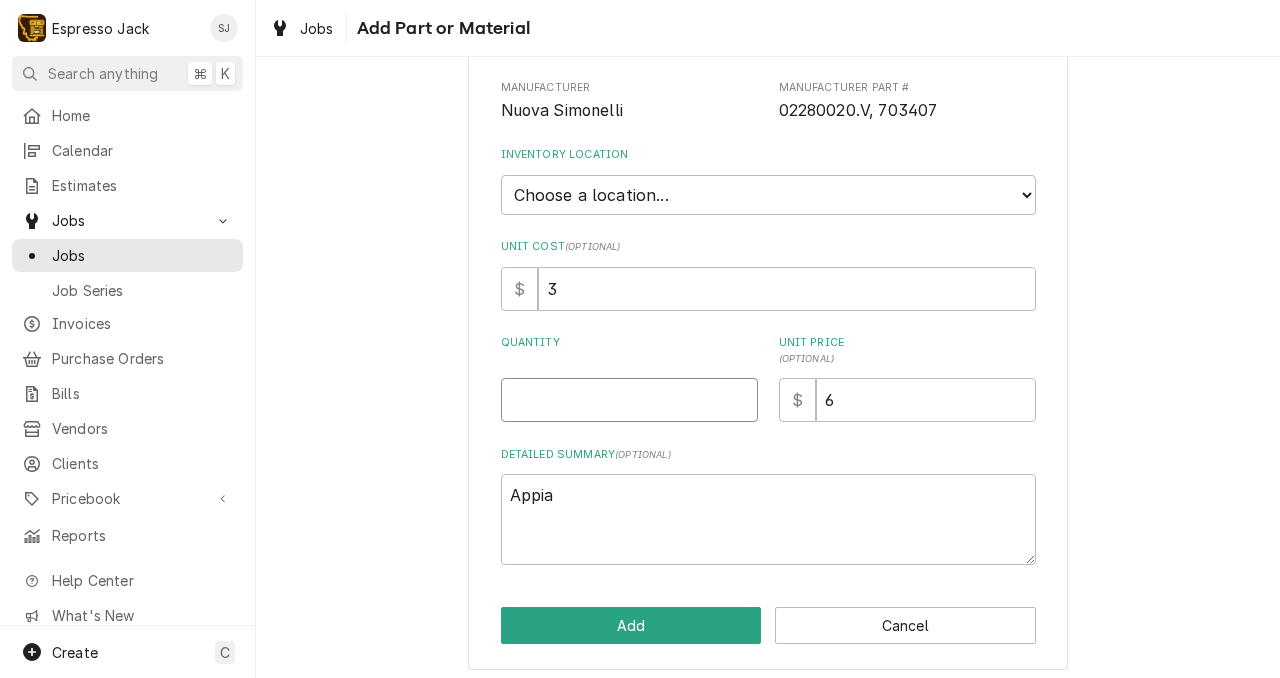 click on "Quantity" at bounding box center [629, 400] 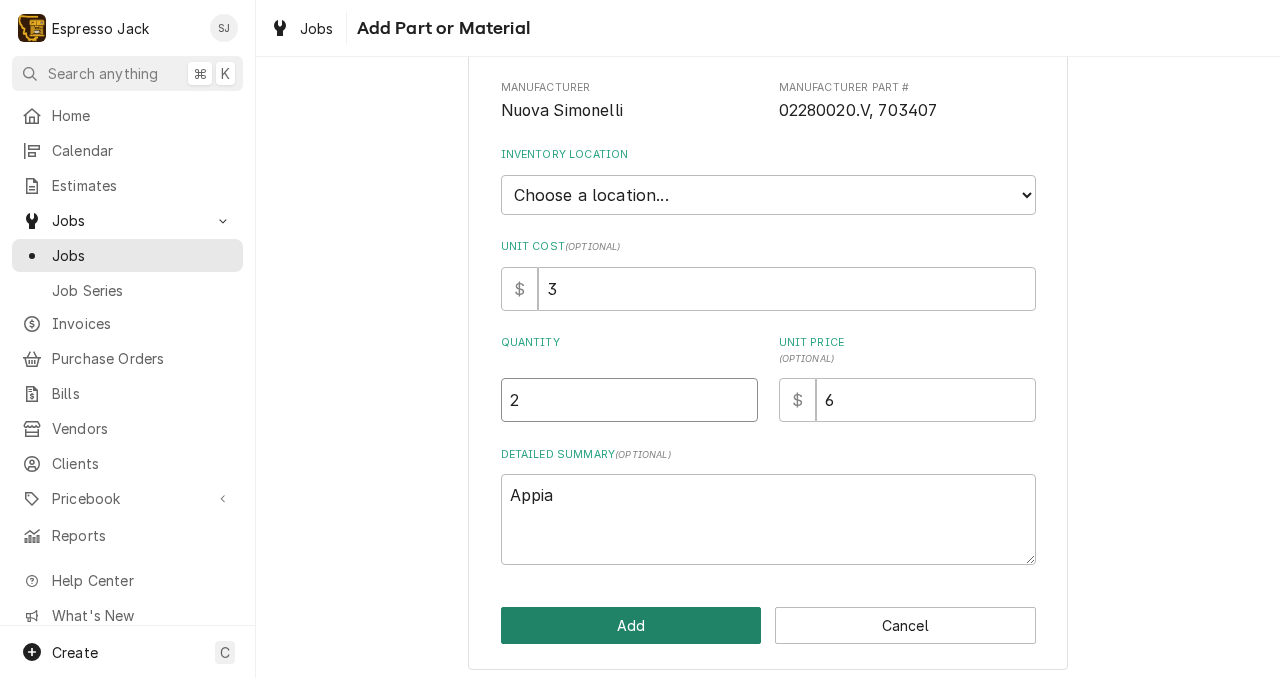 type on "2" 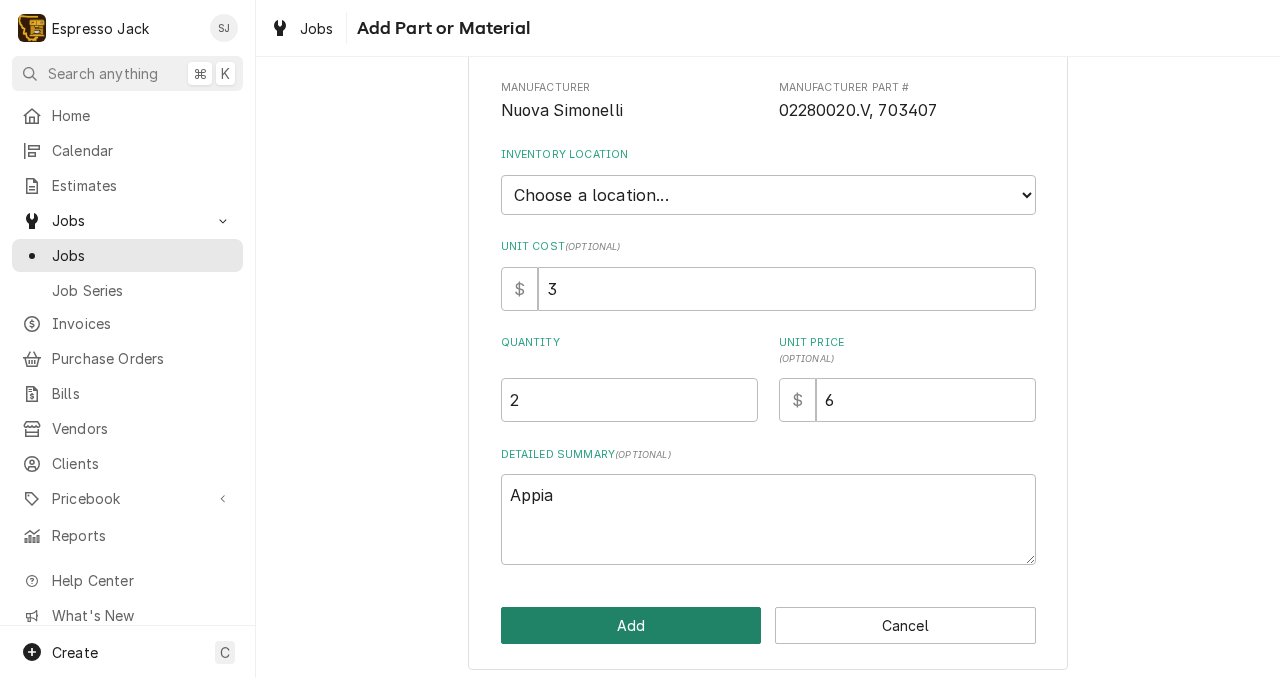 click on "Add" at bounding box center [631, 625] 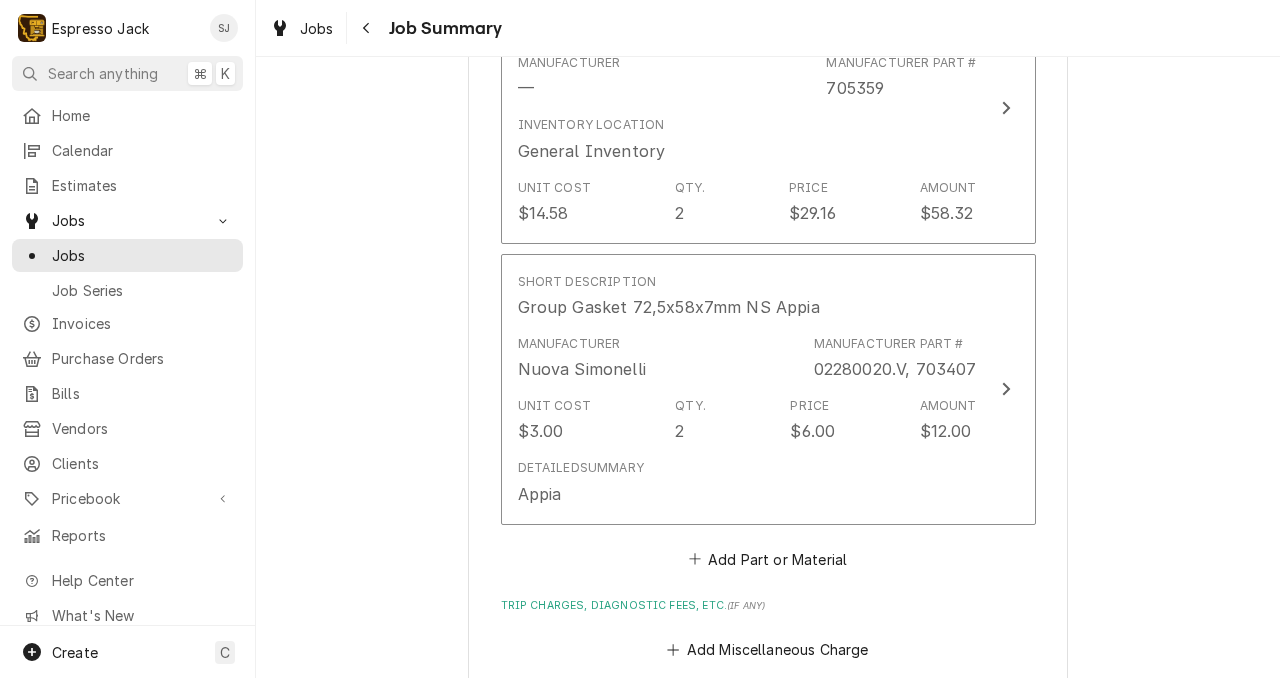 scroll, scrollTop: 1187, scrollLeft: 0, axis: vertical 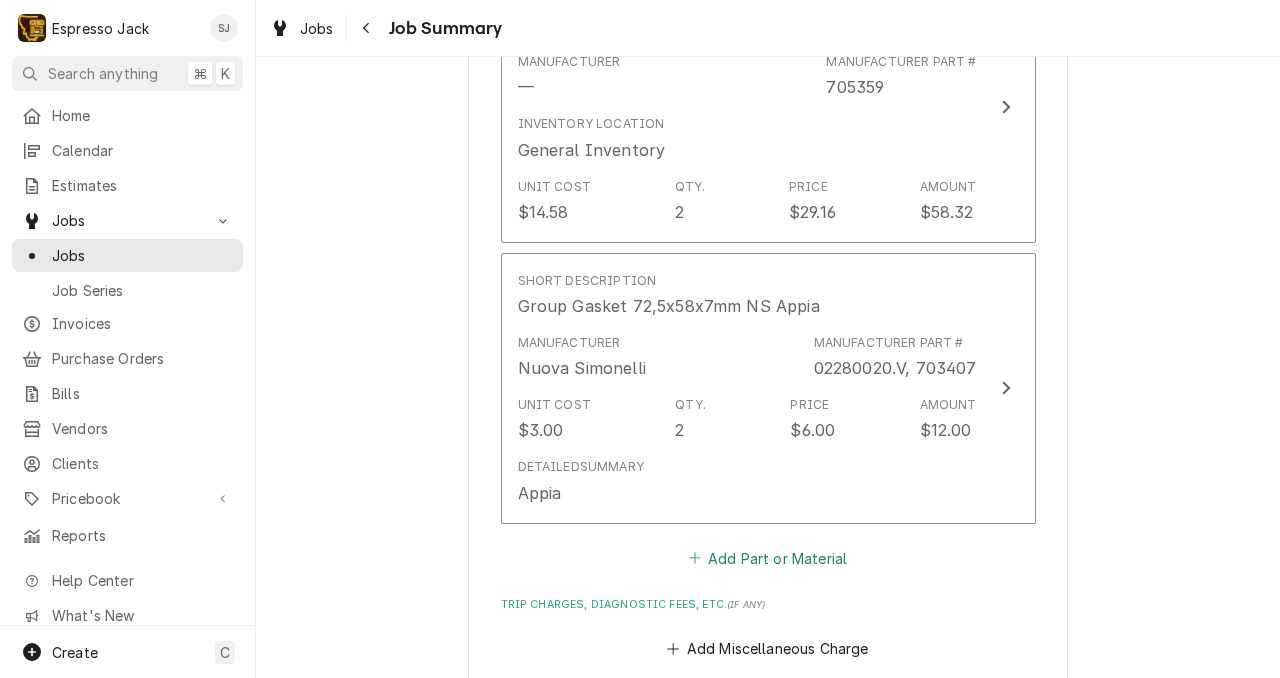 click on "Add Part or Material" at bounding box center [767, 558] 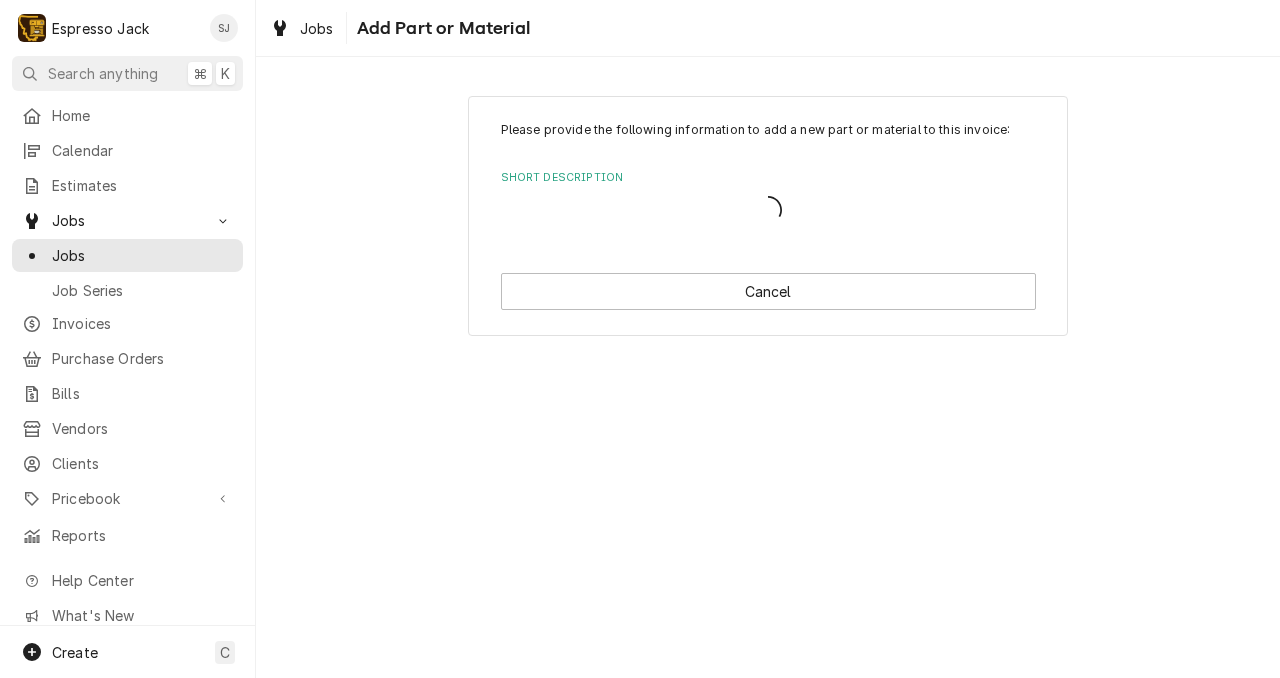 scroll, scrollTop: 0, scrollLeft: 0, axis: both 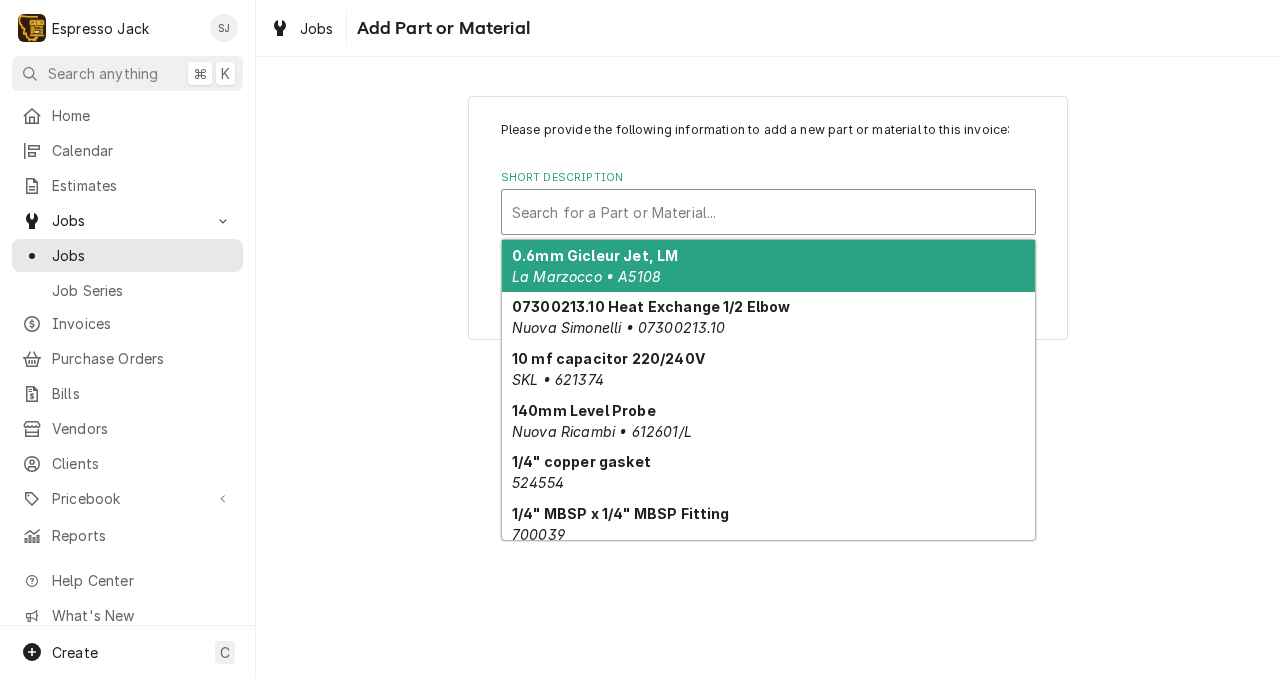 click on "Search for a Part or Material..." at bounding box center (768, 212) 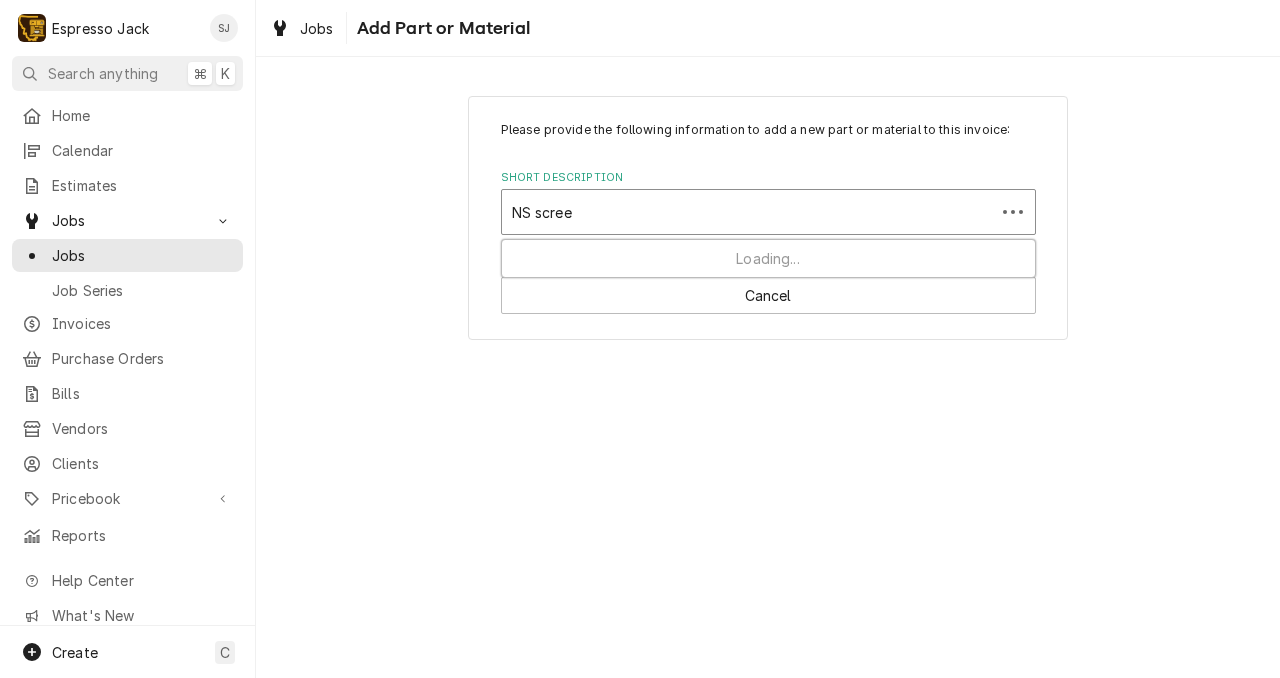 type on "NS screen" 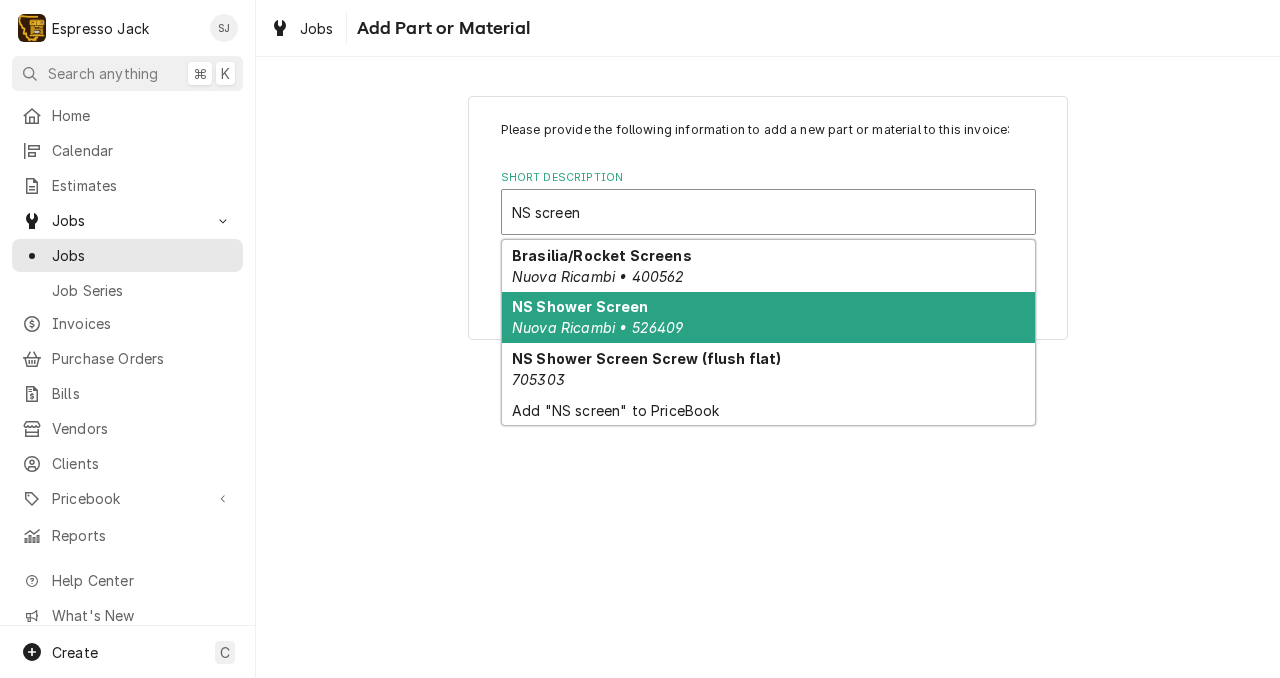 click on "Nuova Ricambi • 526409" at bounding box center (598, 327) 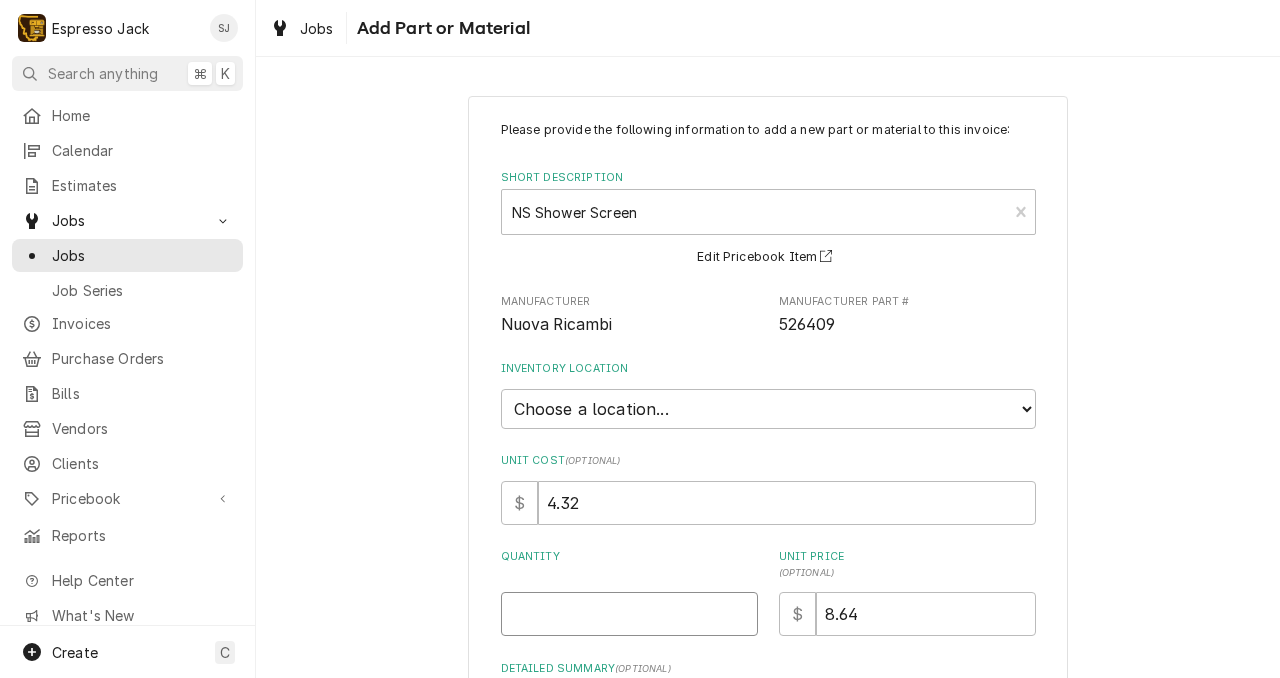 click on "Quantity" at bounding box center (629, 614) 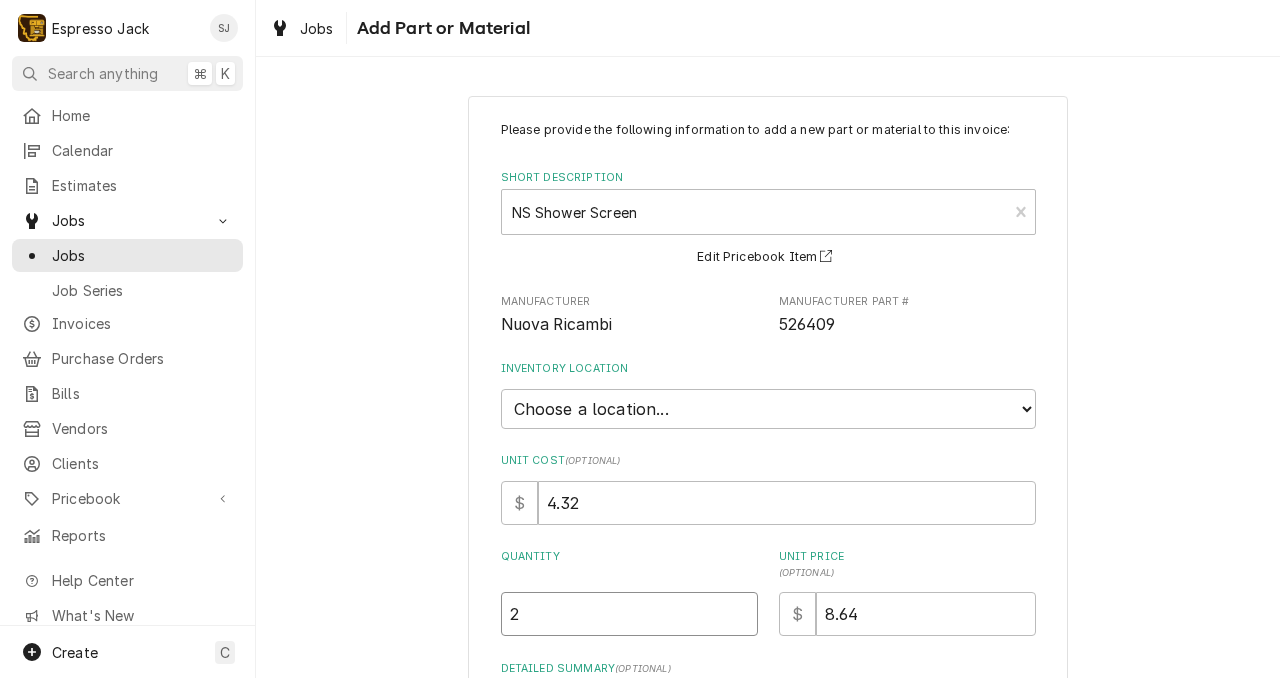 type on "2" 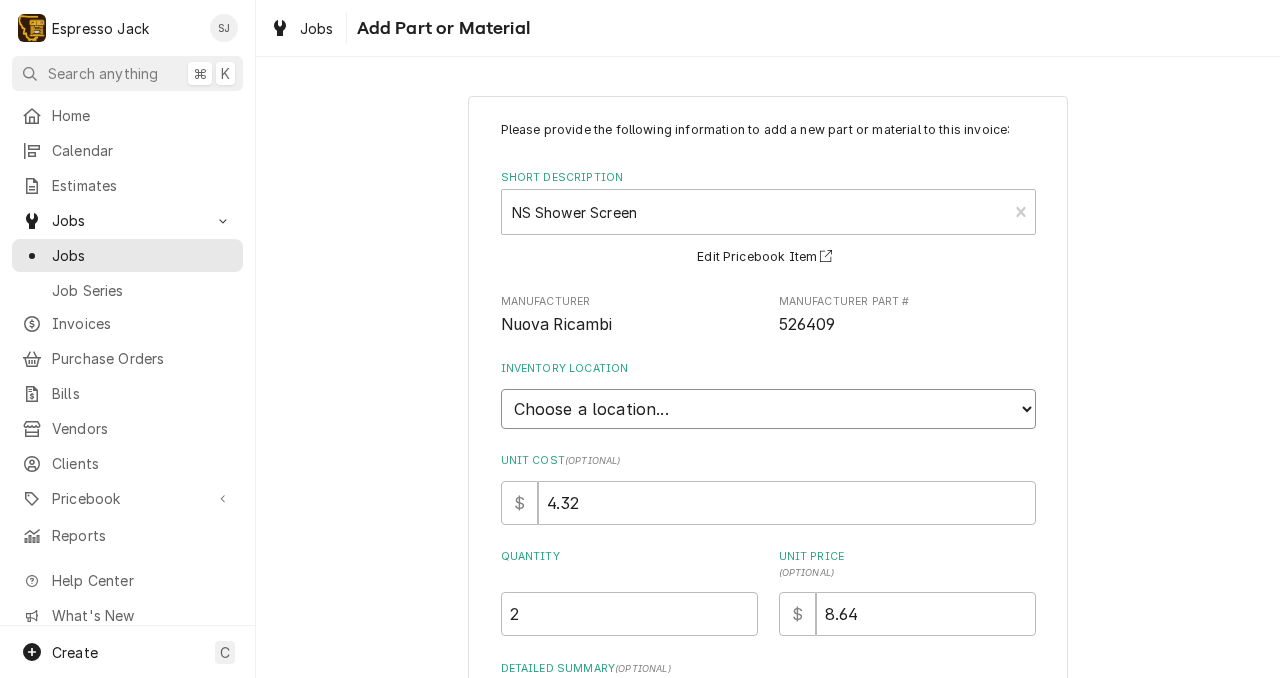 click on "Choose a location... General Inventory" at bounding box center [768, 409] 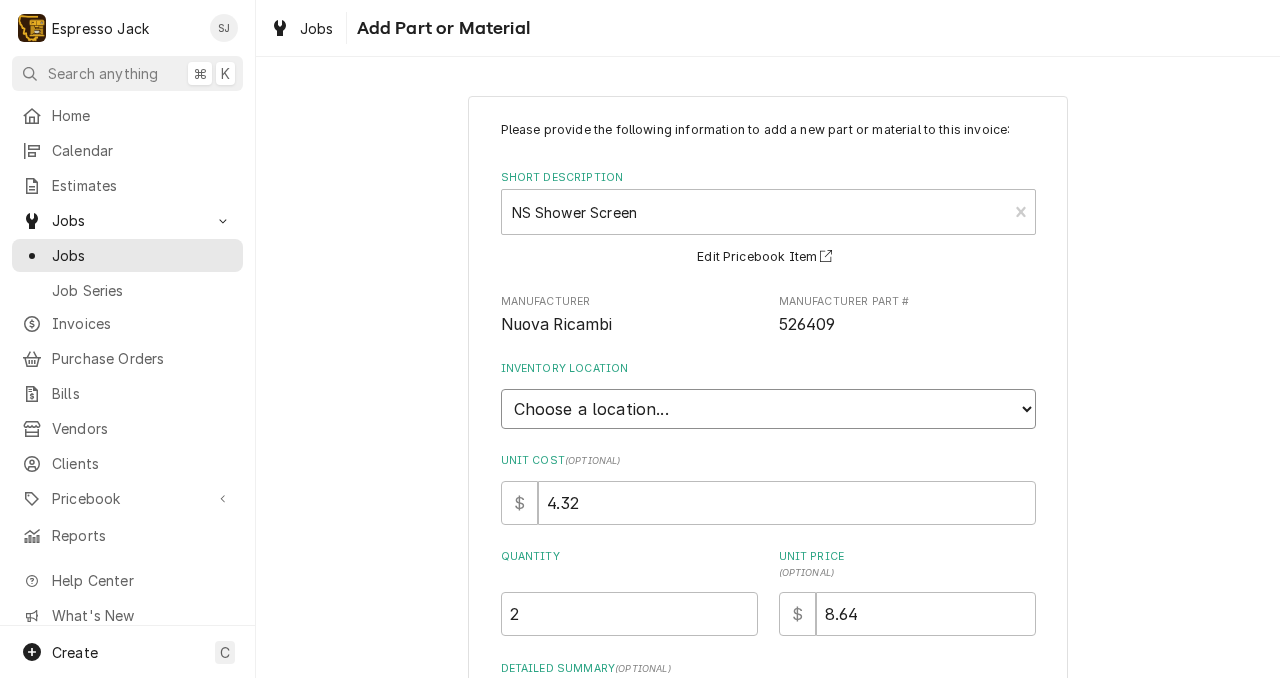 select on "435" 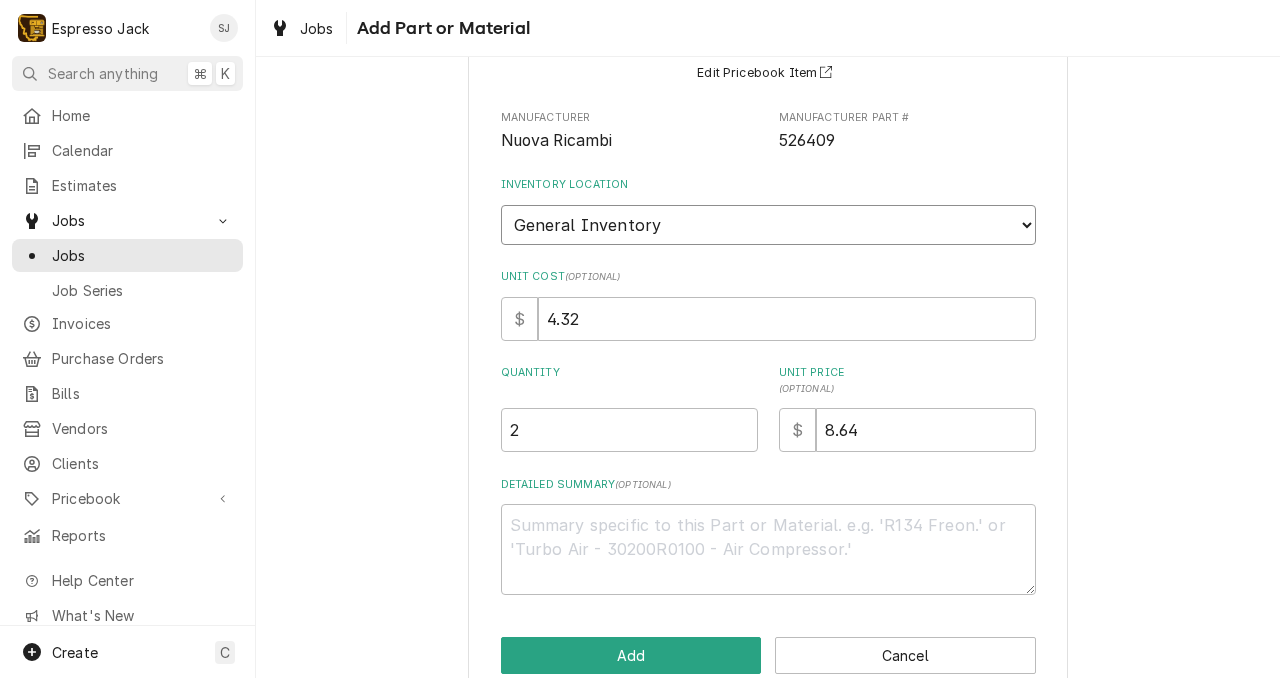 scroll, scrollTop: 224, scrollLeft: 0, axis: vertical 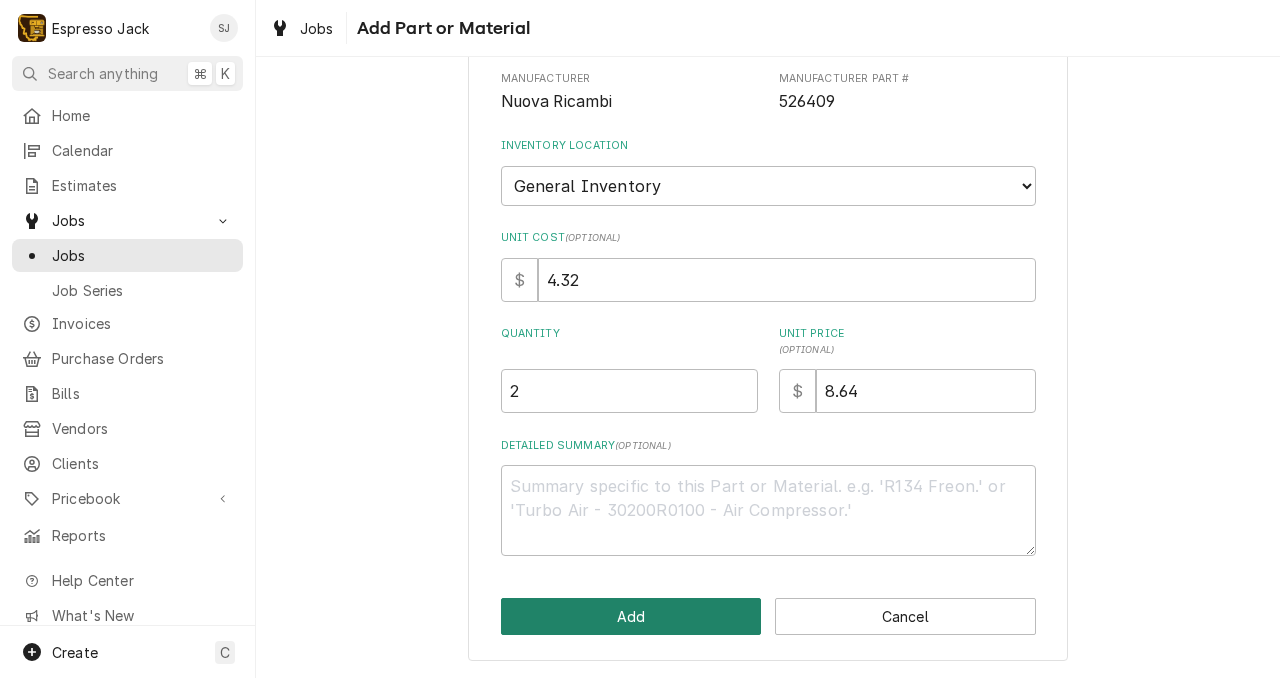 click on "Add" at bounding box center [631, 616] 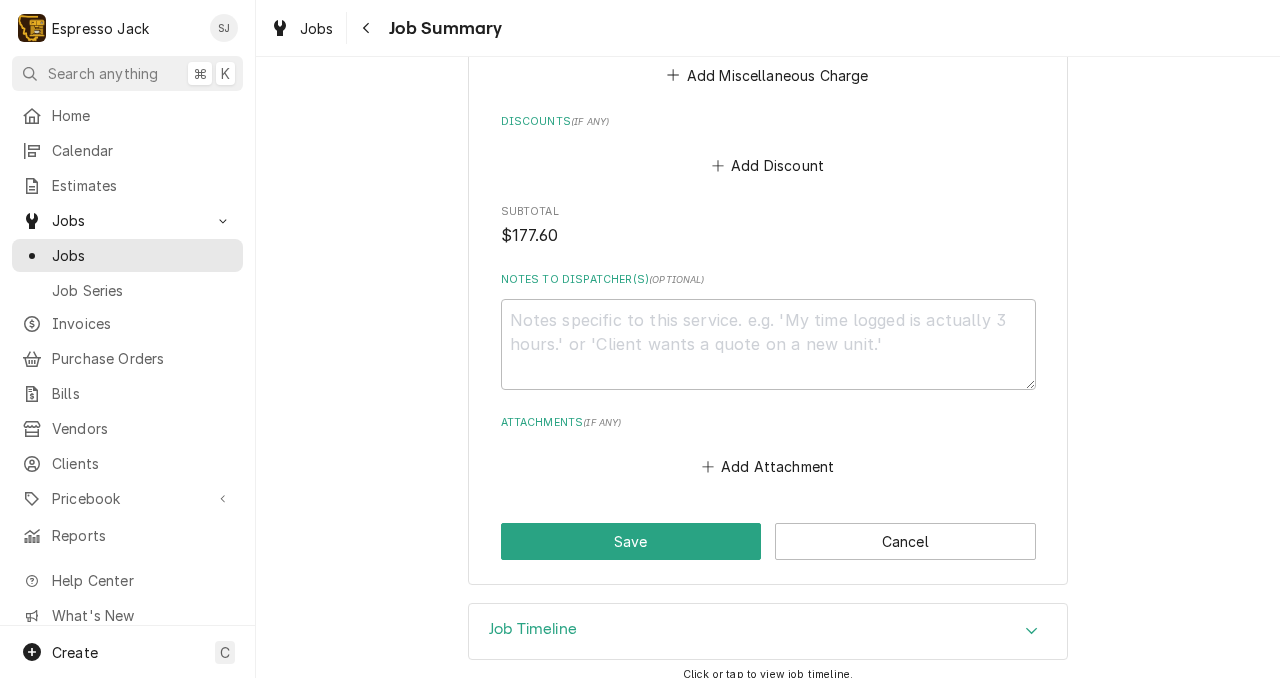 scroll, scrollTop: 2065, scrollLeft: 0, axis: vertical 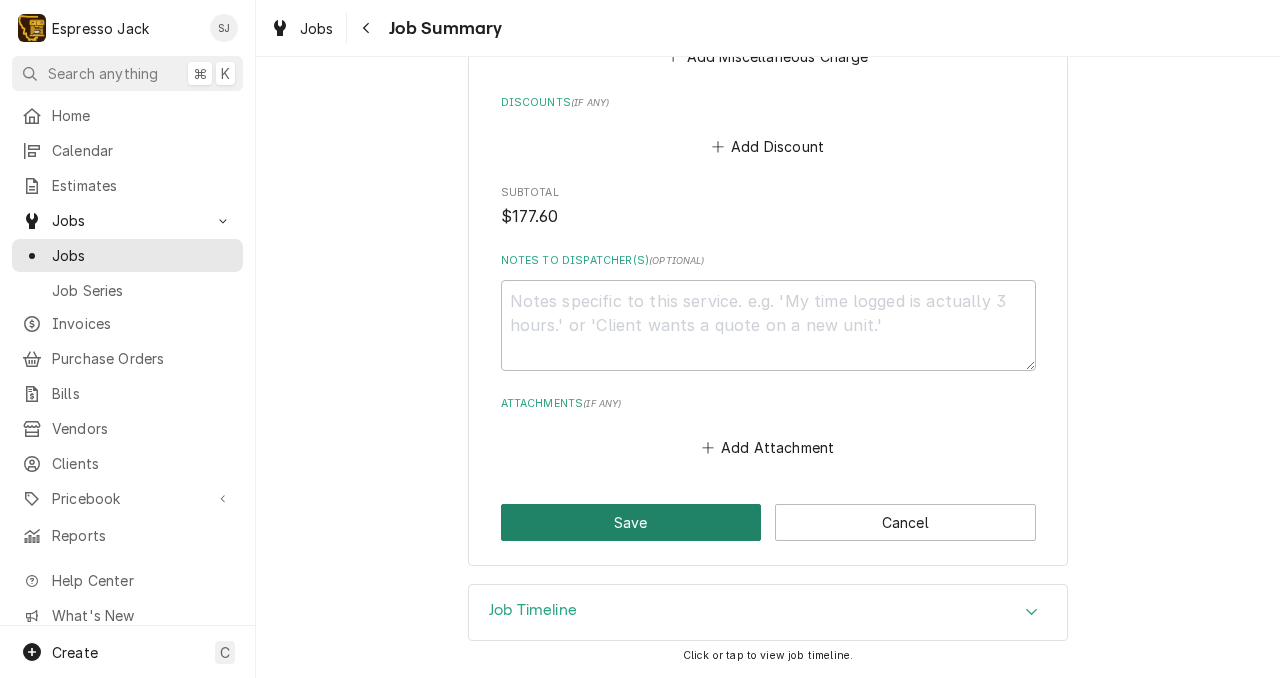 click on "Save" at bounding box center (631, 522) 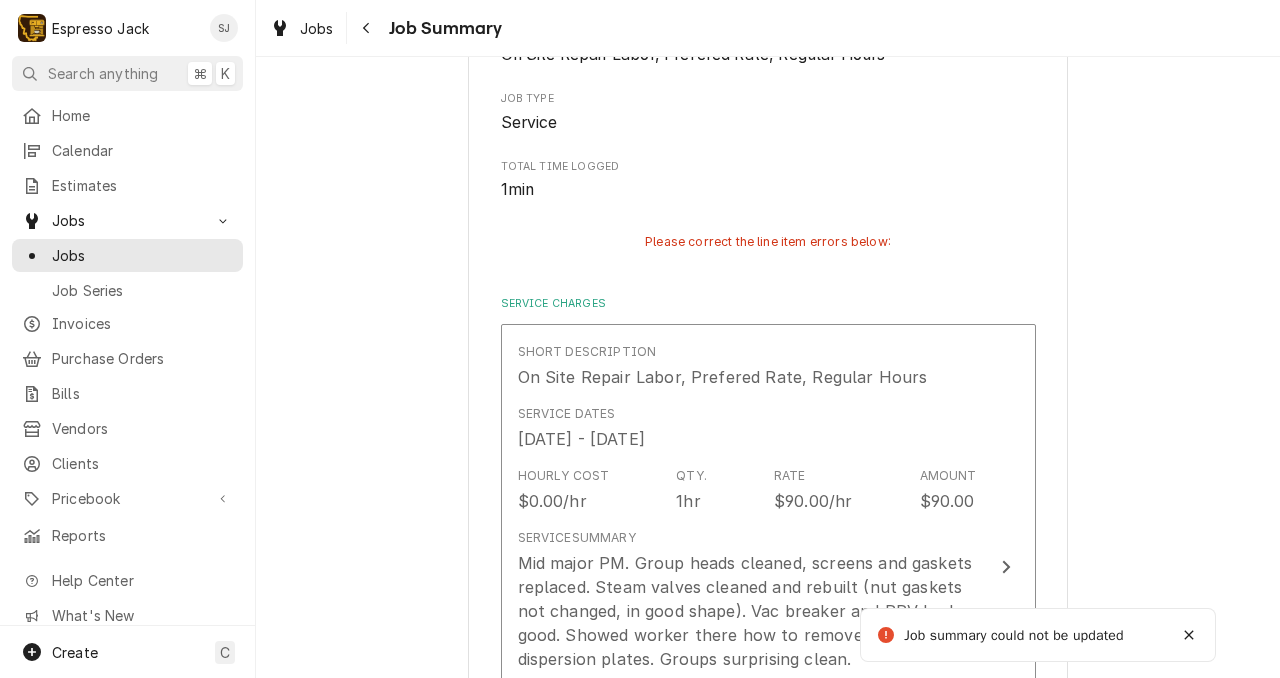 scroll, scrollTop: 0, scrollLeft: 0, axis: both 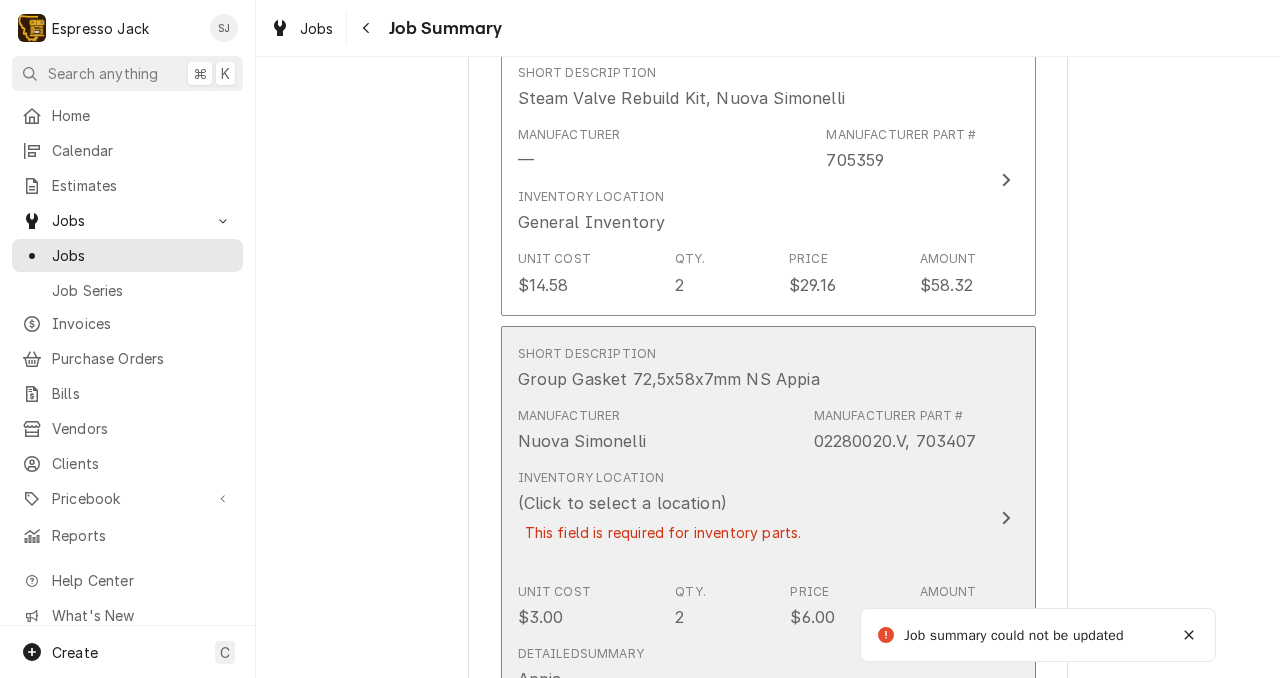 click on "This field is required for inventory parts." at bounding box center (663, 532) 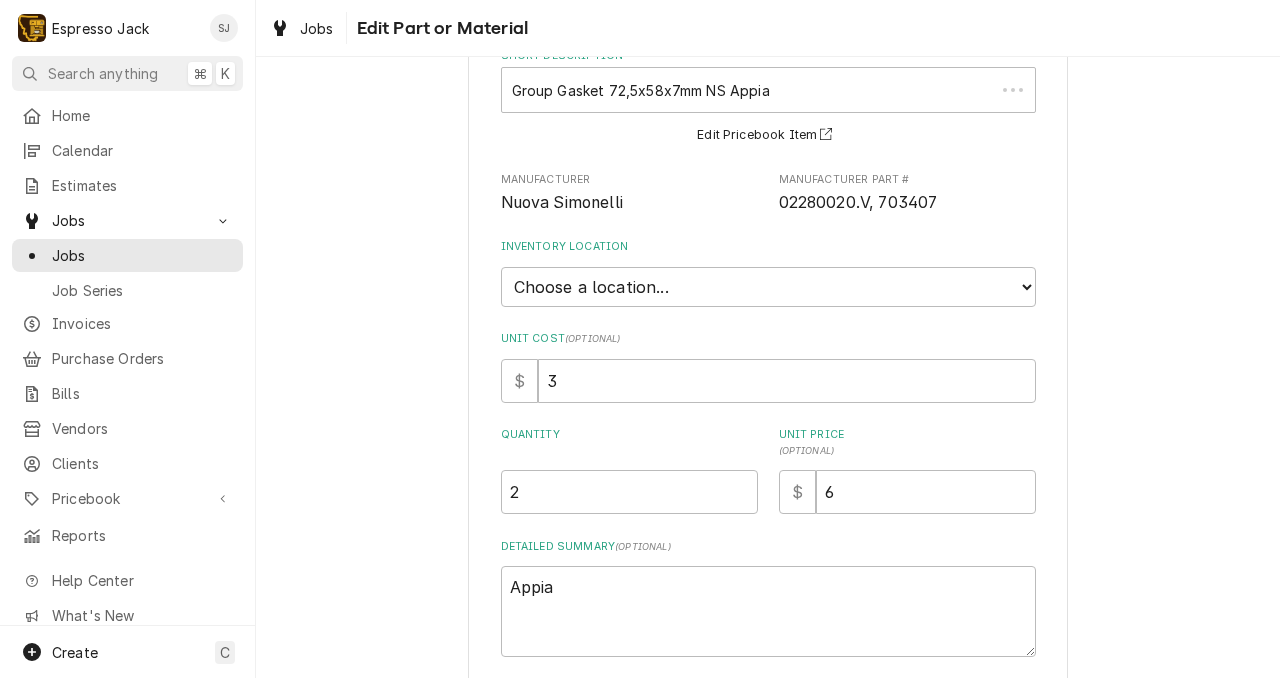 scroll, scrollTop: 0, scrollLeft: 0, axis: both 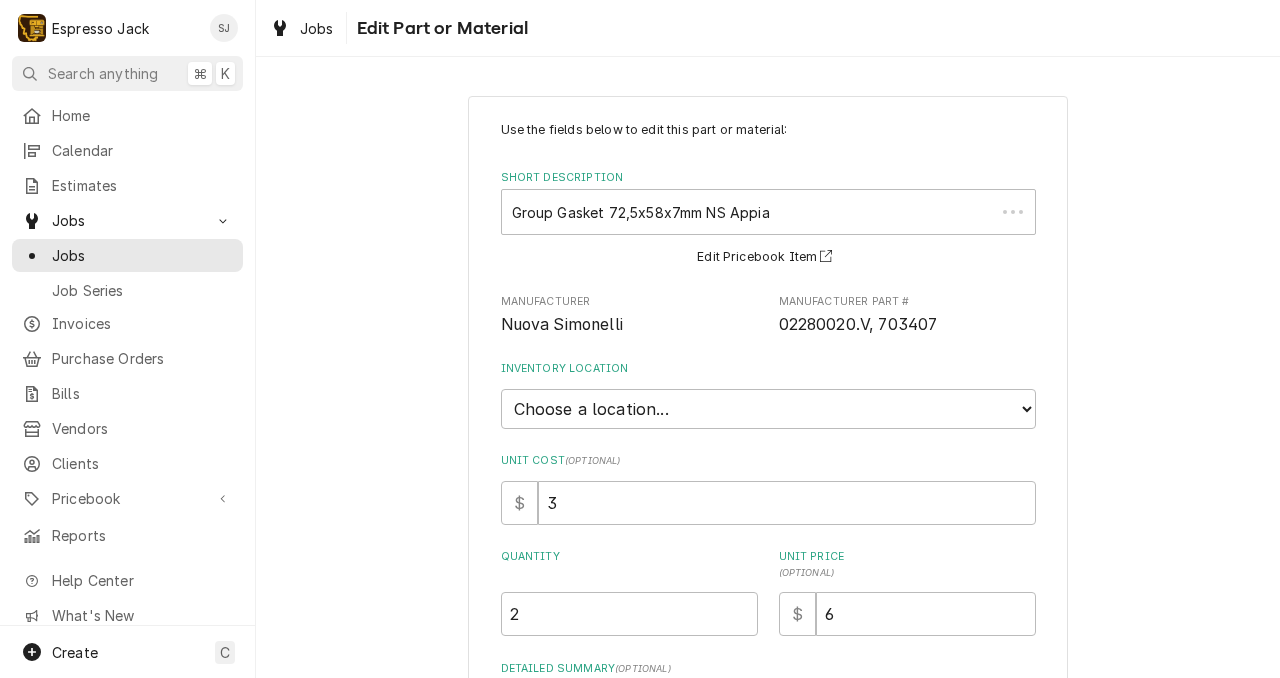 type on "x" 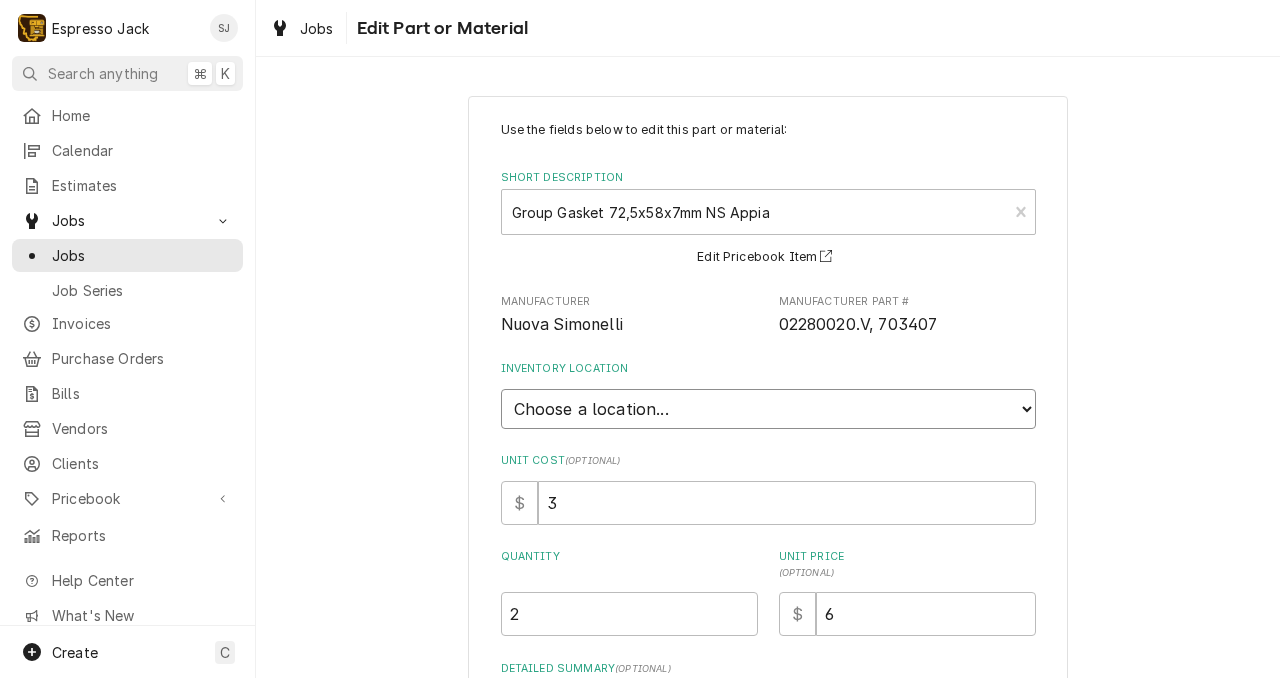 click on "Choose a location... General Inventory" at bounding box center (768, 409) 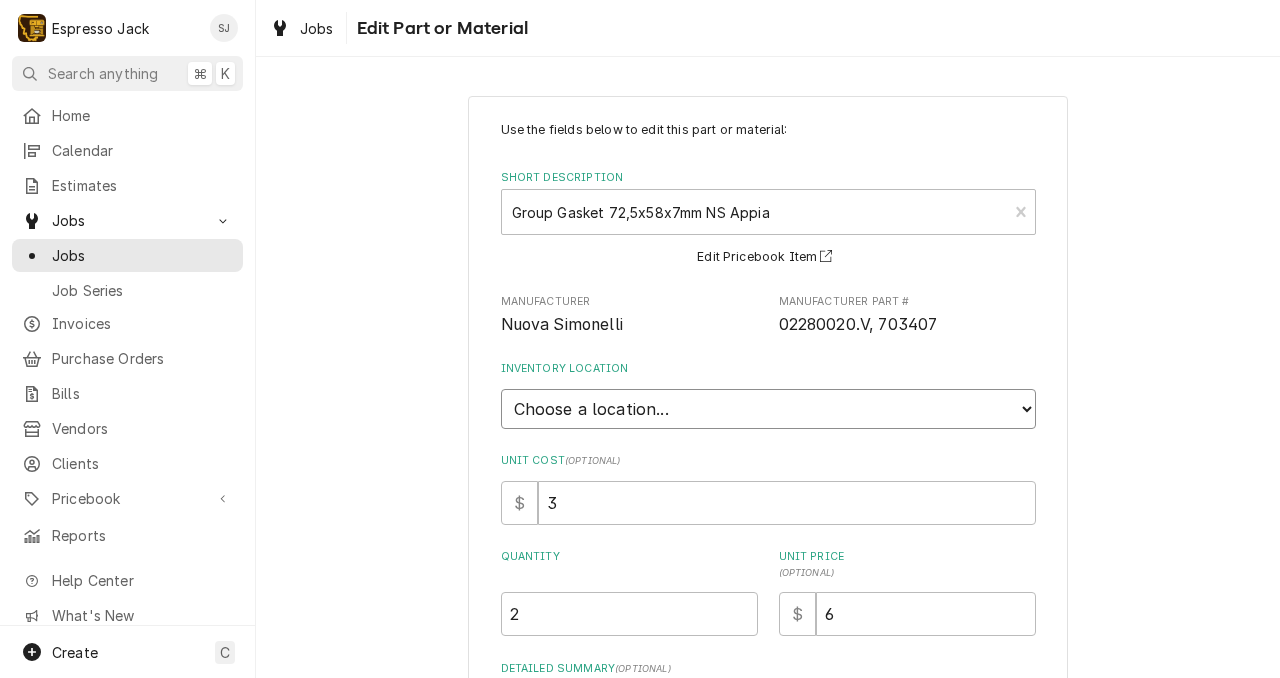 select on "435" 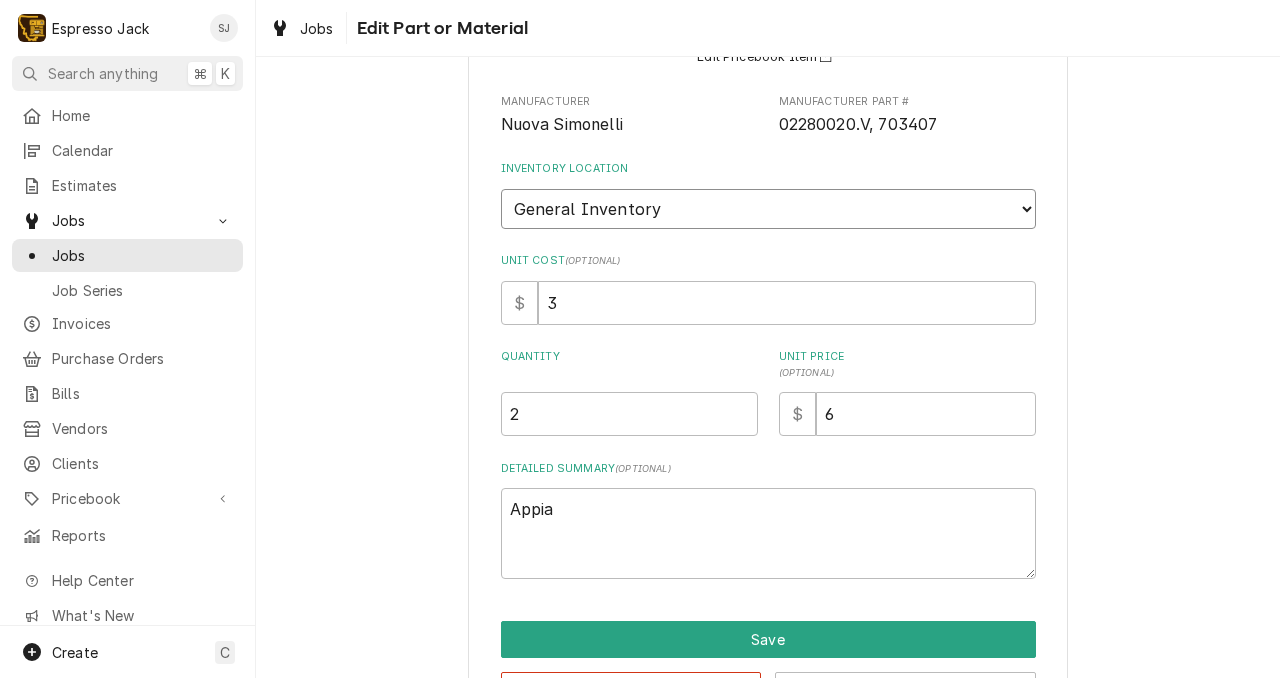scroll, scrollTop: 276, scrollLeft: 0, axis: vertical 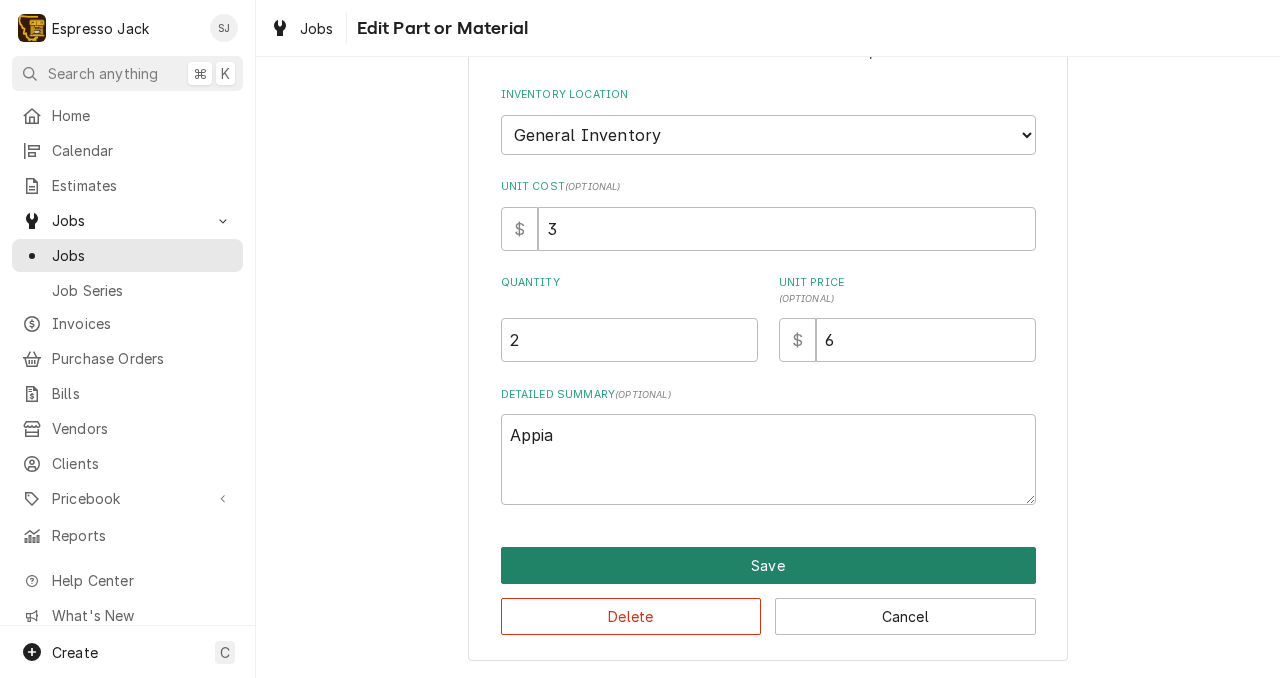 click on "Save" at bounding box center (768, 565) 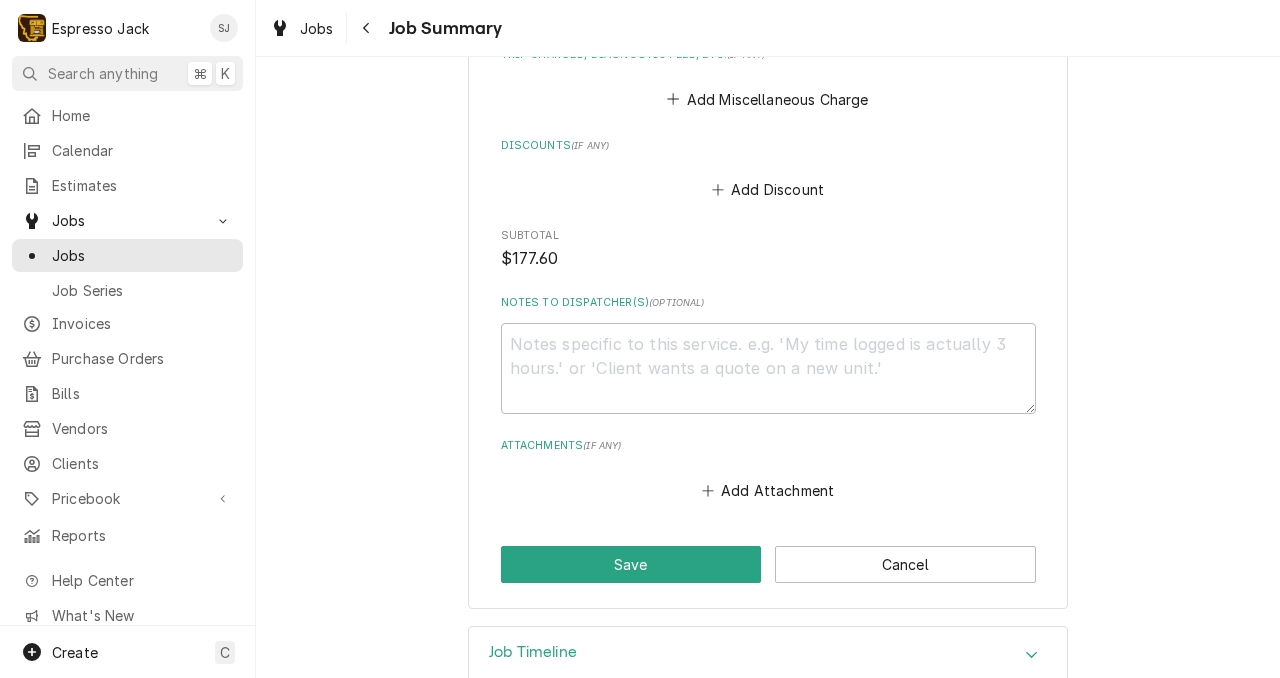 scroll, scrollTop: 2249, scrollLeft: 0, axis: vertical 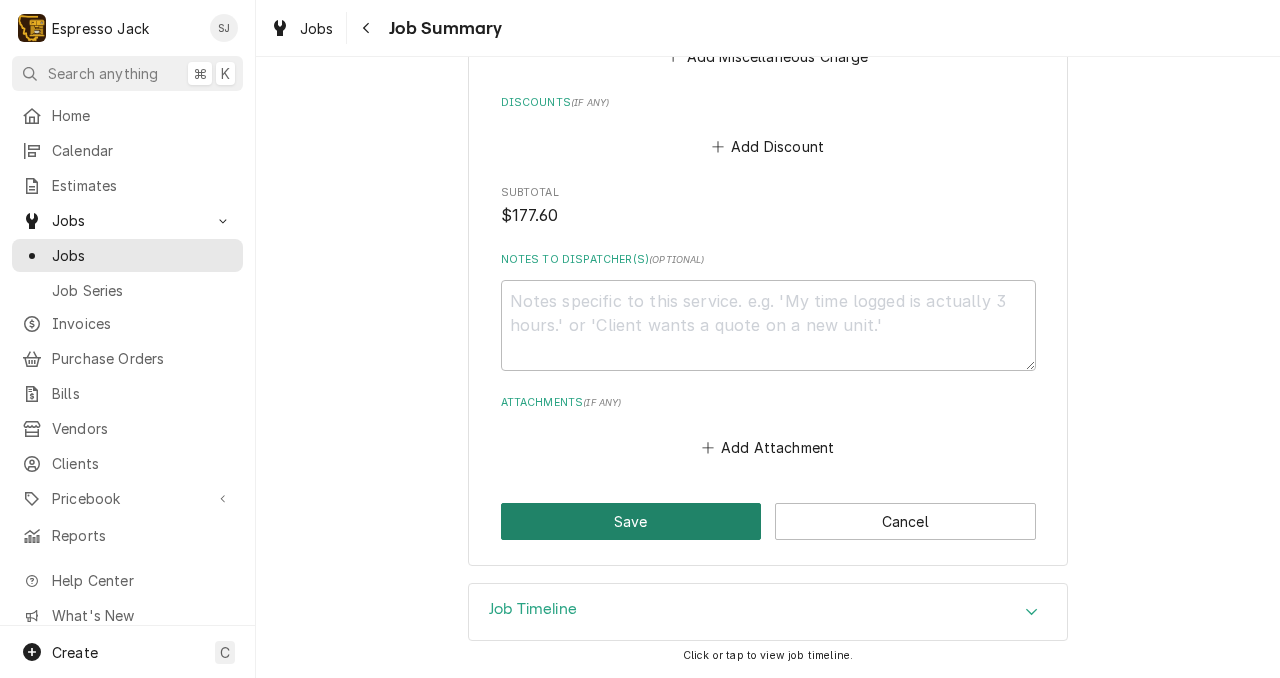click on "Save" at bounding box center [631, 521] 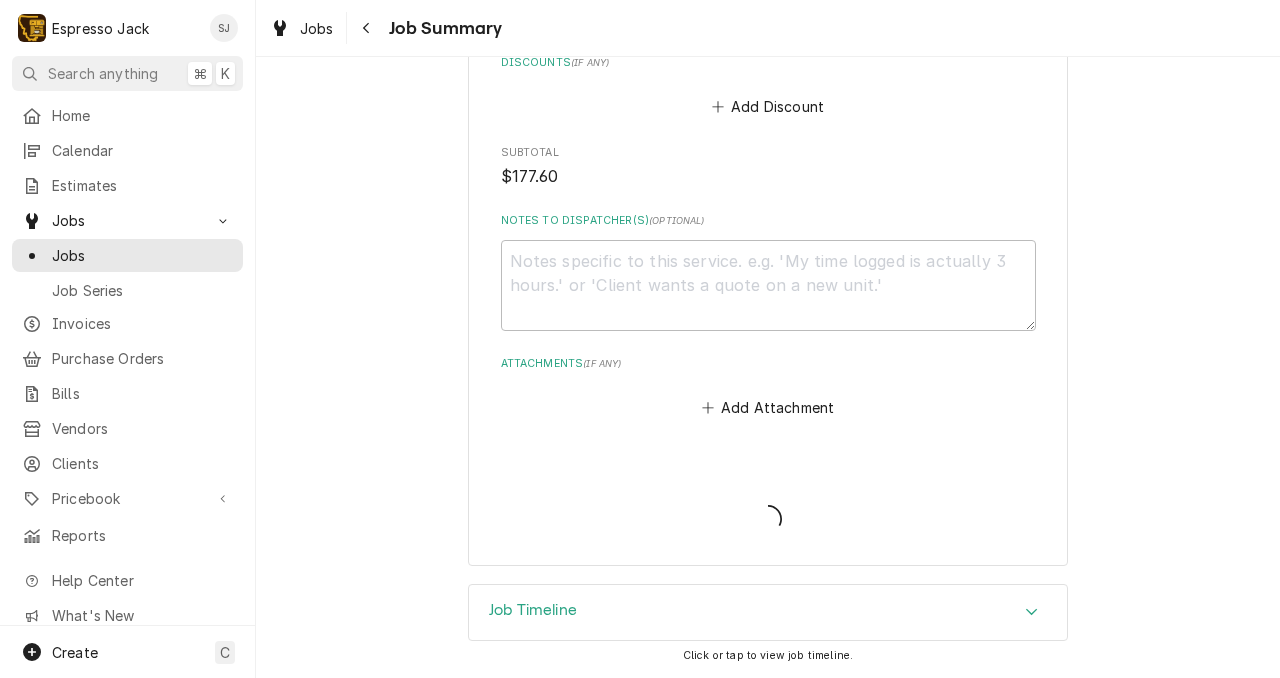 scroll, scrollTop: 2179, scrollLeft: 0, axis: vertical 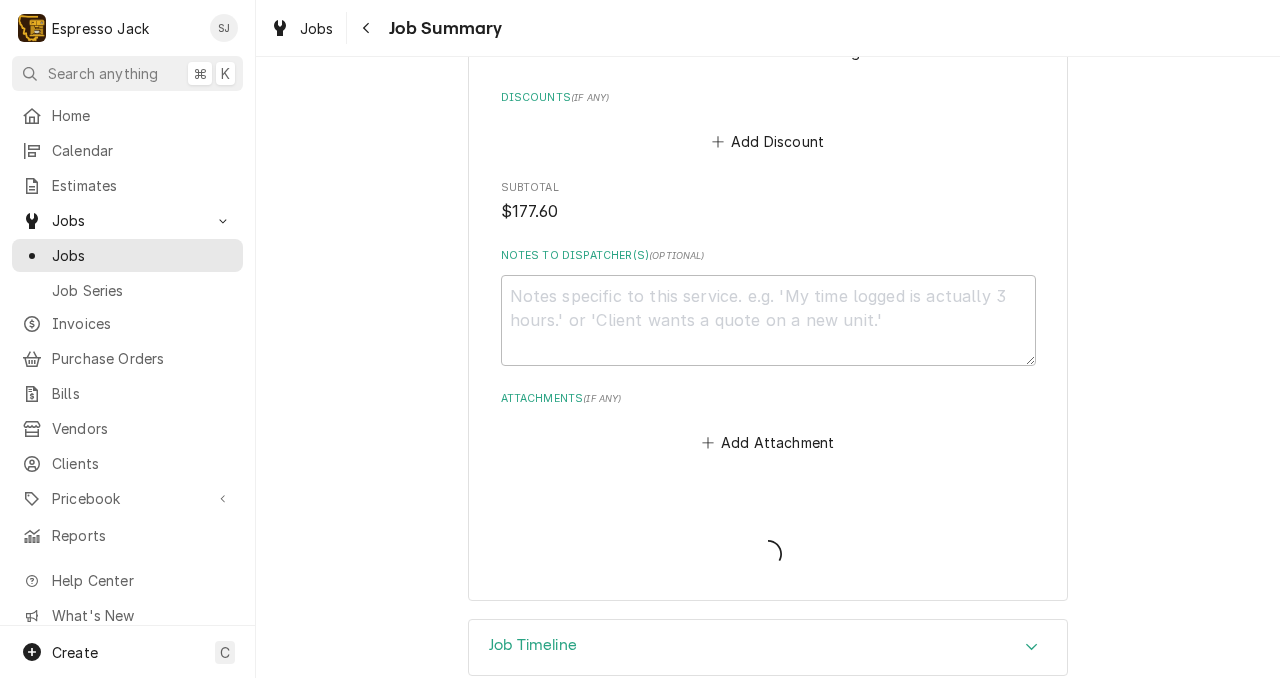 type on "x" 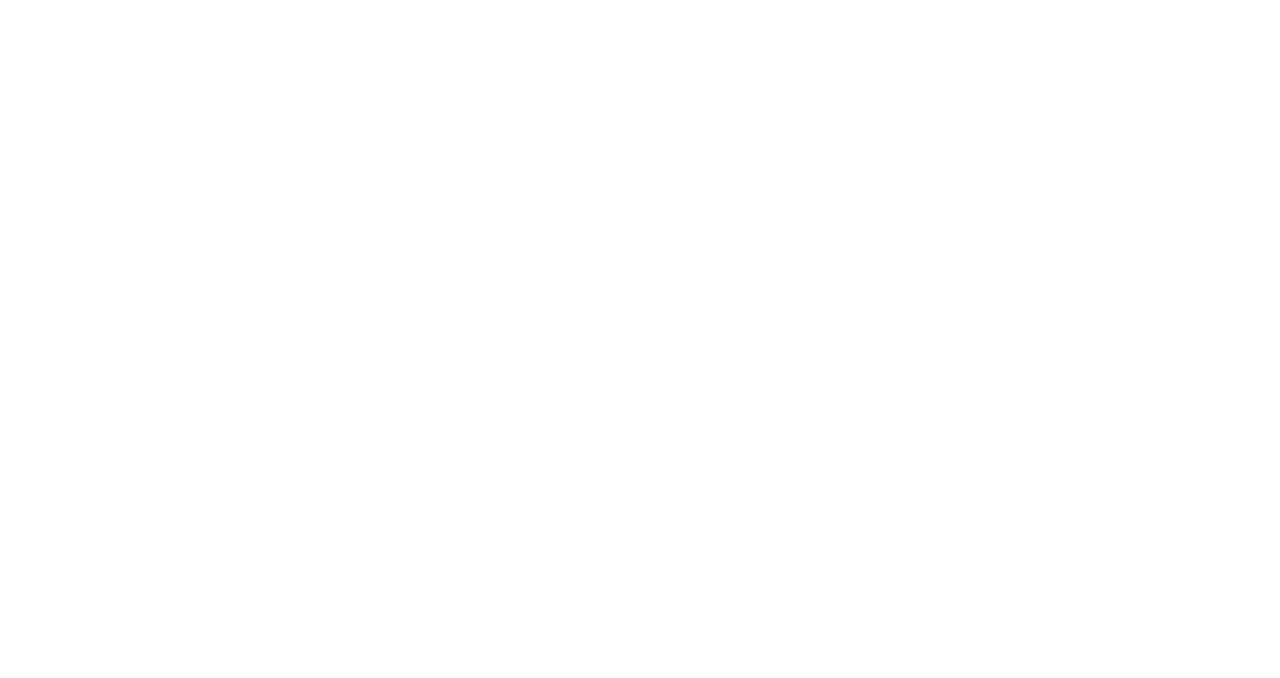 scroll, scrollTop: 0, scrollLeft: 0, axis: both 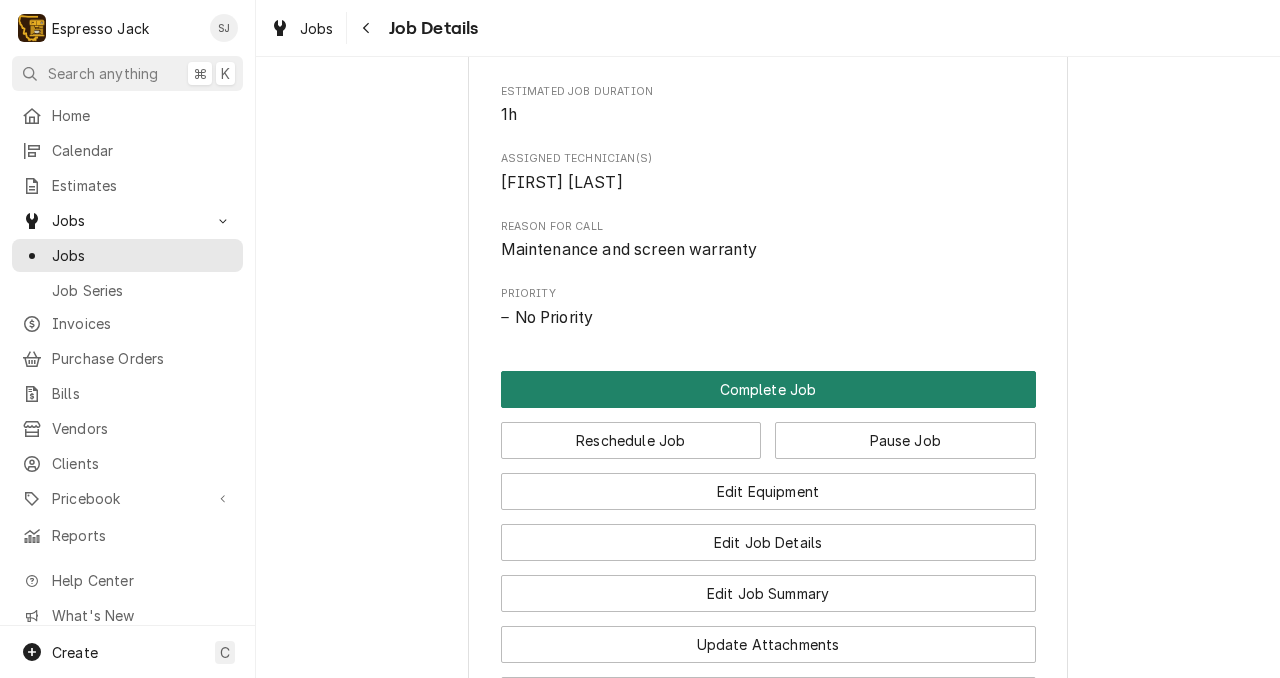 click on "Complete Job" at bounding box center (768, 389) 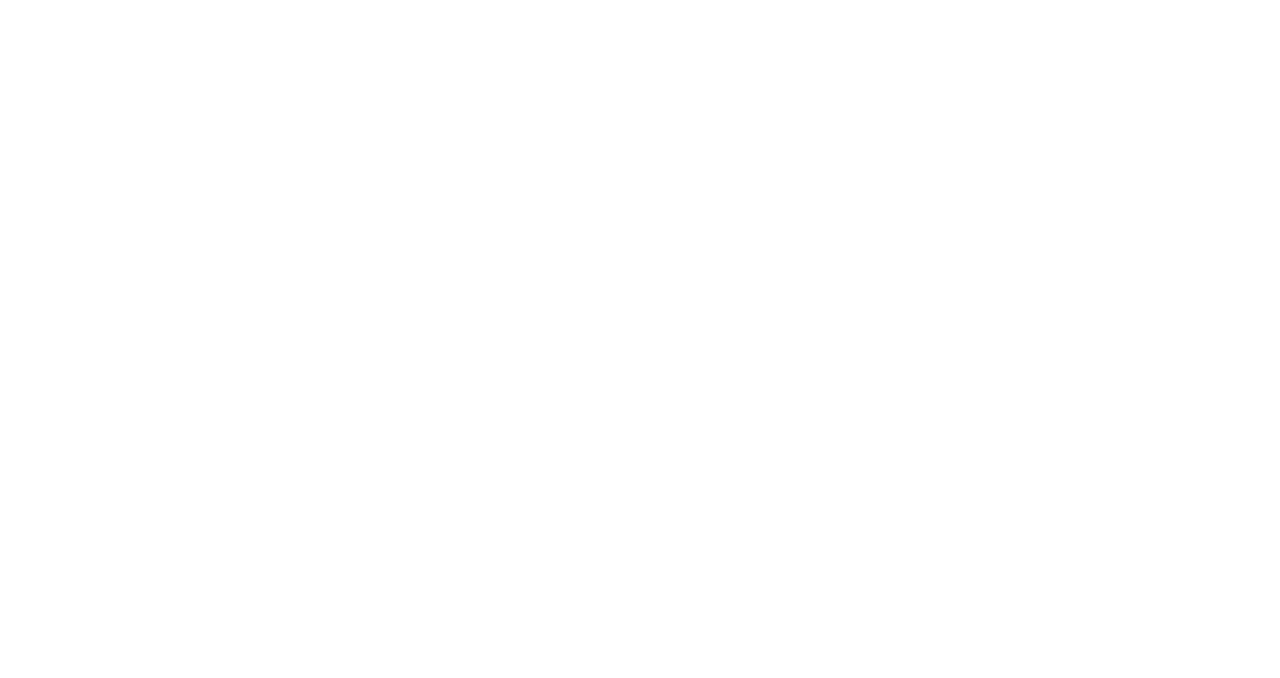 scroll, scrollTop: 0, scrollLeft: 0, axis: both 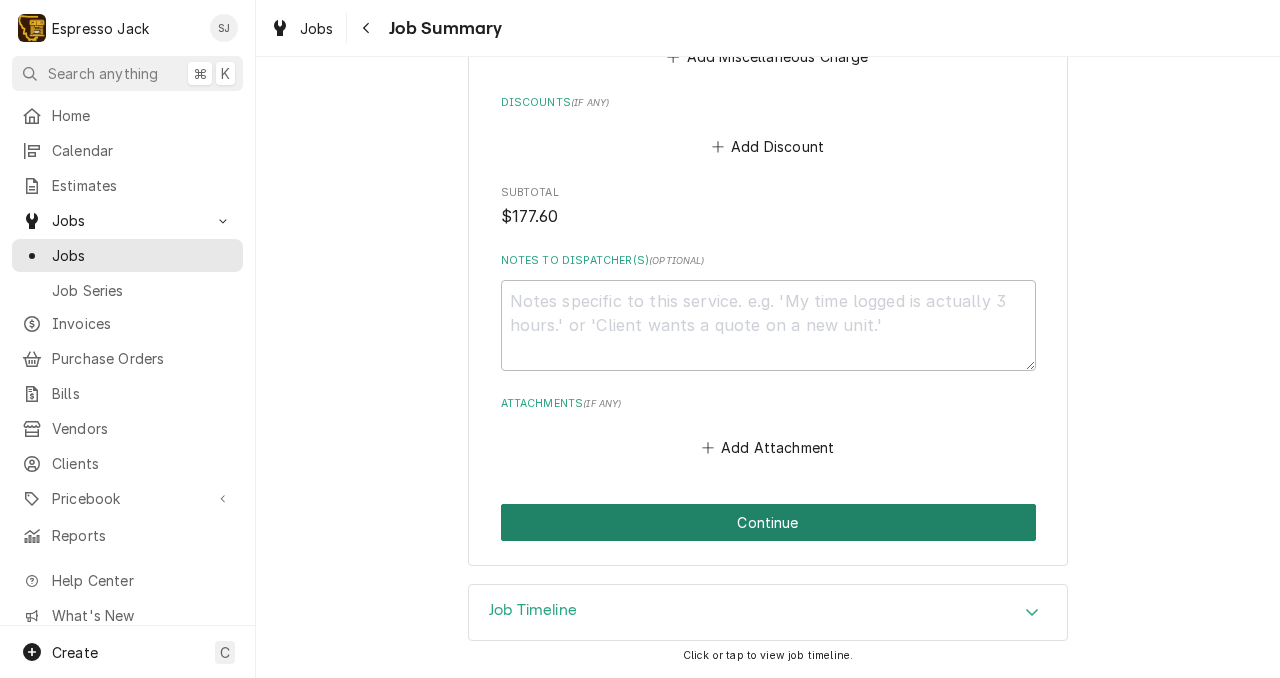 click on "Continue" at bounding box center (768, 522) 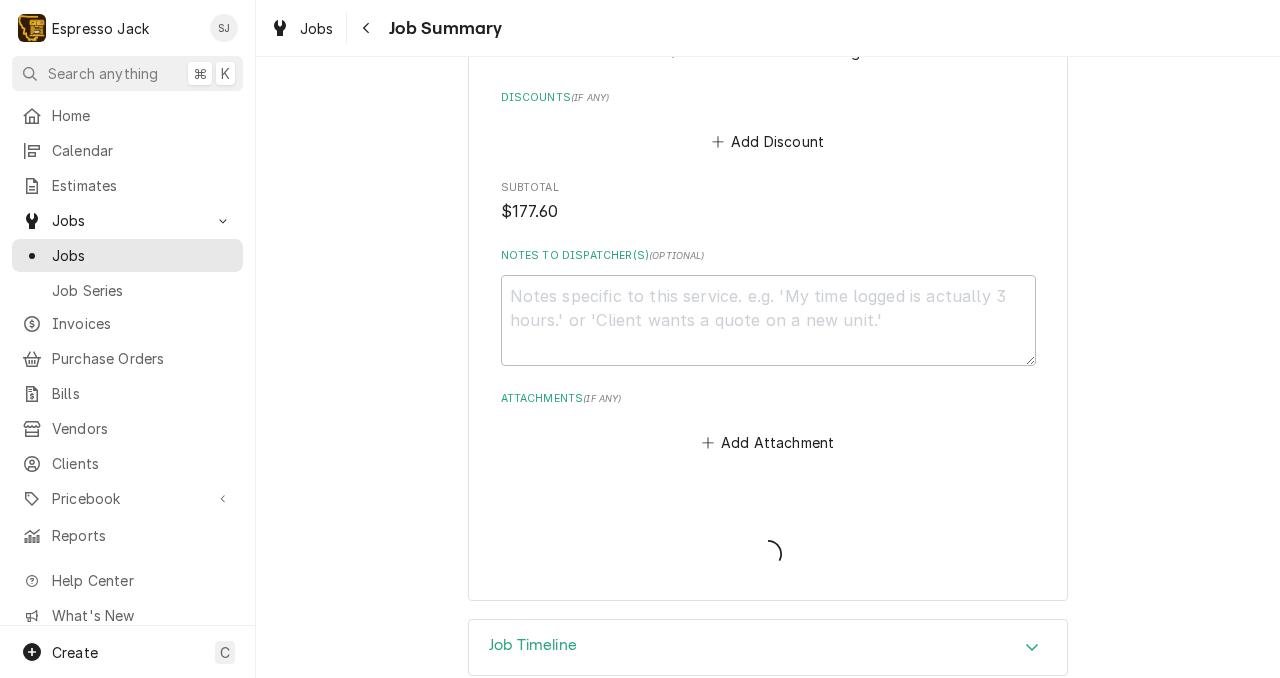 type on "x" 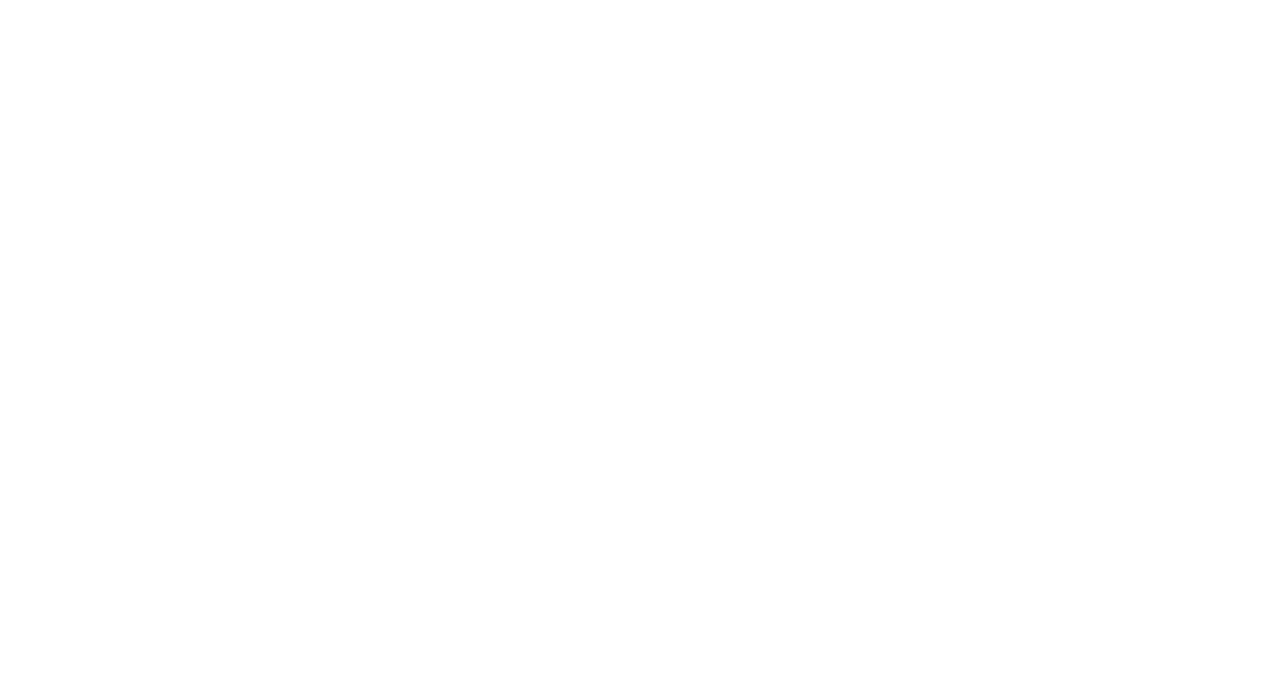 scroll, scrollTop: 0, scrollLeft: 0, axis: both 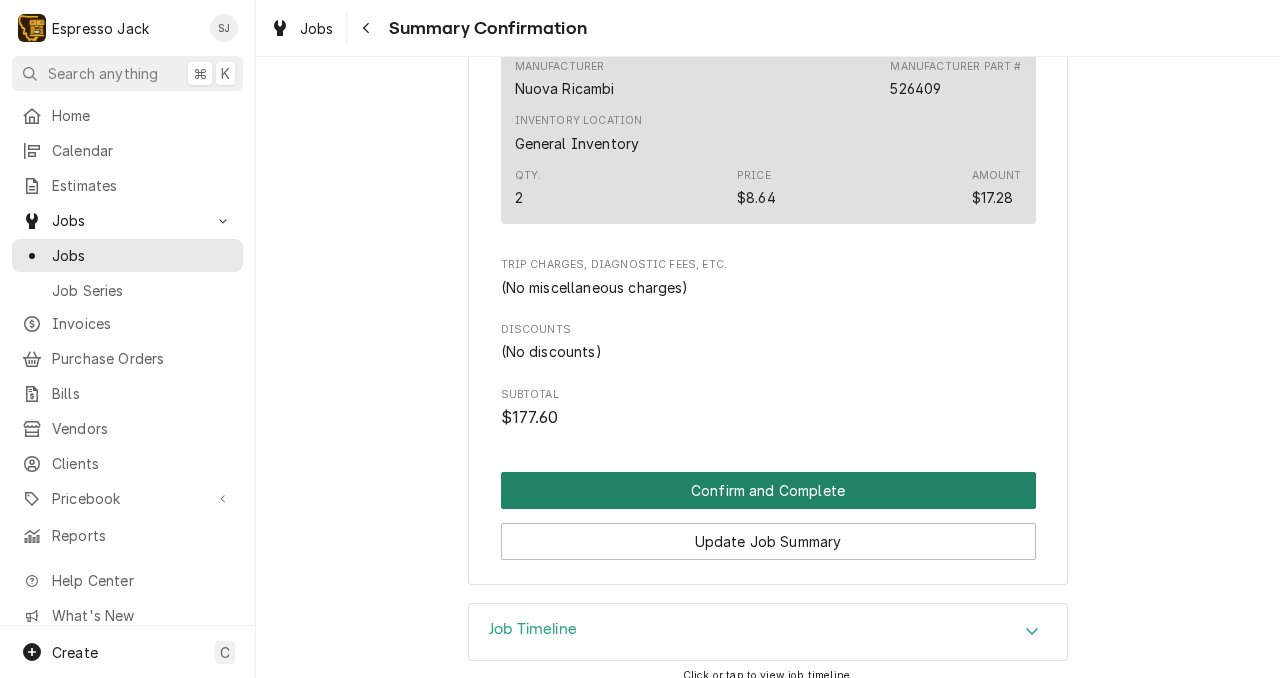 click on "Confirm and Complete" at bounding box center (768, 490) 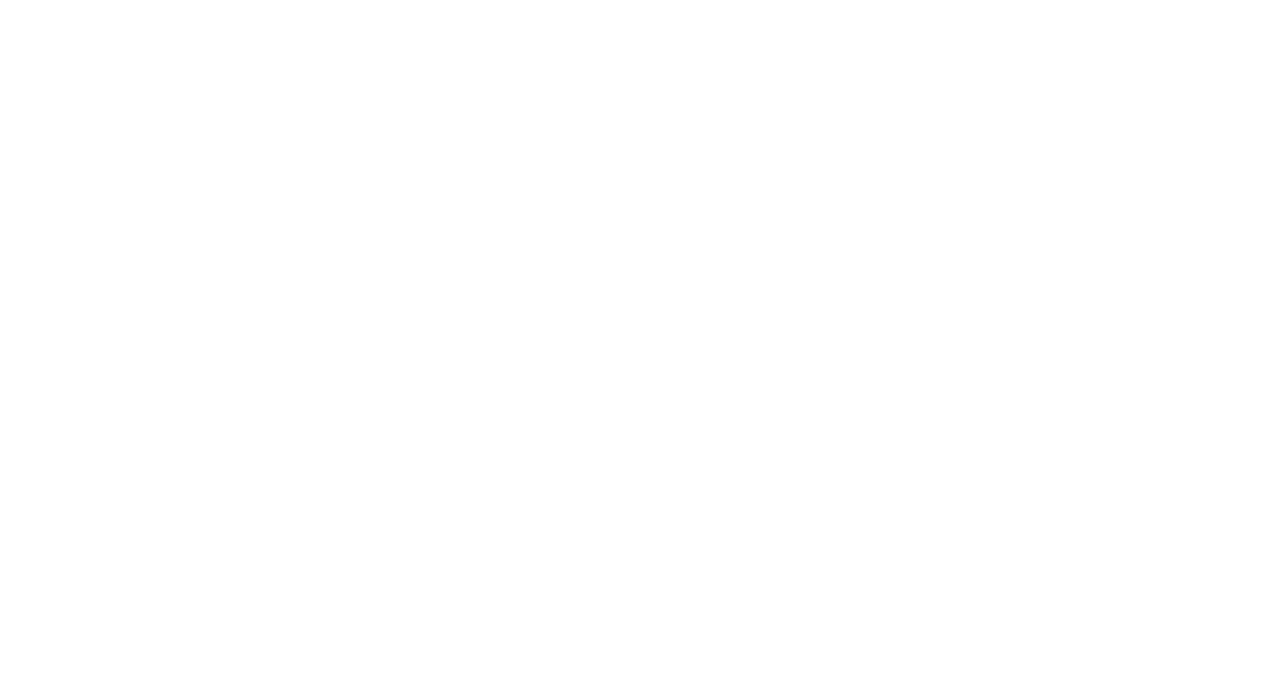 scroll, scrollTop: 0, scrollLeft: 0, axis: both 